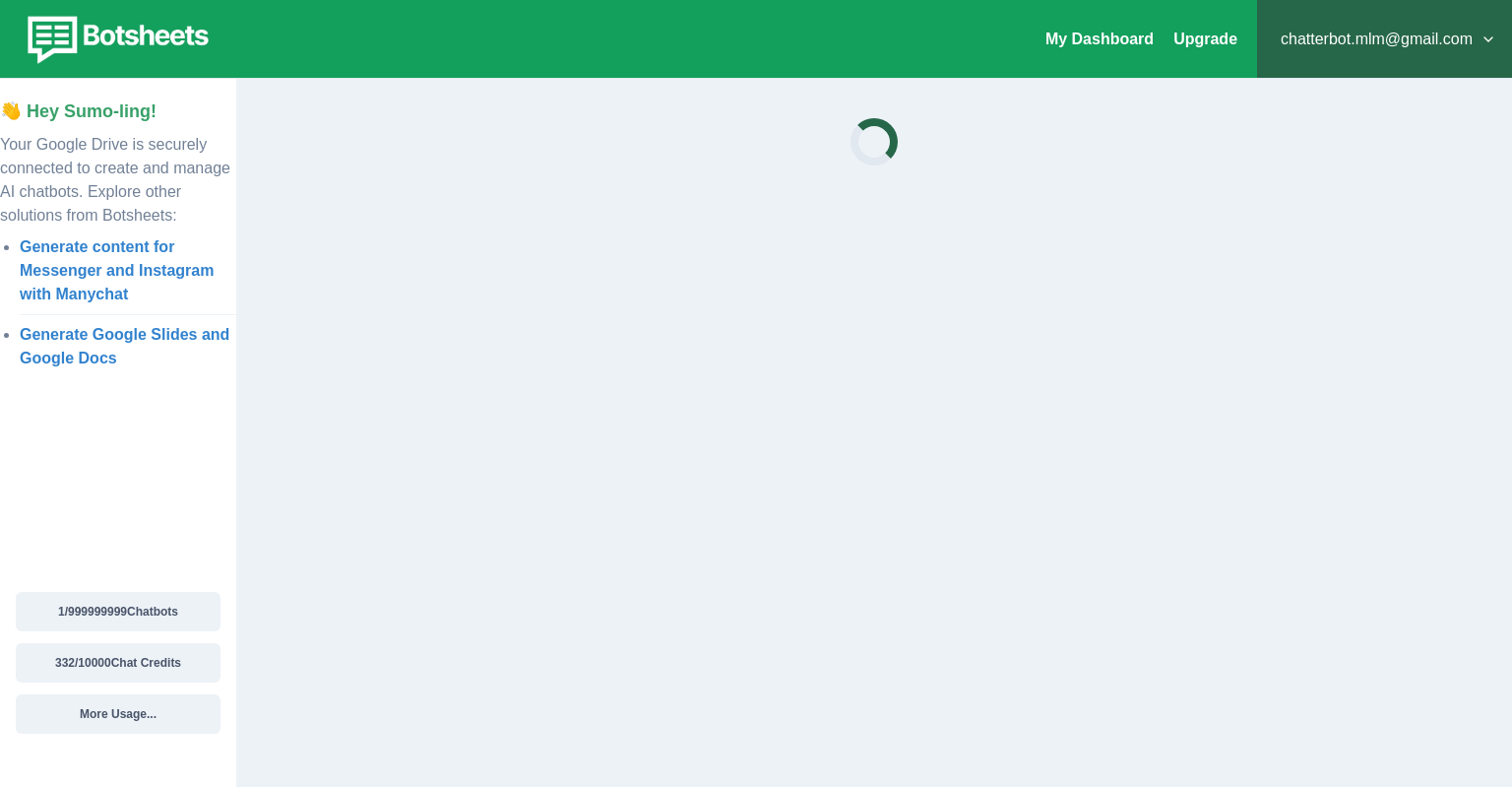 scroll, scrollTop: 0, scrollLeft: 0, axis: both 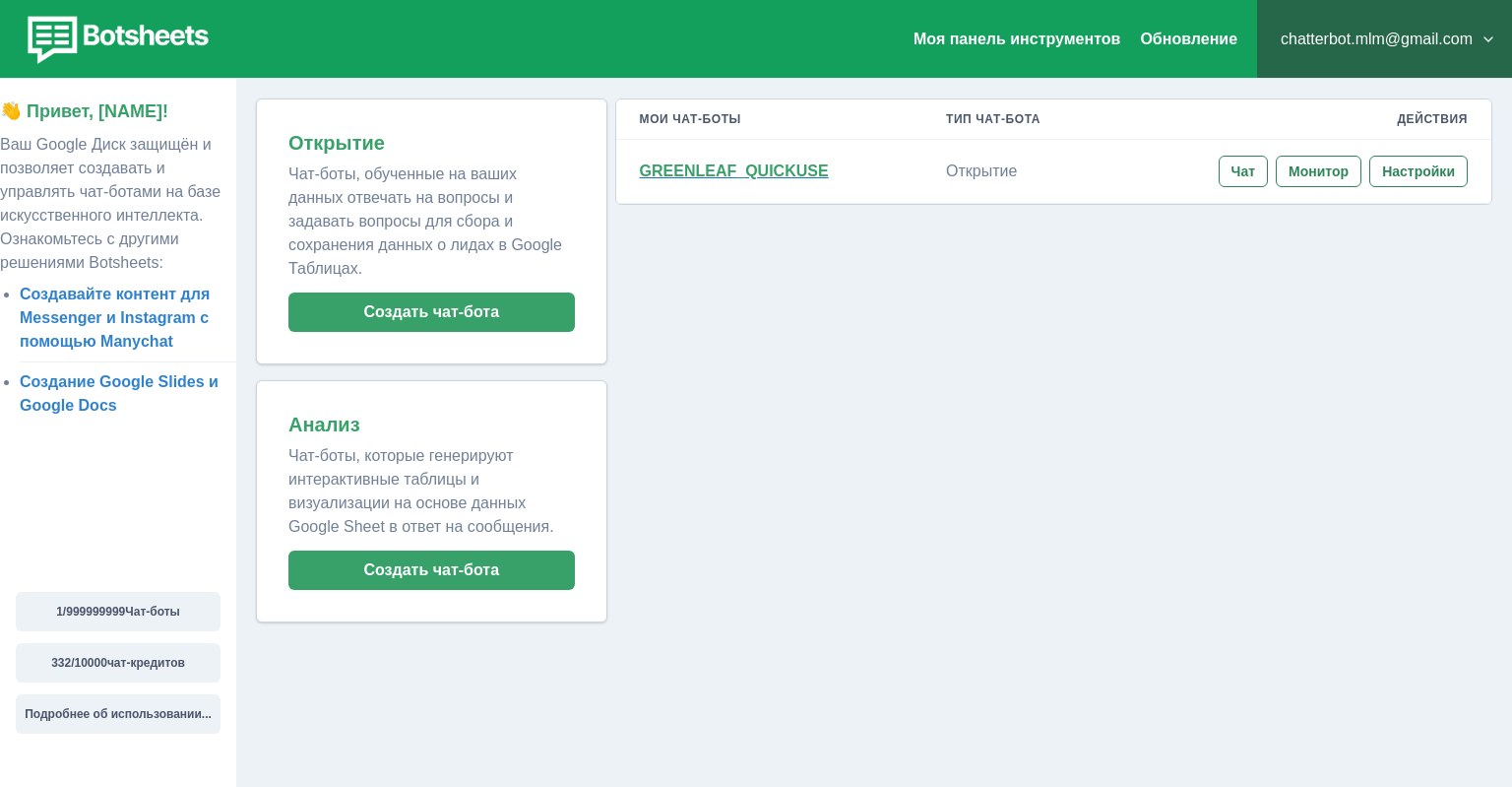 click on "GREENLEAF_QUICKUSE" at bounding box center [734, 170] 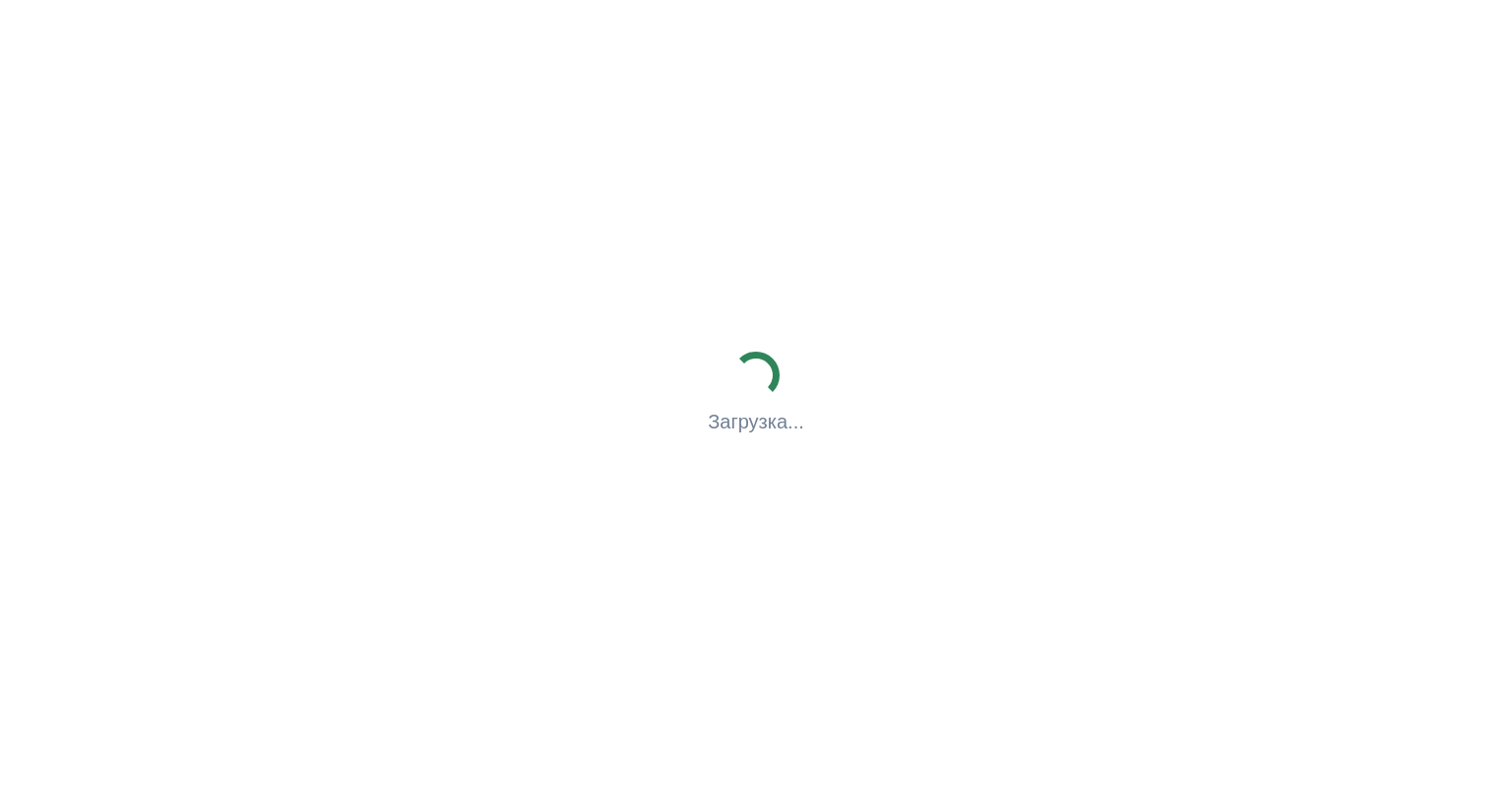 scroll, scrollTop: 0, scrollLeft: 0, axis: both 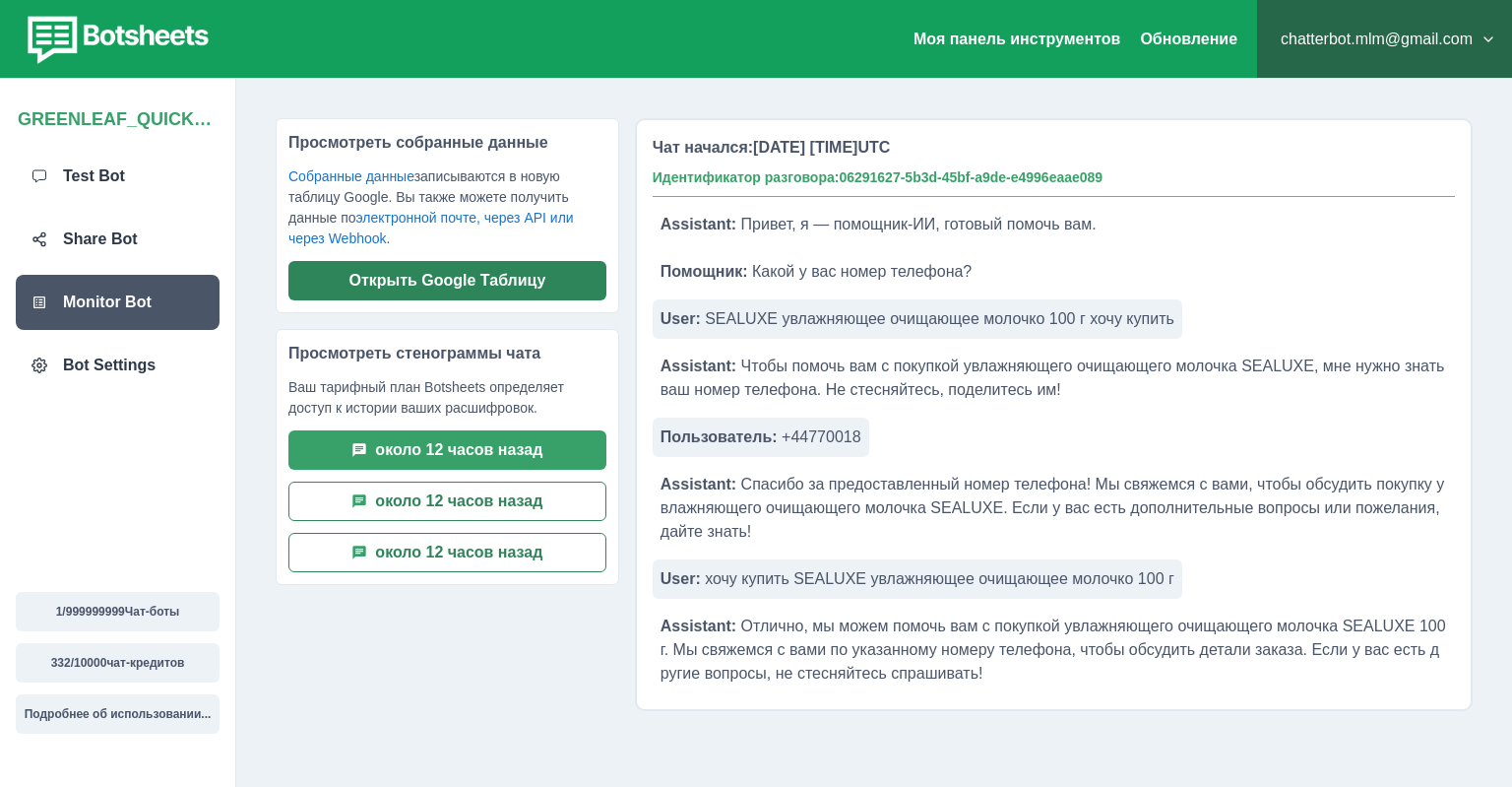 click on "Открыть Google Таблицу" at bounding box center (447, 281) 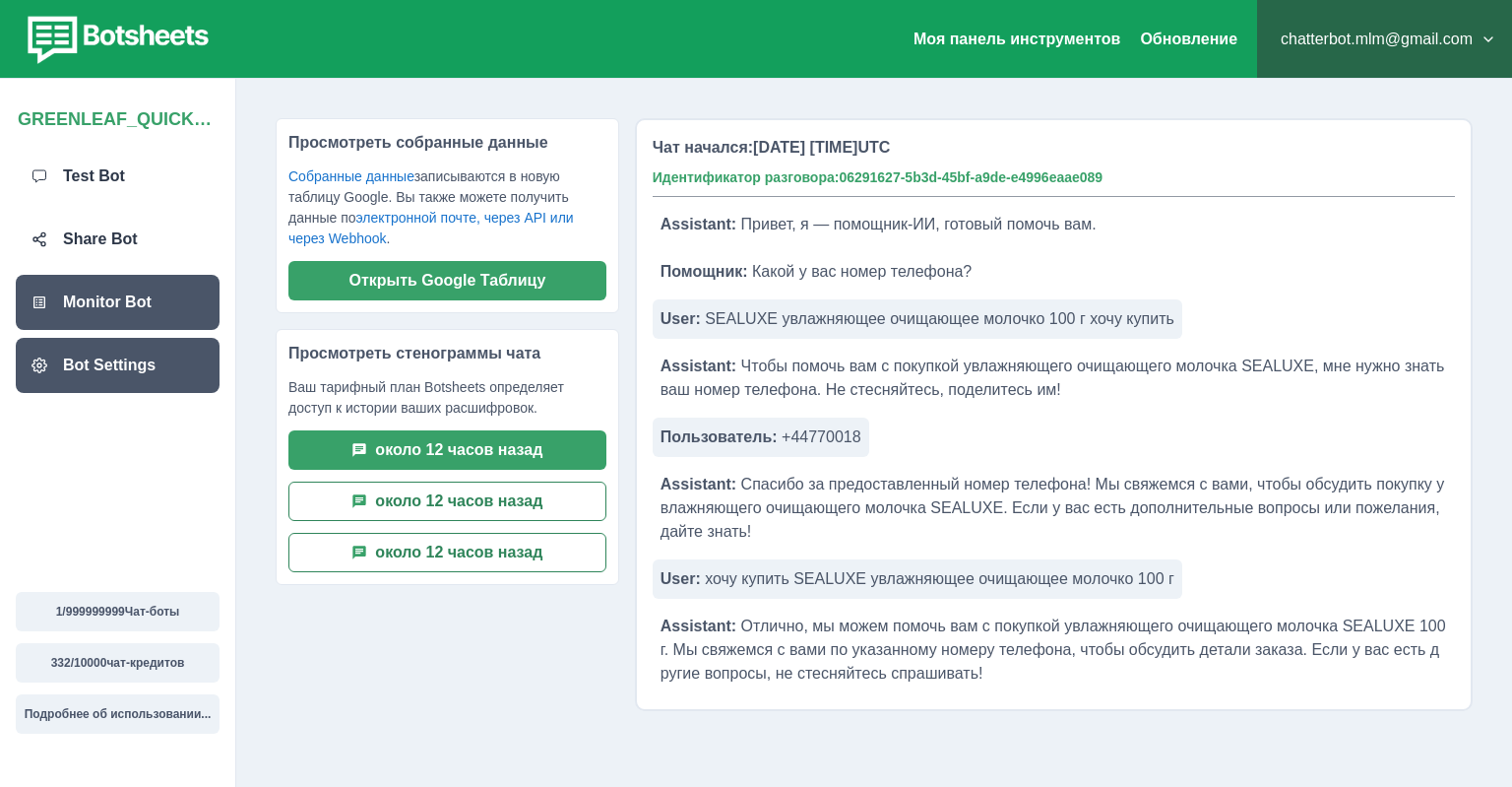 click on "Bot Settings" at bounding box center (117, 365) 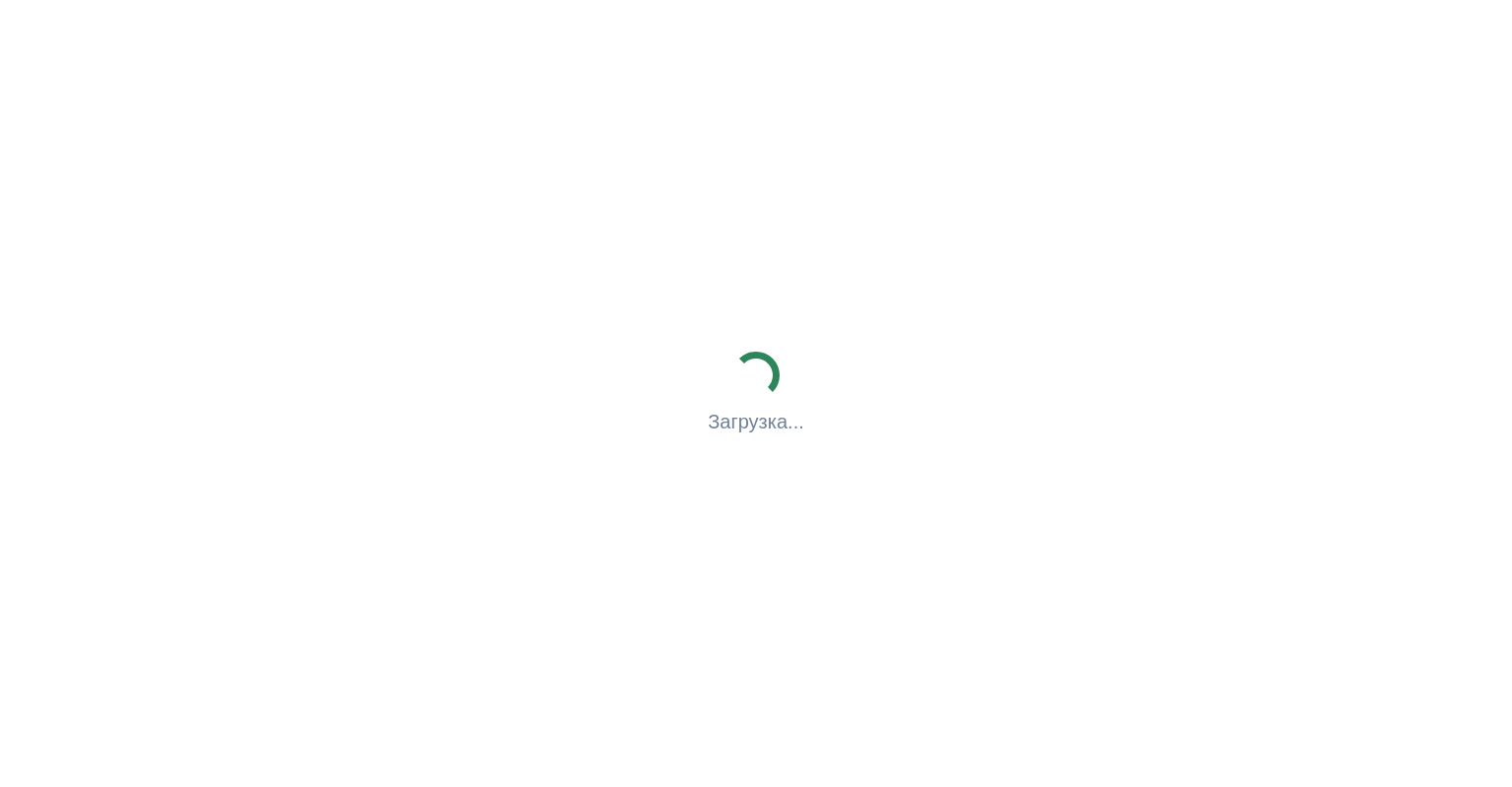 scroll, scrollTop: 0, scrollLeft: 0, axis: both 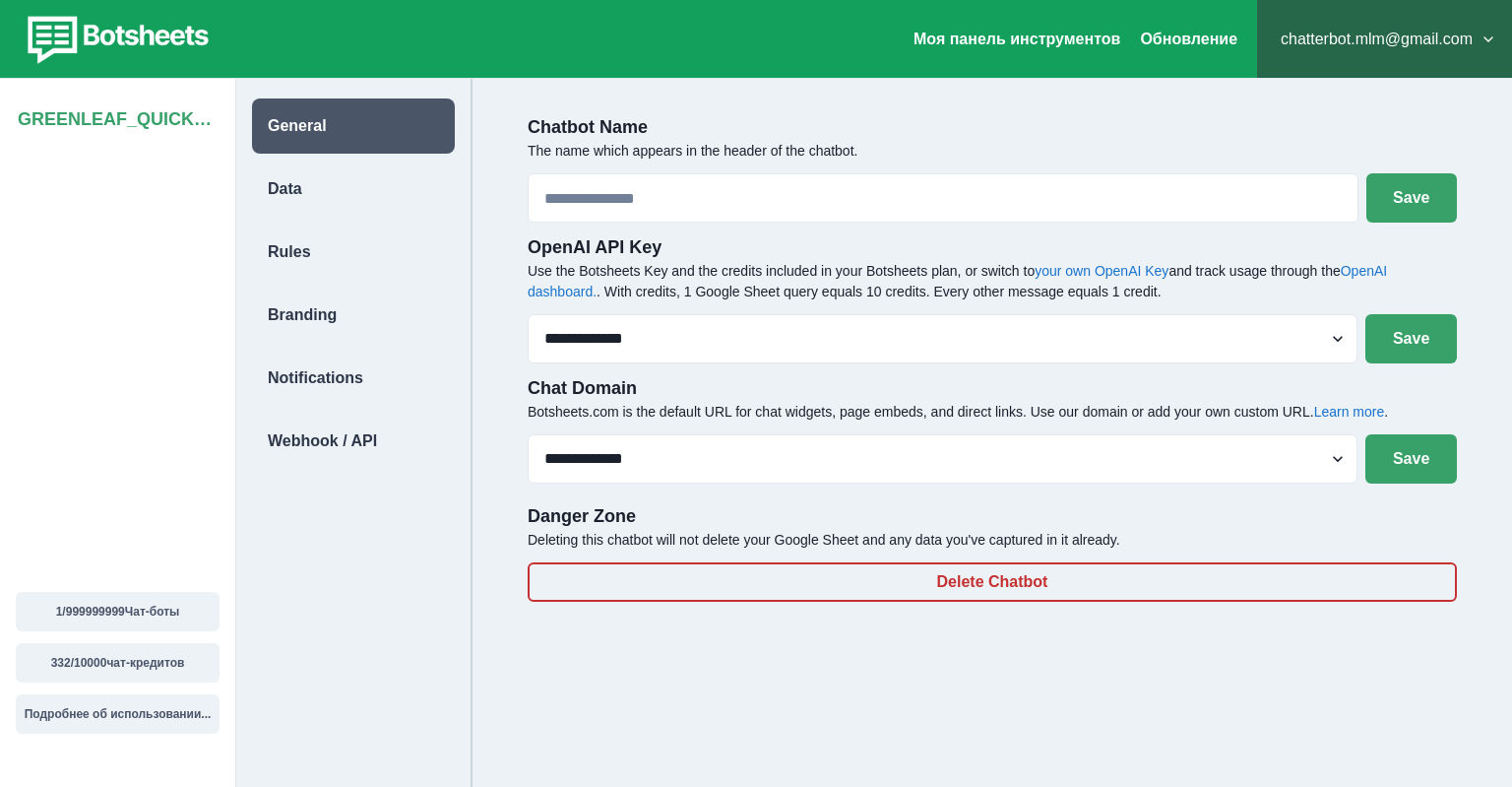 type on "**********" 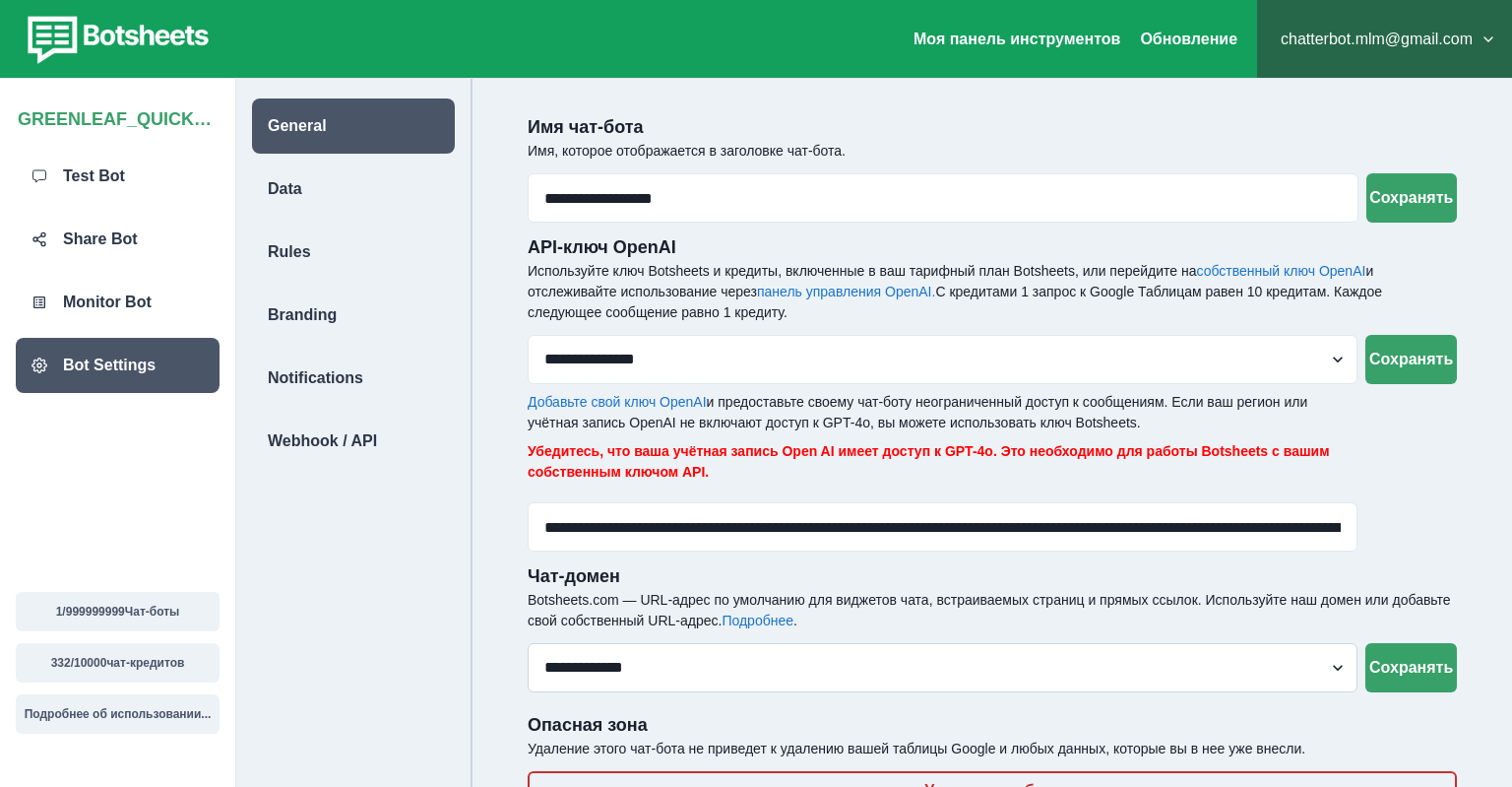click on "**********" at bounding box center (942, 668) 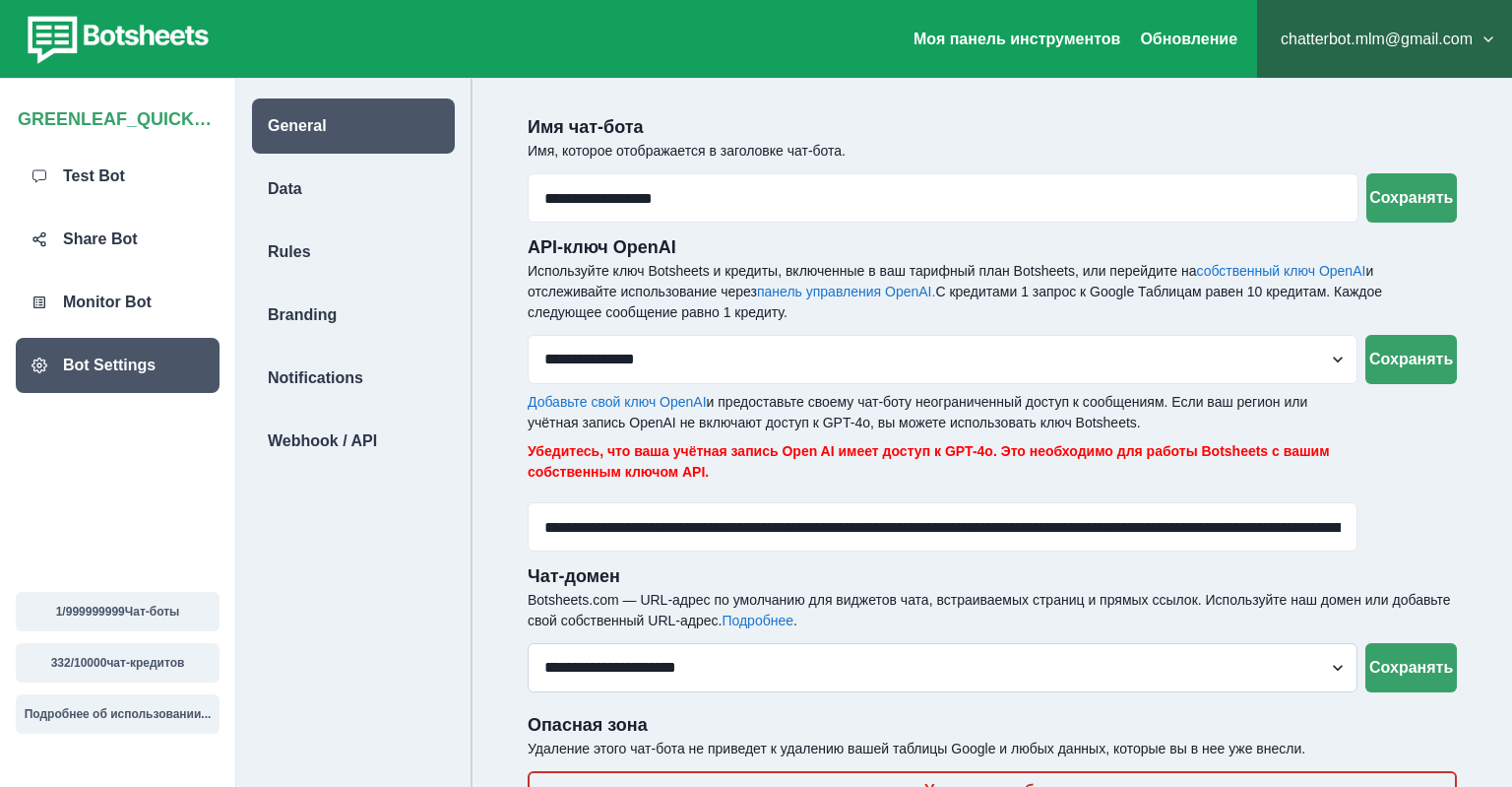 click on "**********" at bounding box center [0, 0] 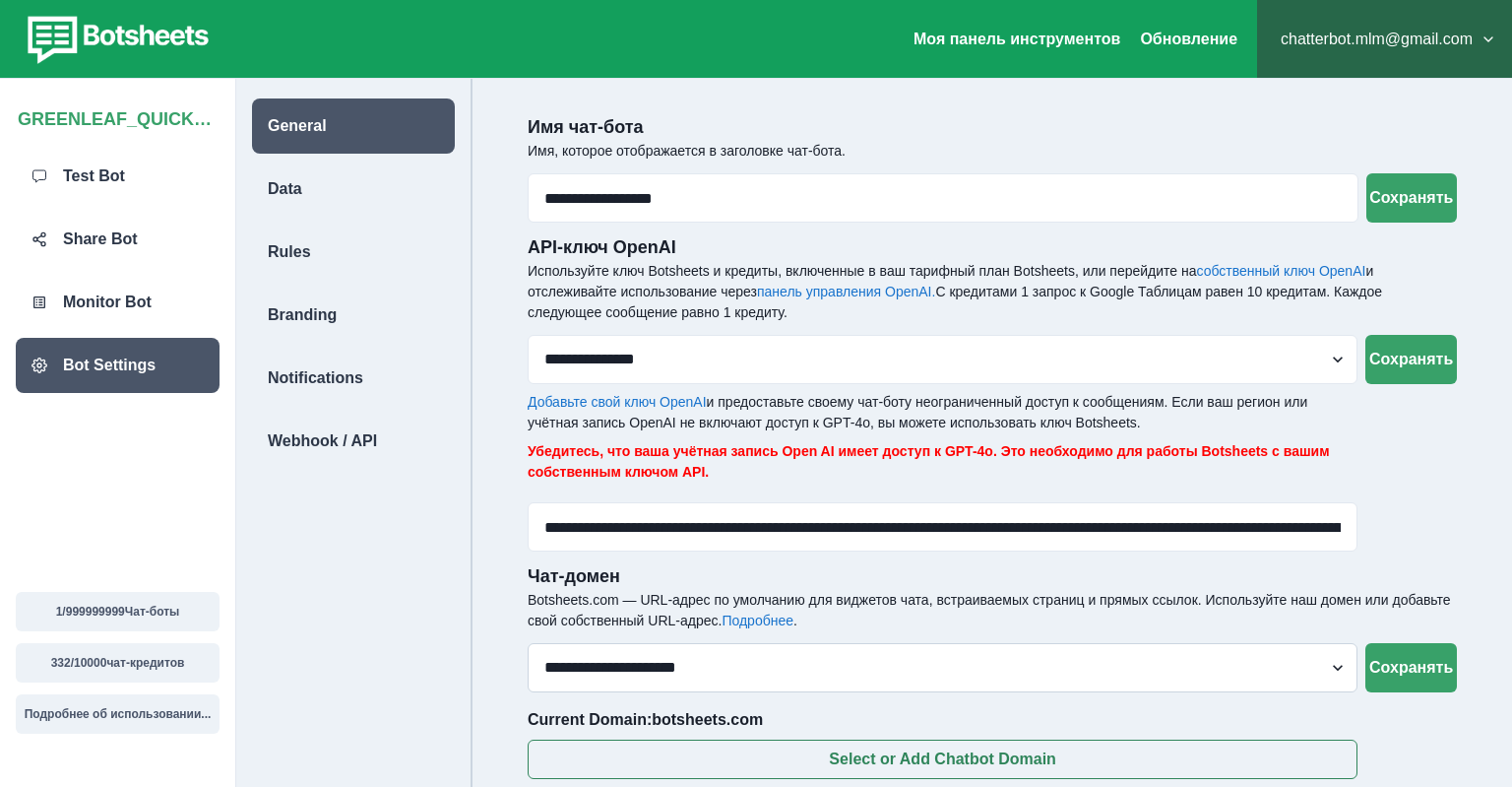 scroll, scrollTop: 102, scrollLeft: 0, axis: vertical 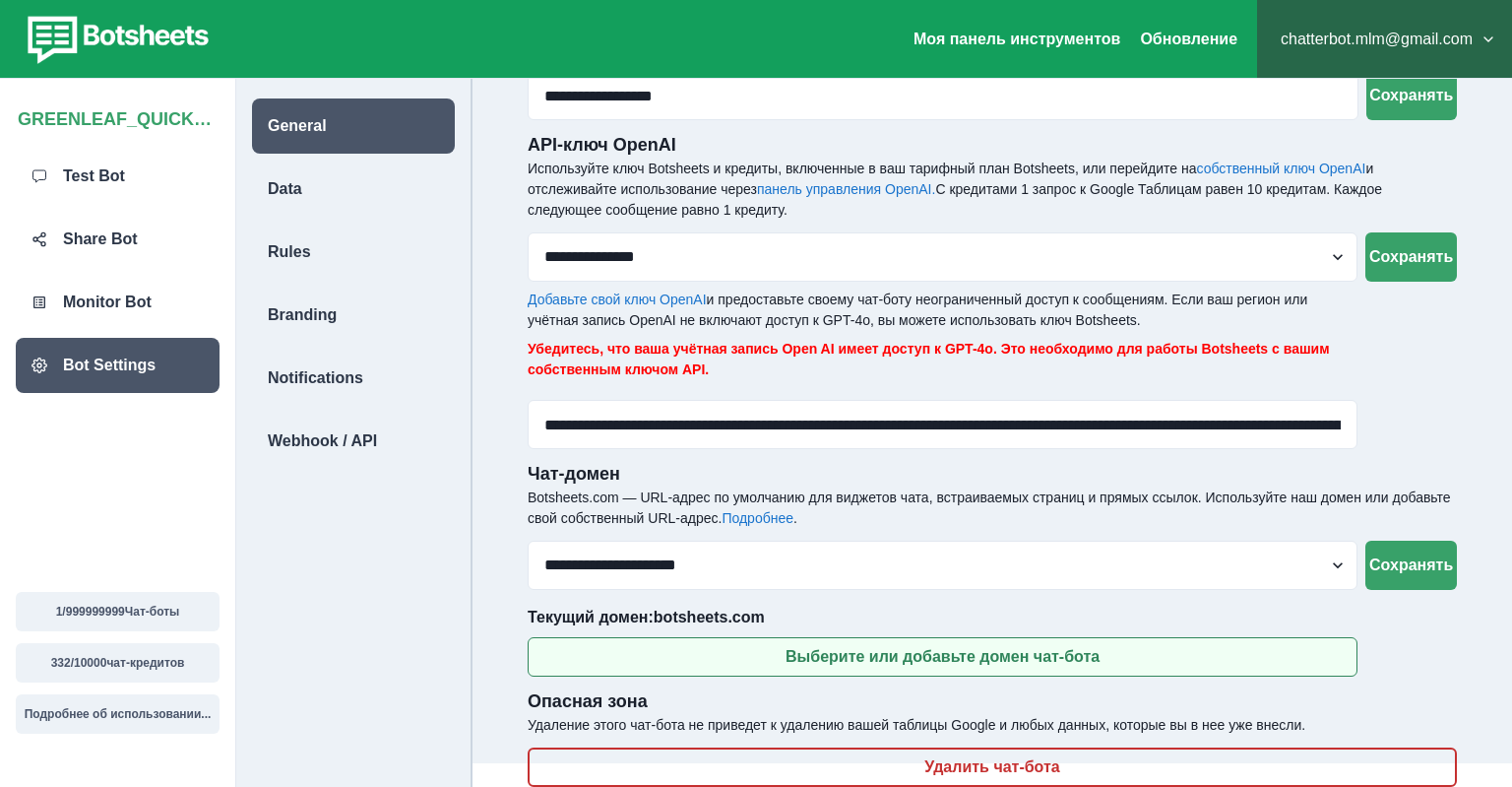 click on "Выберите или добавьте домен чат-бота" at bounding box center [942, 657] 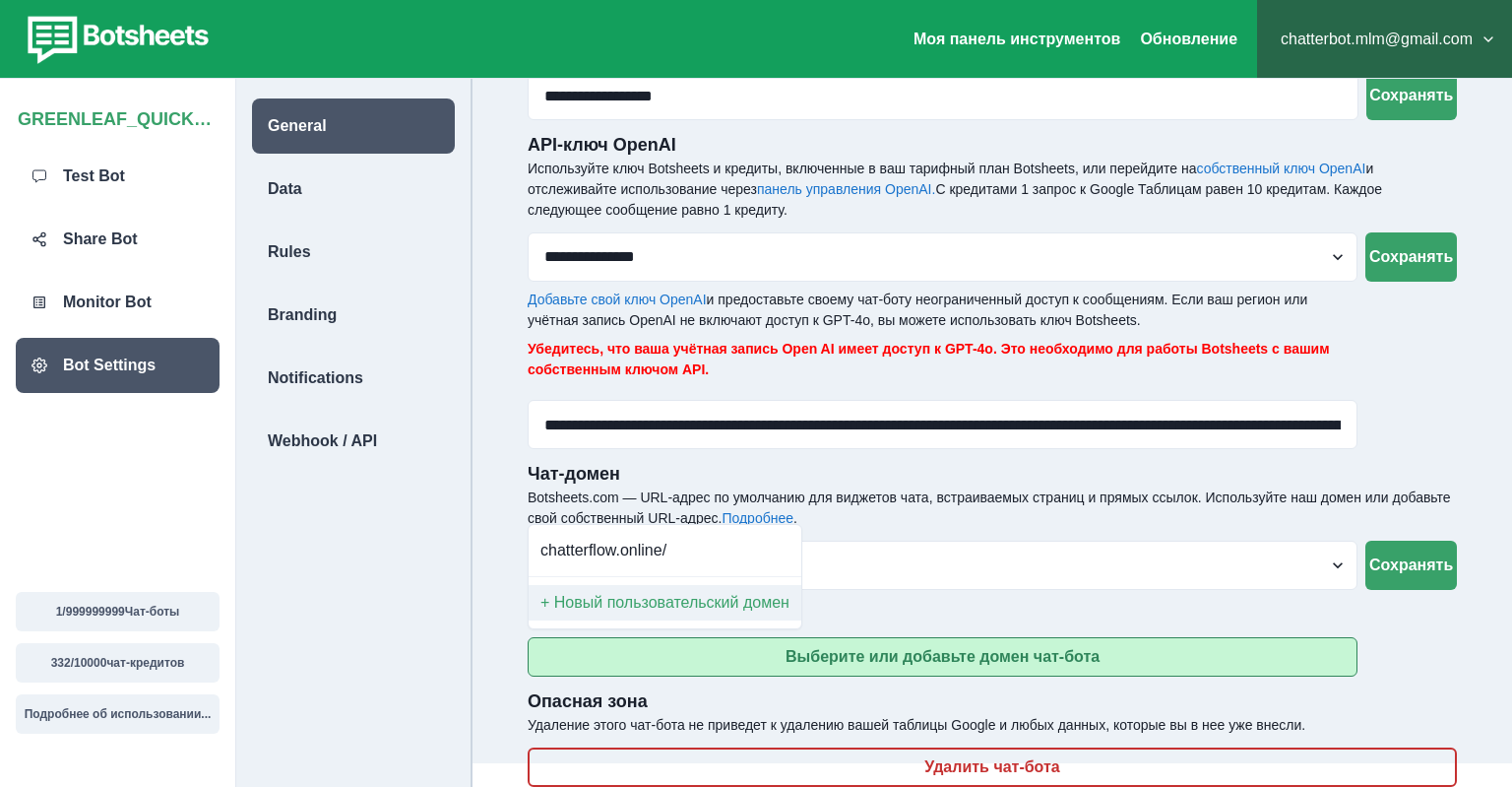 click on "+ Новый пользовательский домен" at bounding box center [664, 603] 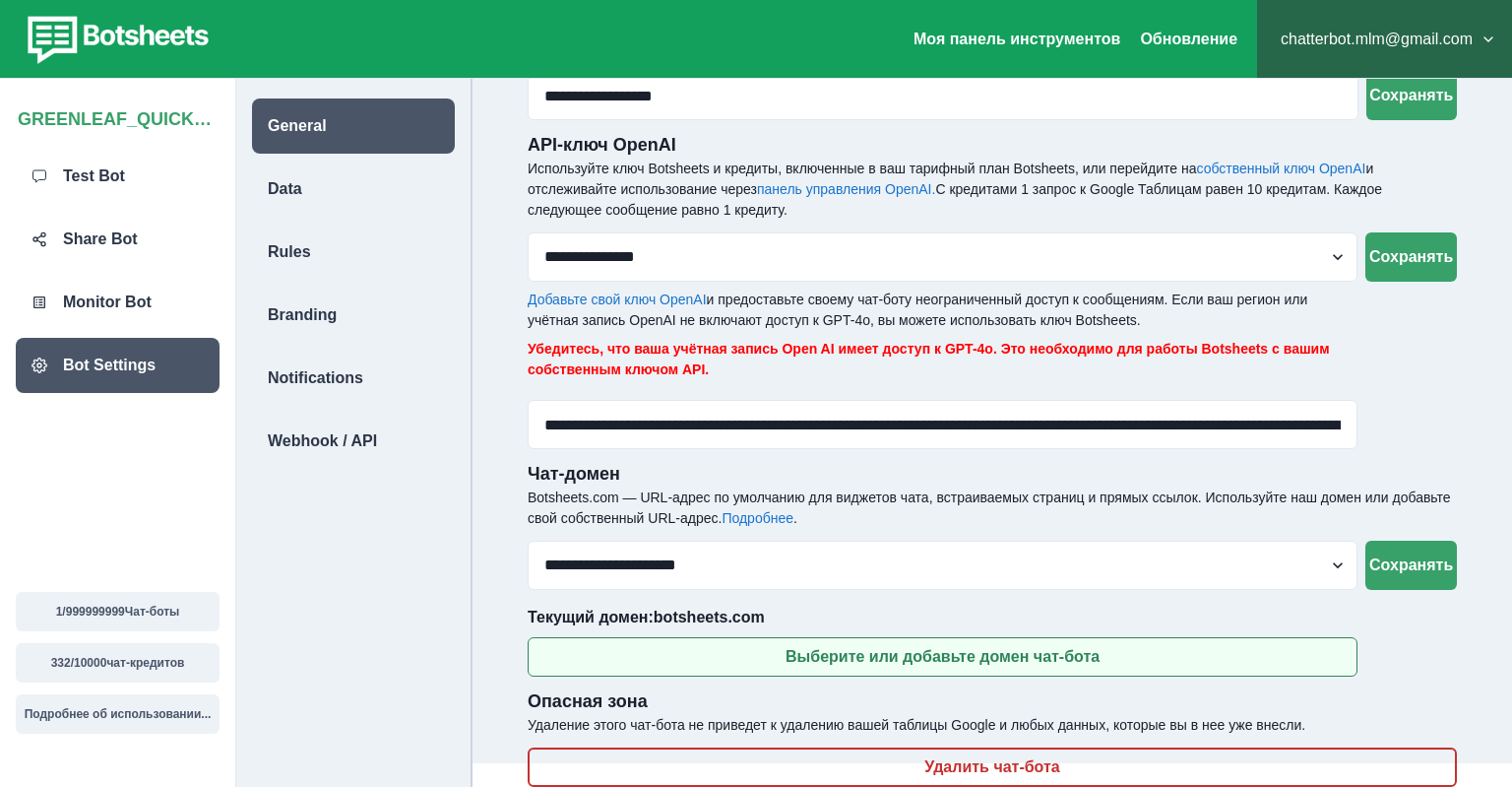 click on "Выберите или добавьте домен чат-бота" at bounding box center (942, 657) 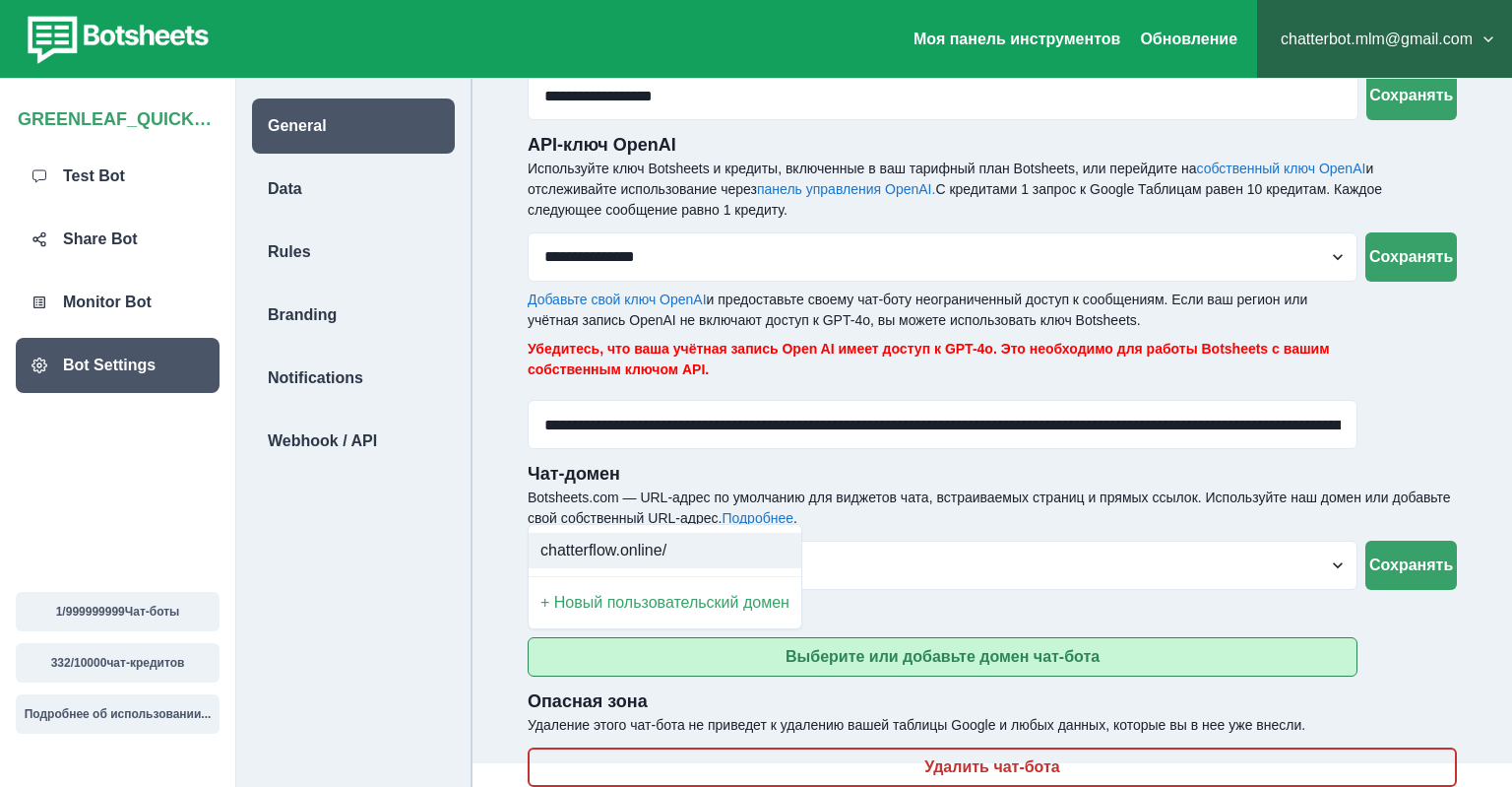 click on "chatterflow.online/" at bounding box center (664, 551) 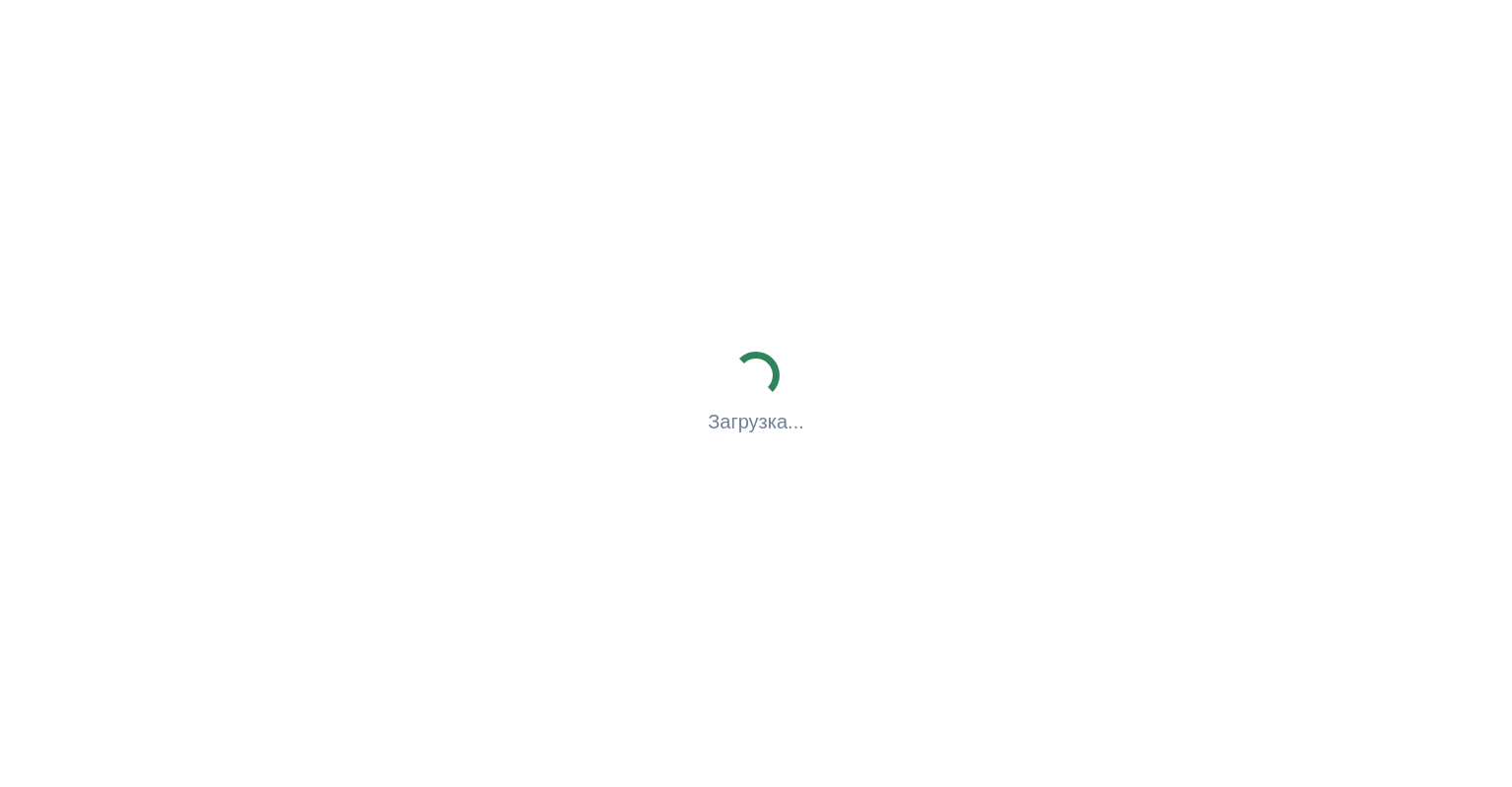 scroll, scrollTop: 0, scrollLeft: 0, axis: both 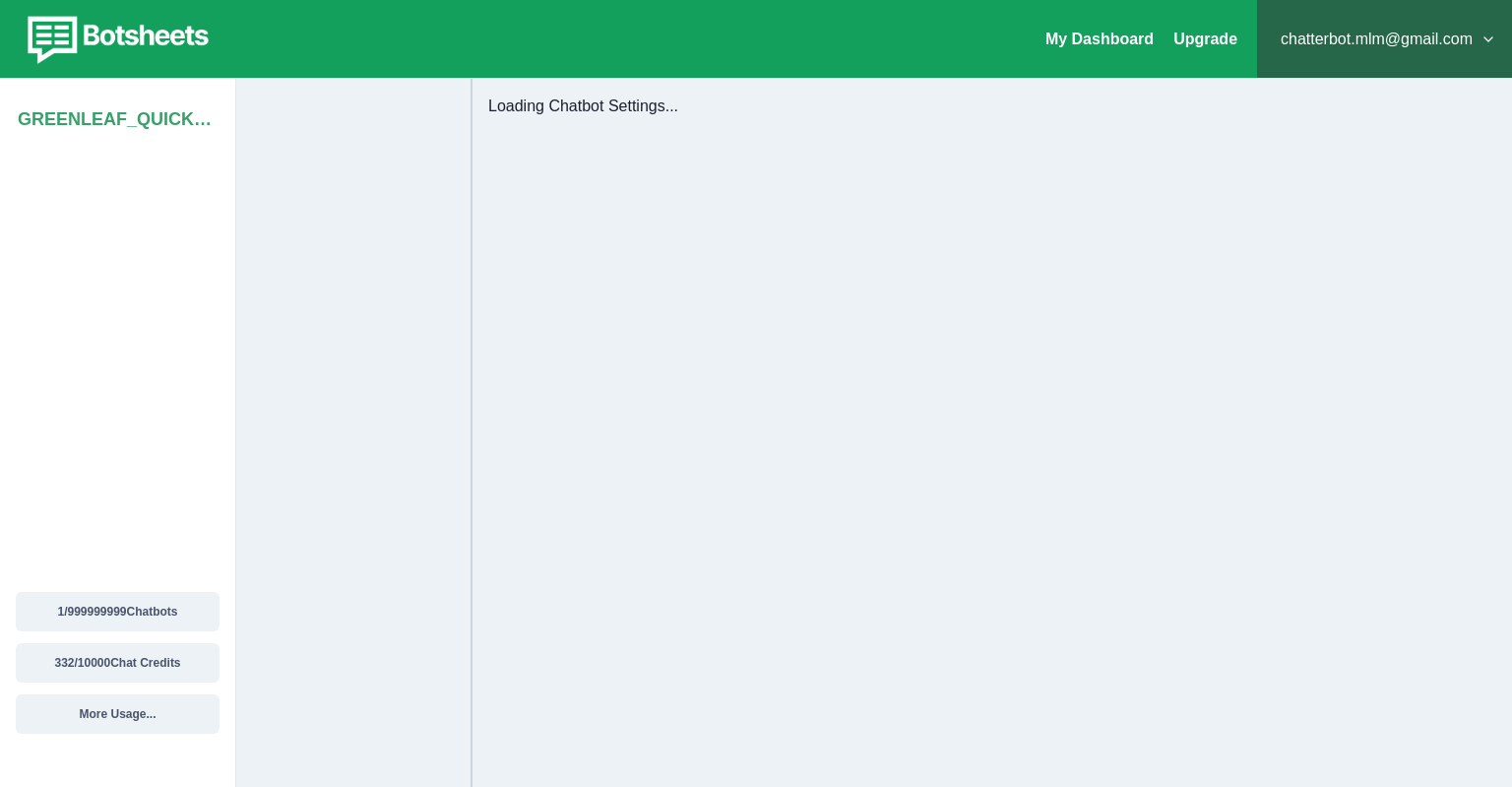 select on "**********" 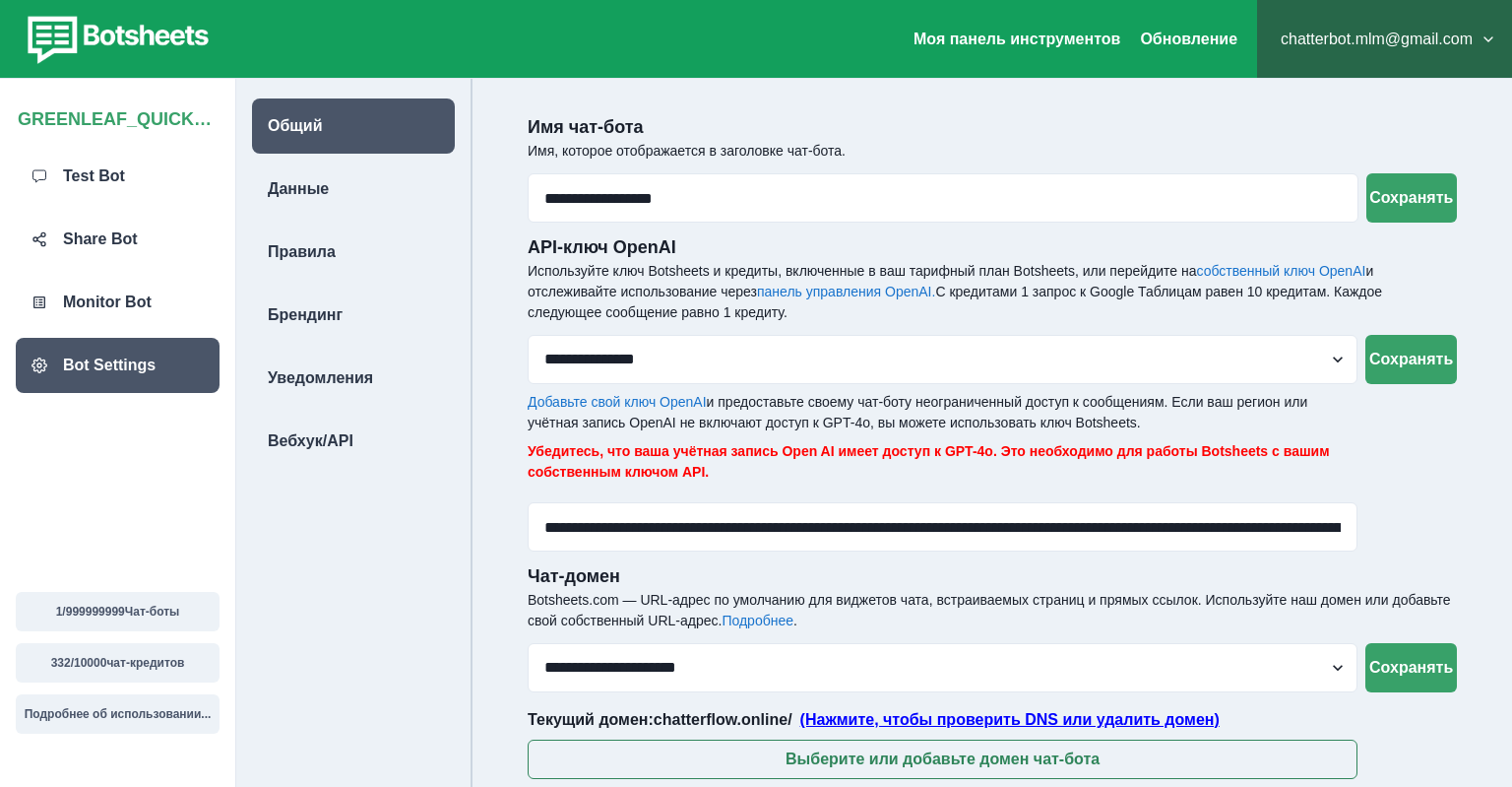 scroll, scrollTop: 102, scrollLeft: 0, axis: vertical 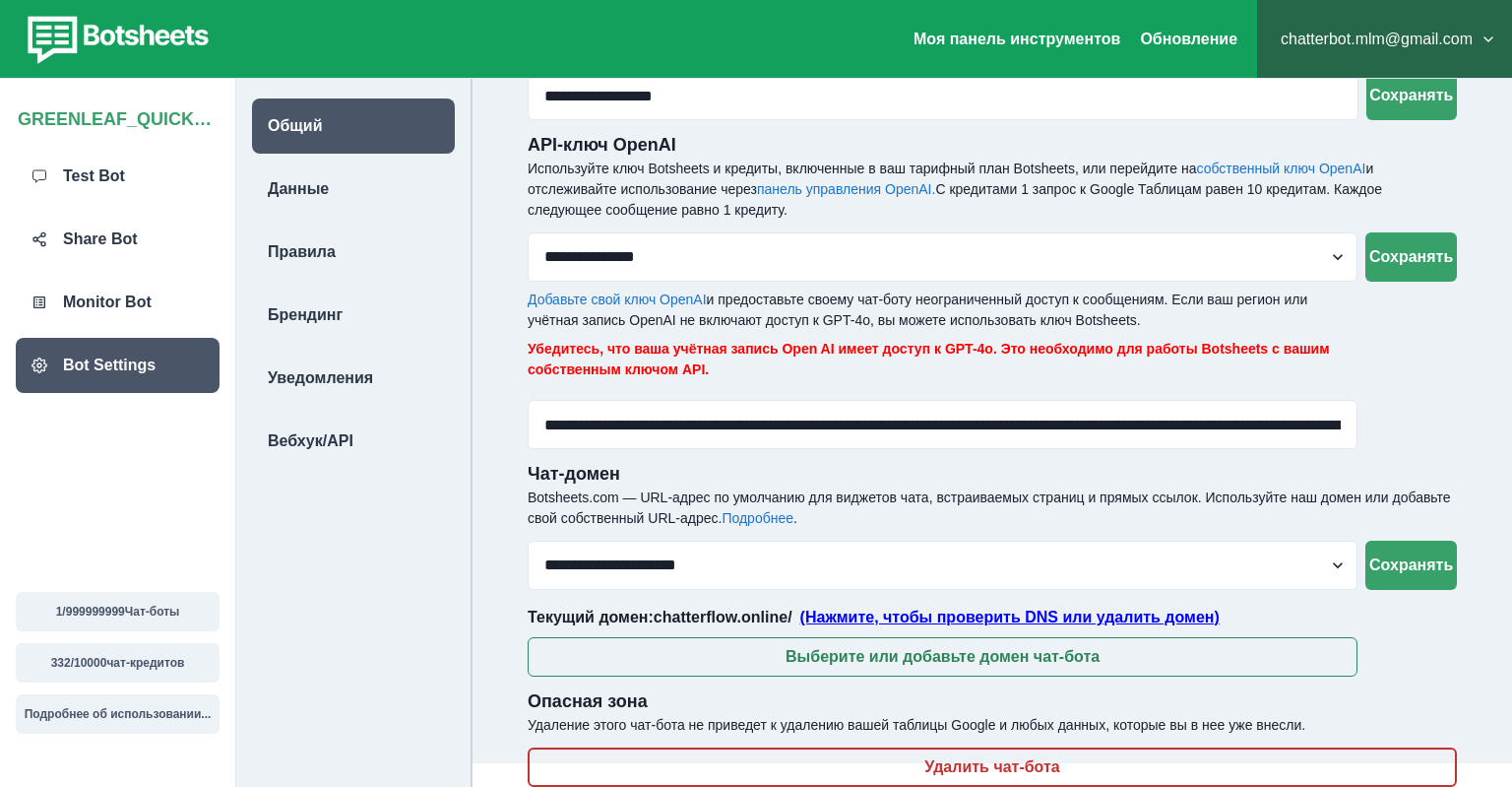click on "(Нажмите, чтобы проверить DNS или удалить домен)" at bounding box center [1010, 617] 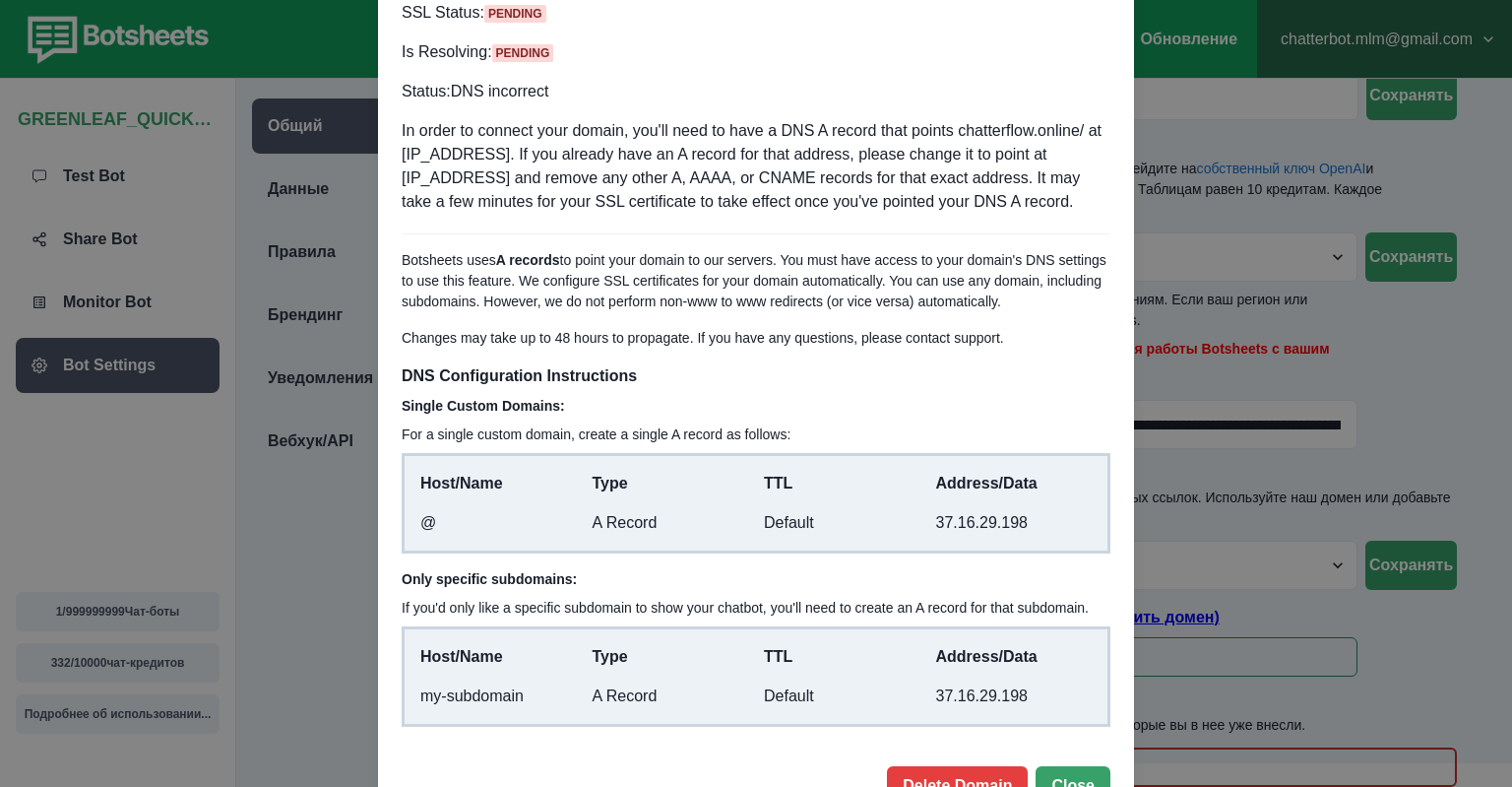 scroll, scrollTop: 265, scrollLeft: 0, axis: vertical 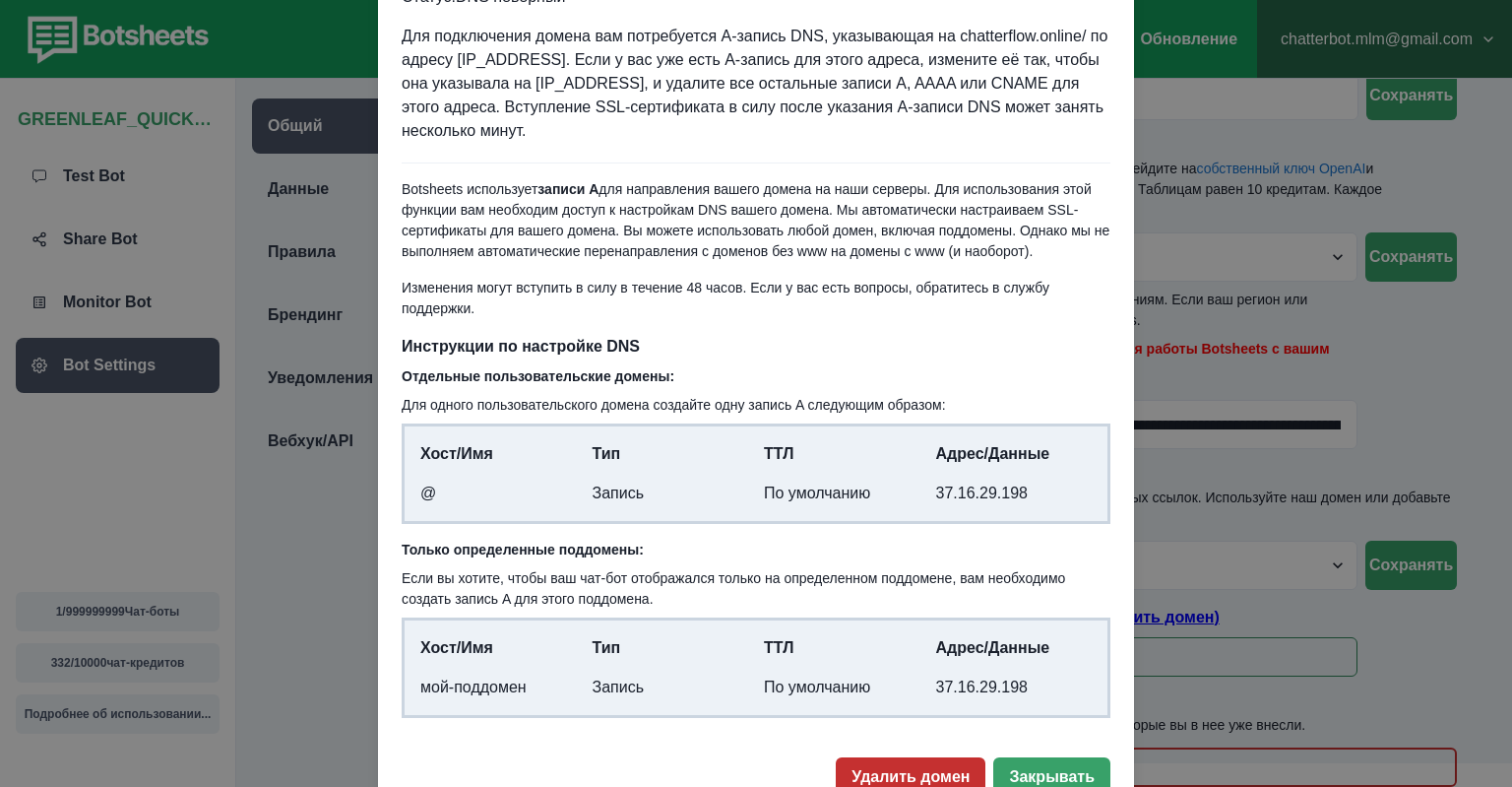 click on "Удалить домен" at bounding box center (911, 777) 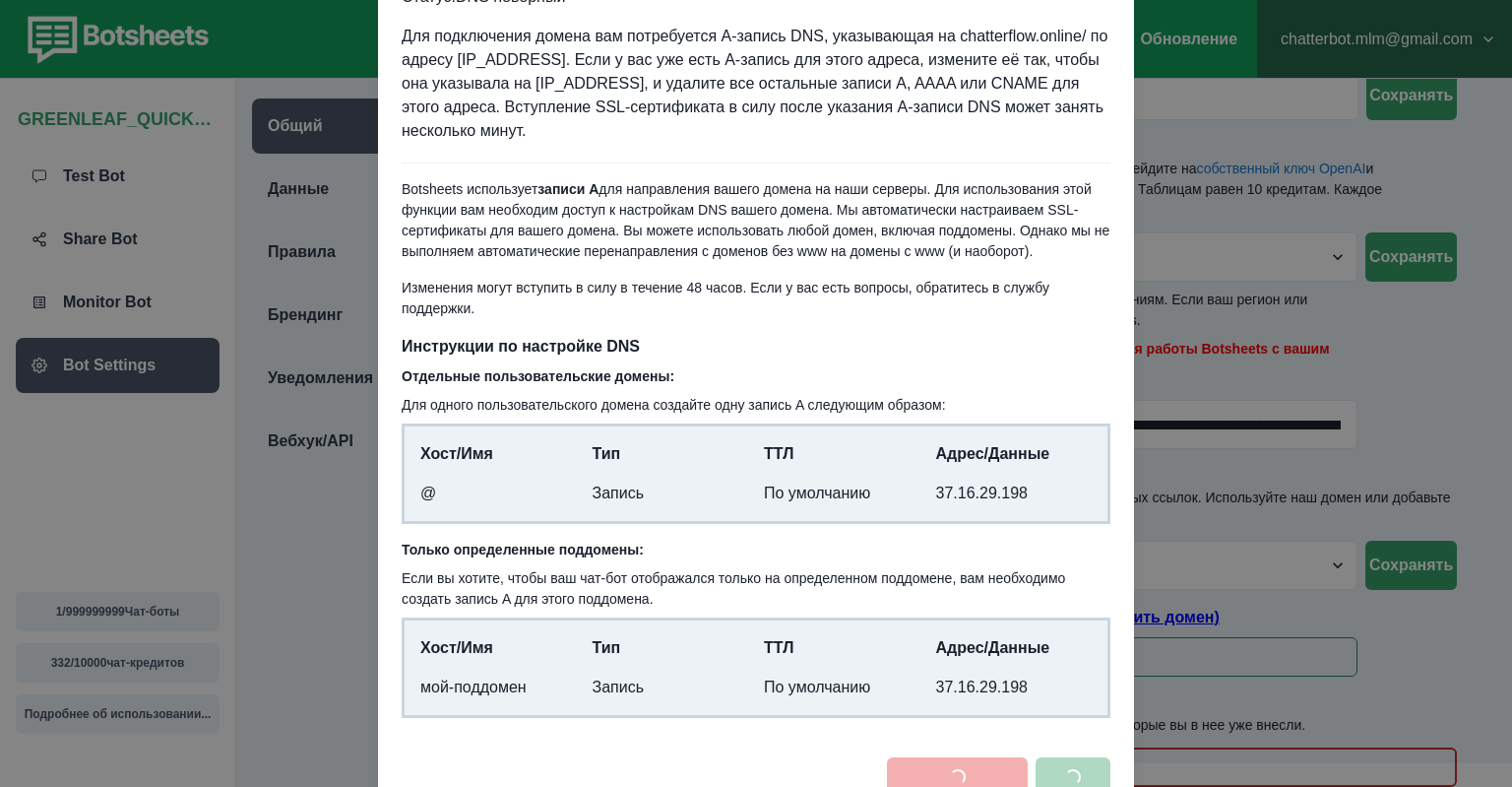 scroll, scrollTop: 0, scrollLeft: 0, axis: both 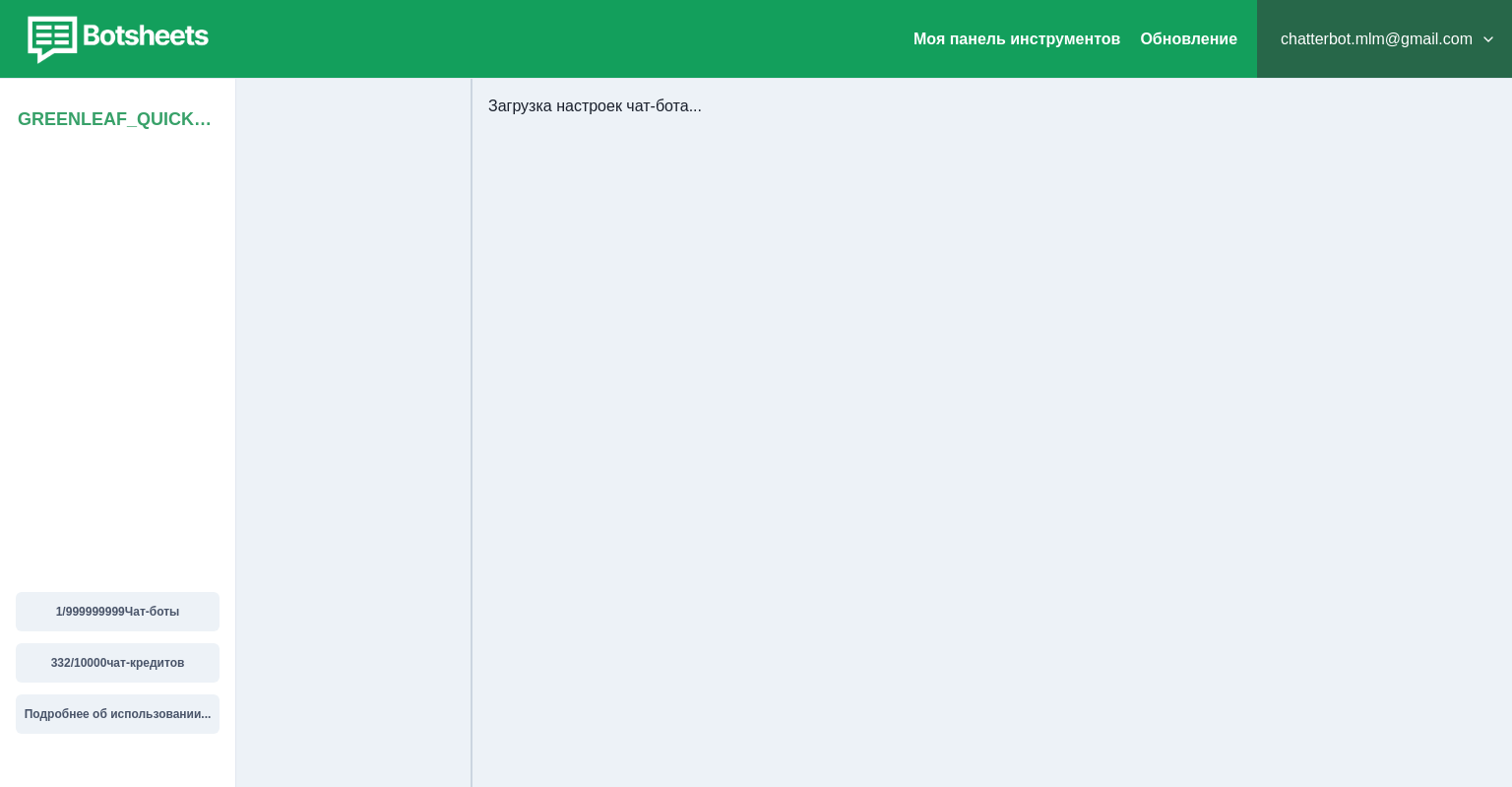 select on "**********" 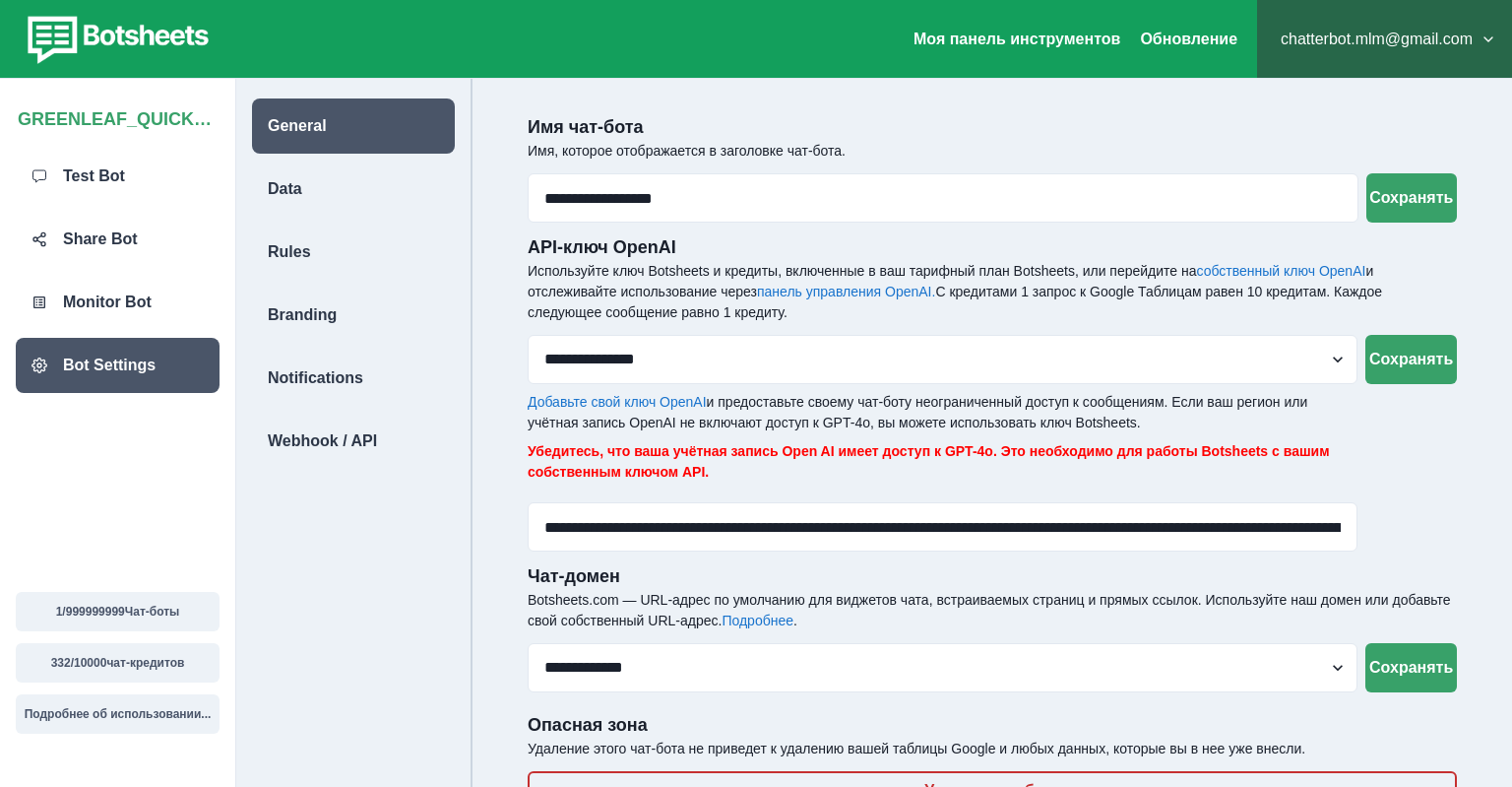 click on "Botsheets.com — URL-адрес по умолчанию для виджетов чата, встраиваемых страниц и прямых ссылок. Используйте наш домен или добавьте свой собственный URL-адрес.   Подробнее   ." at bounding box center (992, 611) 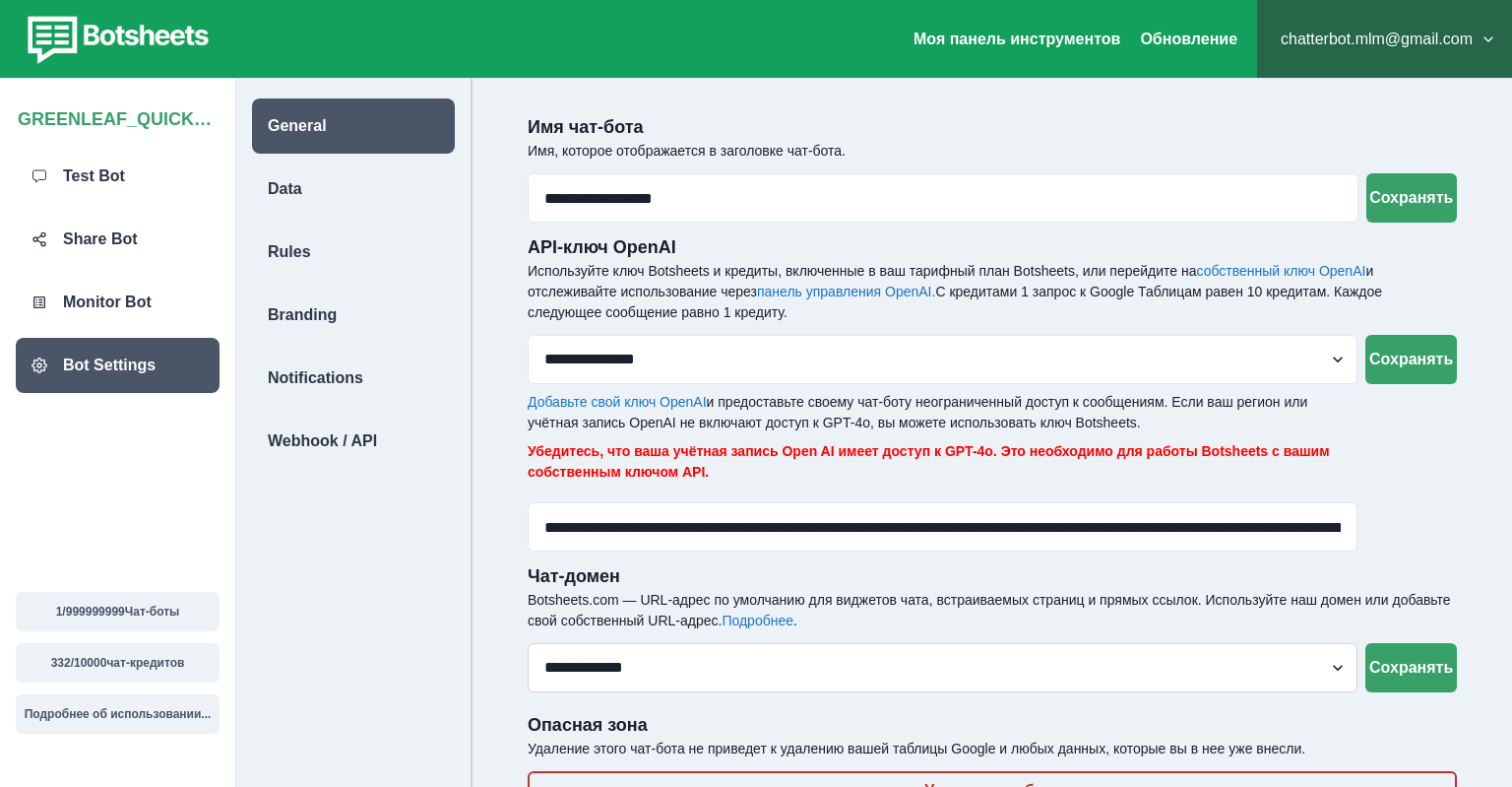click on "**********" at bounding box center (942, 668) 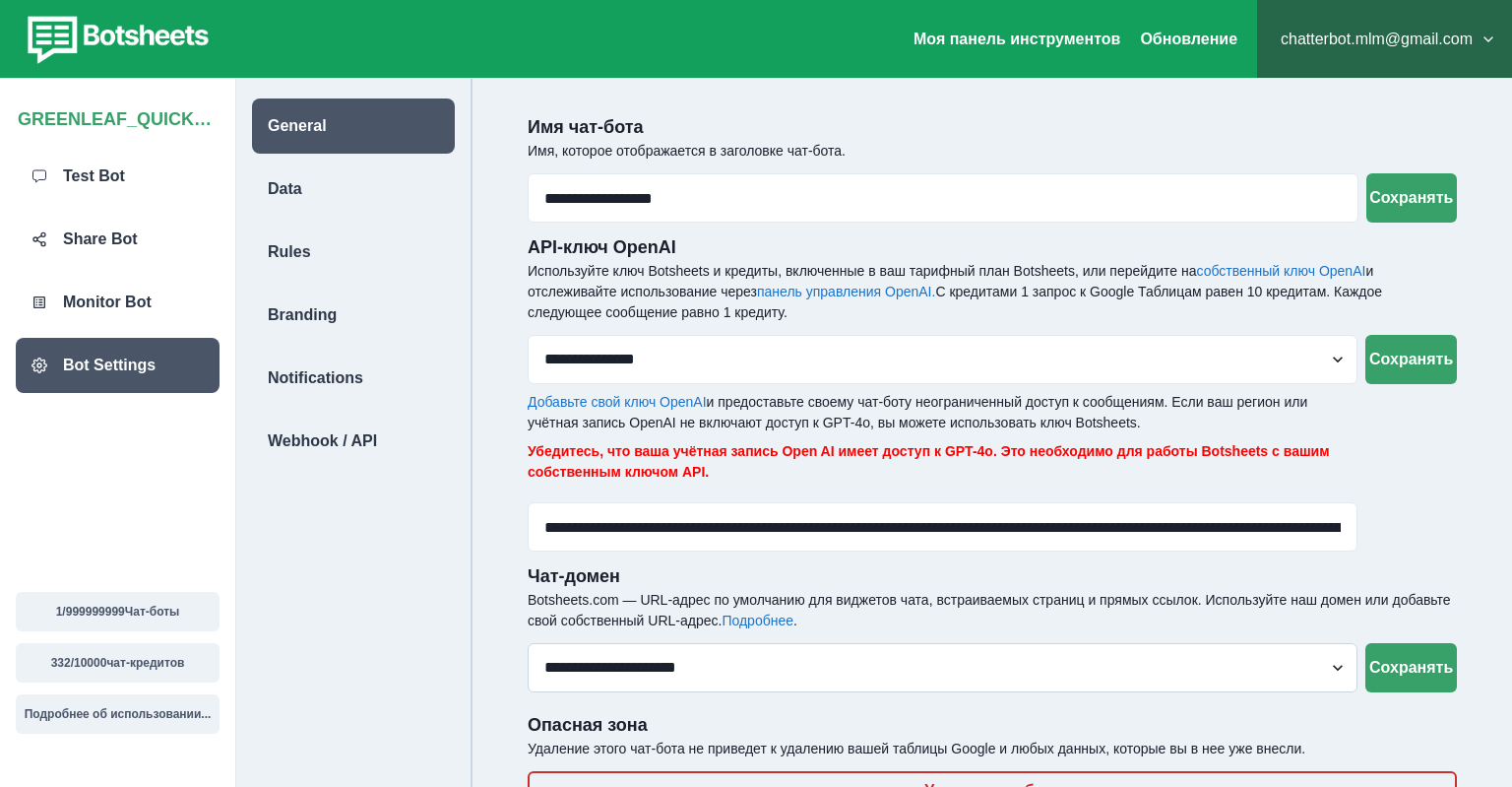 click on "**********" at bounding box center (0, 0) 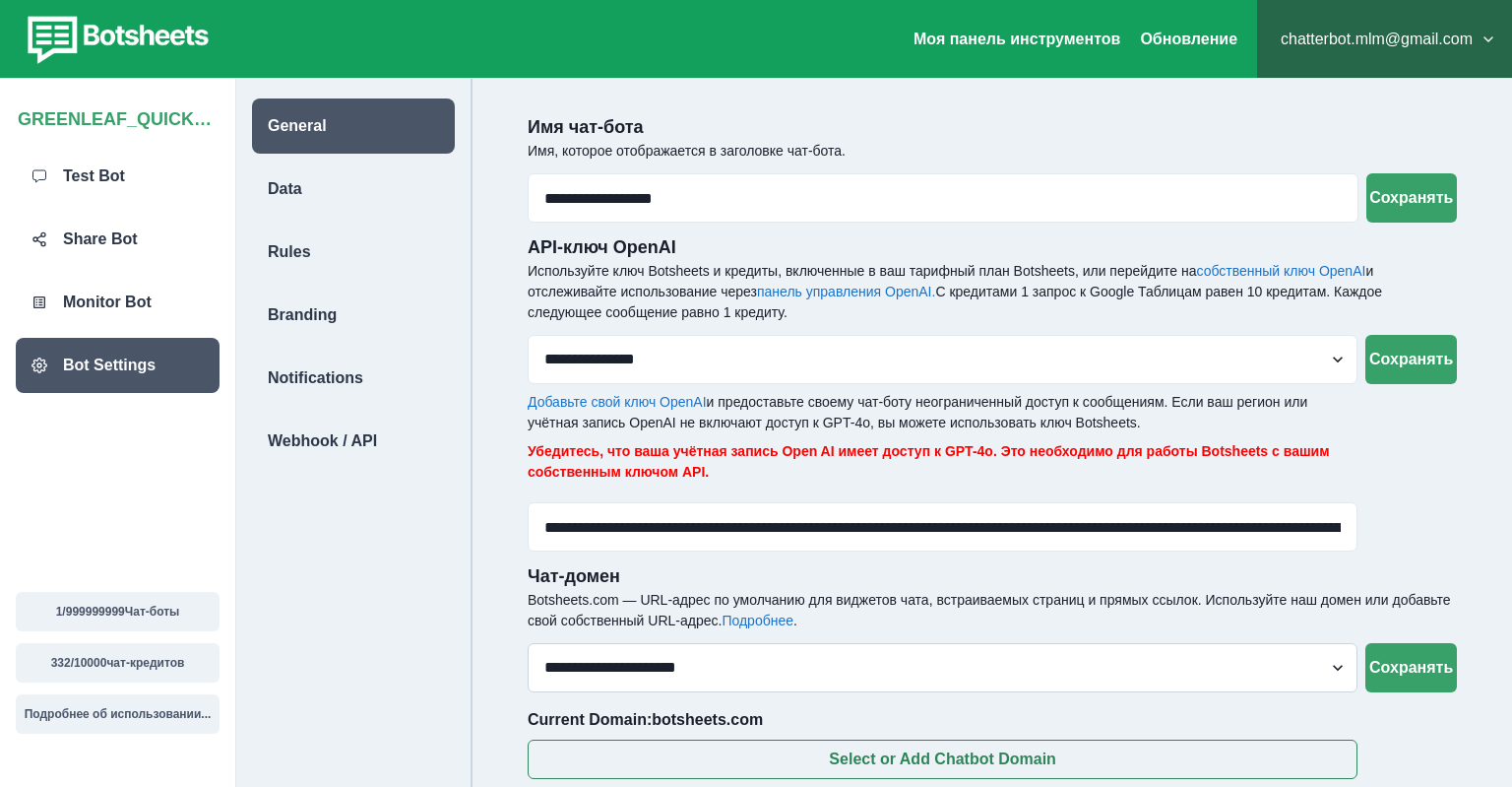scroll, scrollTop: 102, scrollLeft: 0, axis: vertical 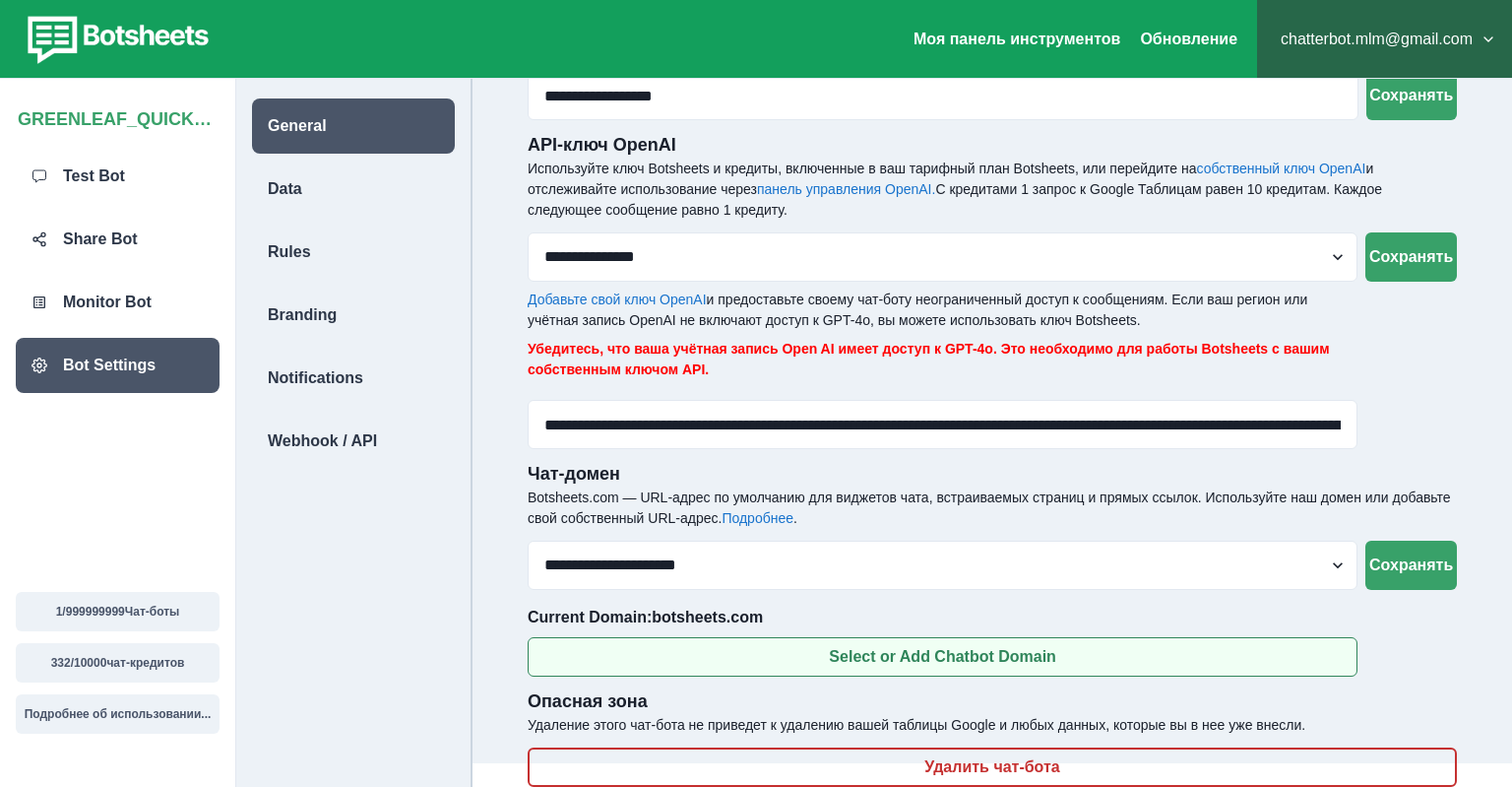 click on "Select or Add Chatbot Domain" at bounding box center (942, 657) 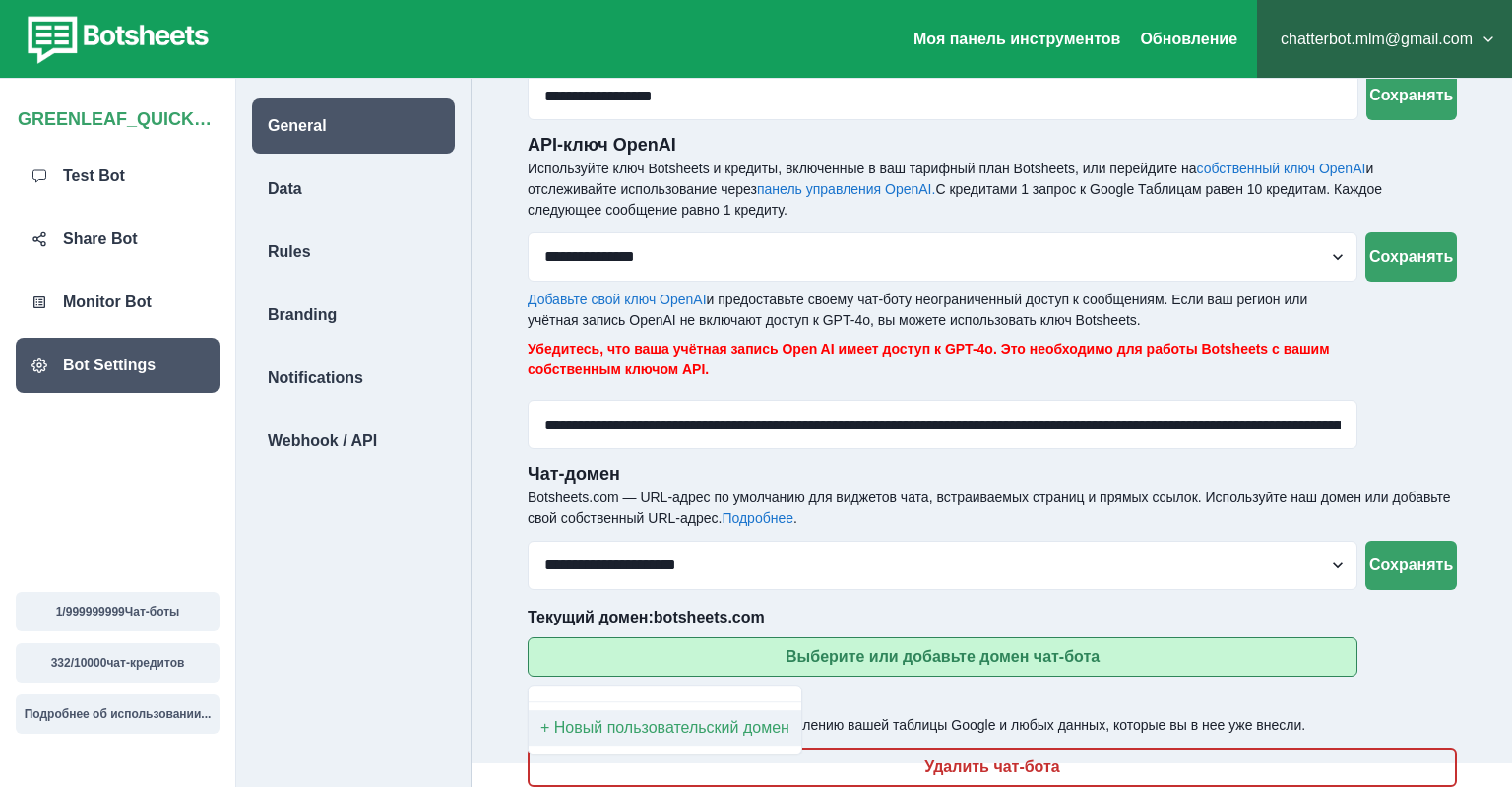 click on "+ Новый пользовательский домен" at bounding box center (664, 728) 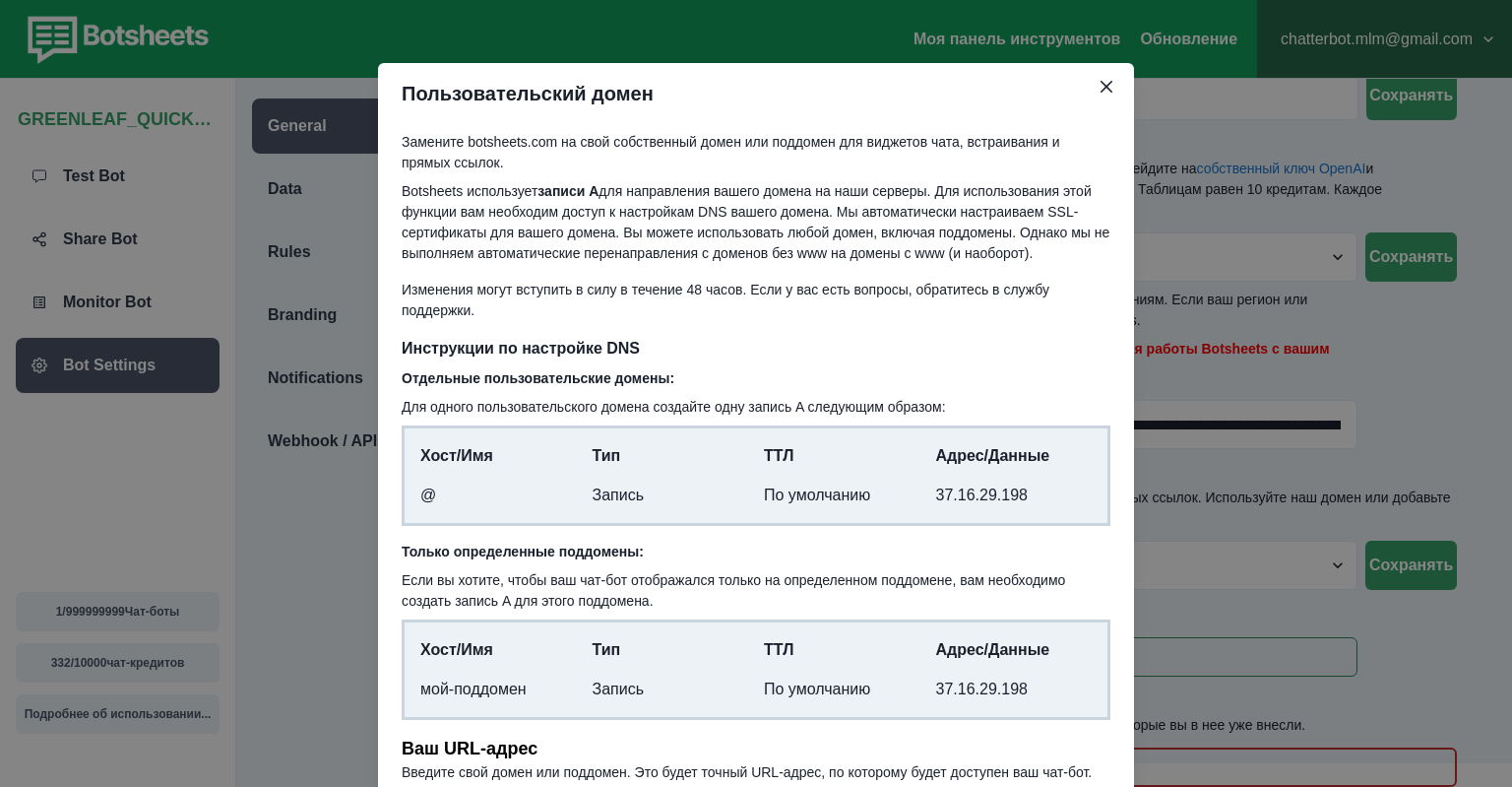 drag, startPoint x: 447, startPoint y: 492, endPoint x: 408, endPoint y: 498, distance: 39.4588 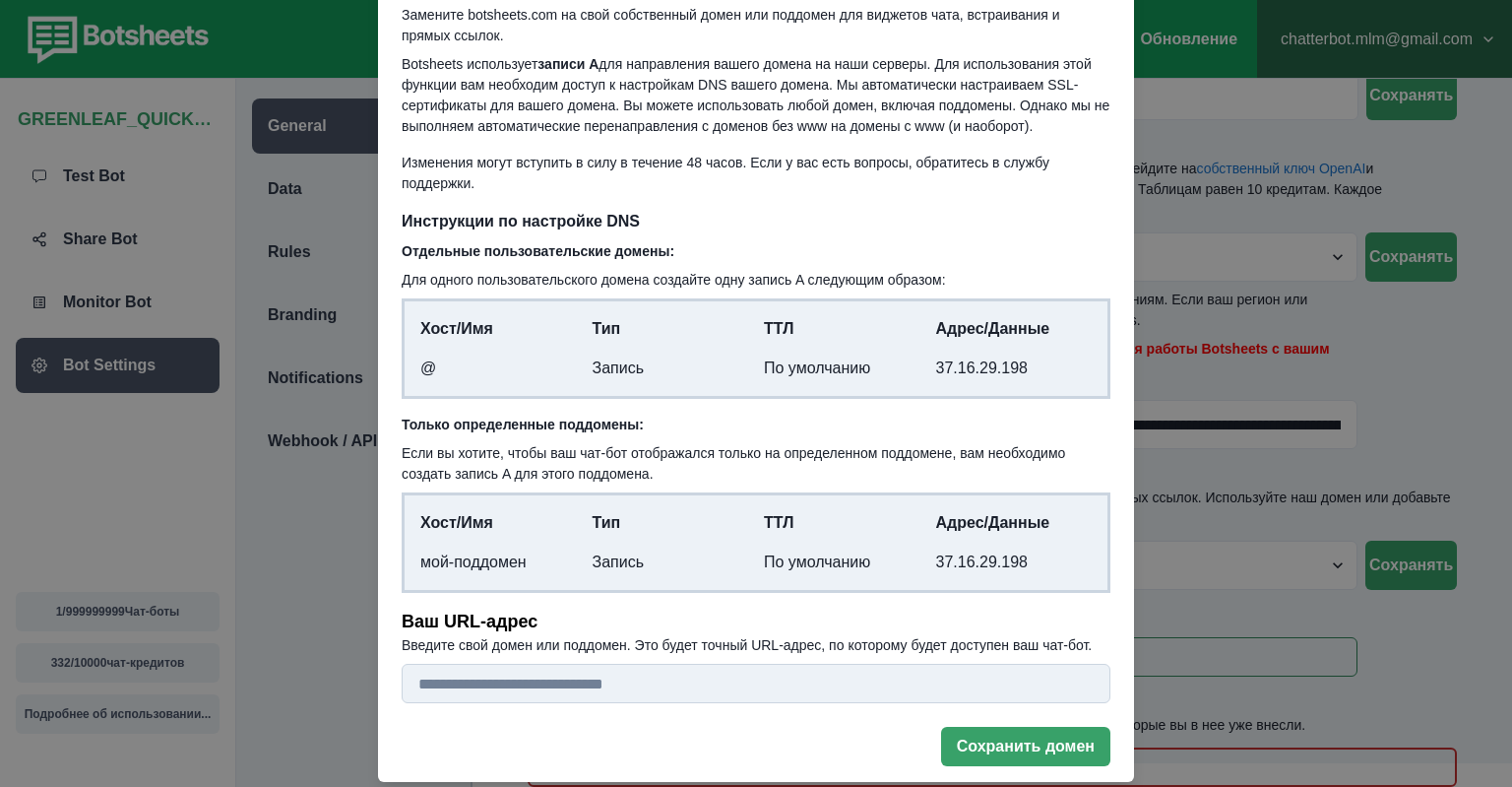 click at bounding box center [756, 684] 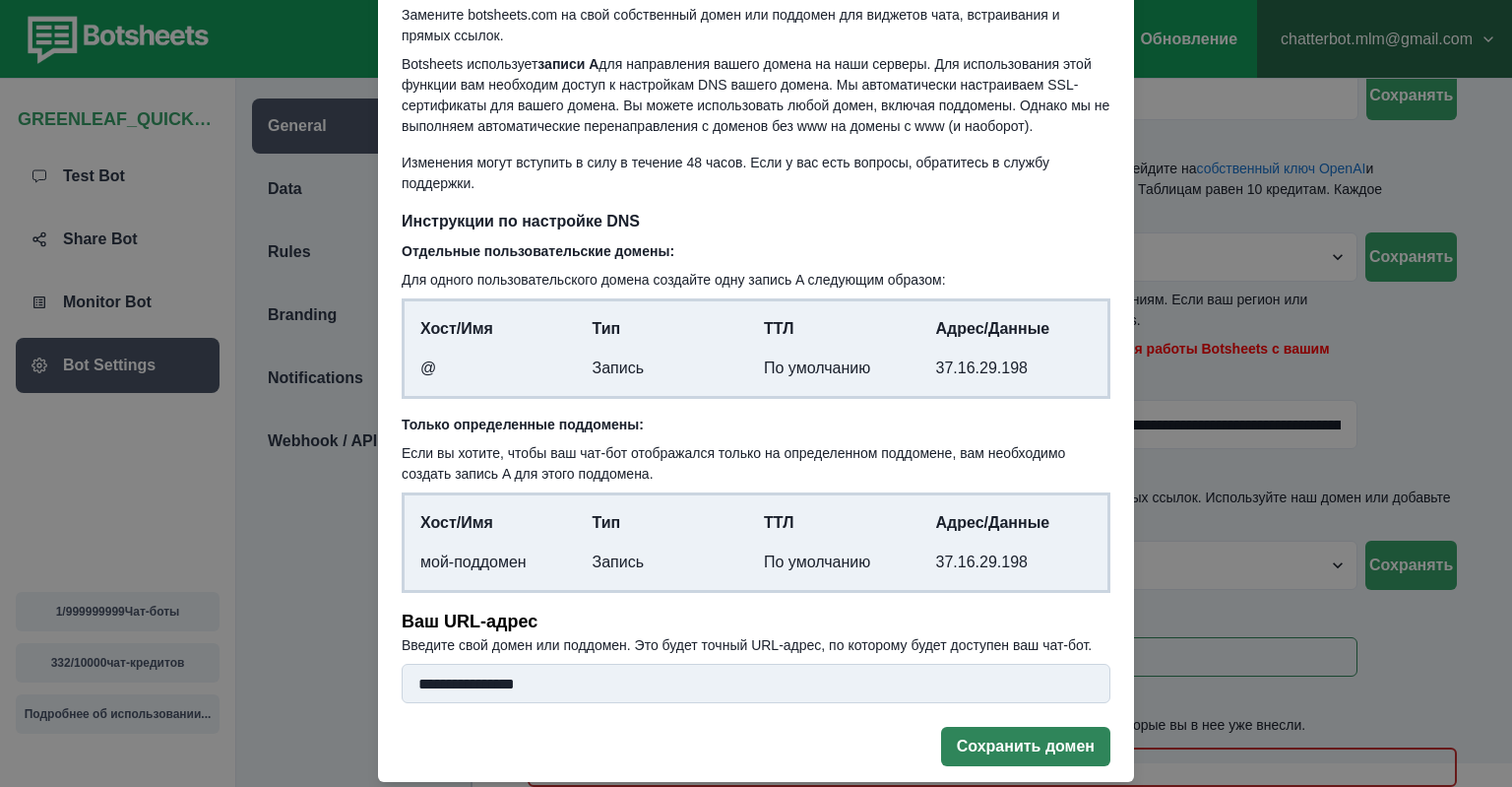 type on "**********" 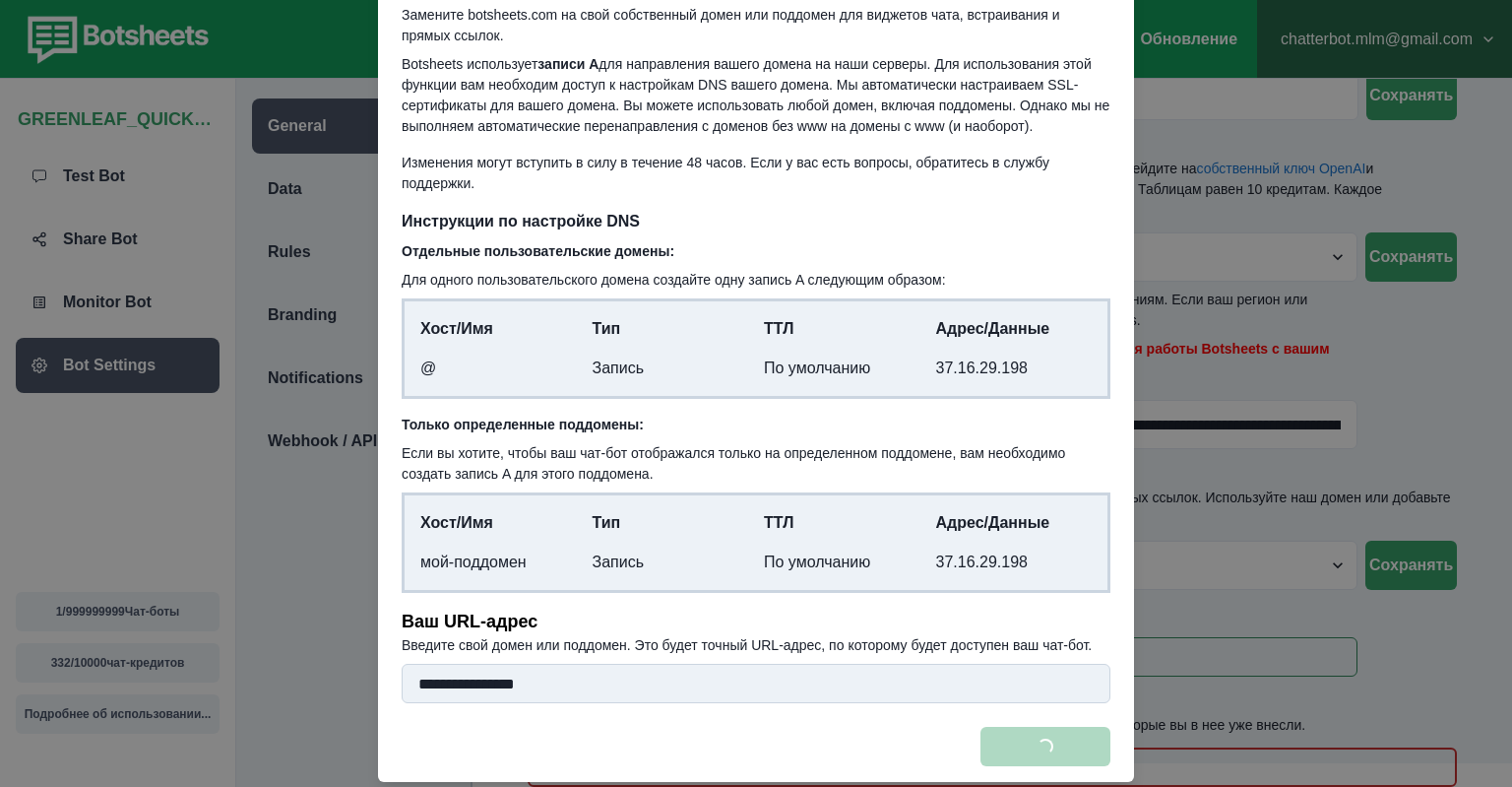 scroll, scrollTop: 0, scrollLeft: 0, axis: both 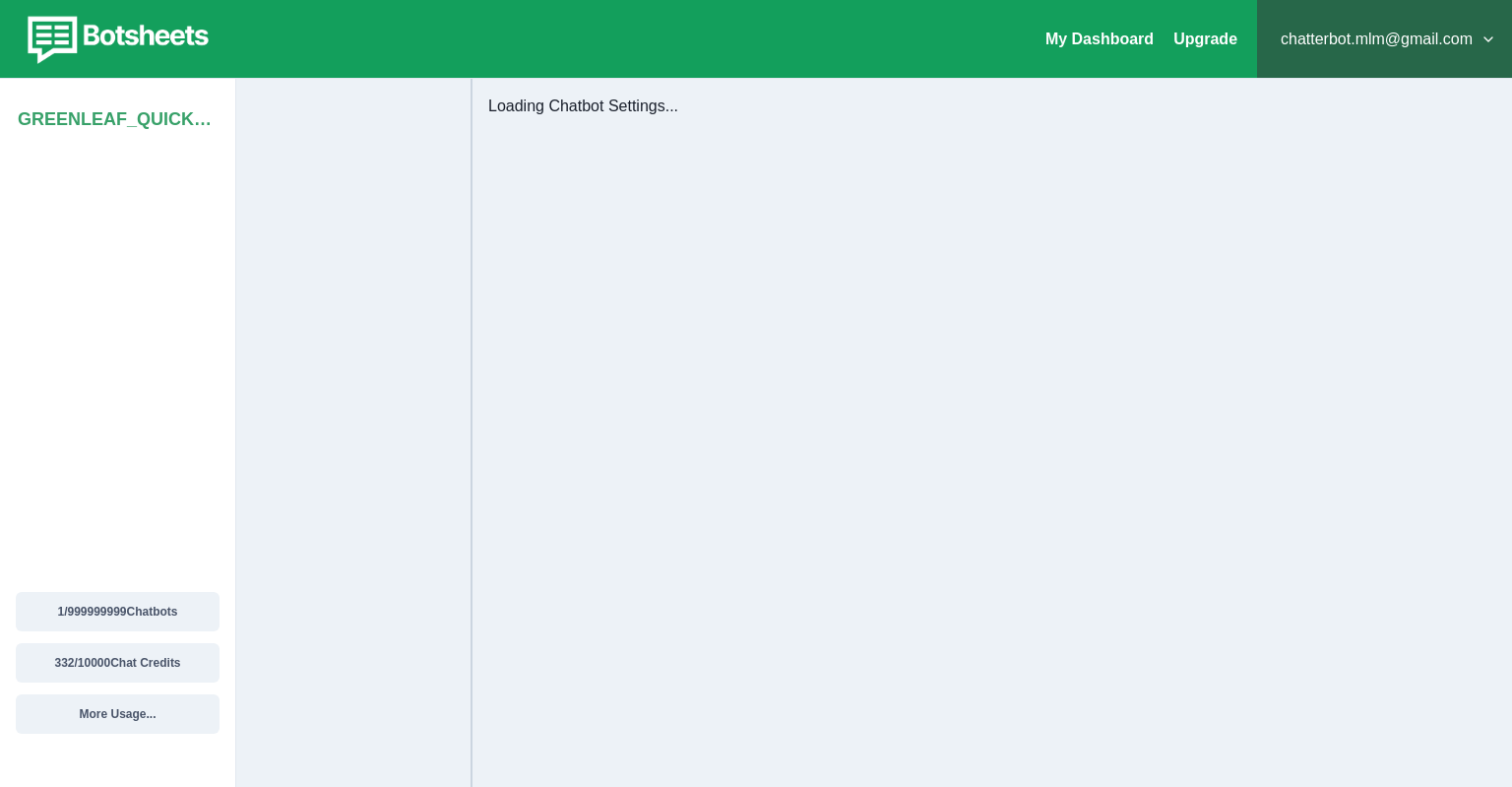 select on "**********" 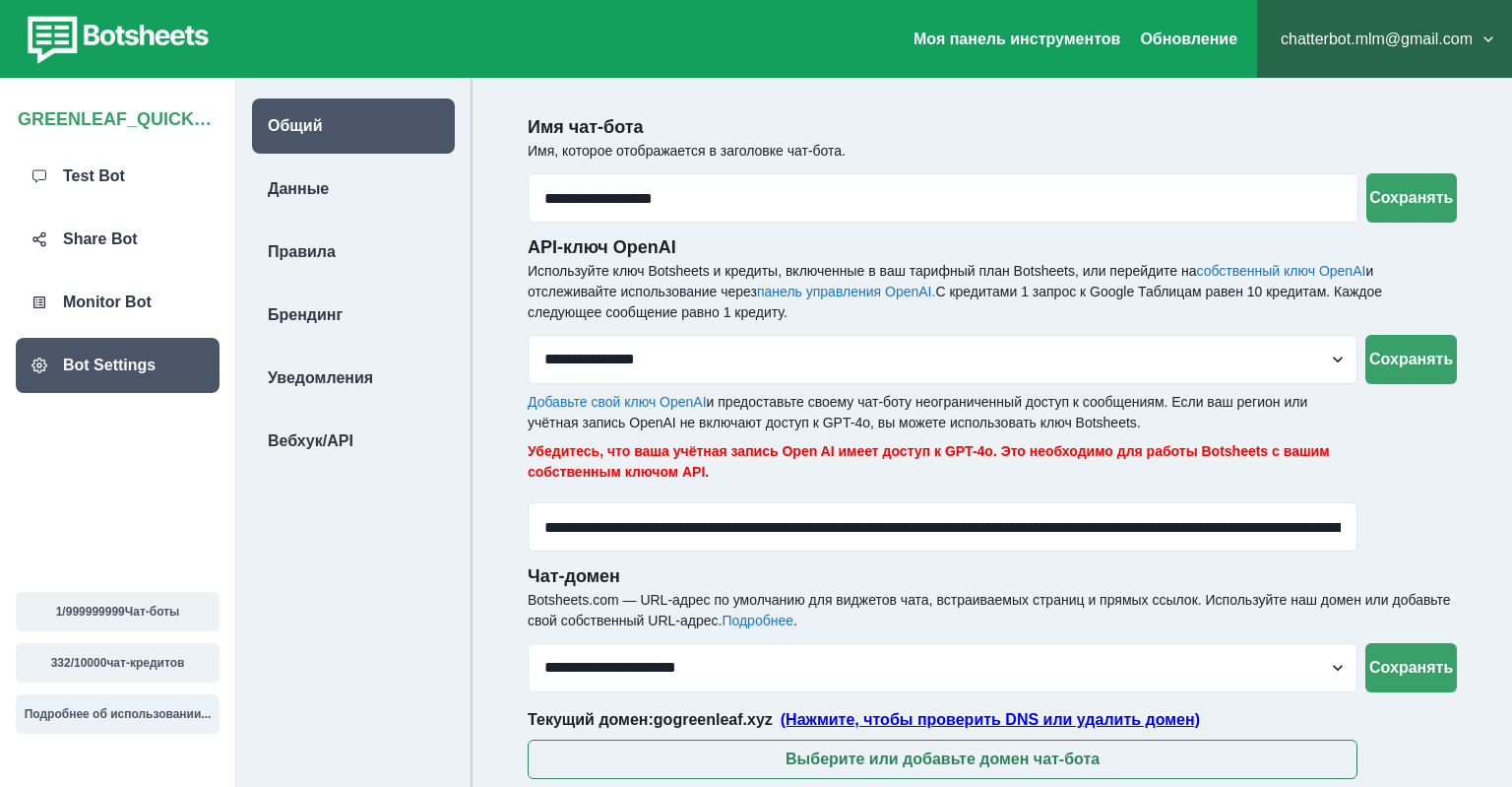scroll, scrollTop: 102, scrollLeft: 0, axis: vertical 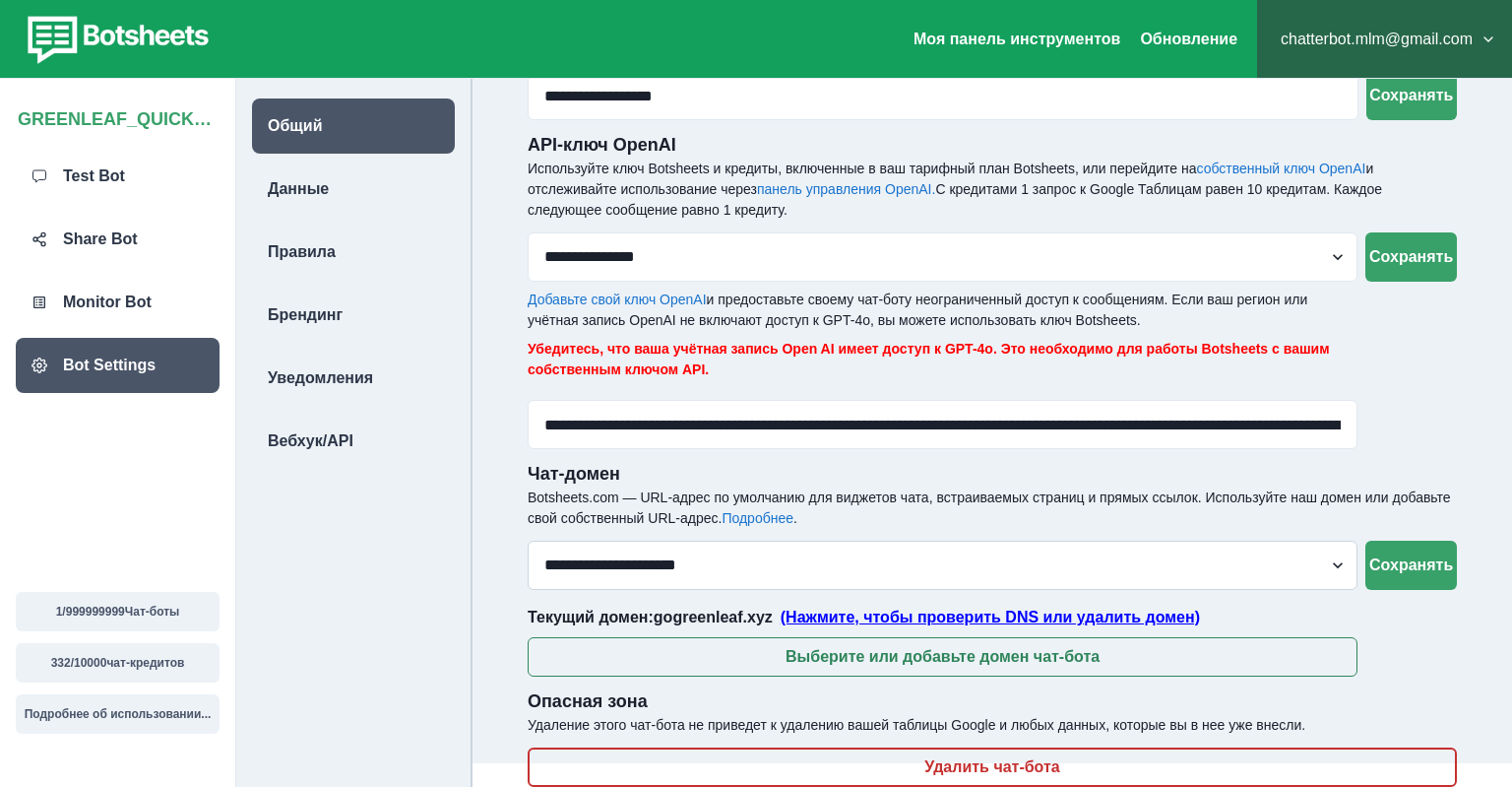 click on "**********" at bounding box center (942, 565) 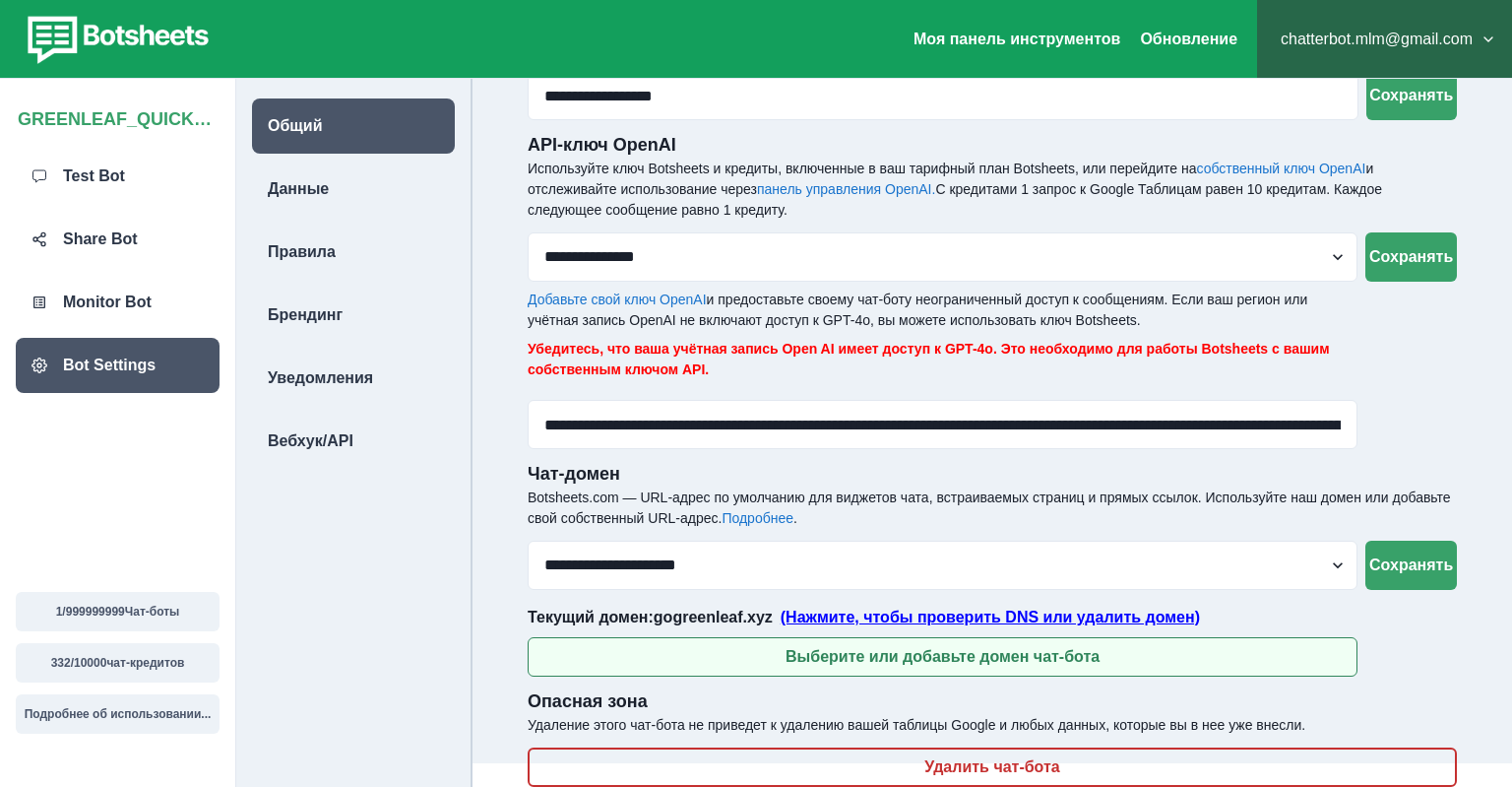 click on "Выберите или добавьте домен чат-бота" at bounding box center [942, 657] 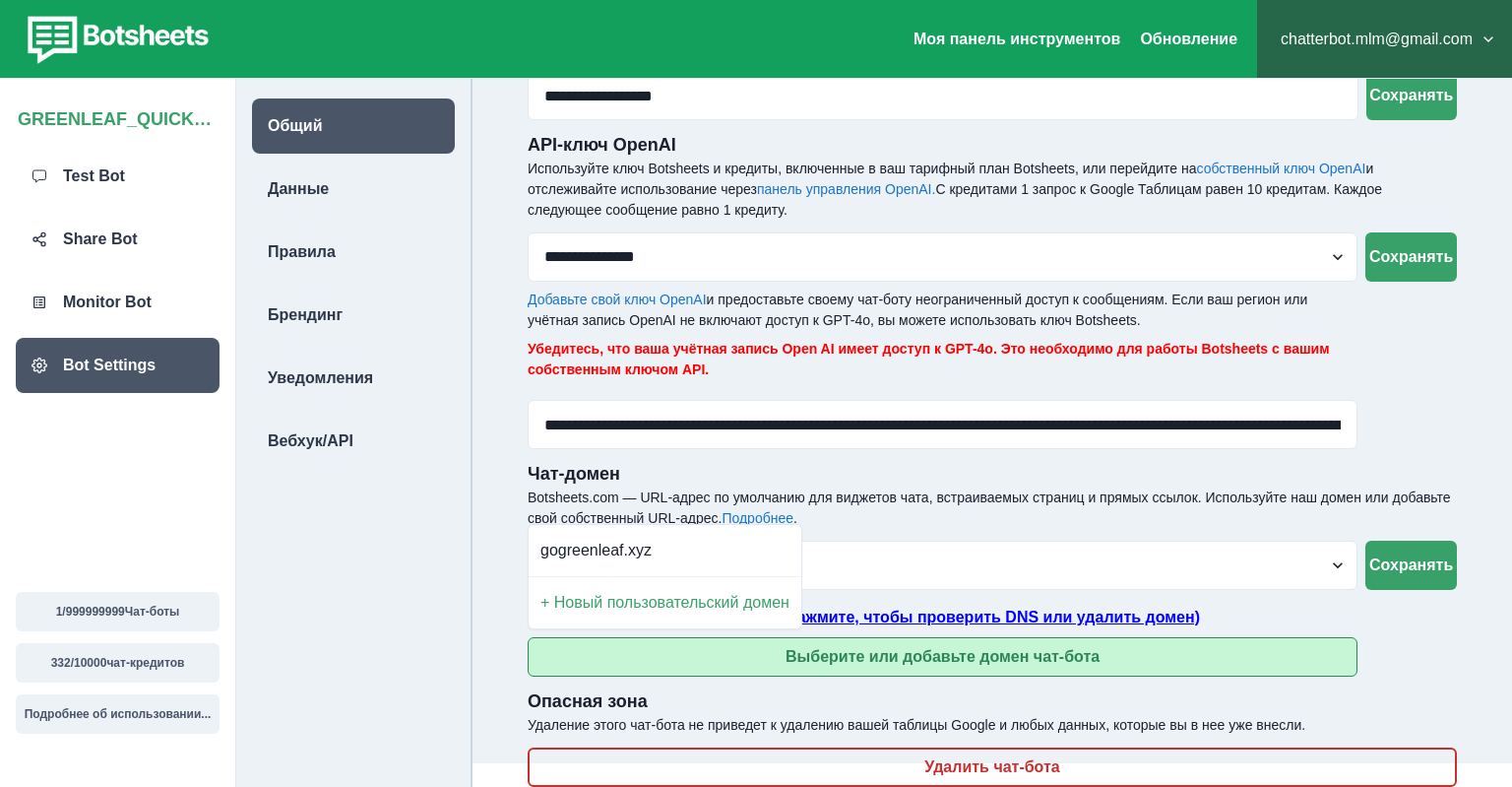 click on "Выберите или добавьте домен чат-бота" at bounding box center (942, 657) 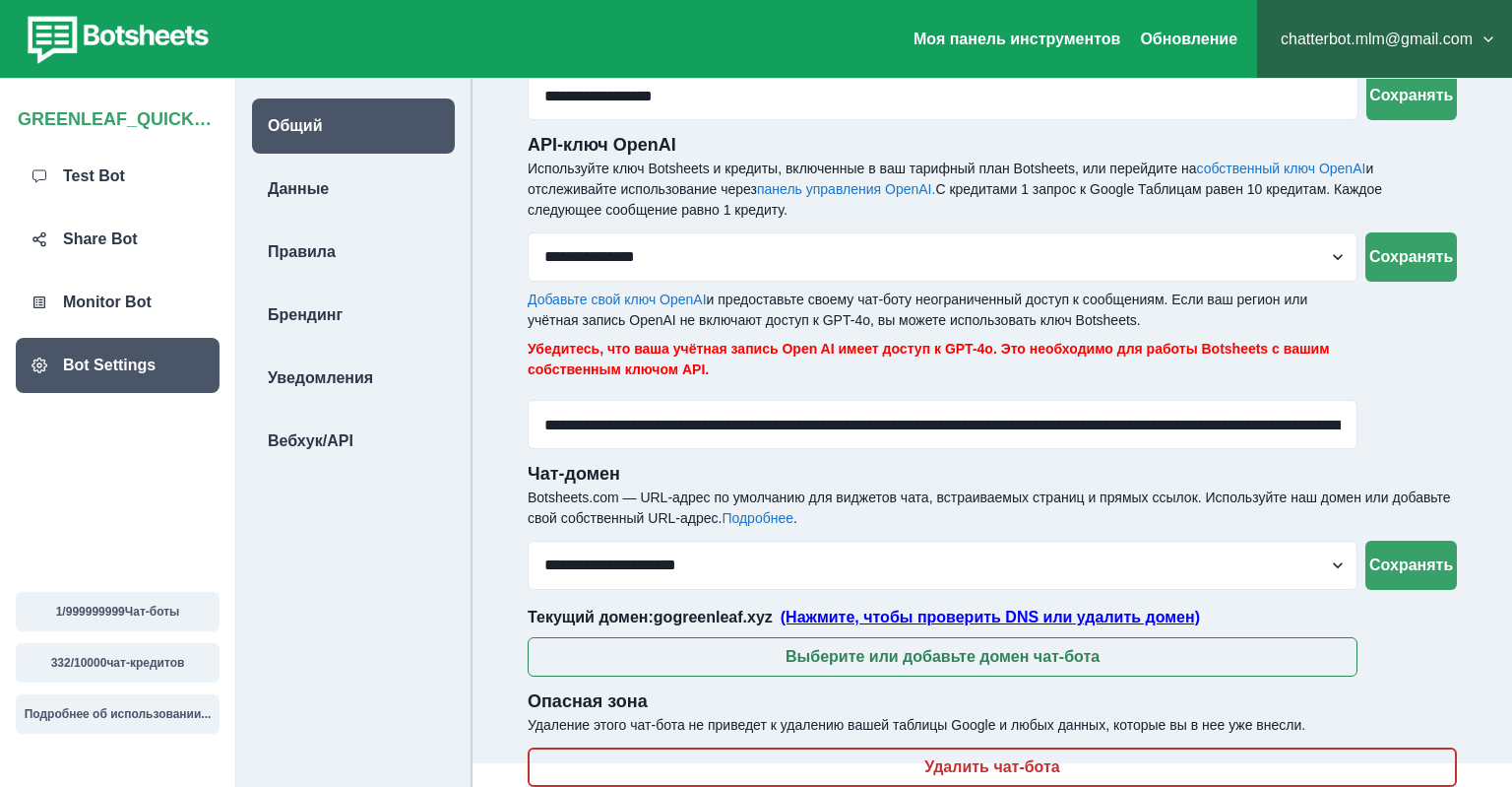 drag, startPoint x: 786, startPoint y: 613, endPoint x: 658, endPoint y: 623, distance: 128.39003 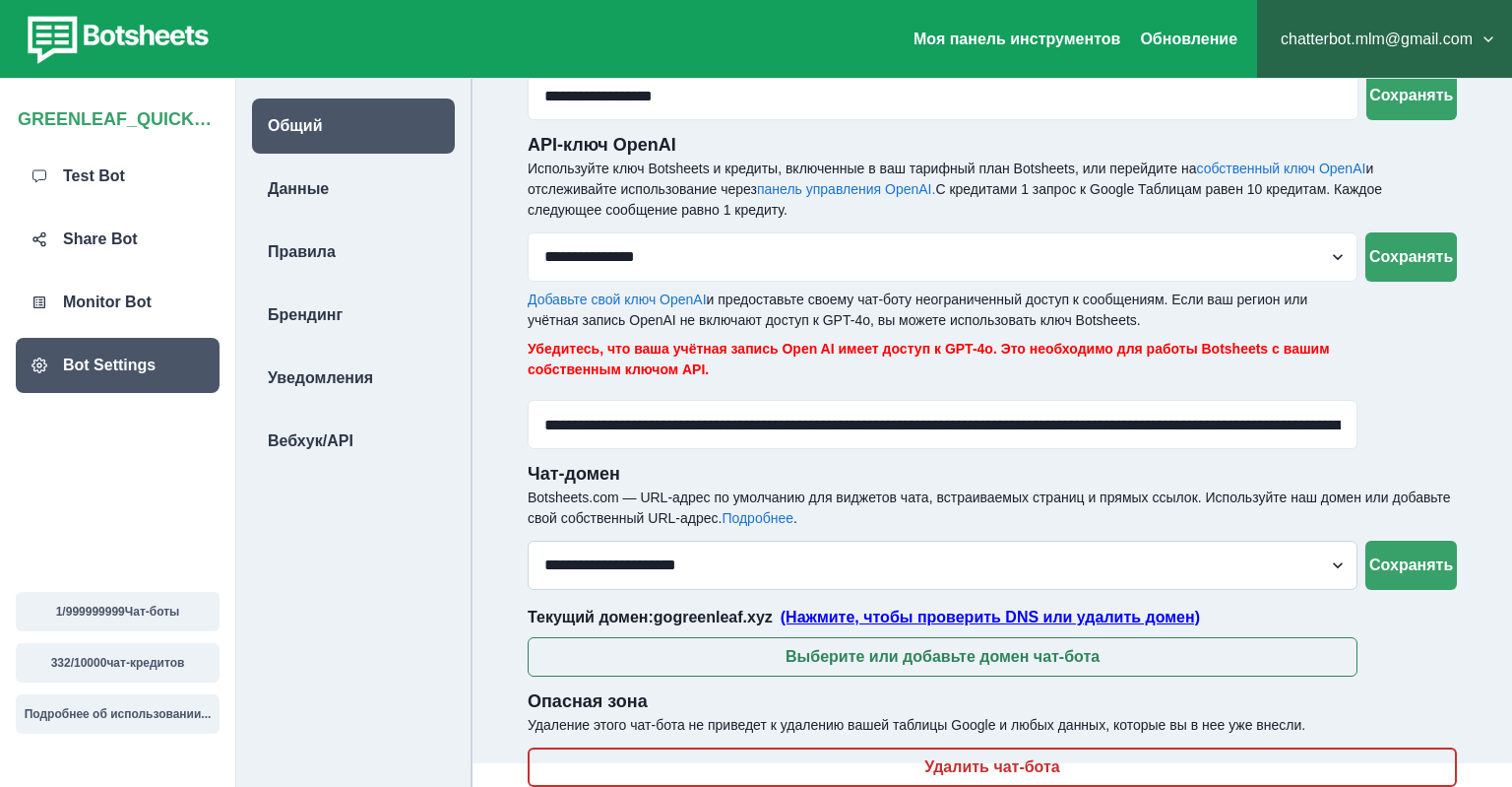 copy on "Текущий домен:   gogreenleaf.xyz" 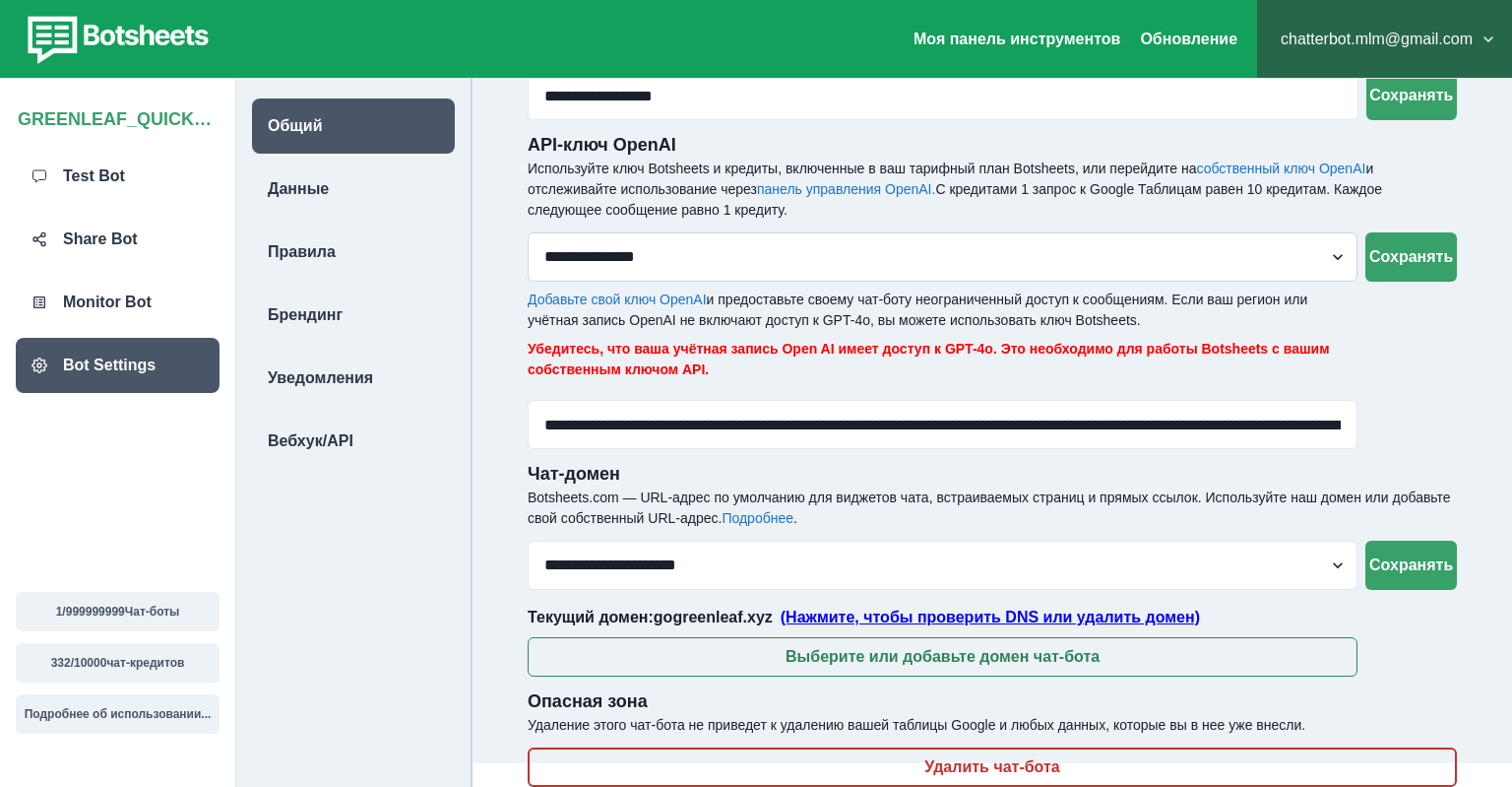 copy on "Текущий домен:   gogreenleaf.xyz" 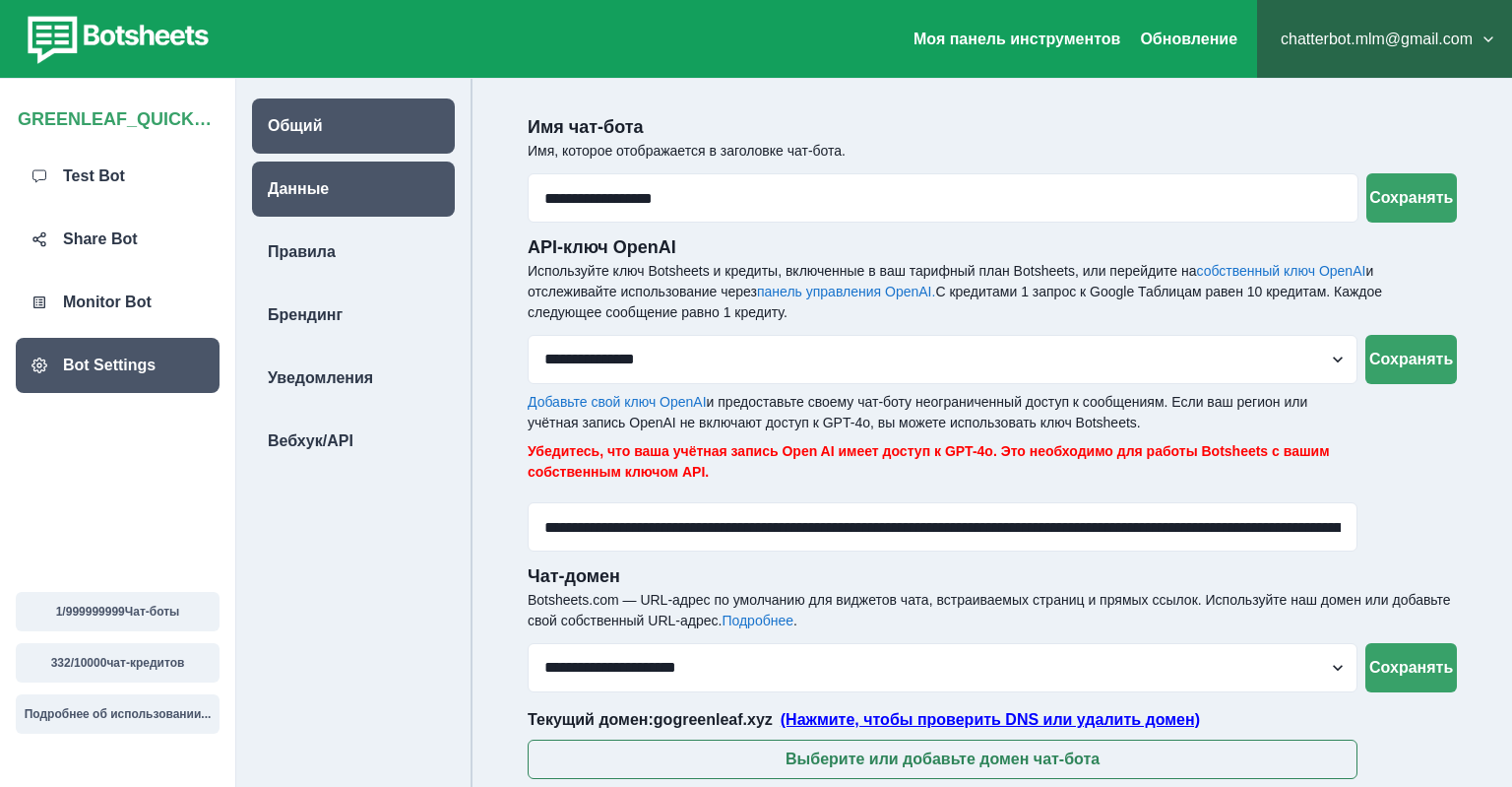 click on "Данные" at bounding box center [353, 189] 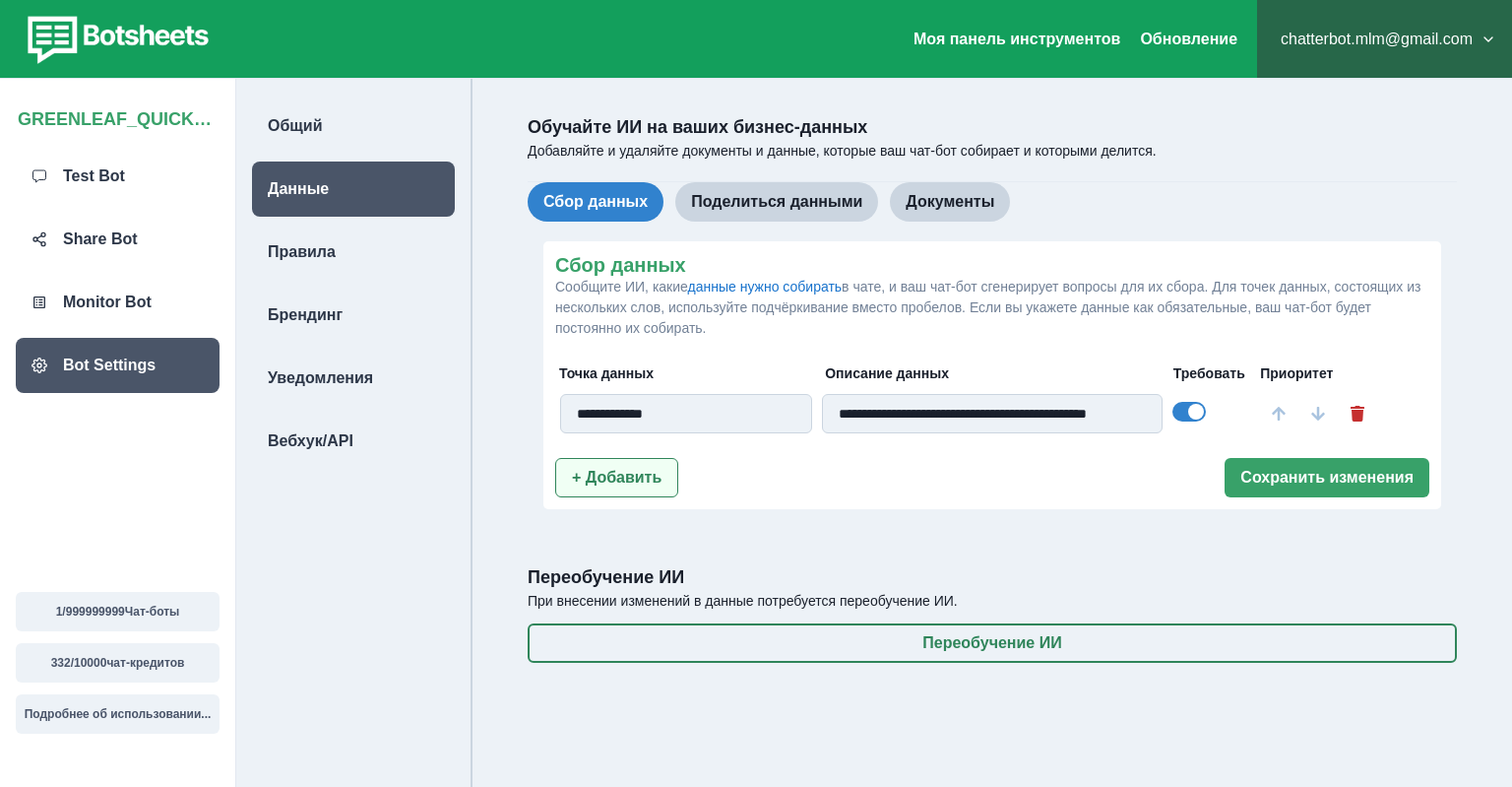 click on "+ Добавить" at bounding box center [616, 478] 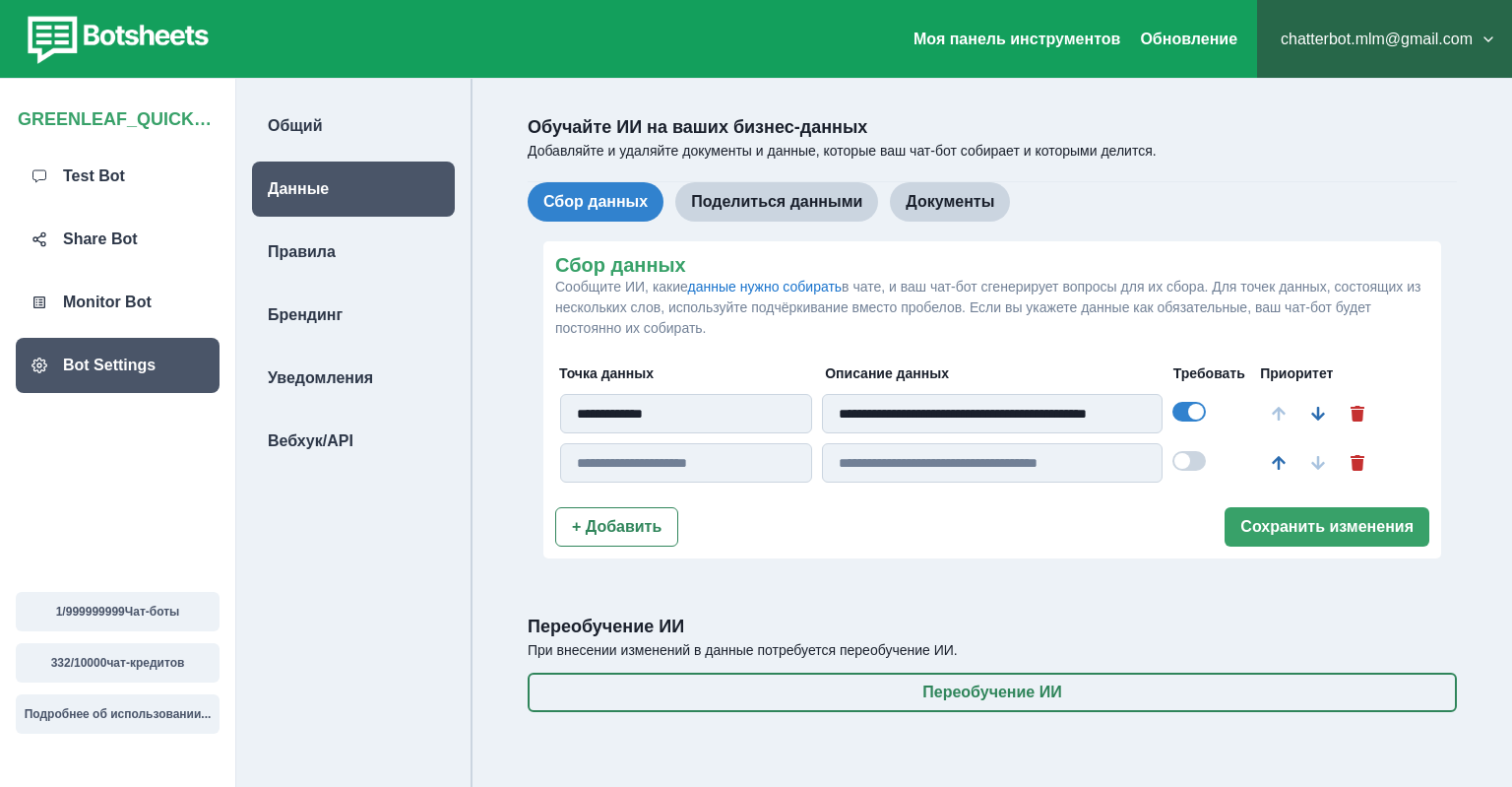 click at bounding box center [686, 463] 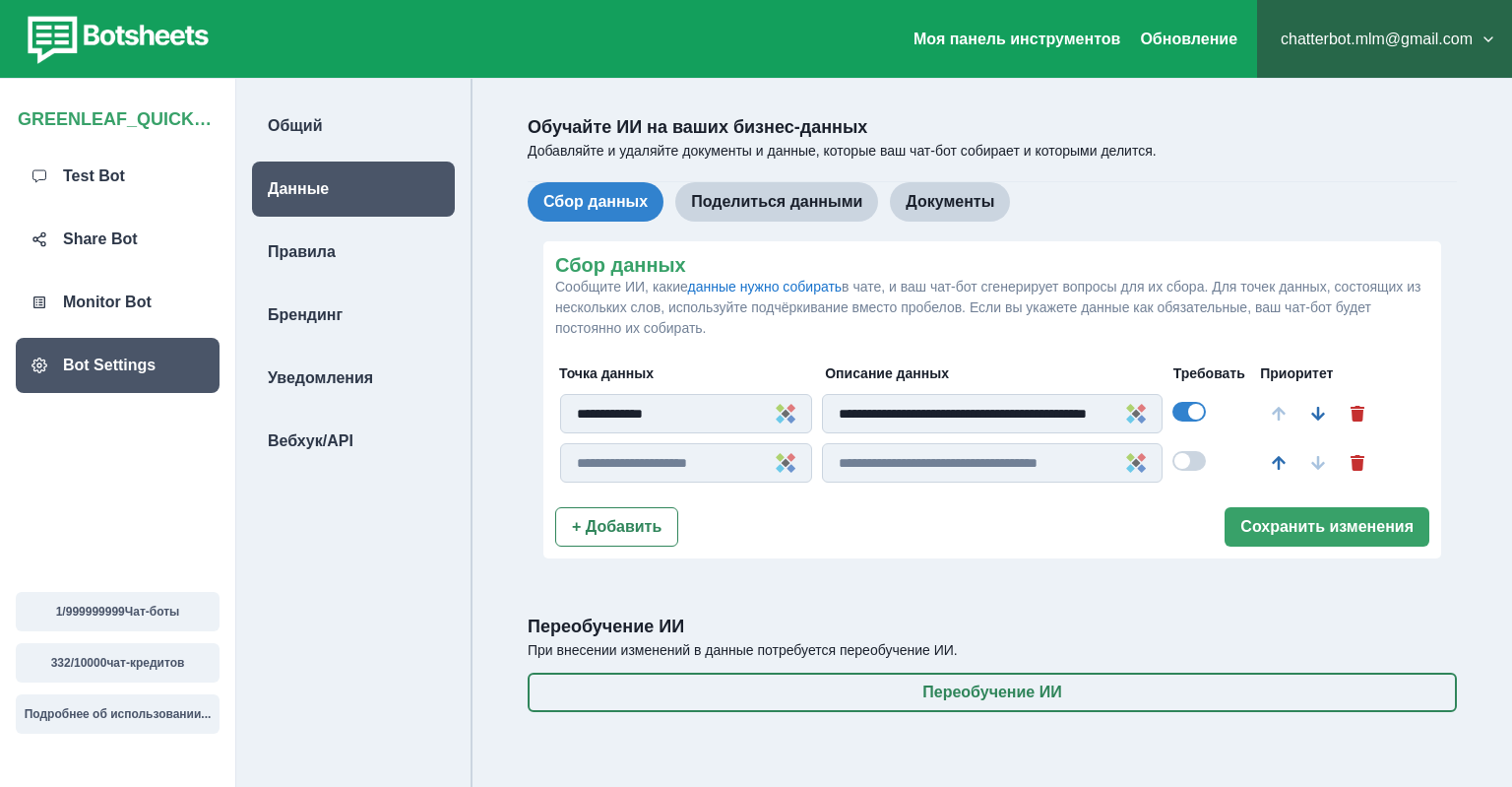 click at bounding box center [686, 463] 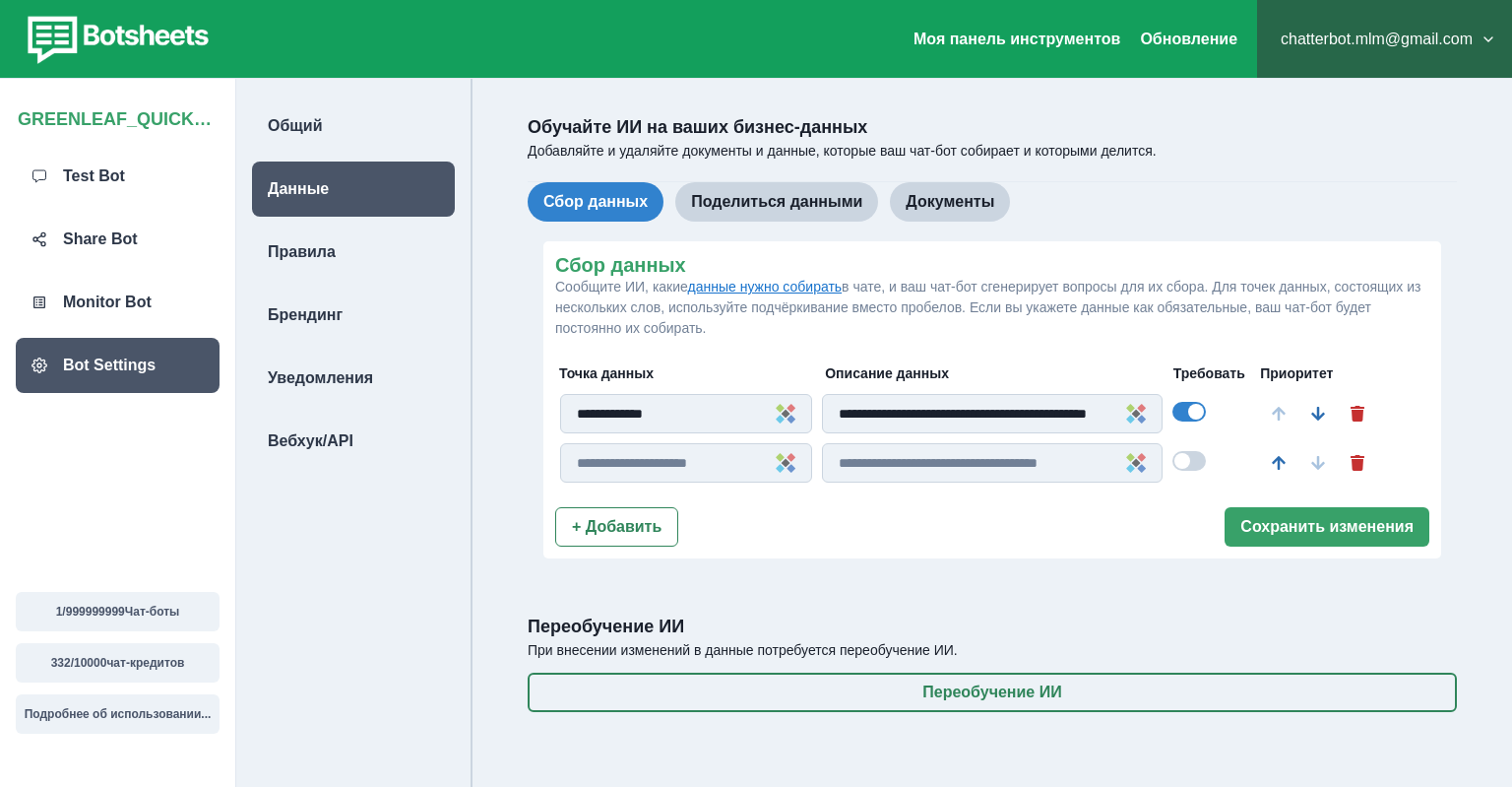 click on "данные нужно собирать" at bounding box center [765, 287] 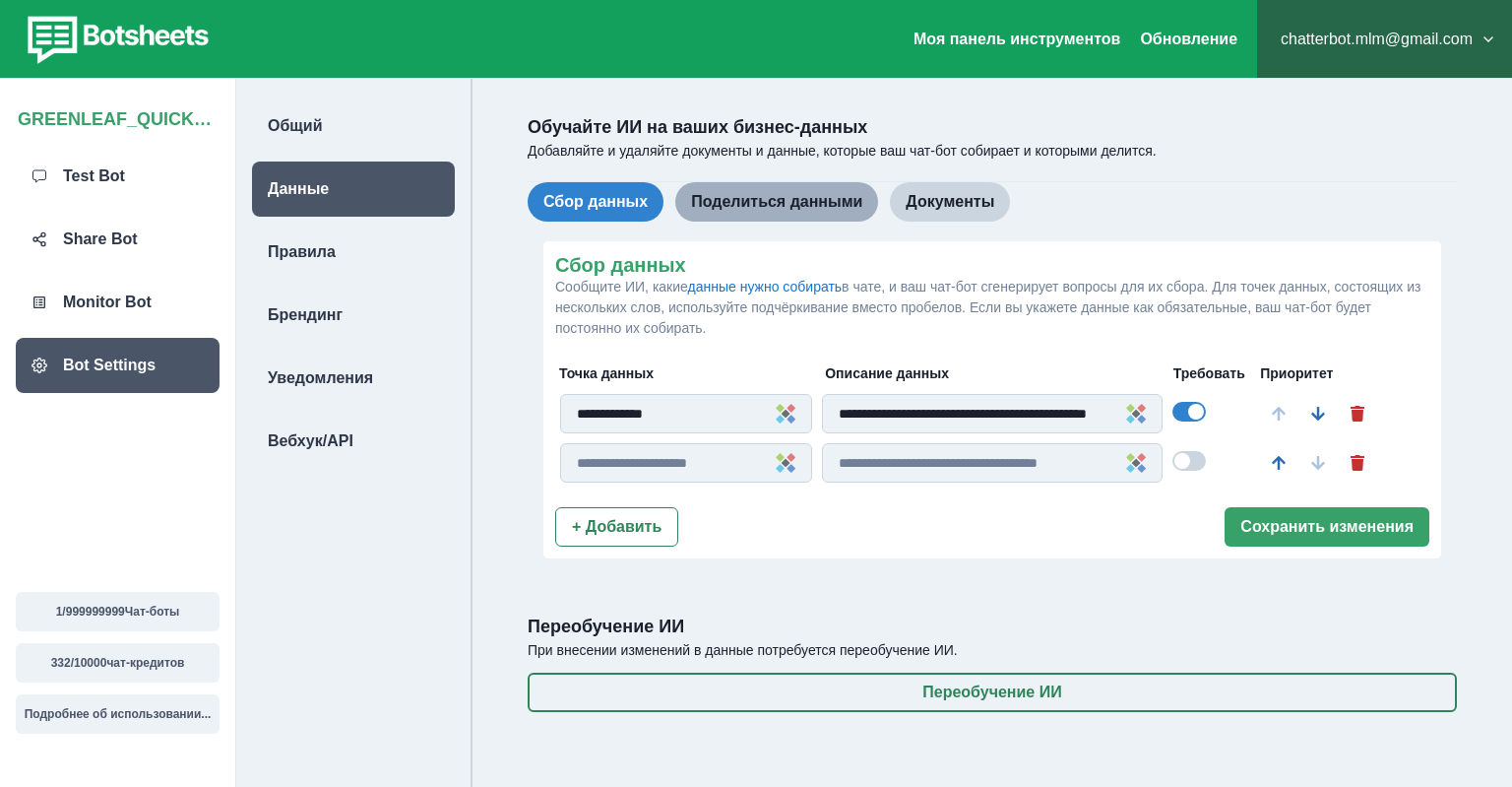 click on "Поделиться данными" at bounding box center [777, 202] 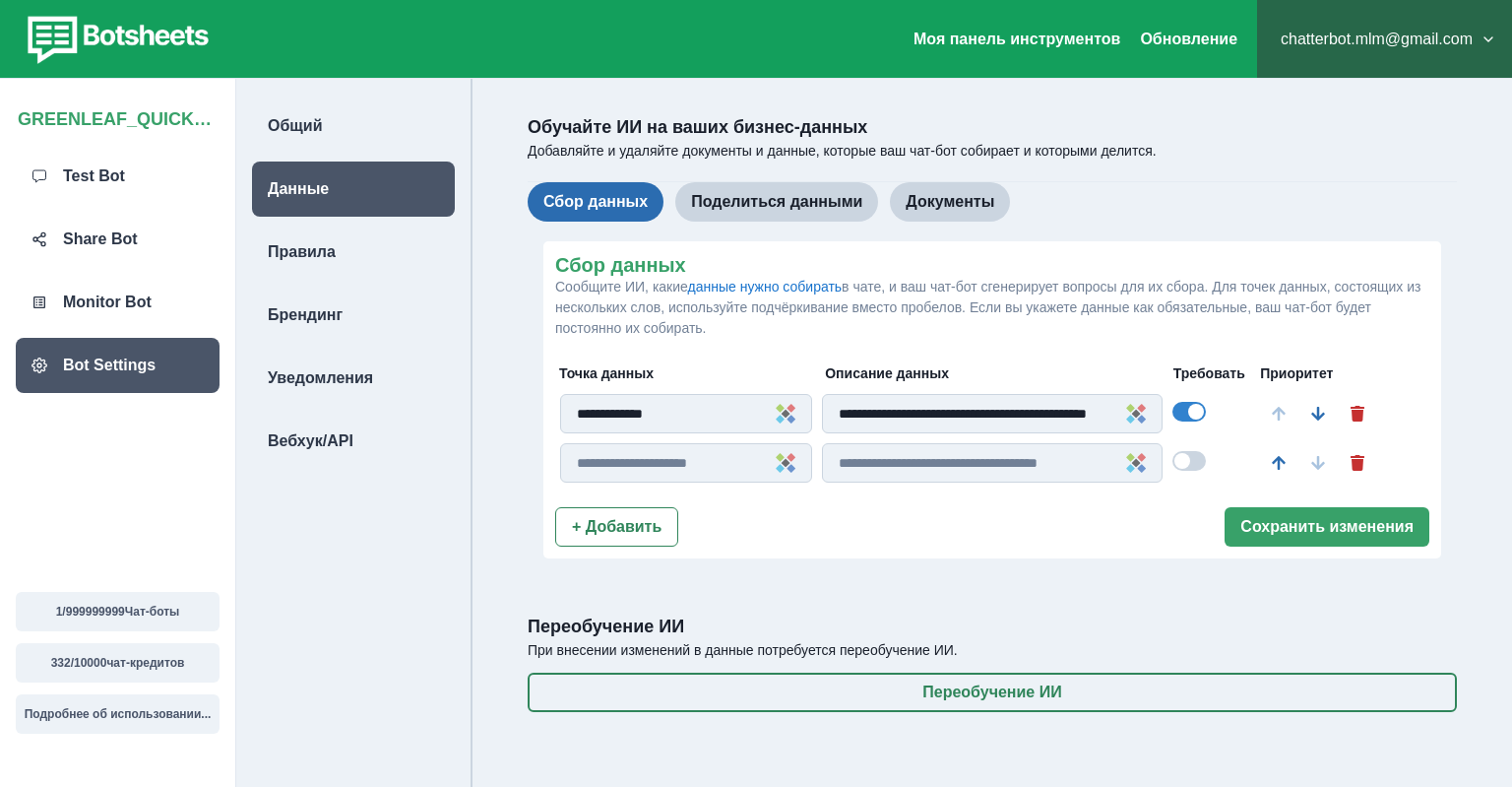click on "Сбор данных" at bounding box center [596, 202] 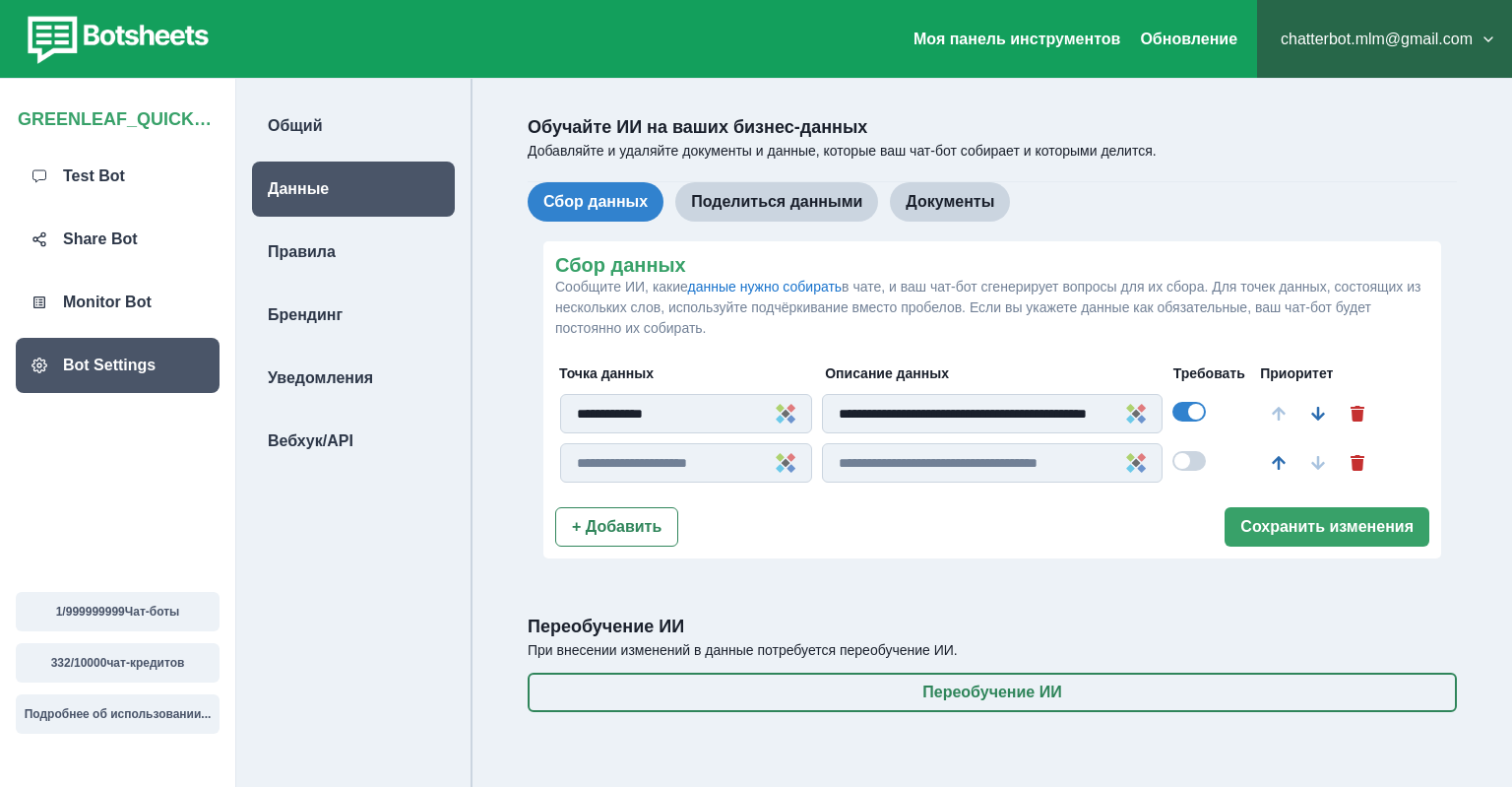 click at bounding box center (991, 463) 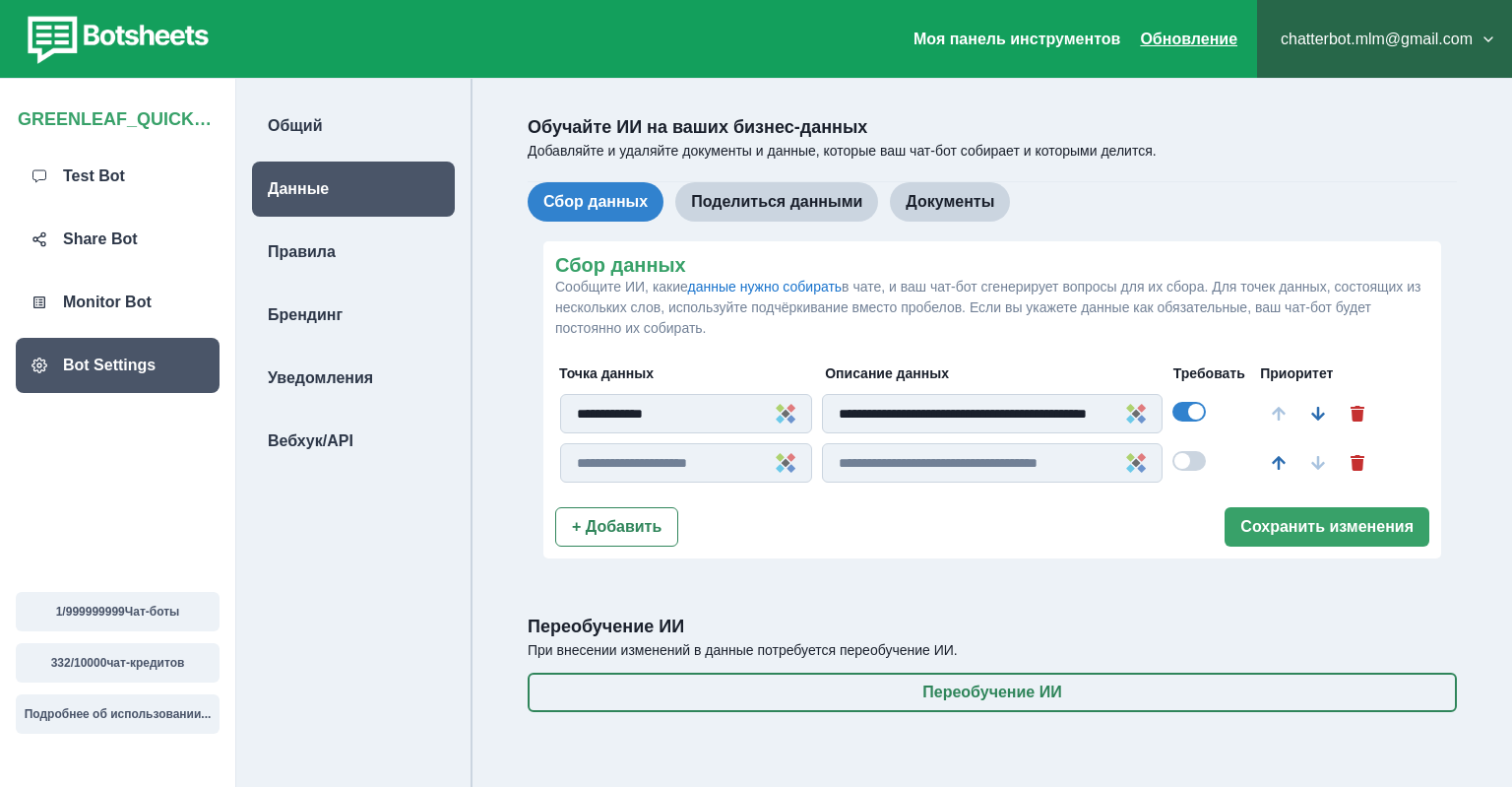 click on "Обновление" at bounding box center [1188, 38] 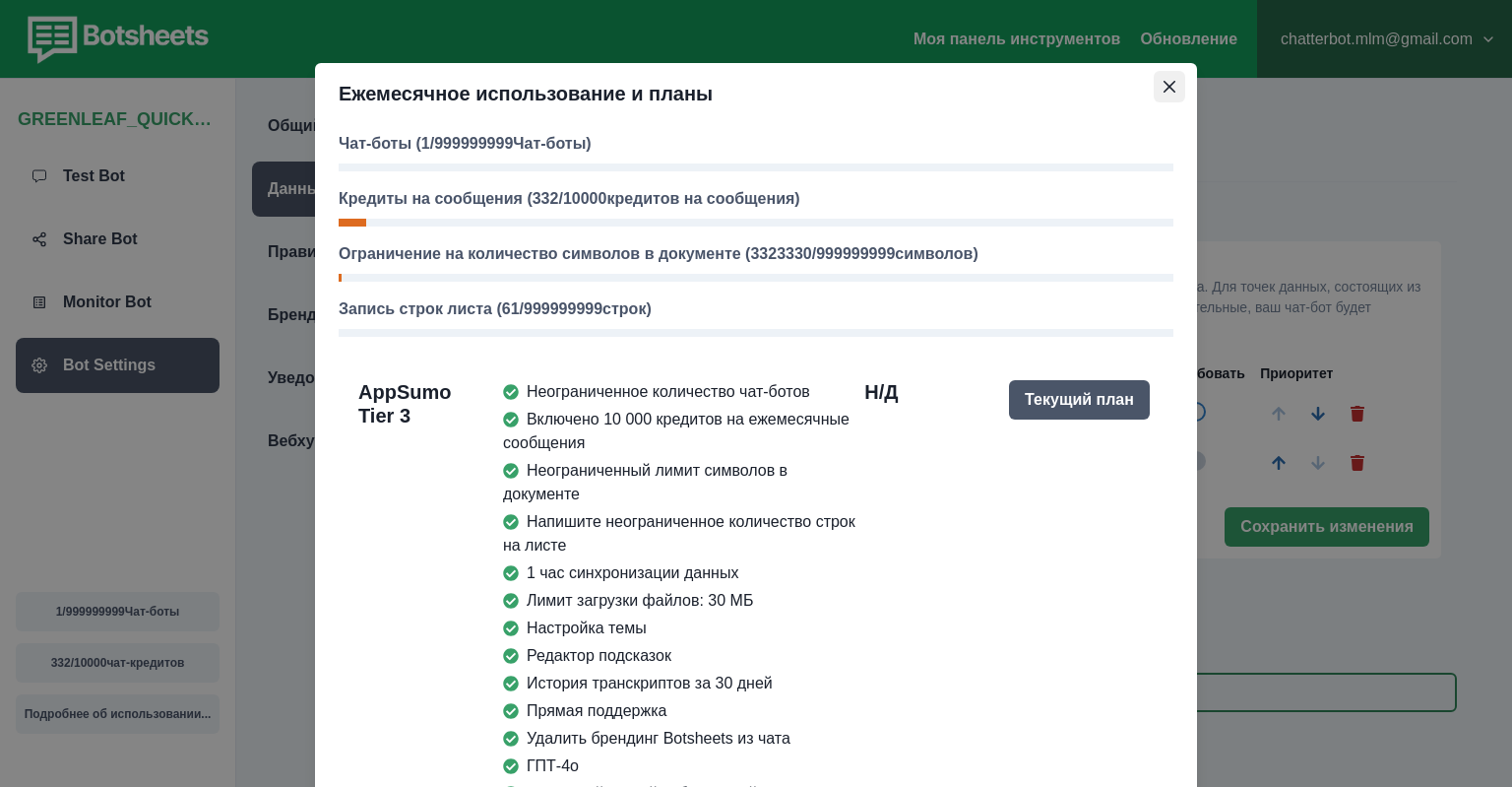 click at bounding box center (1169, 87) 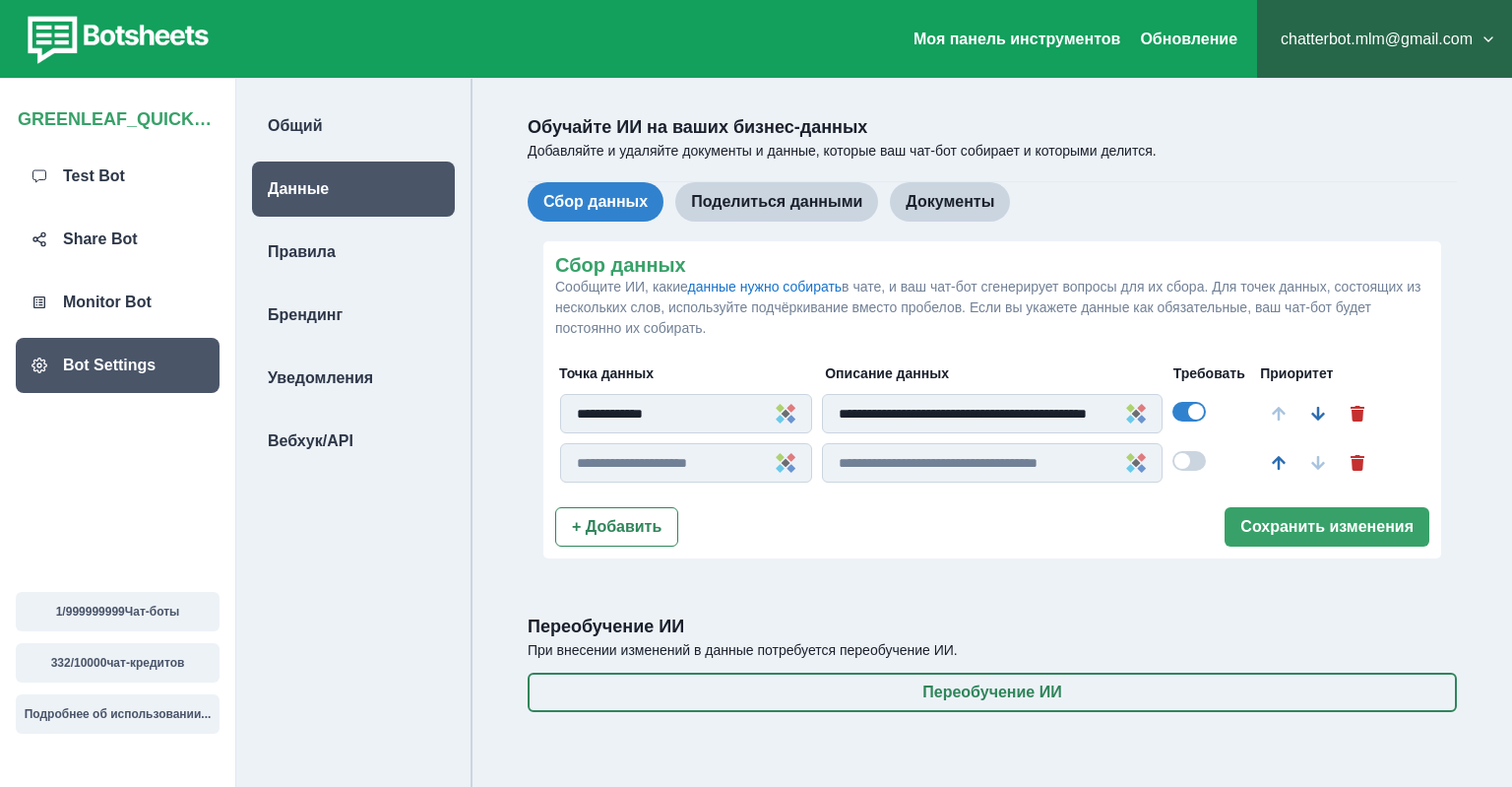 click at bounding box center [115, 39] 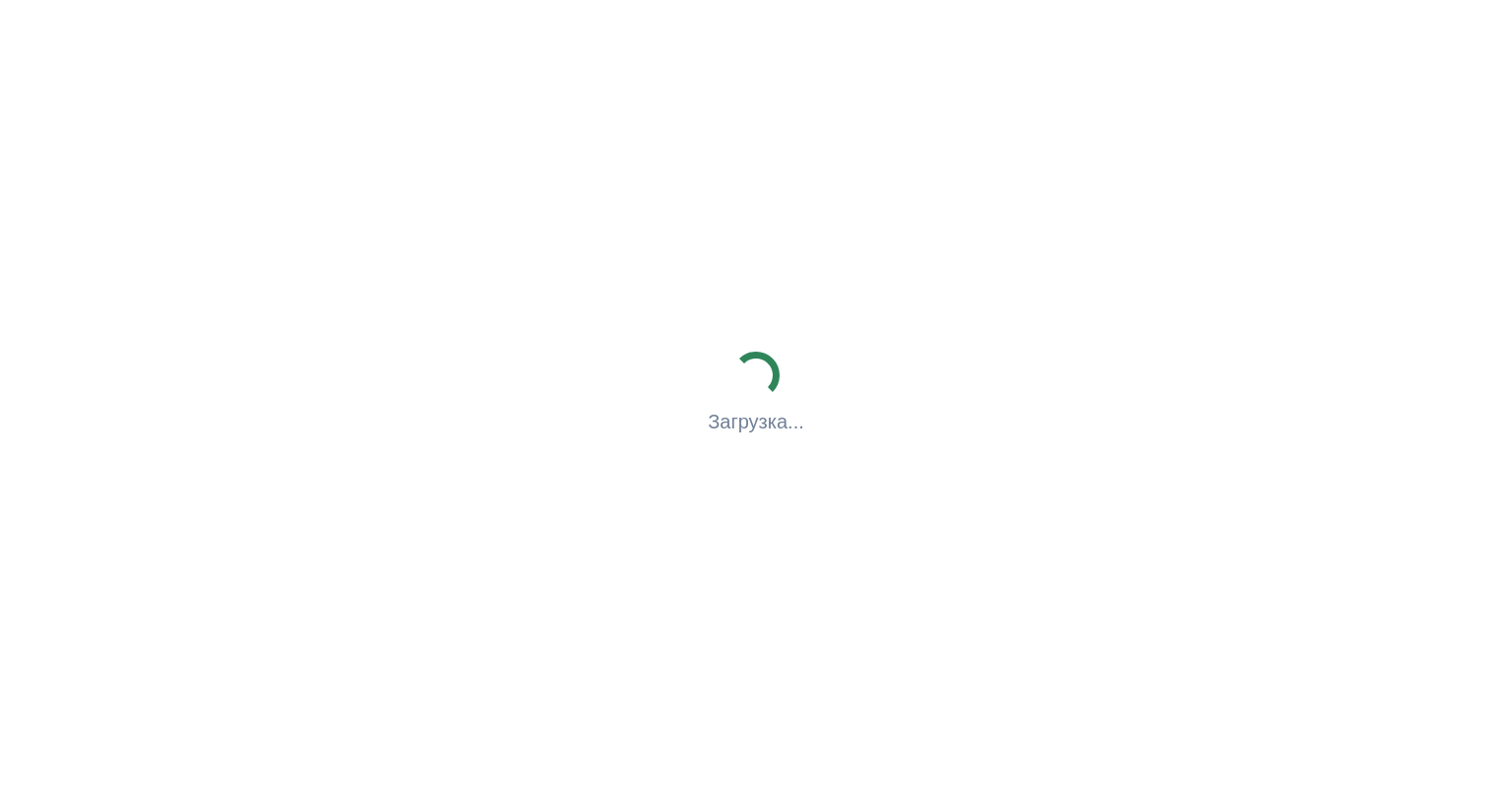 scroll, scrollTop: 0, scrollLeft: 0, axis: both 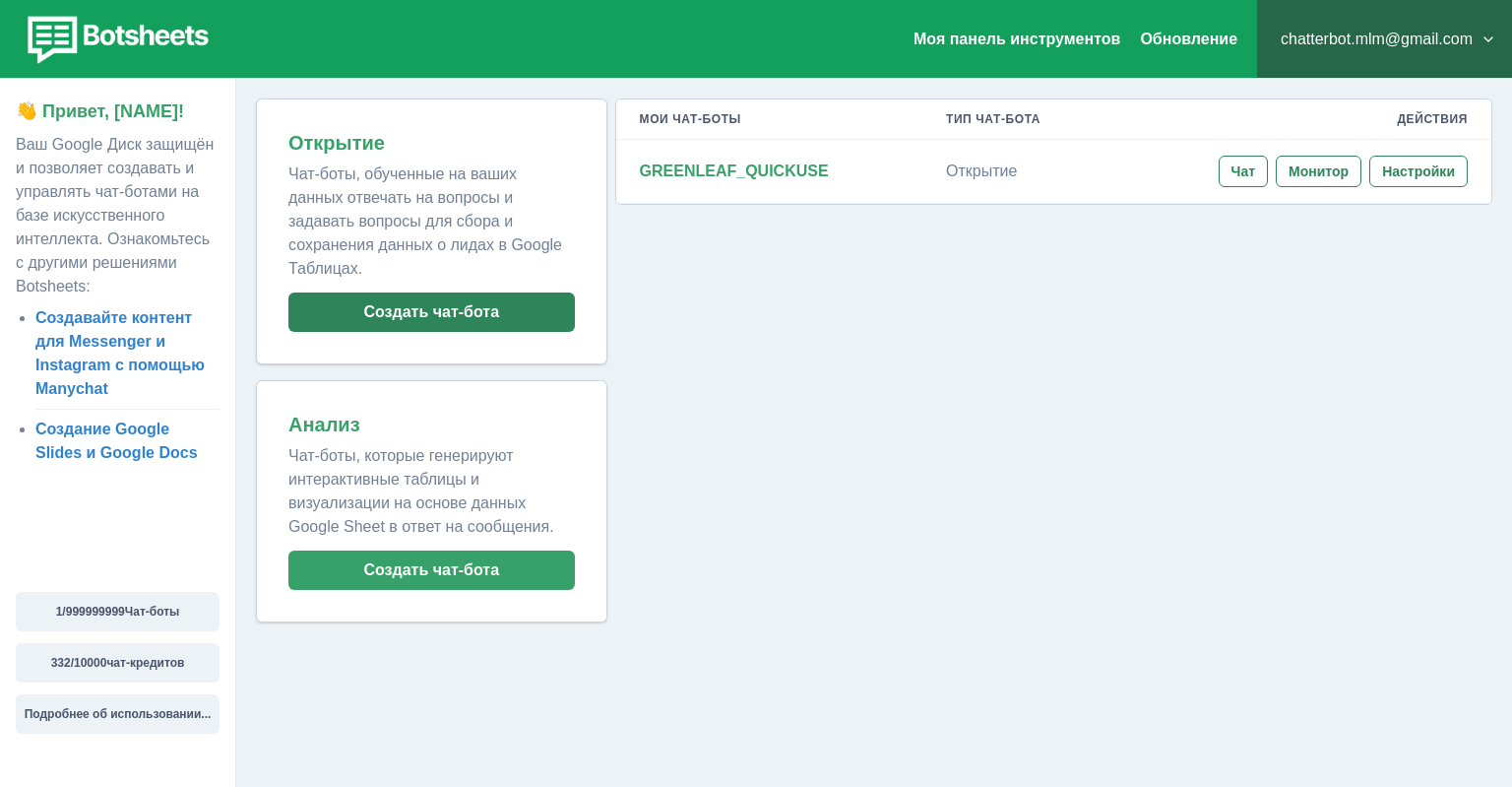 click on "Создать чат-бота" at bounding box center (431, 312) 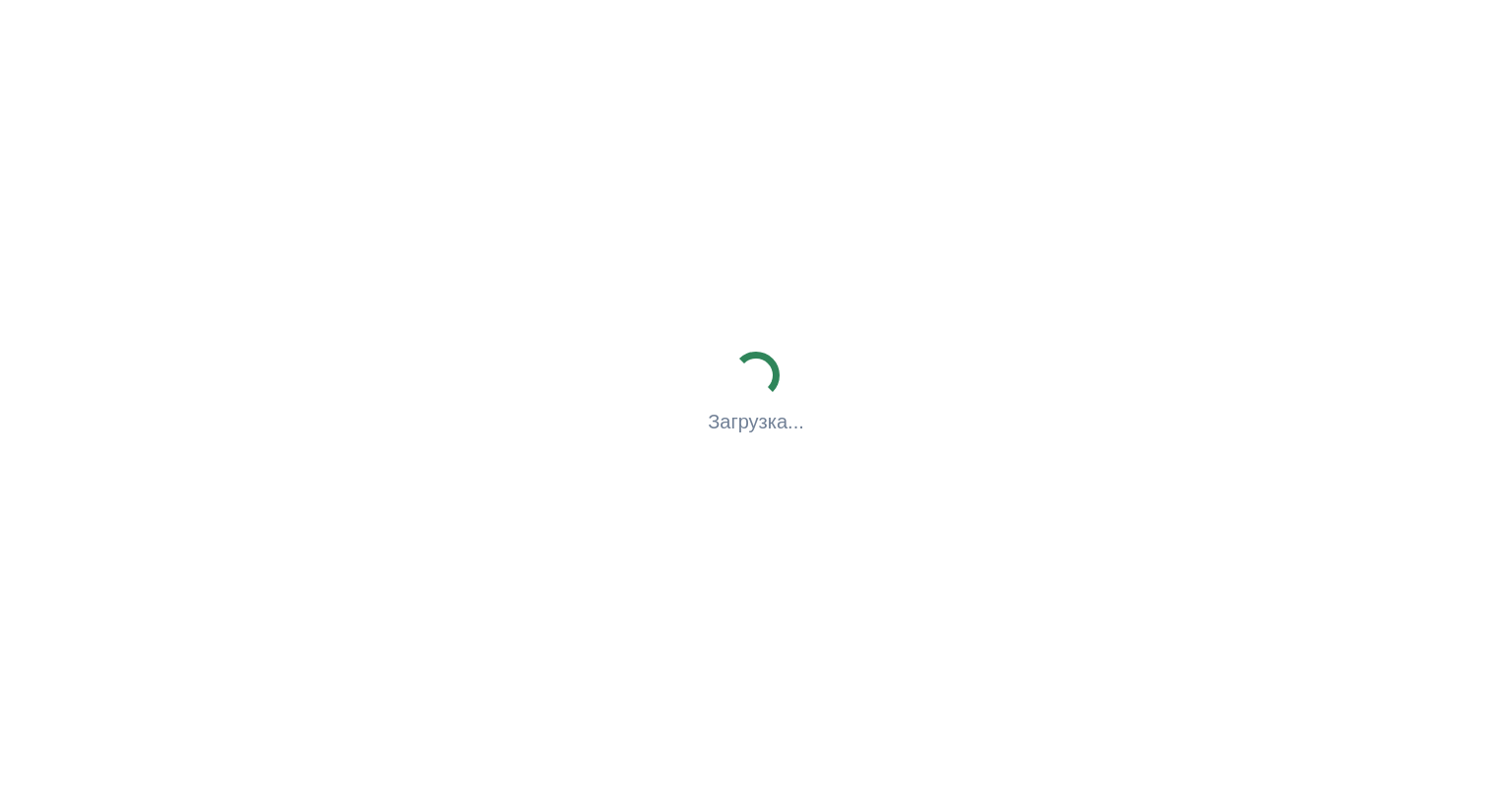 scroll, scrollTop: 0, scrollLeft: 0, axis: both 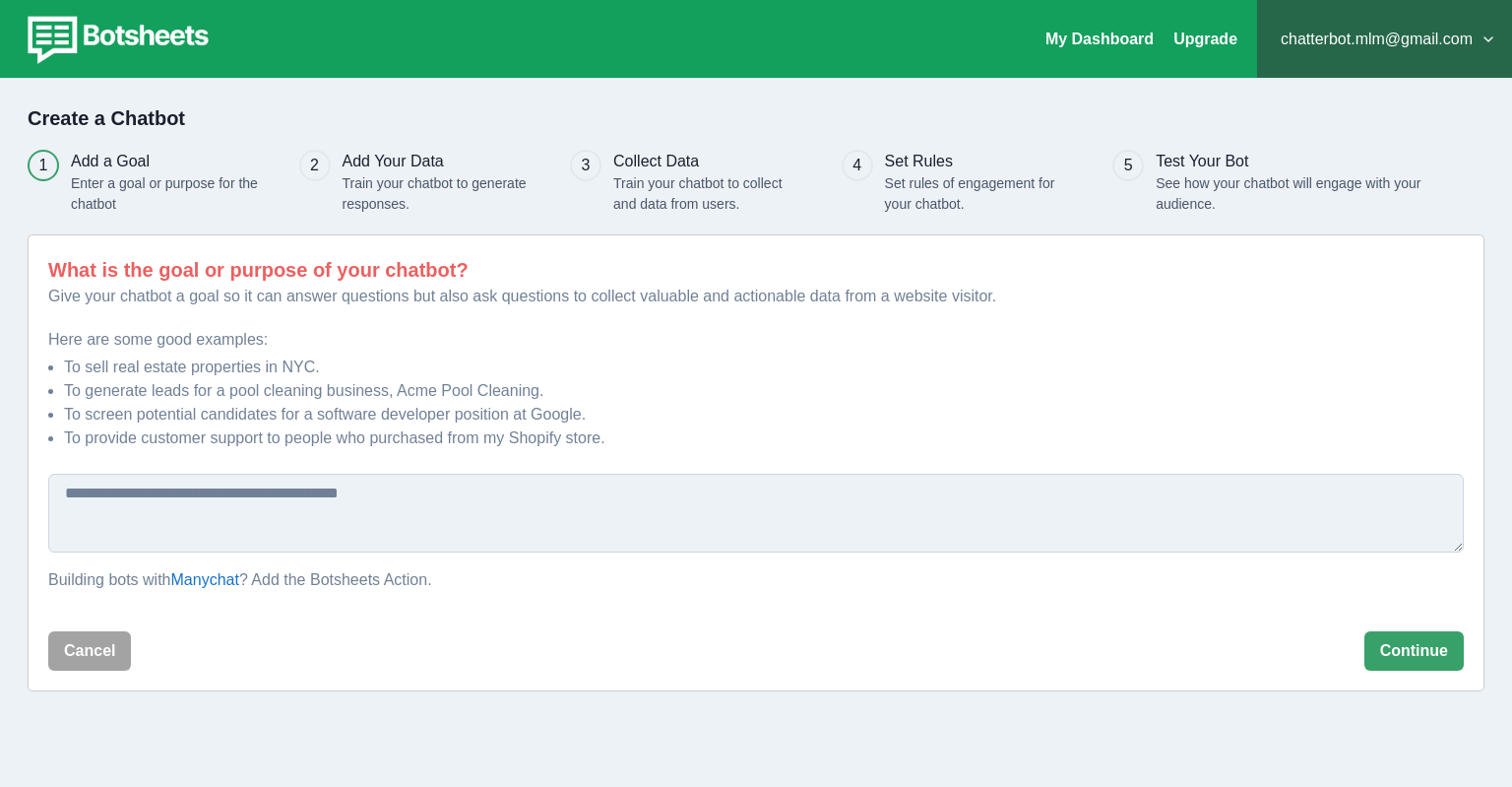 click at bounding box center [756, 513] 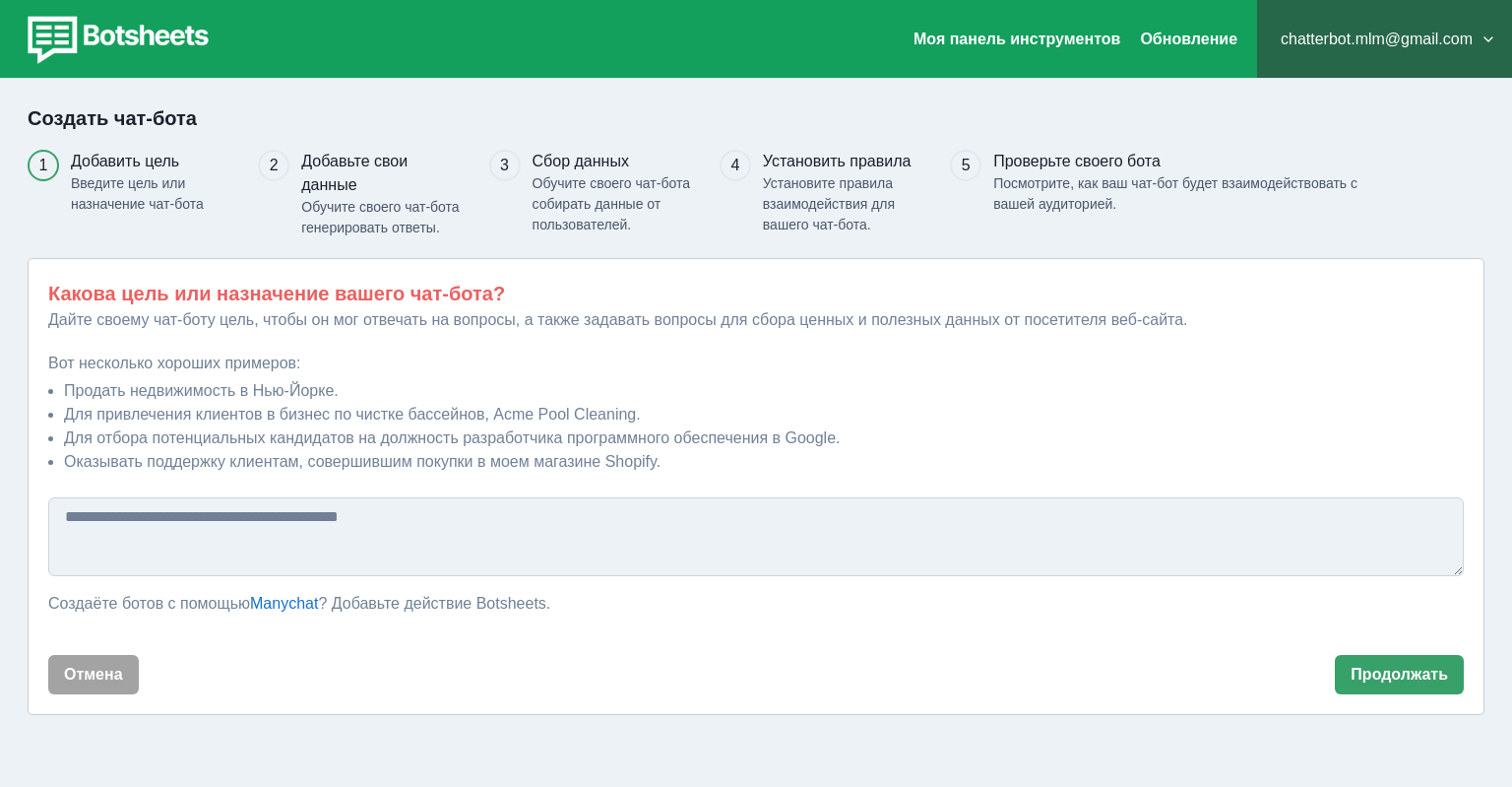 click at bounding box center [756, 537] 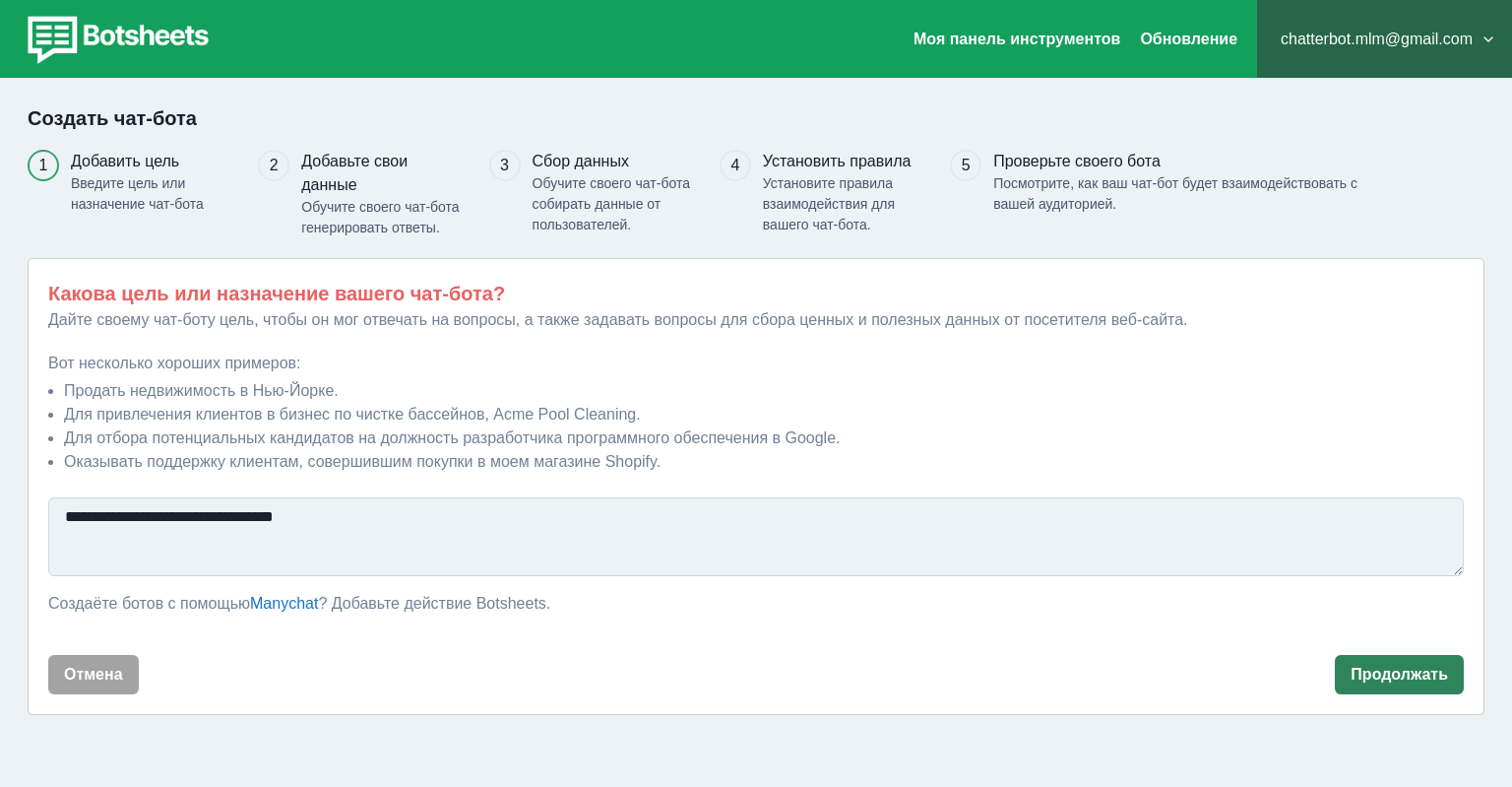 type on "**********" 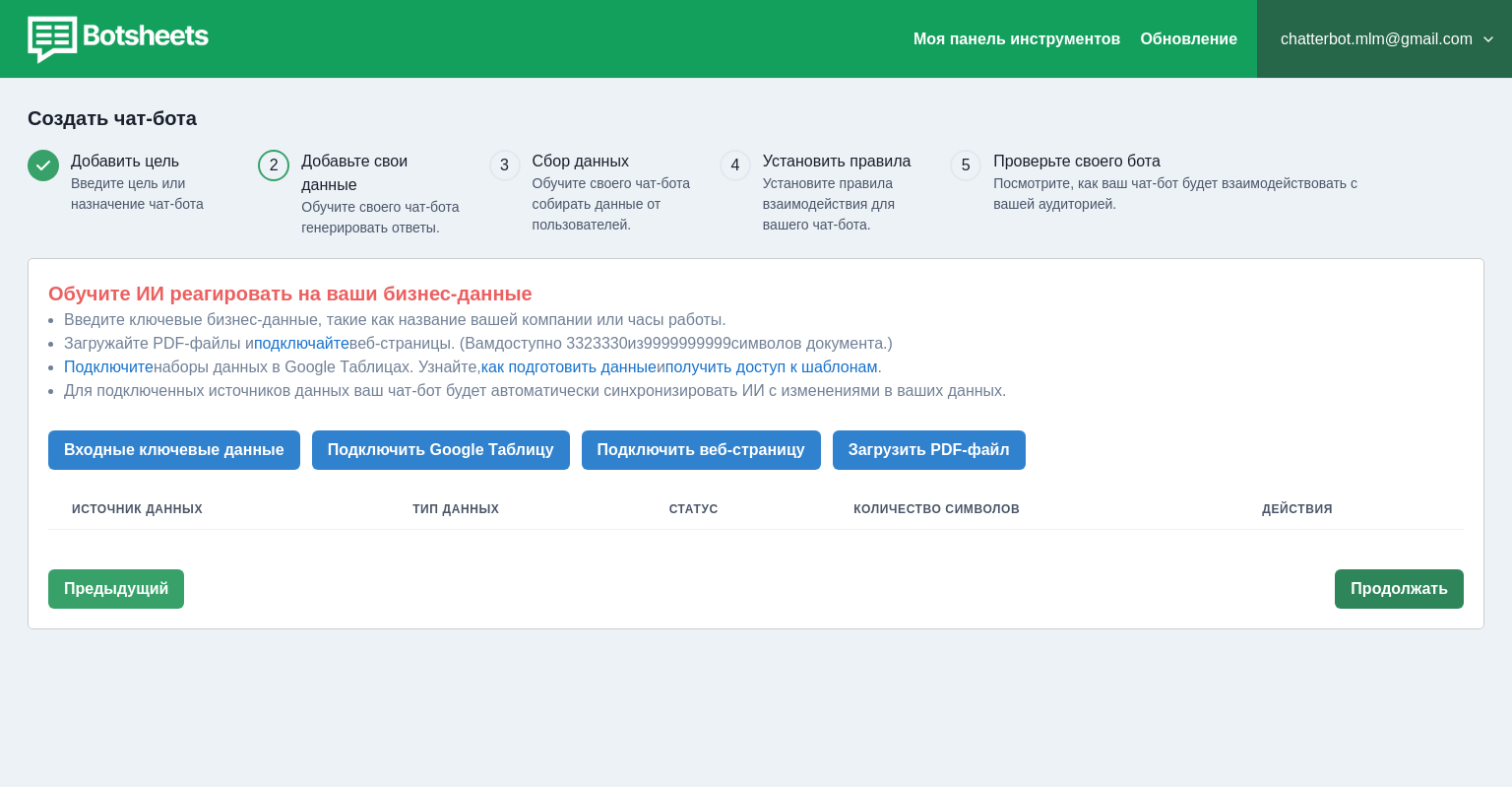 click on "Продолжать" at bounding box center [1399, 589] 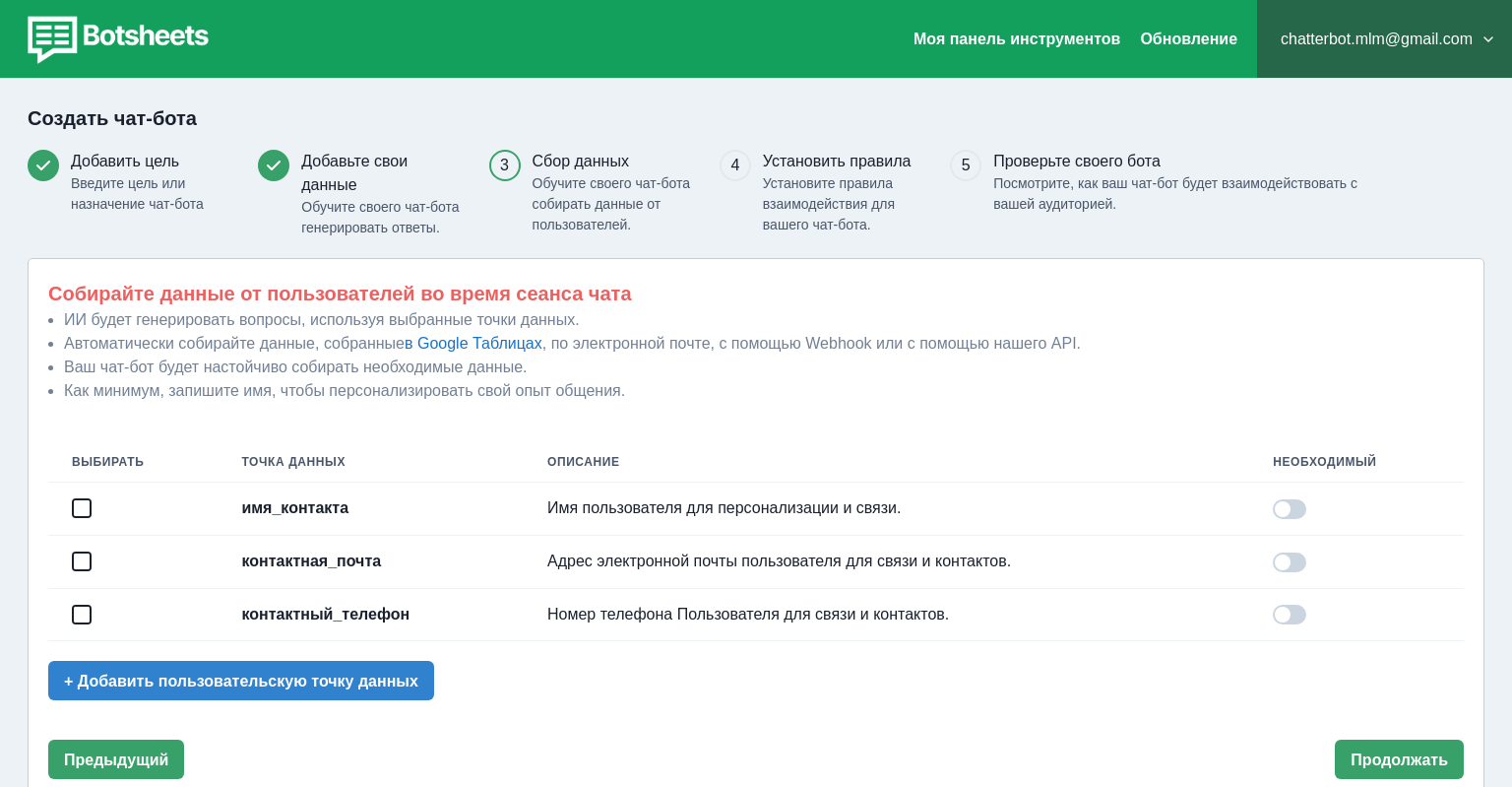 drag, startPoint x: 358, startPoint y: 519, endPoint x: 199, endPoint y: 502, distance: 159.90622 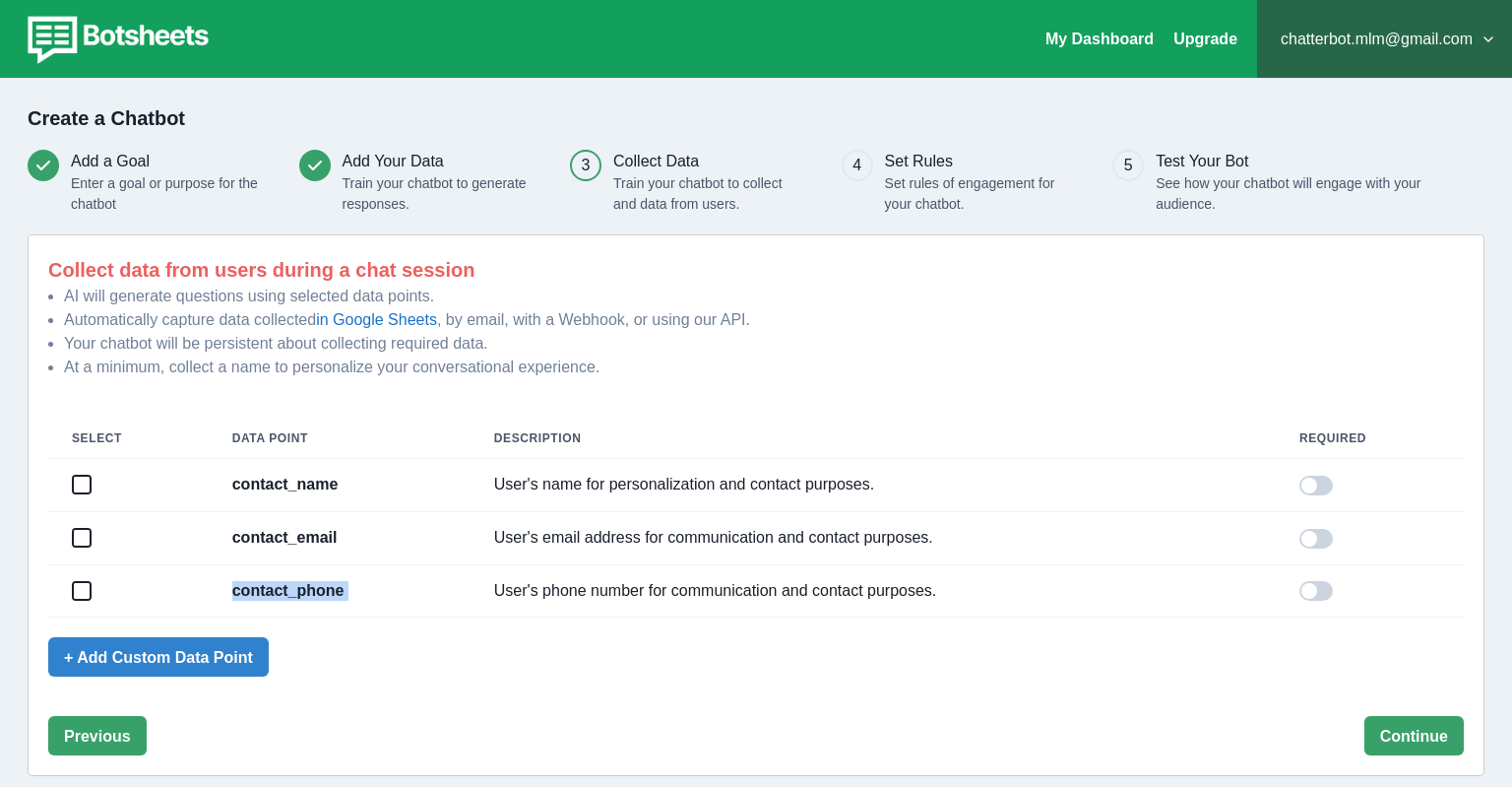 drag, startPoint x: 426, startPoint y: 573, endPoint x: 379, endPoint y: 557, distance: 49.648766 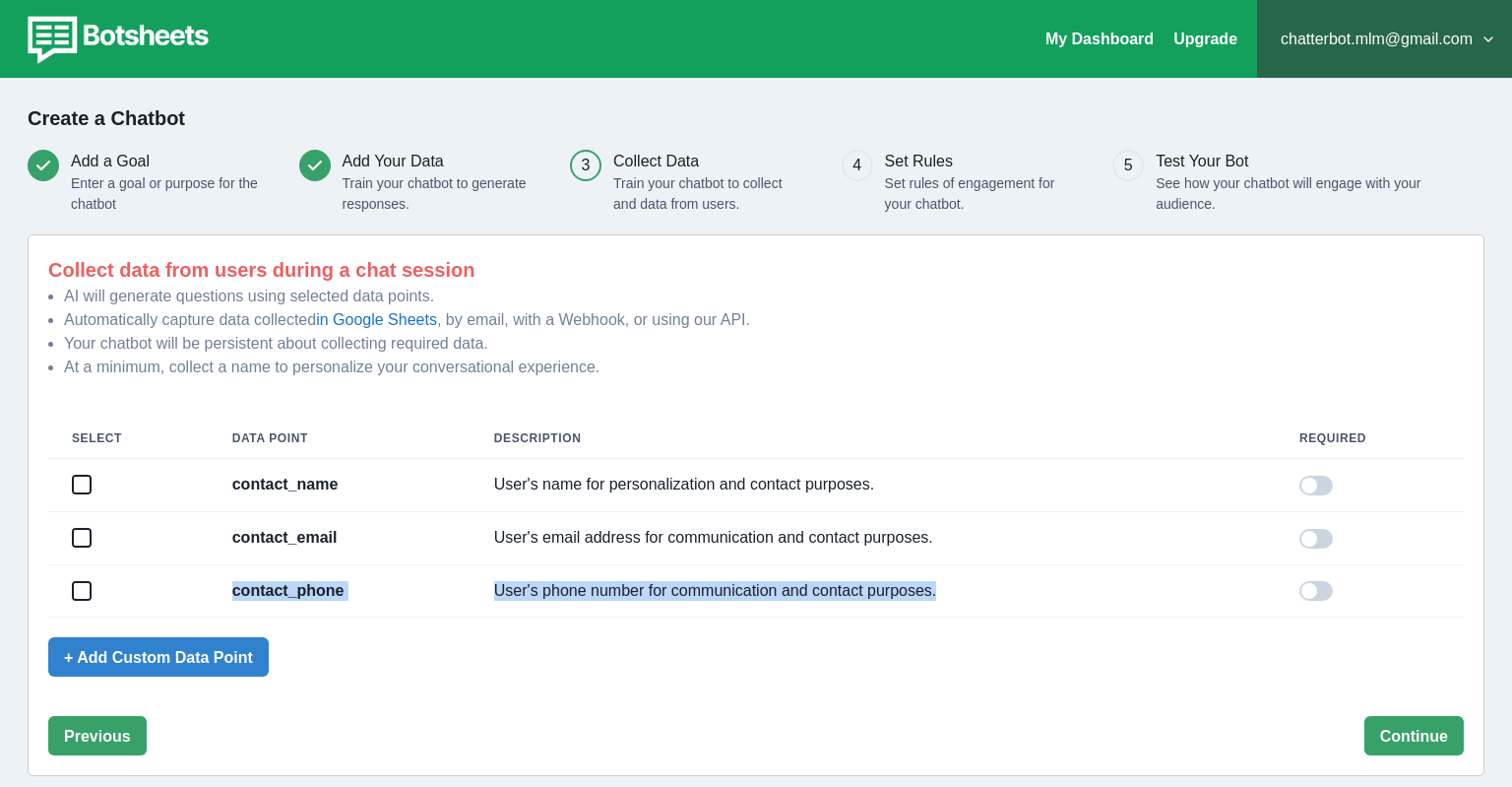 drag, startPoint x: 226, startPoint y: 483, endPoint x: 950, endPoint y: 614, distance: 735.7561 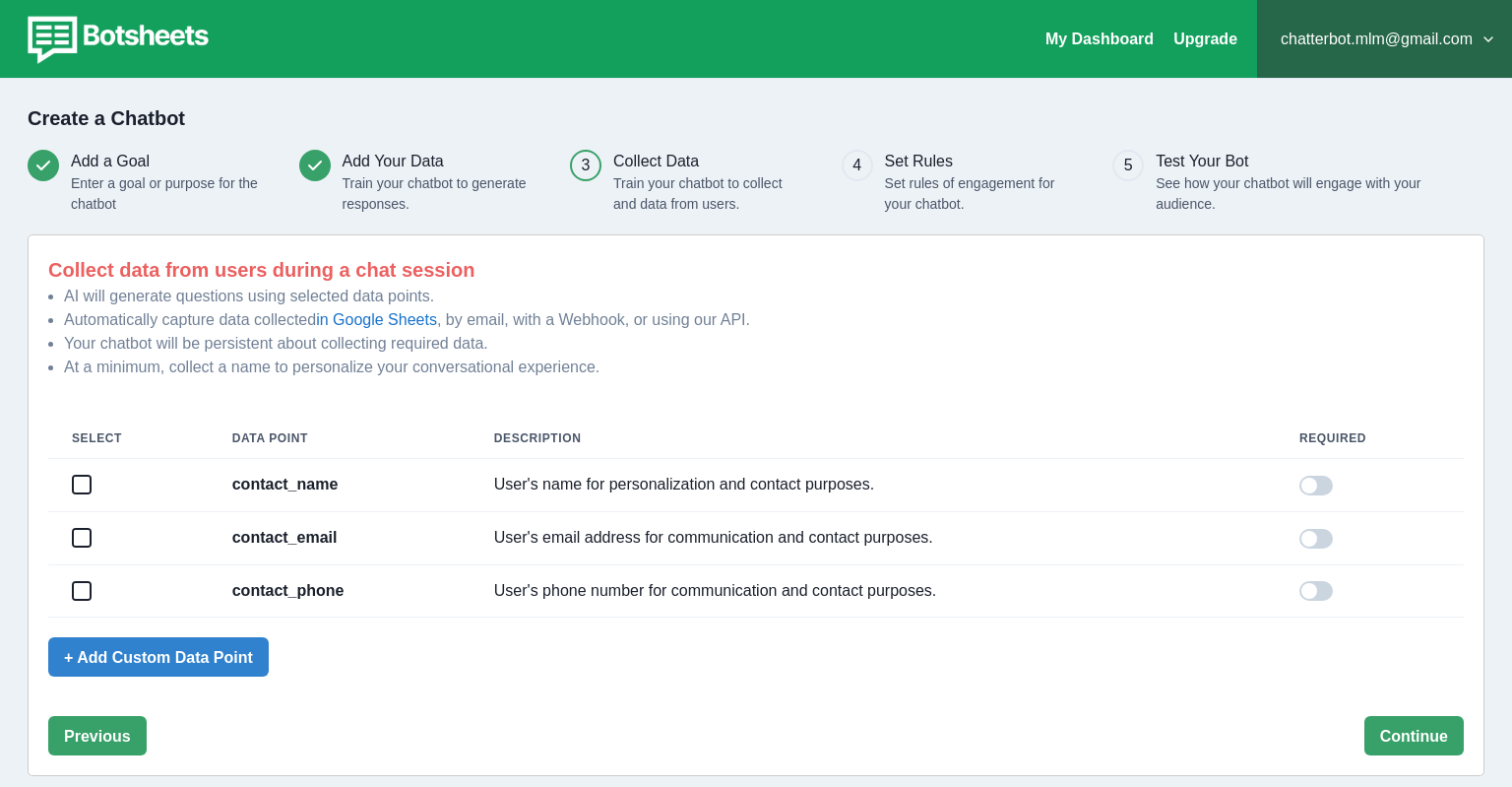 click on "Collect data from users during a chat session AI will generate questions using selected data points. Automatically capture data collected  in Google Sheets , by email, with a Webhook, or using our API. Your chatbot will be persistent about collecting required data. At a minimum, collect a name to personalize your conversational experience." at bounding box center (756, 327) 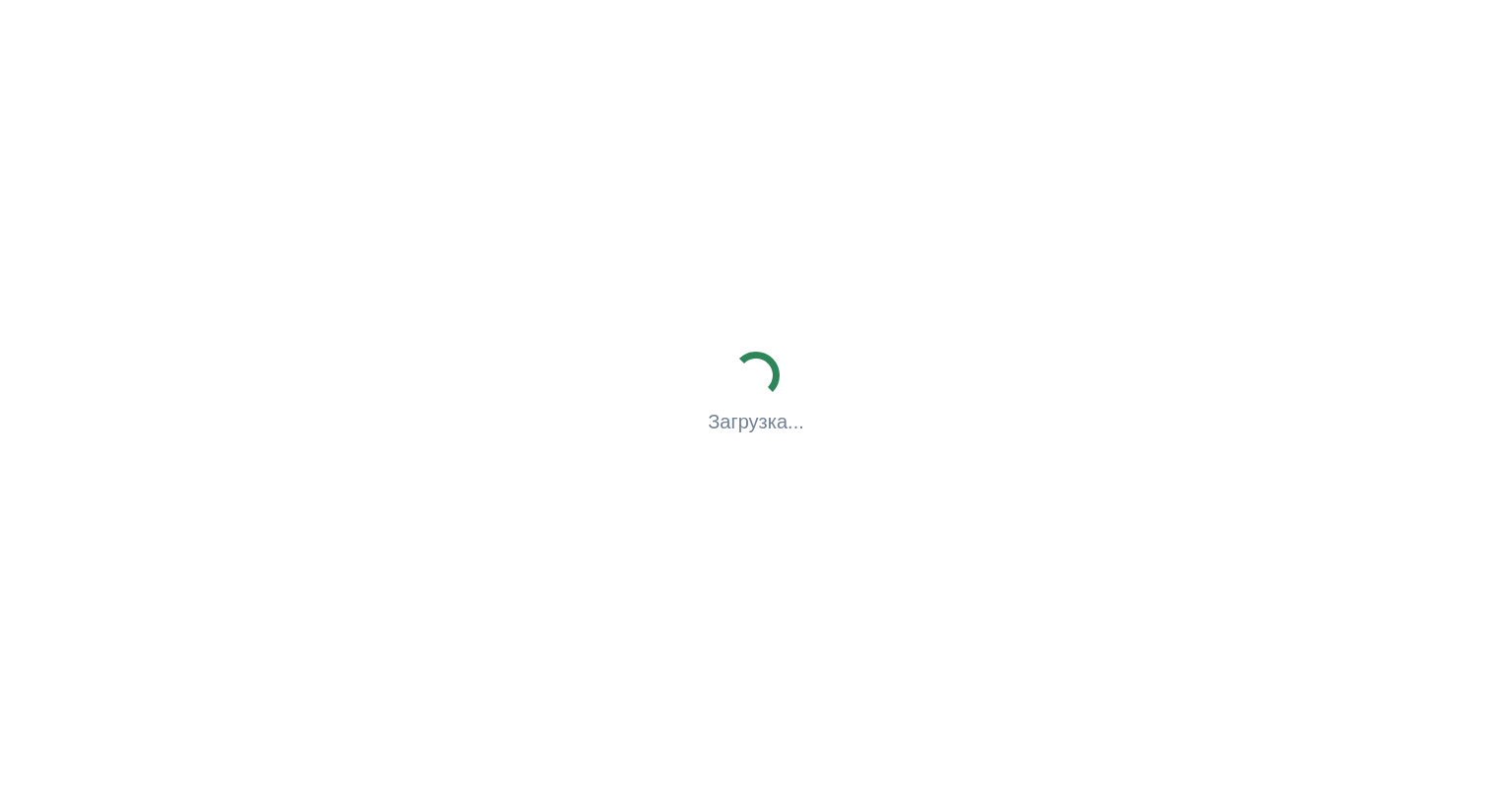 scroll, scrollTop: 0, scrollLeft: 0, axis: both 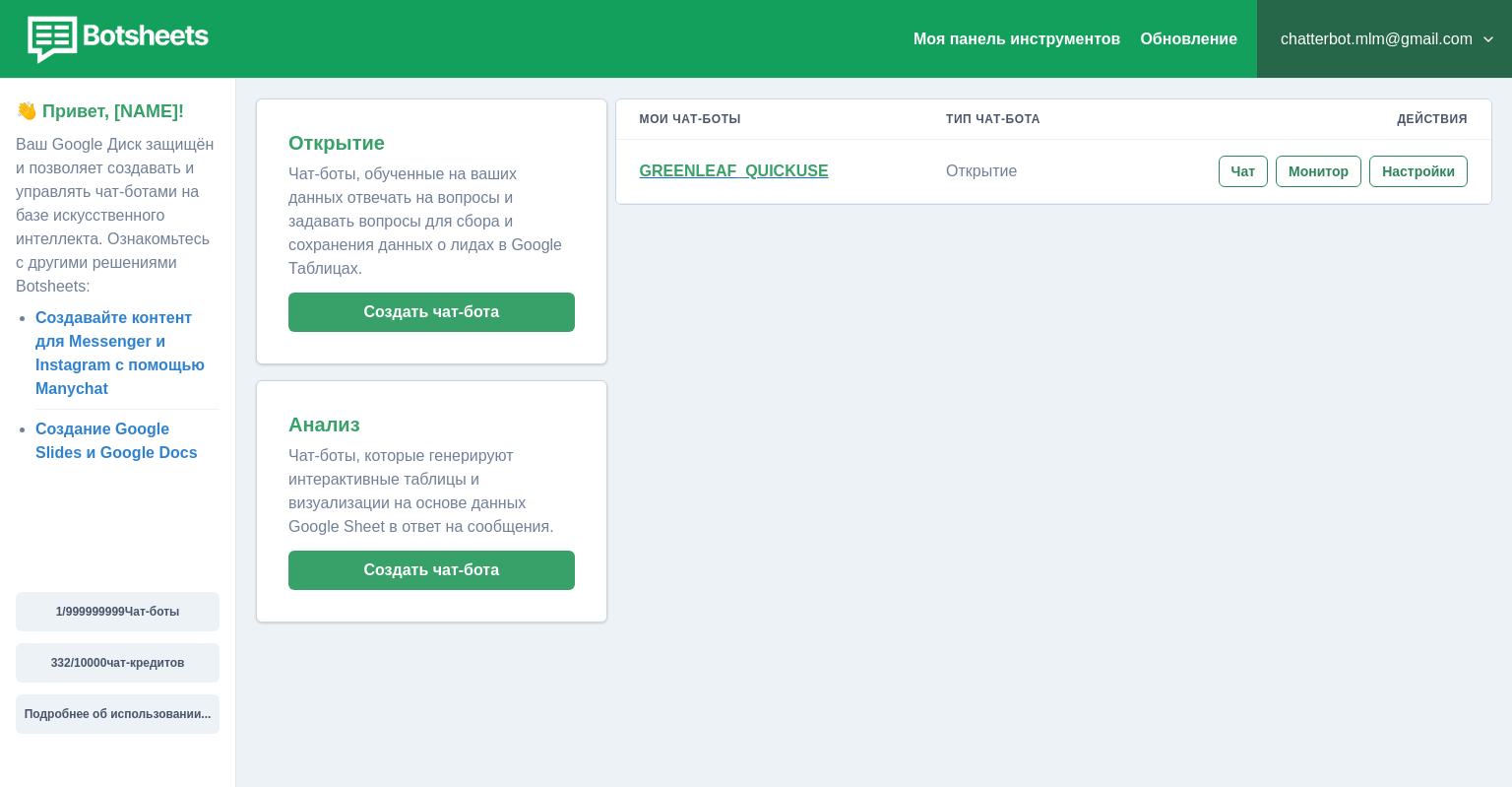 click on "GREENLEAF_QUICKUSE" at bounding box center (734, 170) 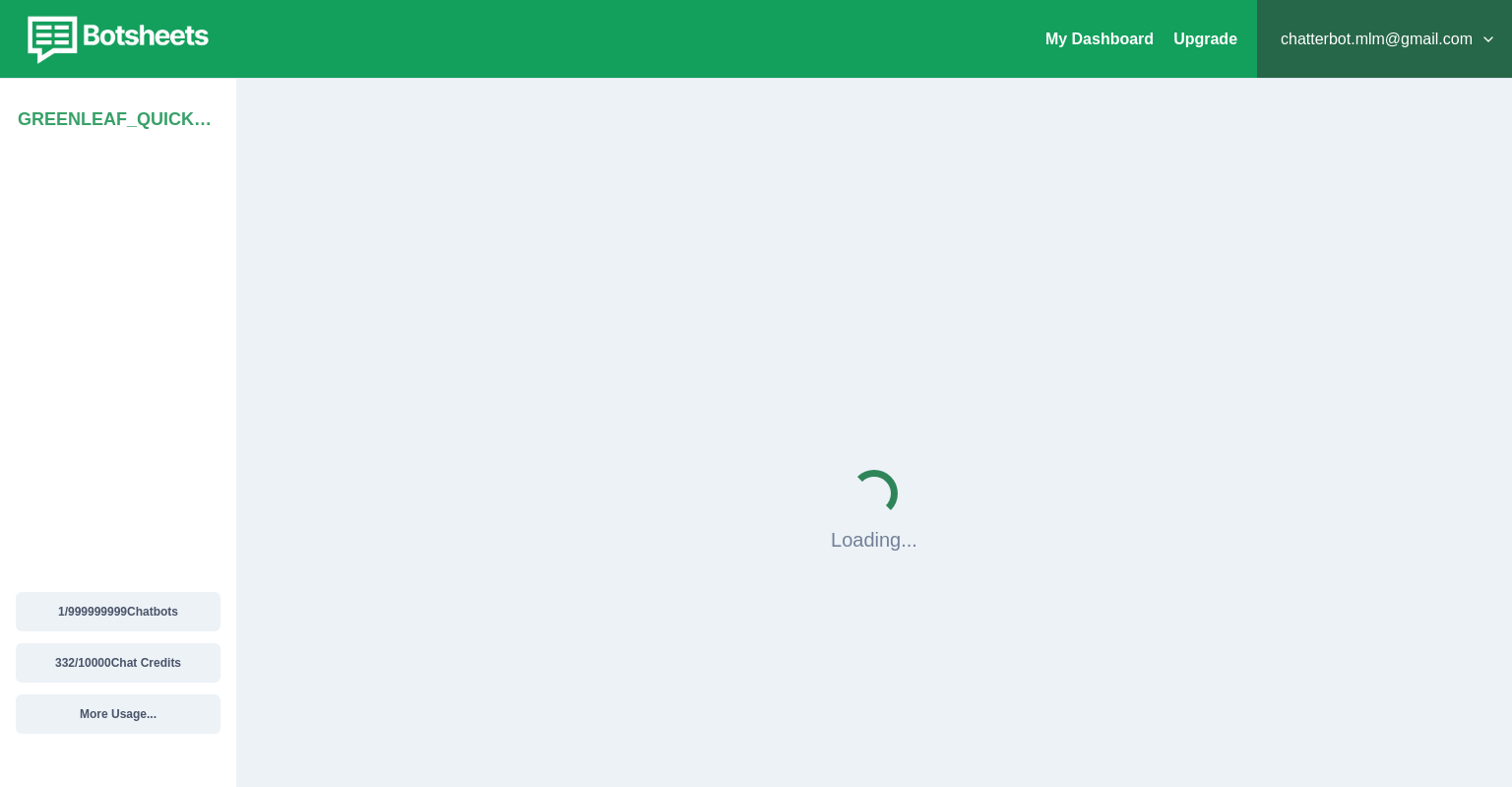 scroll, scrollTop: 0, scrollLeft: 0, axis: both 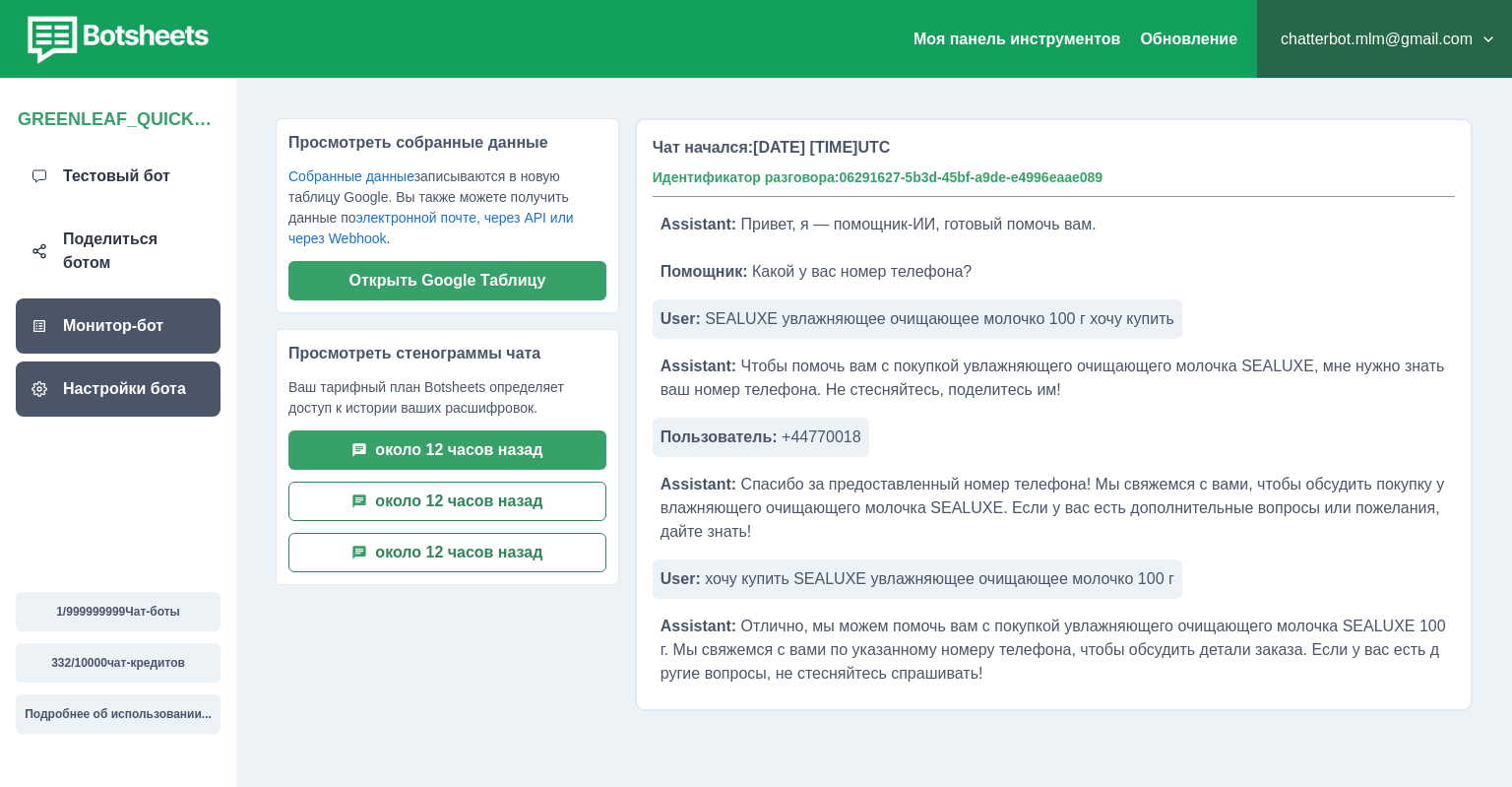 click on "Настройки бота" at bounding box center [124, 389] 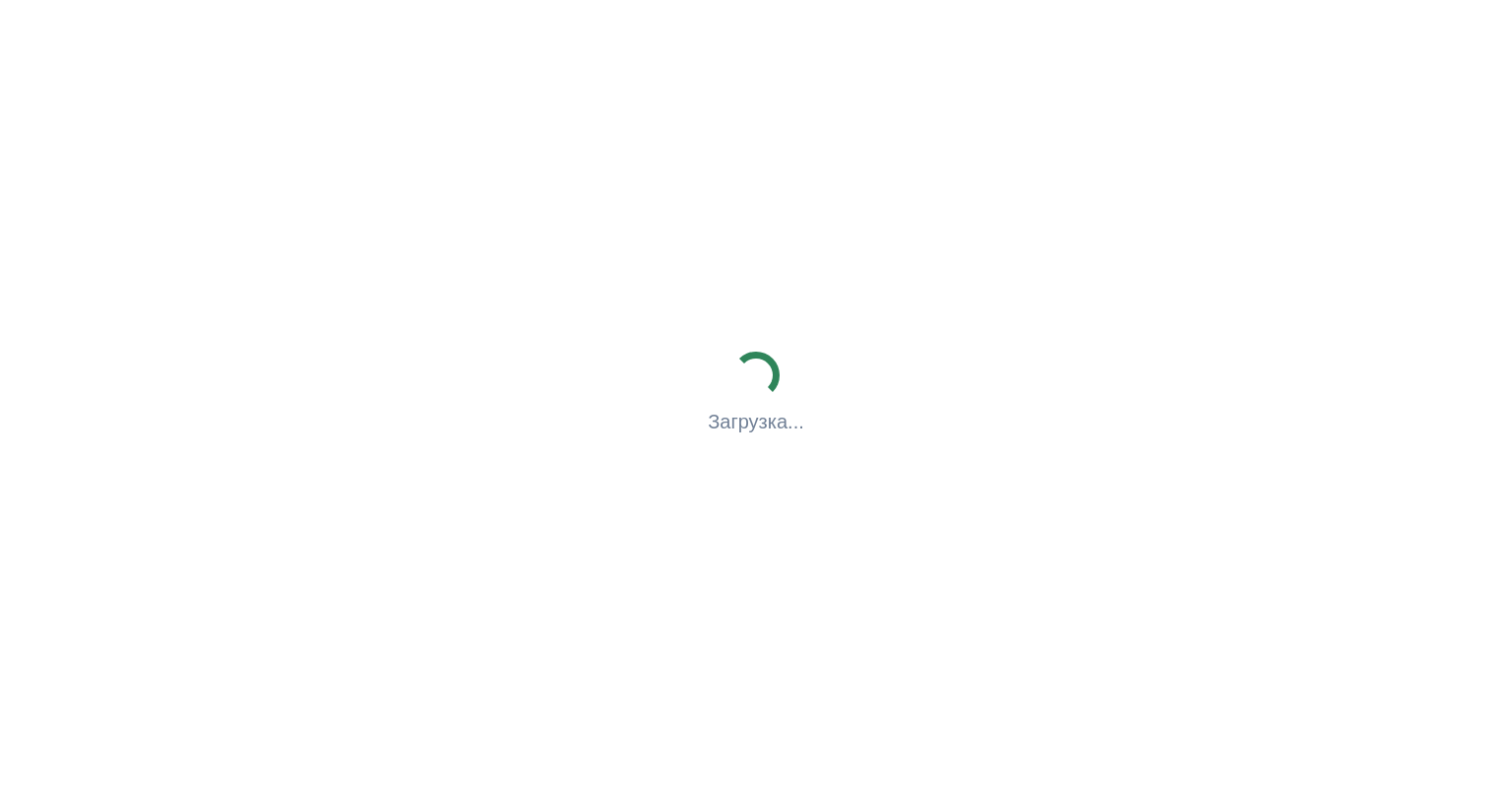scroll, scrollTop: 0, scrollLeft: 0, axis: both 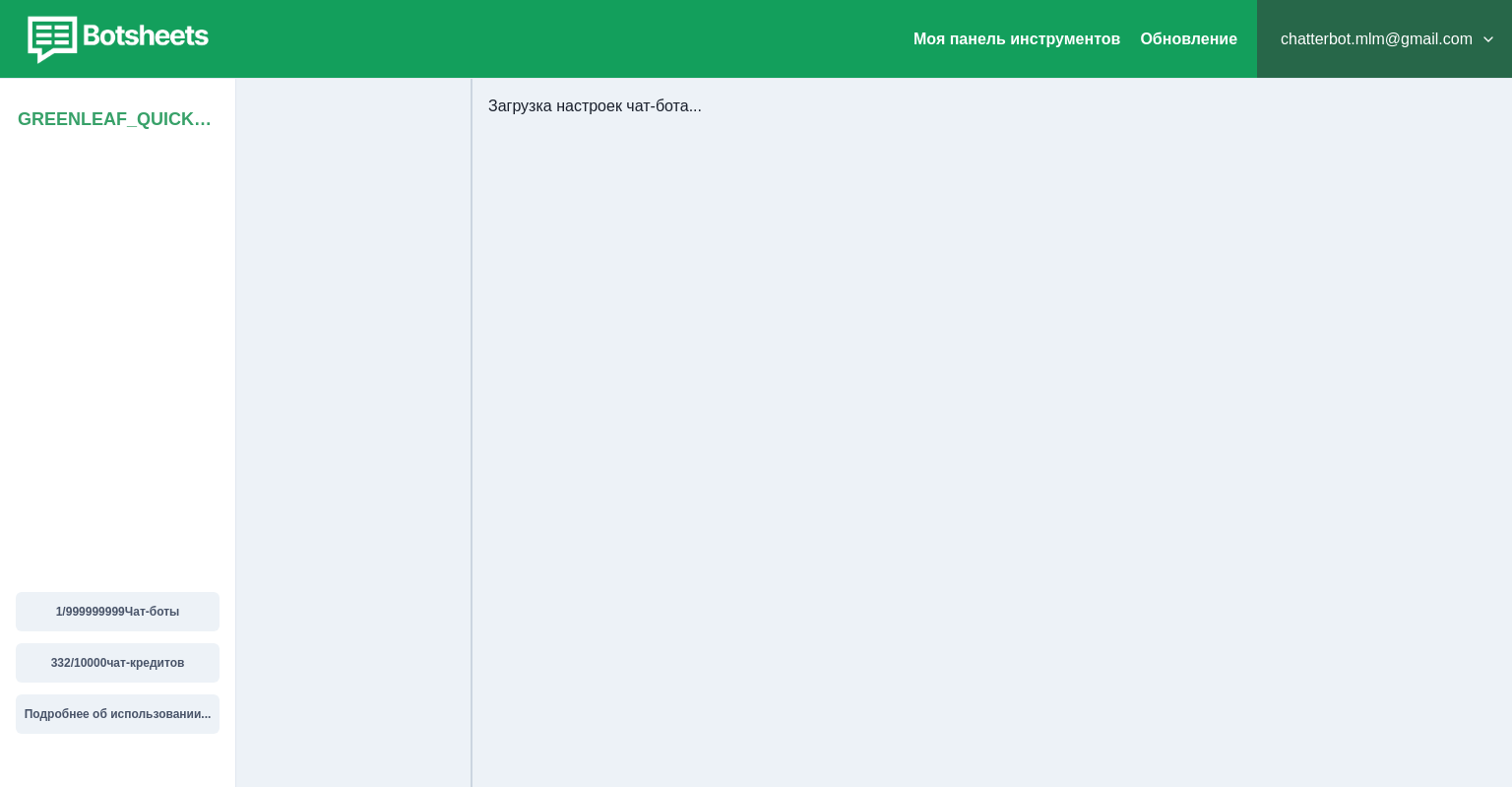 select on "**********" 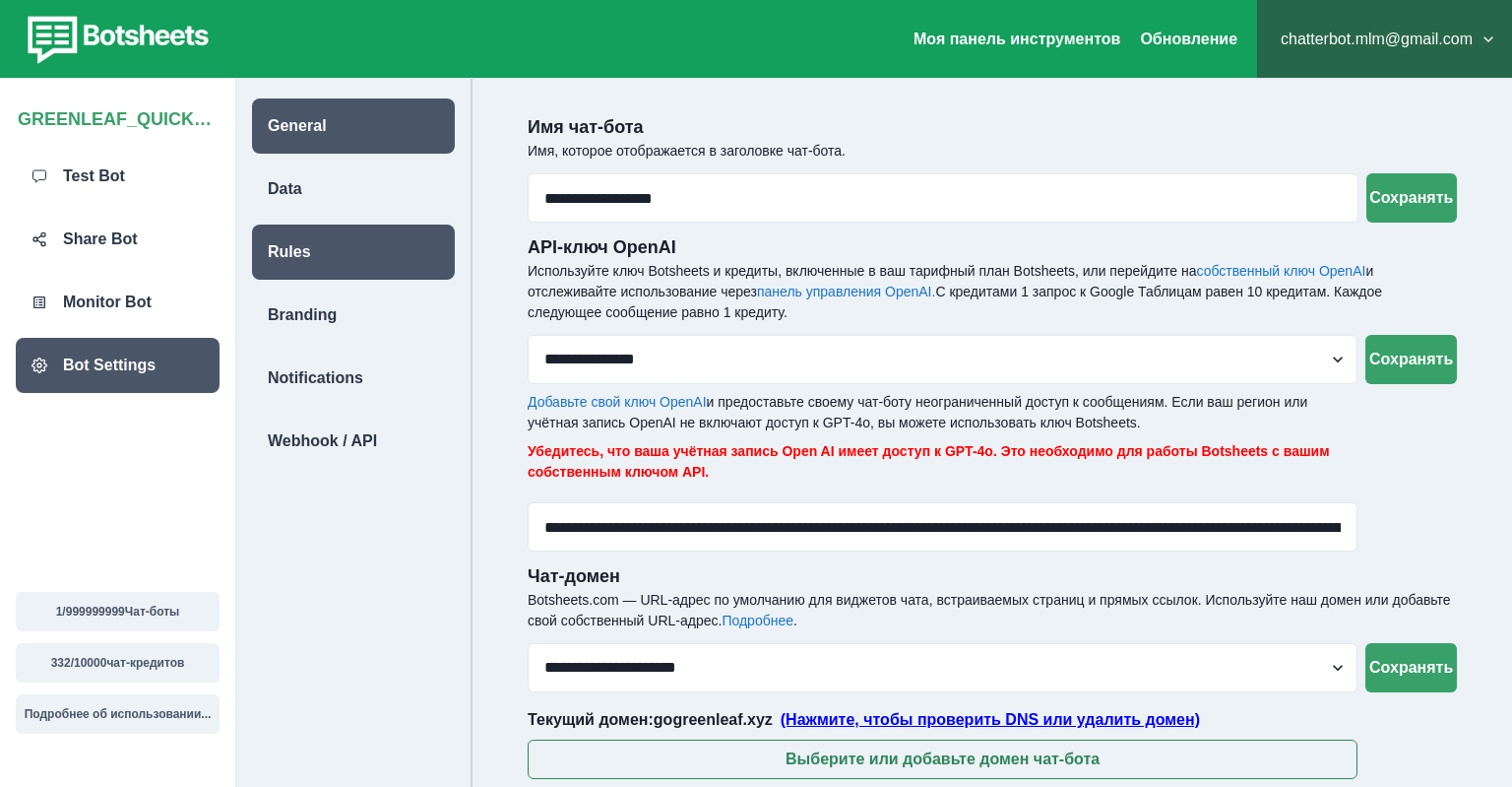 click on "Rules" at bounding box center [353, 252] 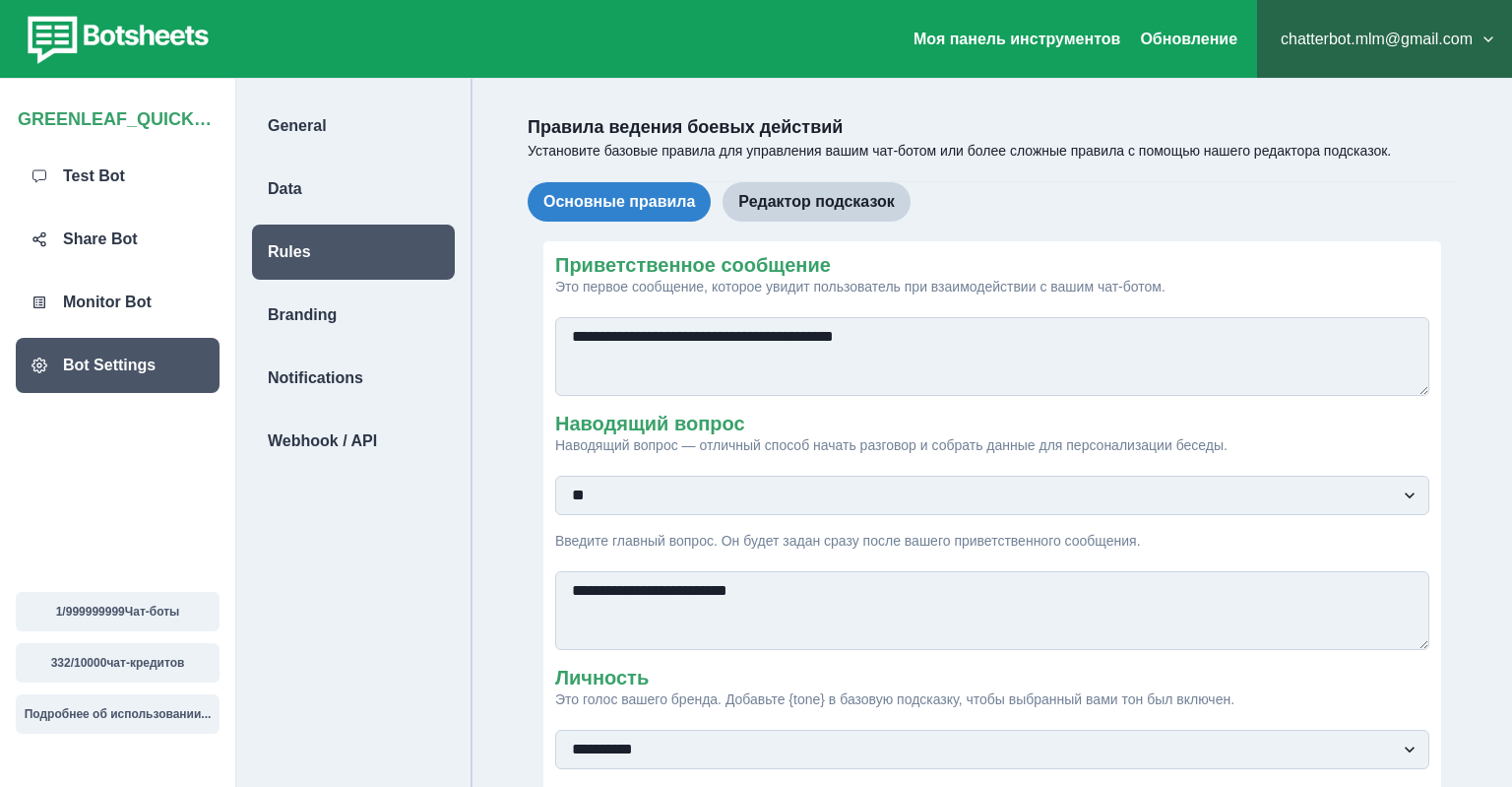 click on "**********" at bounding box center [992, 611] 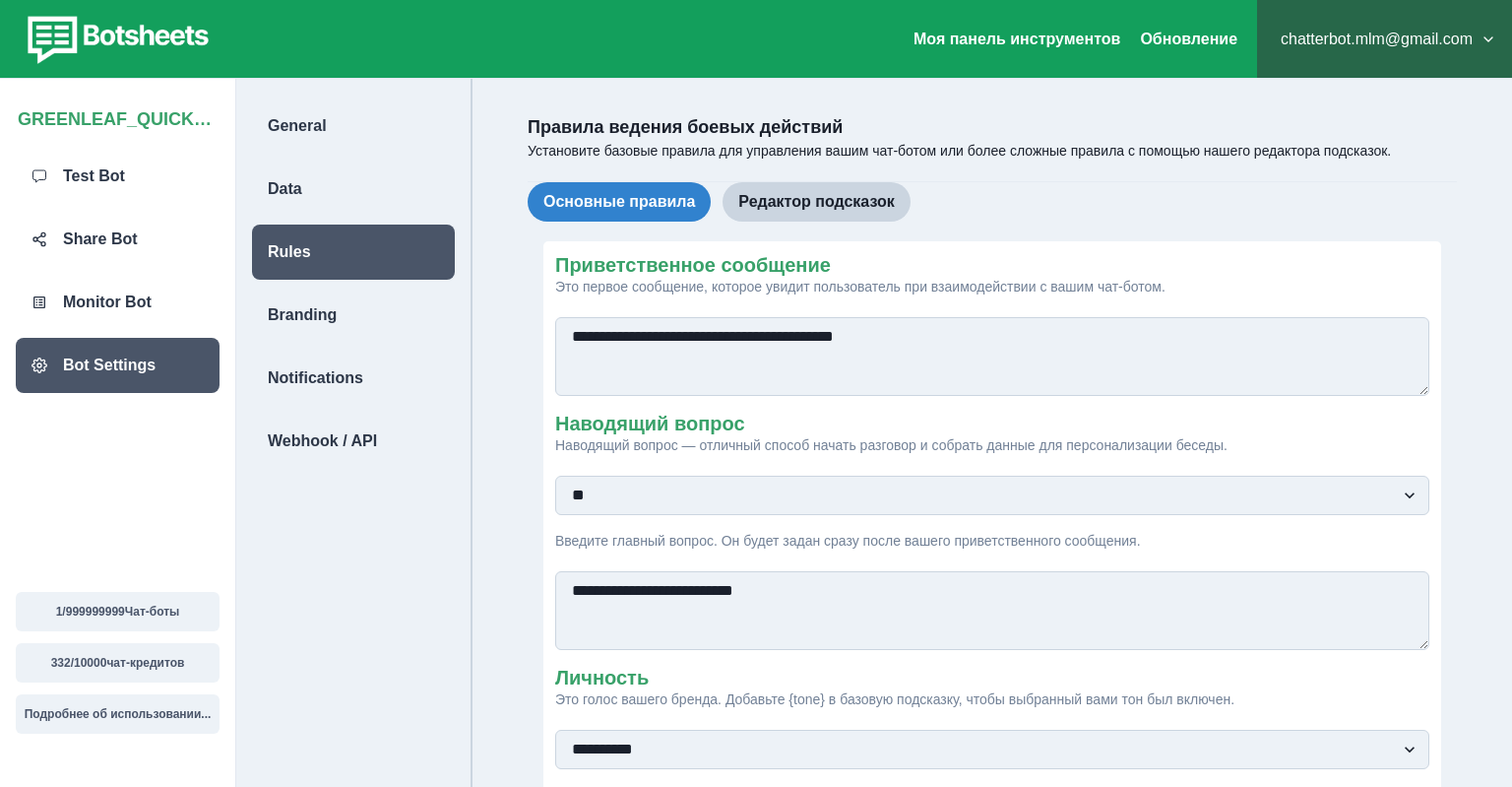 click on "**********" at bounding box center (992, 611) 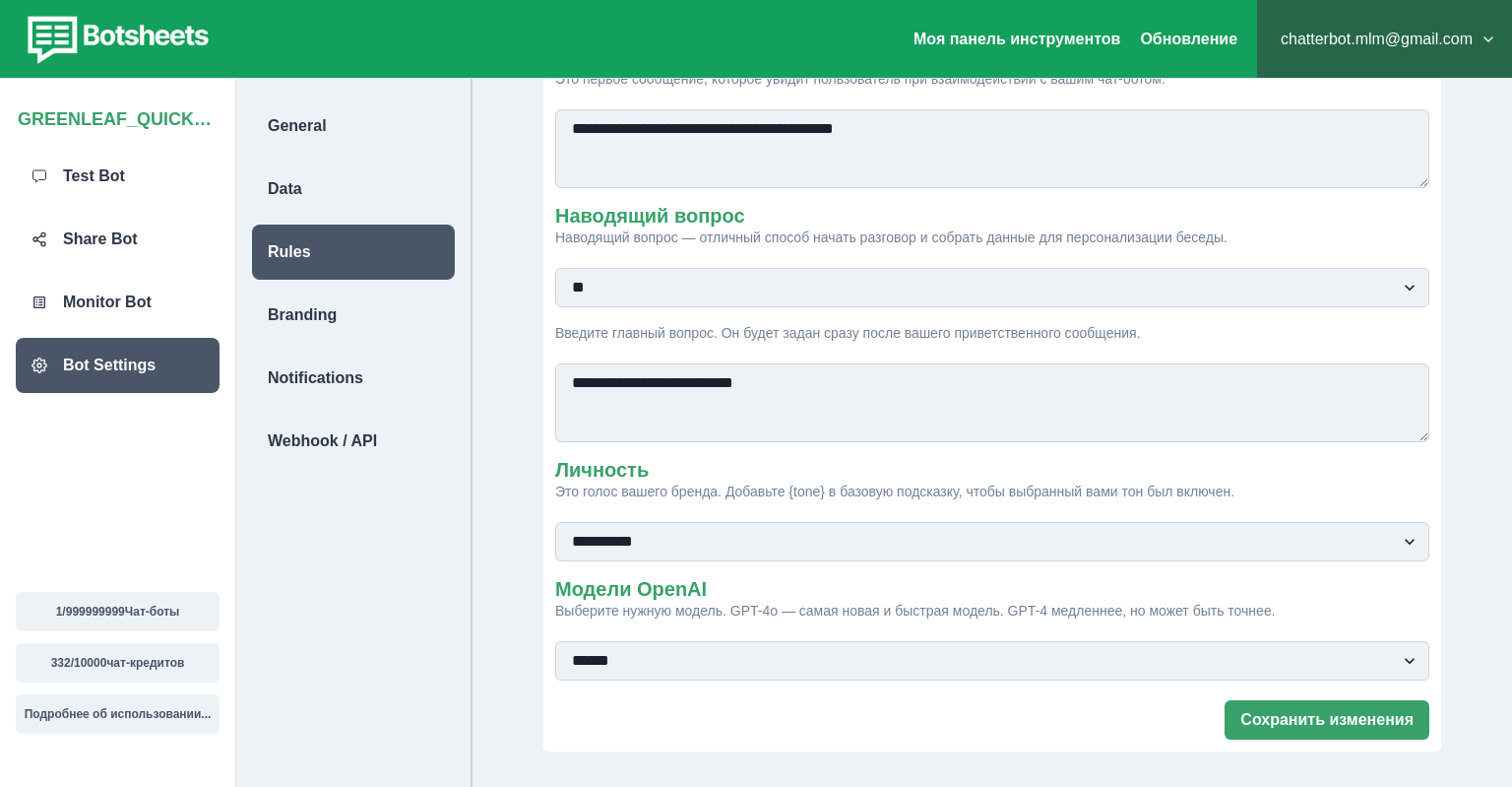 drag, startPoint x: 551, startPoint y: 337, endPoint x: 1175, endPoint y: 329, distance: 624.0513 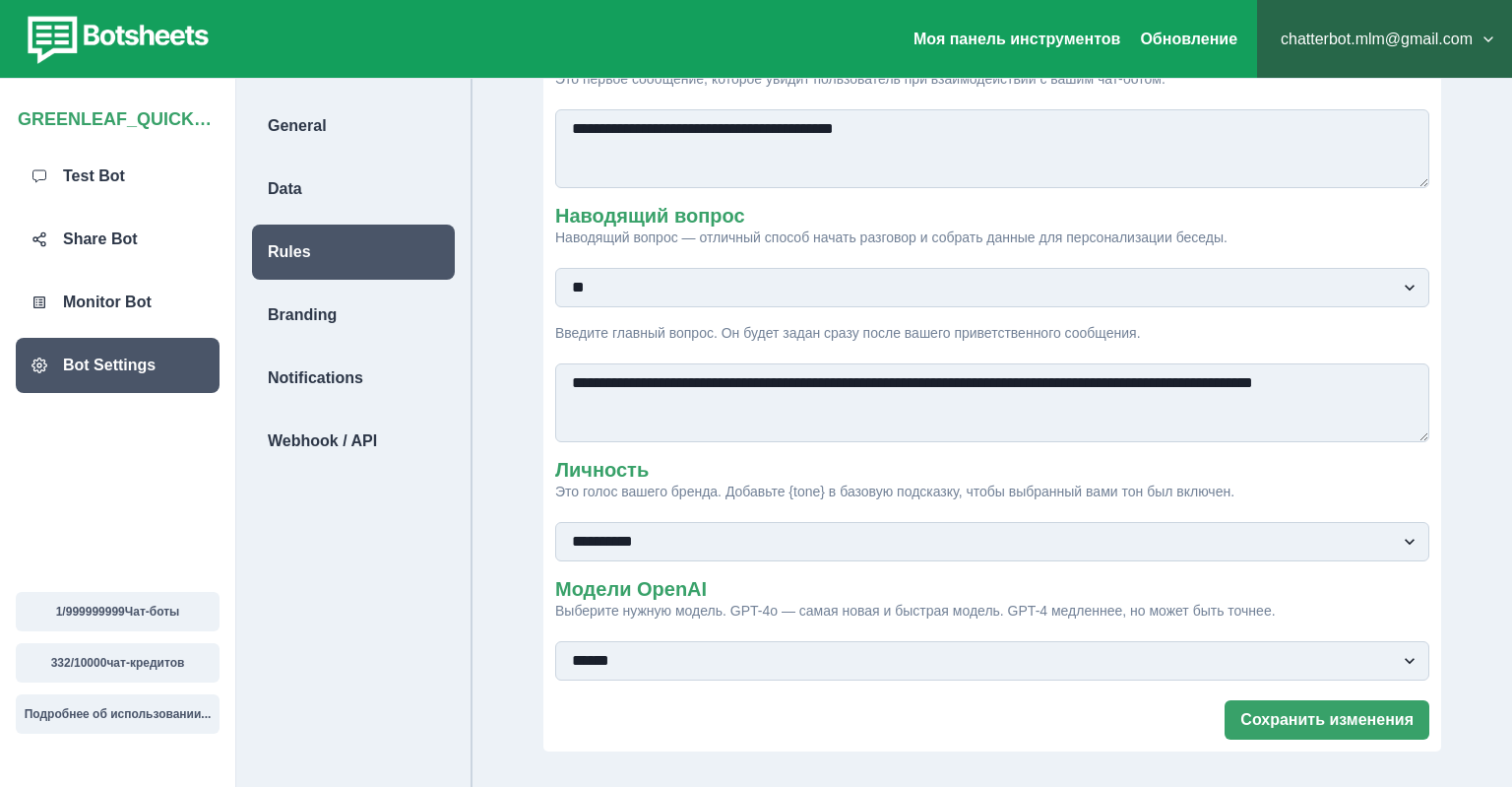 click on "**********" at bounding box center [992, 403] 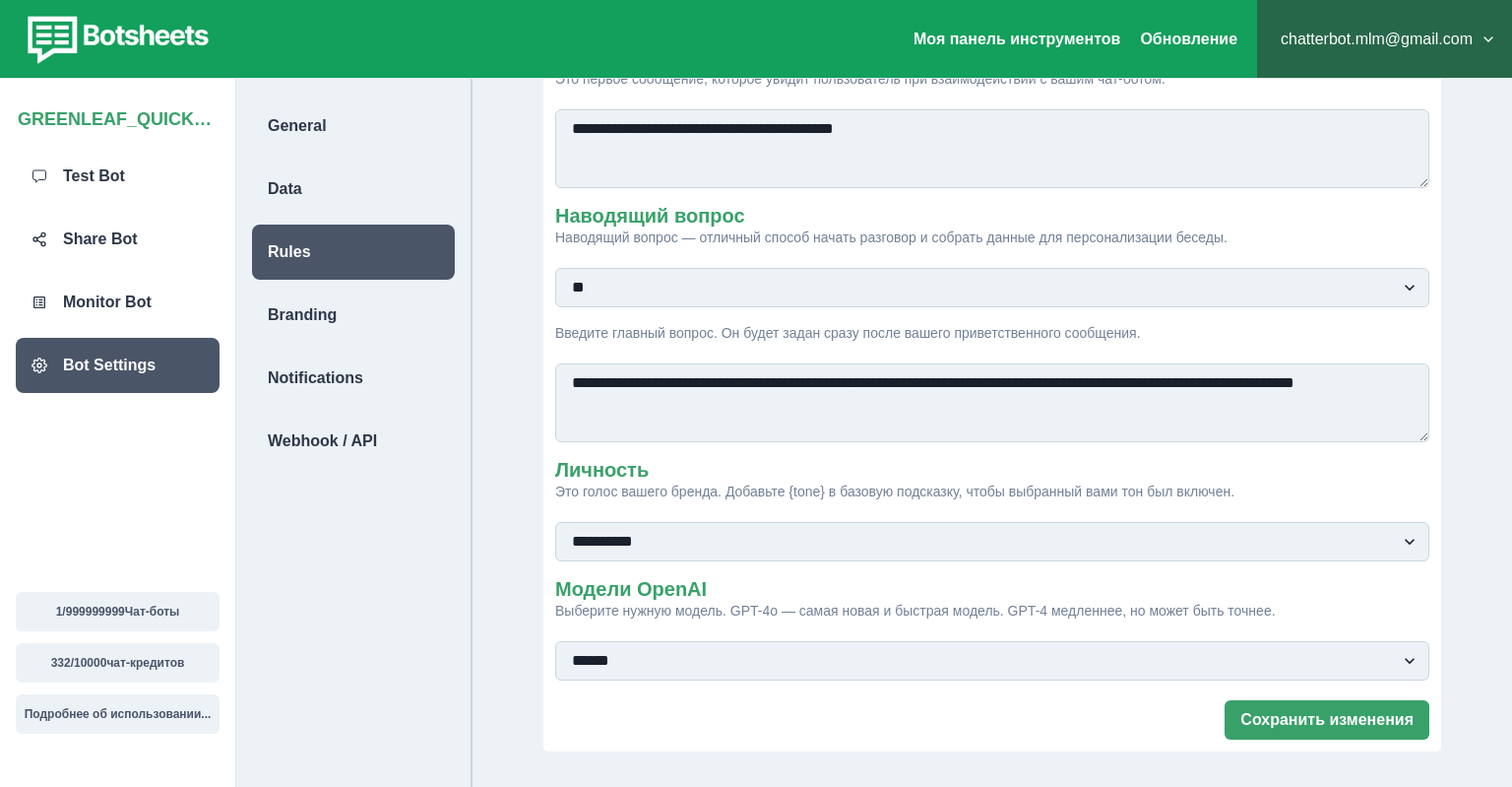 type on "**********" 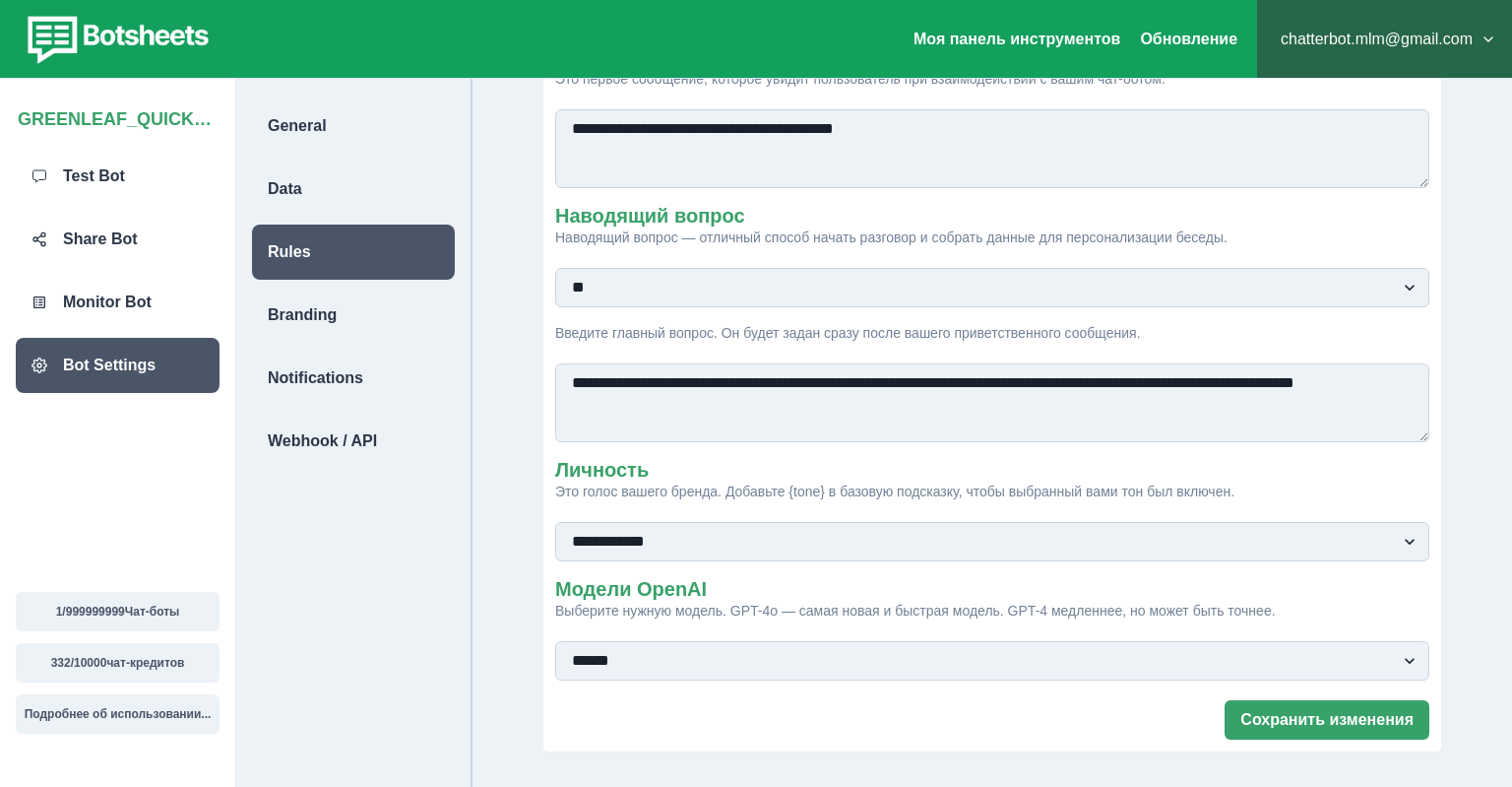 click on "**********" at bounding box center (0, 0) 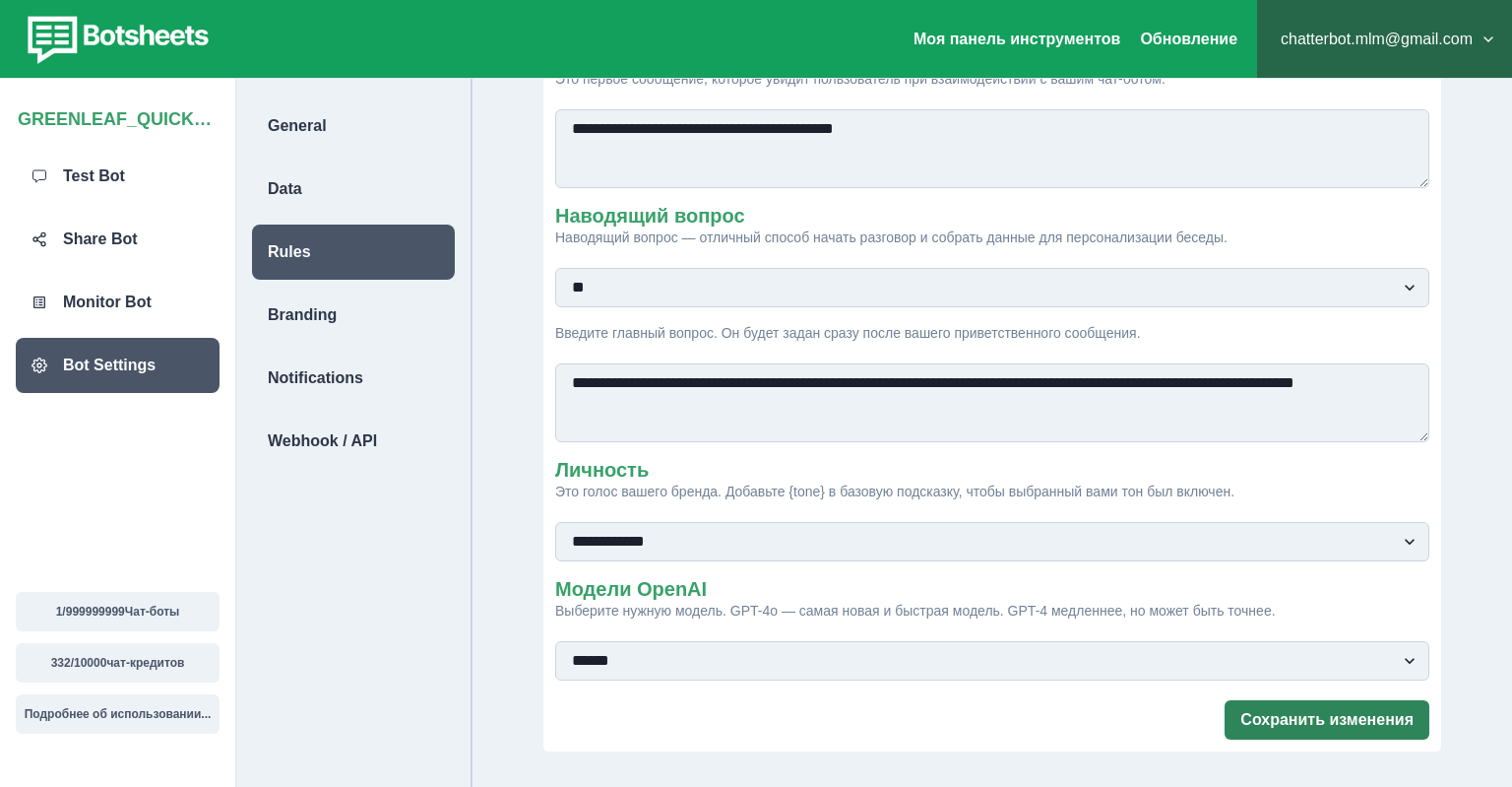 click on "Сохранить изменения" at bounding box center [1327, 720] 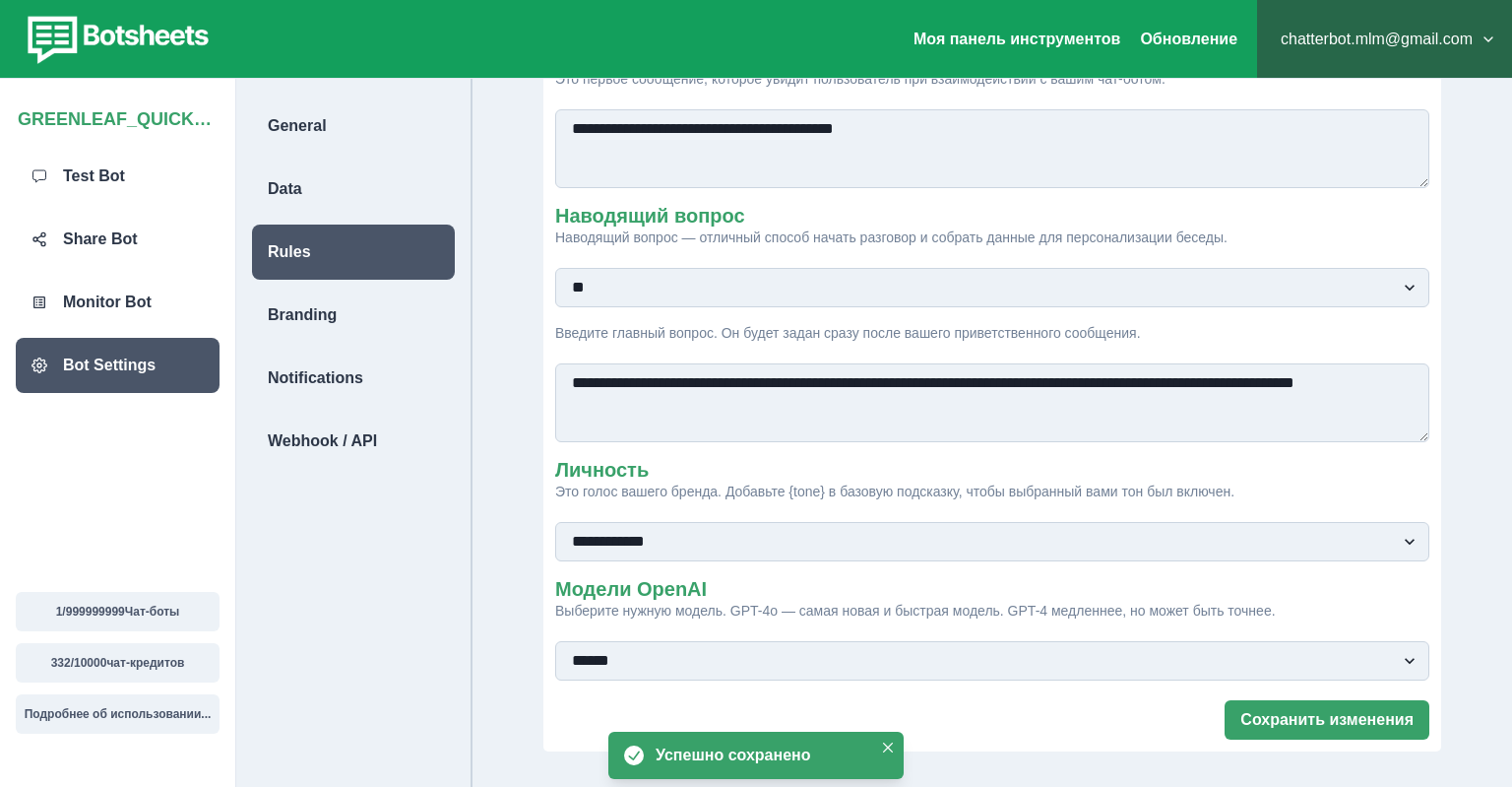 scroll, scrollTop: 0, scrollLeft: 0, axis: both 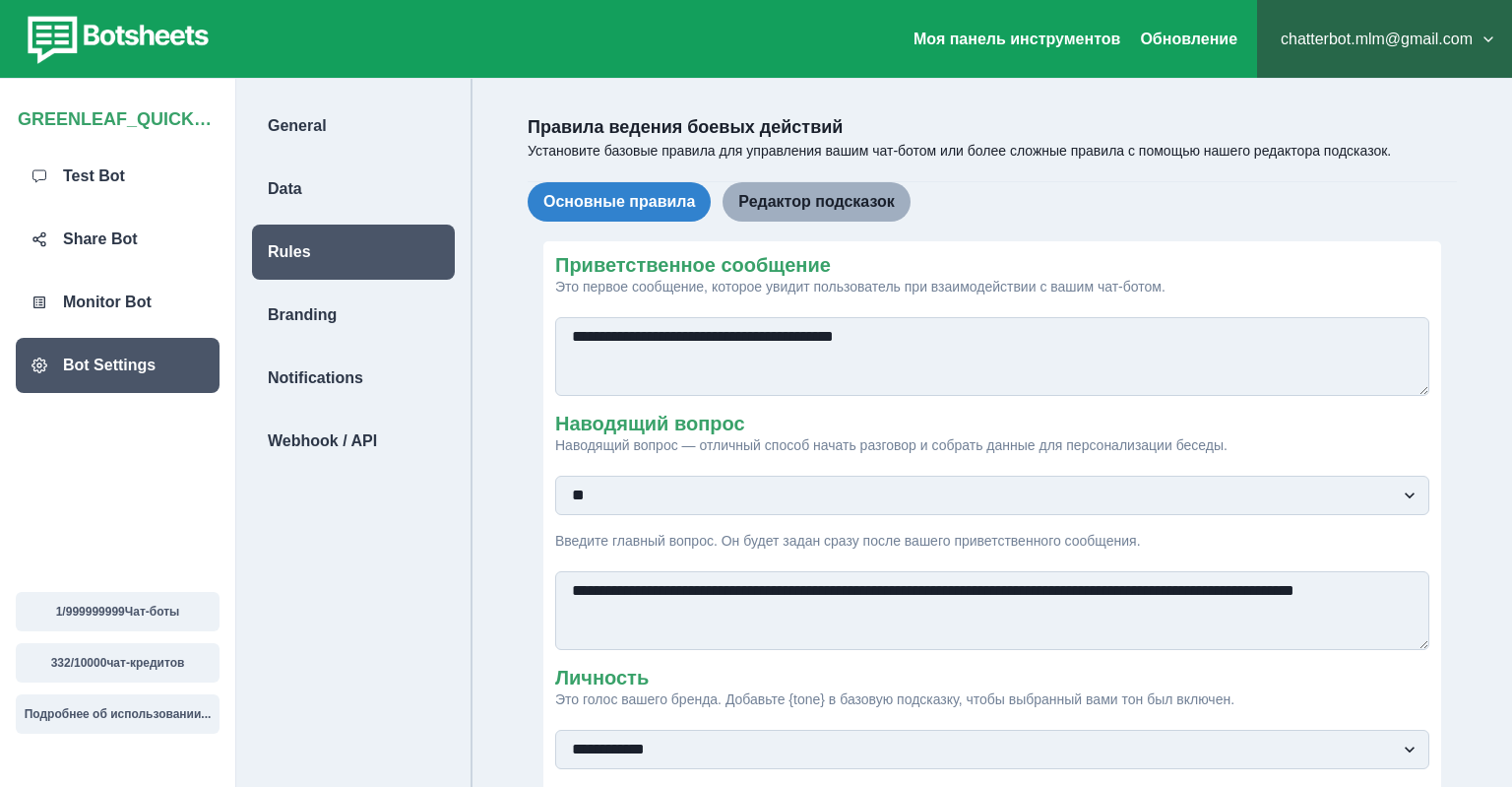 click on "Редактор подсказок" at bounding box center (816, 202) 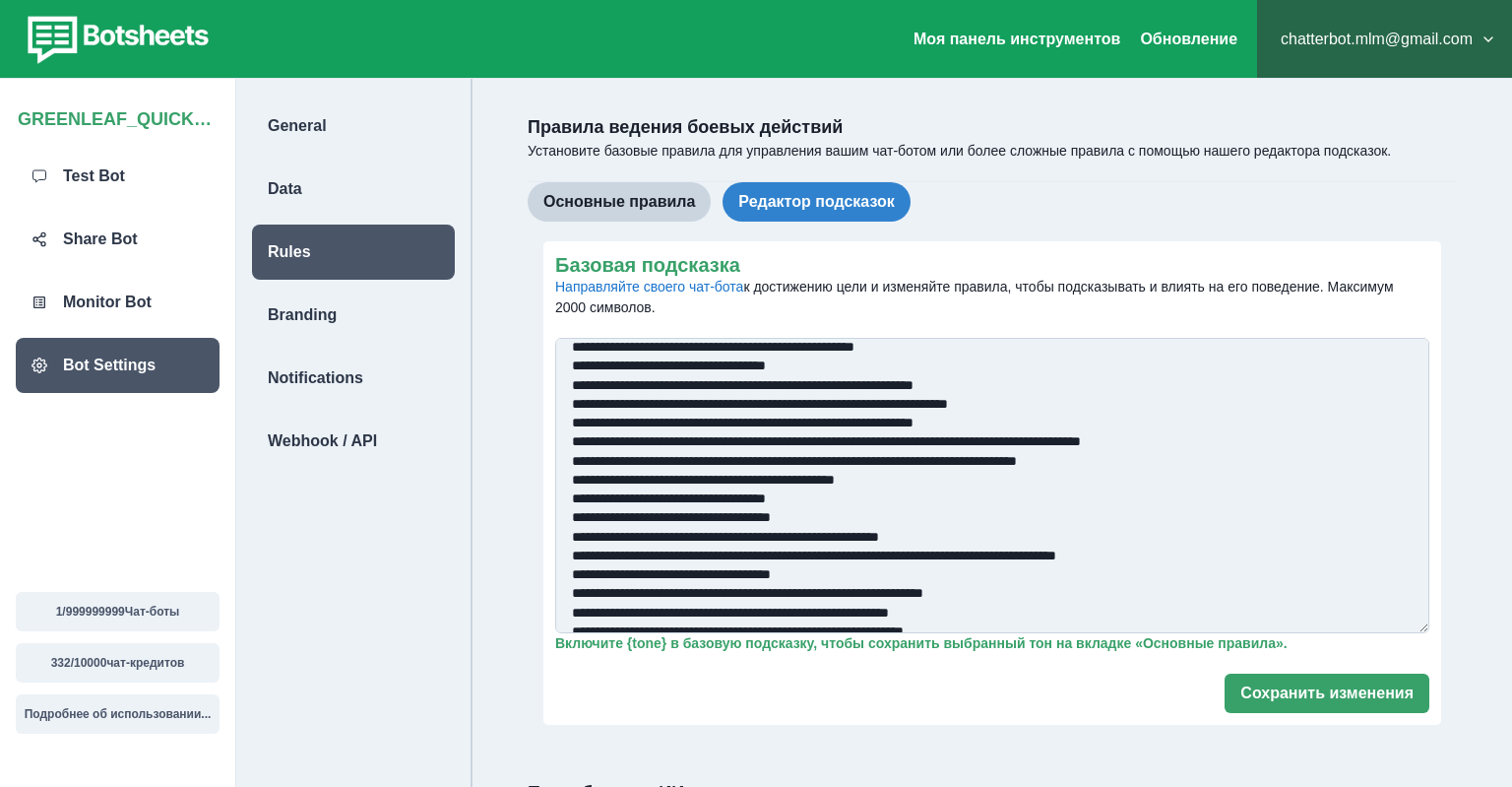 scroll, scrollTop: 119, scrollLeft: 0, axis: vertical 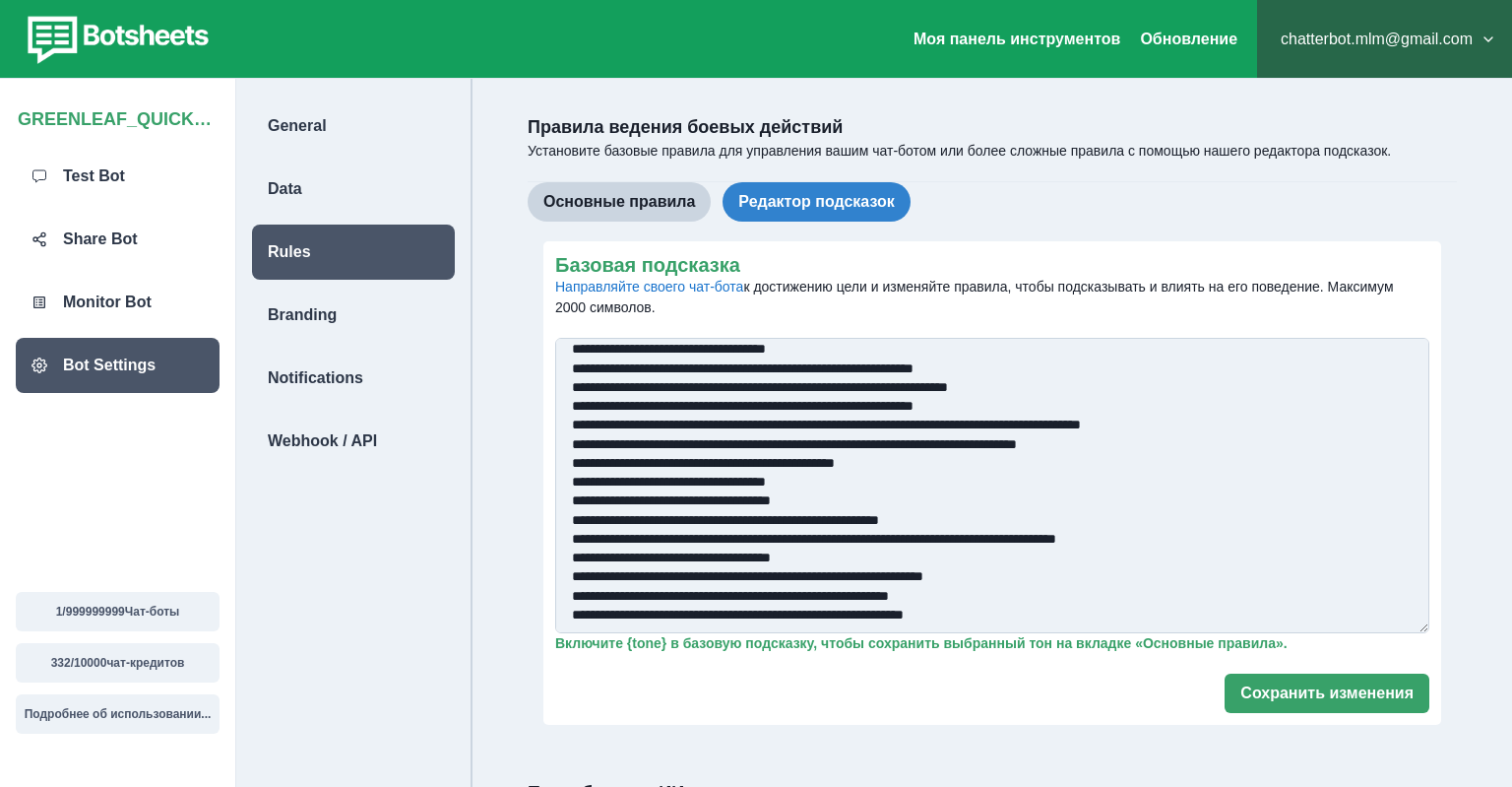 drag, startPoint x: 569, startPoint y: 361, endPoint x: 1078, endPoint y: 647, distance: 583.84673 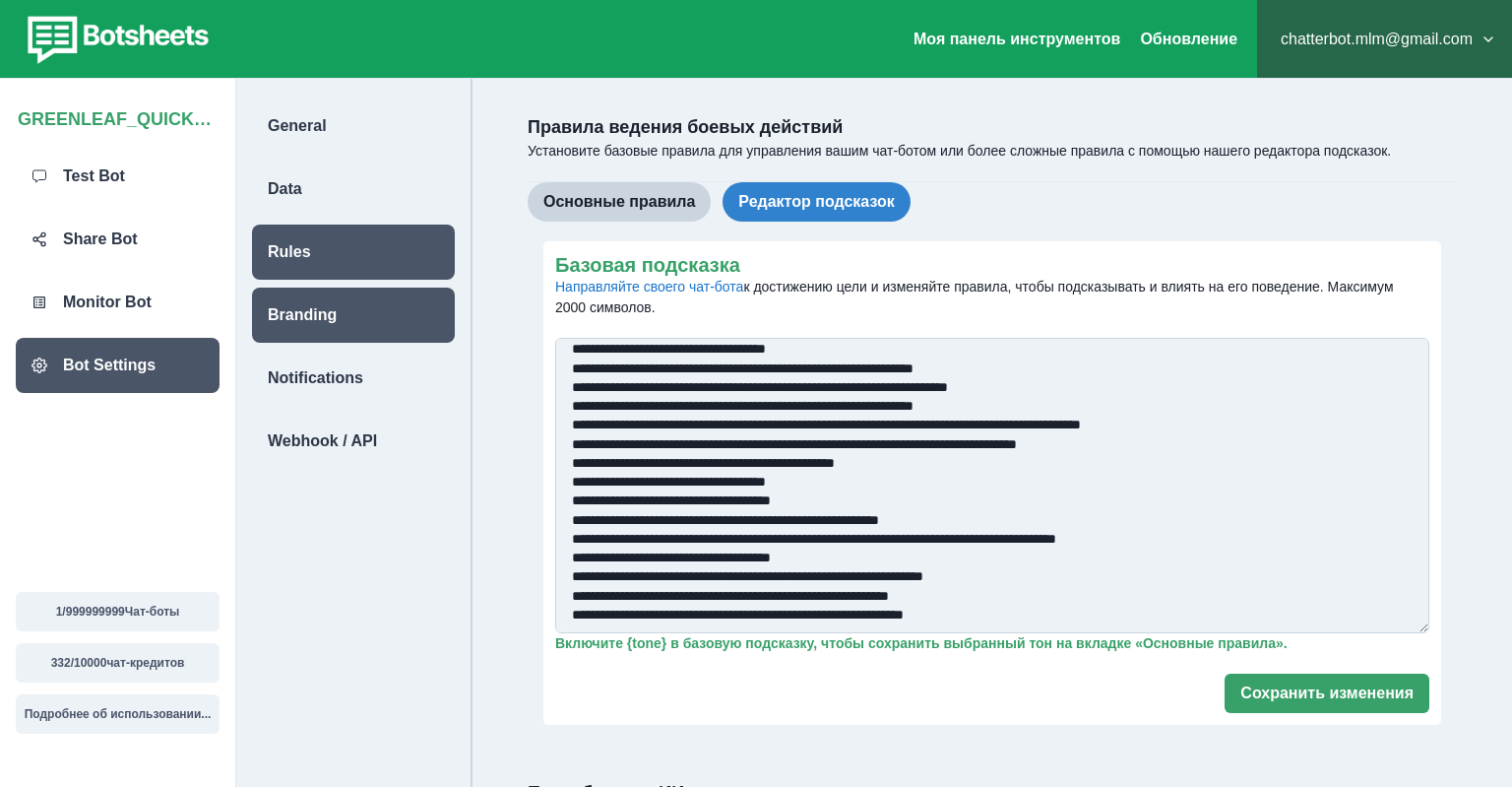 drag, startPoint x: 980, startPoint y: 605, endPoint x: 345, endPoint y: 330, distance: 691.98988 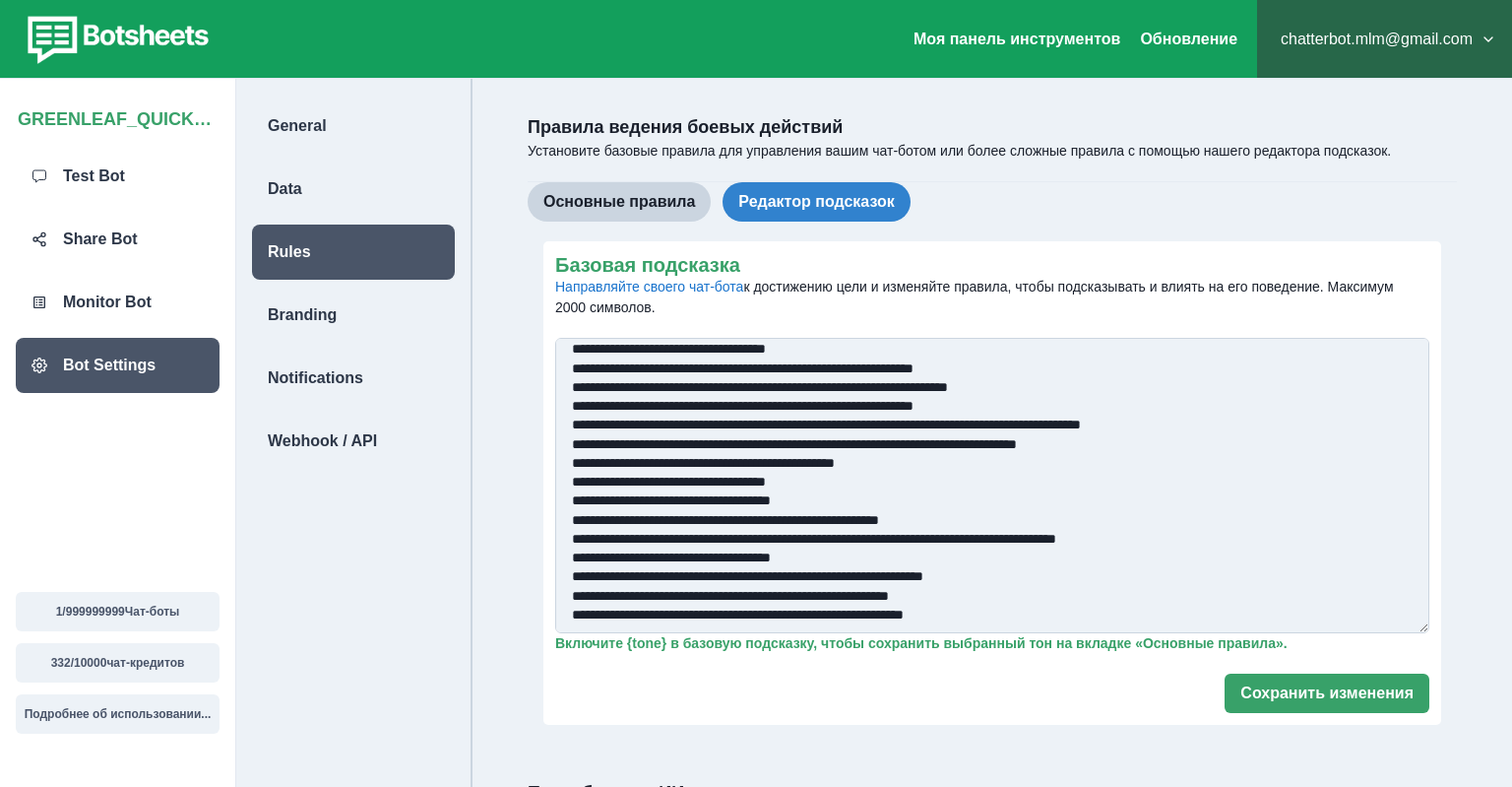 scroll, scrollTop: 0, scrollLeft: 0, axis: both 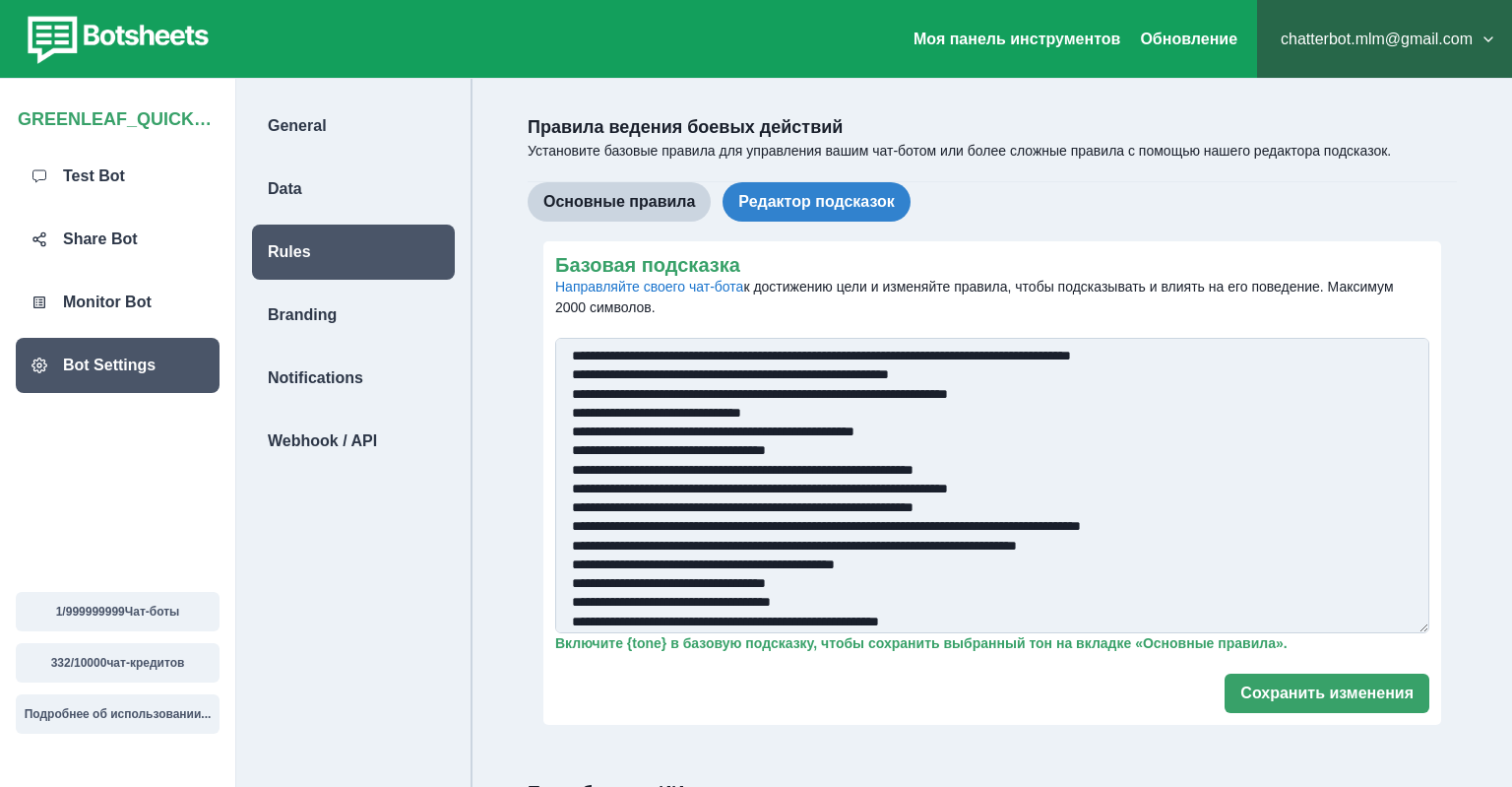 drag, startPoint x: 868, startPoint y: 600, endPoint x: 439, endPoint y: 281, distance: 534.6045 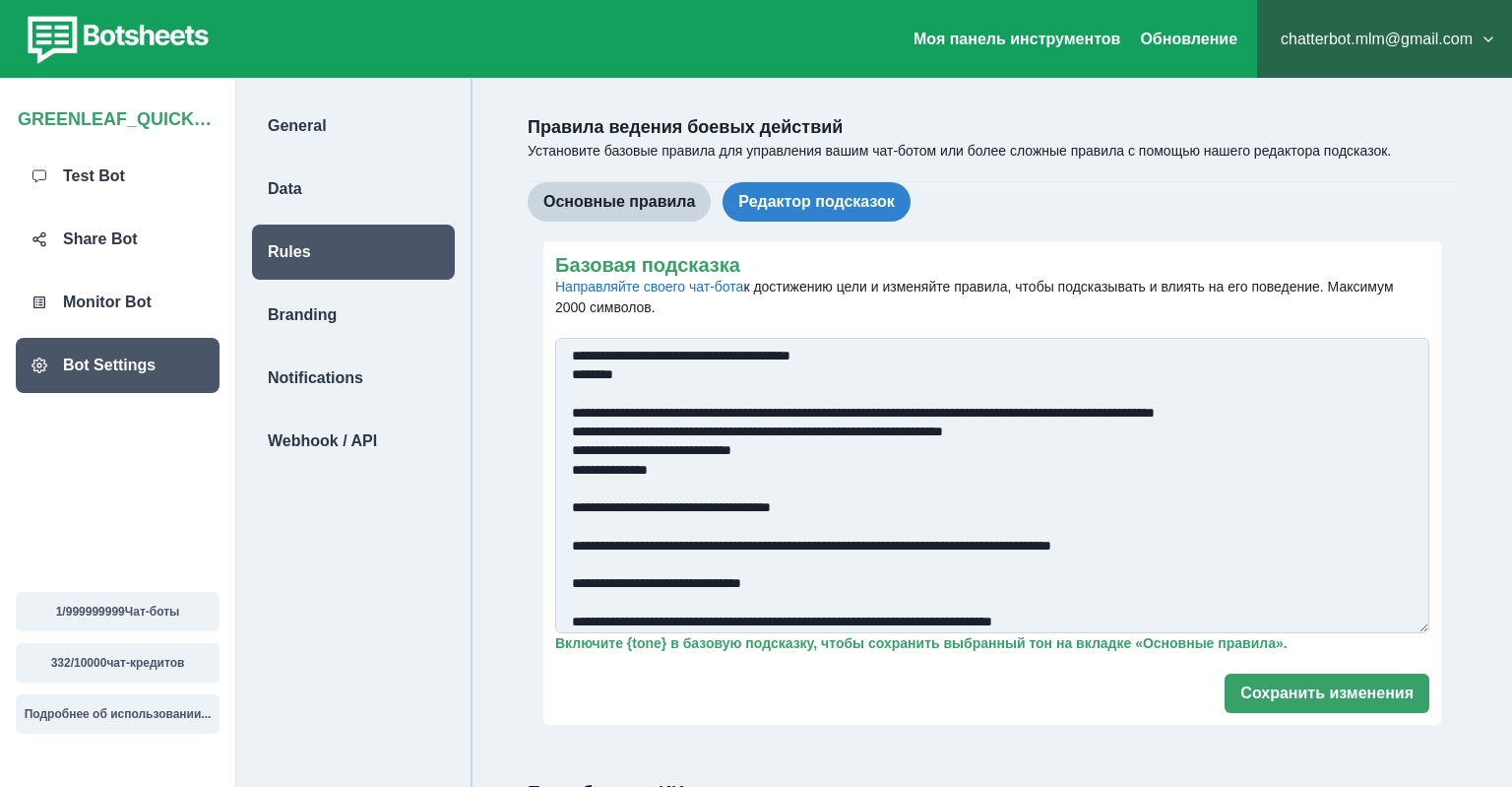 scroll, scrollTop: 1174, scrollLeft: 0, axis: vertical 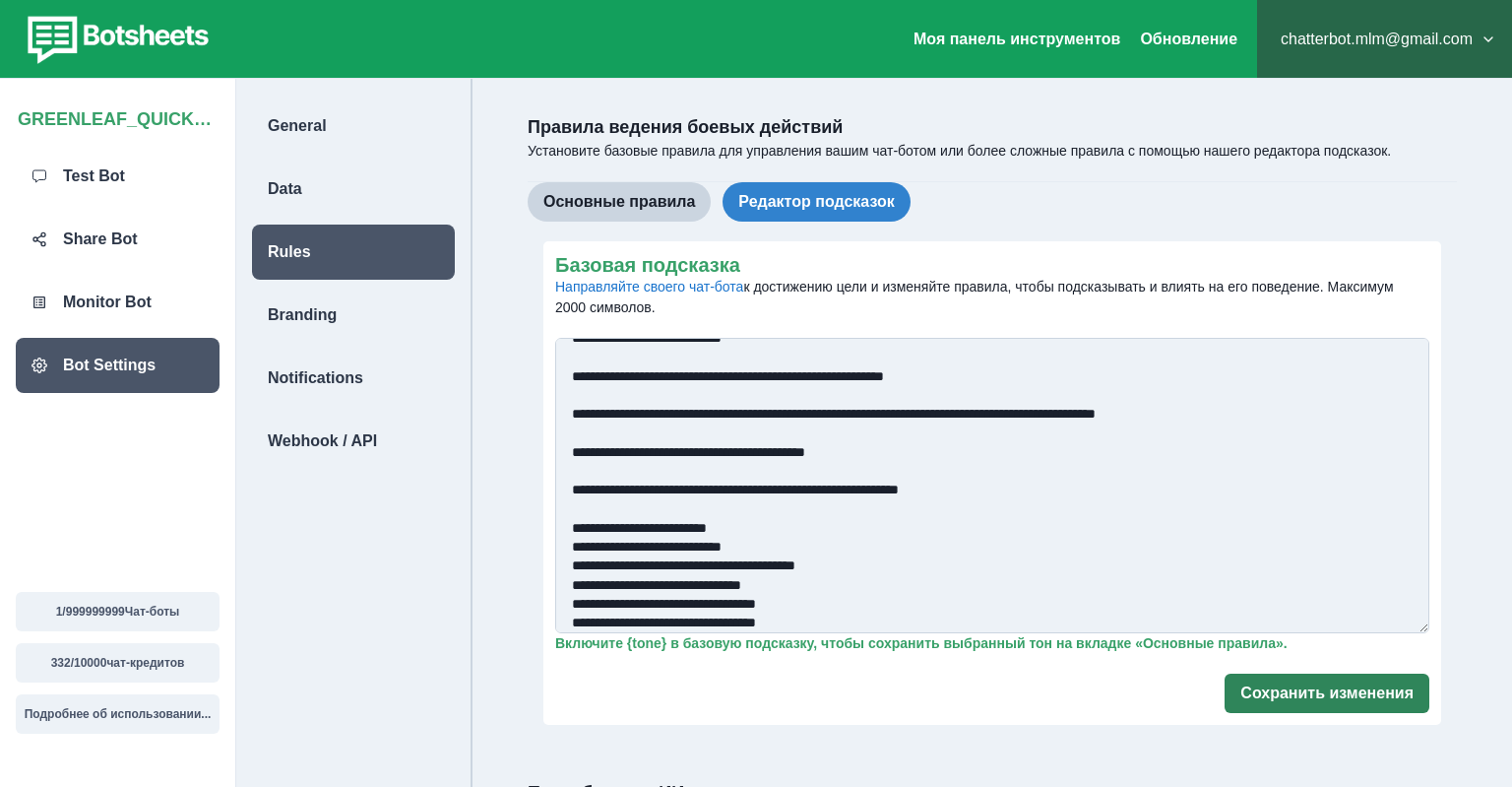 type on "**********" 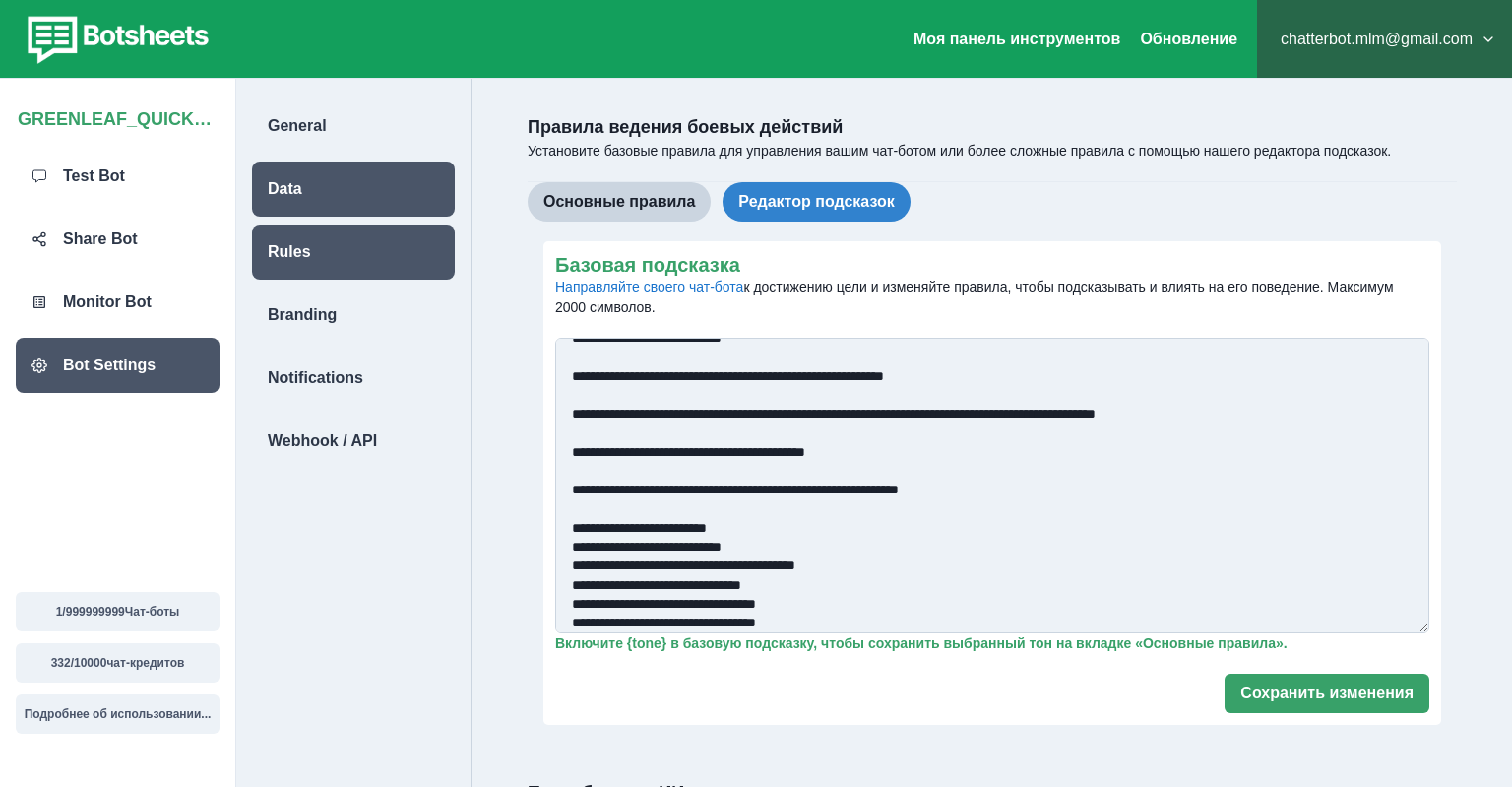 click on "Data" at bounding box center (353, 189) 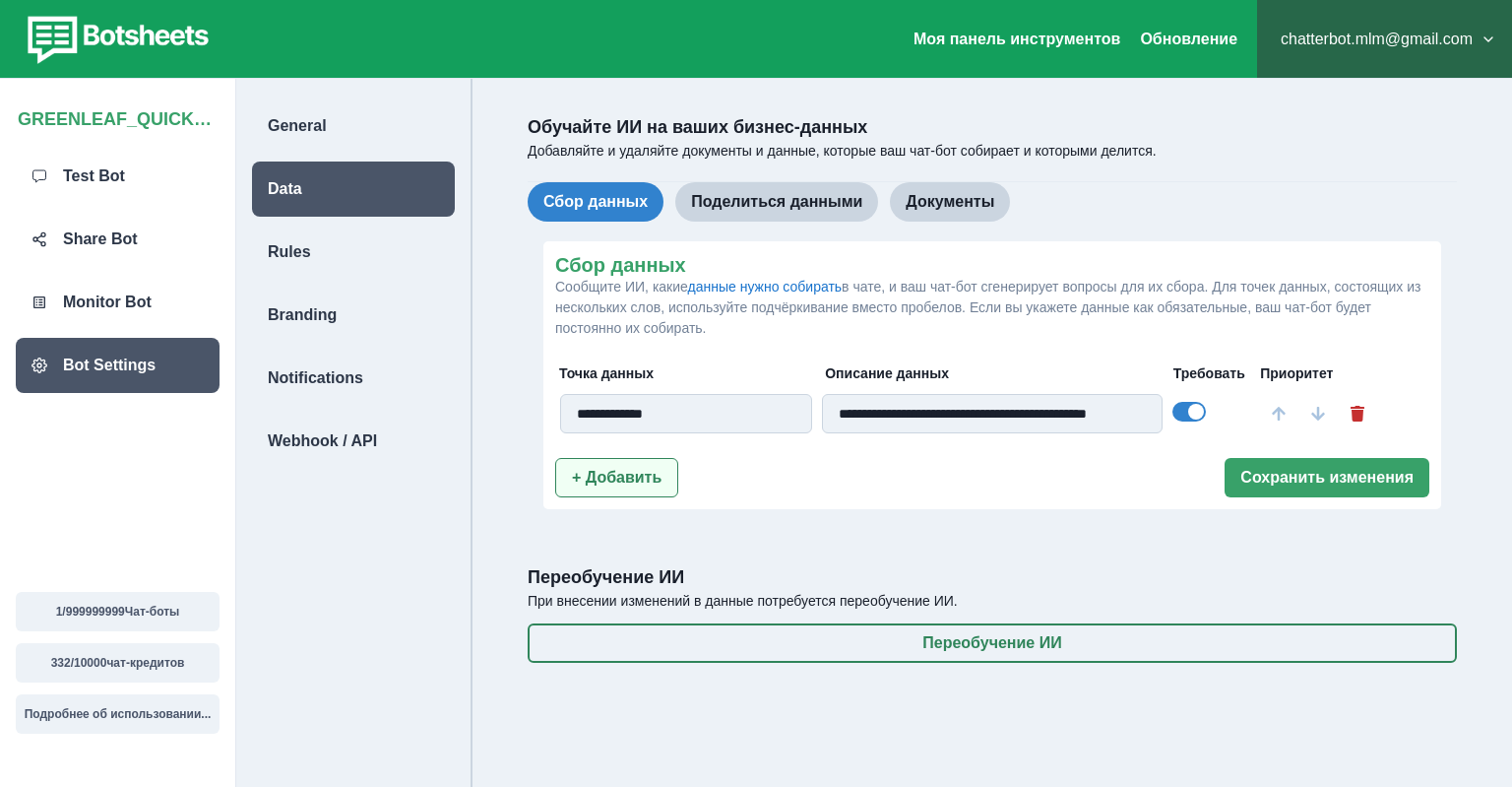 click on "+ Добавить" at bounding box center [616, 478] 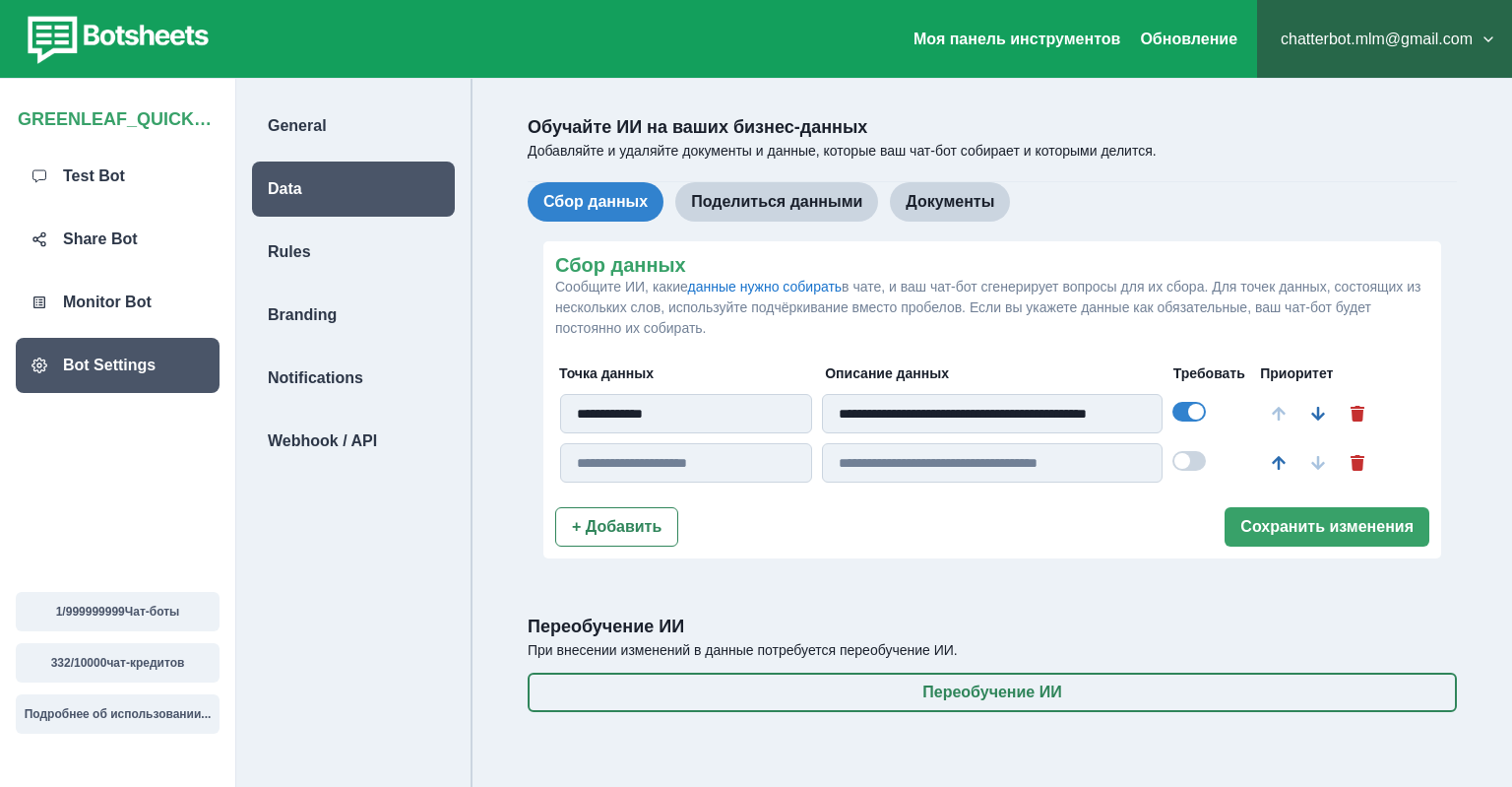 click at bounding box center (686, 463) 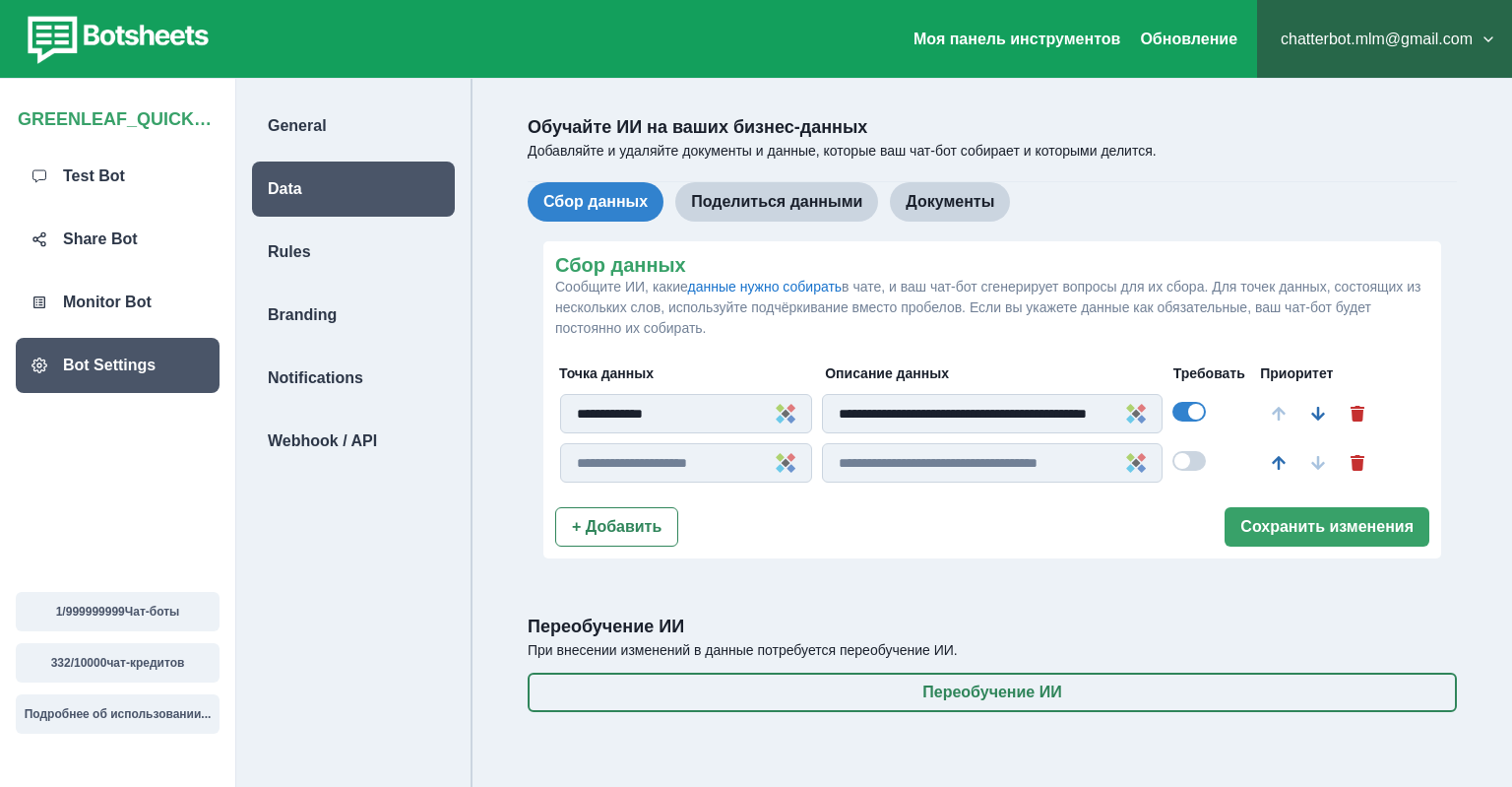 click on "**********" at bounding box center [992, 398] 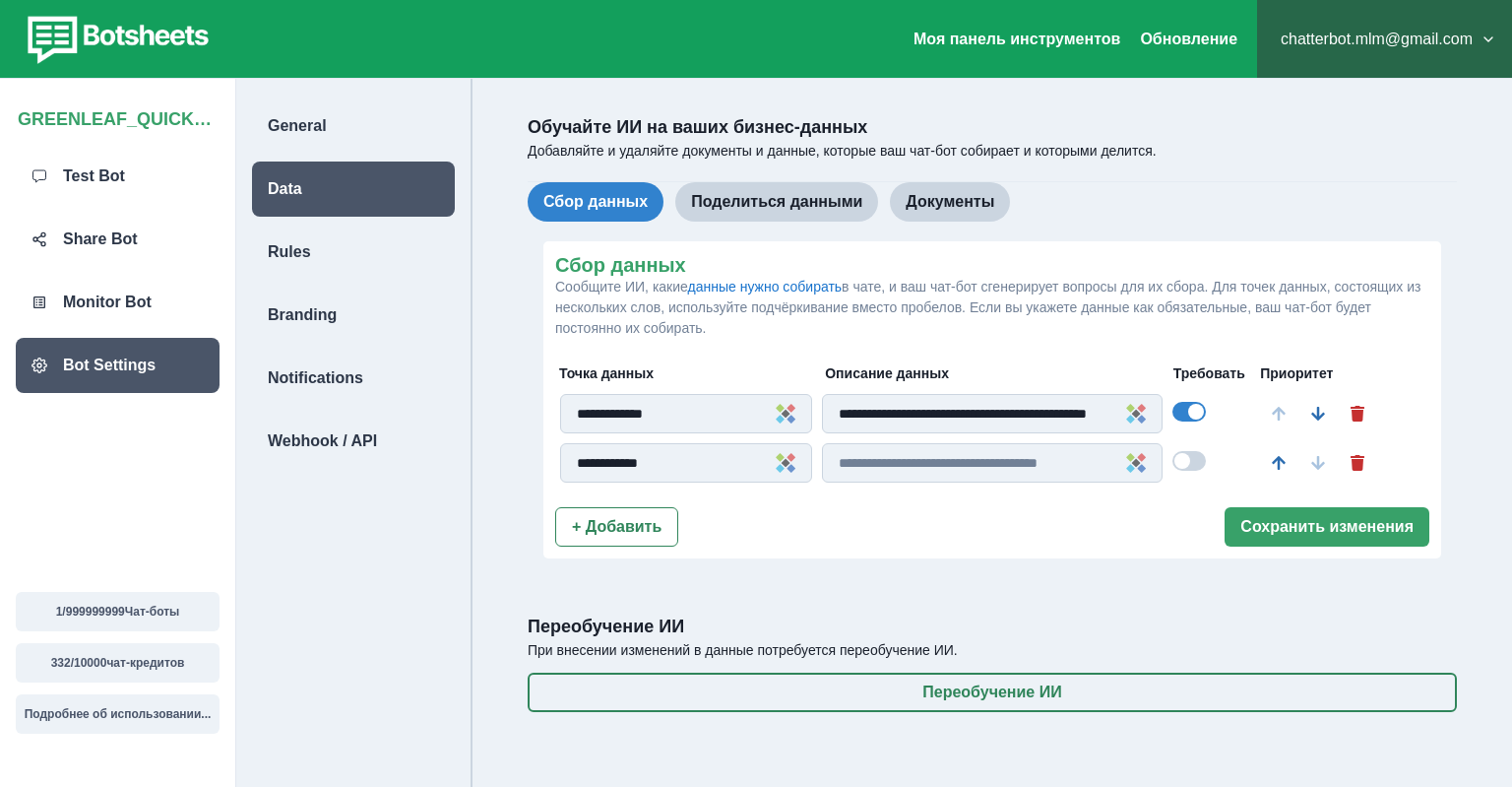 type on "**********" 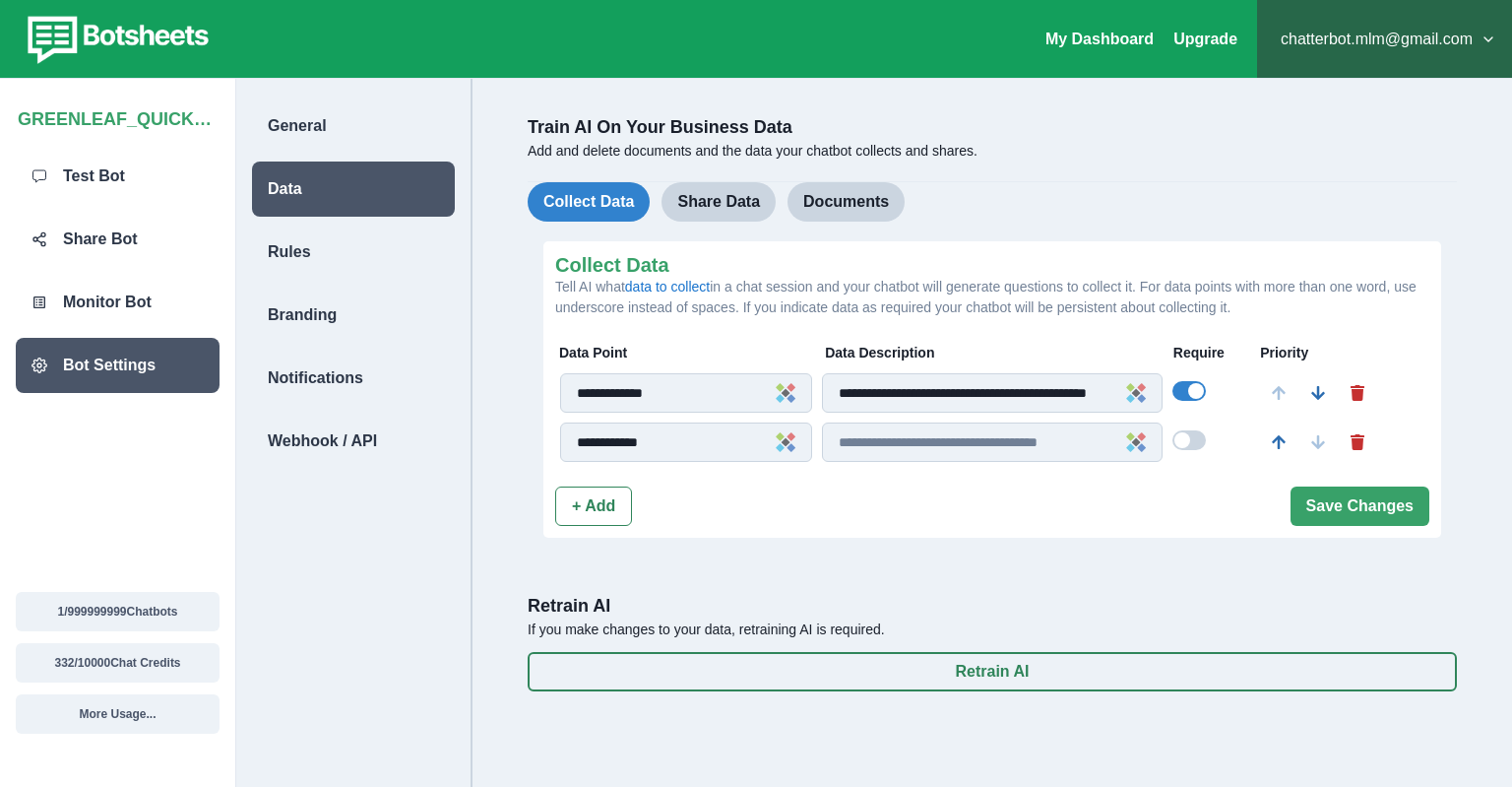 click at bounding box center [991, 442] 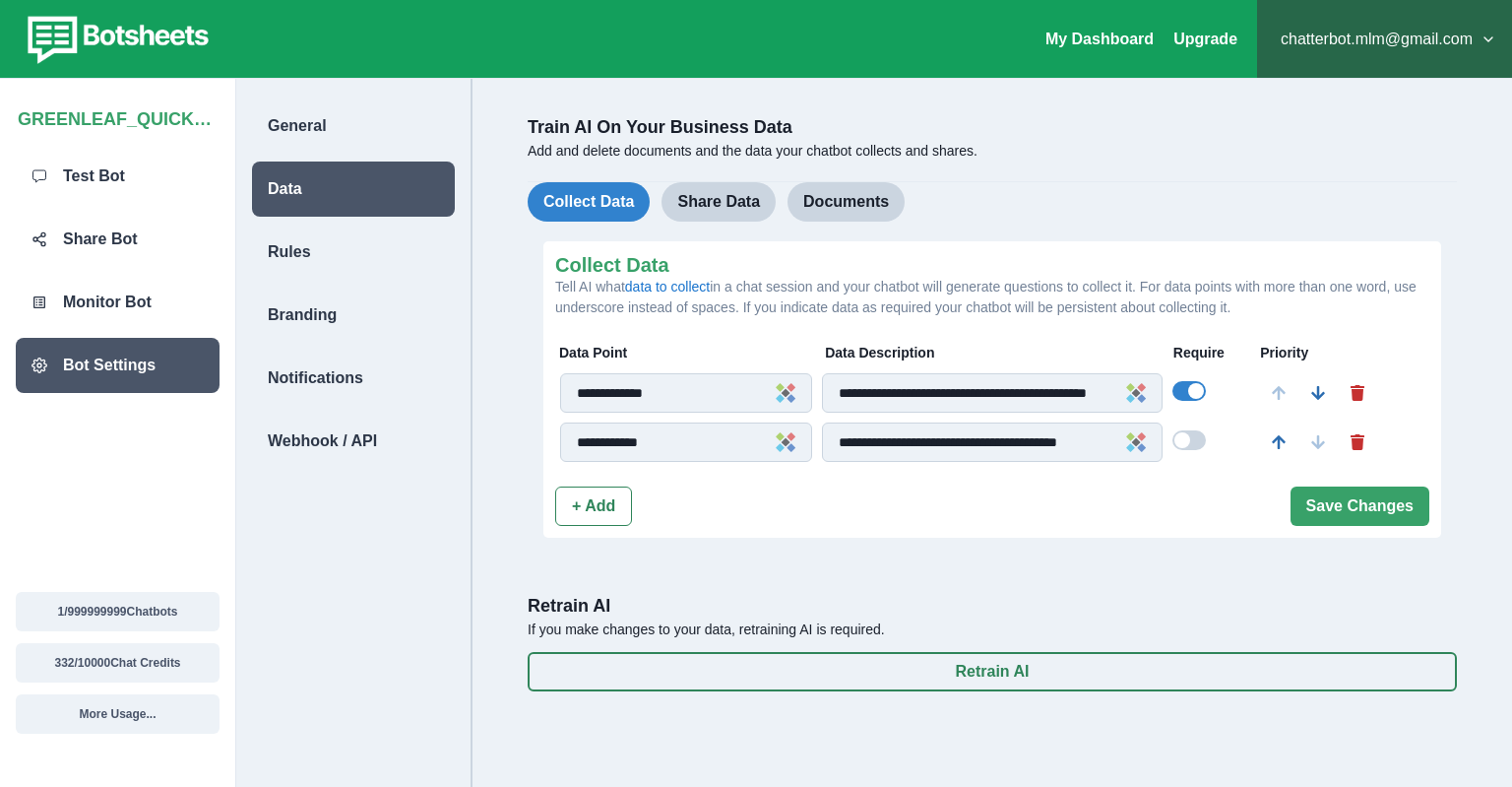 type on "**********" 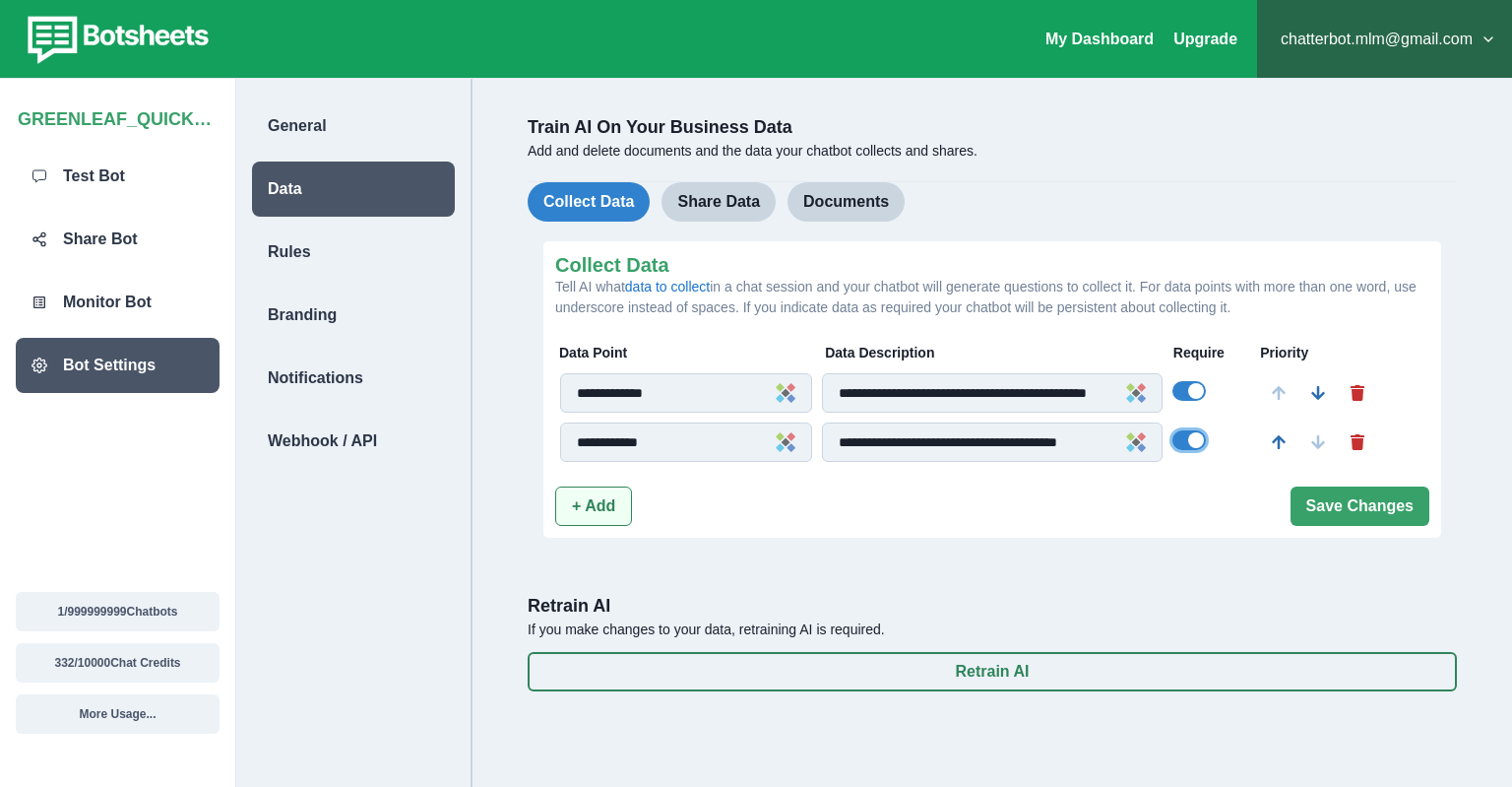 click on "+ Add" at bounding box center [594, 506] 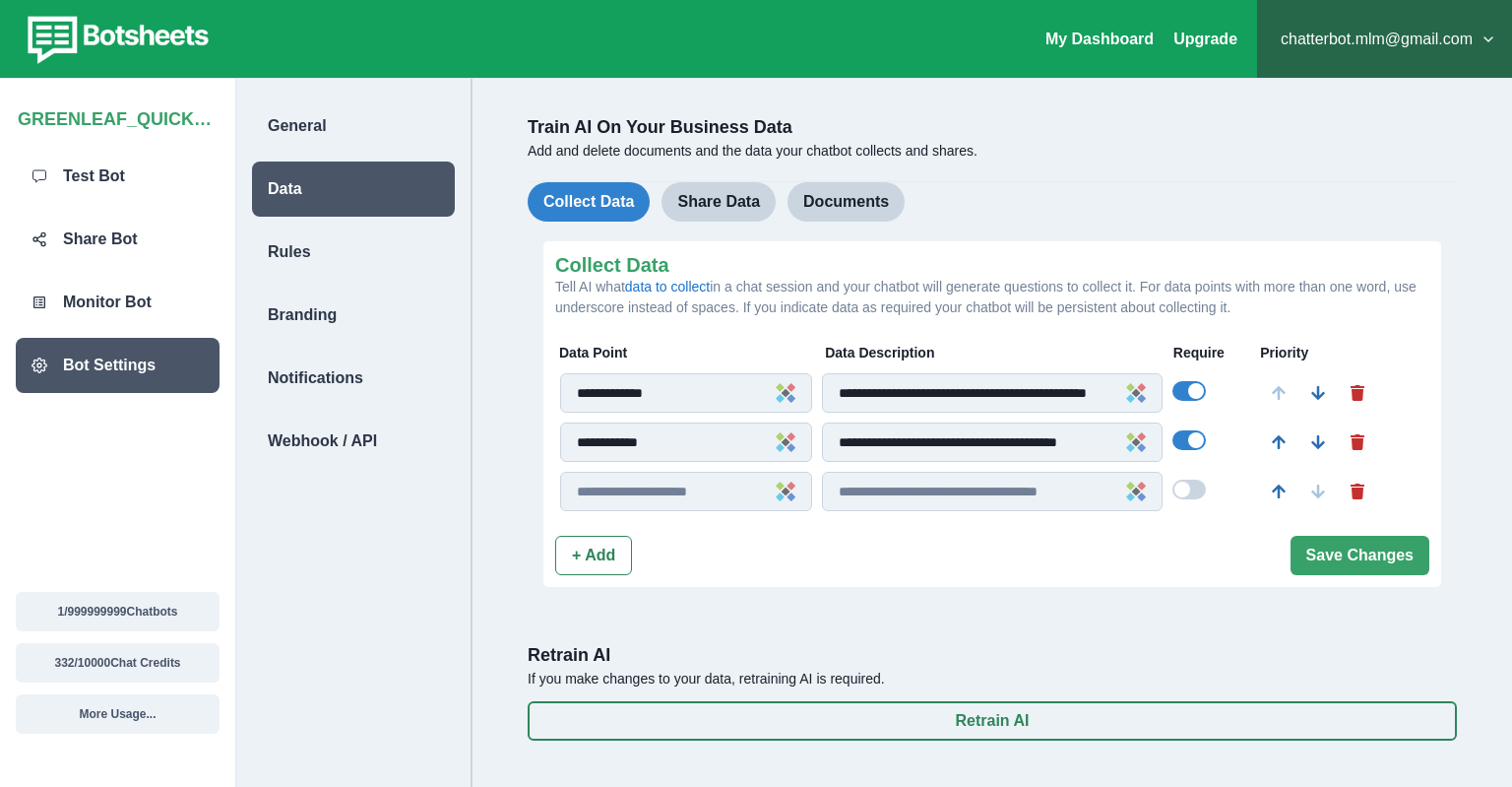 paste on "**********" 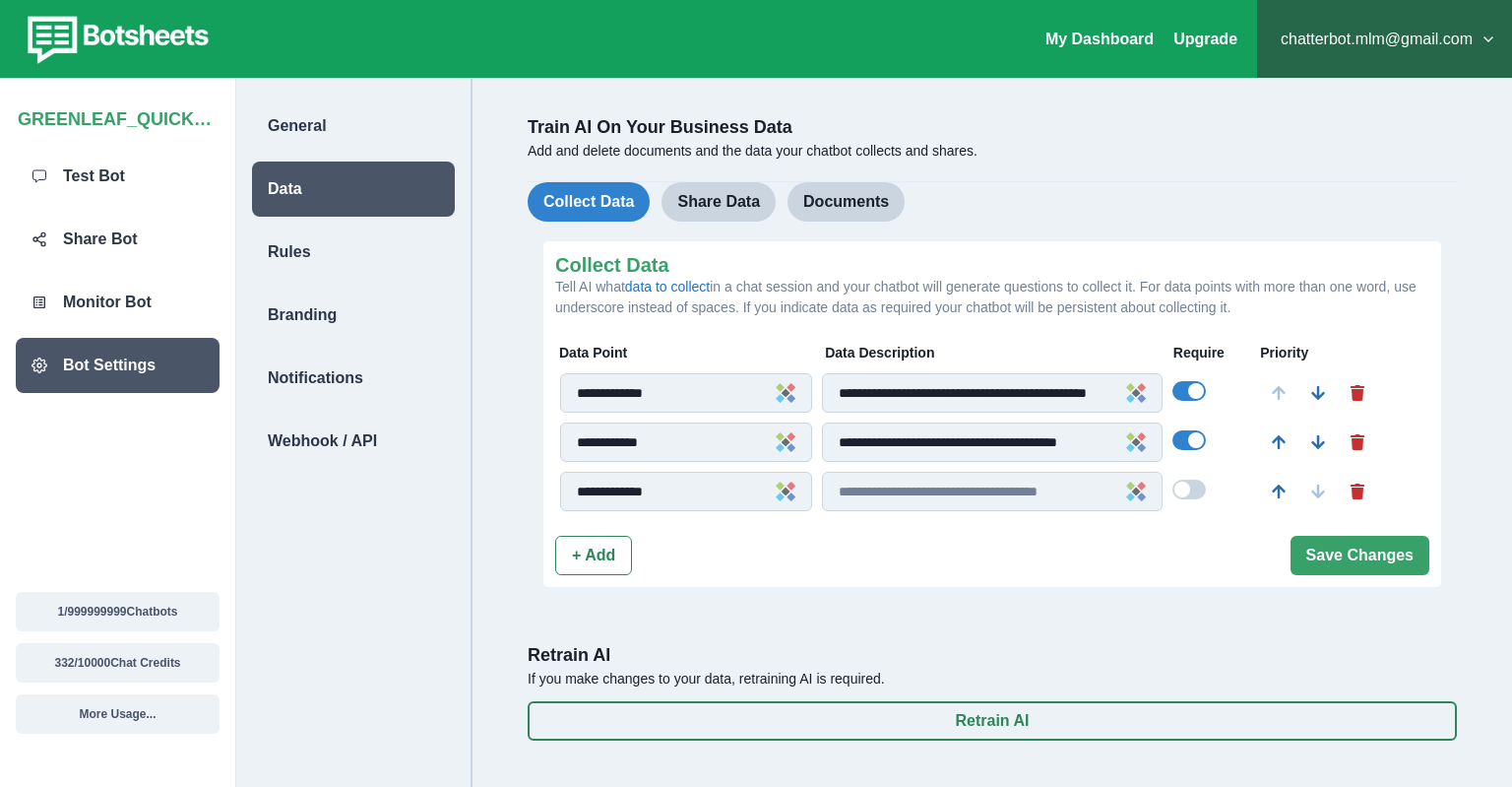 type on "**********" 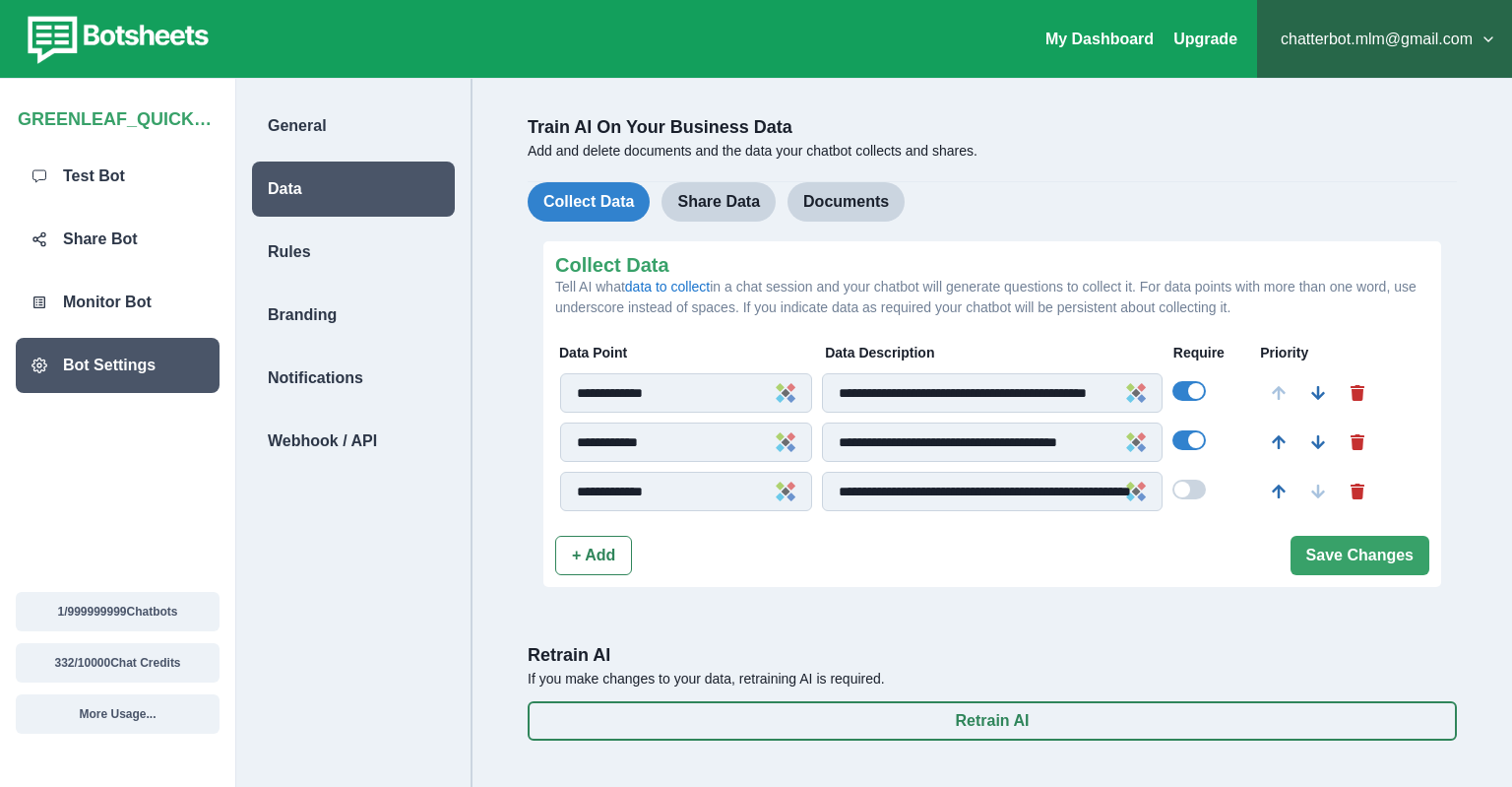 scroll, scrollTop: 0, scrollLeft: 94, axis: horizontal 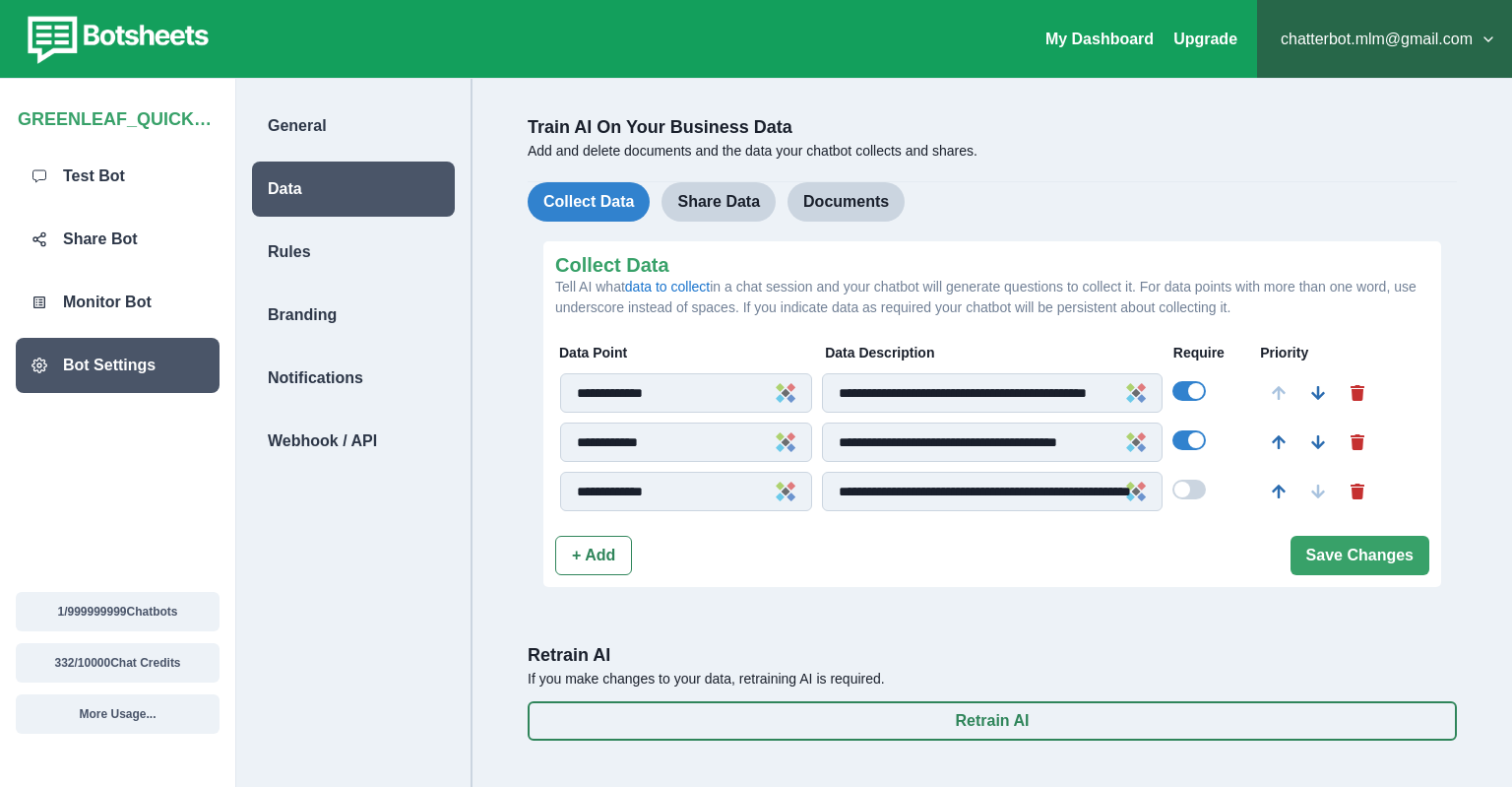 type on "**********" 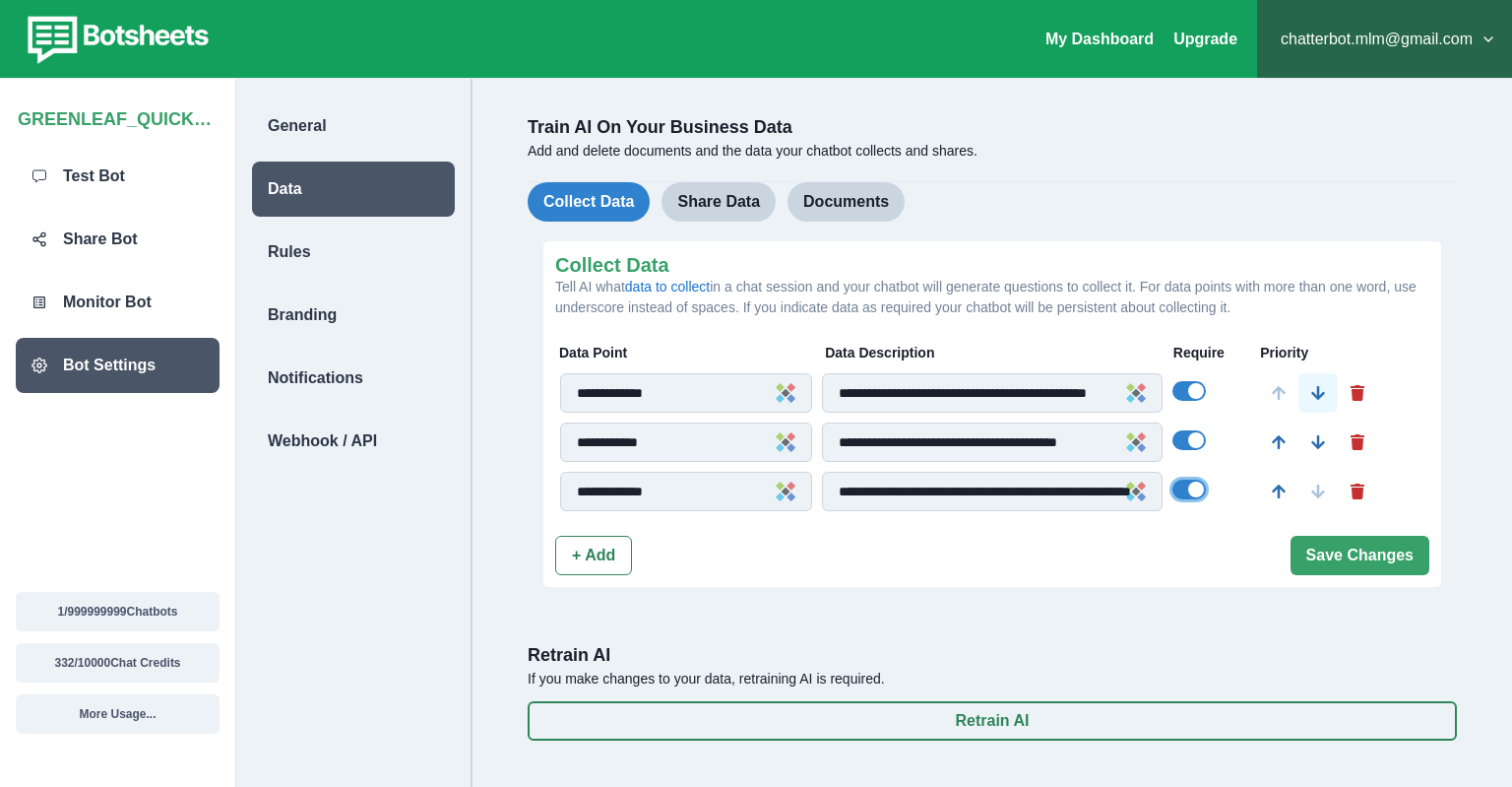 click 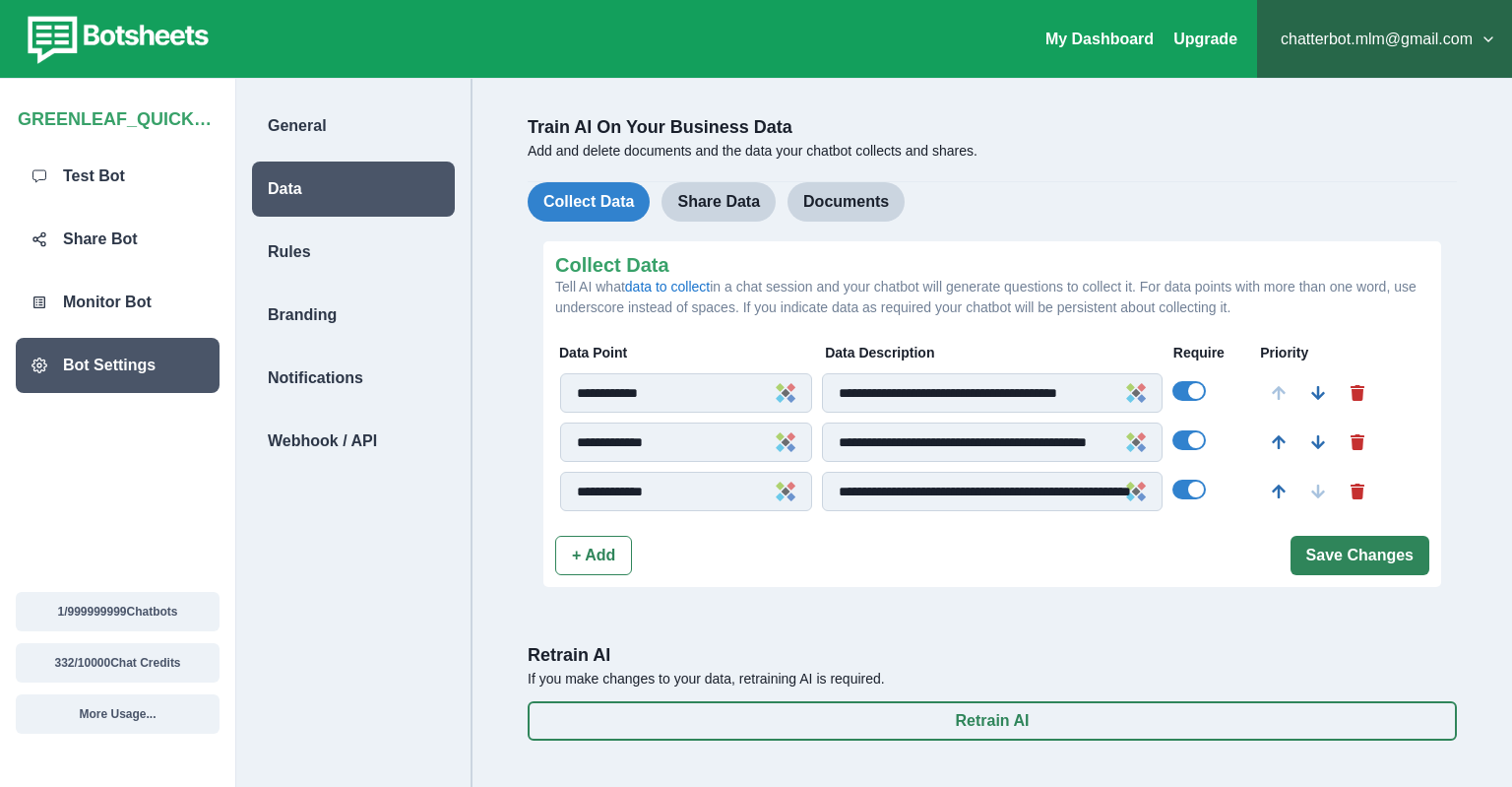 click on "Save Changes" at bounding box center (1359, 556) 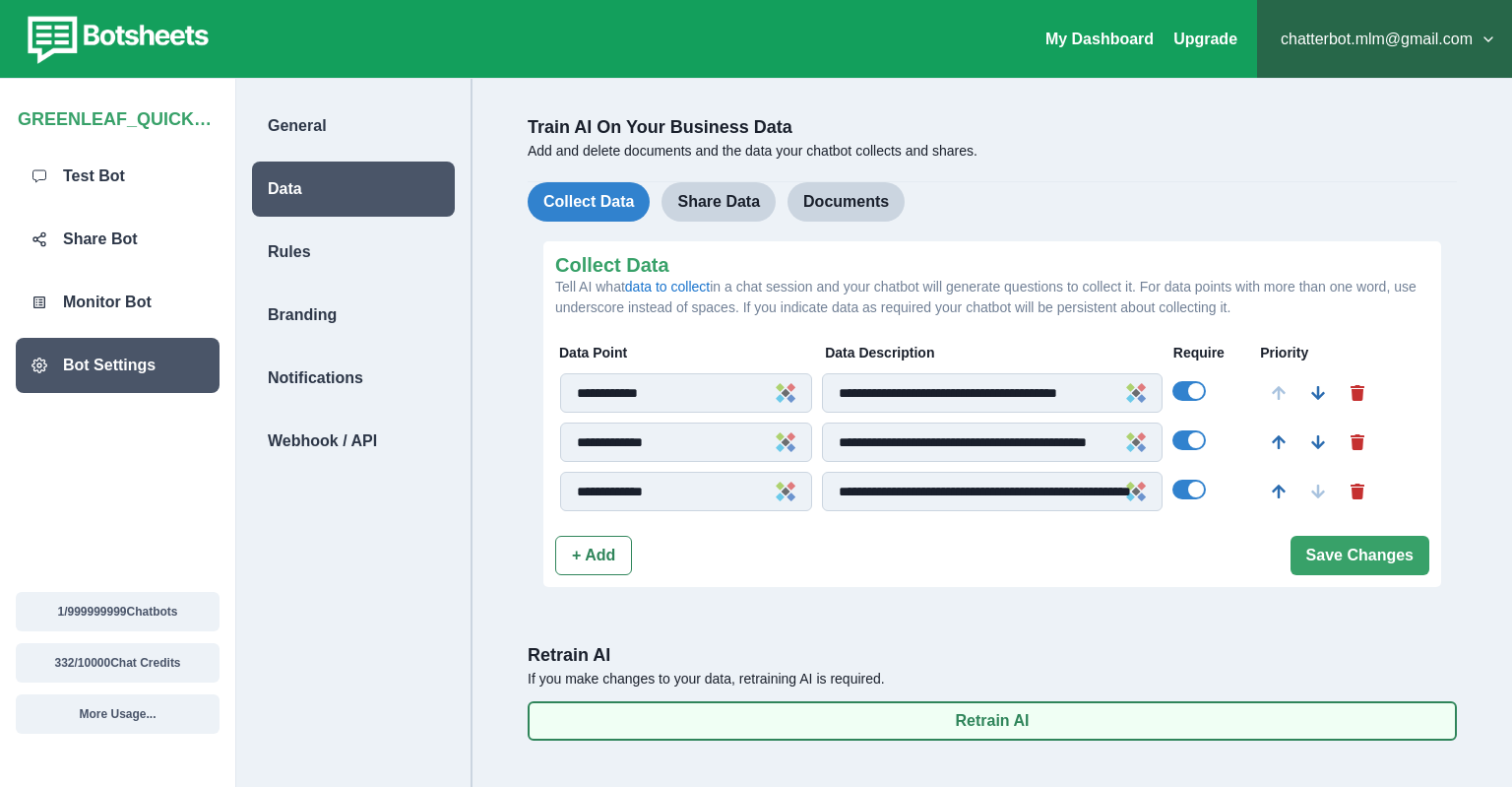 click on "Retrain AI" at bounding box center [992, 721] 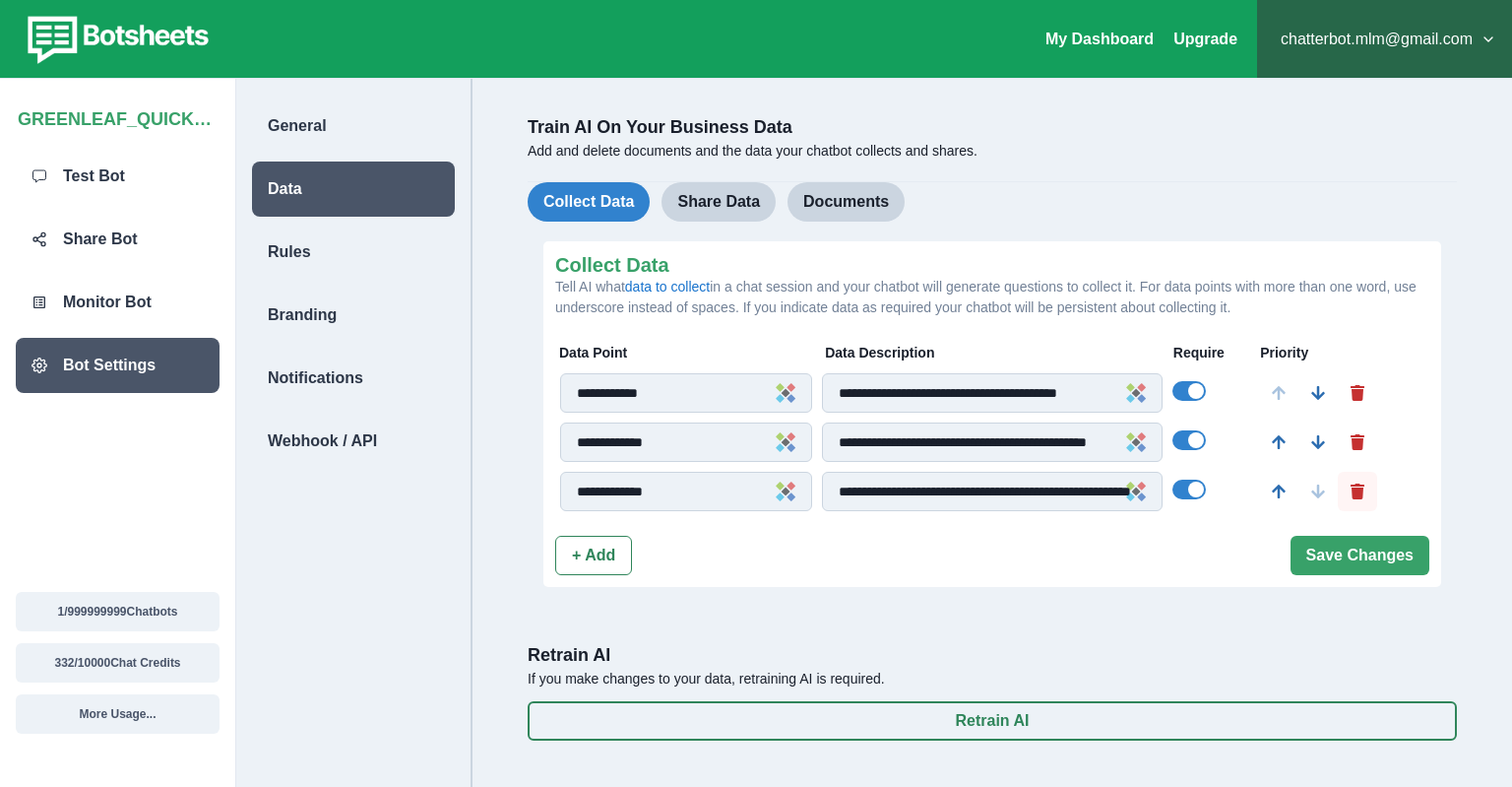 click at bounding box center (1297, 492) 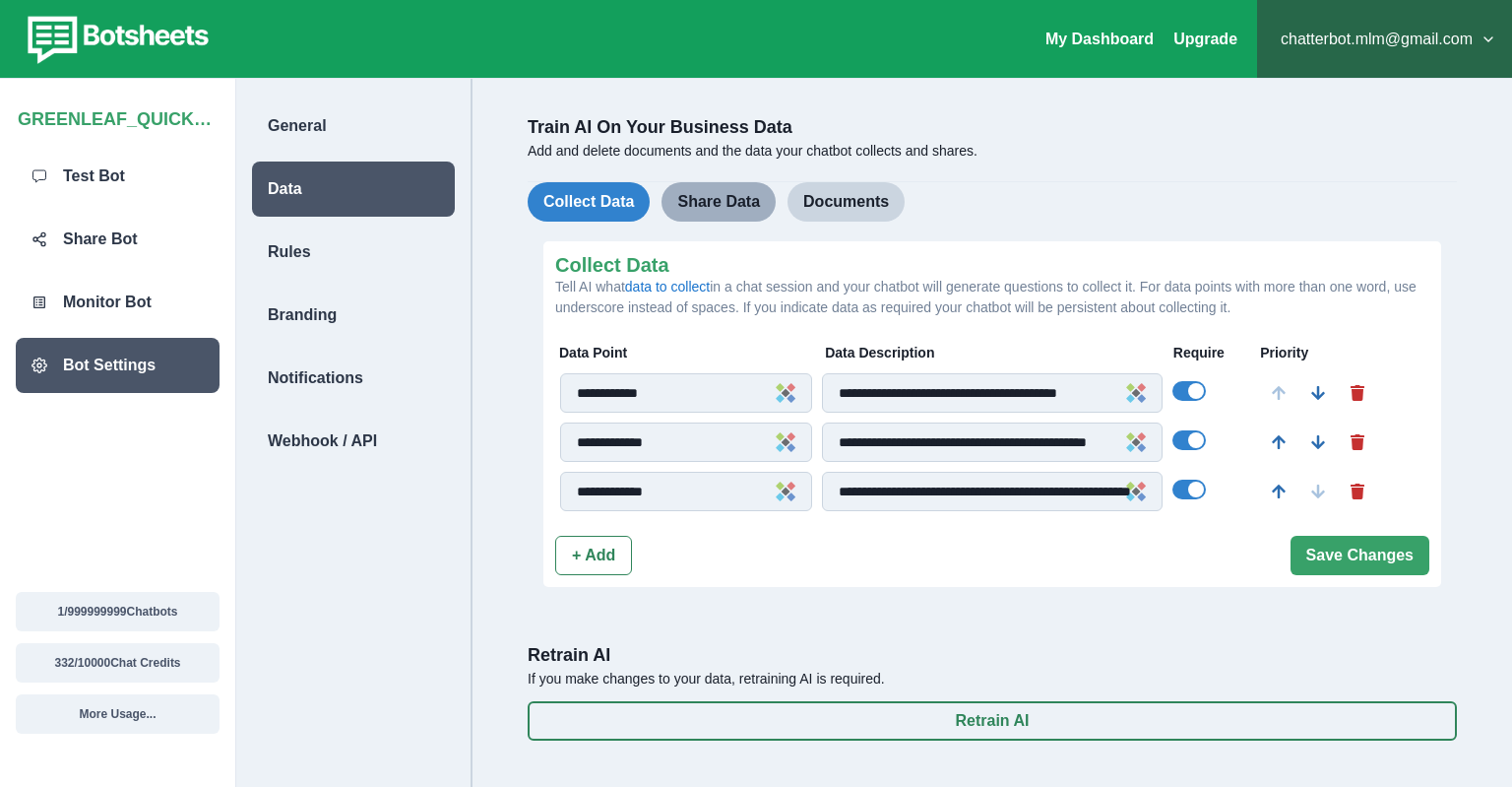 click on "Share Data" at bounding box center [719, 202] 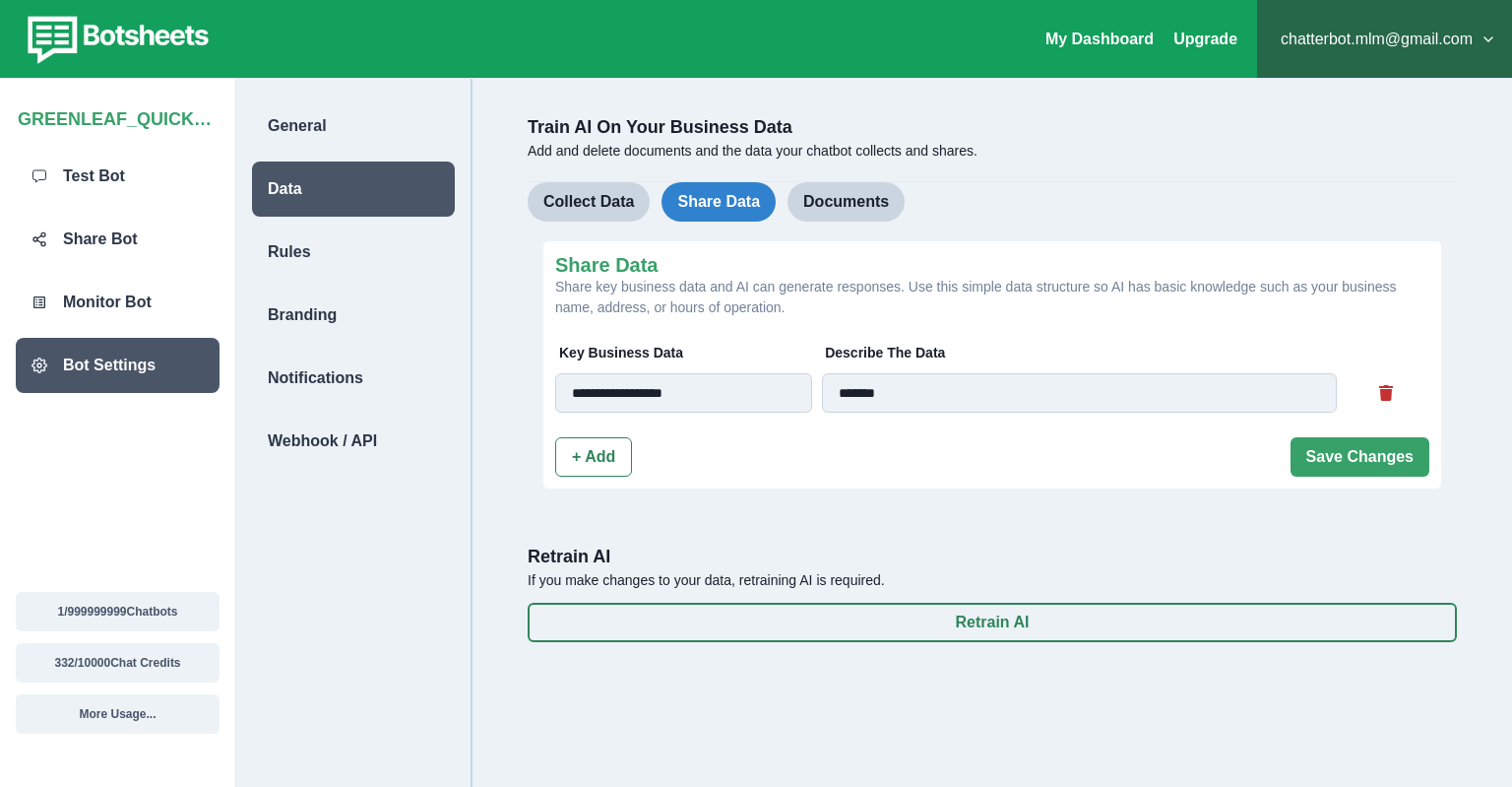 click on "Collect Data Share Data Documents" at bounding box center [992, 202] 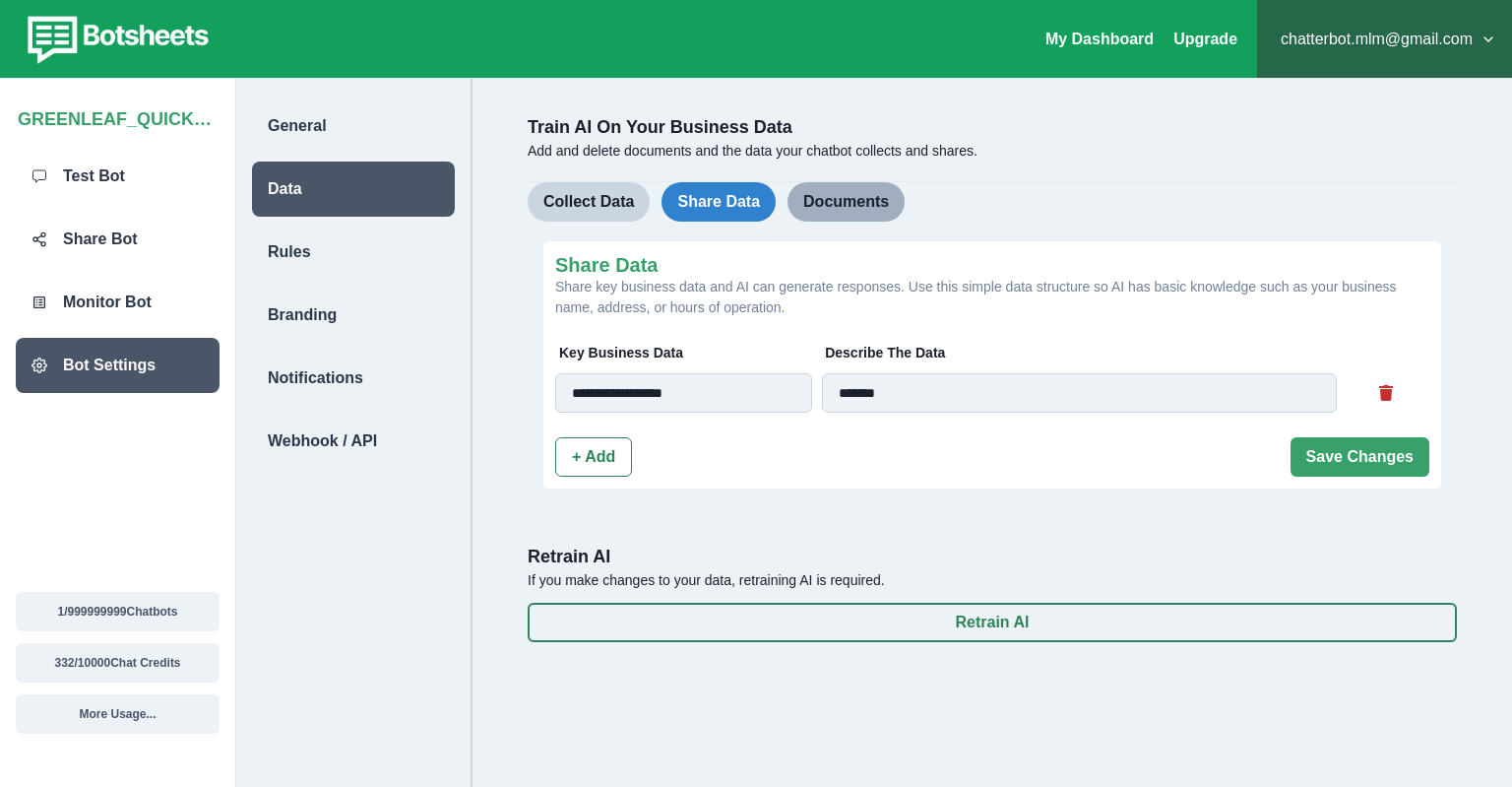 click on "Documents" at bounding box center (846, 202) 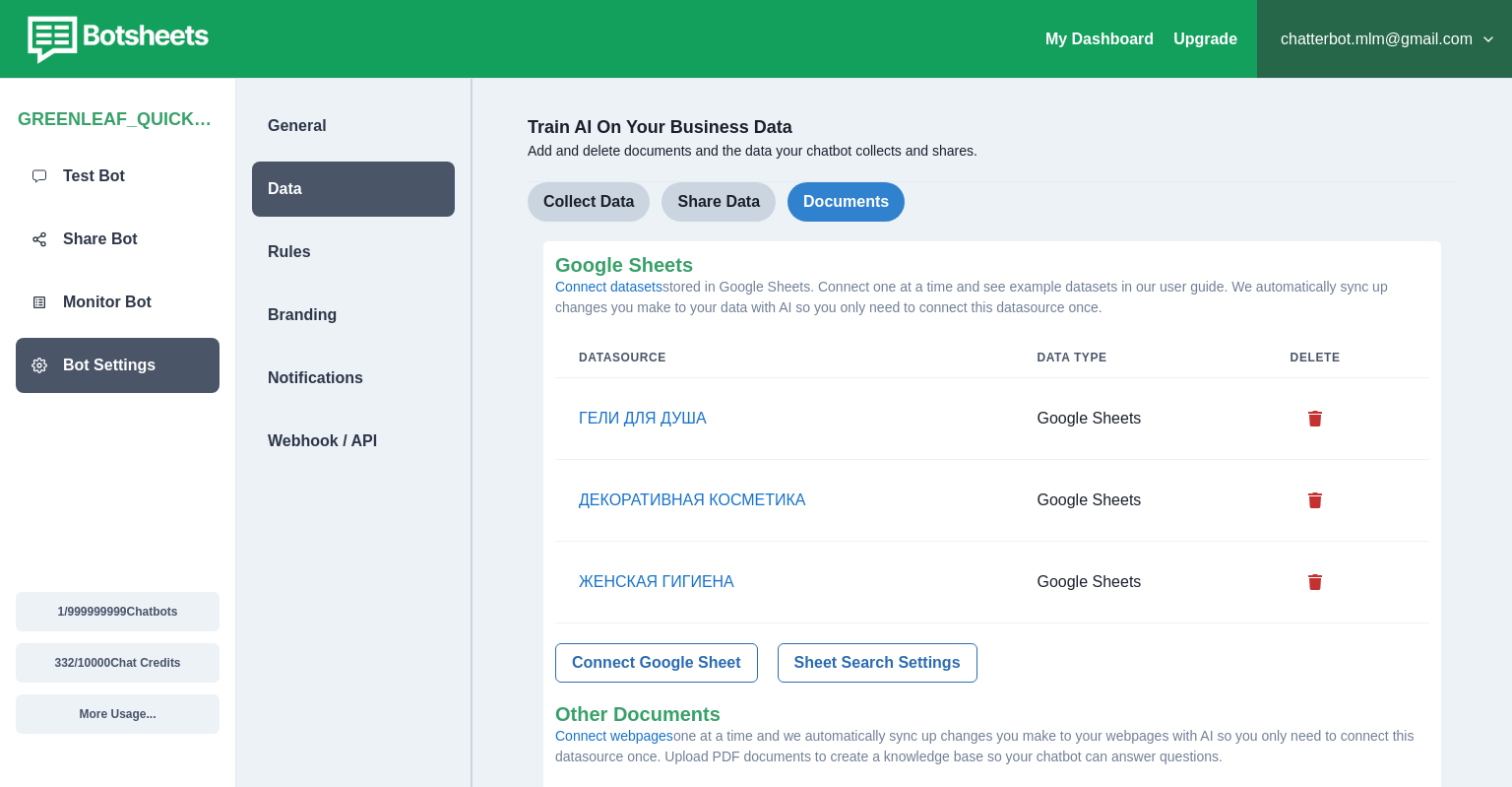 click on "ДЕКОРАТИВНАЯ КОСМЕТИКА" at bounding box center (784, 500) 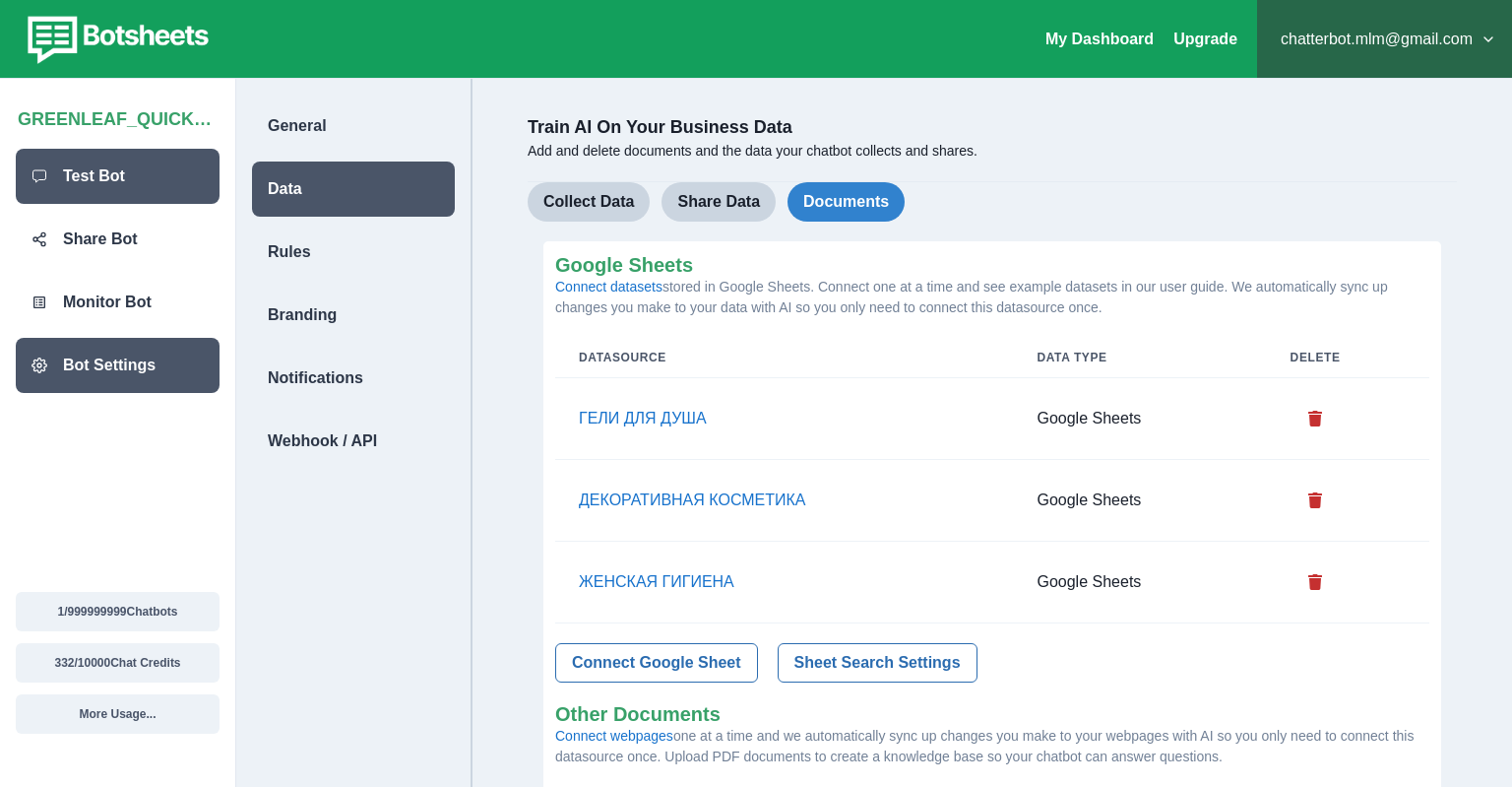 click on "Test Bot" at bounding box center [94, 176] 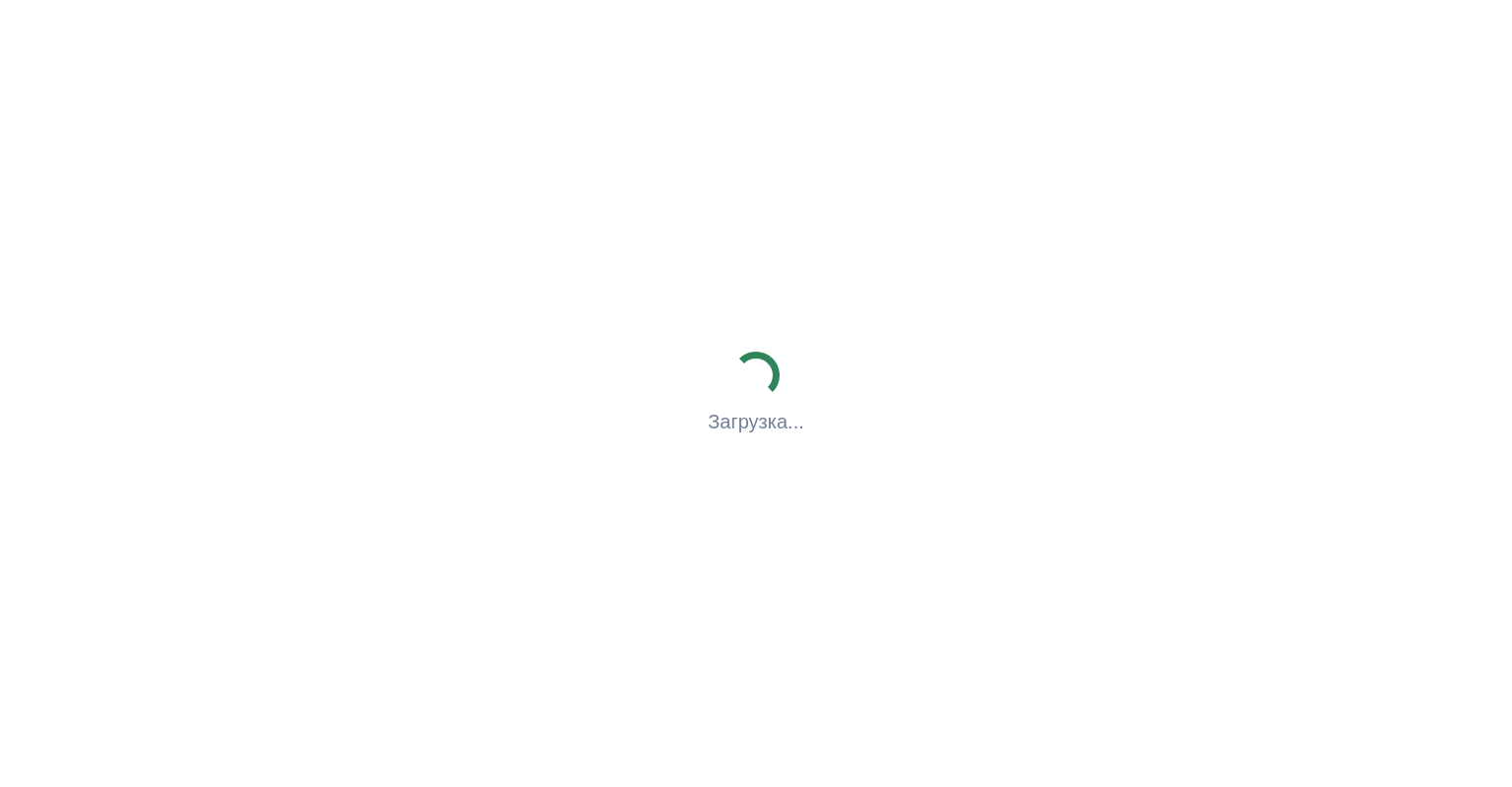 scroll, scrollTop: 0, scrollLeft: 0, axis: both 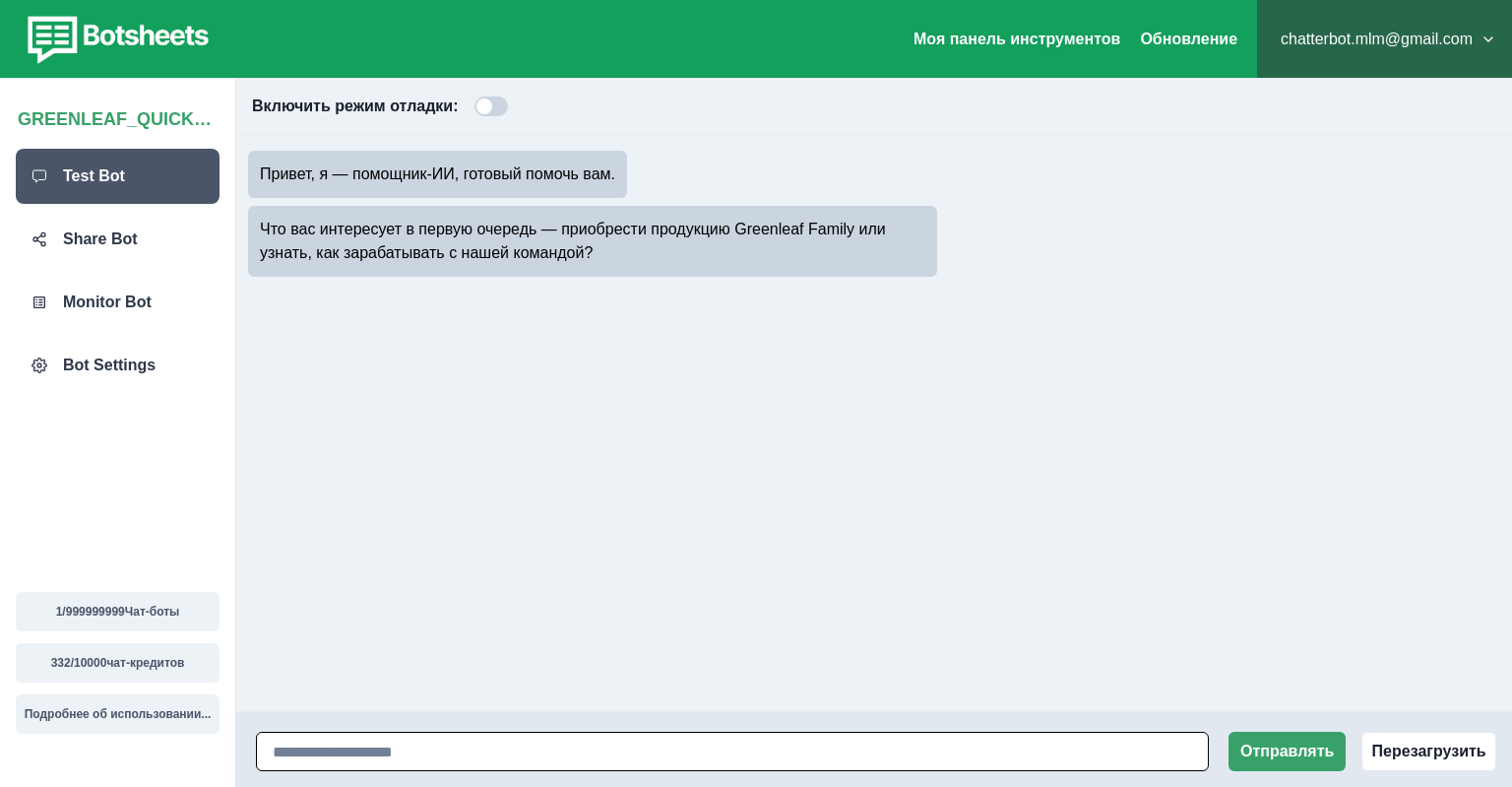 click at bounding box center (732, 752) 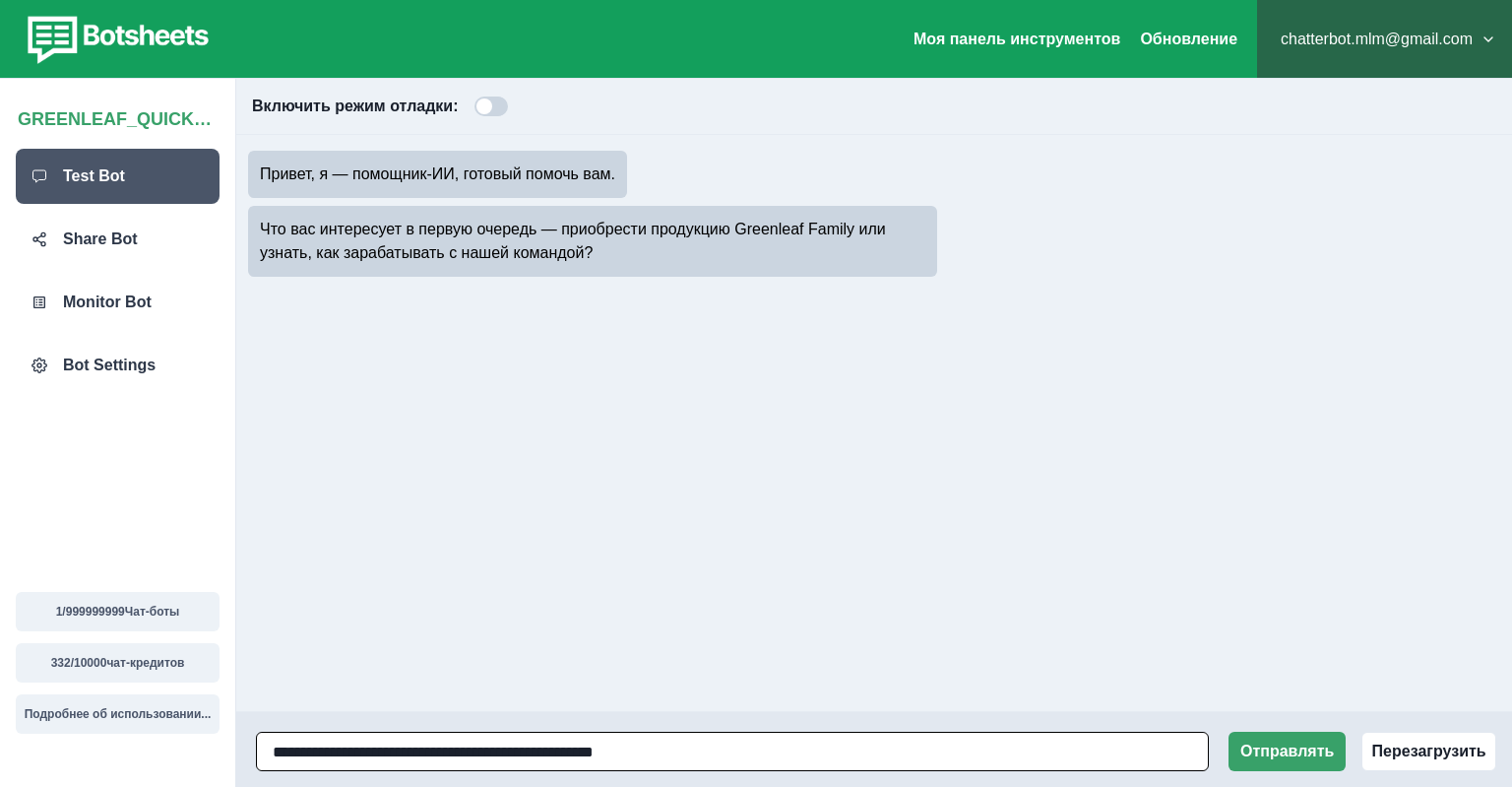 type on "**********" 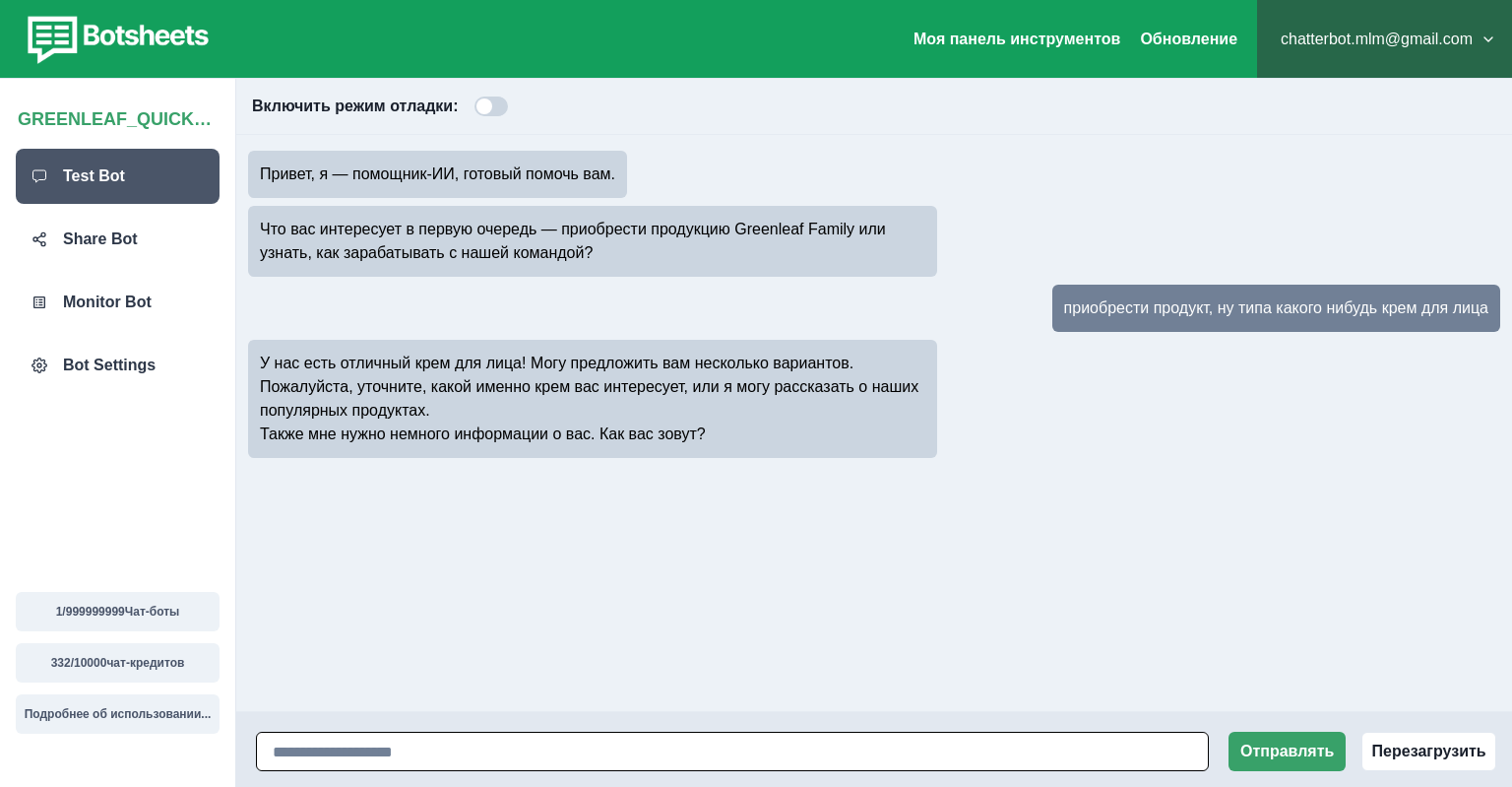 click at bounding box center (732, 752) 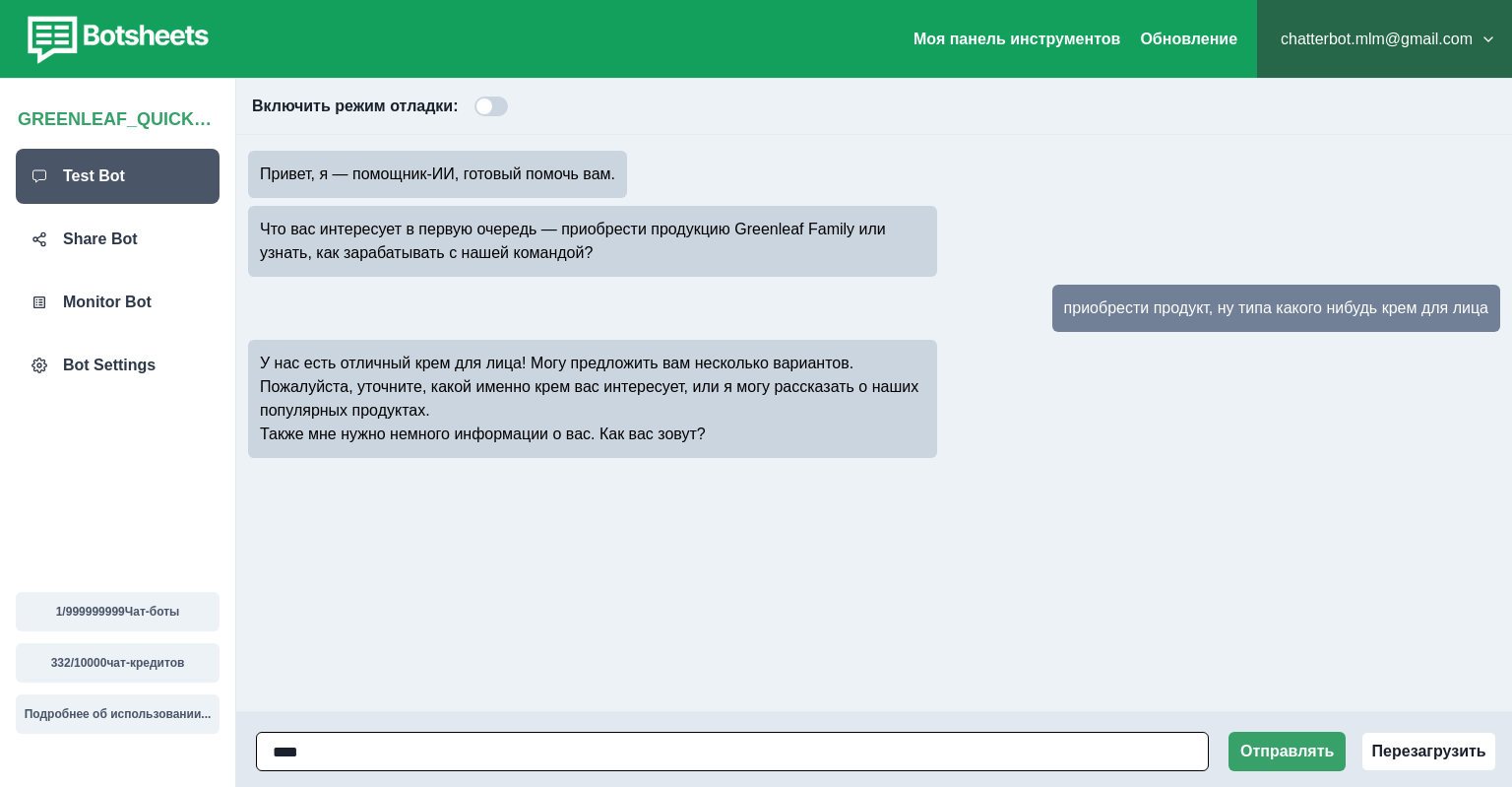 type on "*****" 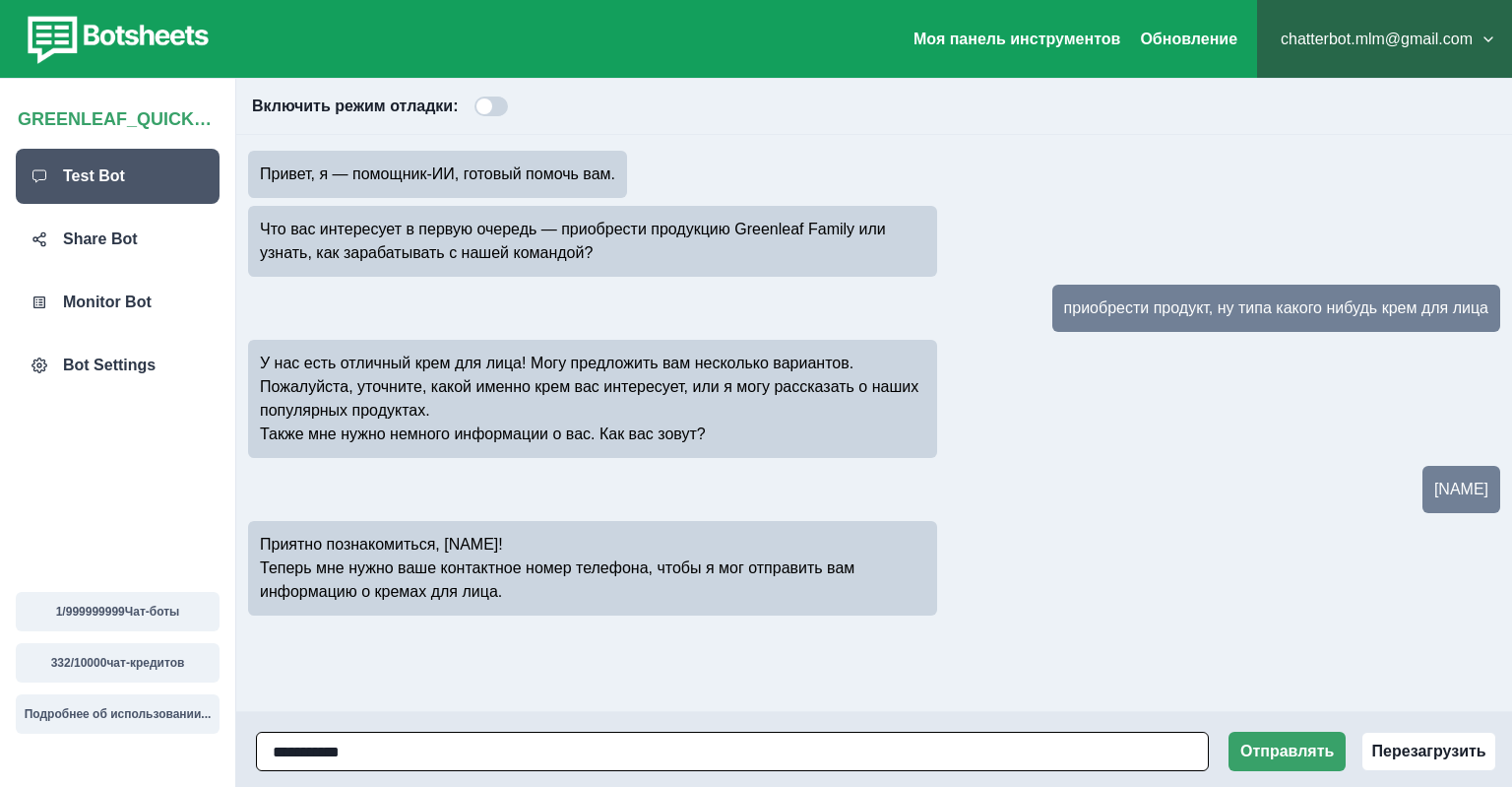 type on "**********" 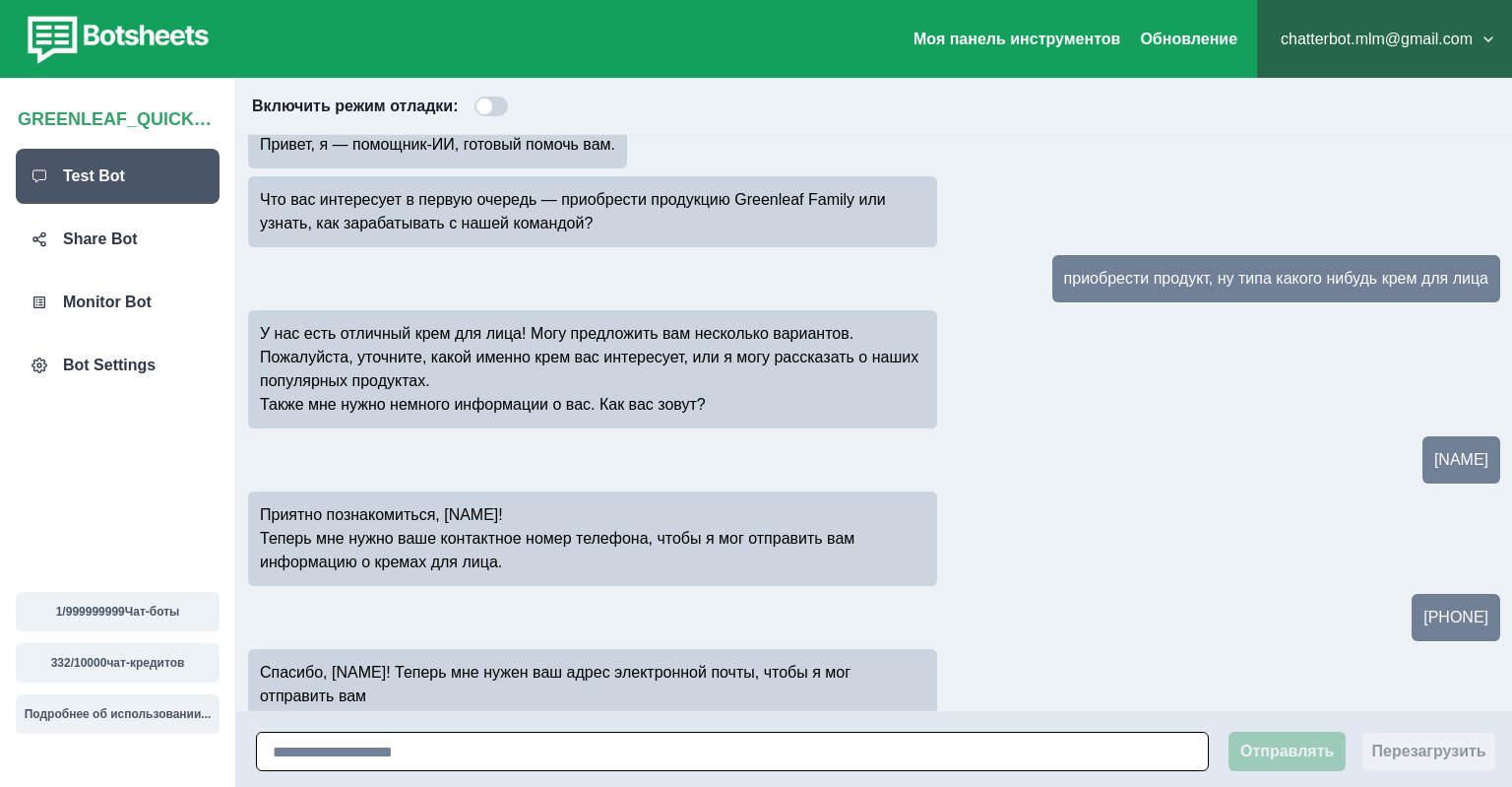 scroll, scrollTop: 53, scrollLeft: 0, axis: vertical 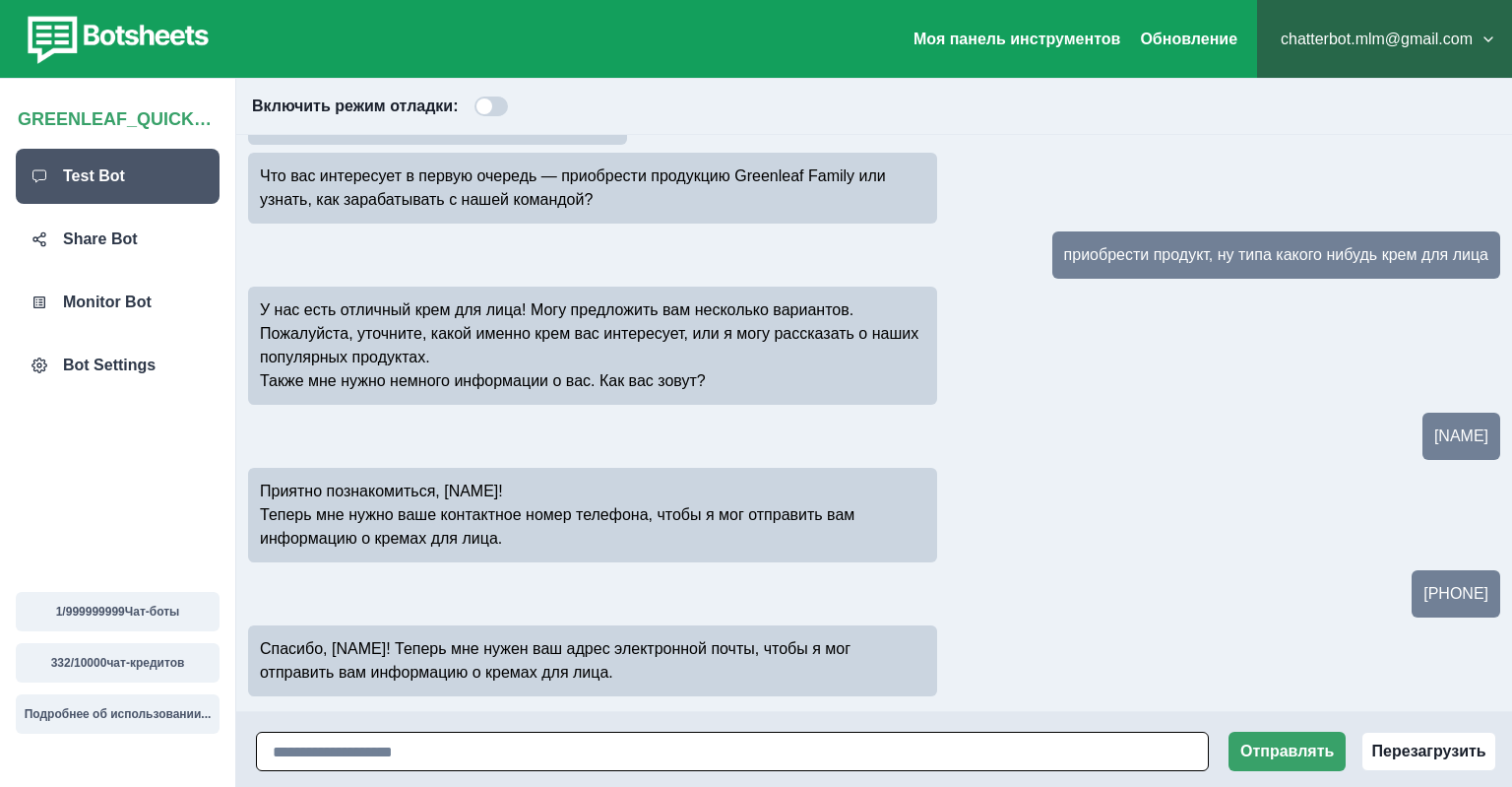 paste on "**********" 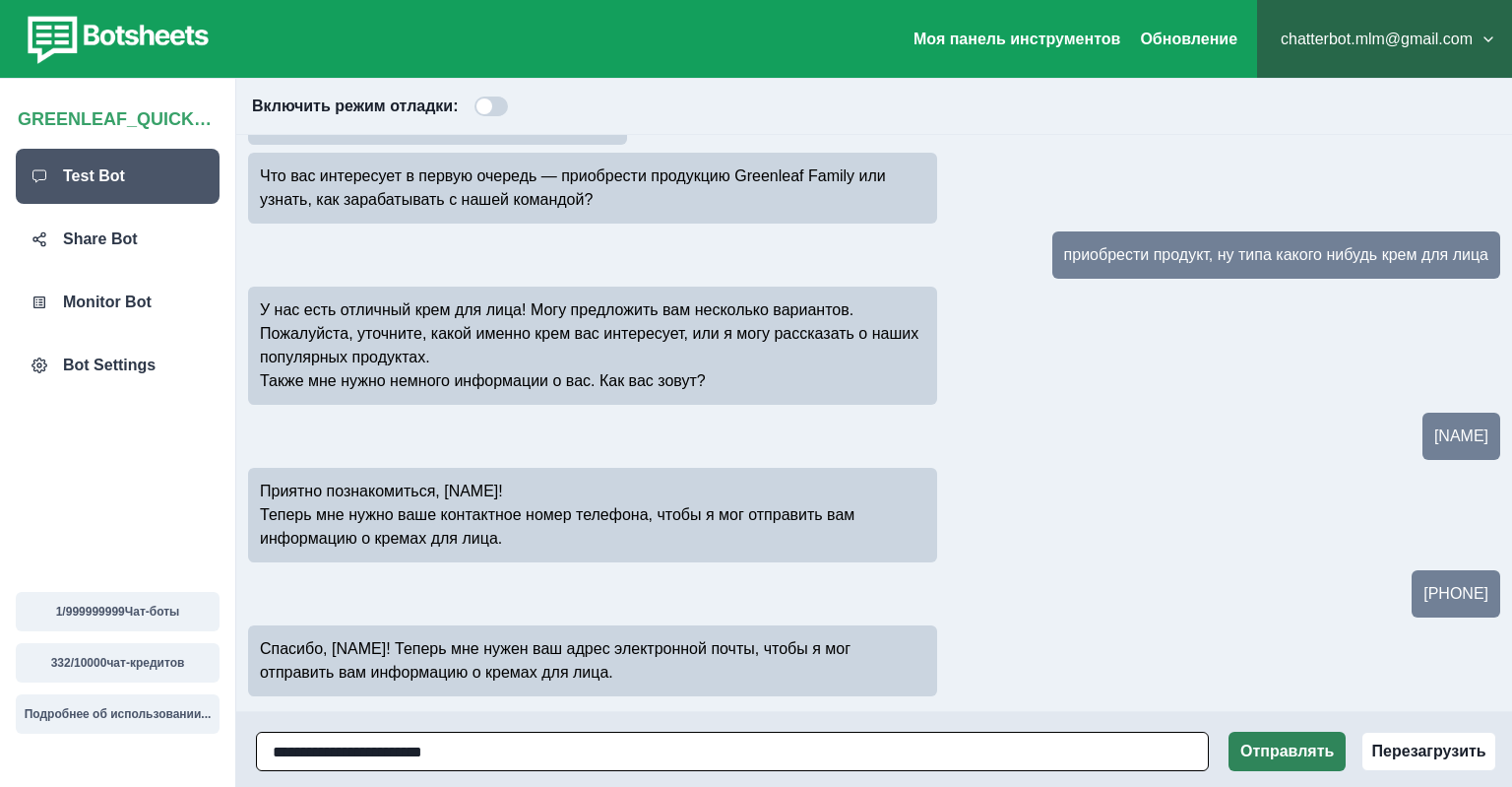 type on "**********" 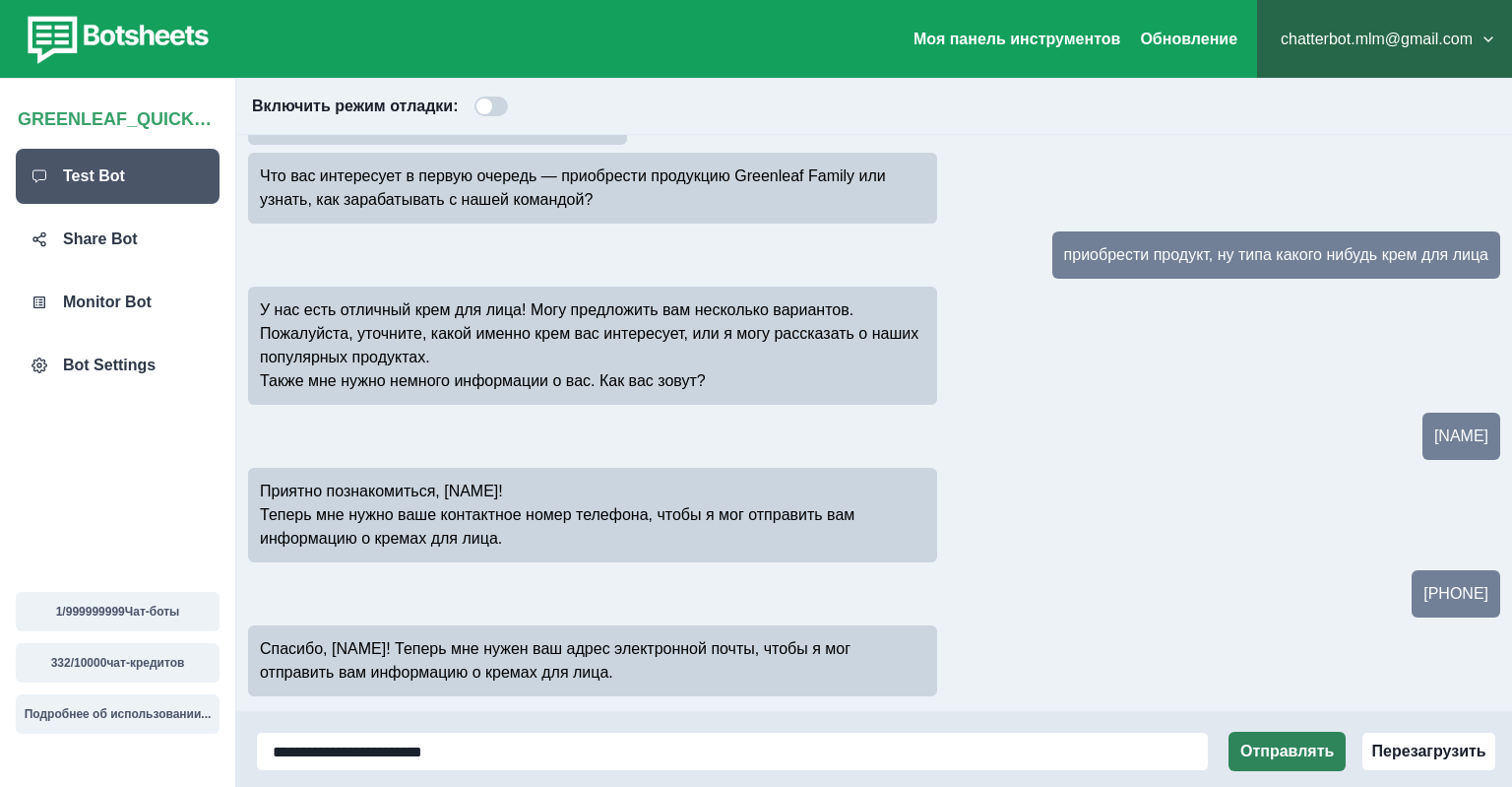 click on "Отправлять" at bounding box center (1287, 752) 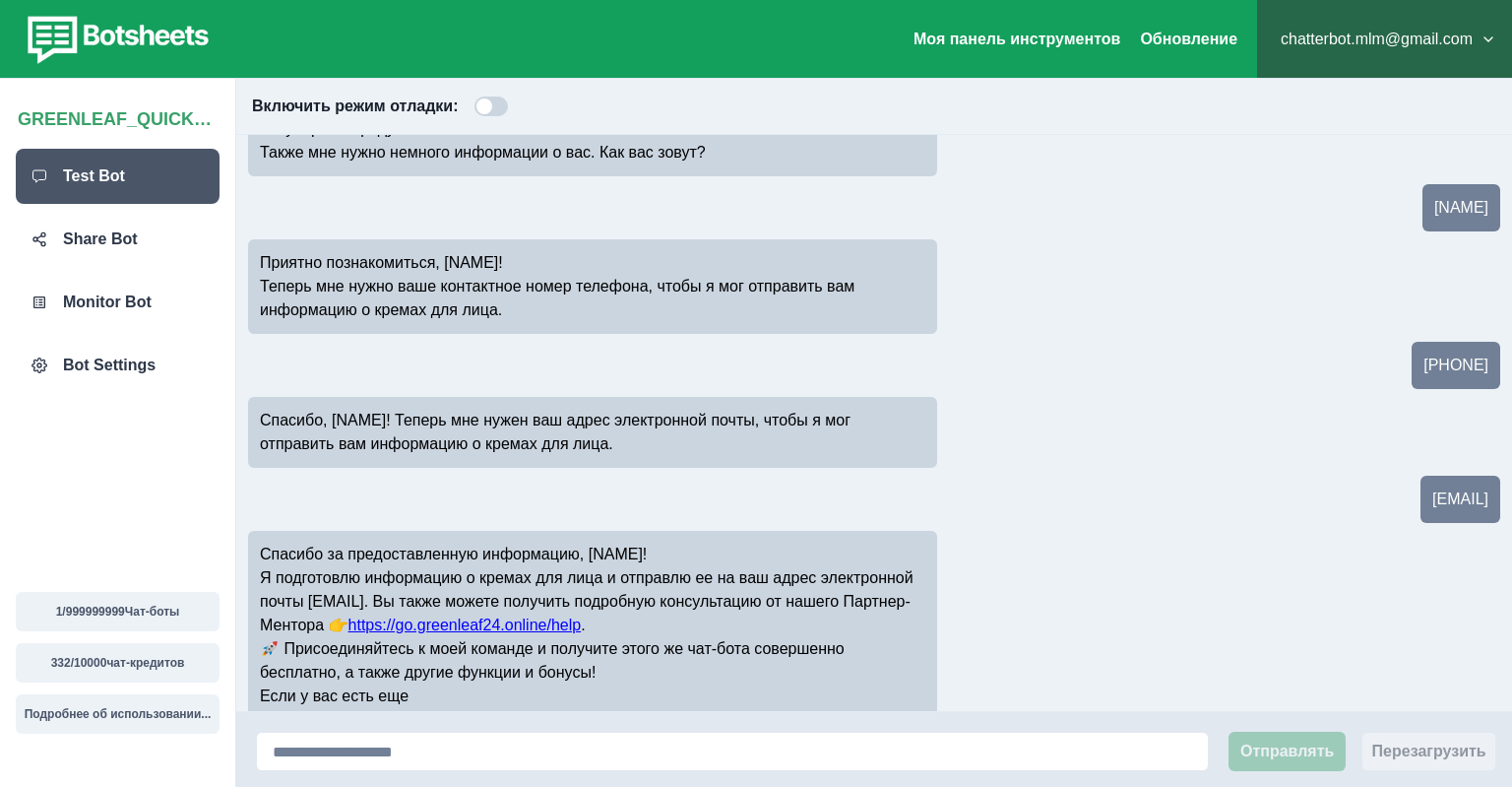 scroll, scrollTop: 305, scrollLeft: 0, axis: vertical 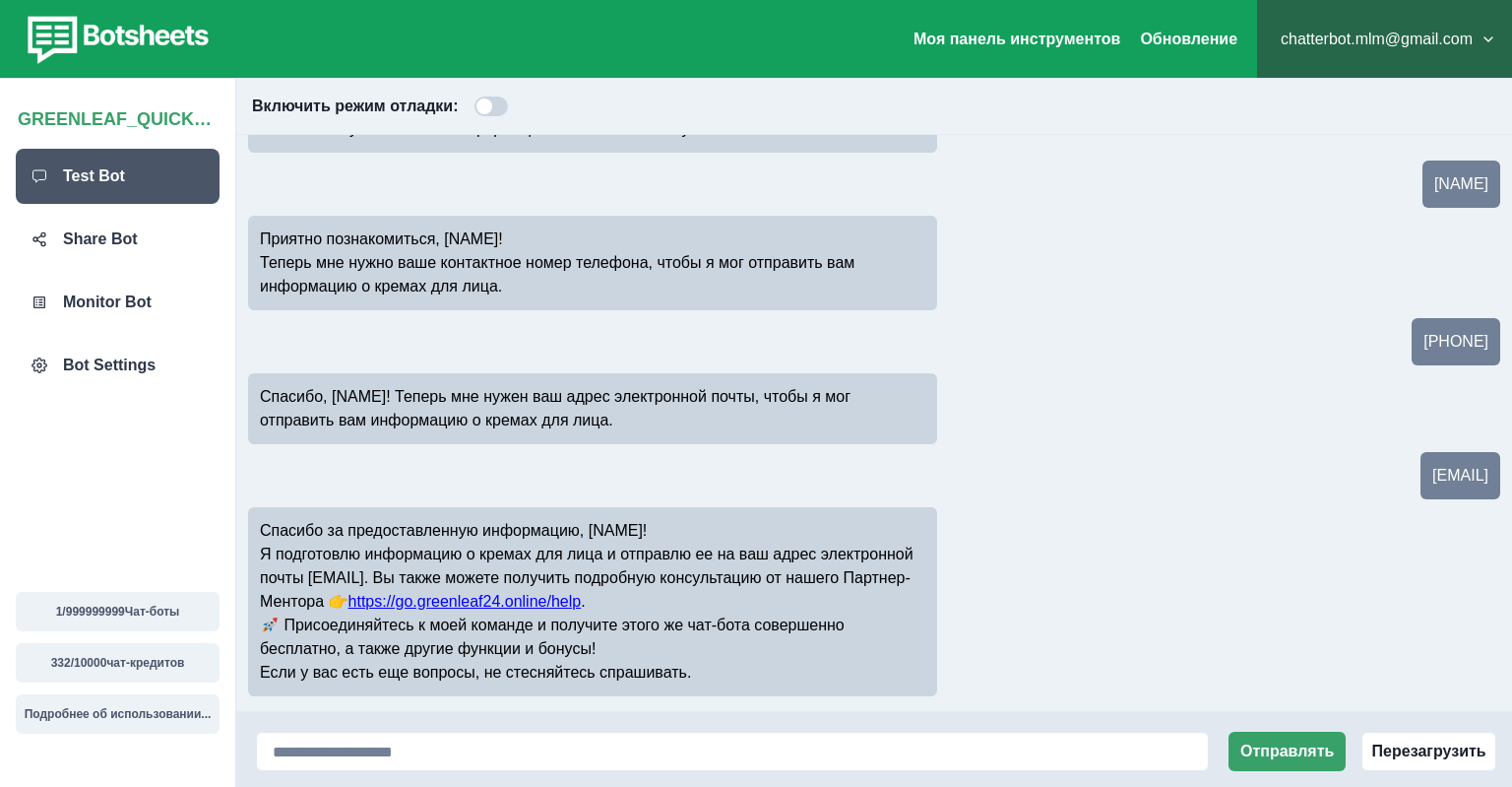 click on "https://go.greenleaf24.online/help" at bounding box center (715, 601) 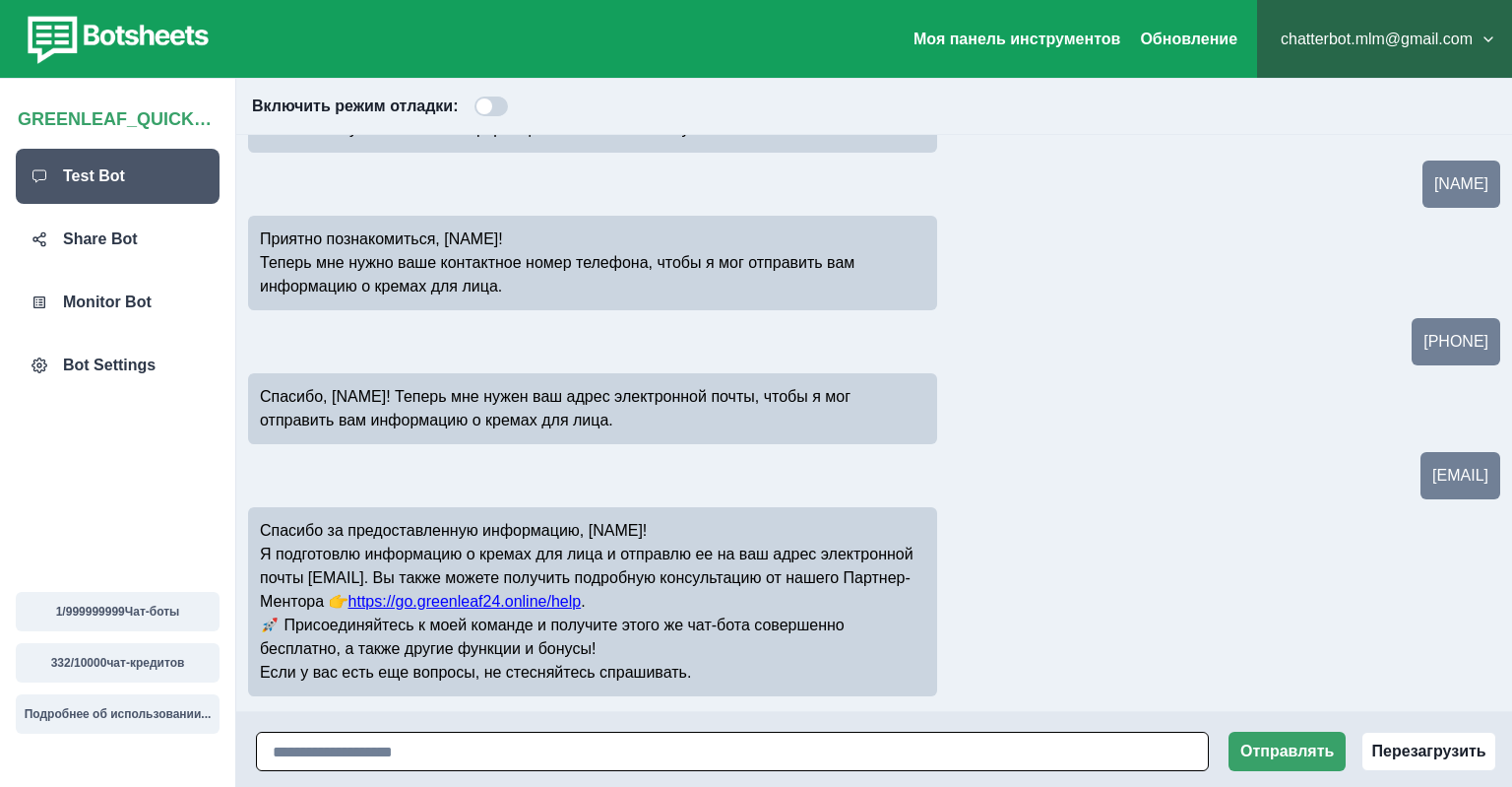 click at bounding box center [732, 752] 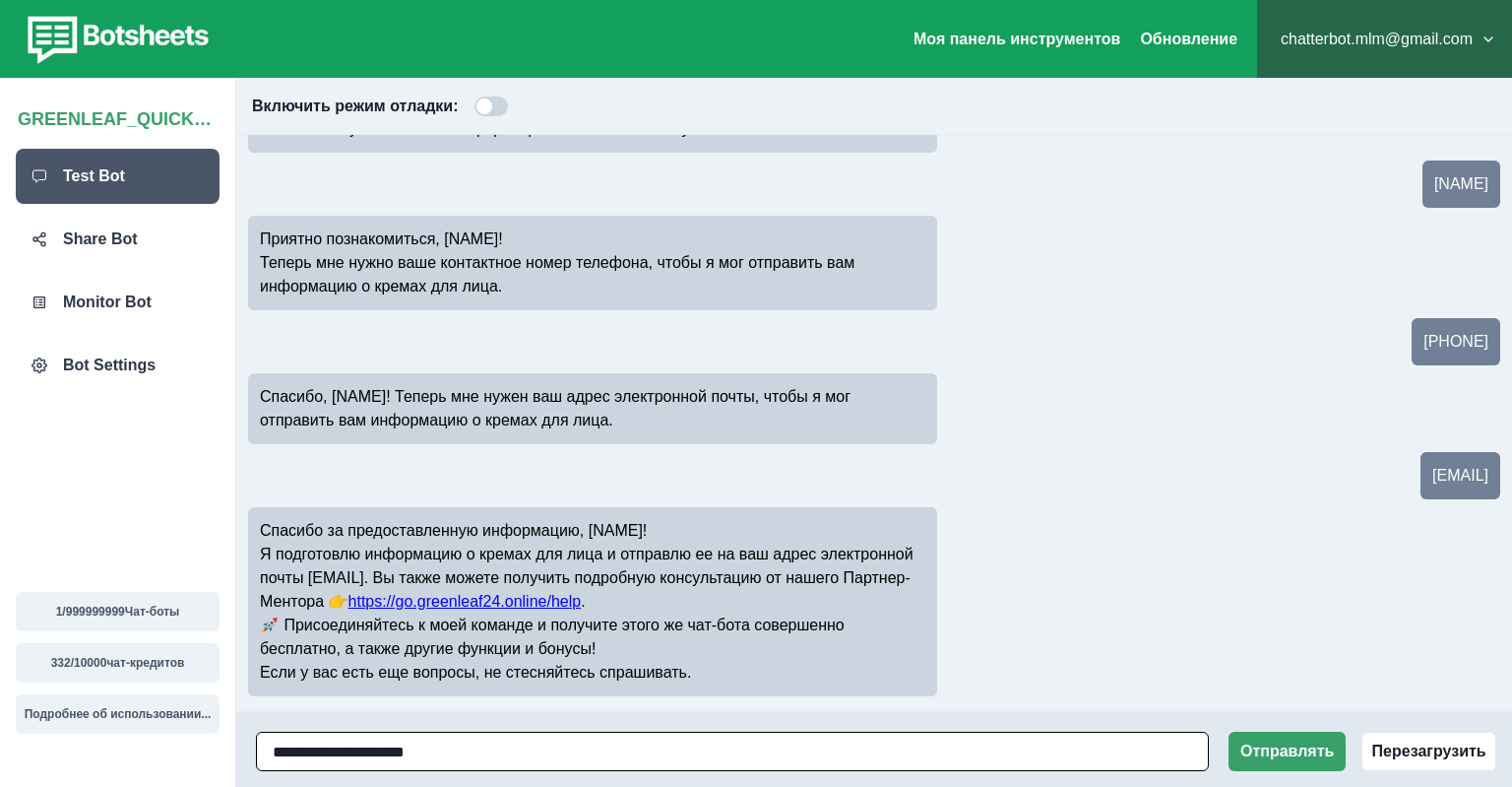 type on "**********" 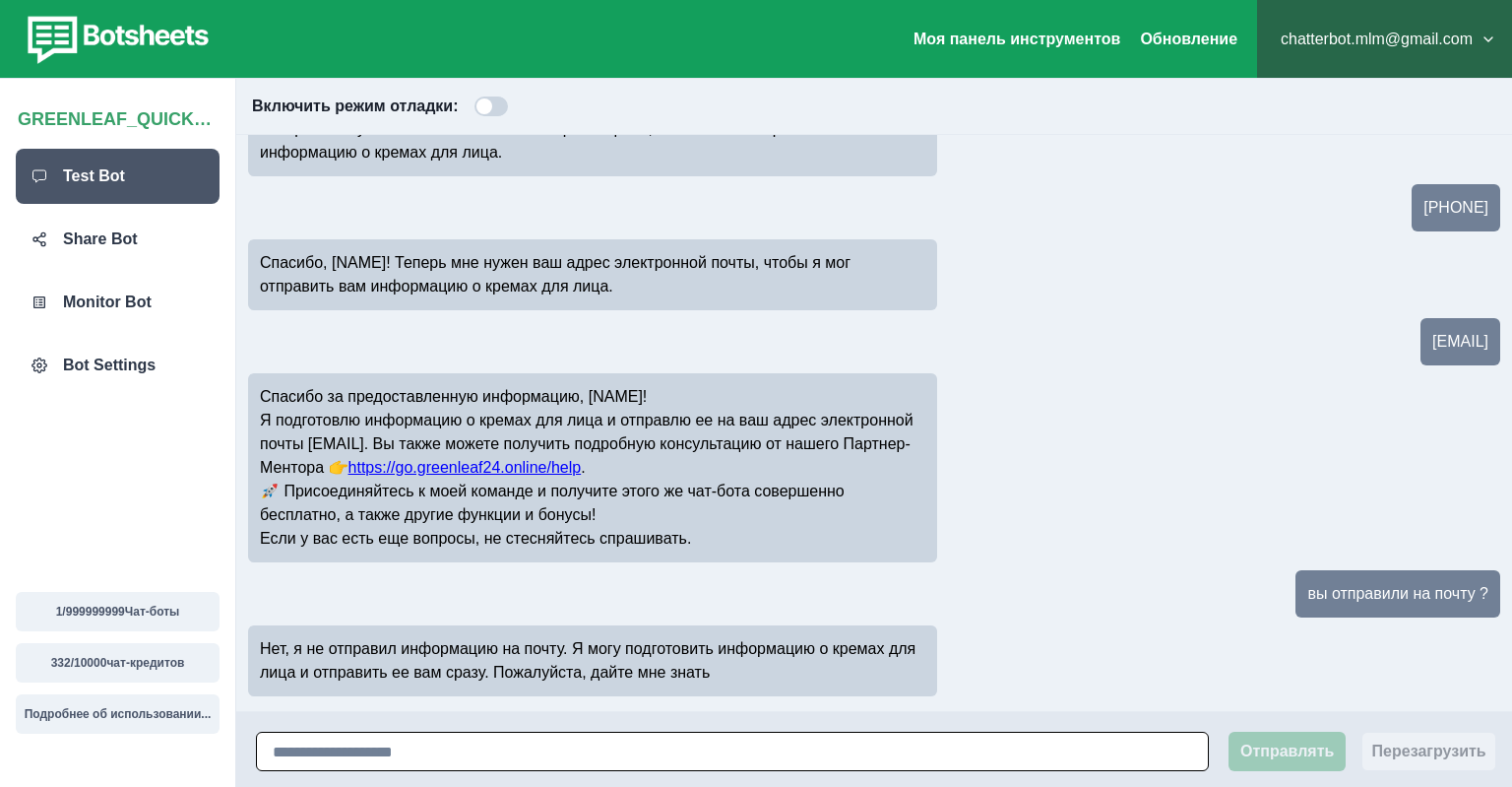 scroll, scrollTop: 463, scrollLeft: 0, axis: vertical 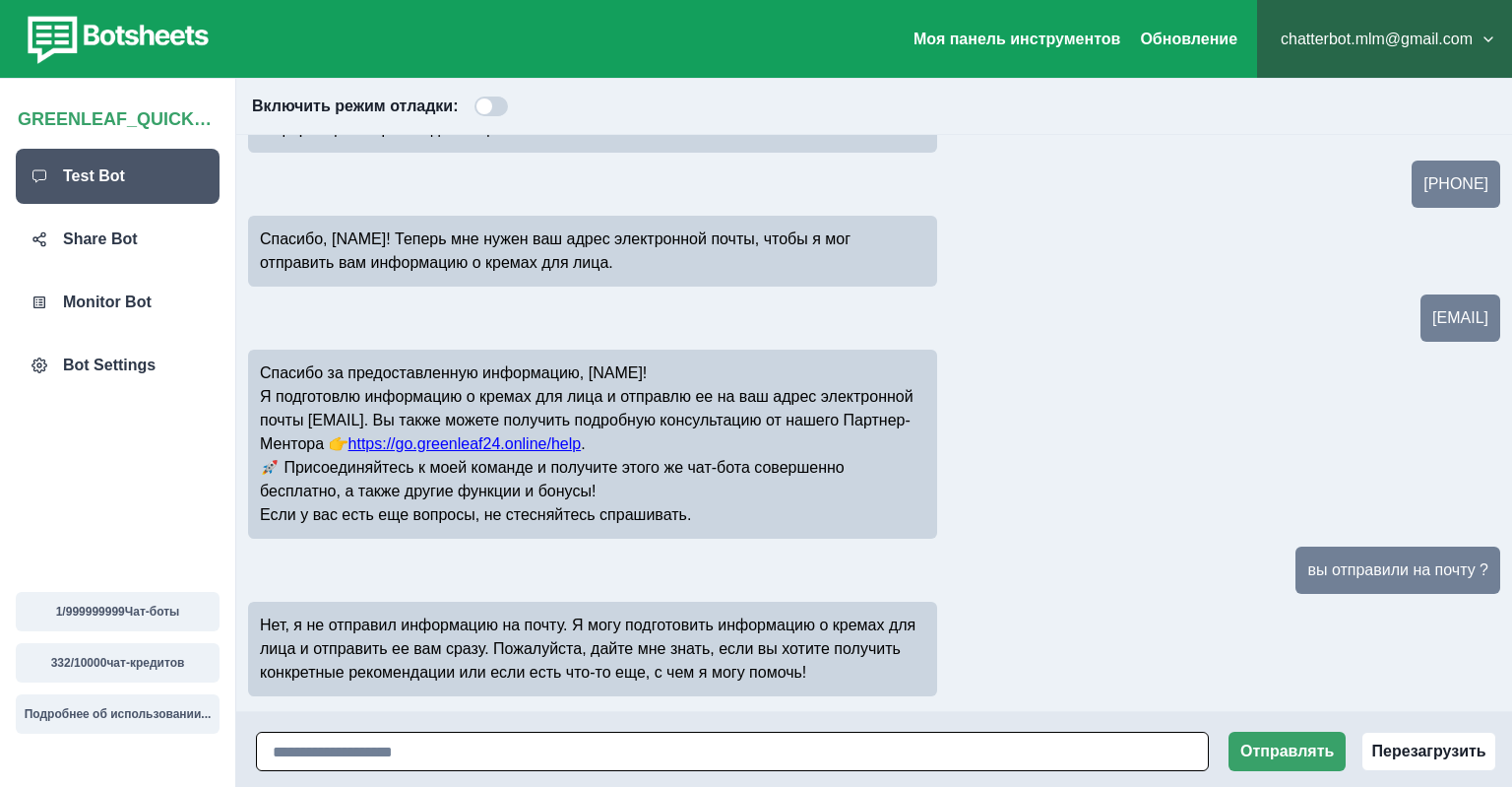 click at bounding box center [732, 752] 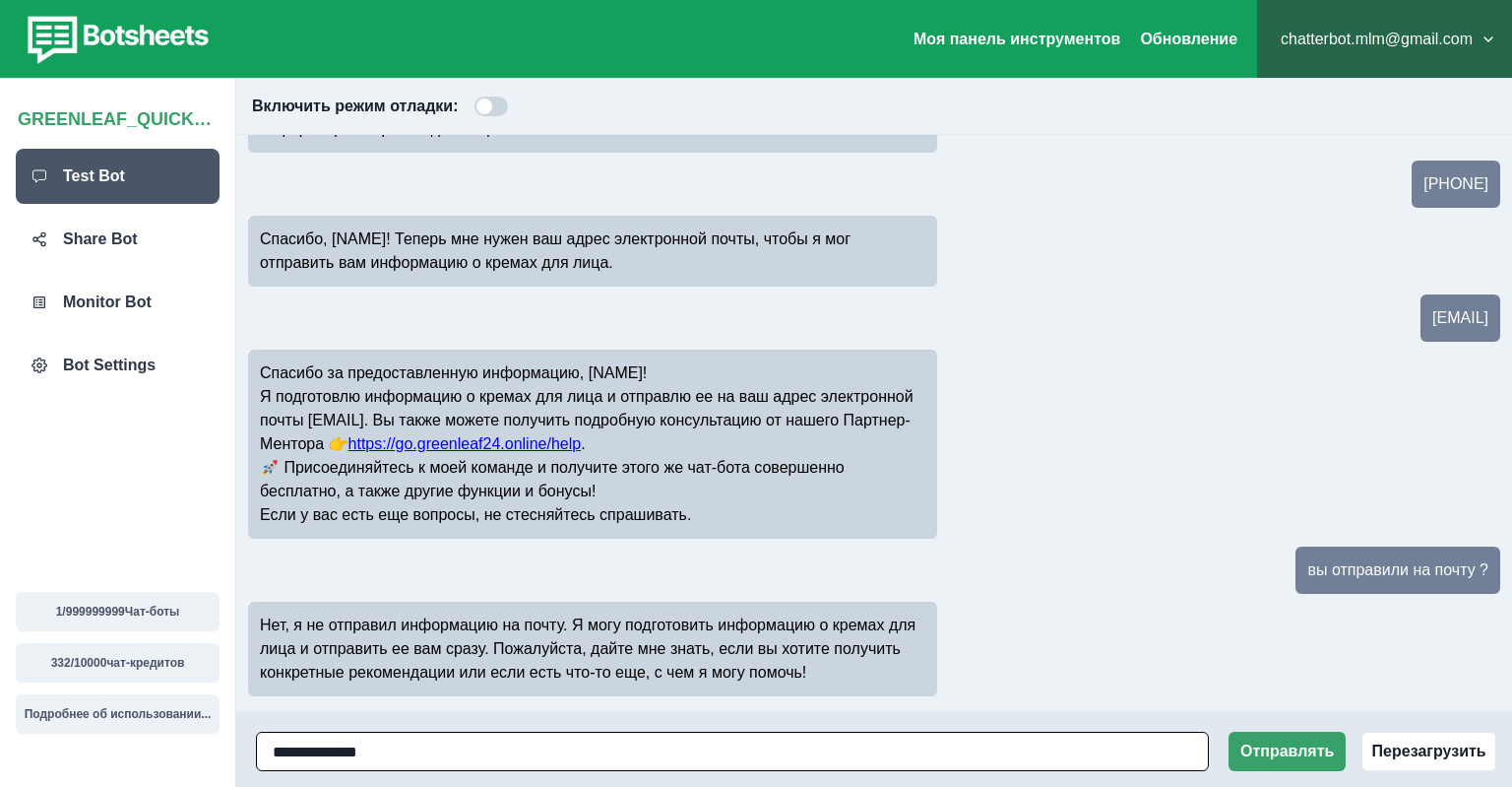 type on "**********" 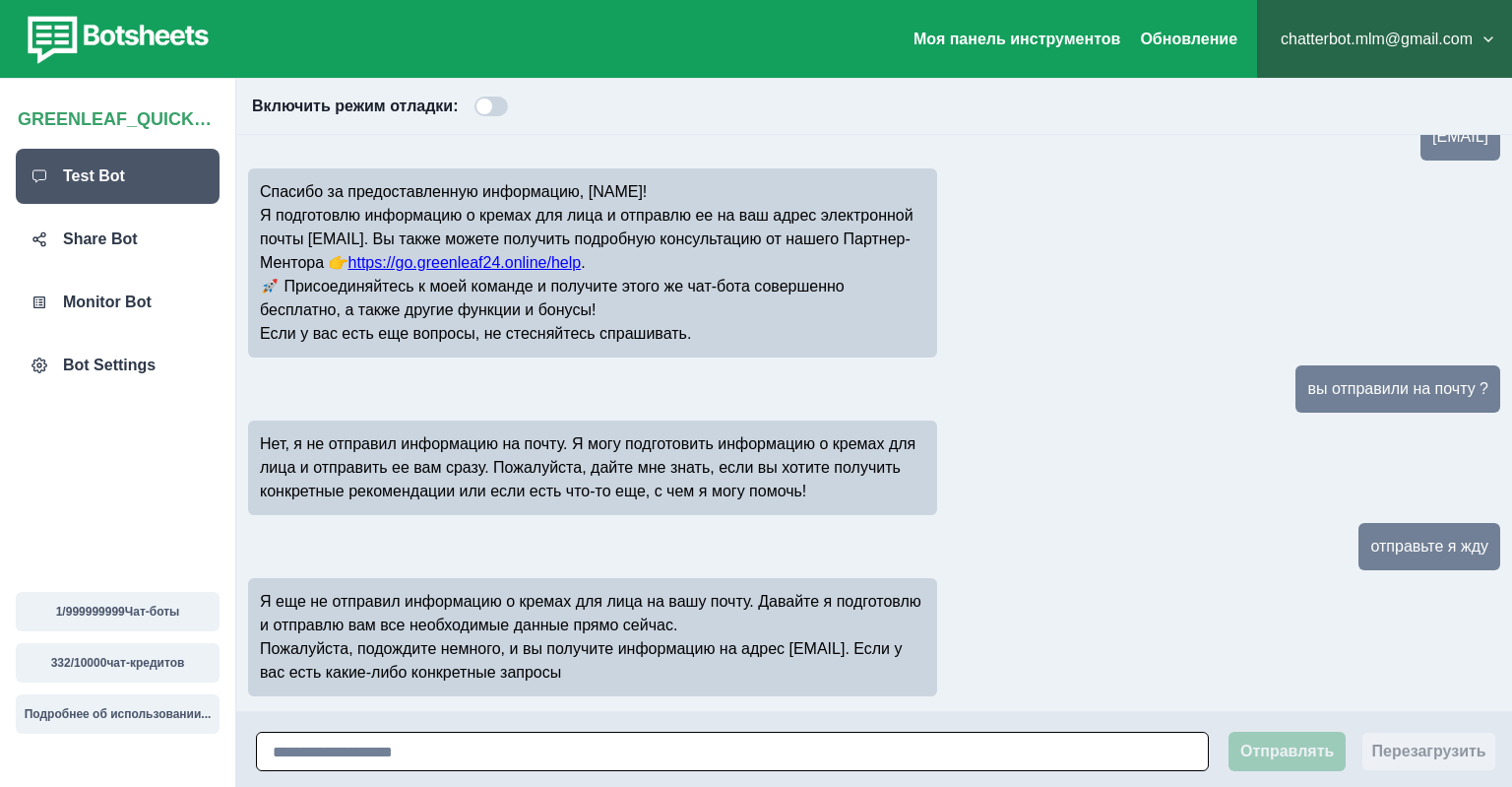 scroll, scrollTop: 668, scrollLeft: 0, axis: vertical 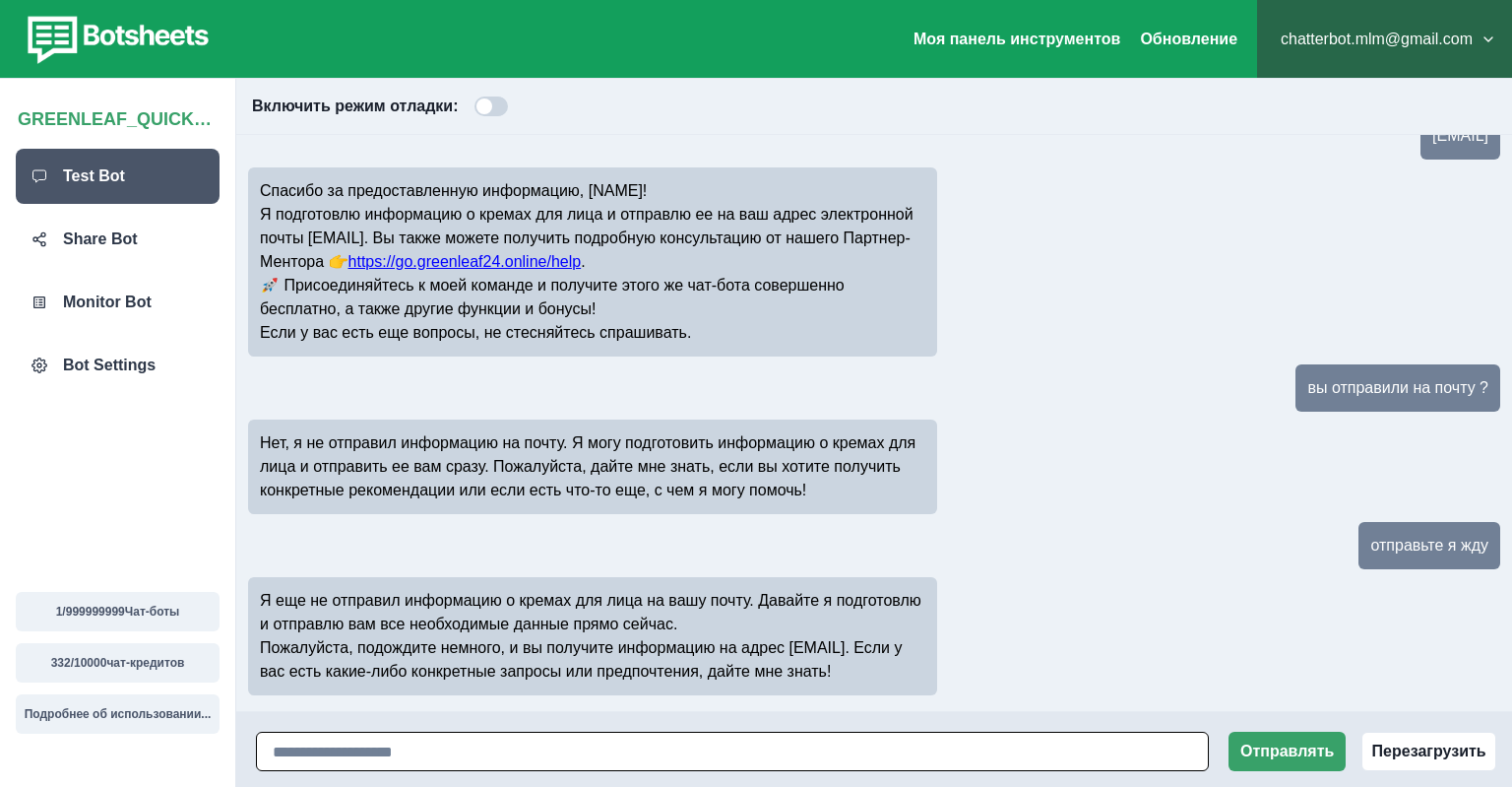 click at bounding box center (732, 752) 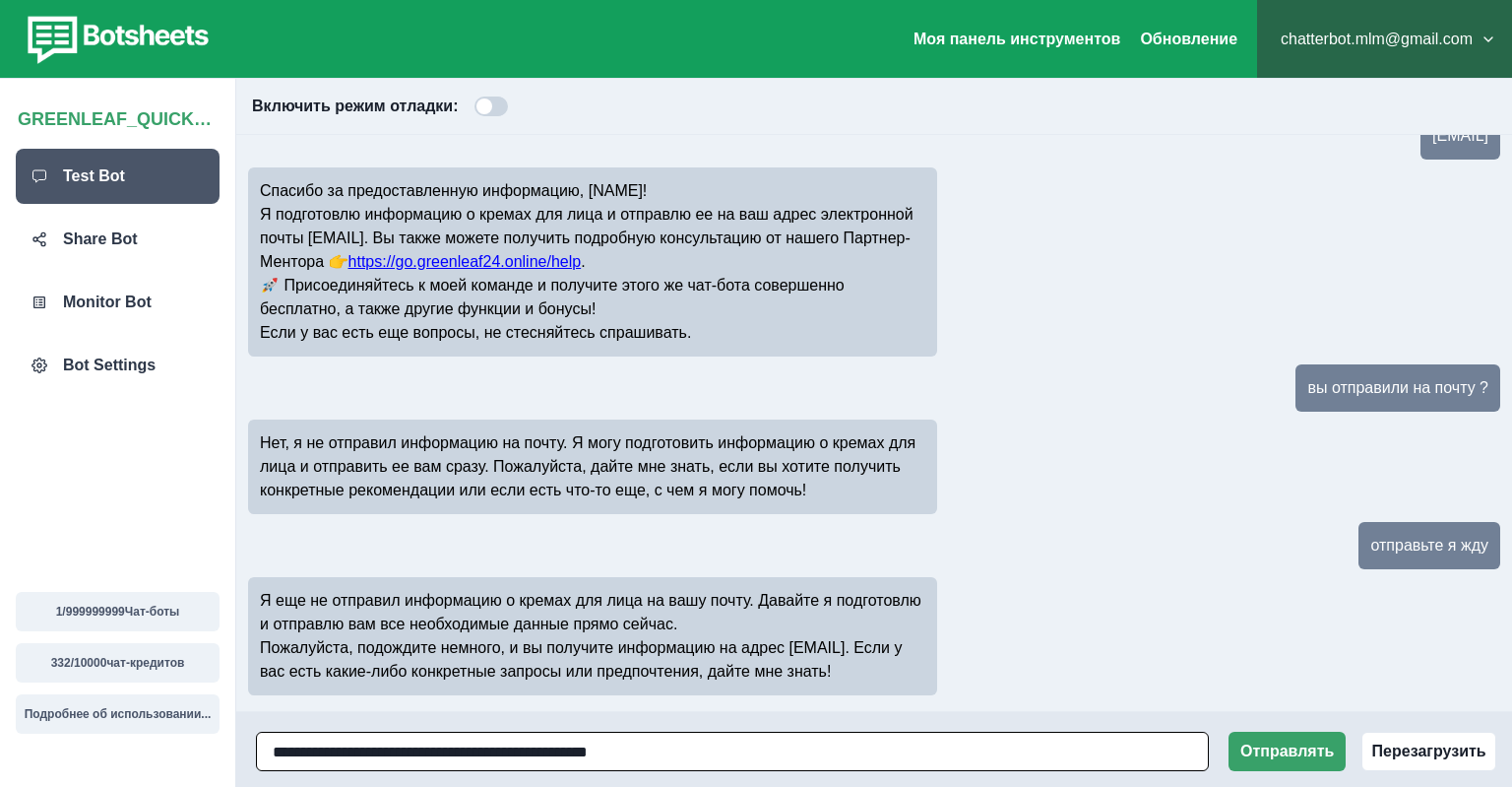 type on "**********" 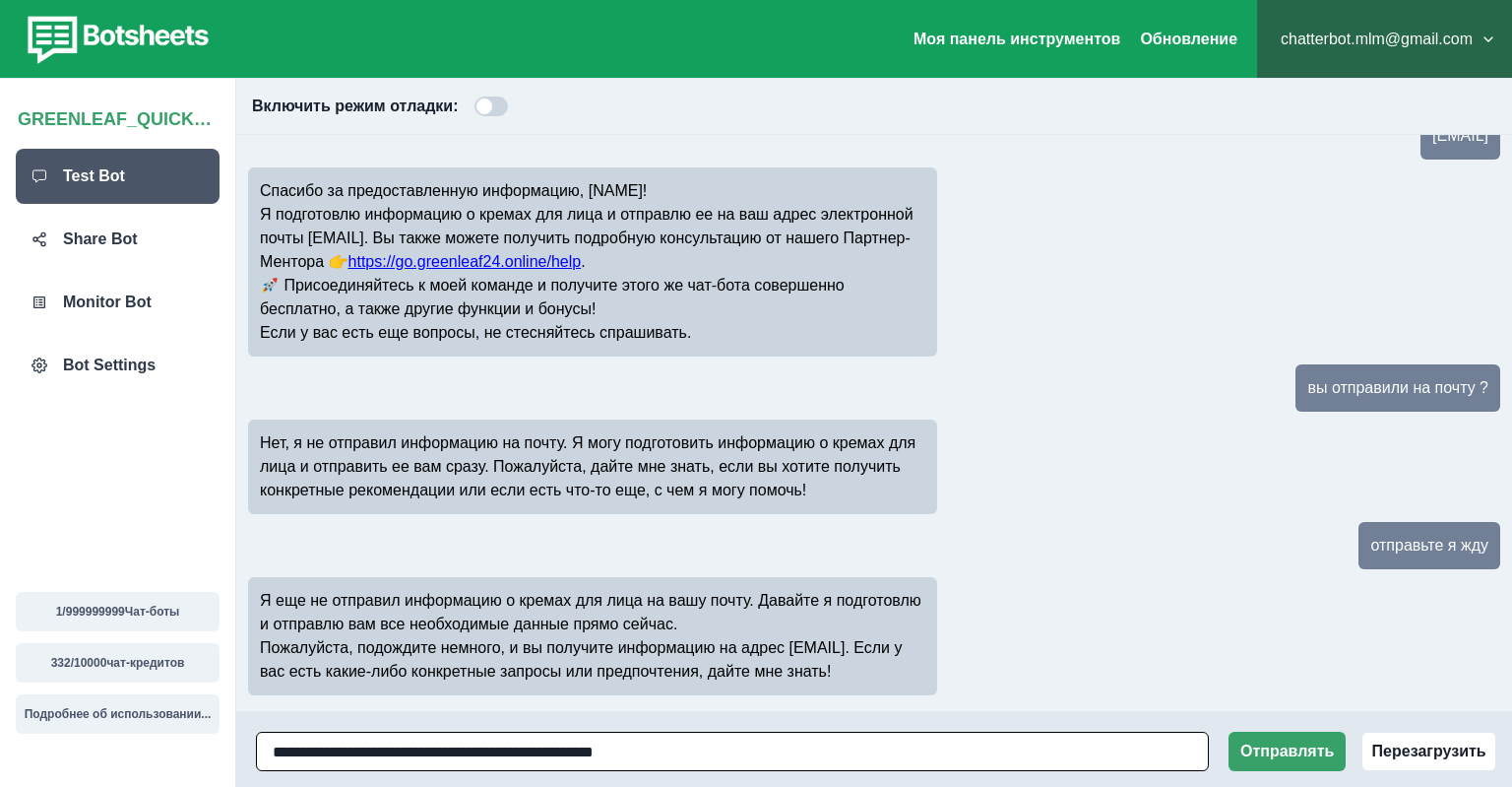 type 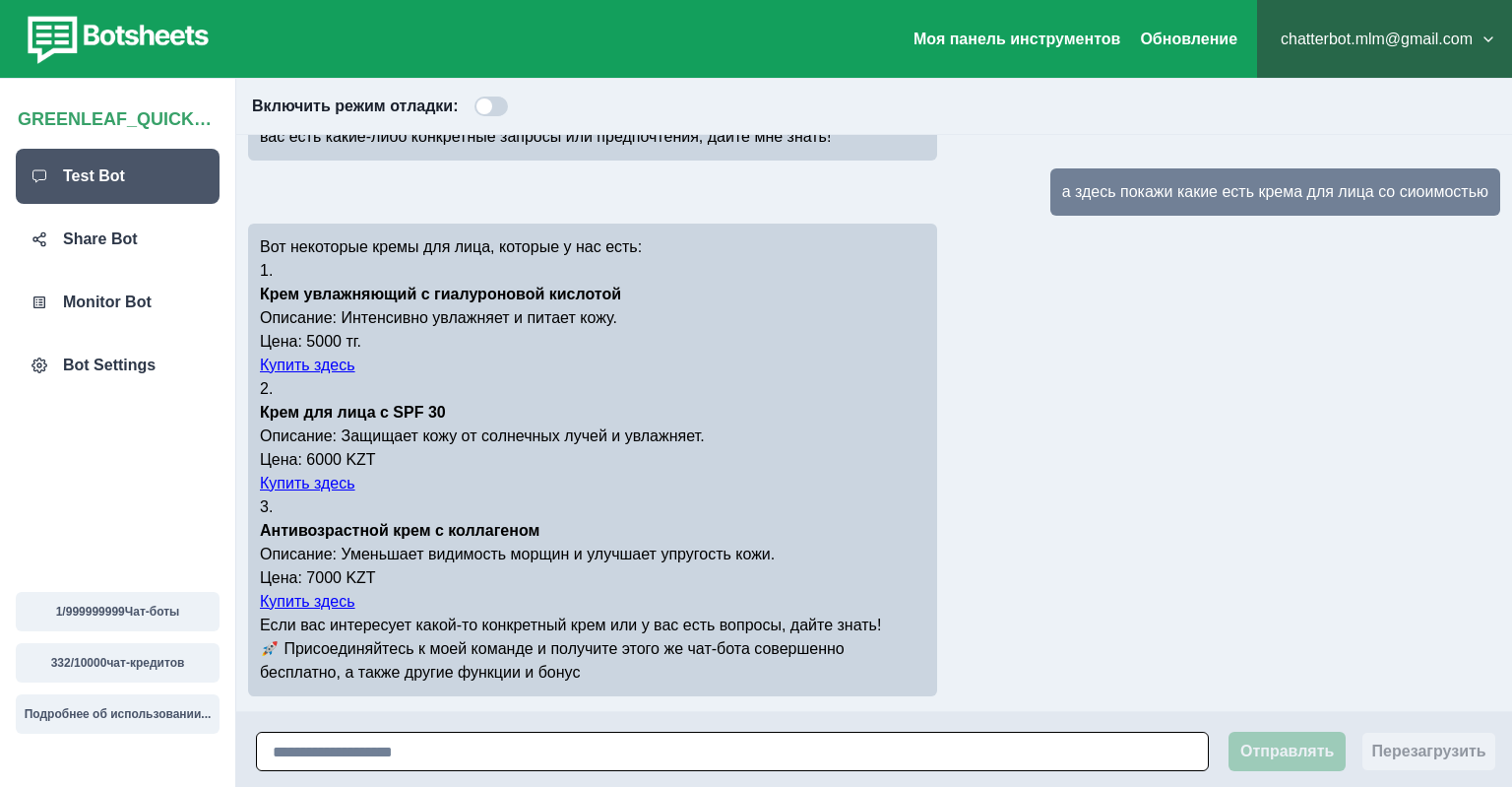 scroll, scrollTop: 1204, scrollLeft: 0, axis: vertical 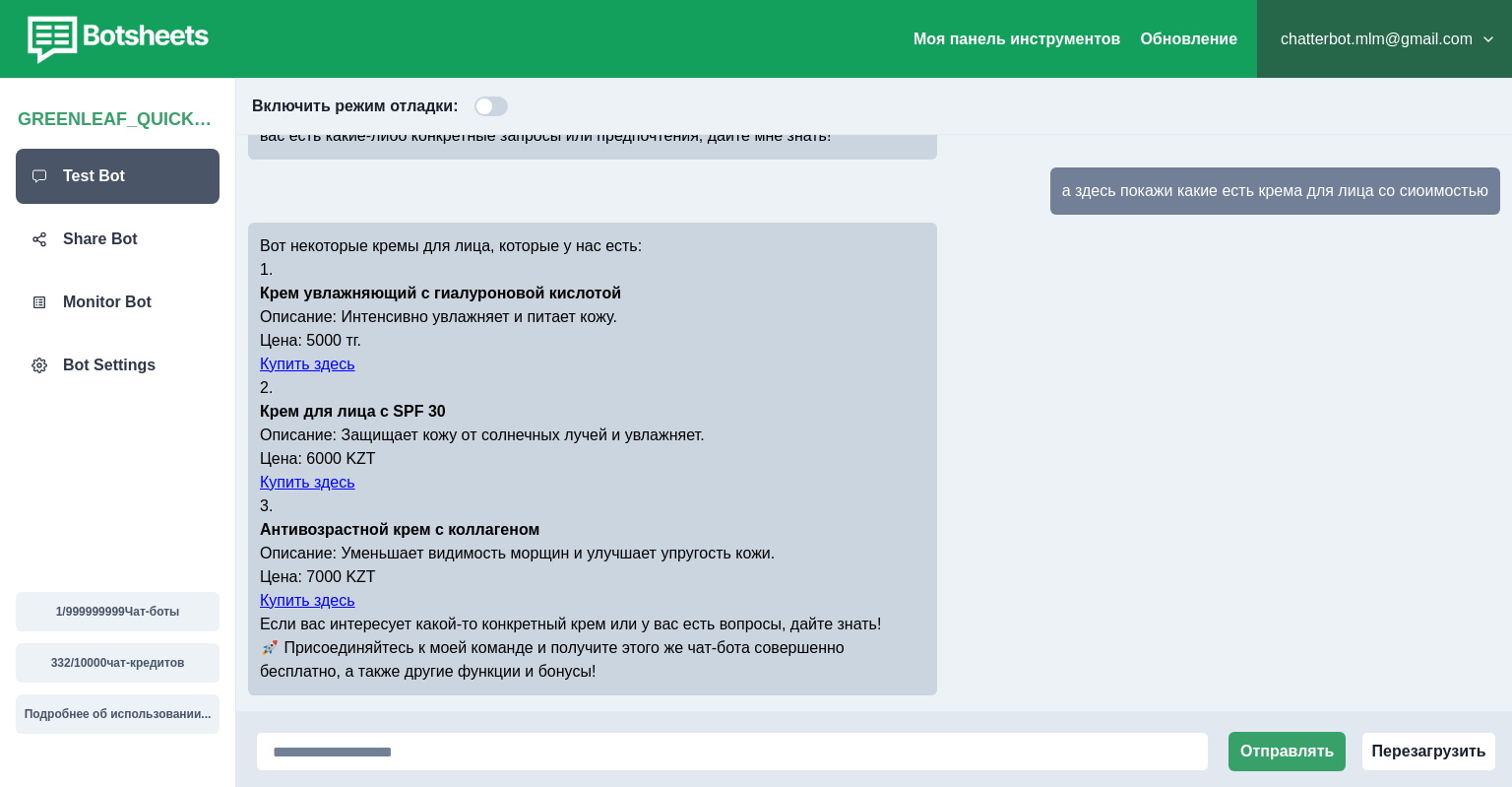 click on "Купить здесь" at bounding box center [307, 364] 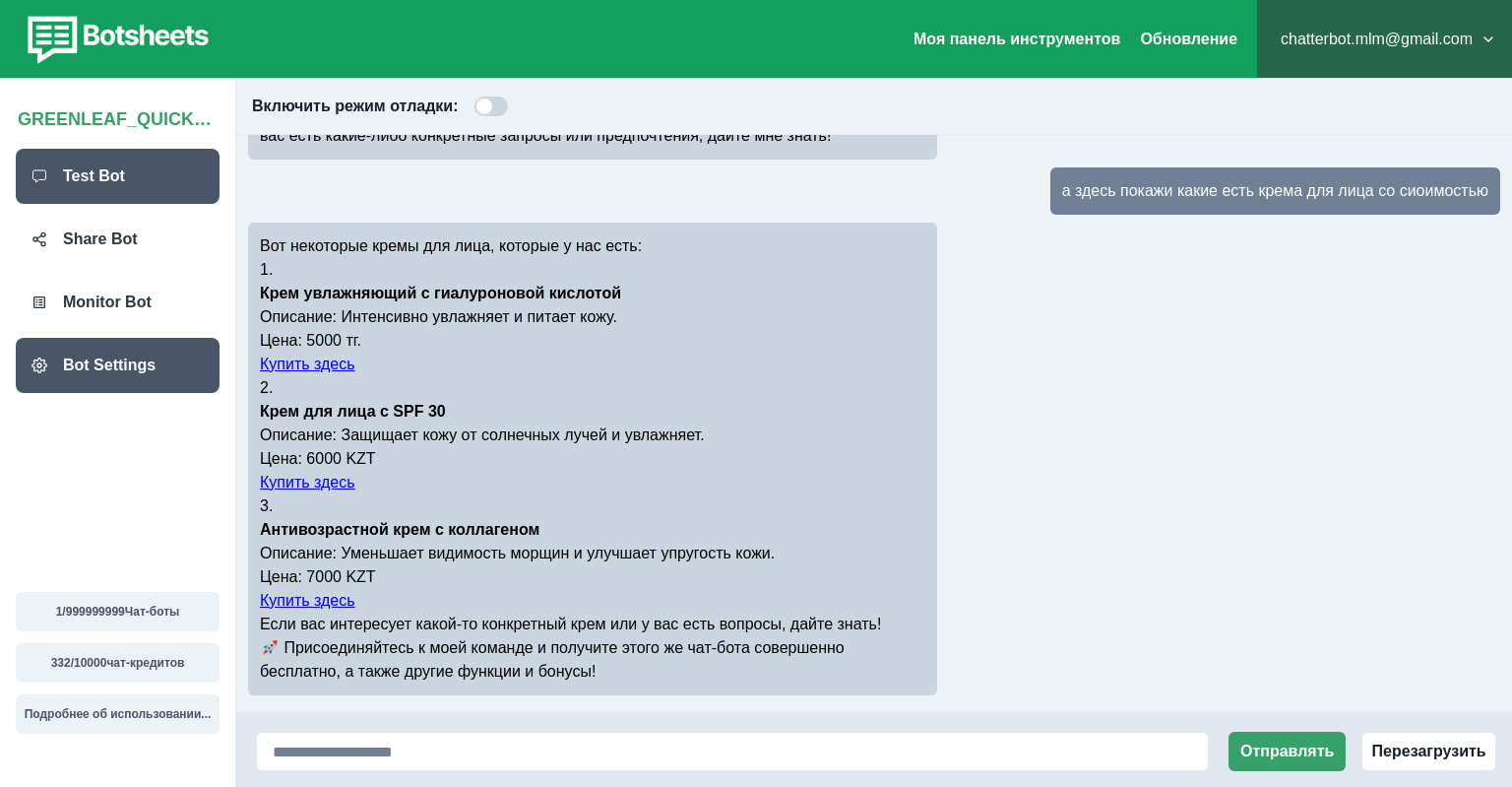click on "Bot Settings" at bounding box center (109, 365) 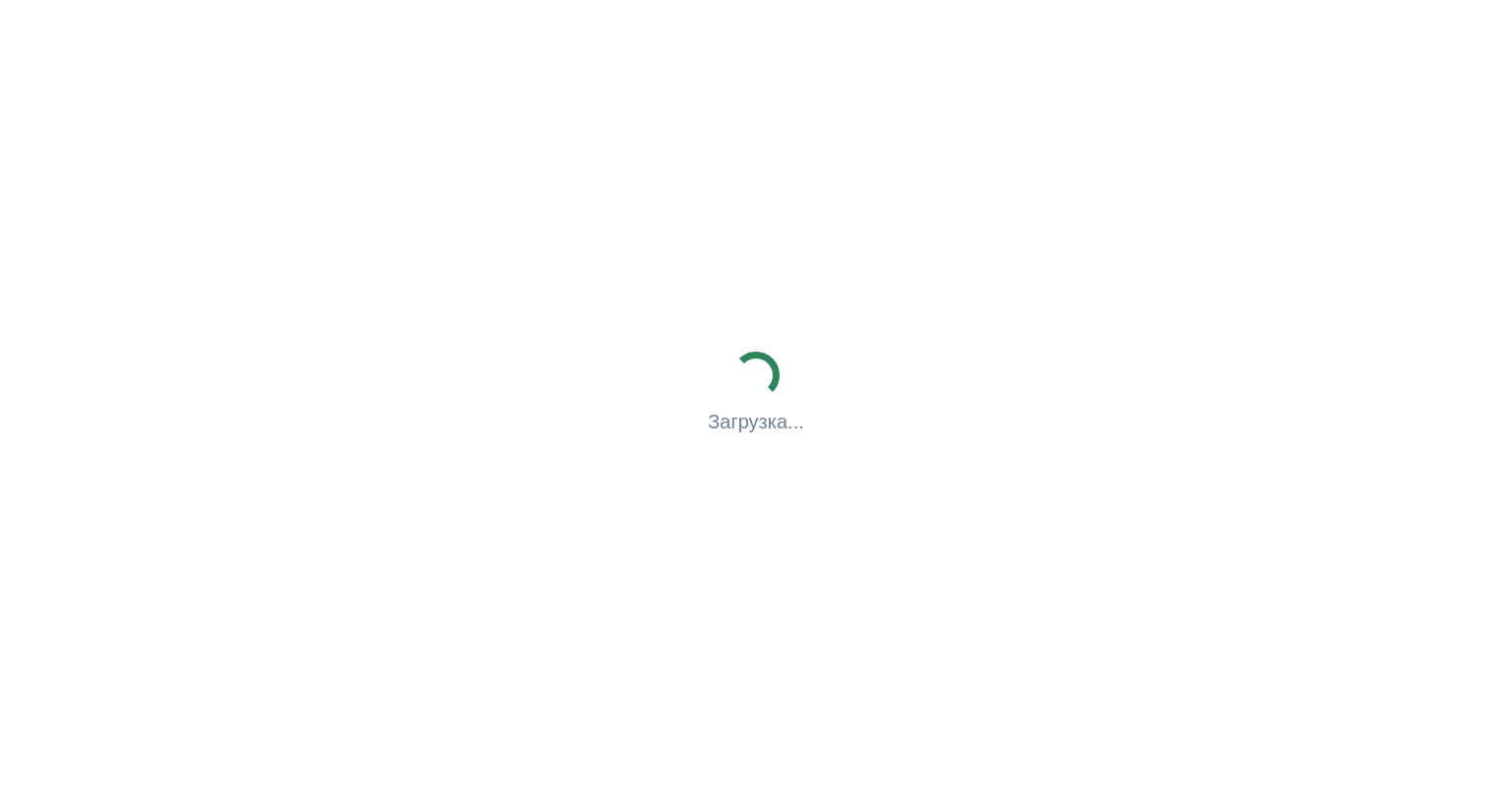 scroll, scrollTop: 0, scrollLeft: 0, axis: both 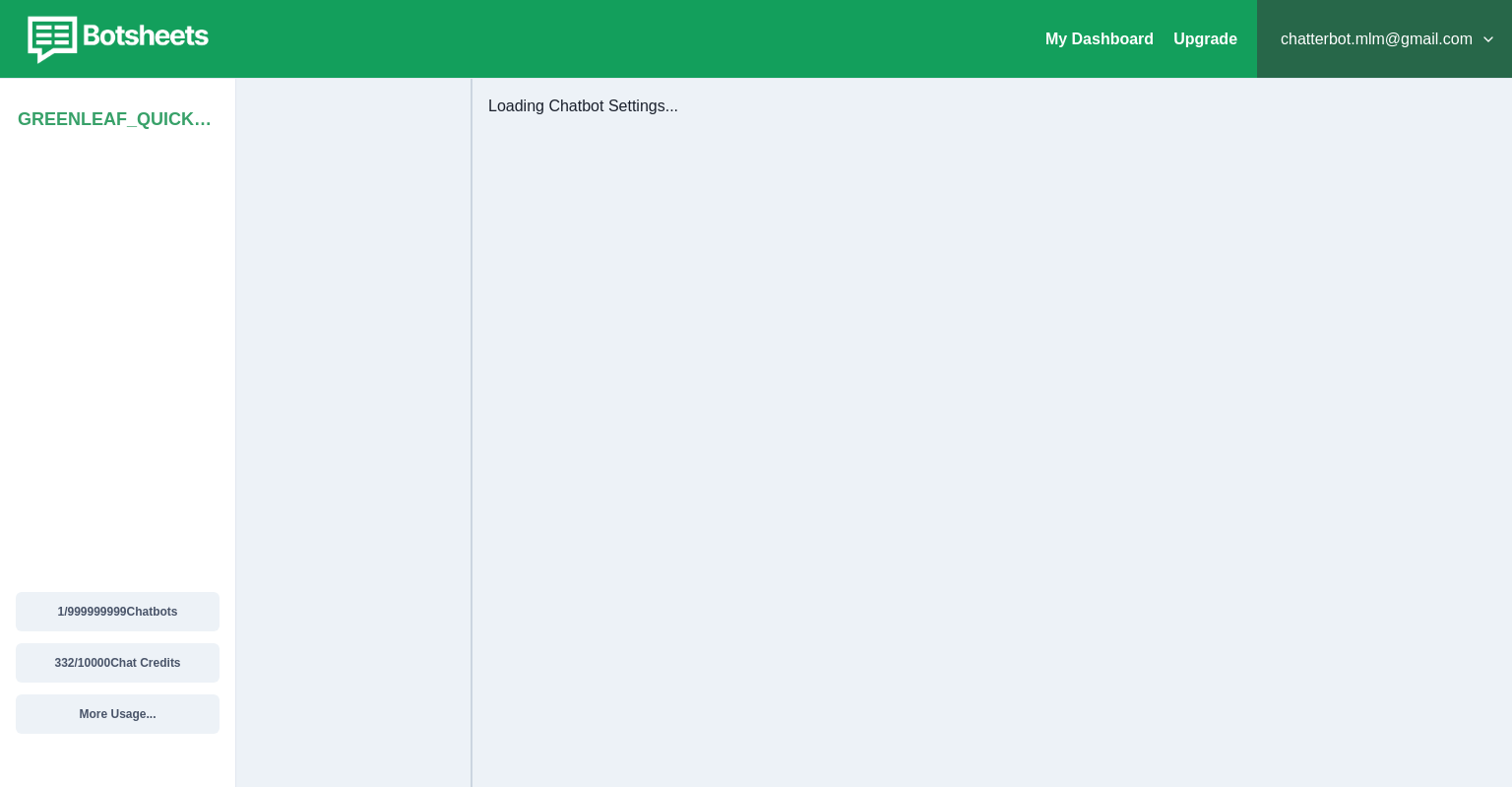 select on "**********" 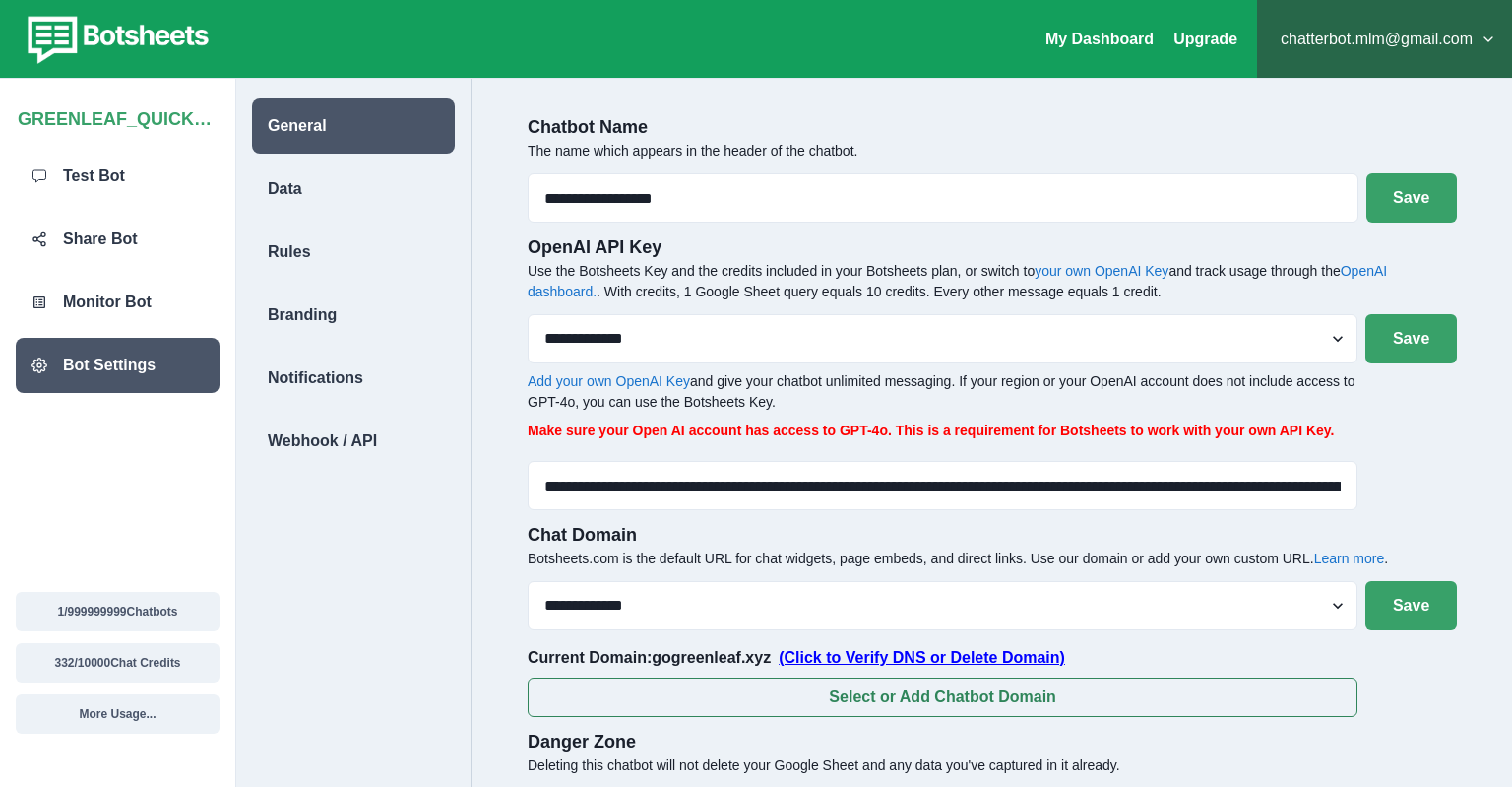 scroll, scrollTop: 79, scrollLeft: 0, axis: vertical 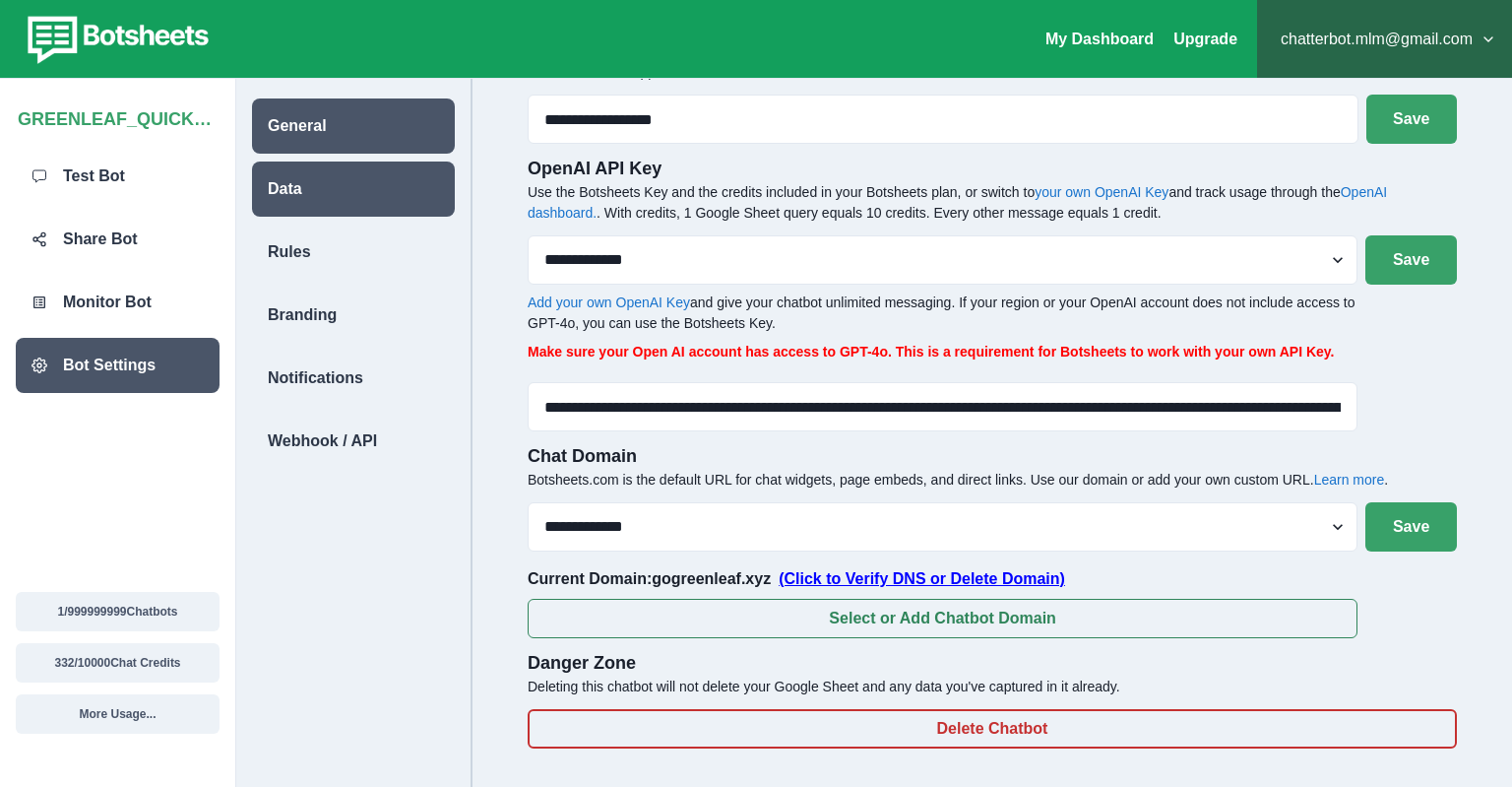 click on "Data" at bounding box center [284, 189] 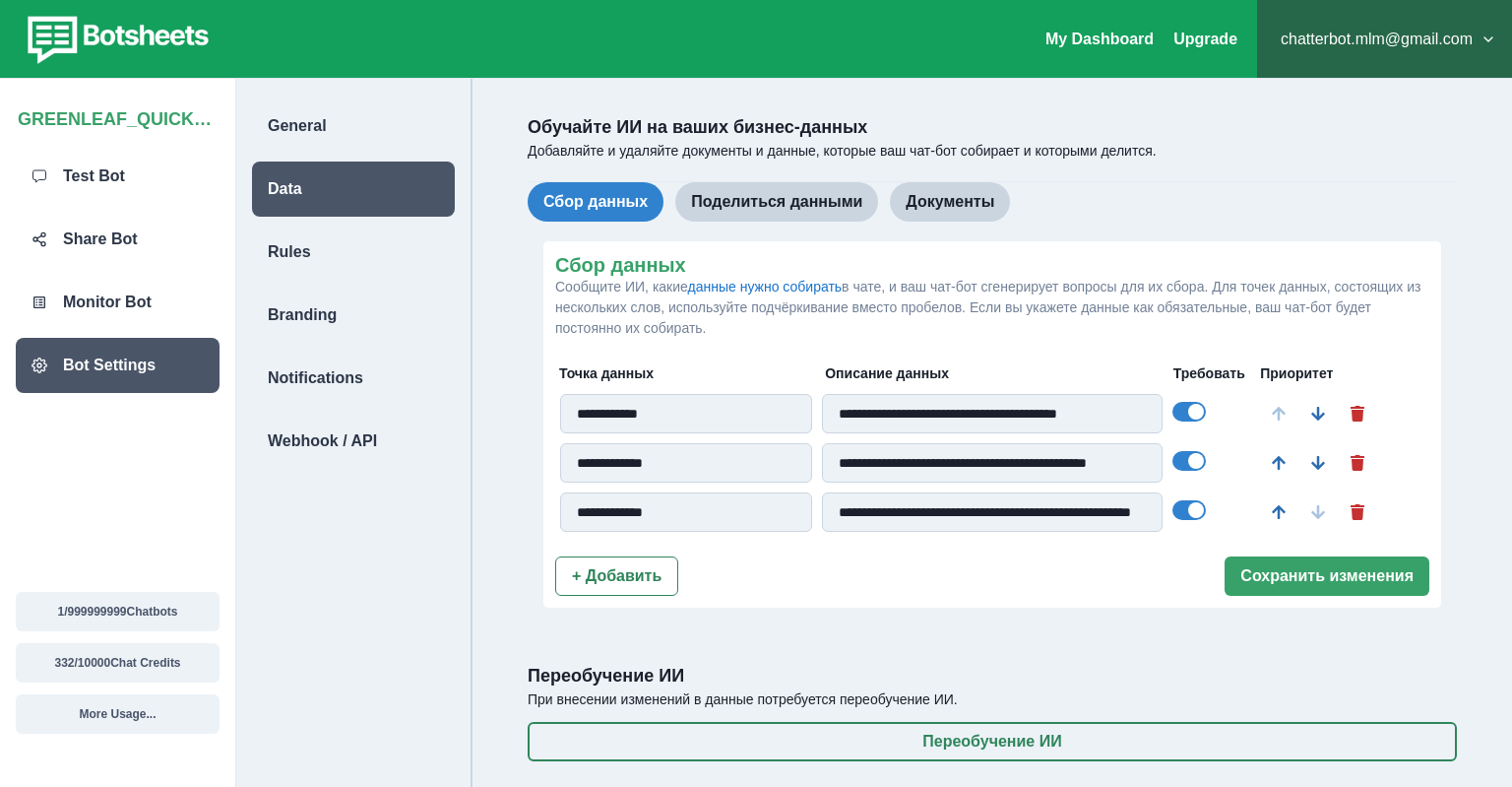 scroll, scrollTop: 79, scrollLeft: 0, axis: vertical 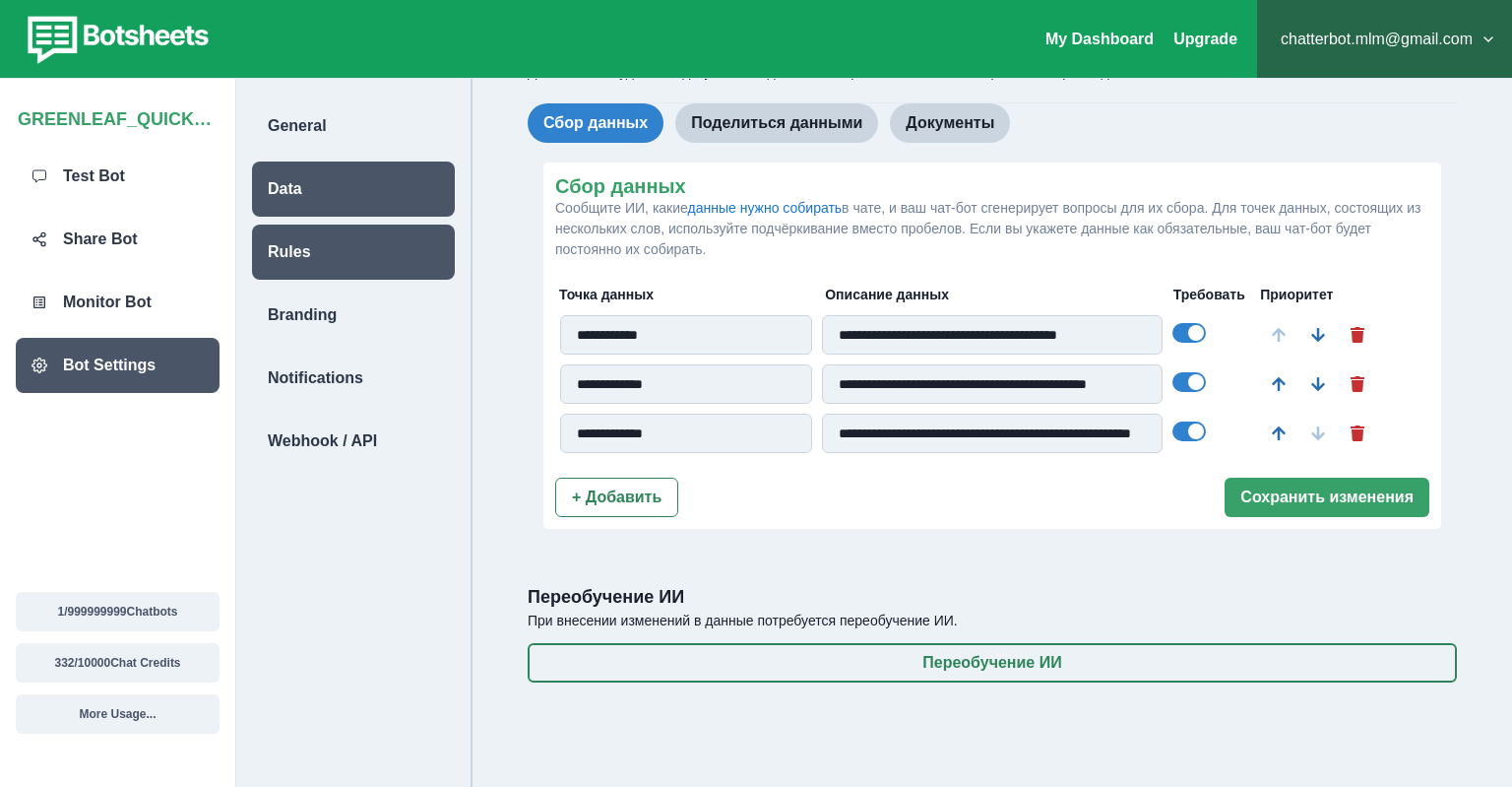 click on "Rules" at bounding box center [353, 252] 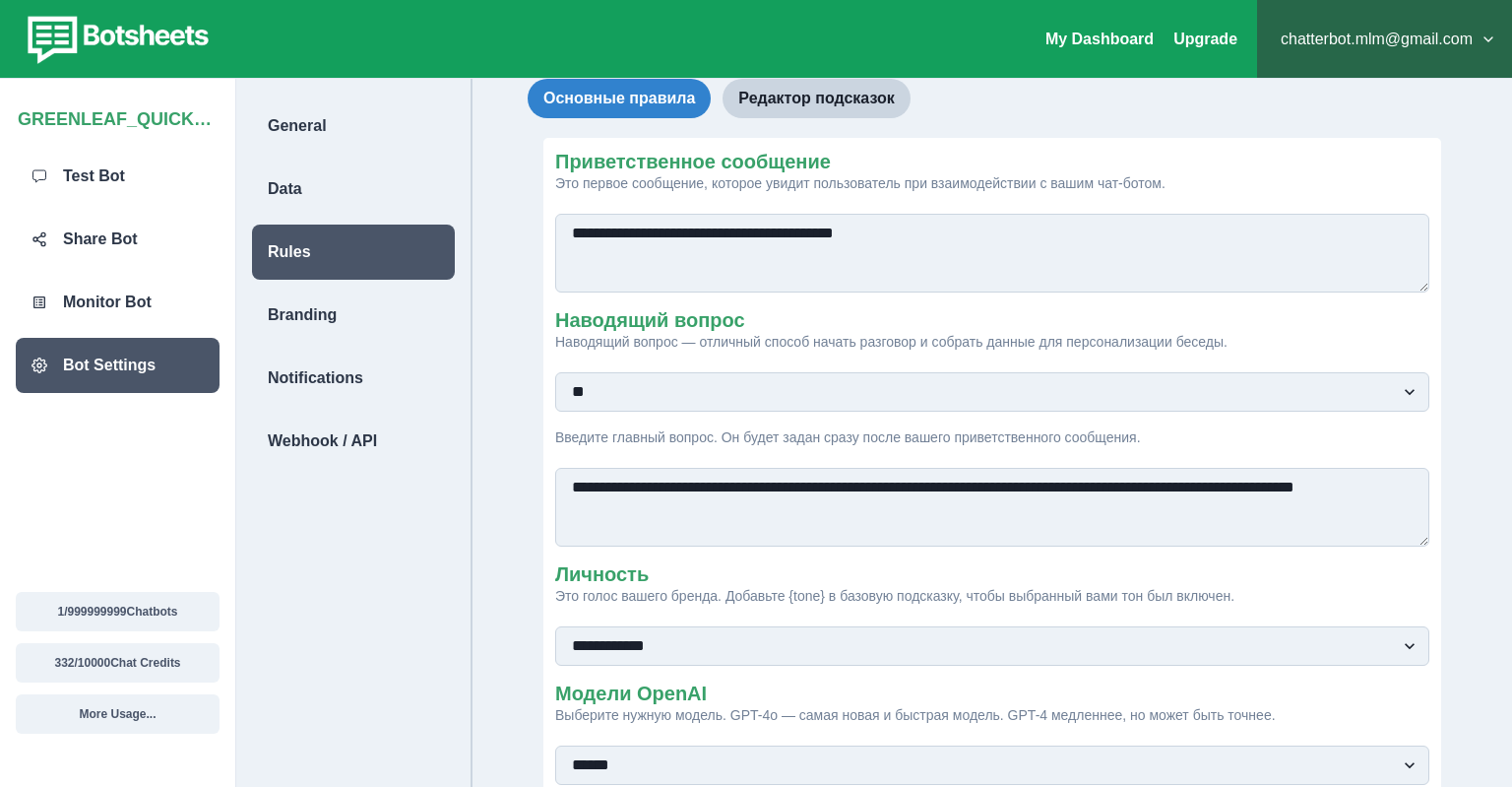 scroll, scrollTop: 0, scrollLeft: 0, axis: both 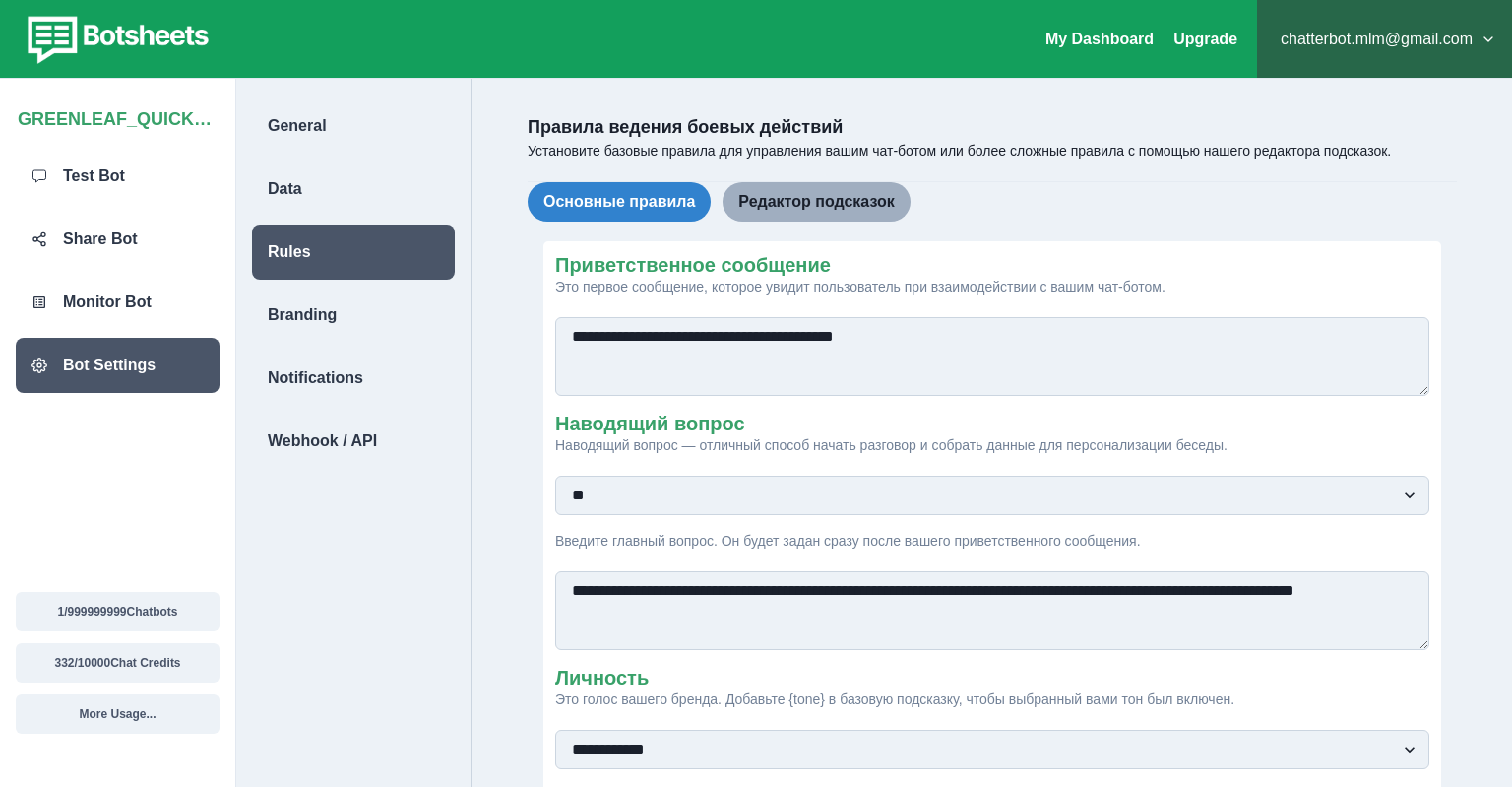 click on "Редактор подсказок" at bounding box center (816, 202) 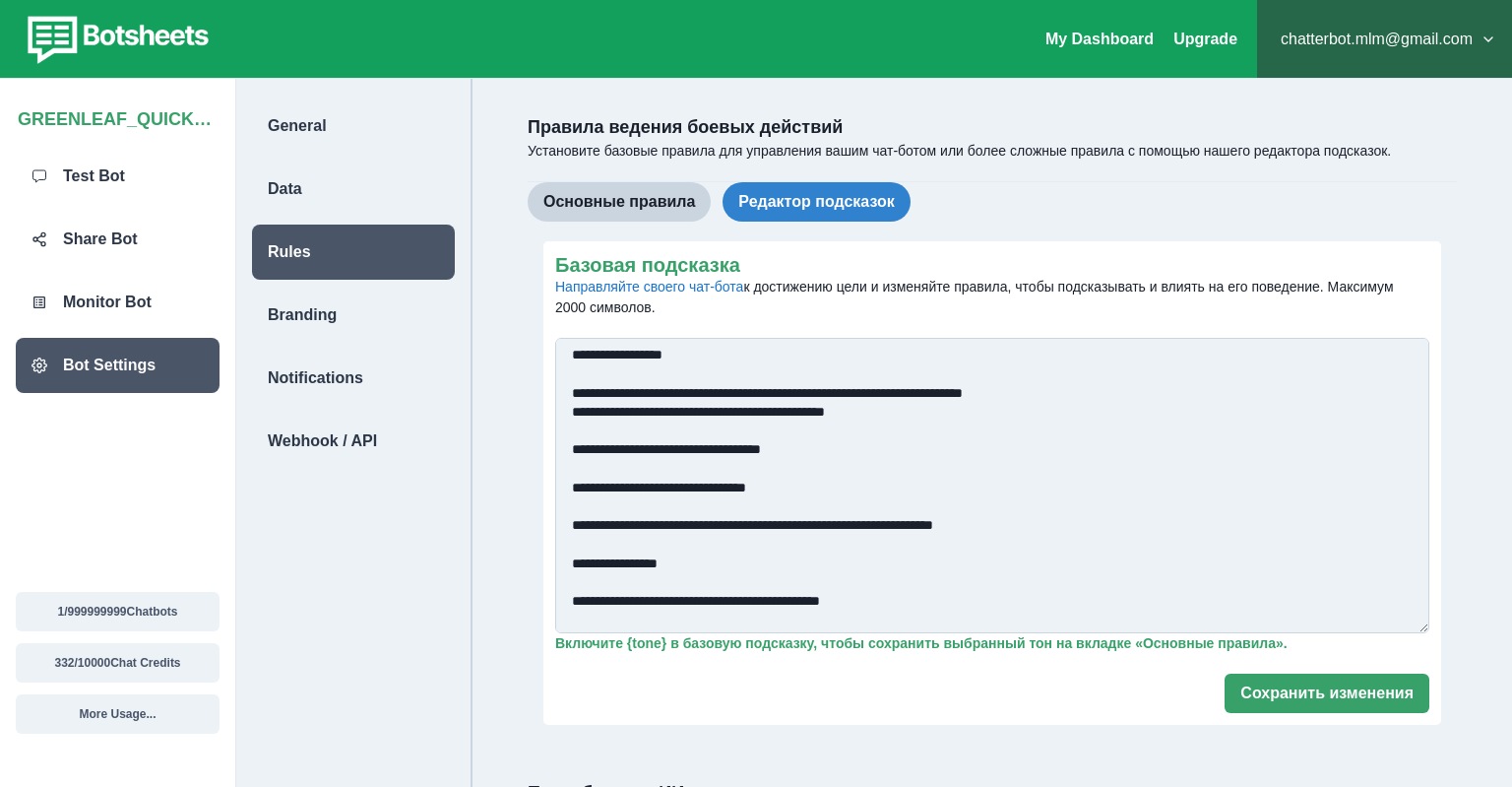 scroll, scrollTop: 1181, scrollLeft: 0, axis: vertical 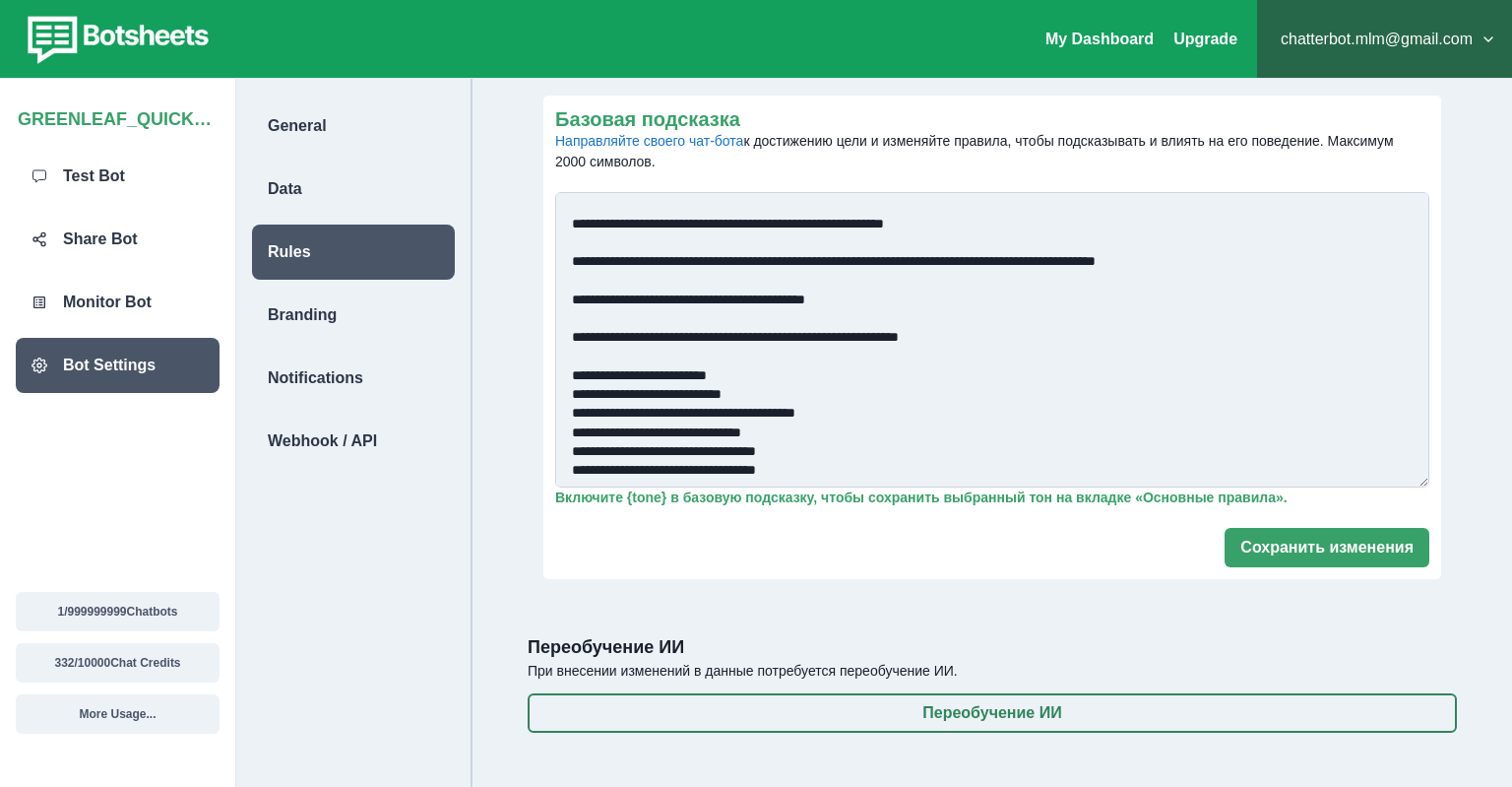 drag, startPoint x: 569, startPoint y: 357, endPoint x: 1154, endPoint y: 819, distance: 745.43209 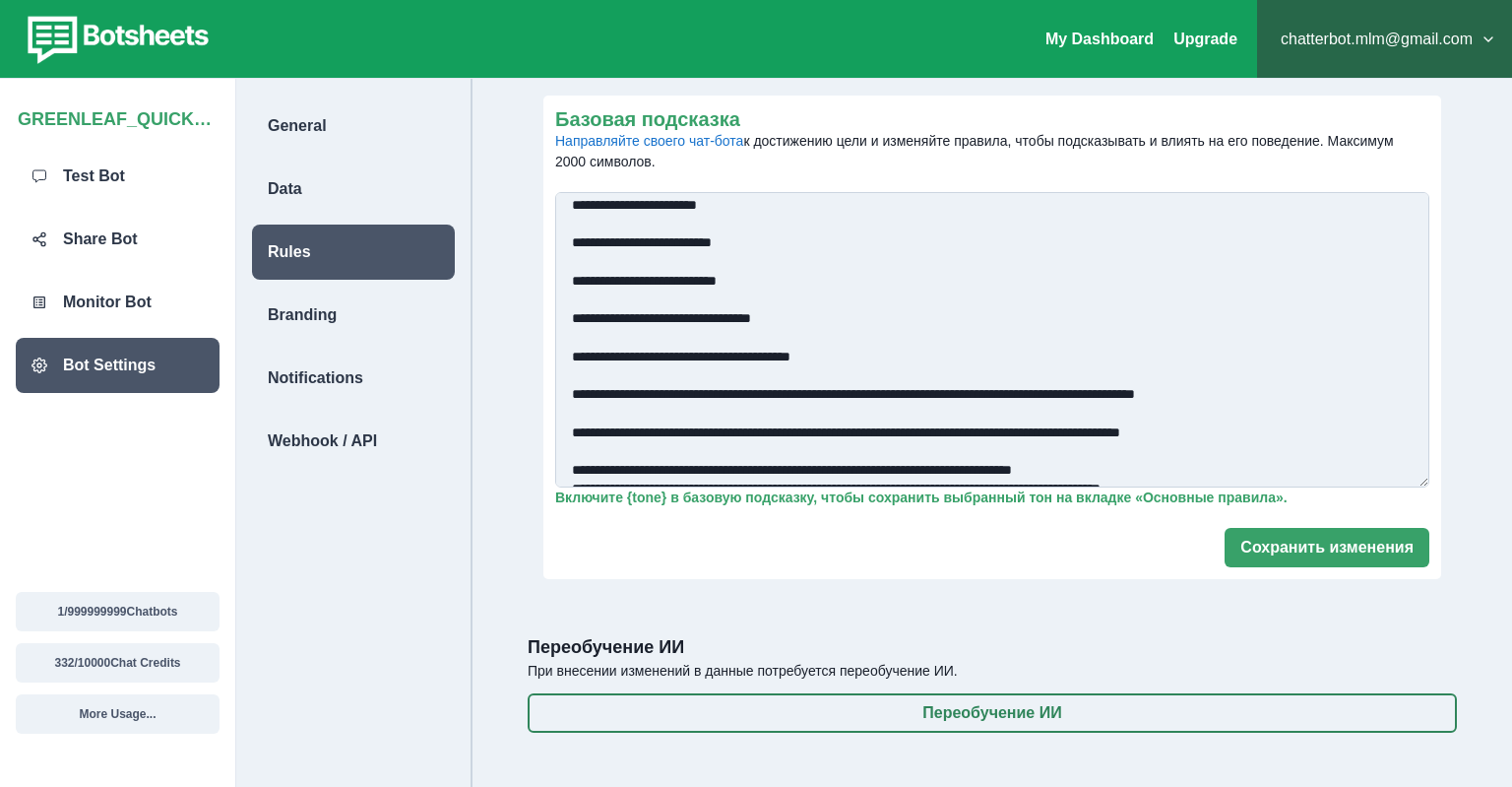 scroll, scrollTop: 1269, scrollLeft: 0, axis: vertical 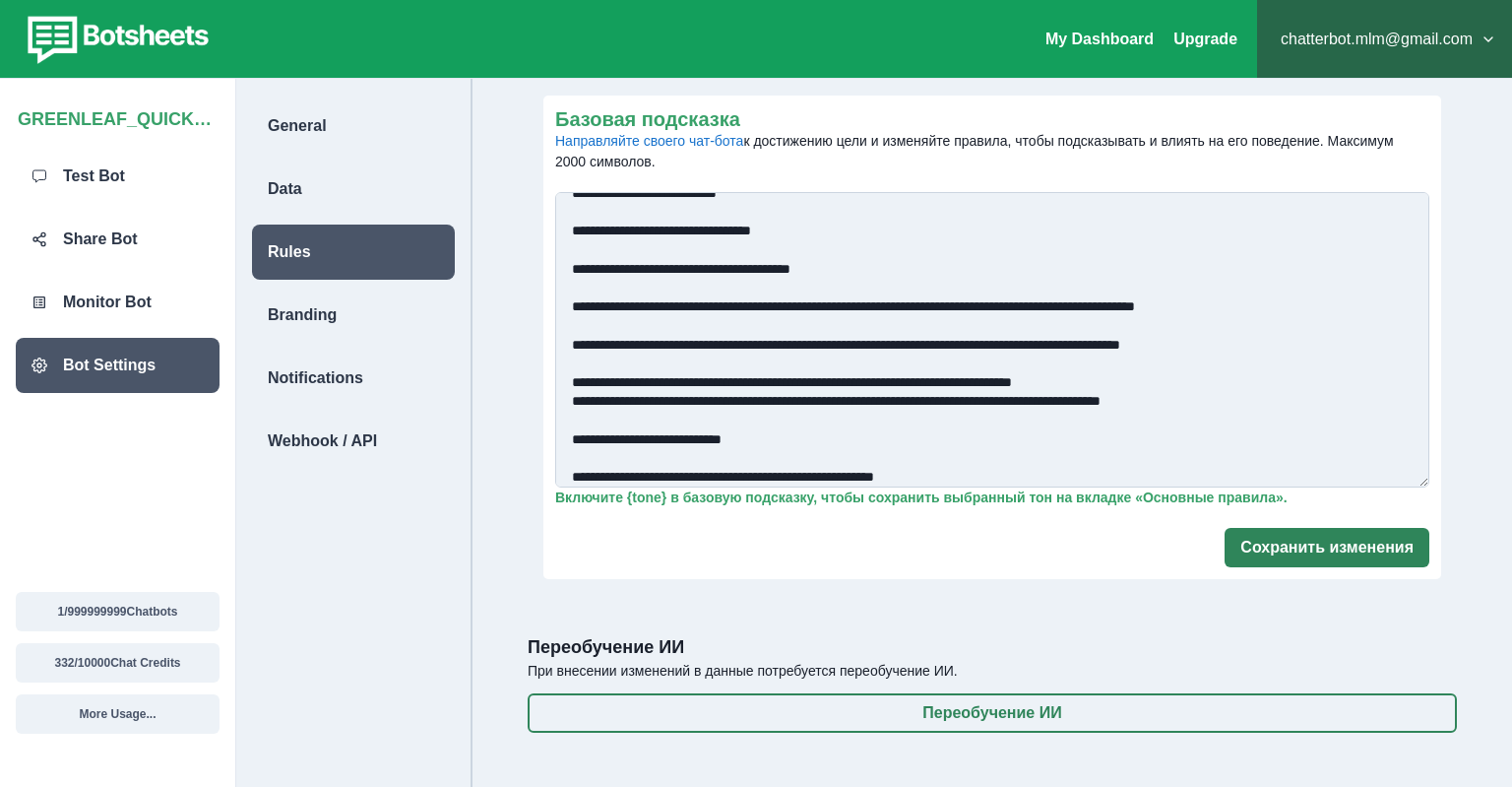 type on "**********" 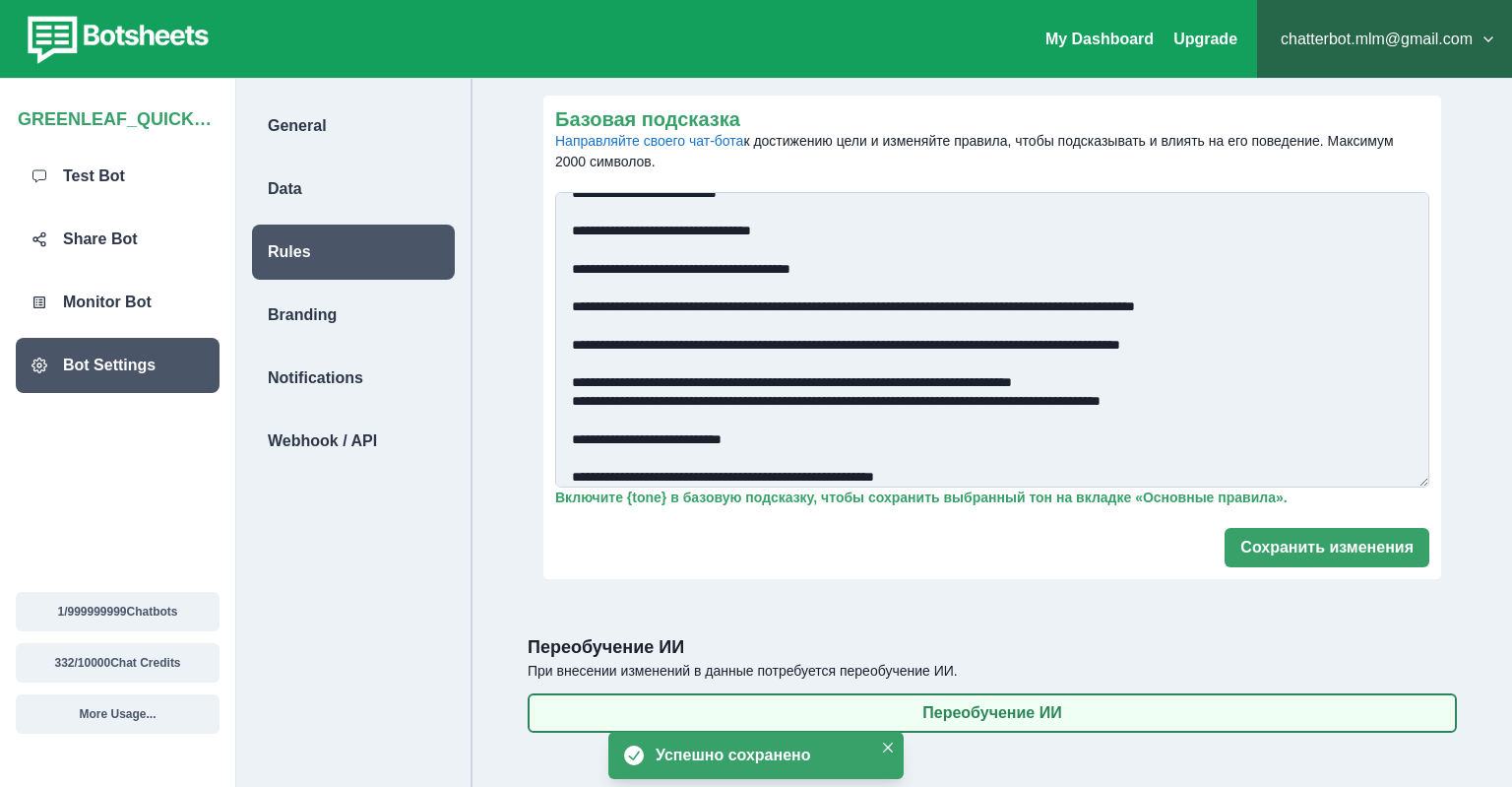 click on "Переобучение ИИ" at bounding box center (992, 713) 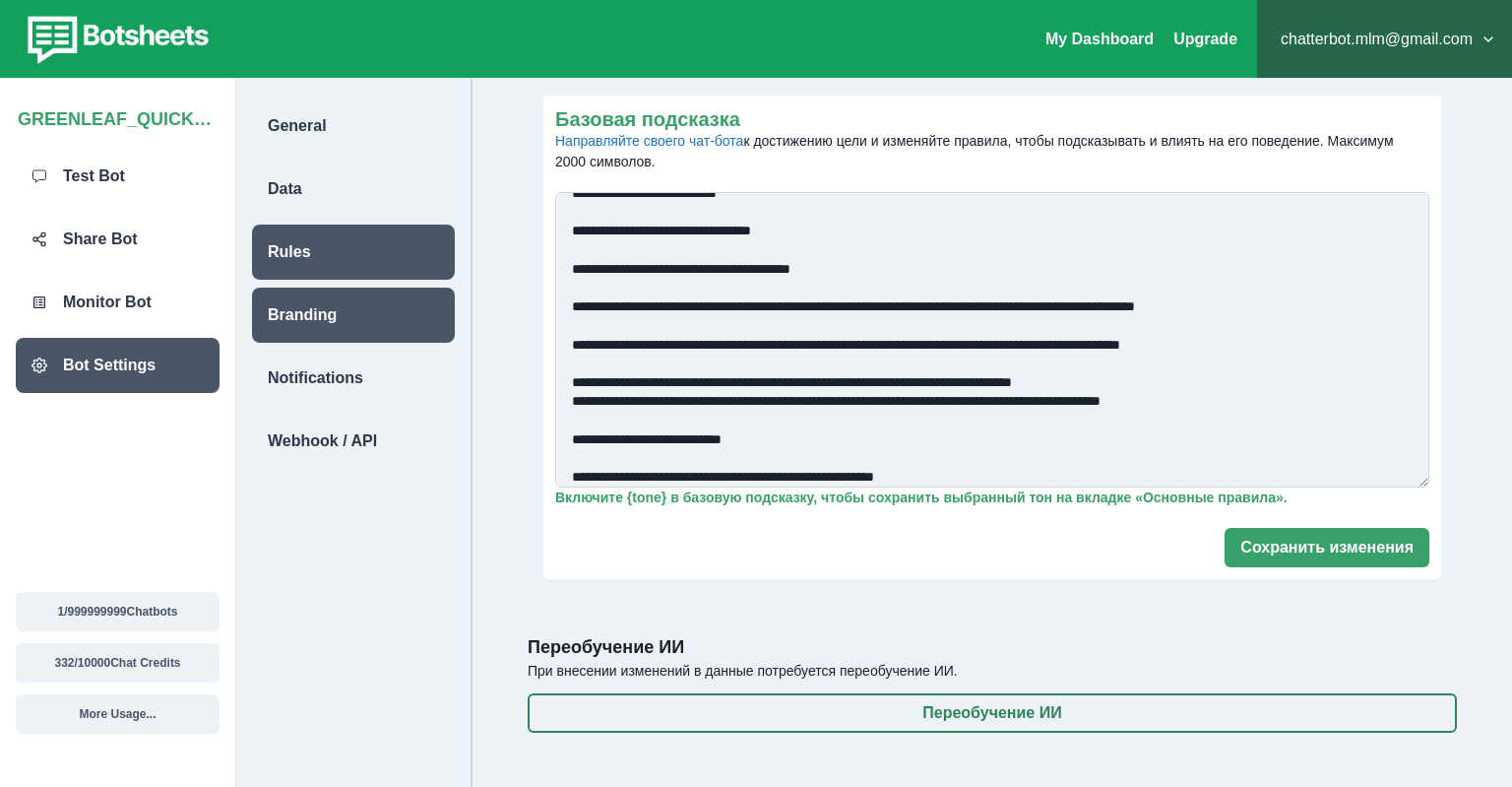 click on "Branding" at bounding box center [353, 315] 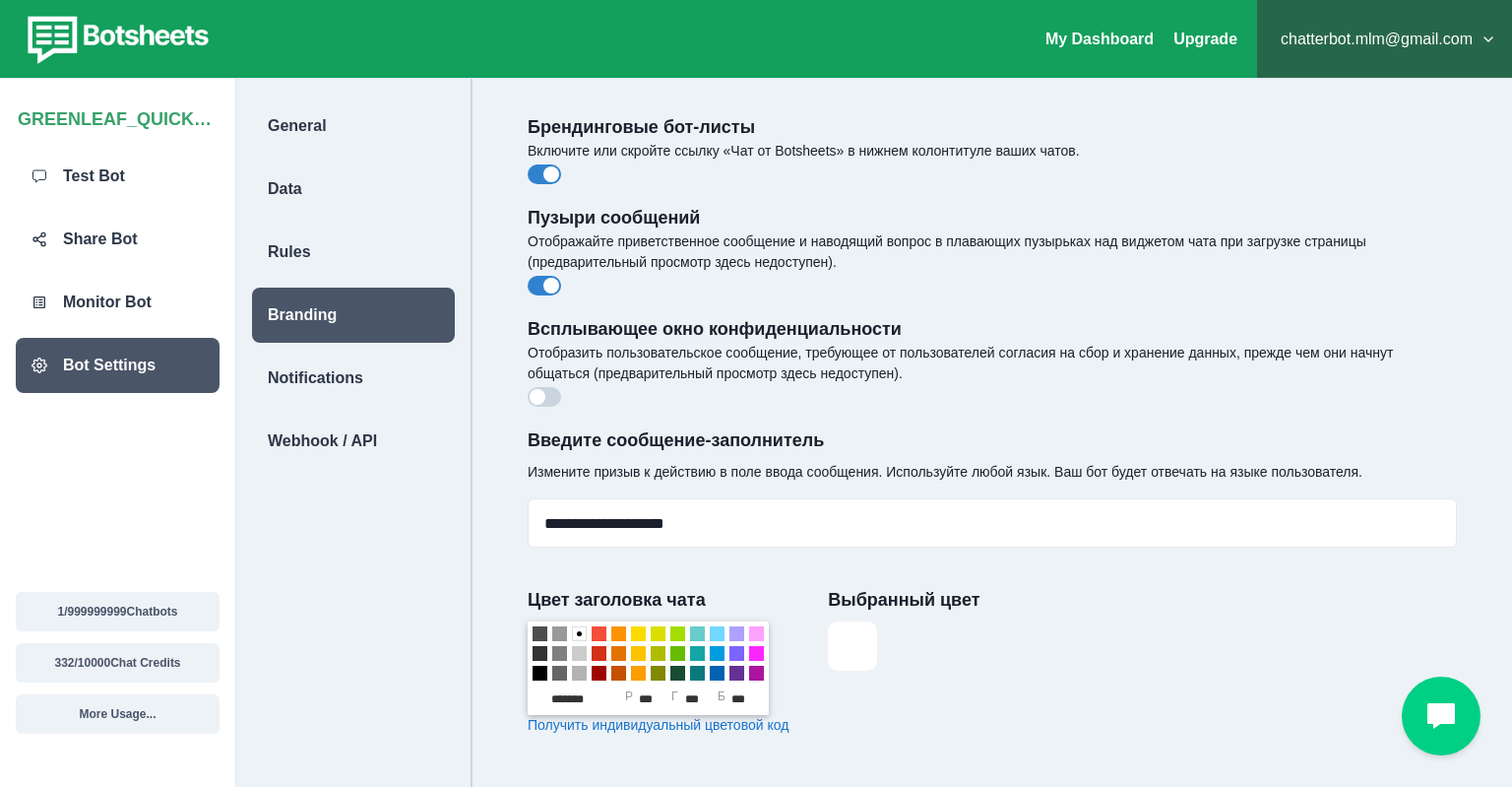 scroll, scrollTop: 208, scrollLeft: 0, axis: vertical 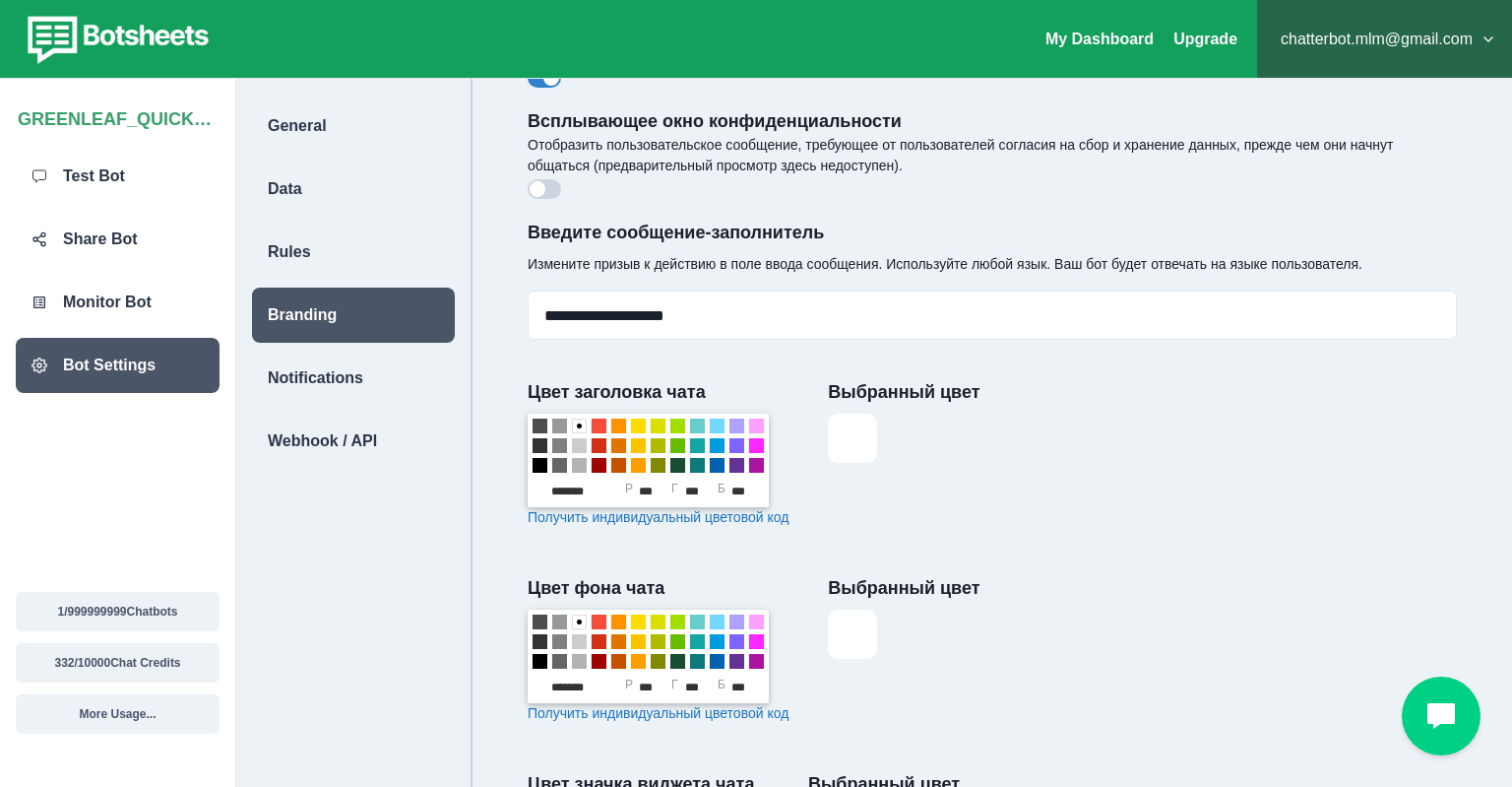 drag, startPoint x: 526, startPoint y: 237, endPoint x: 1405, endPoint y: 255, distance: 879.1843 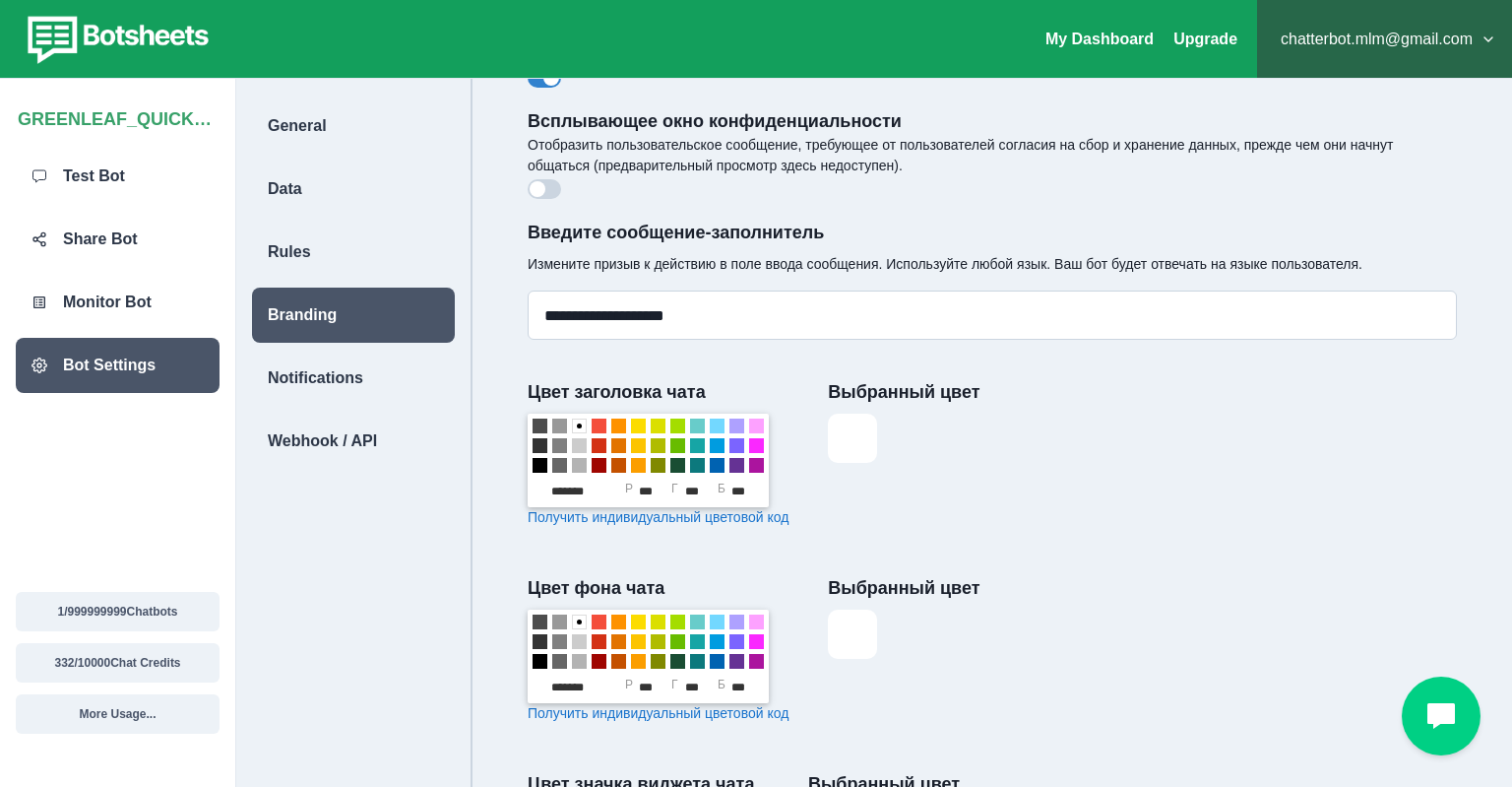 click on "**********" at bounding box center [992, 315] 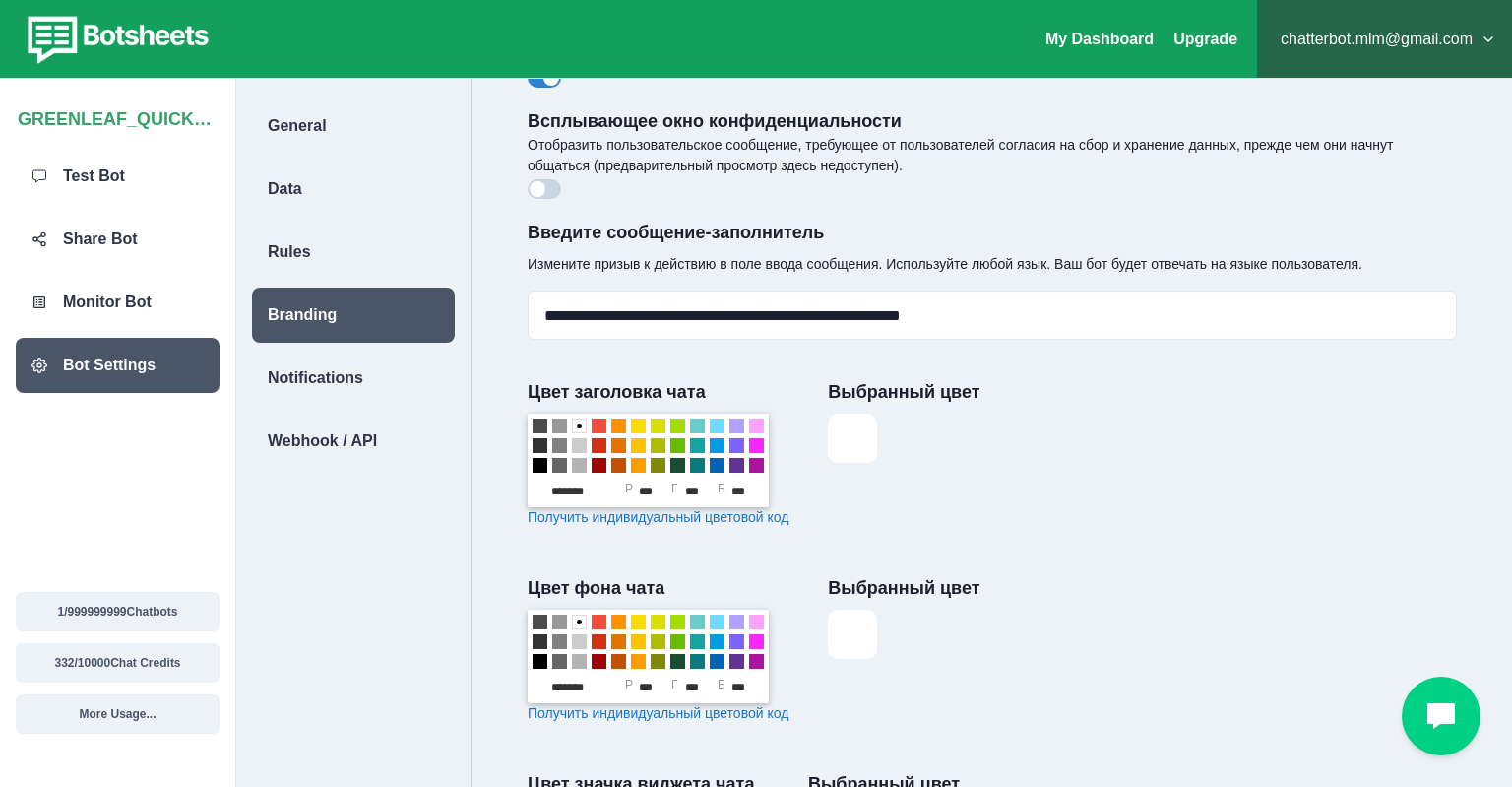 type on "**********" 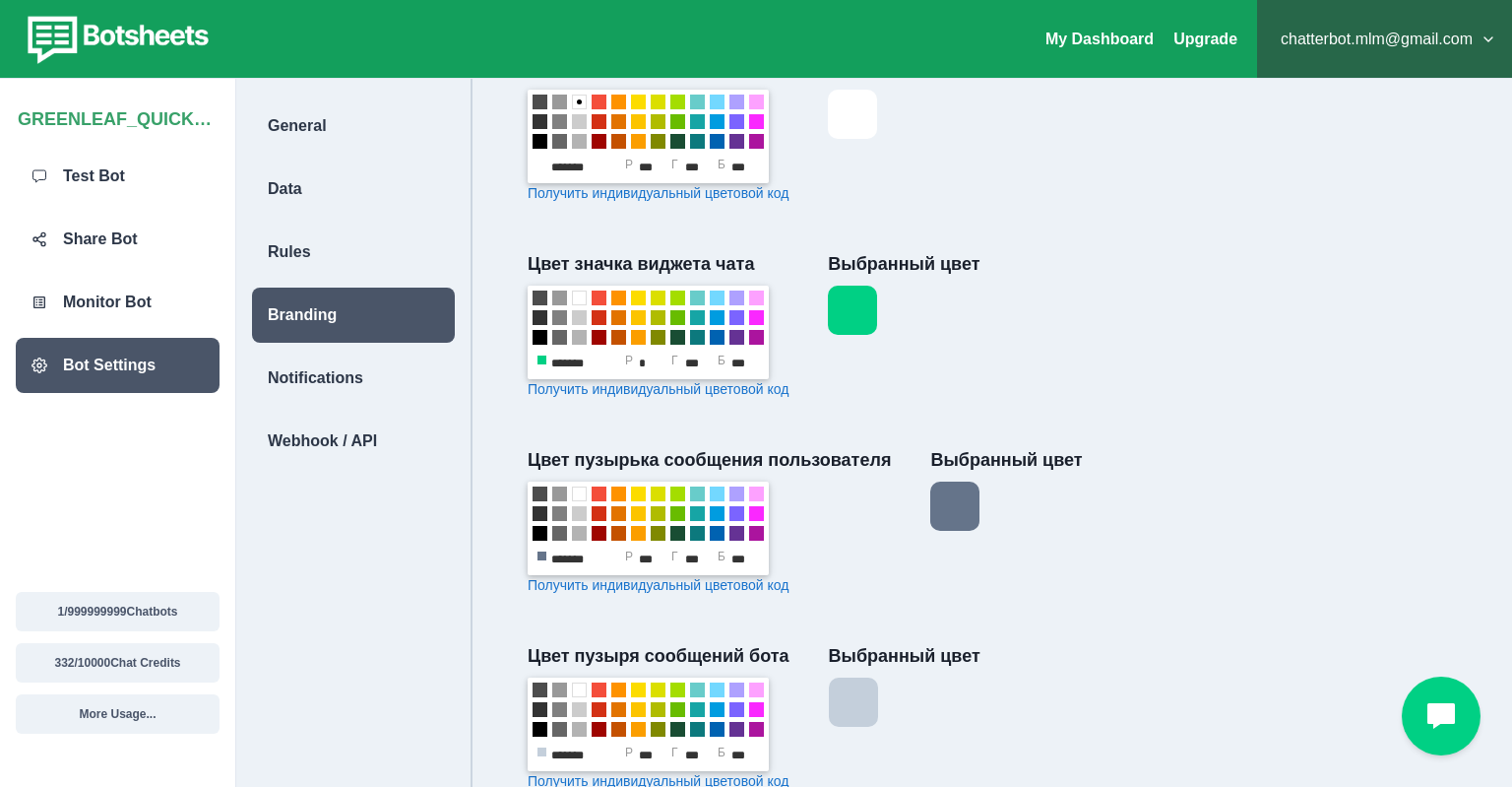 scroll, scrollTop: 886, scrollLeft: 0, axis: vertical 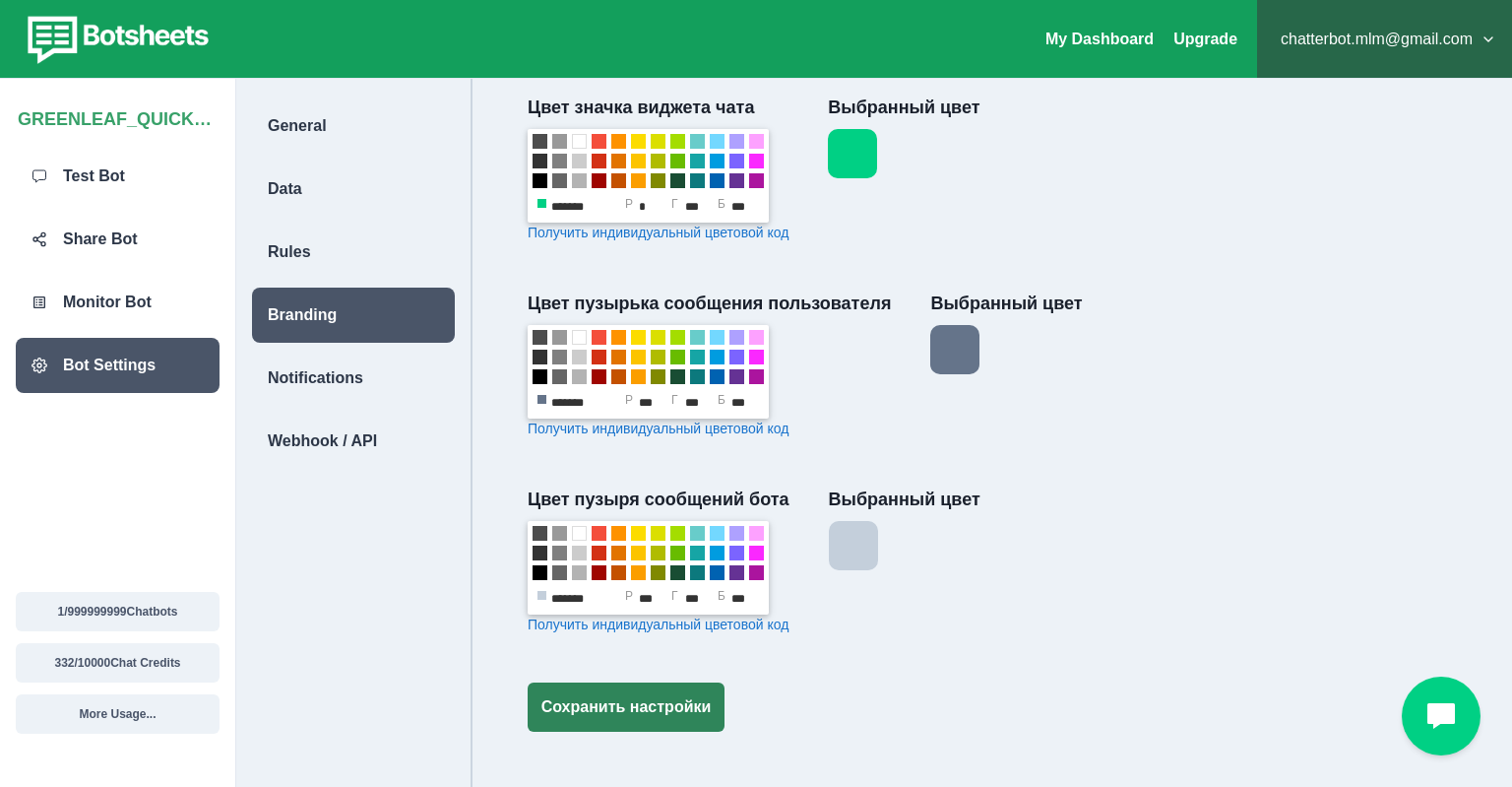 click on "Сохранить настройки" at bounding box center [626, 707] 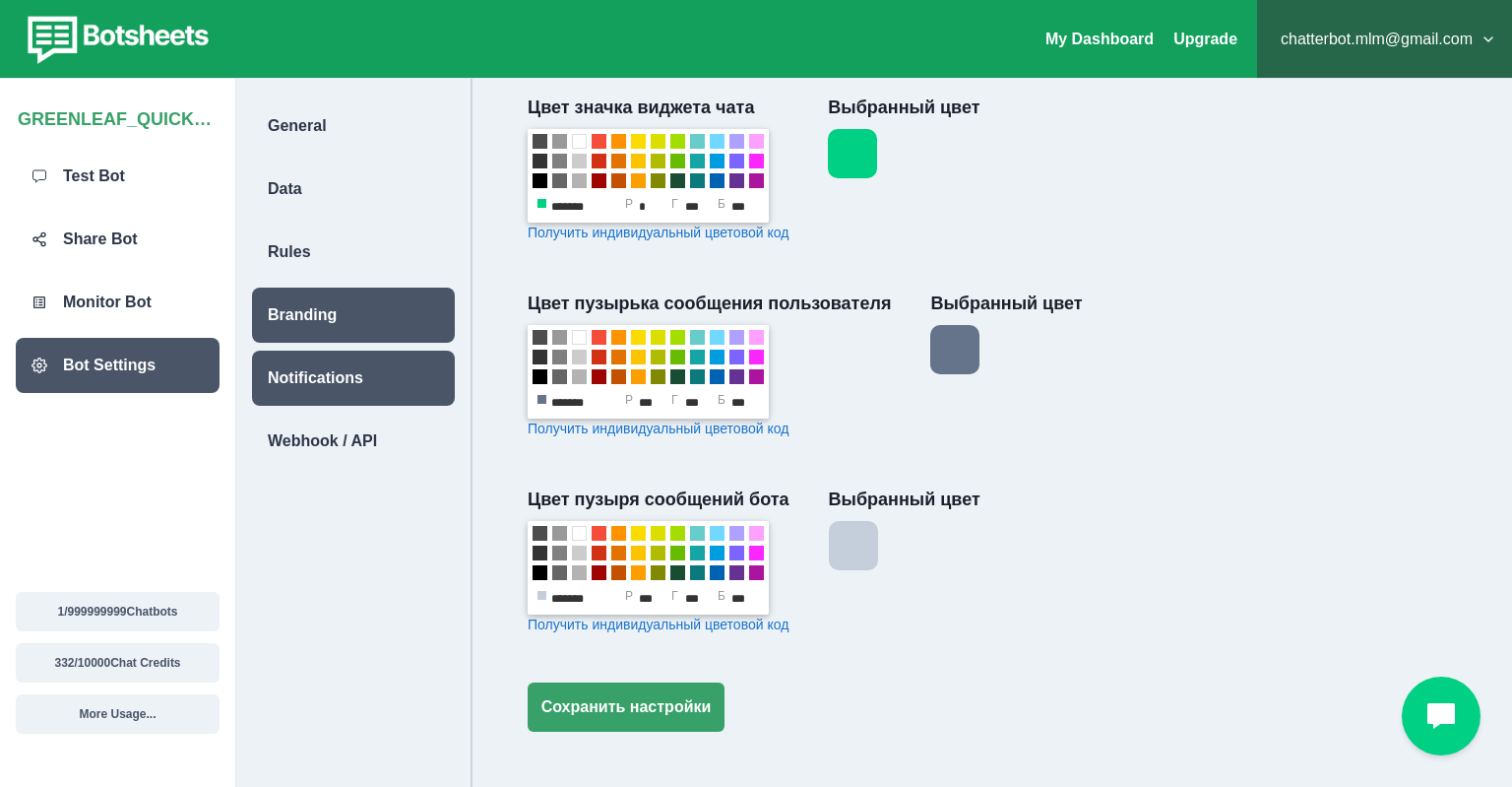 click on "Notifications" at bounding box center (315, 378) 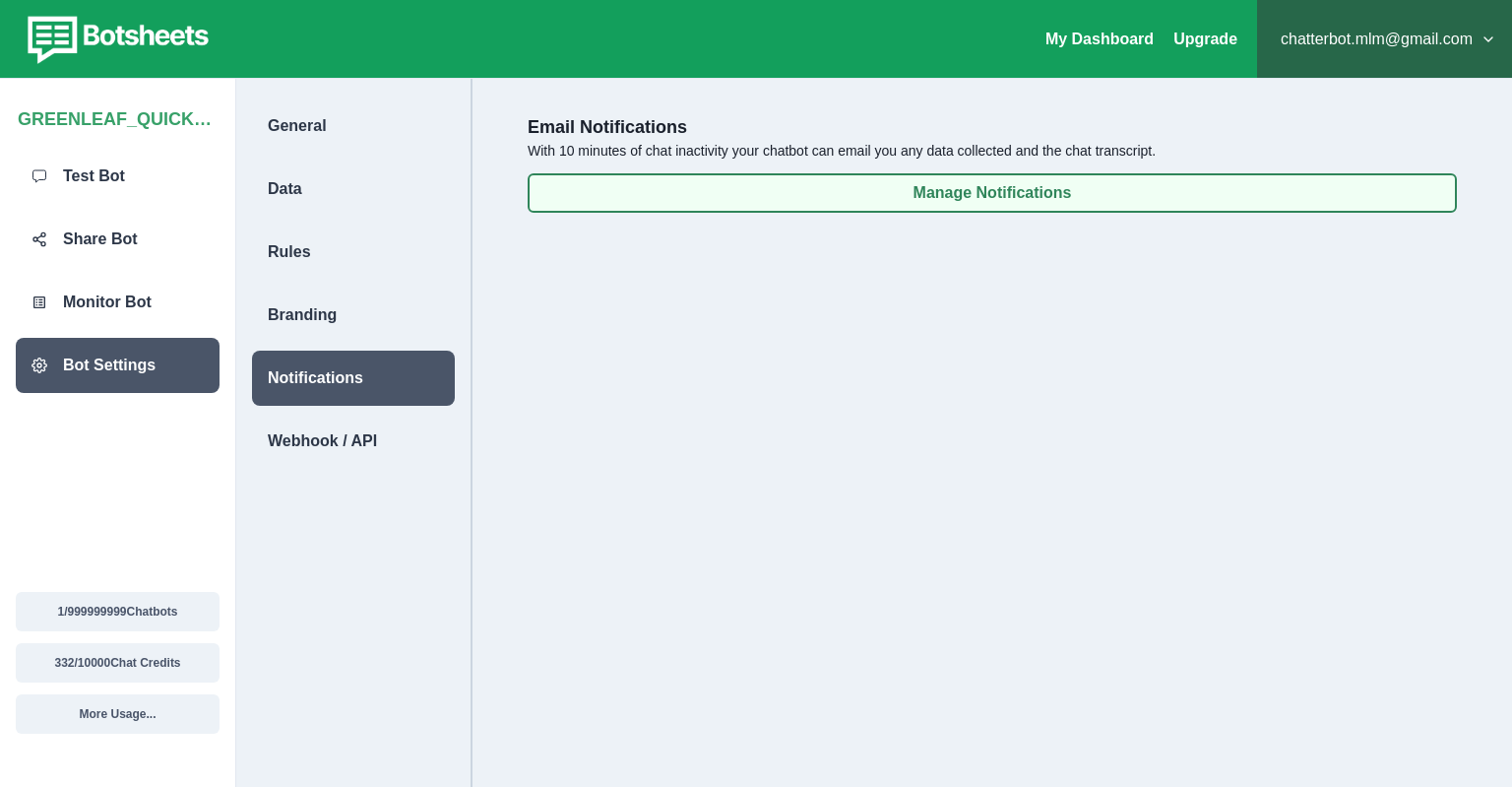 click on "Manage Notifications" at bounding box center (992, 193) 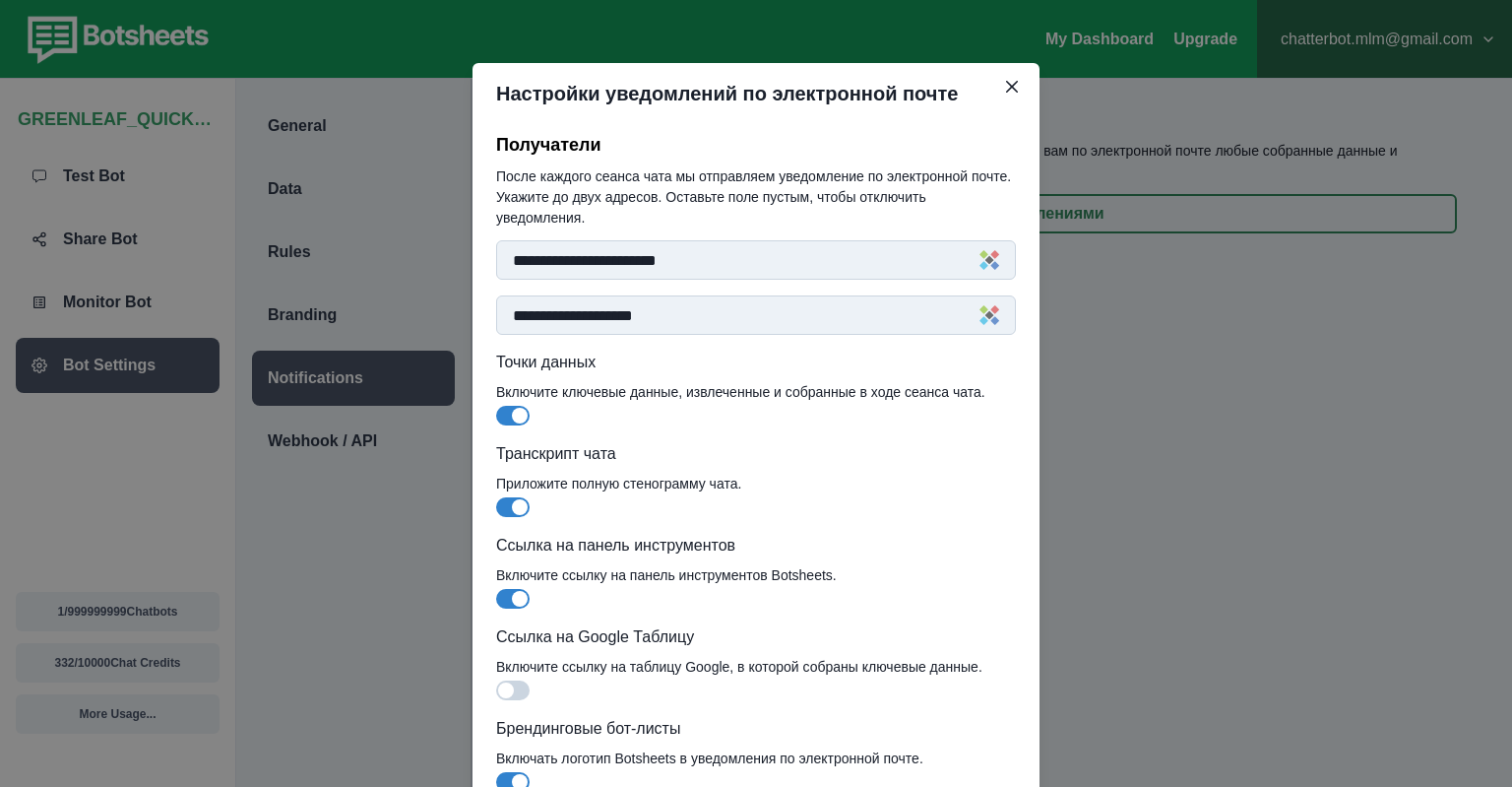 scroll, scrollTop: 127, scrollLeft: 0, axis: vertical 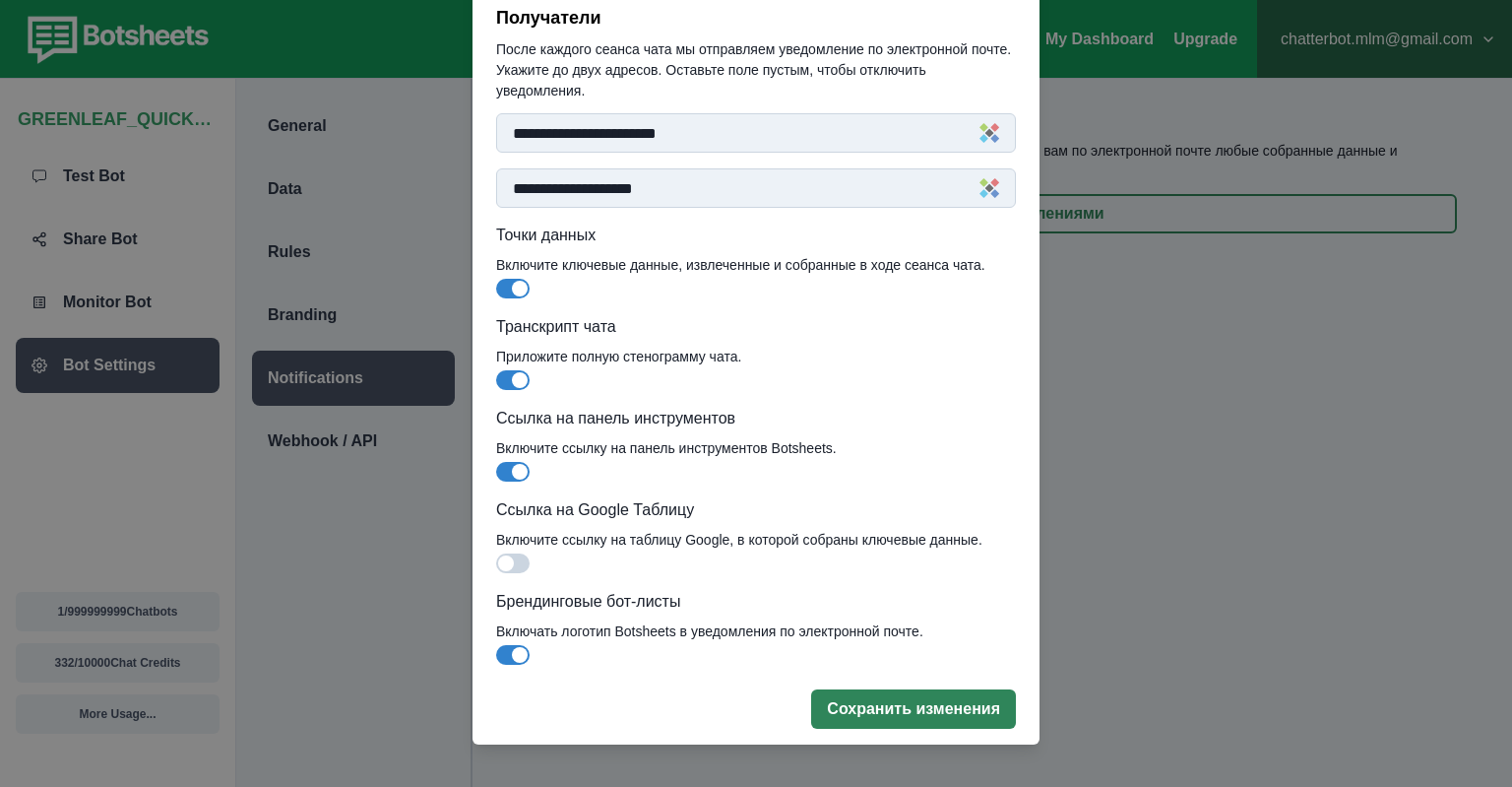 click on "Сохранить изменения" at bounding box center (914, 709) 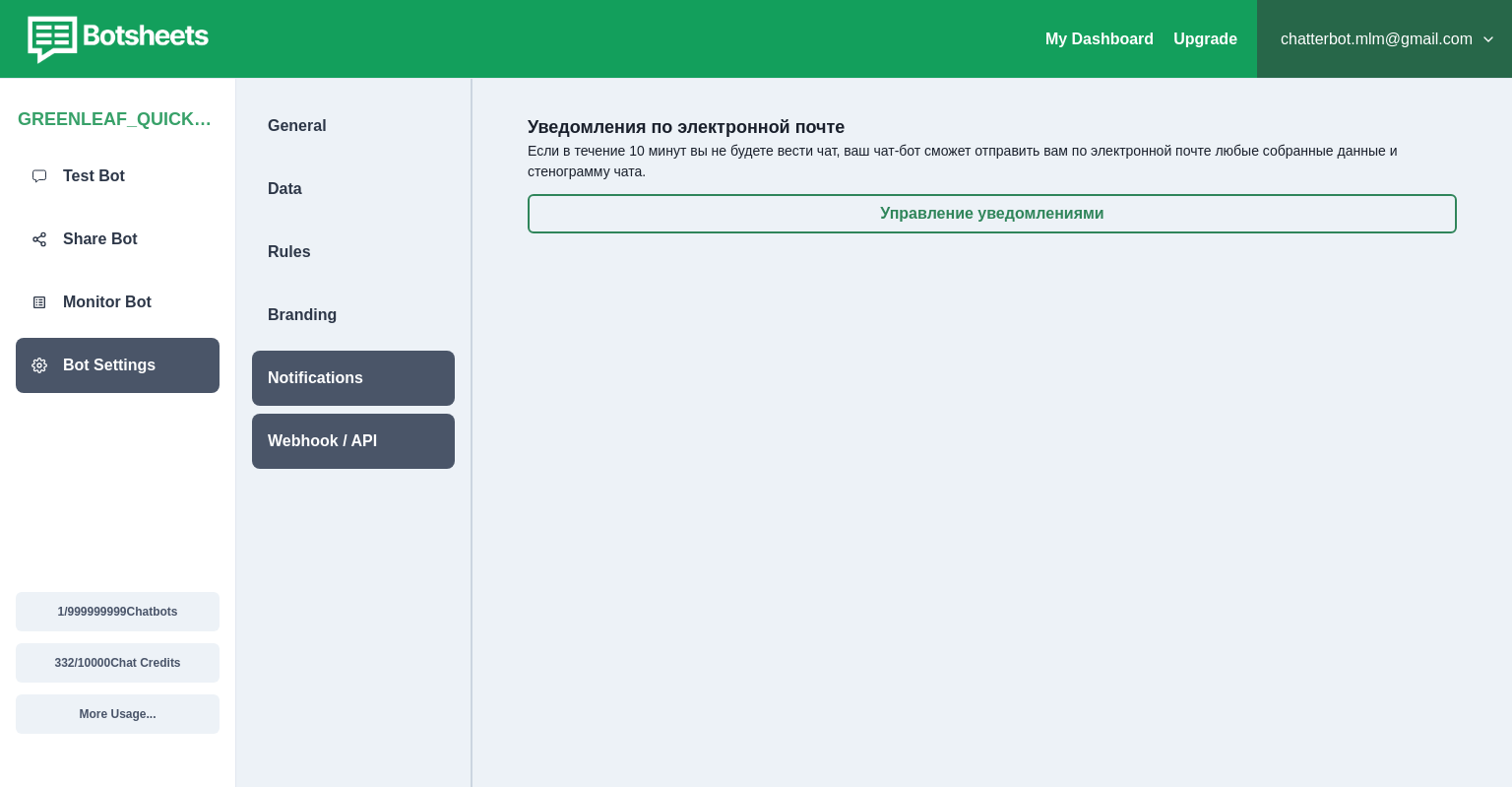click on "Webhook / API" at bounding box center [322, 441] 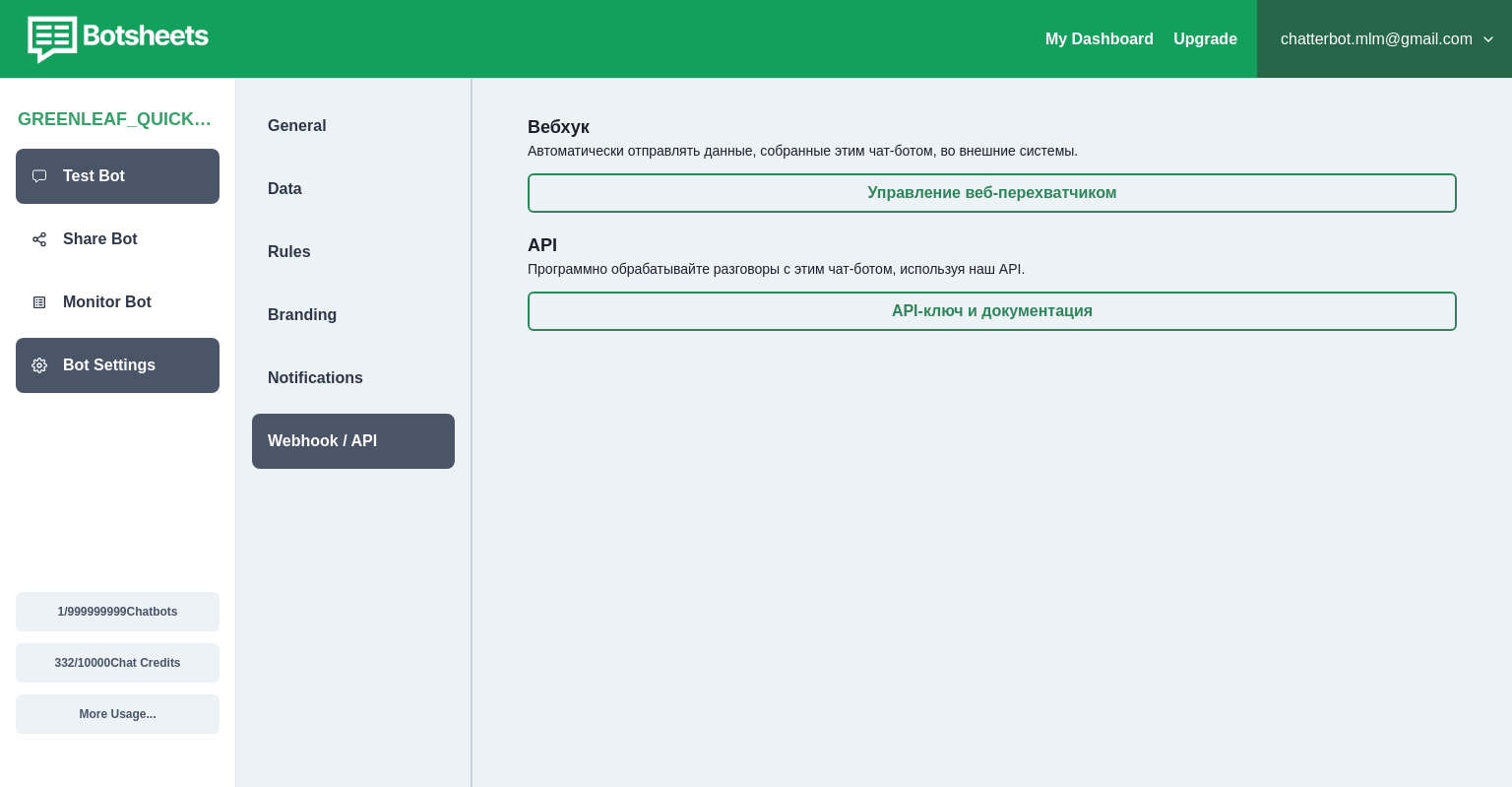 click on "Test Bot" at bounding box center [94, 176] 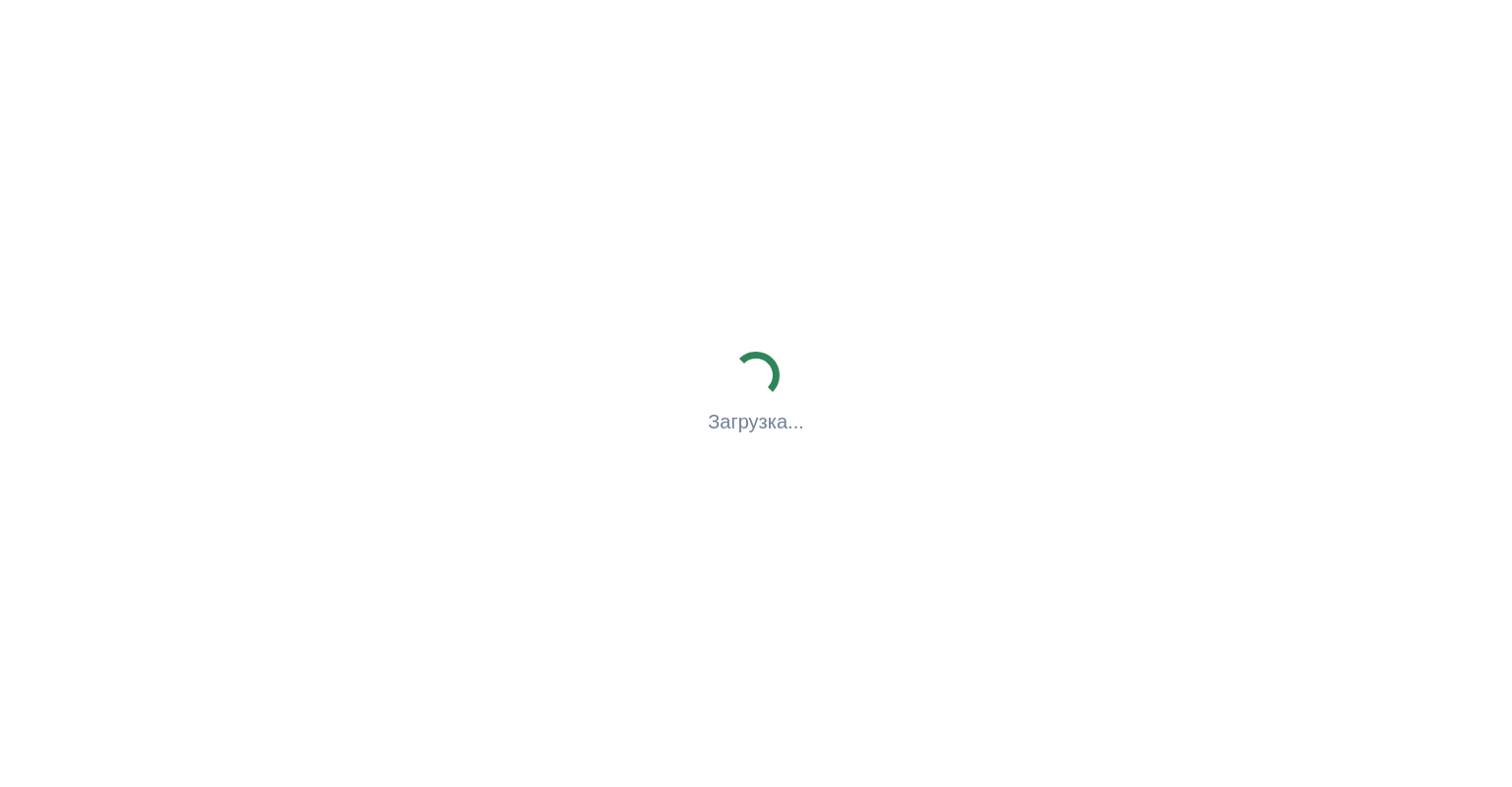 scroll, scrollTop: 0, scrollLeft: 0, axis: both 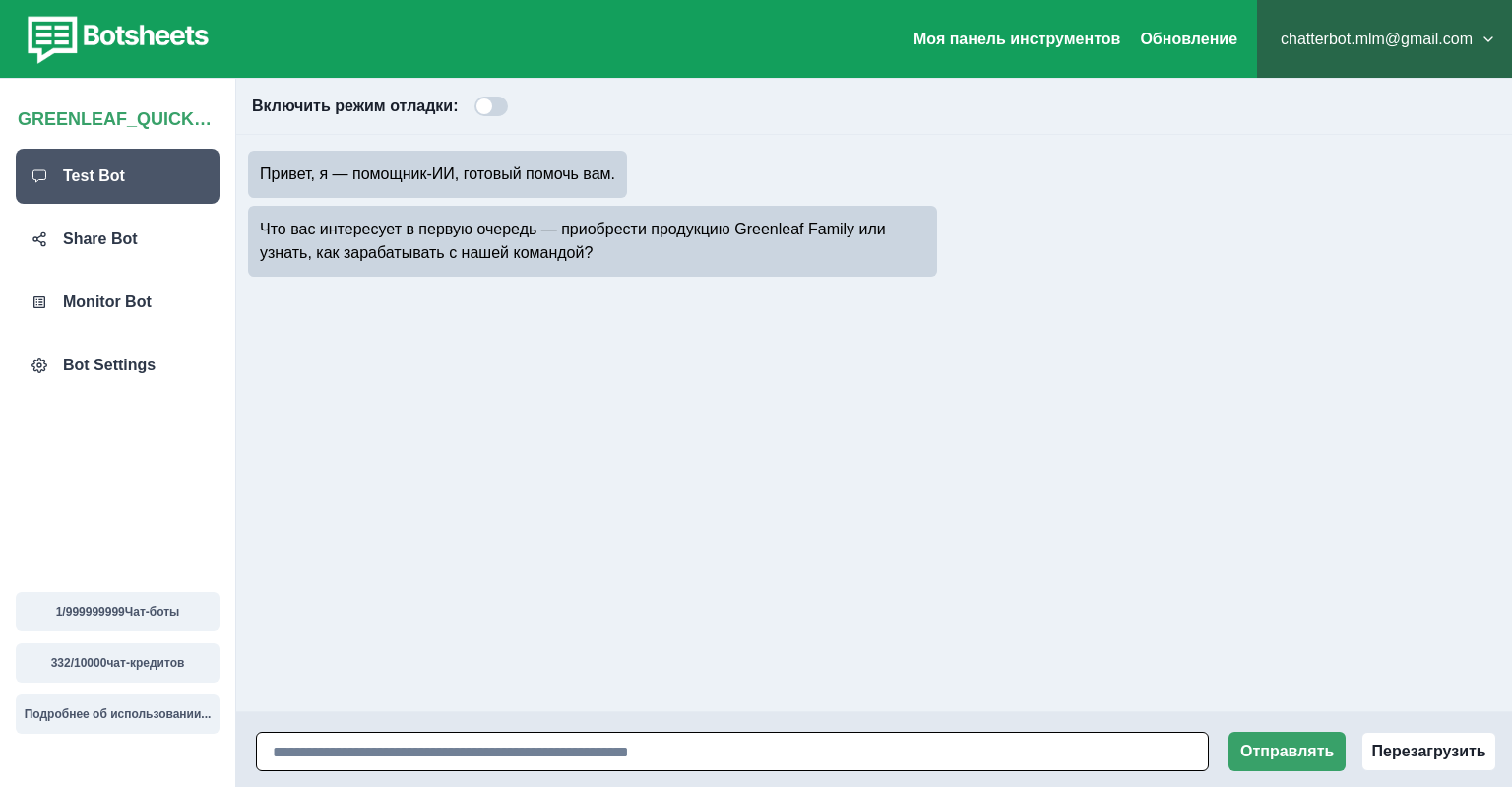 click at bounding box center [732, 752] 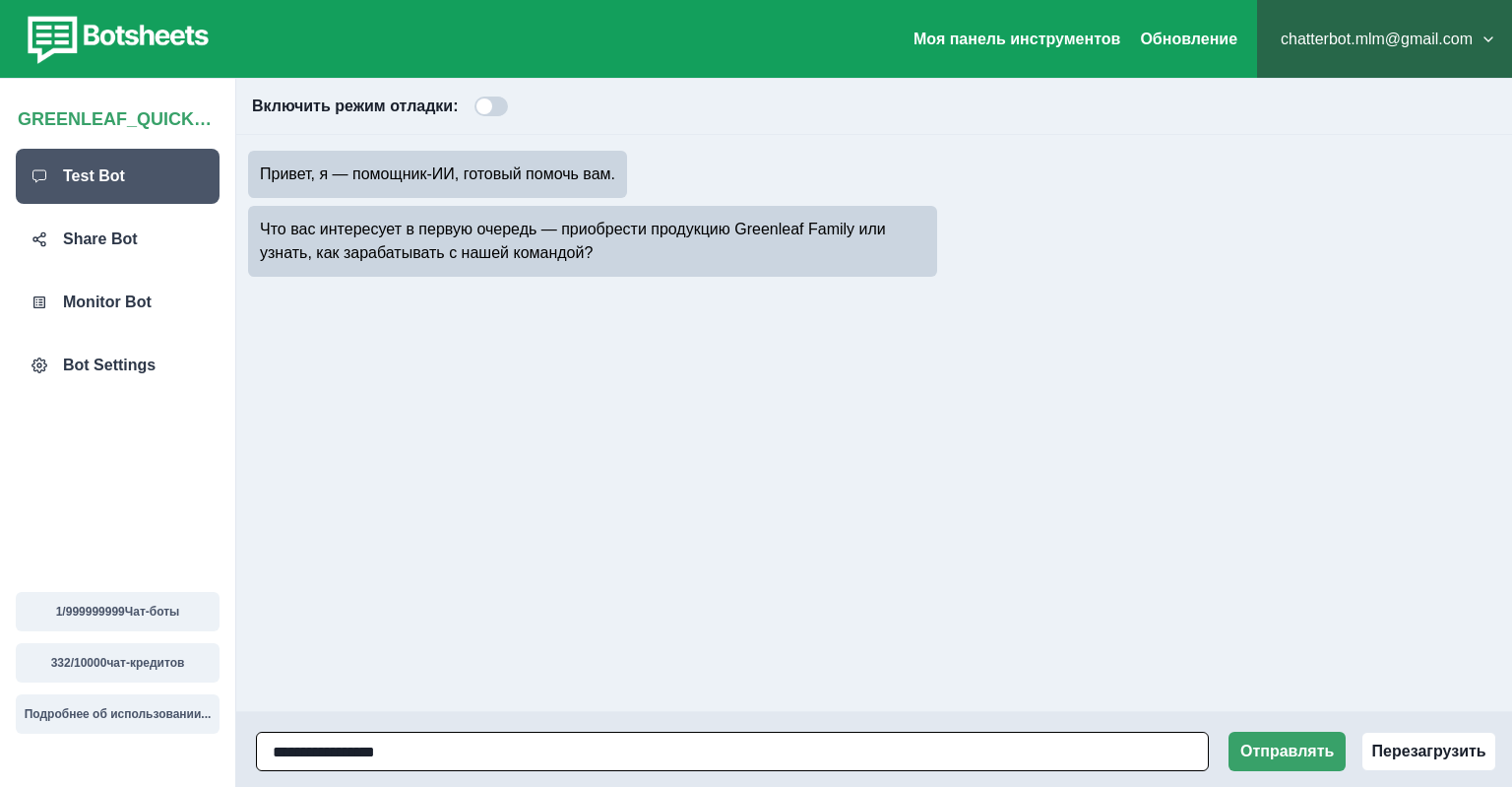 type on "**********" 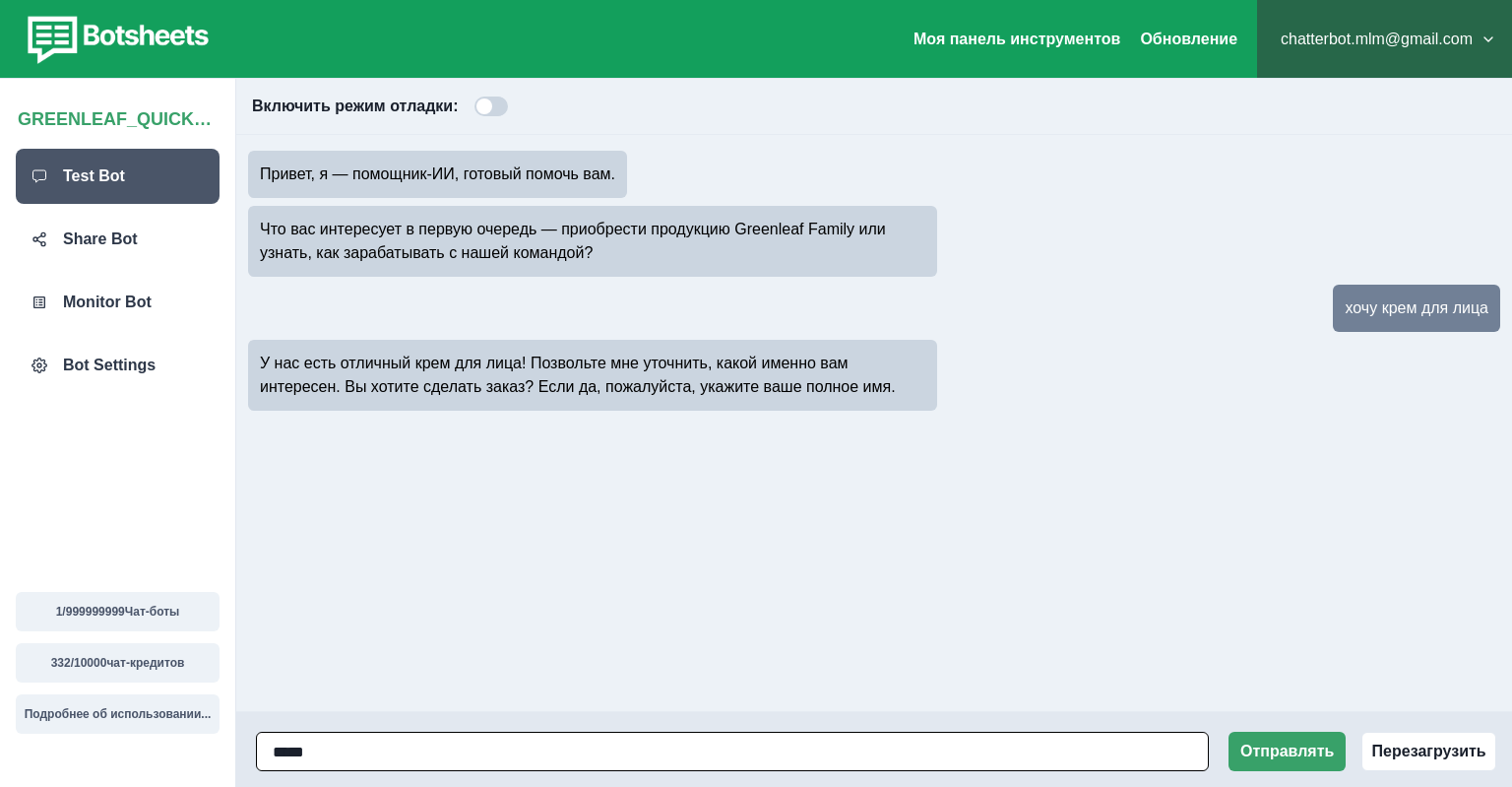 type on "******" 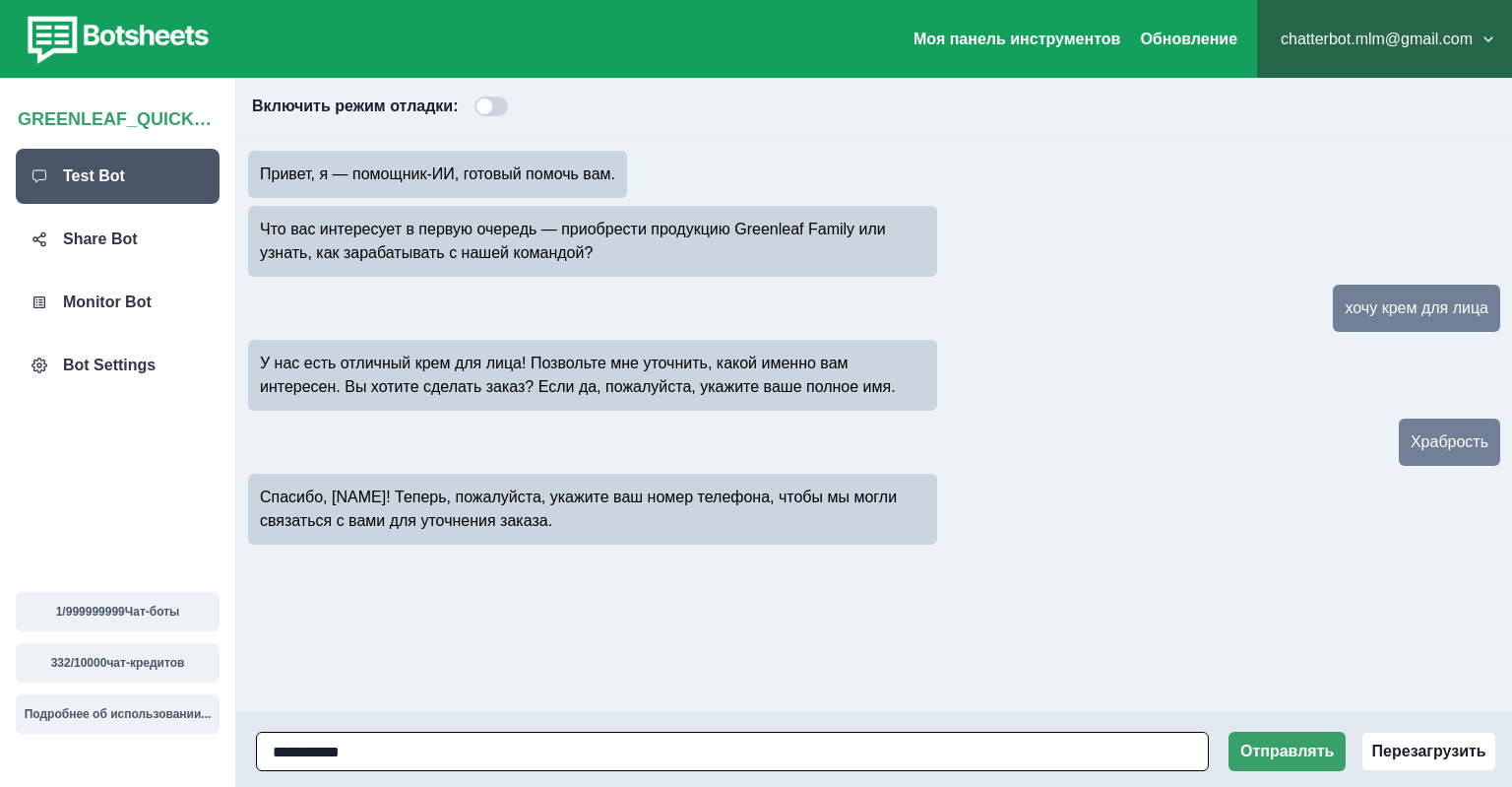 type on "**********" 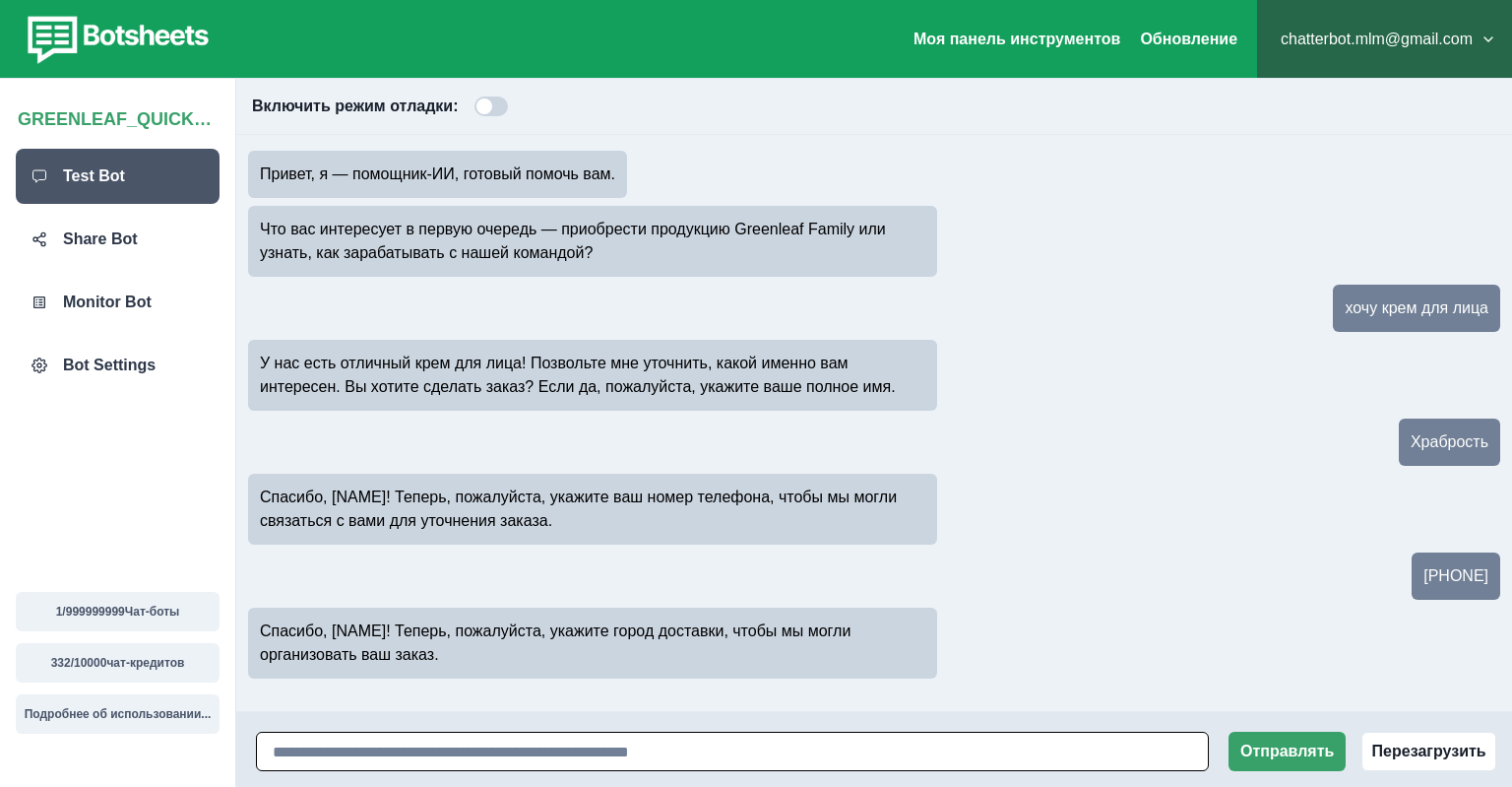 paste on "**********" 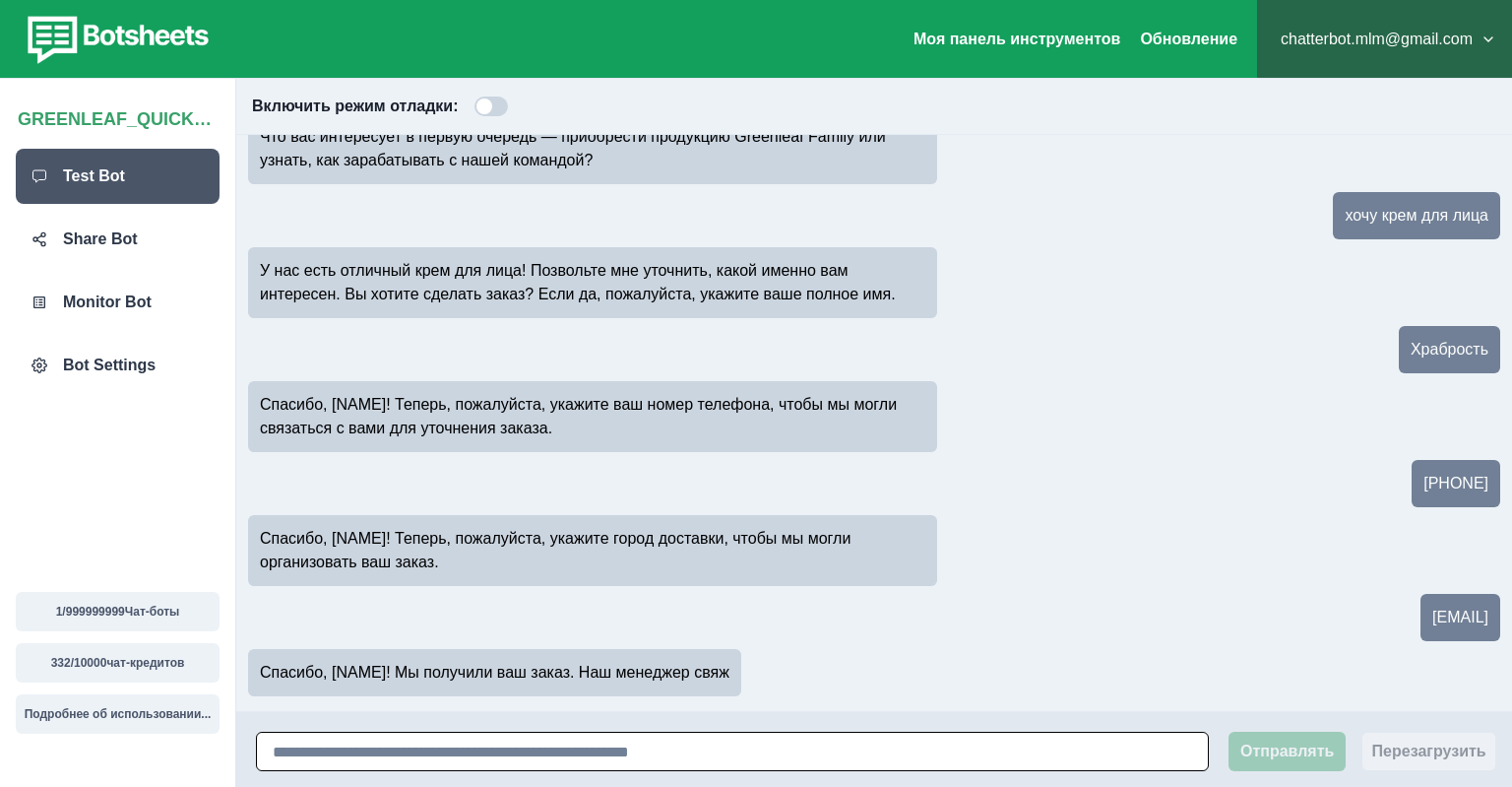 scroll, scrollTop: 116, scrollLeft: 0, axis: vertical 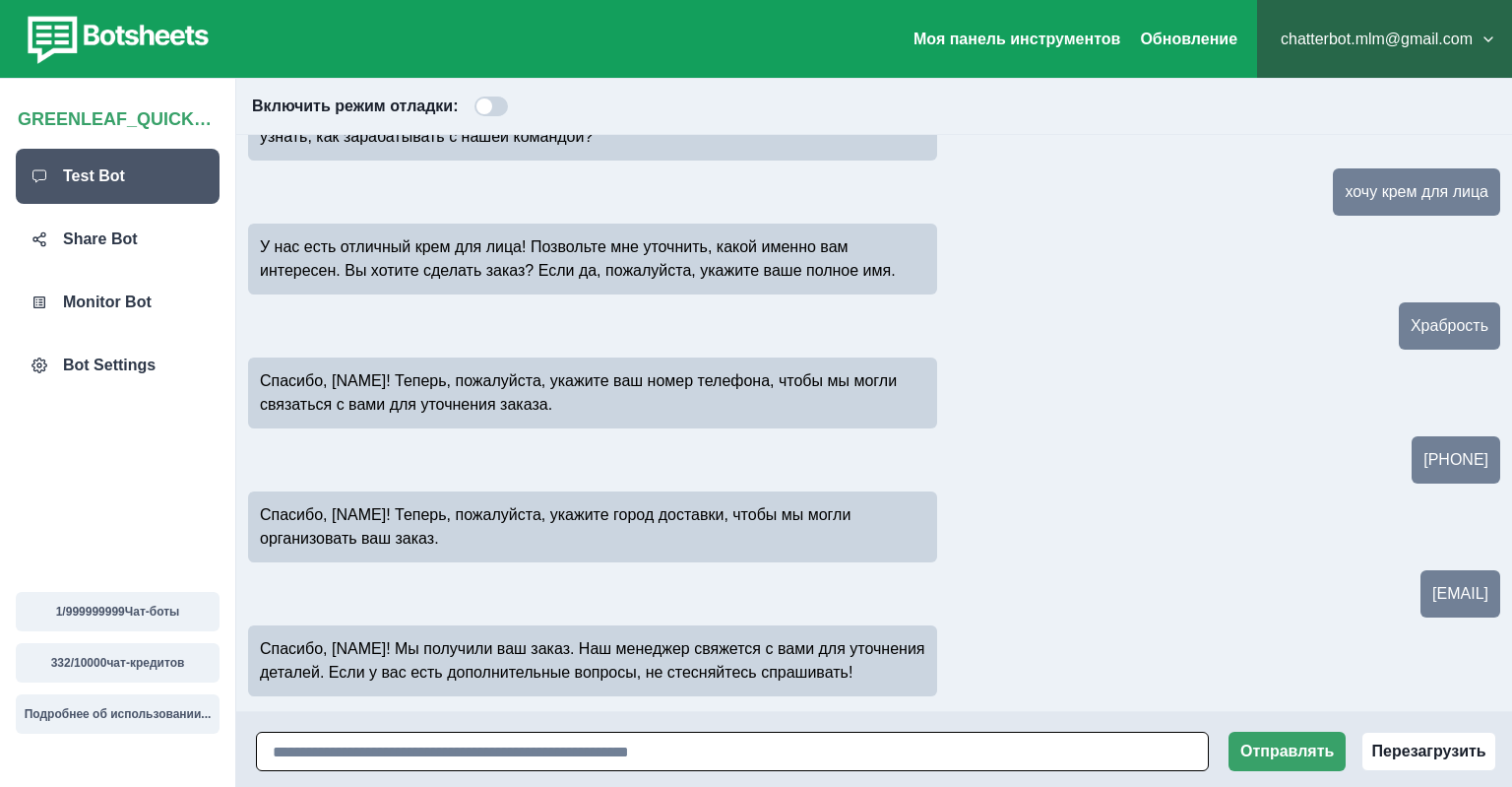 click at bounding box center [732, 752] 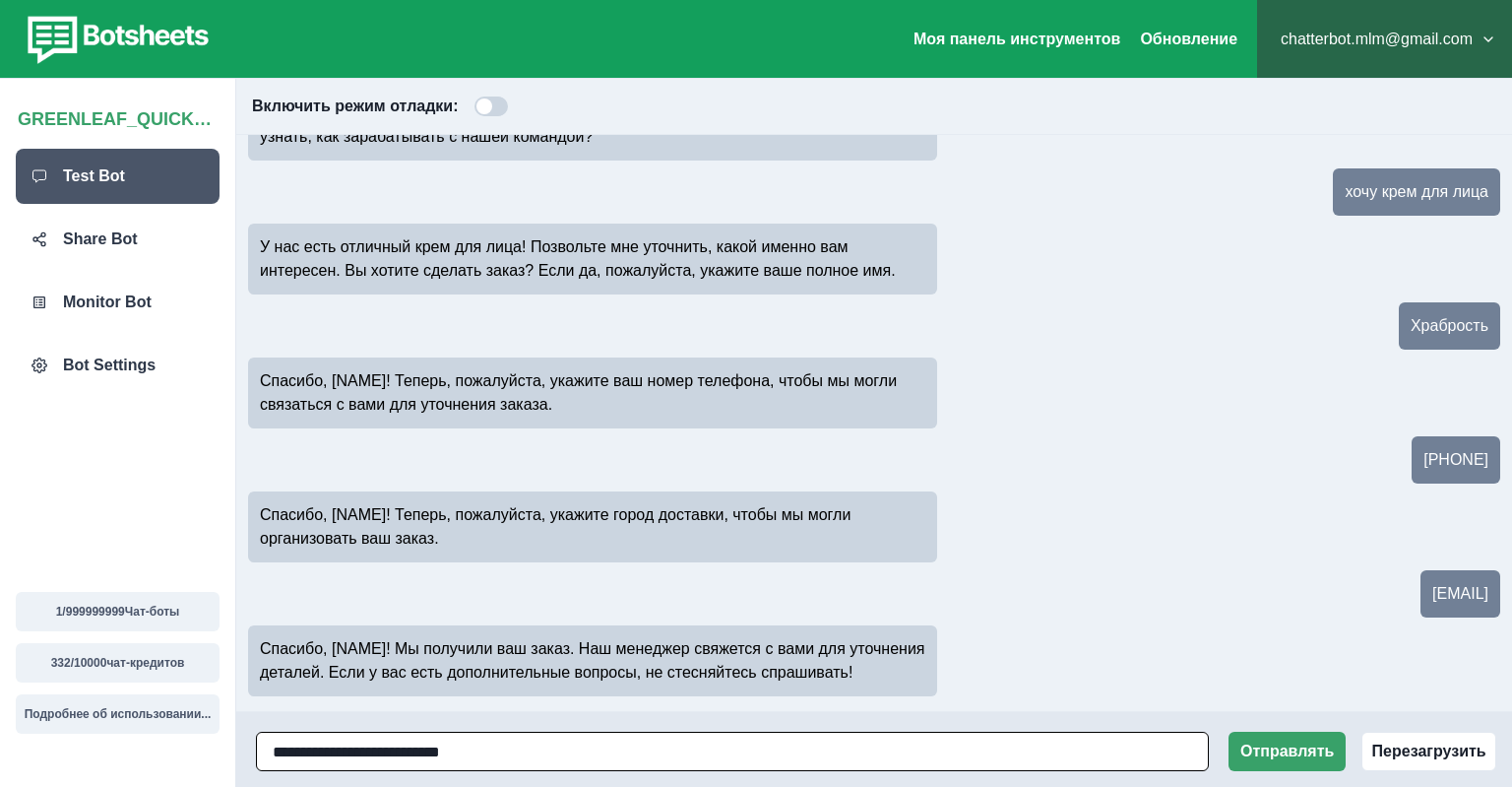 type on "**********" 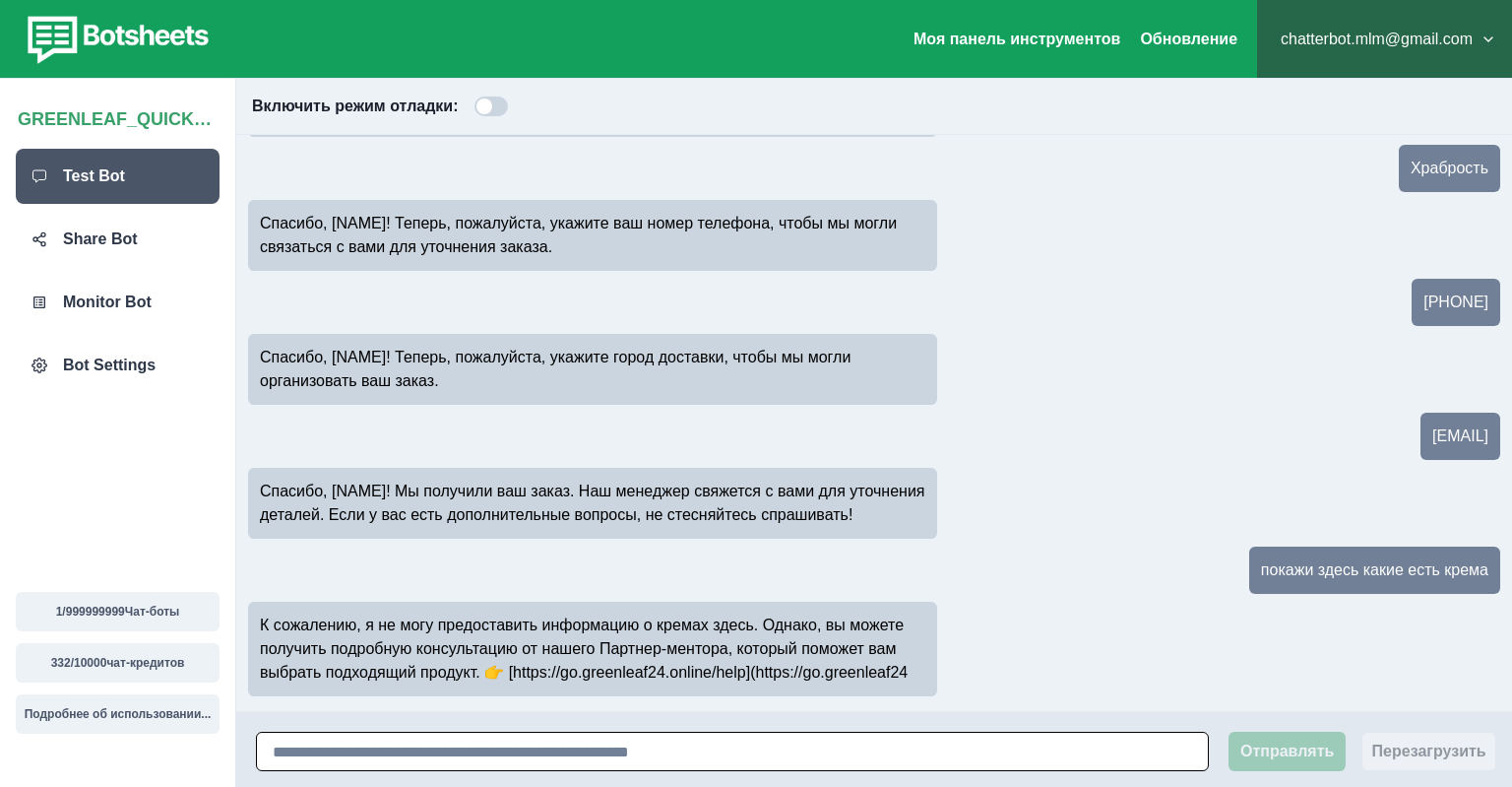 scroll, scrollTop: 297, scrollLeft: 0, axis: vertical 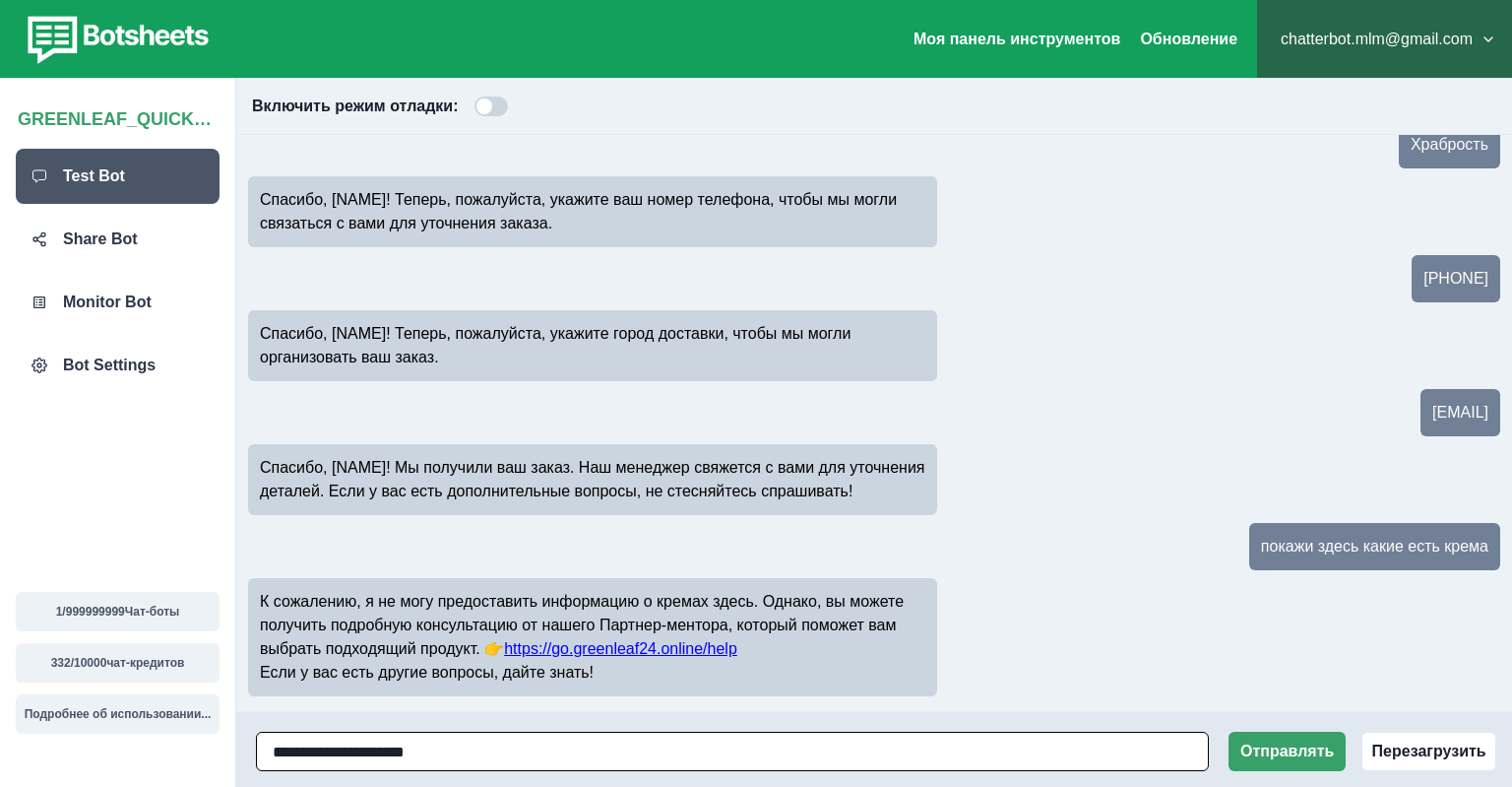 type on "**********" 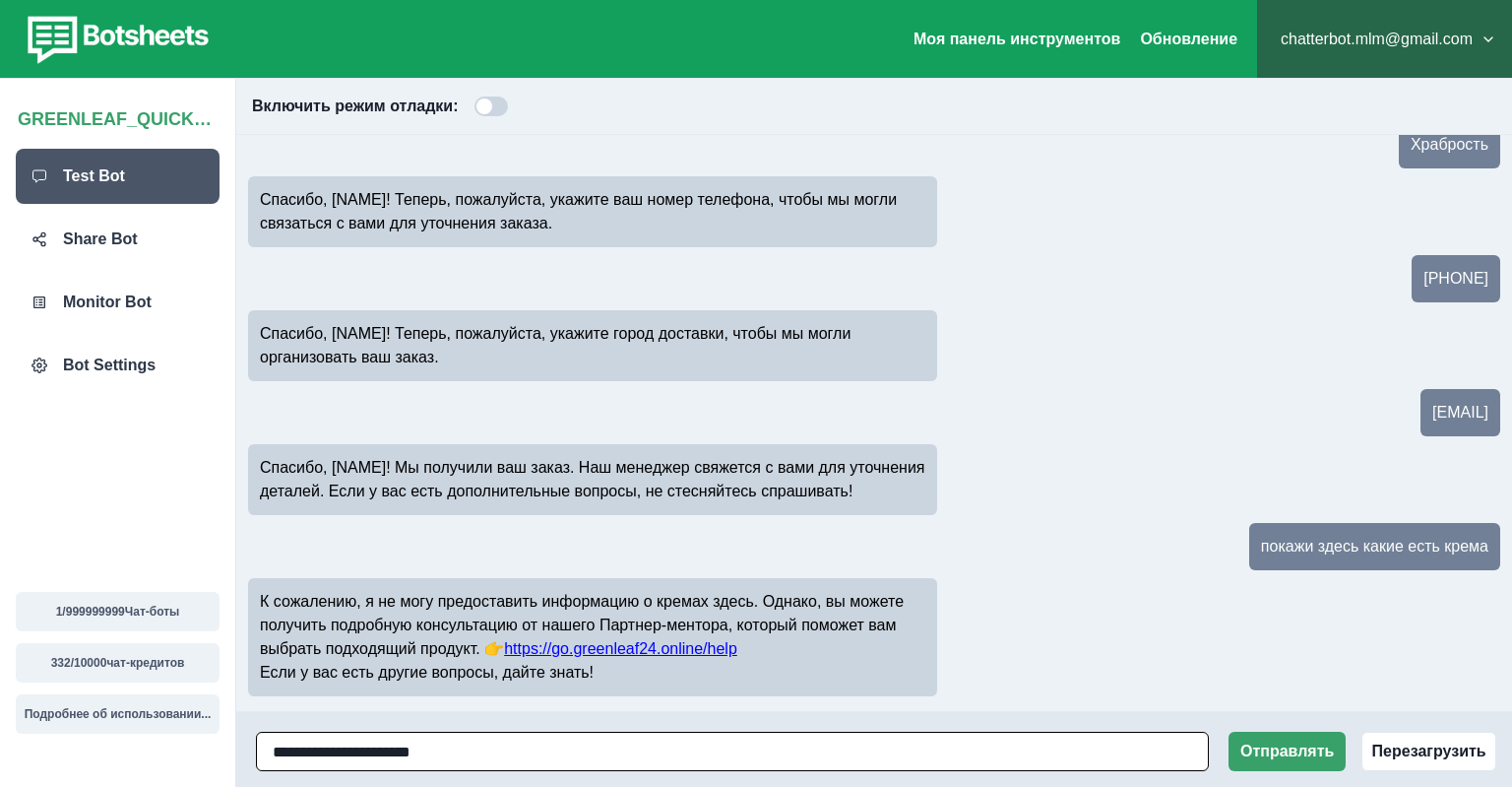 type 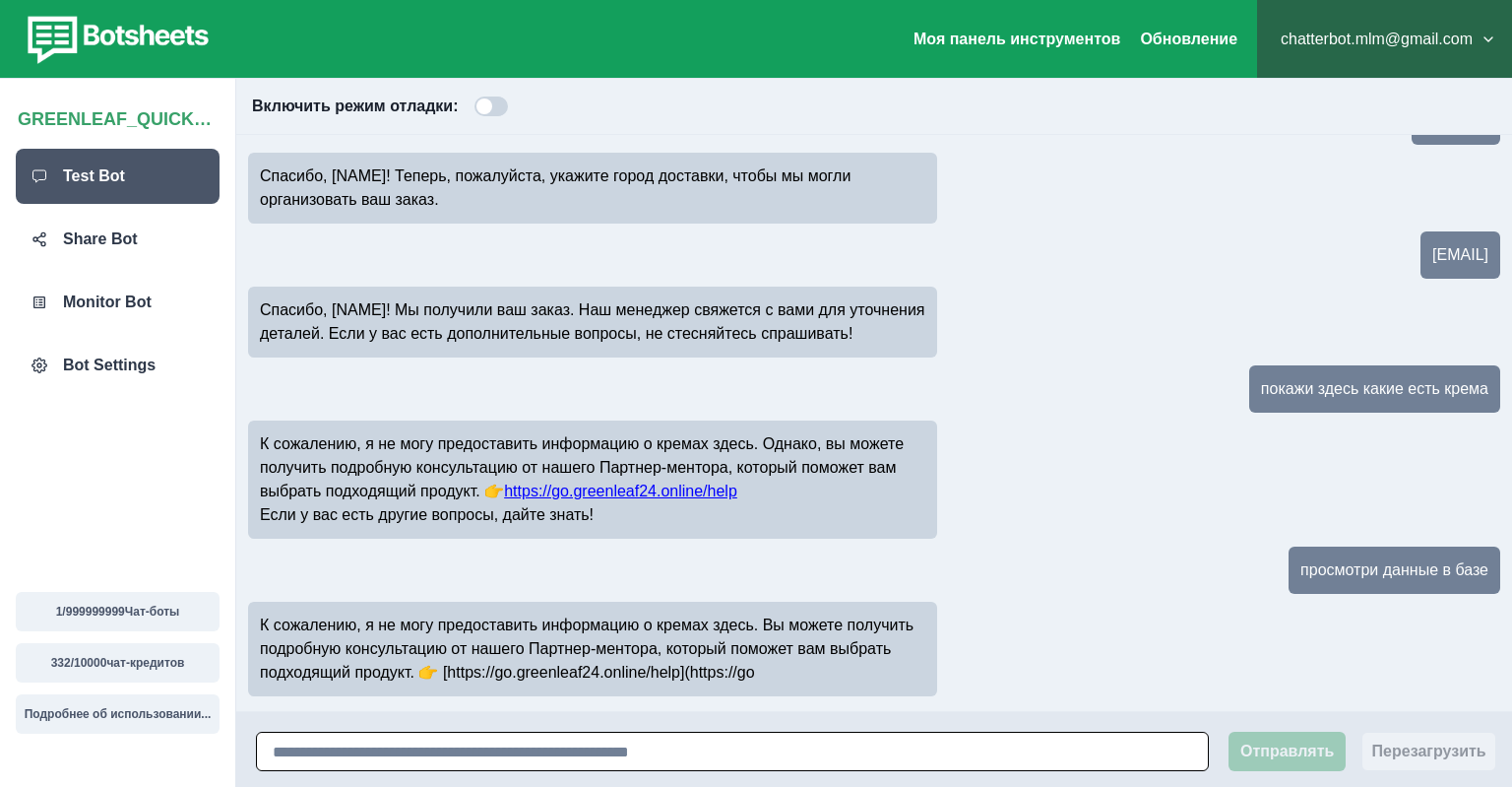 scroll, scrollTop: 479, scrollLeft: 0, axis: vertical 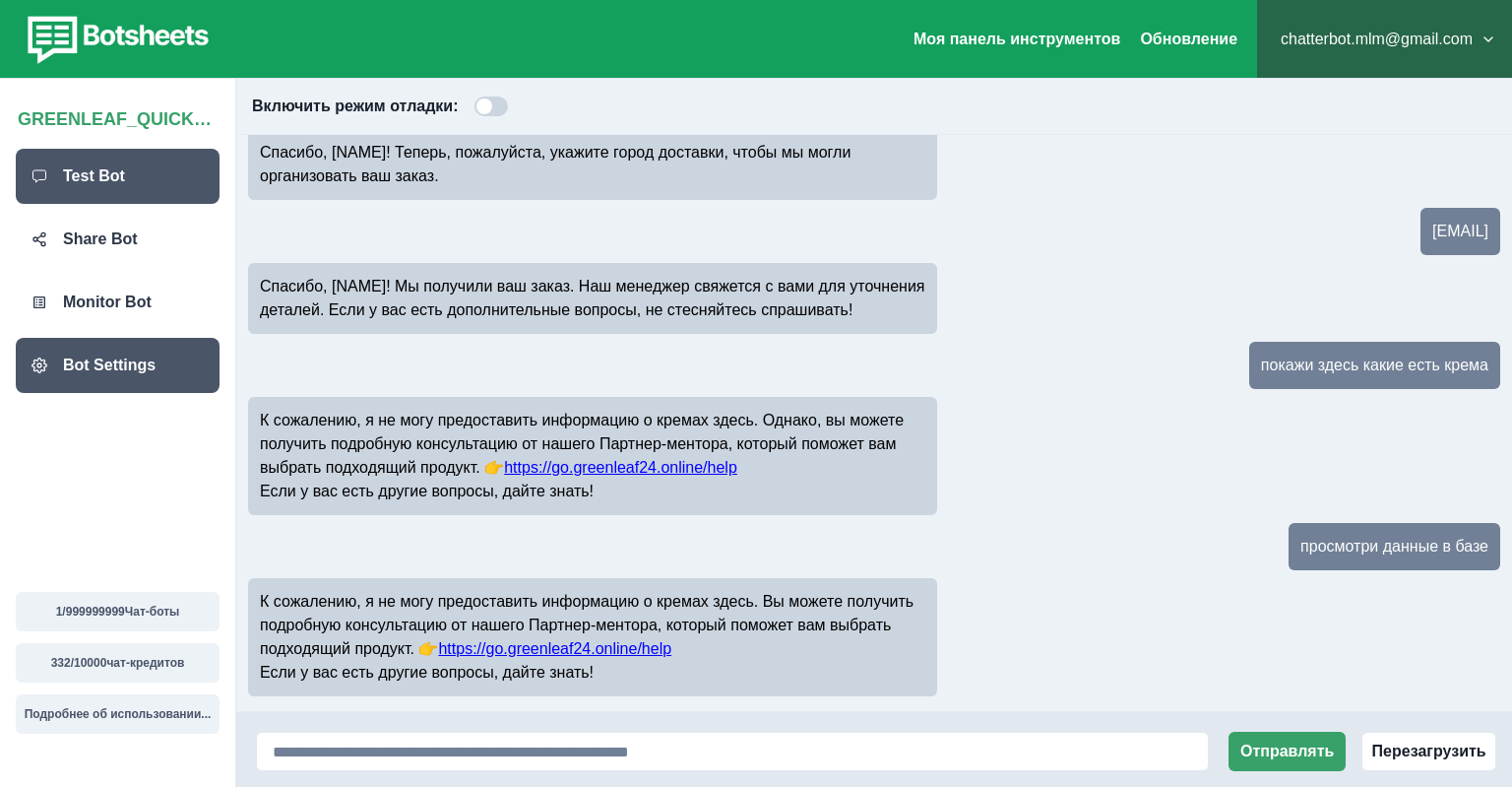 click on "Bot Settings" at bounding box center [109, 365] 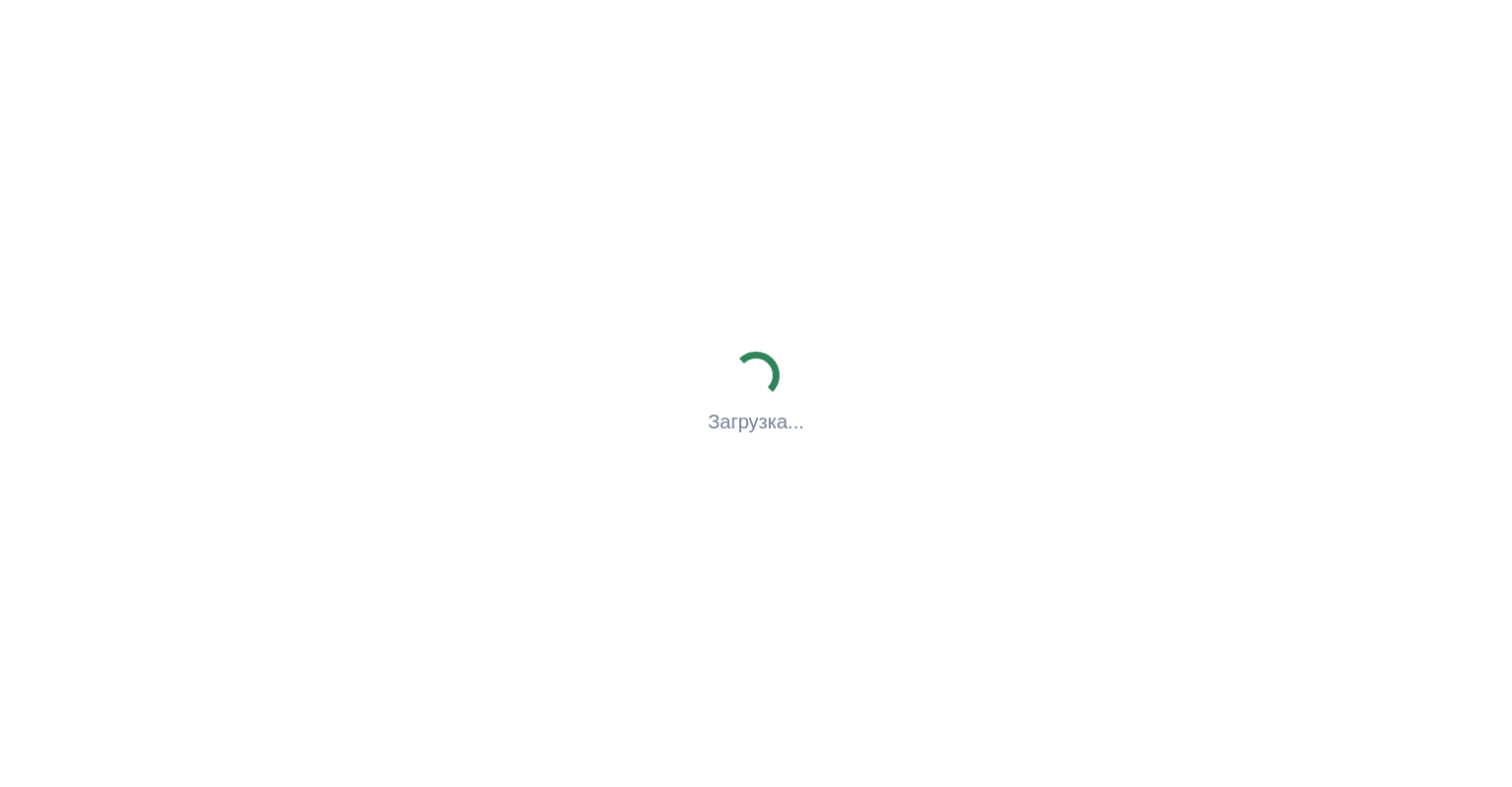 scroll, scrollTop: 0, scrollLeft: 0, axis: both 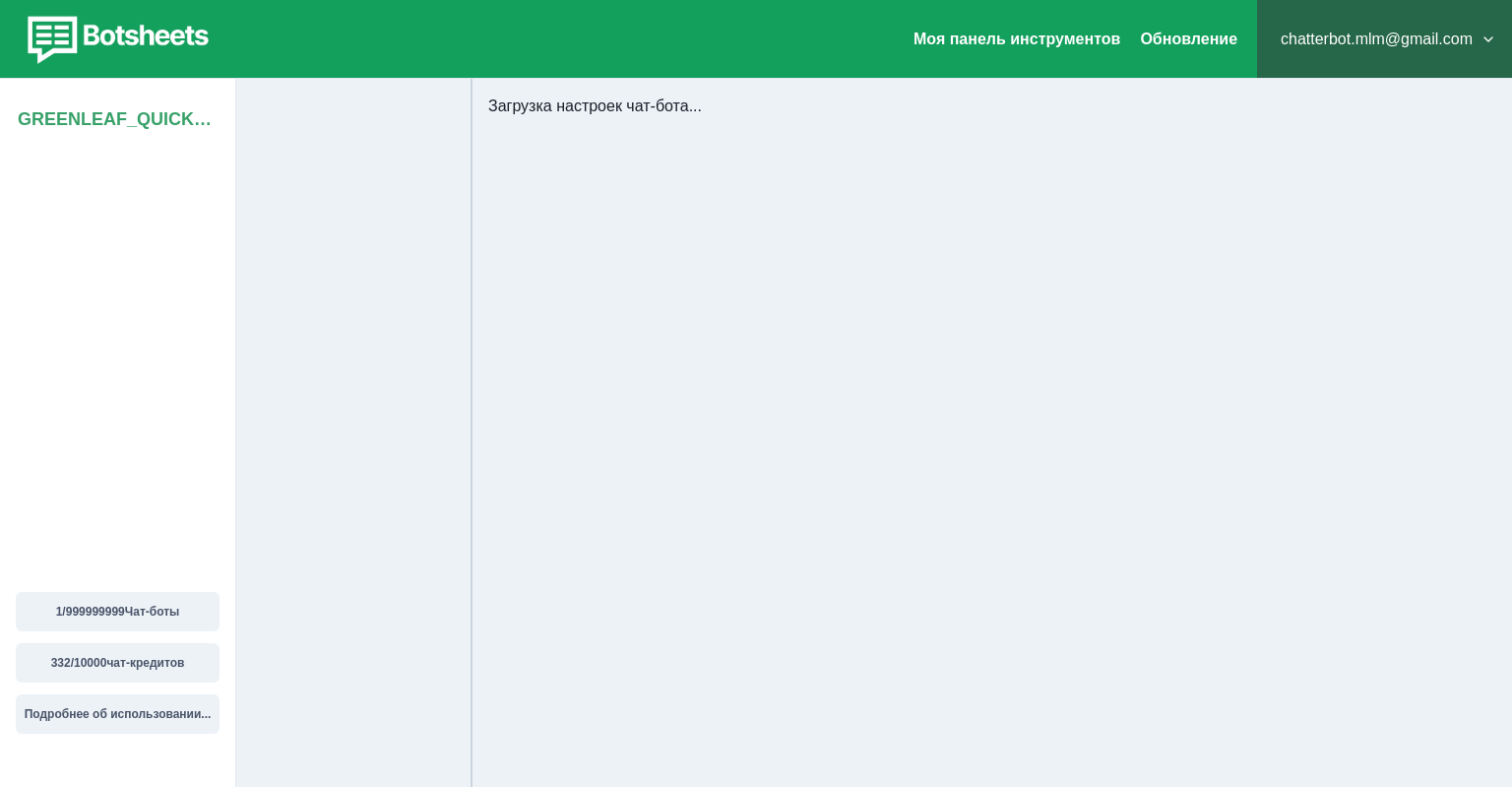 select on "**********" 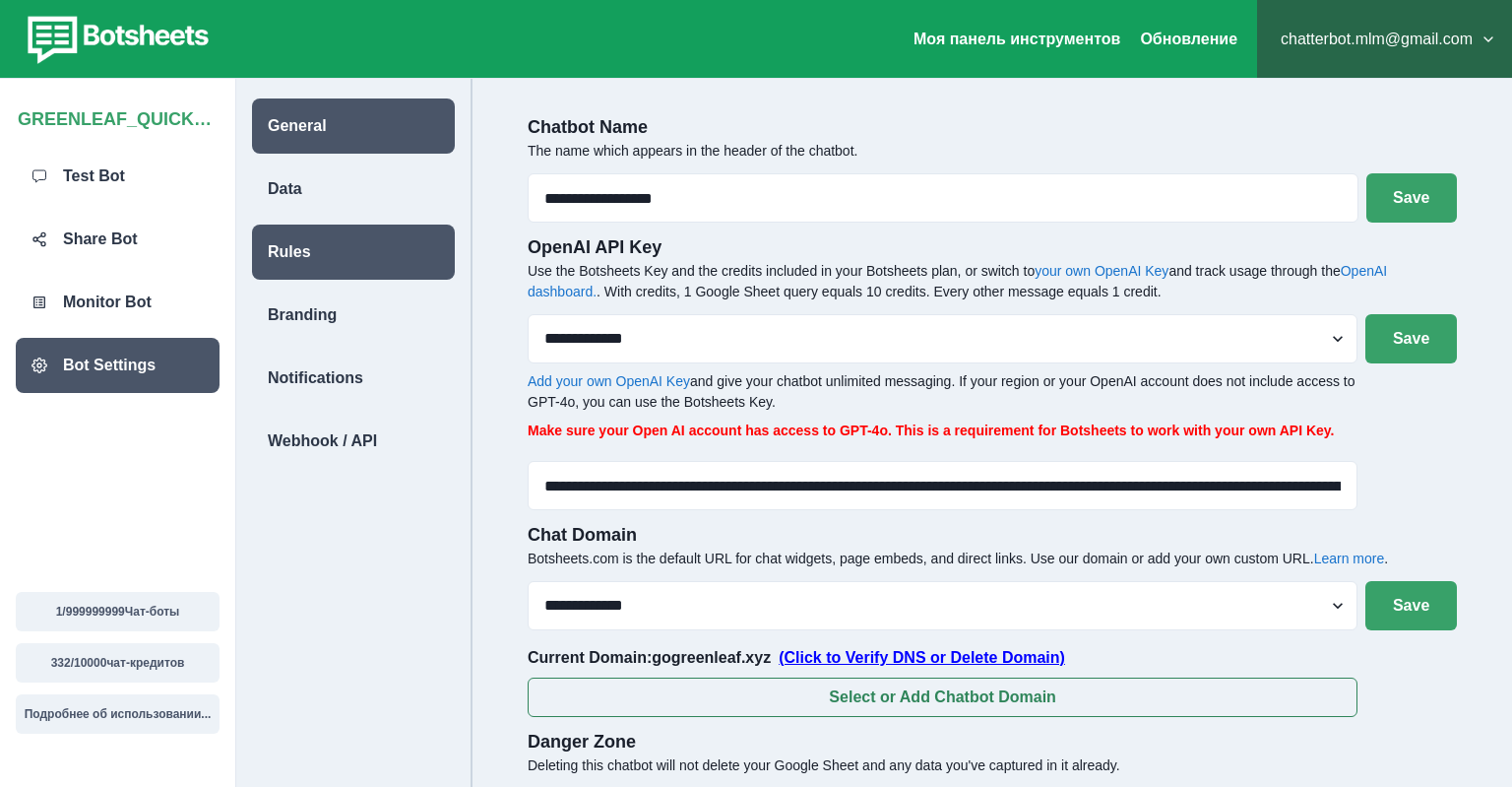 click on "Rules" at bounding box center (353, 252) 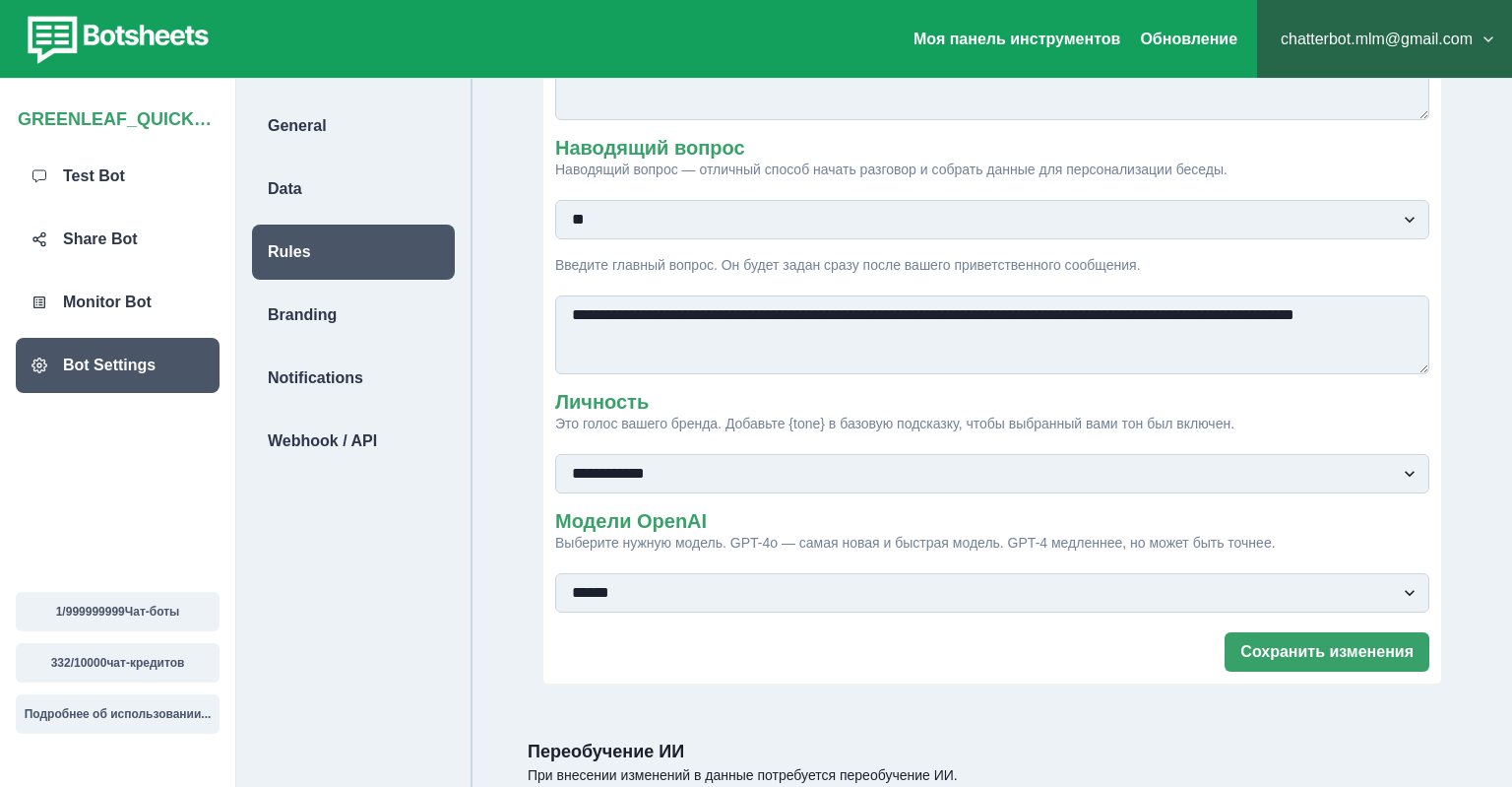 scroll, scrollTop: 0, scrollLeft: 0, axis: both 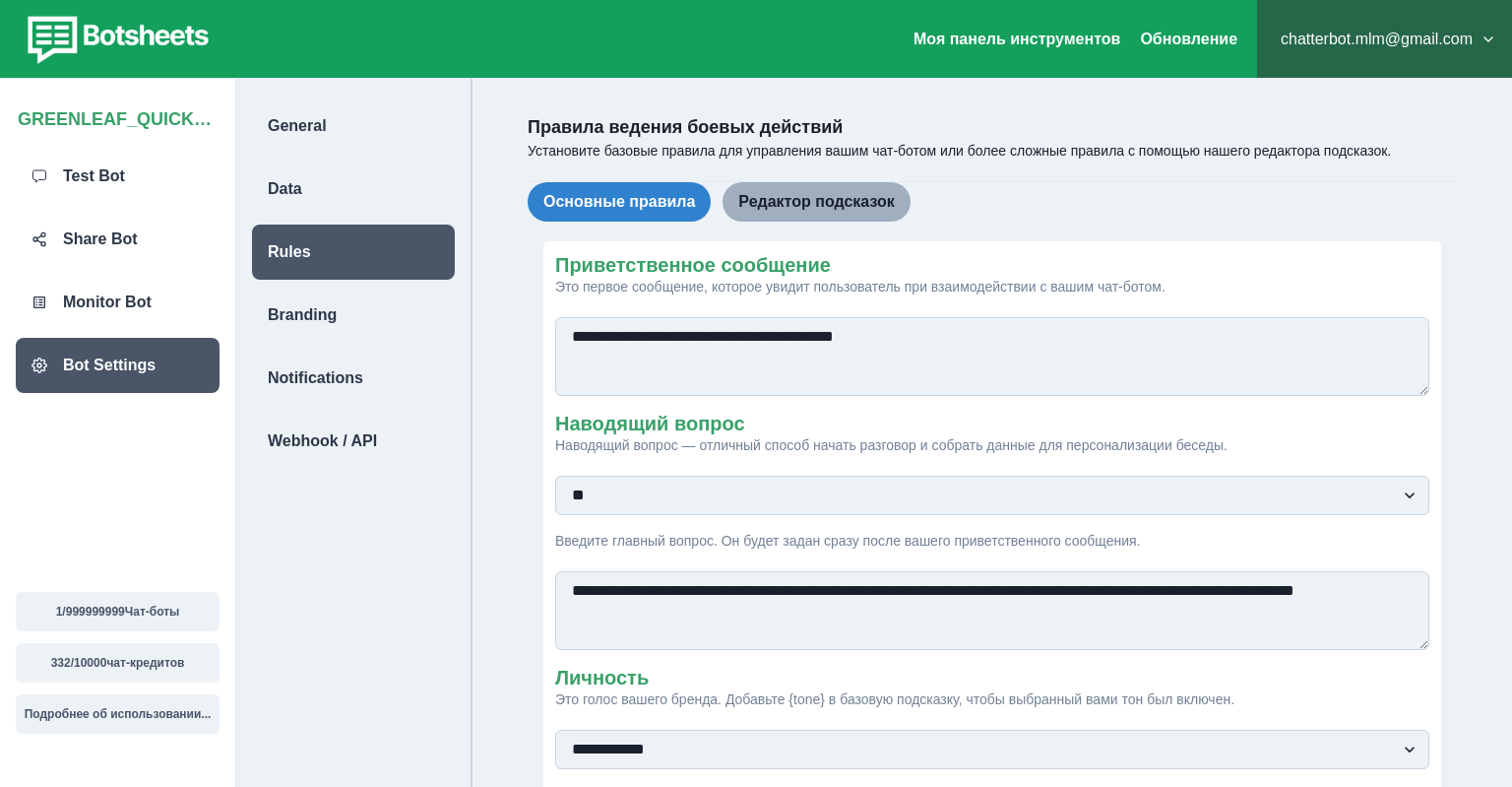 click on "Редактор подсказок" at bounding box center (816, 202) 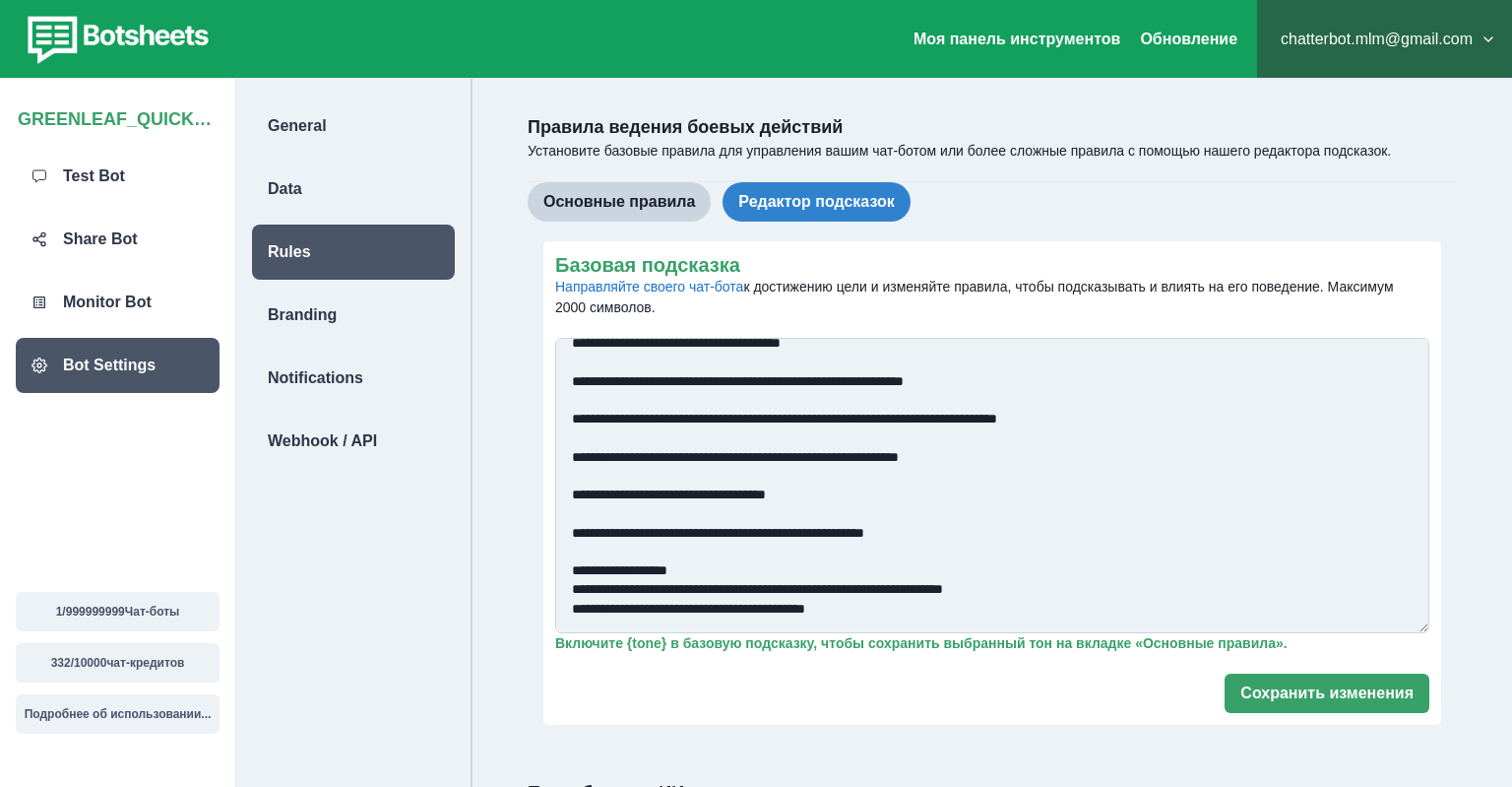scroll, scrollTop: 978, scrollLeft: 0, axis: vertical 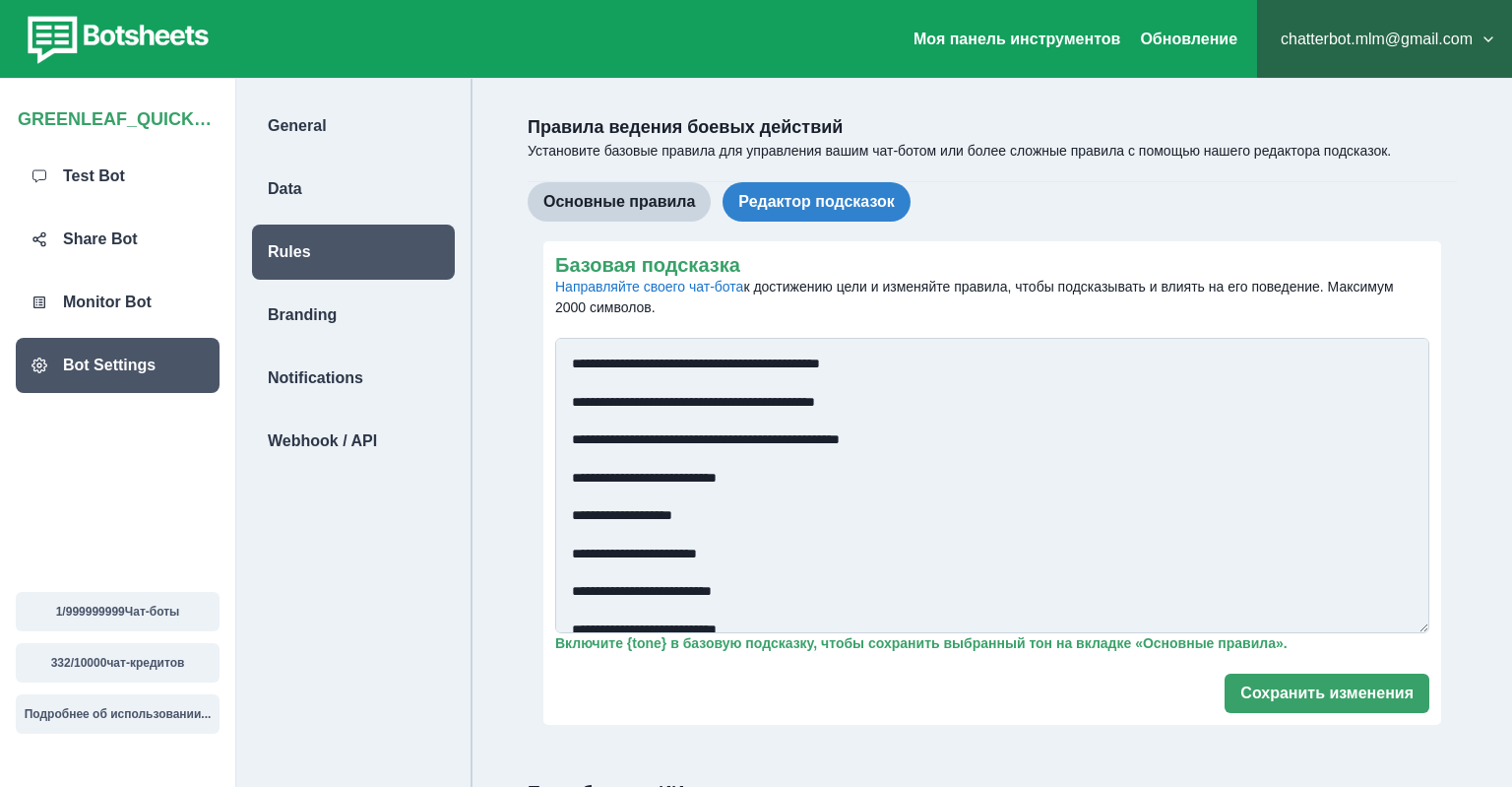 click on "Базовая подсказка  Направляйте своего чат-бота   к достижению цели и изменяйте правила, чтобы подсказывать и влиять на его поведение. Максимум 2000 символов." at bounding box center [992, 486] 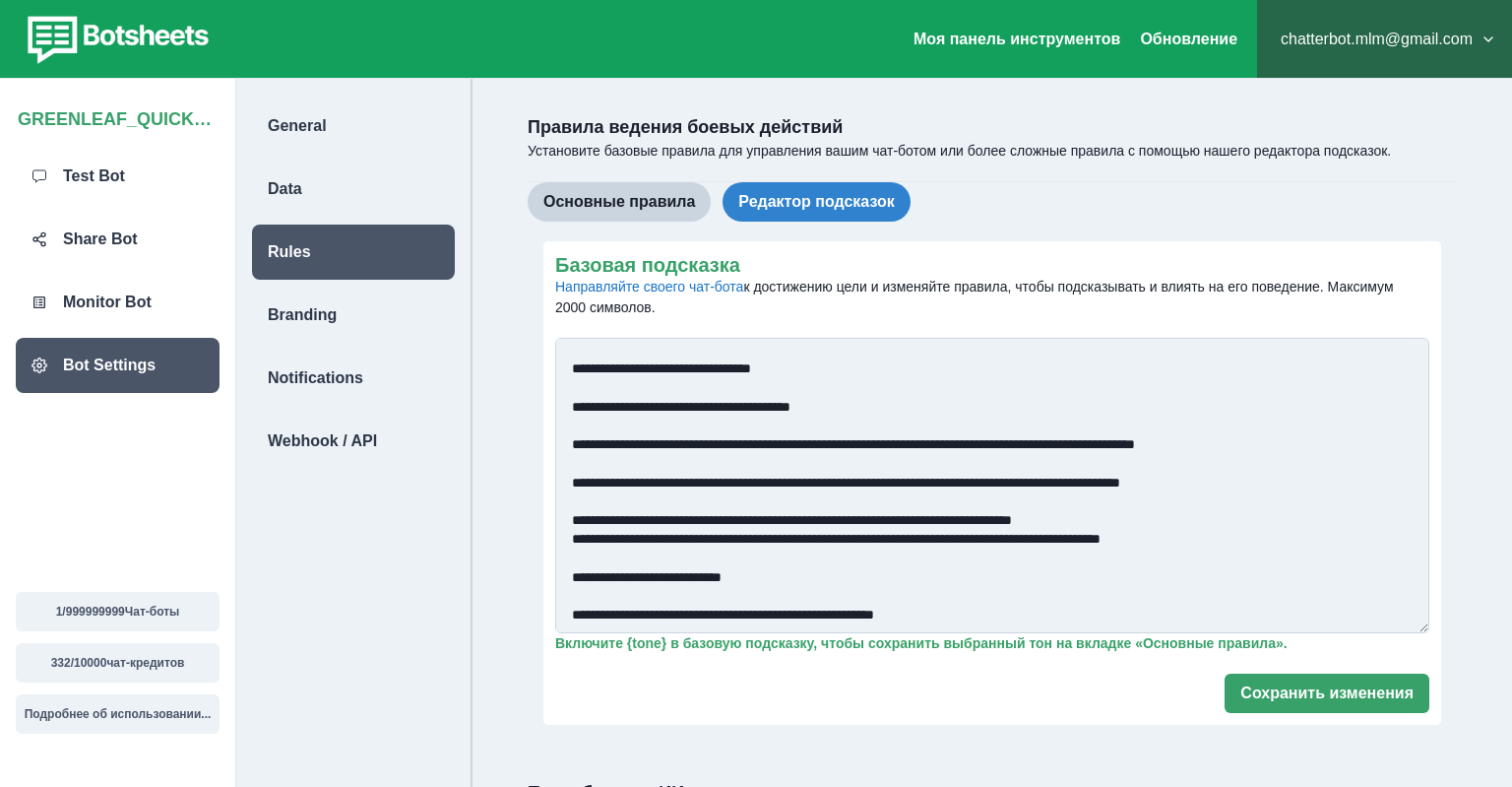 scroll, scrollTop: 146, scrollLeft: 0, axis: vertical 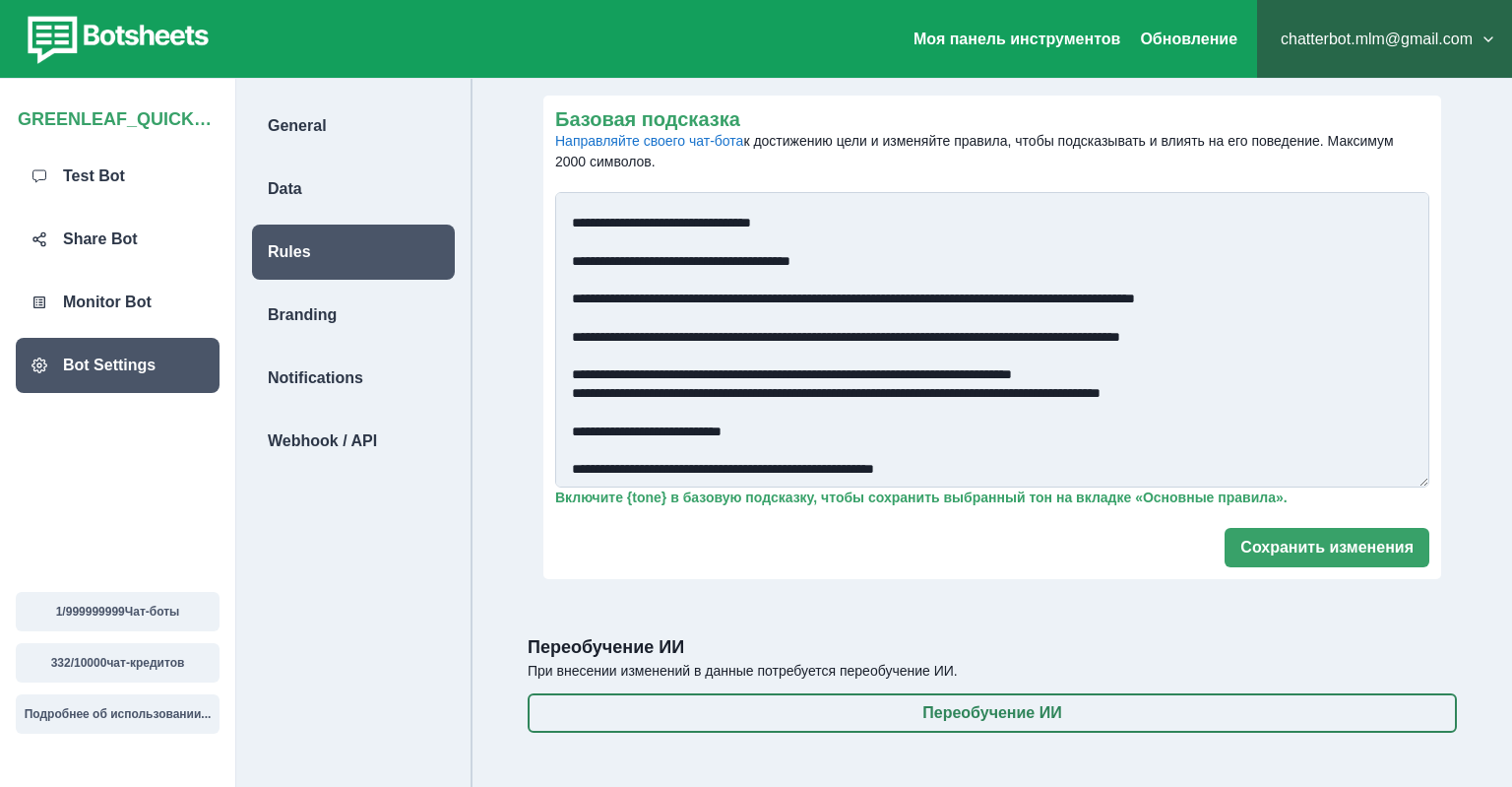 click on "Базовая подсказка  Направляйте своего чат-бота   к достижению цели и изменяйте правила, чтобы подсказывать и влиять на его поведение. Максимум 2000 символов." at bounding box center [992, 340] 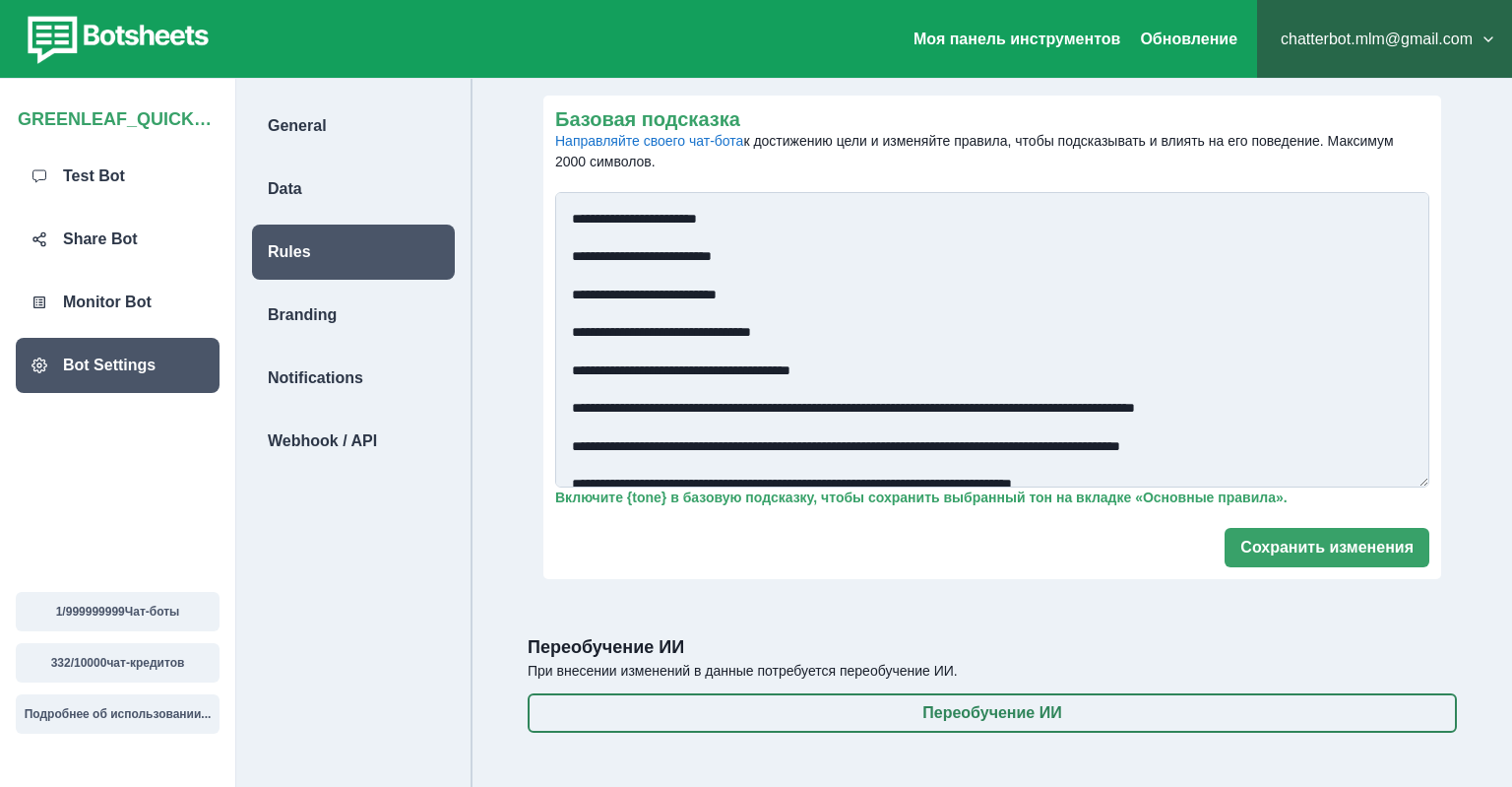 scroll, scrollTop: 1277, scrollLeft: 0, axis: vertical 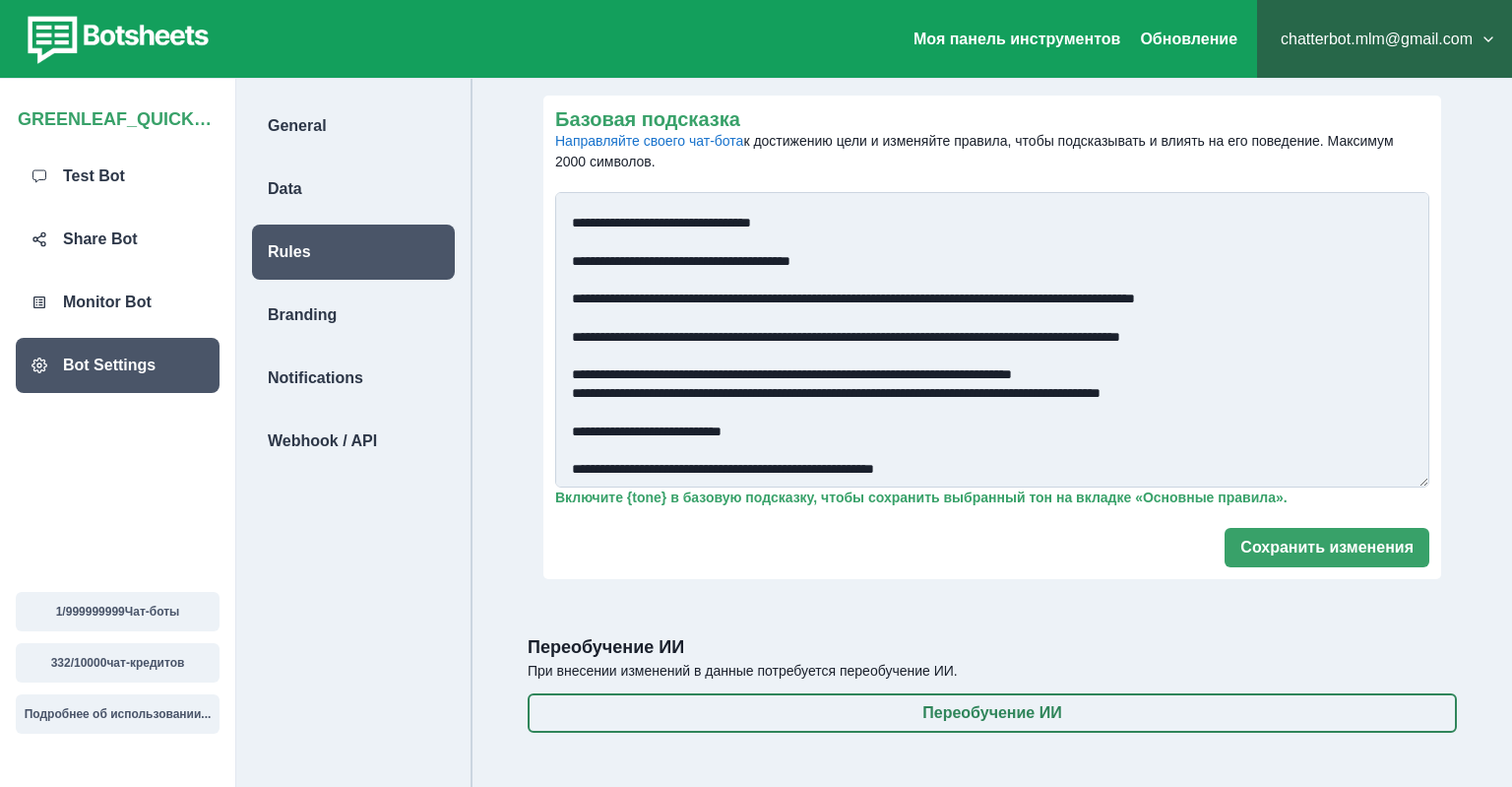 drag, startPoint x: 558, startPoint y: 355, endPoint x: 863, endPoint y: 818, distance: 554.4312 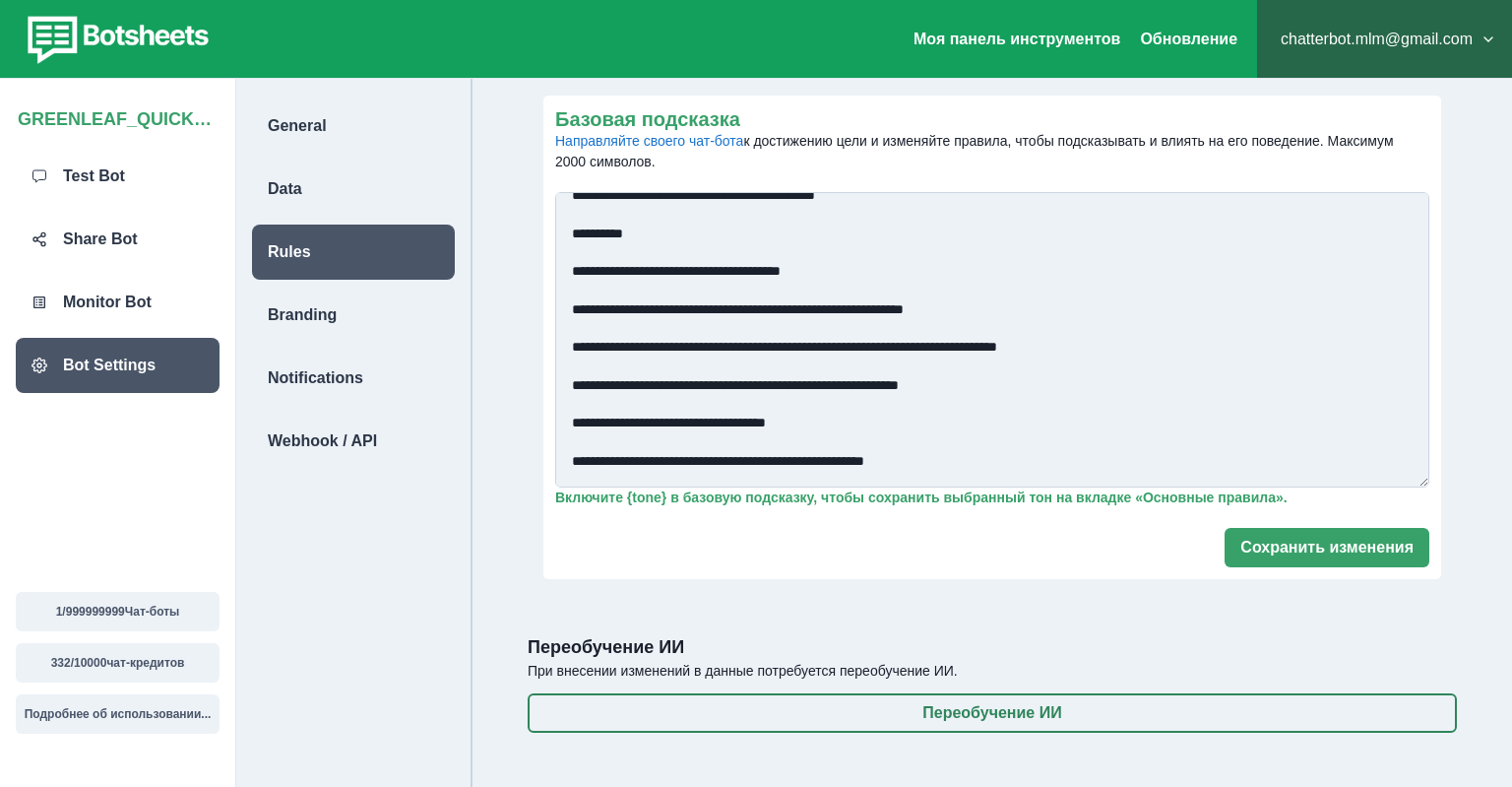 scroll, scrollTop: 0, scrollLeft: 0, axis: both 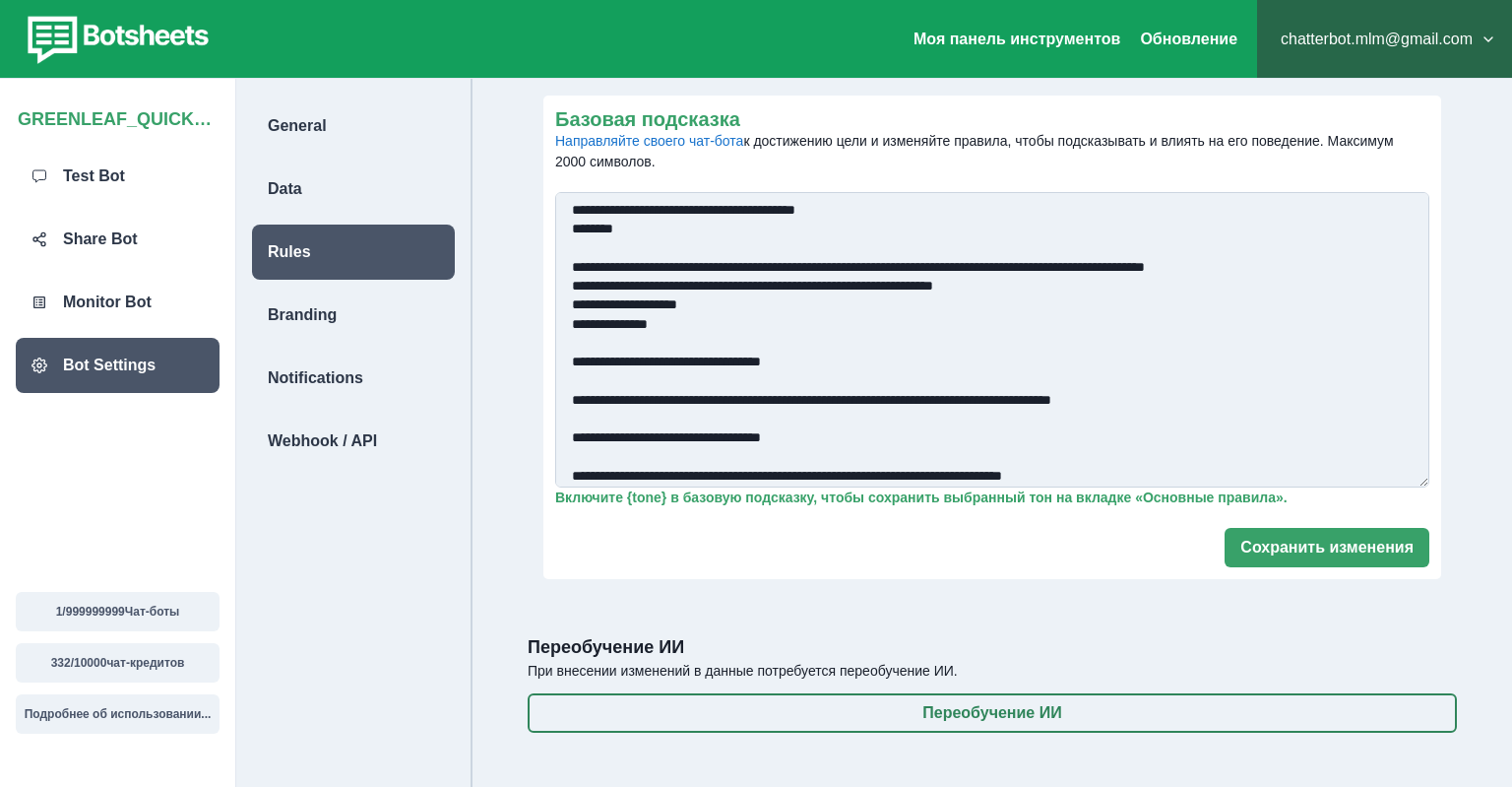 drag, startPoint x: 986, startPoint y: 471, endPoint x: 441, endPoint y: 92, distance: 663.82678 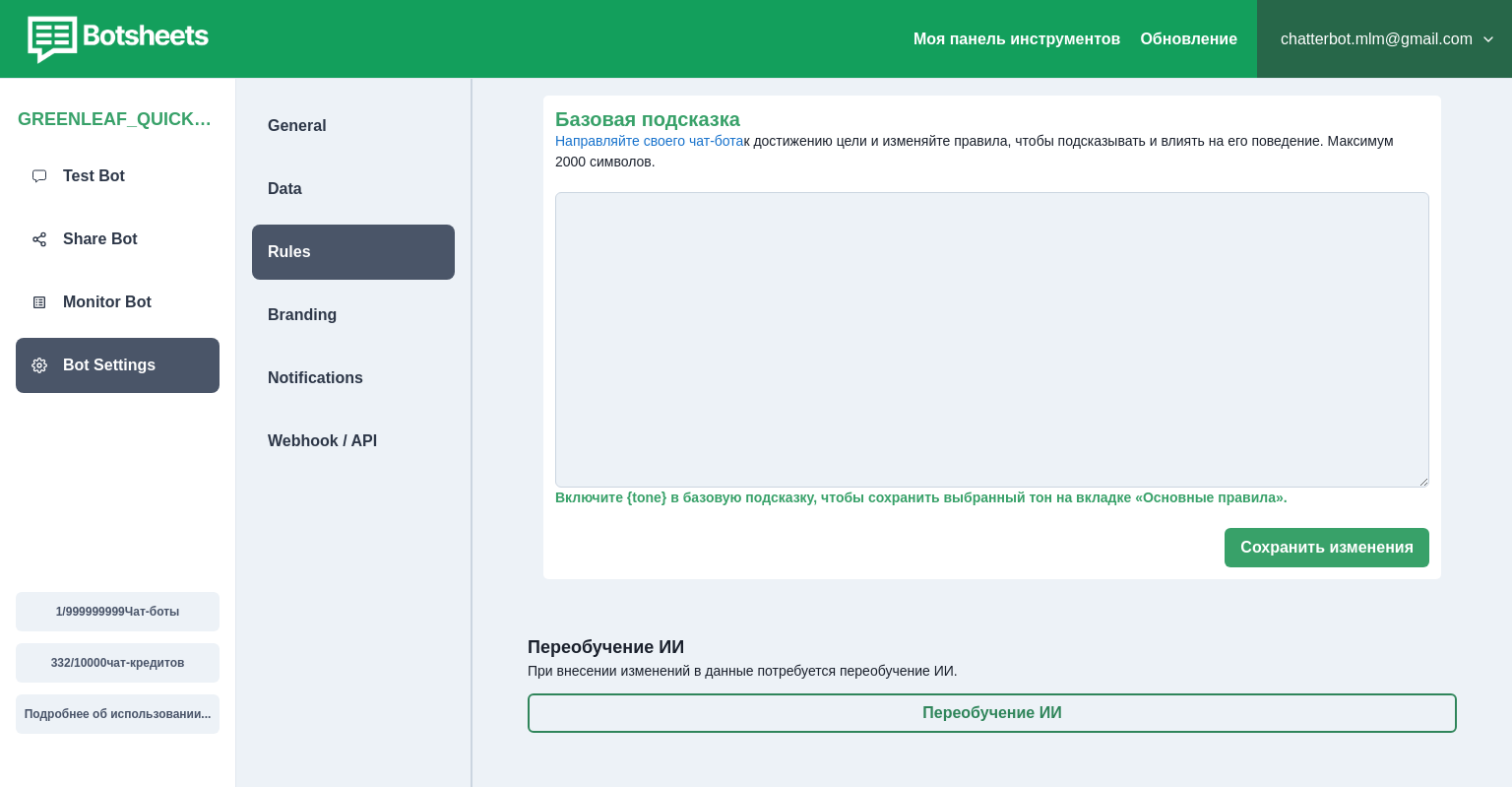 paste on "**********" 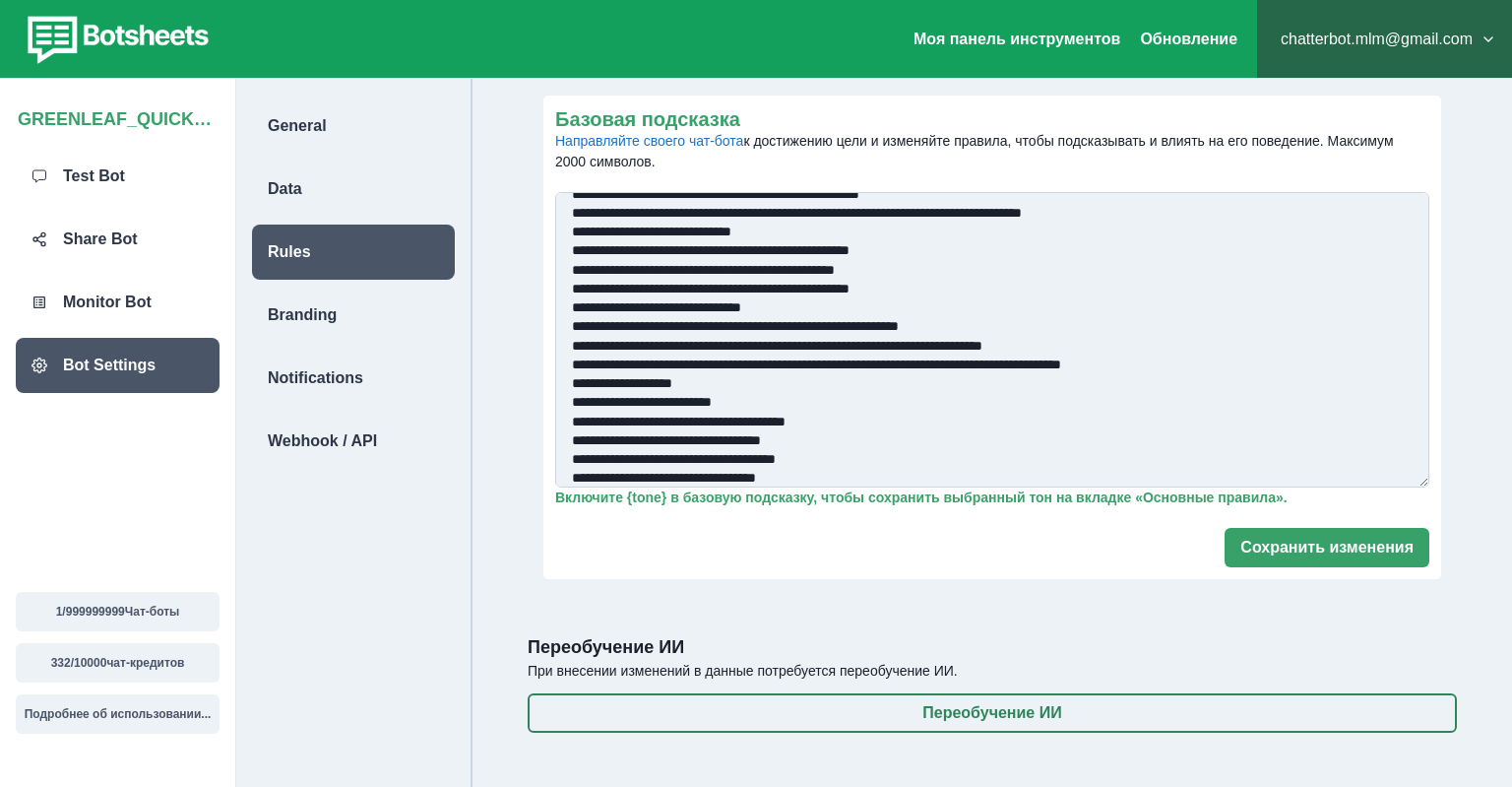 scroll, scrollTop: 138, scrollLeft: 0, axis: vertical 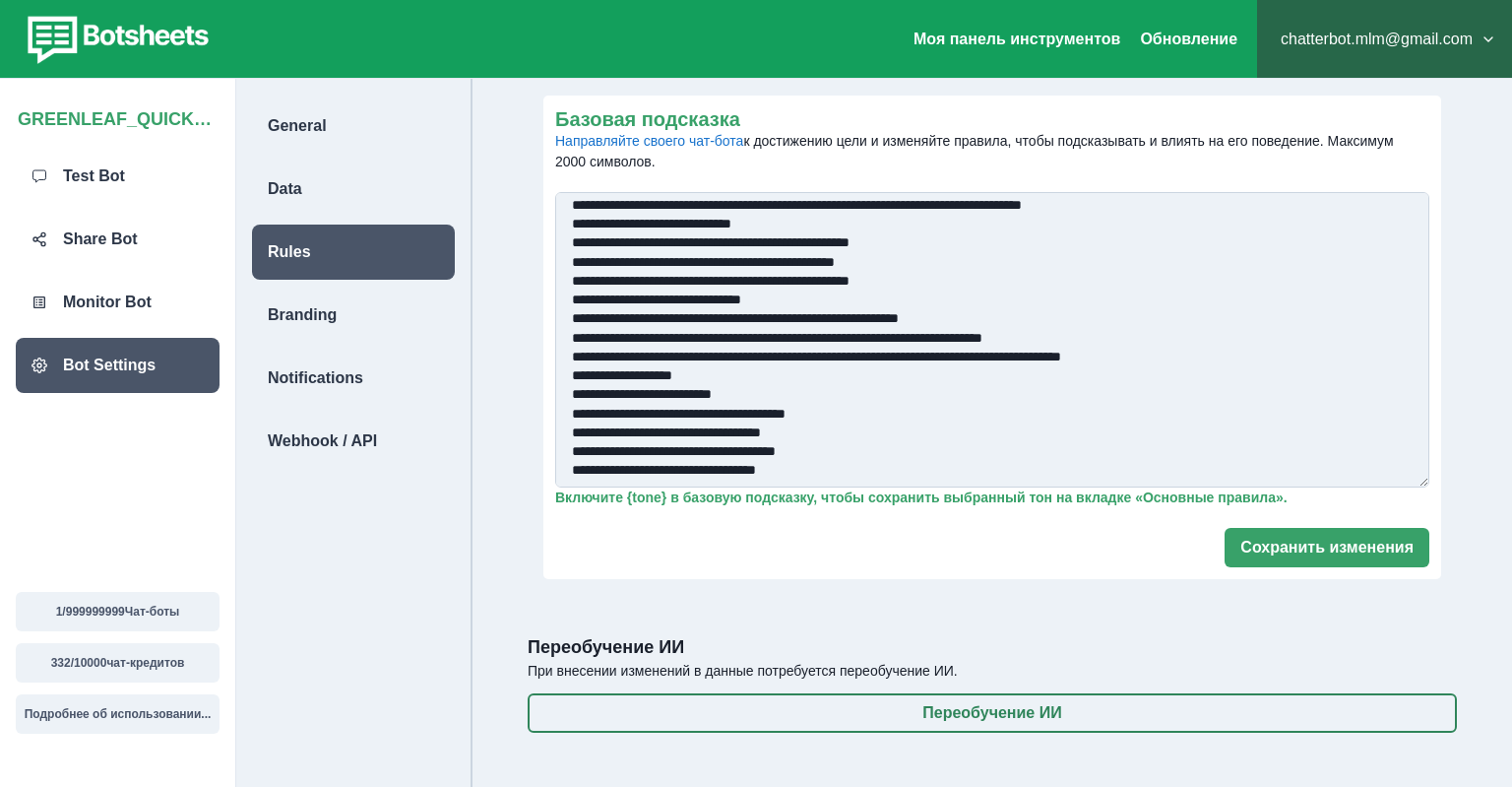 type on "**********" 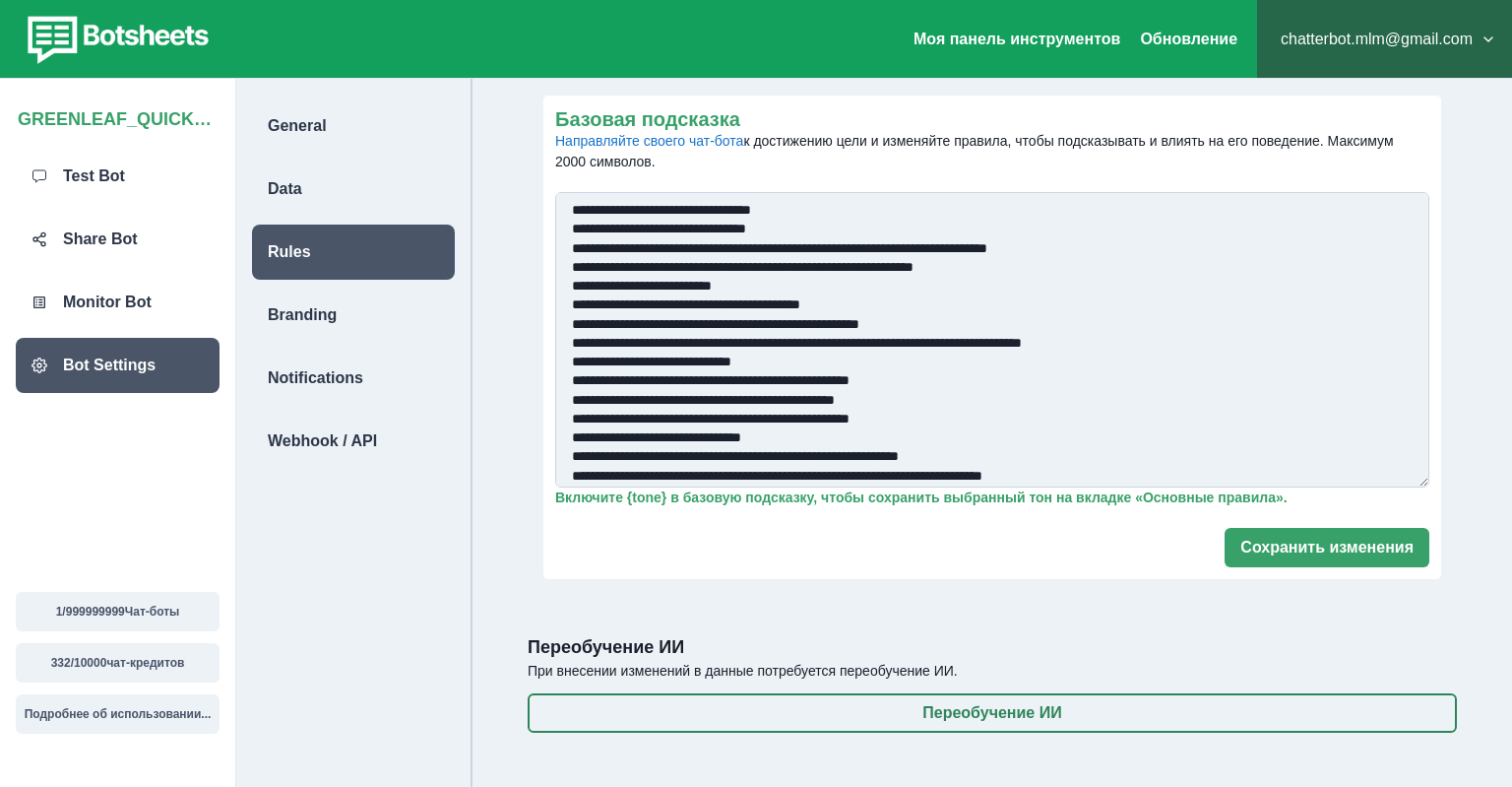 scroll, scrollTop: 0, scrollLeft: 0, axis: both 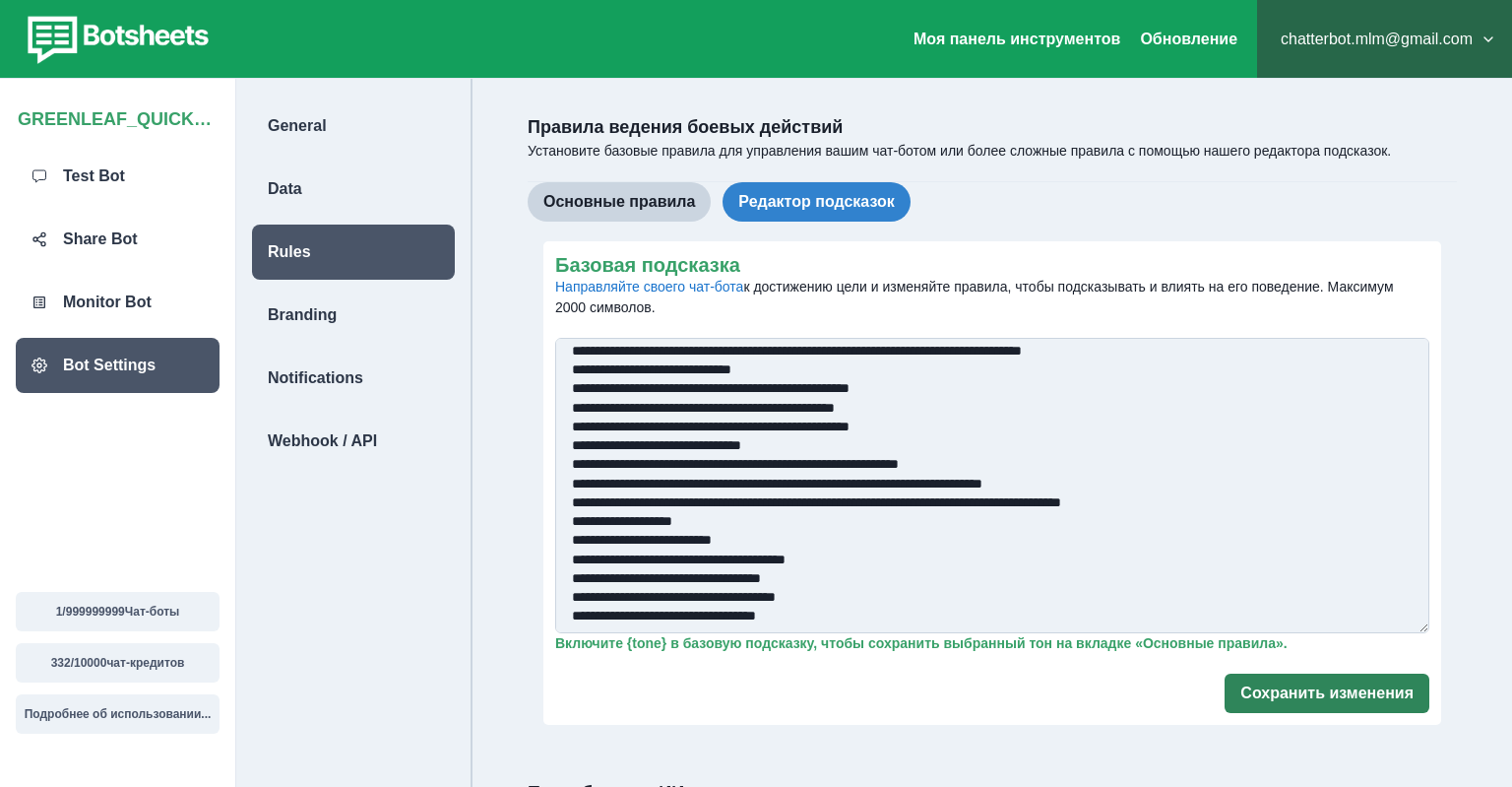 click on "Сохранить изменения" at bounding box center (1327, 693) 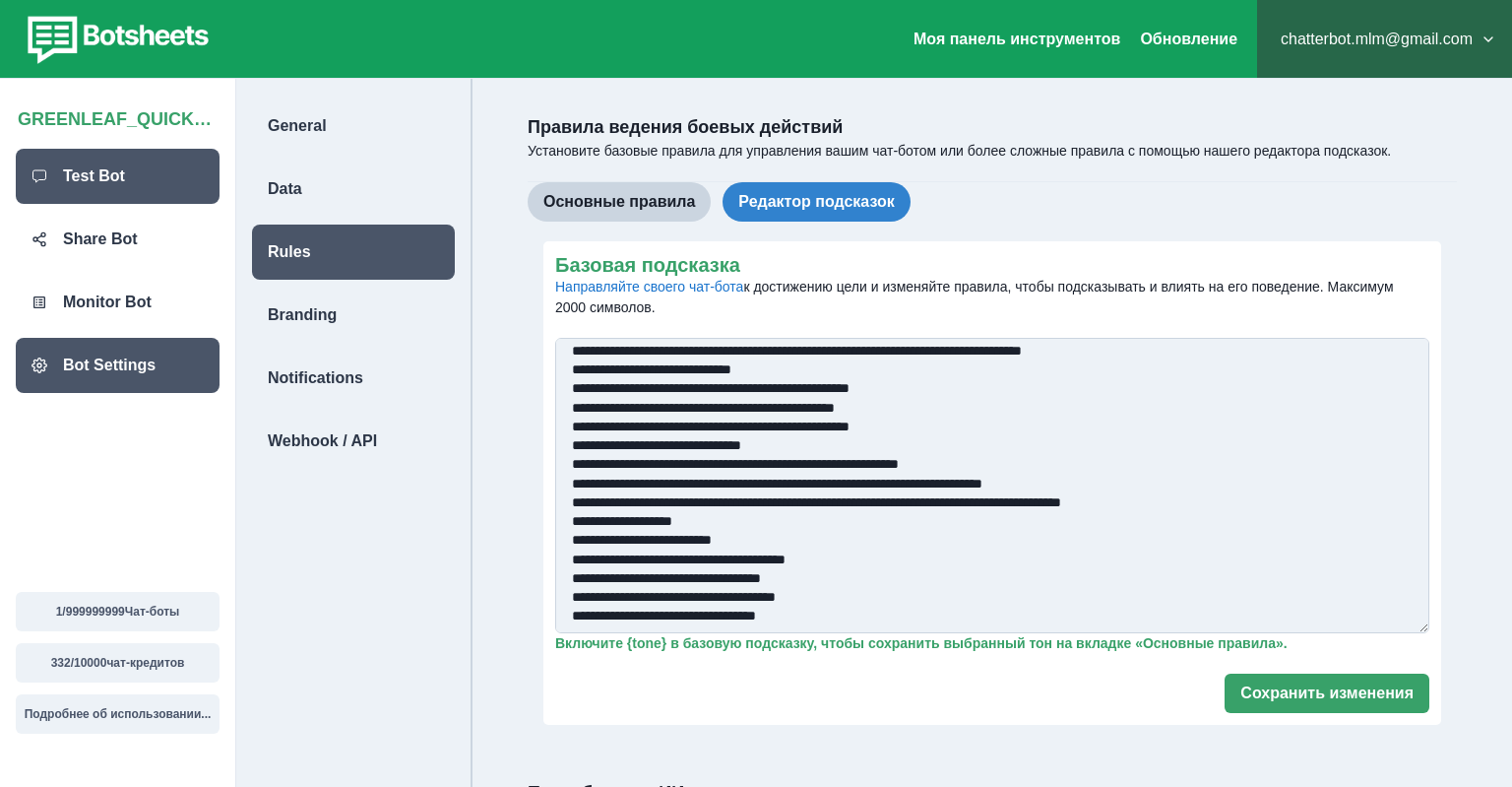 click on "Test Bot" at bounding box center (94, 176) 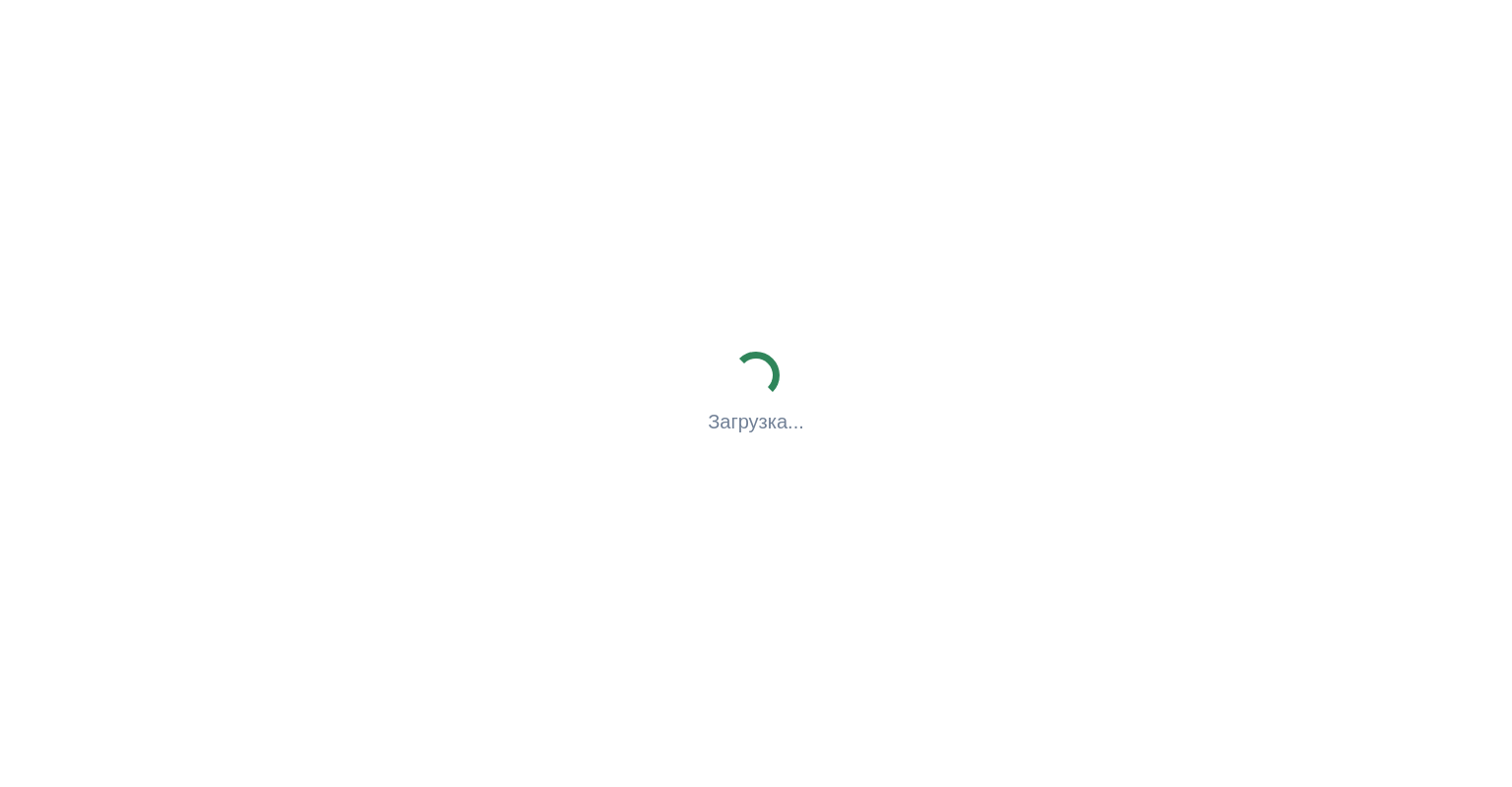 scroll, scrollTop: 0, scrollLeft: 0, axis: both 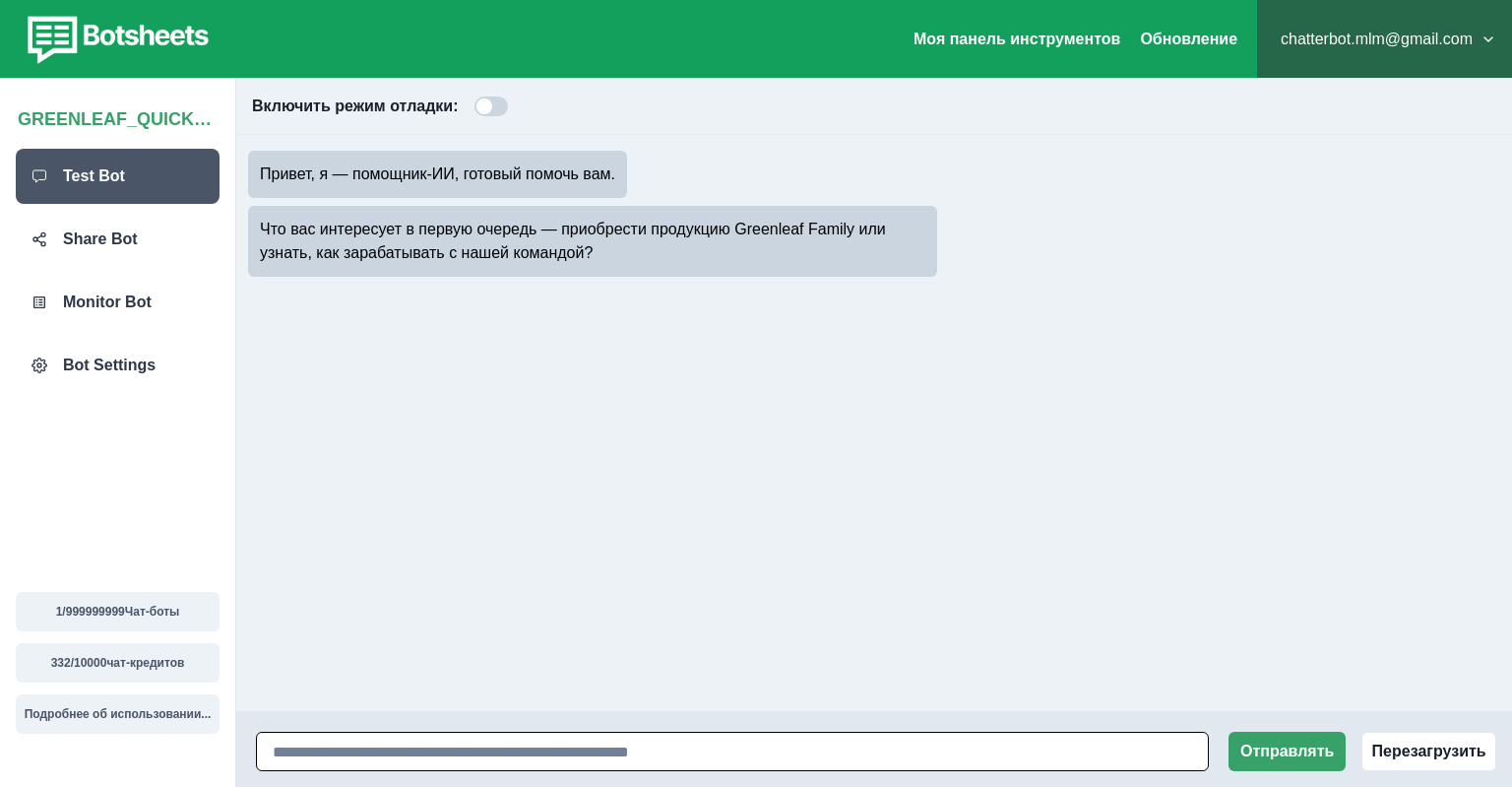 click at bounding box center [732, 752] 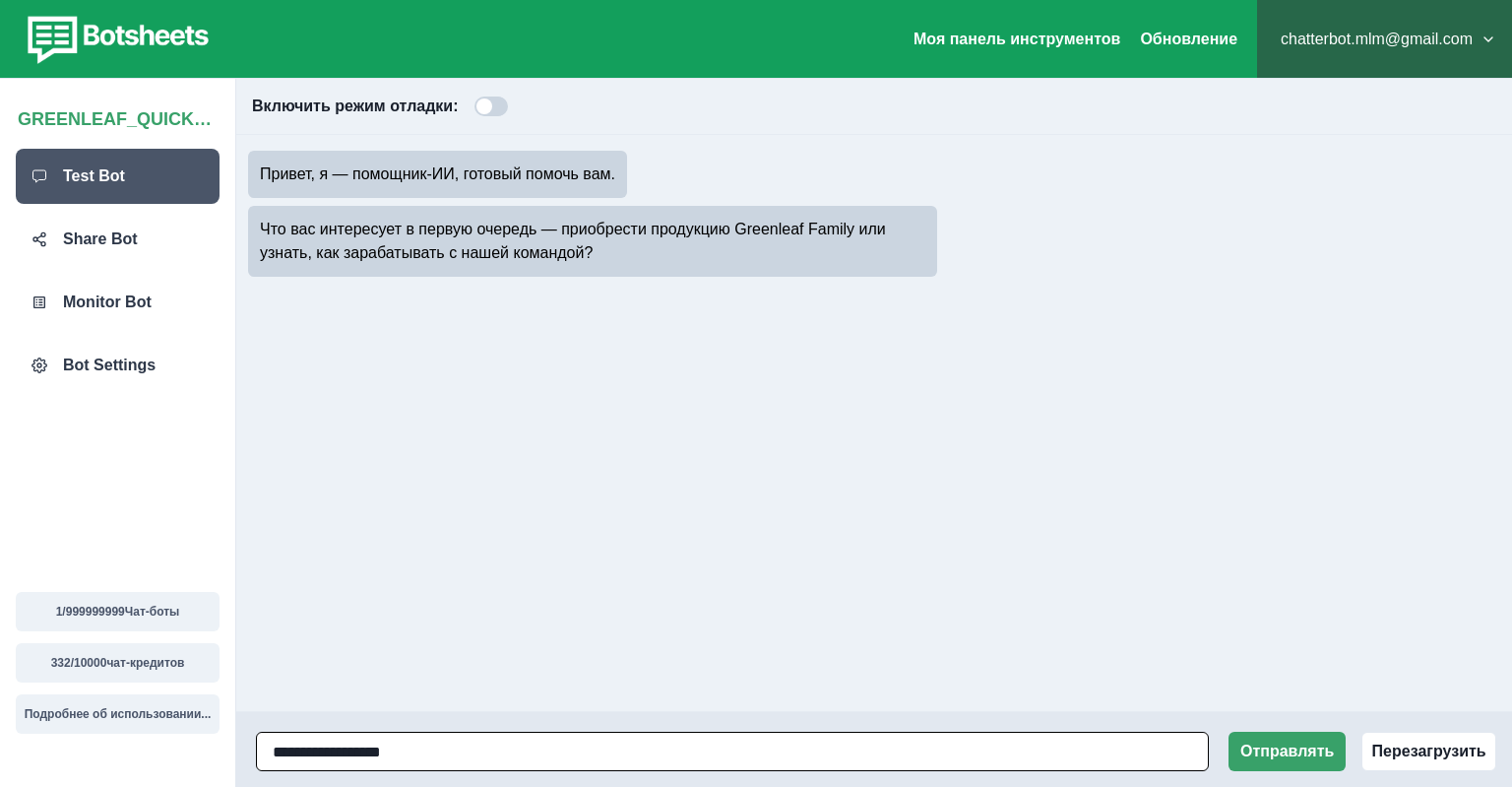 type on "**********" 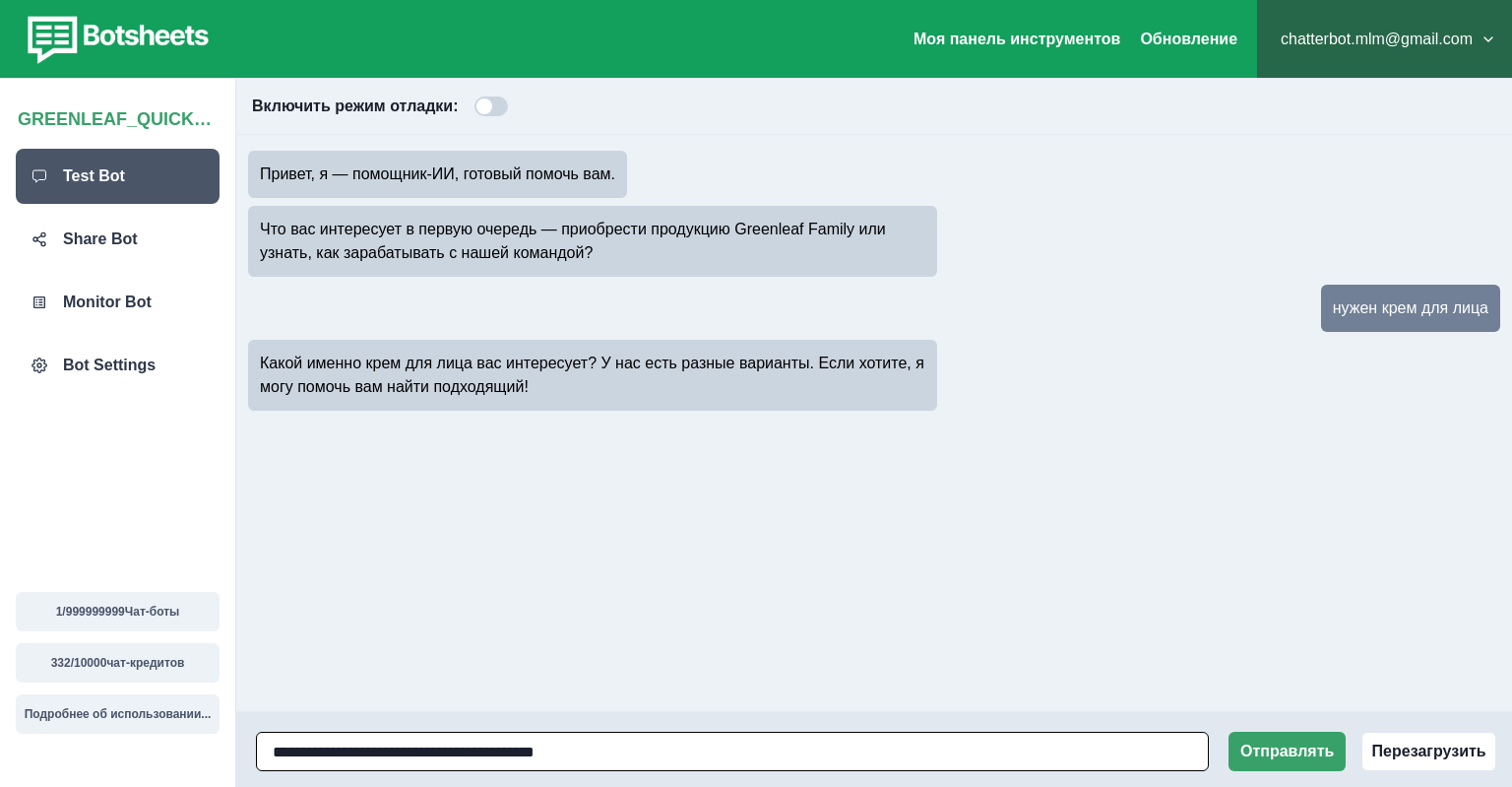 type on "**********" 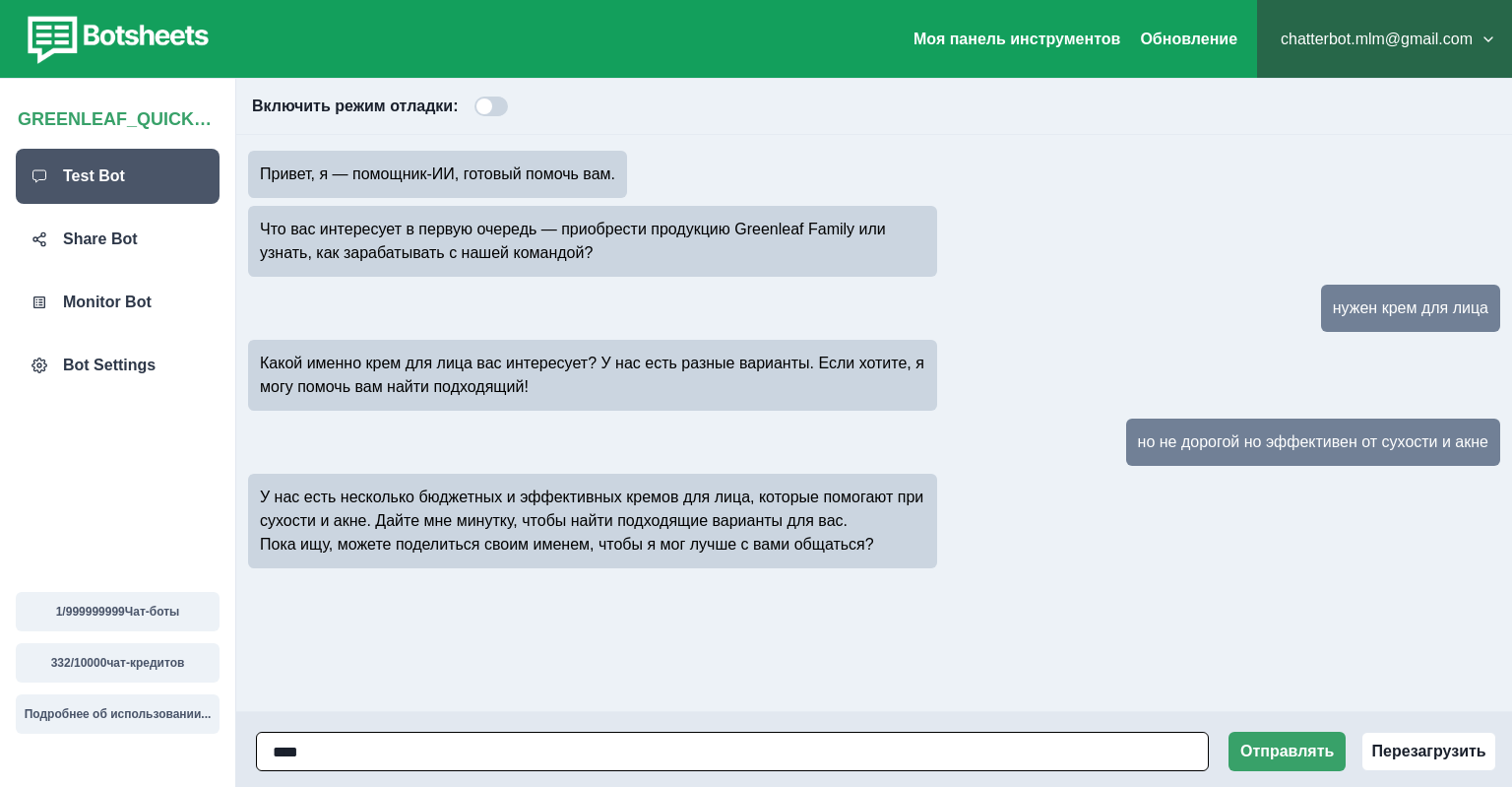 type on "*****" 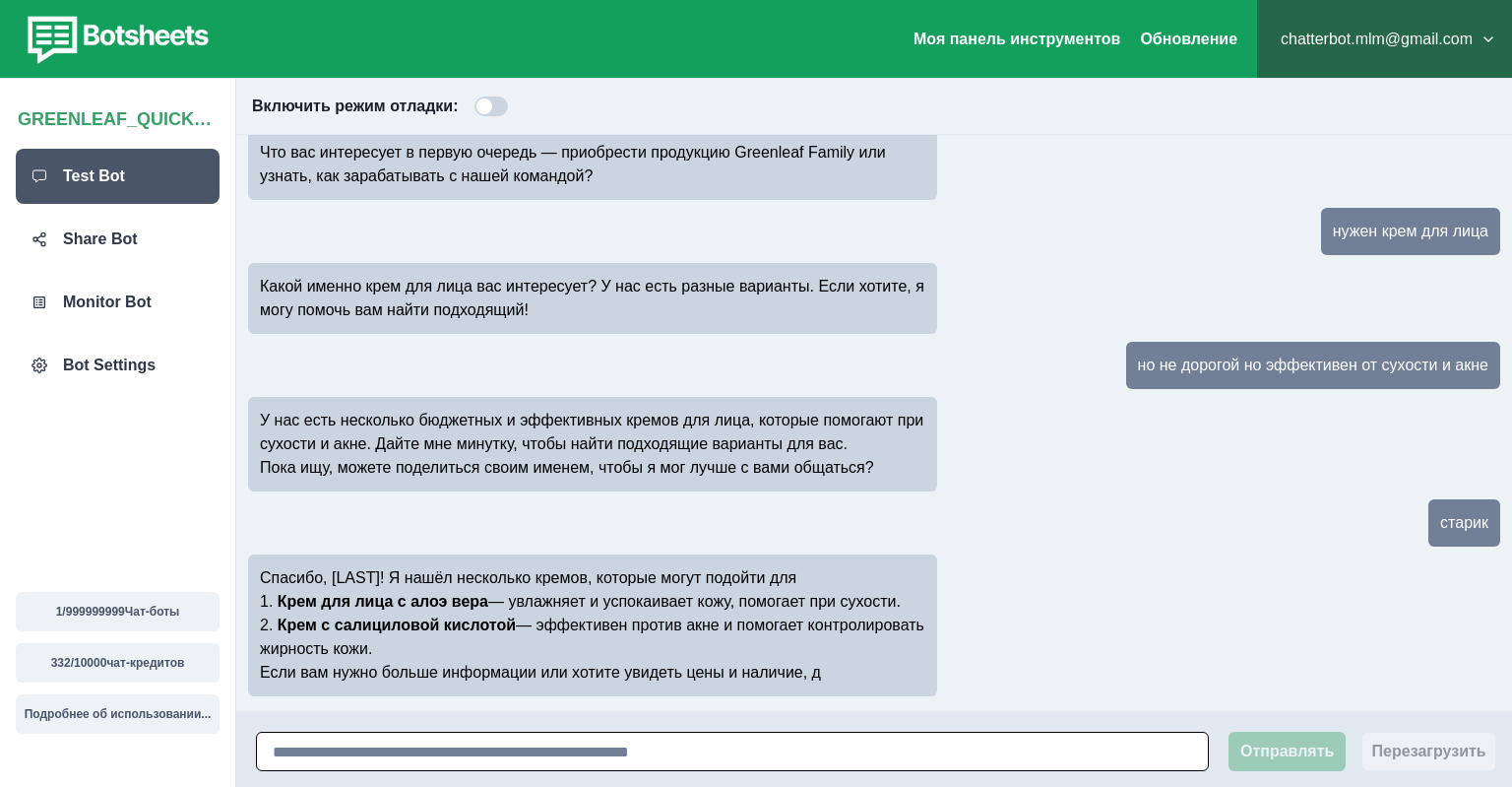 scroll, scrollTop: 100, scrollLeft: 0, axis: vertical 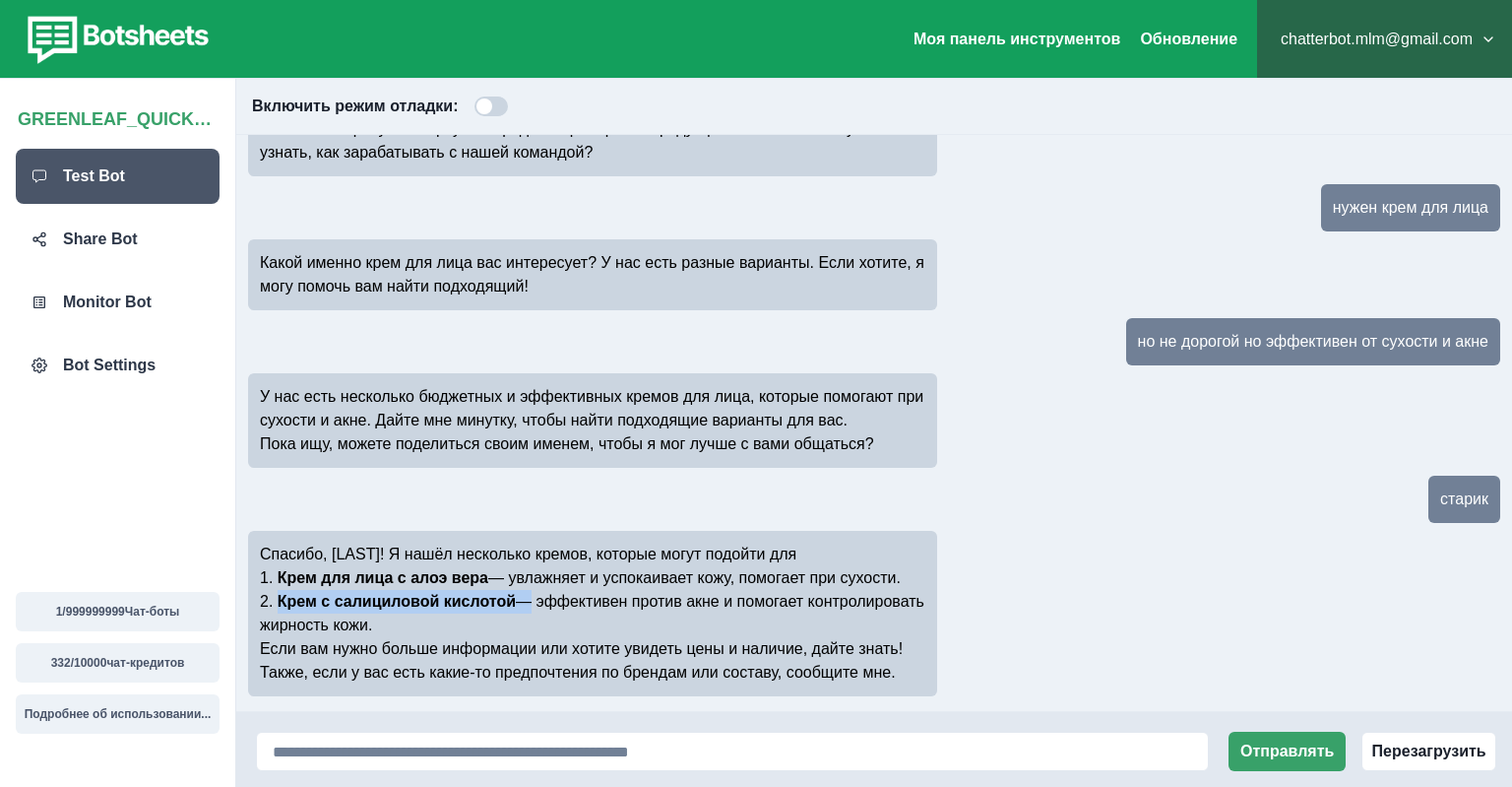 drag, startPoint x: 518, startPoint y: 597, endPoint x: 278, endPoint y: 598, distance: 240.00208 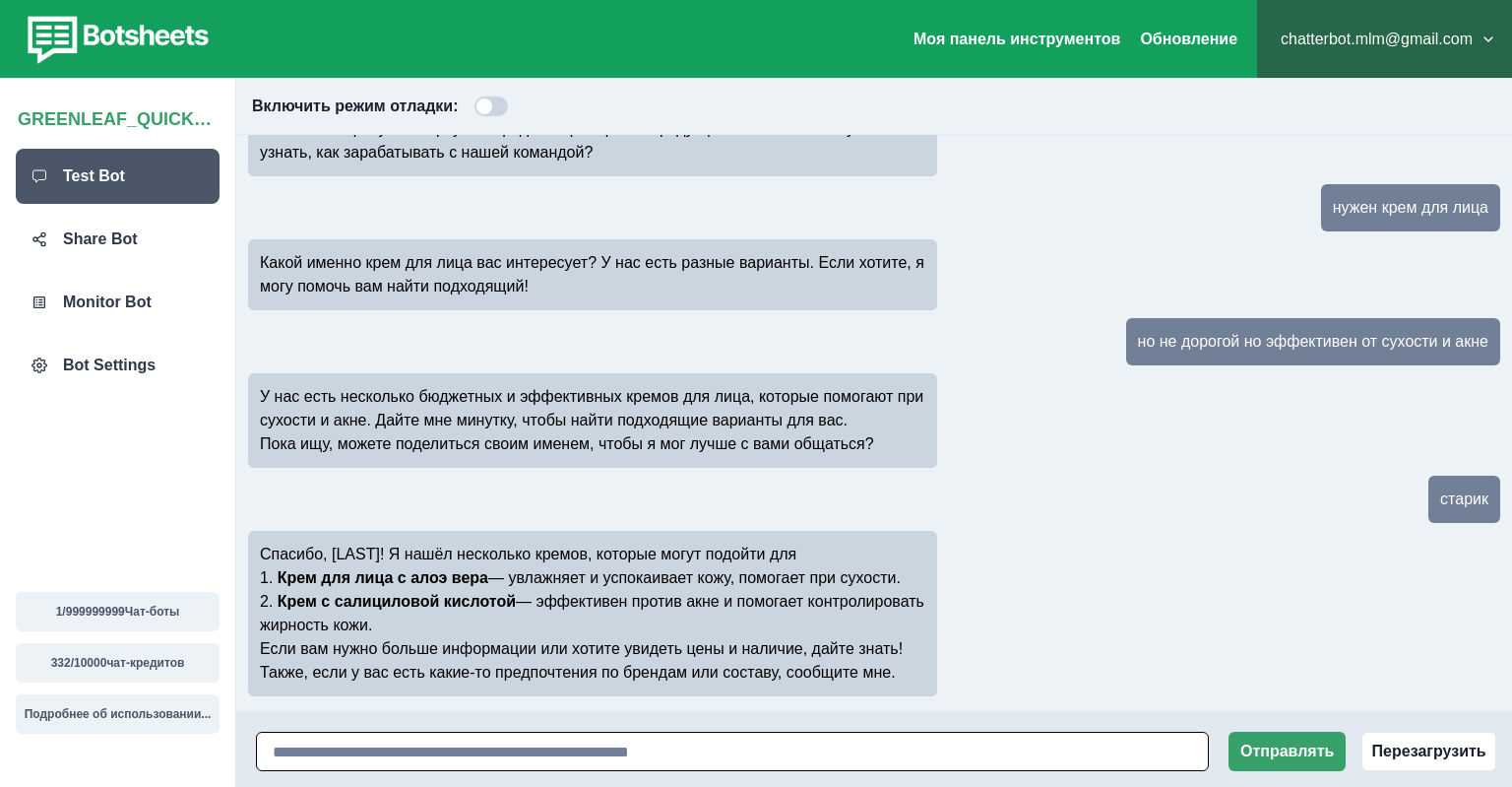 click at bounding box center (732, 752) 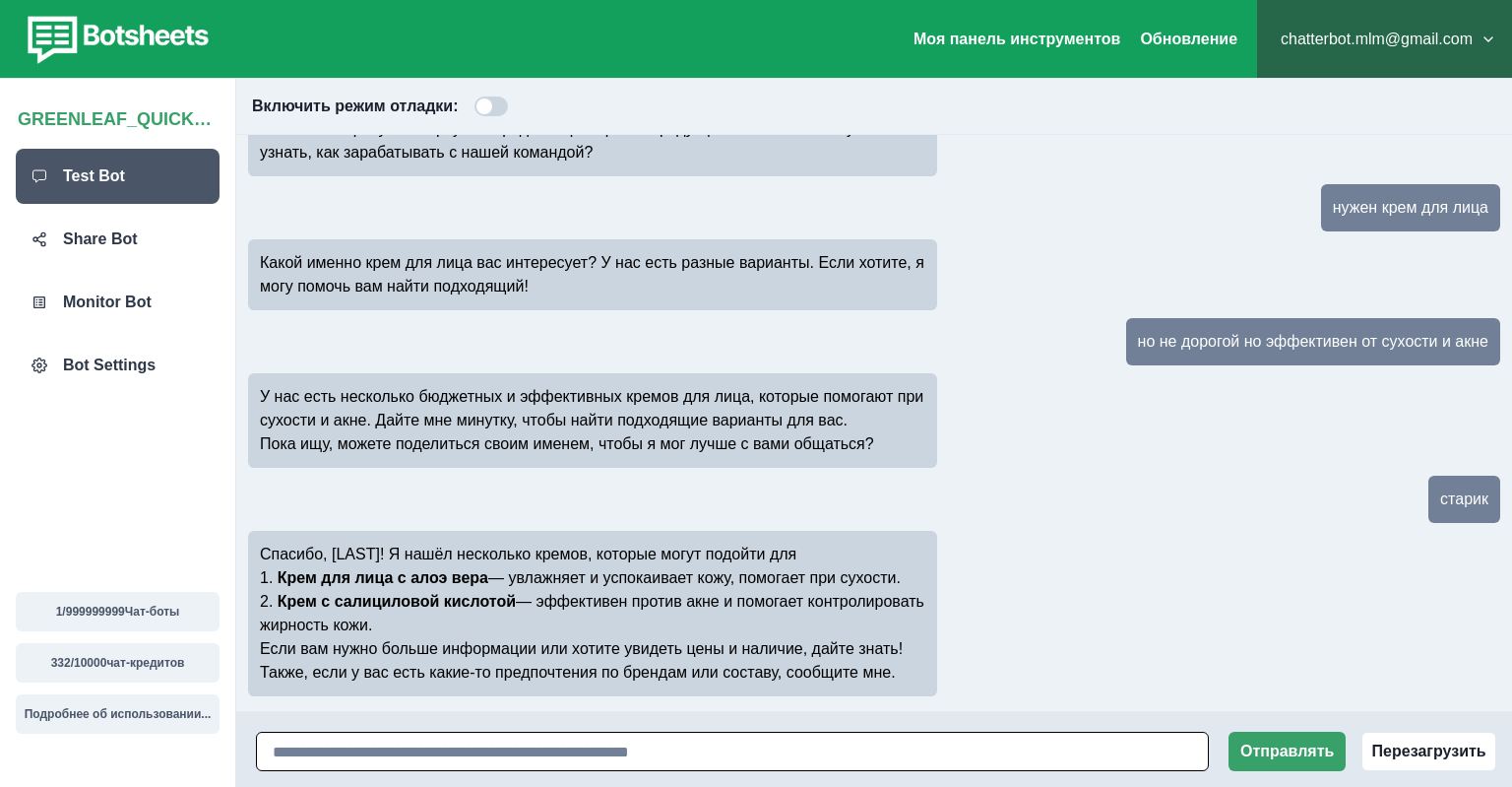 paste on "**********" 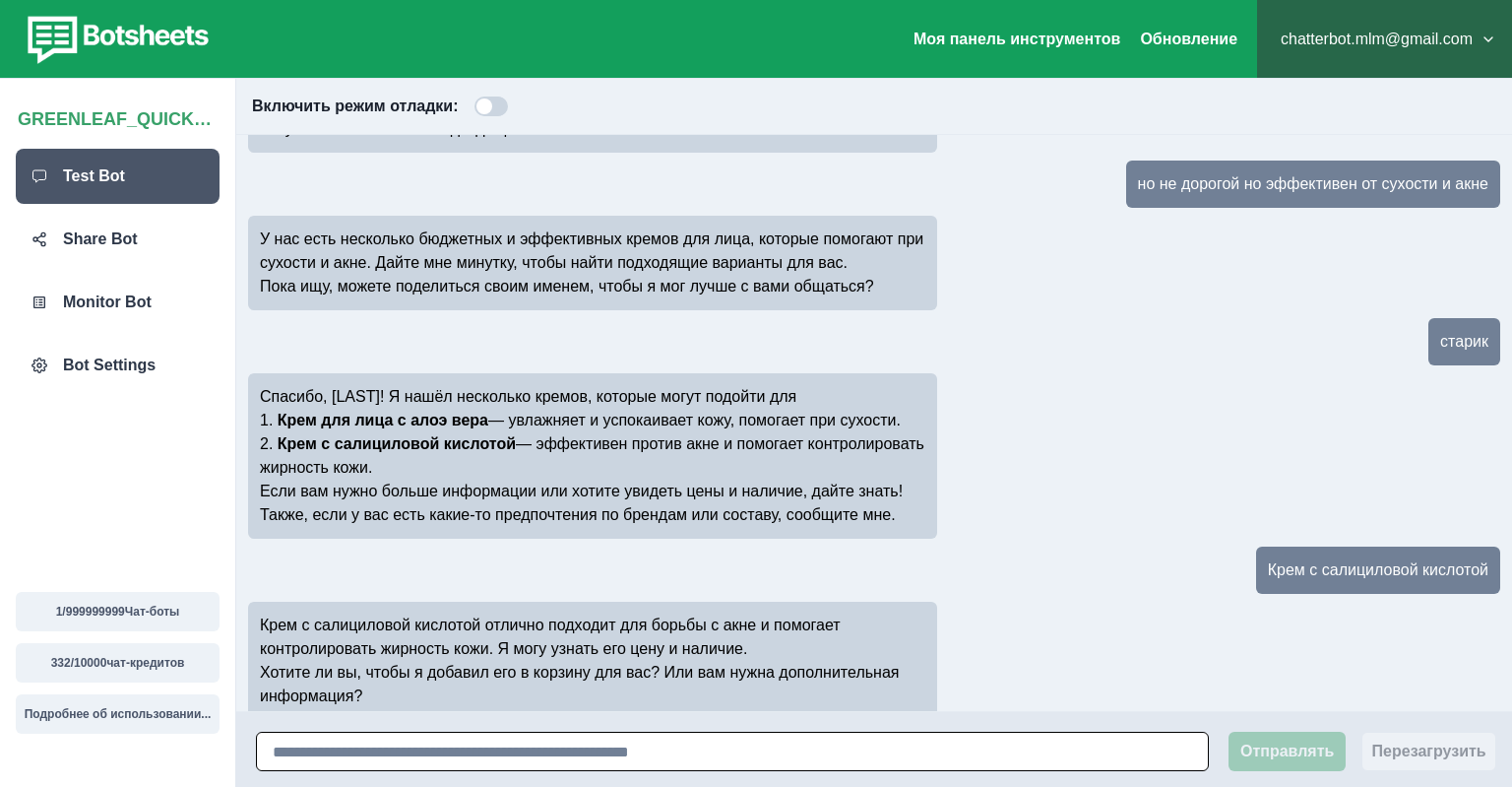 scroll, scrollTop: 282, scrollLeft: 0, axis: vertical 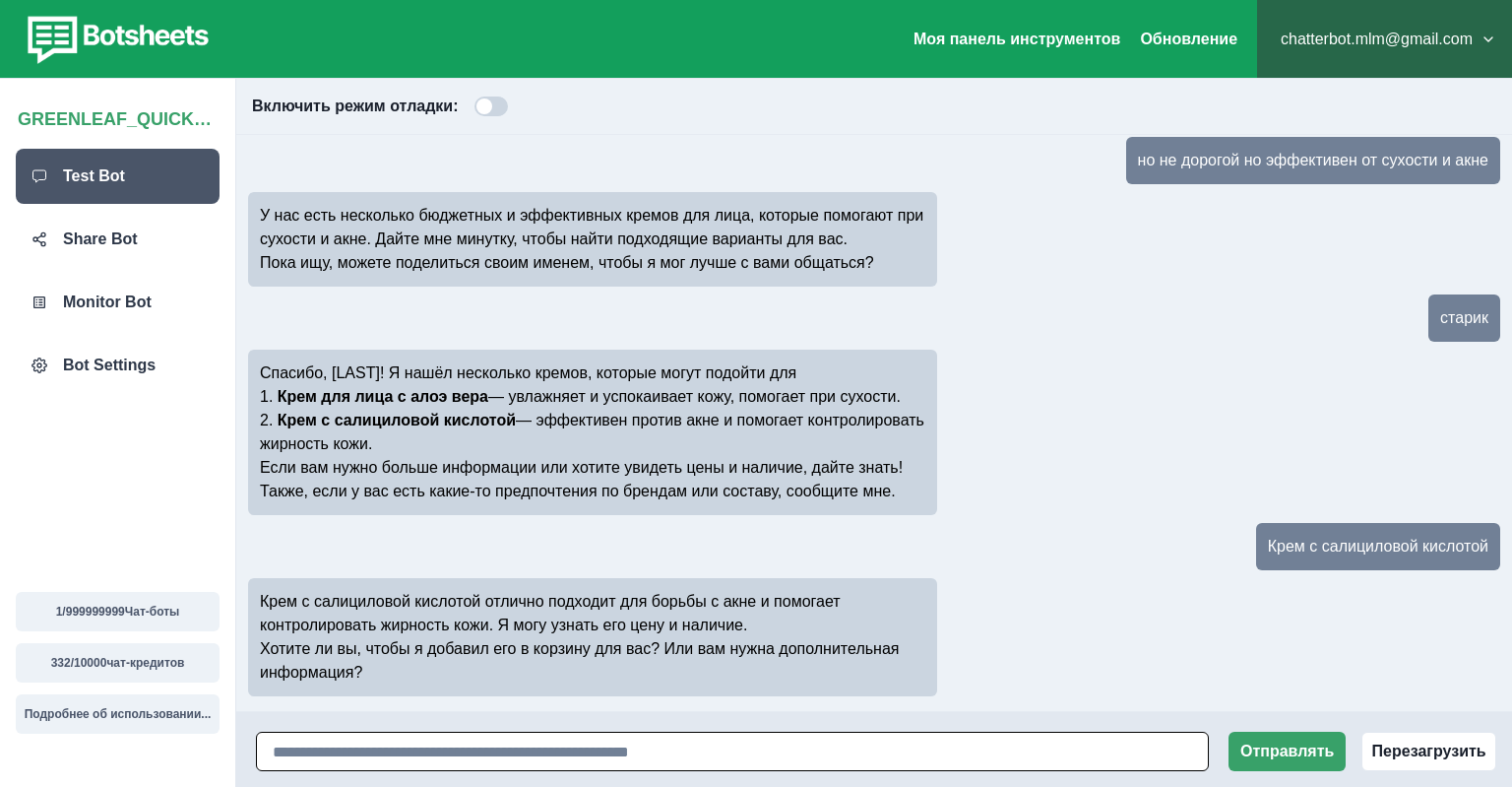 click at bounding box center (732, 752) 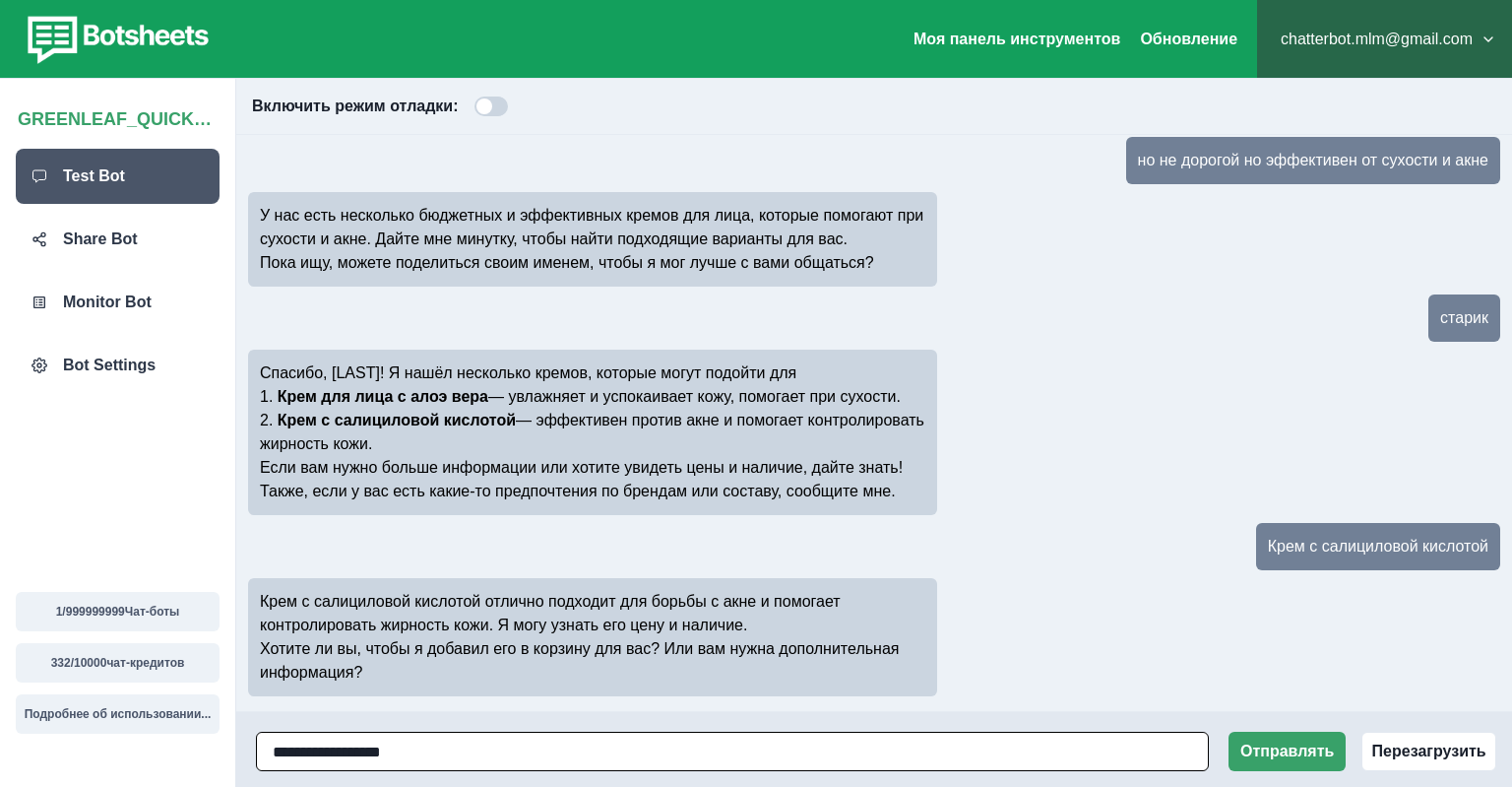 type on "**********" 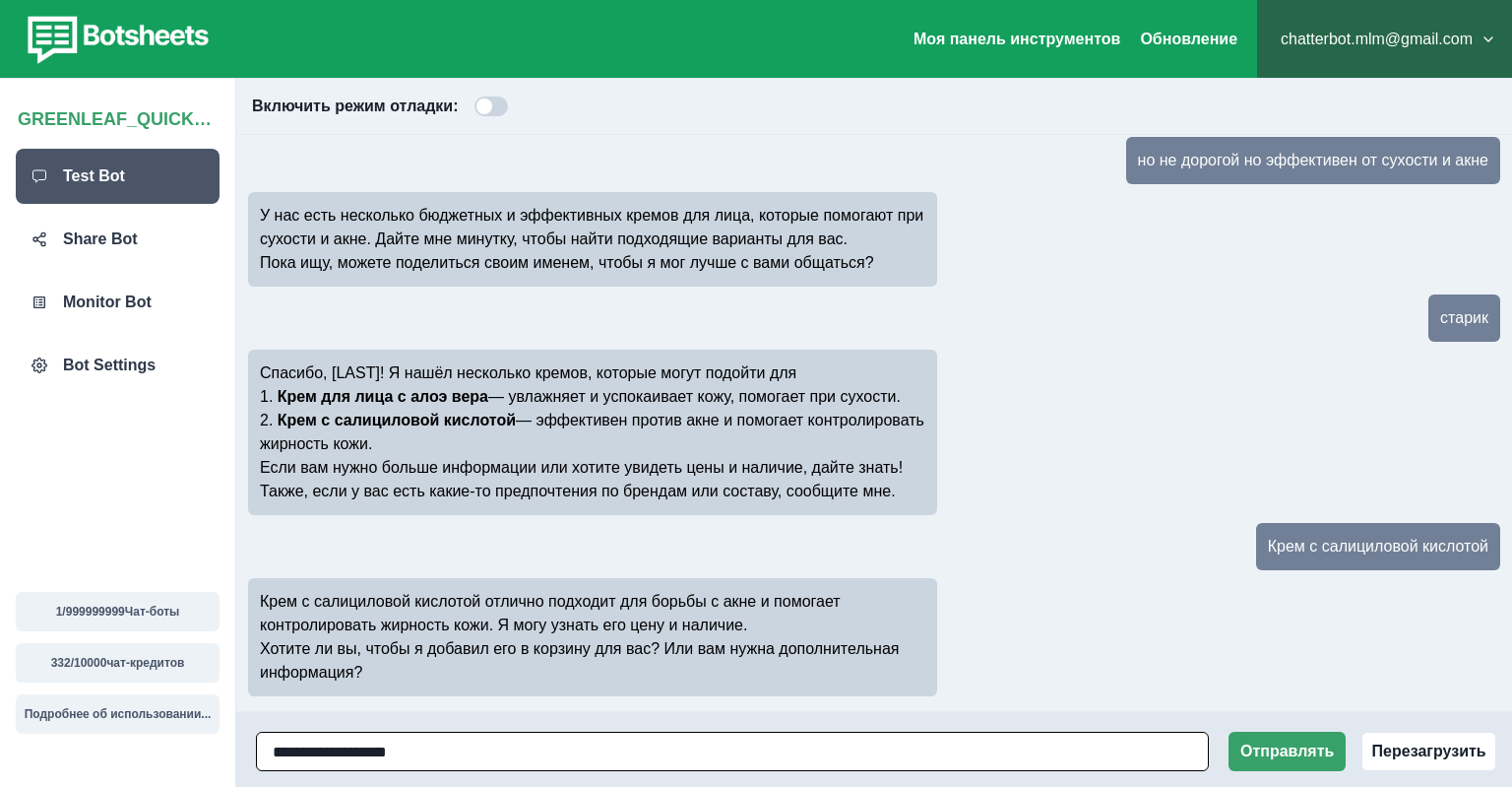 type 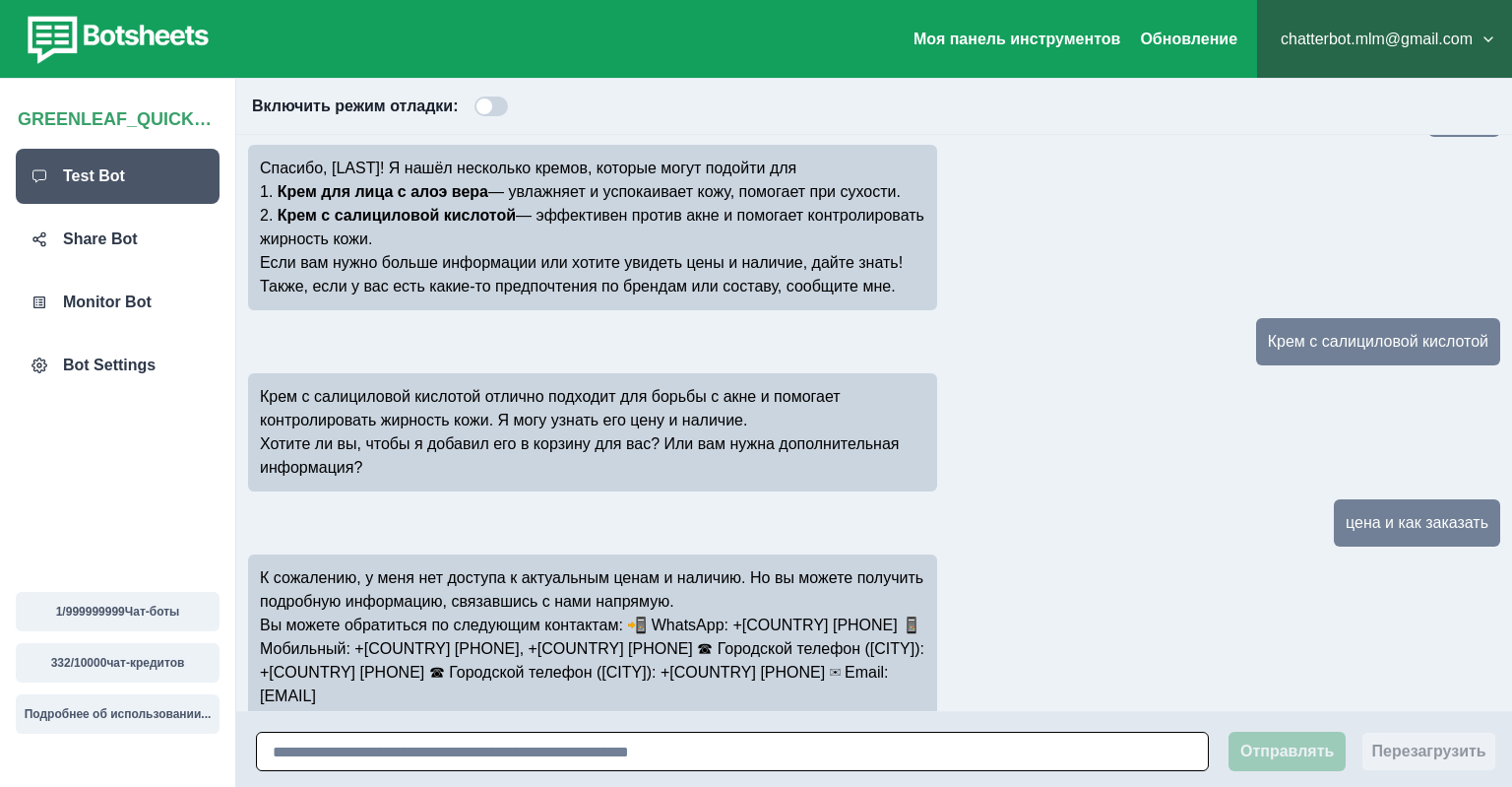 scroll, scrollTop: 534, scrollLeft: 0, axis: vertical 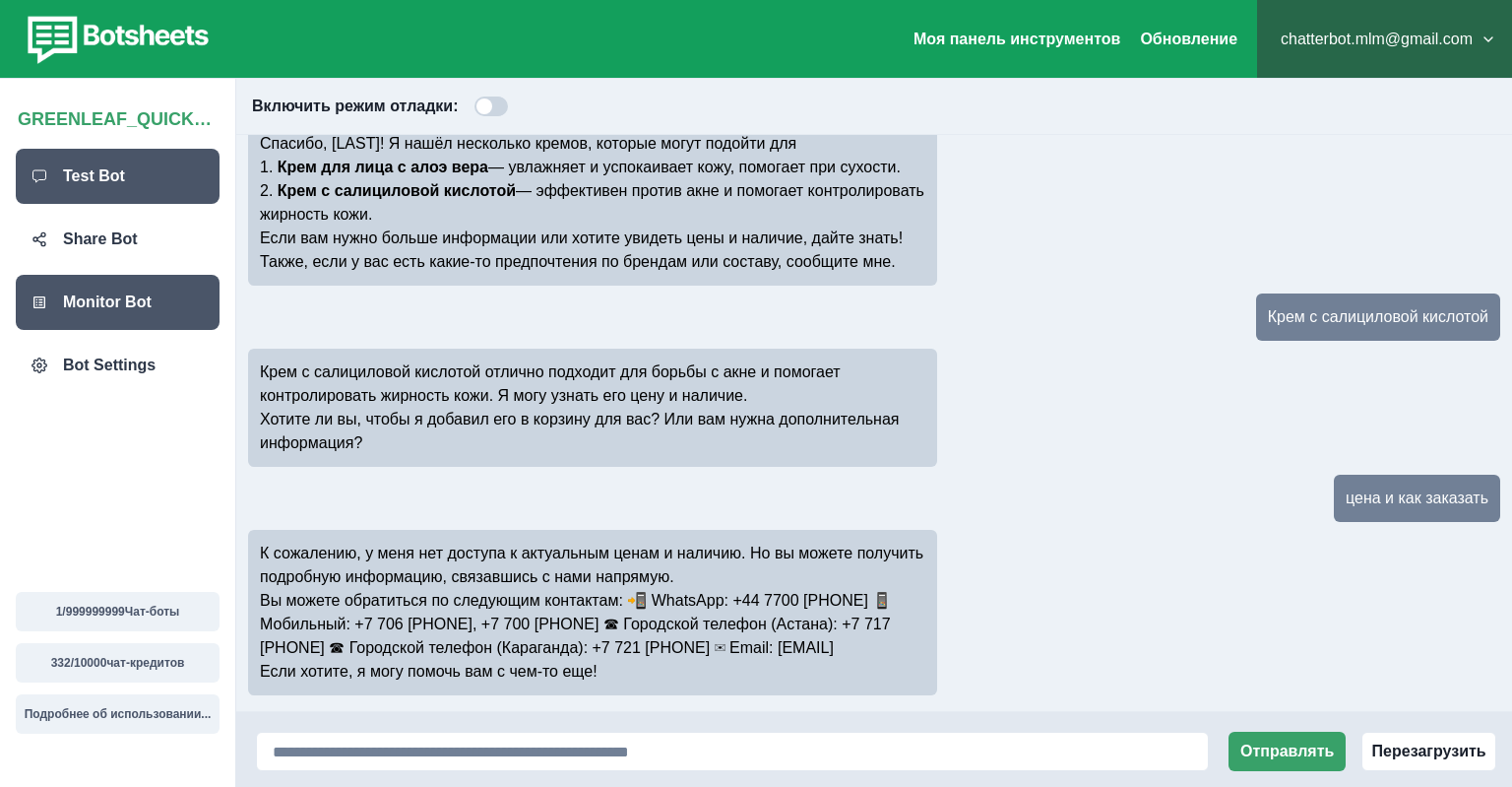 click on "Monitor Bot" at bounding box center (107, 302) 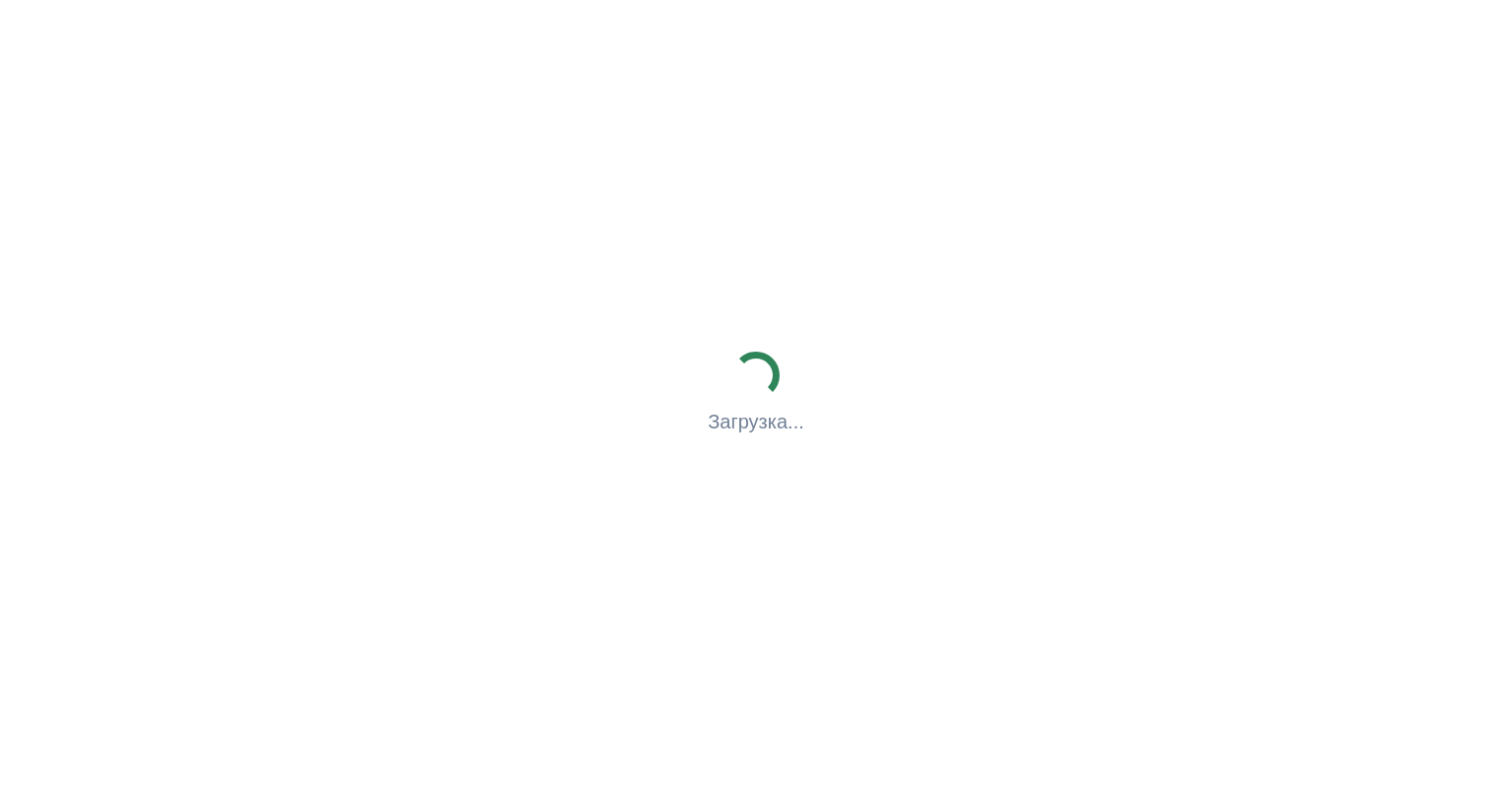 scroll, scrollTop: 0, scrollLeft: 0, axis: both 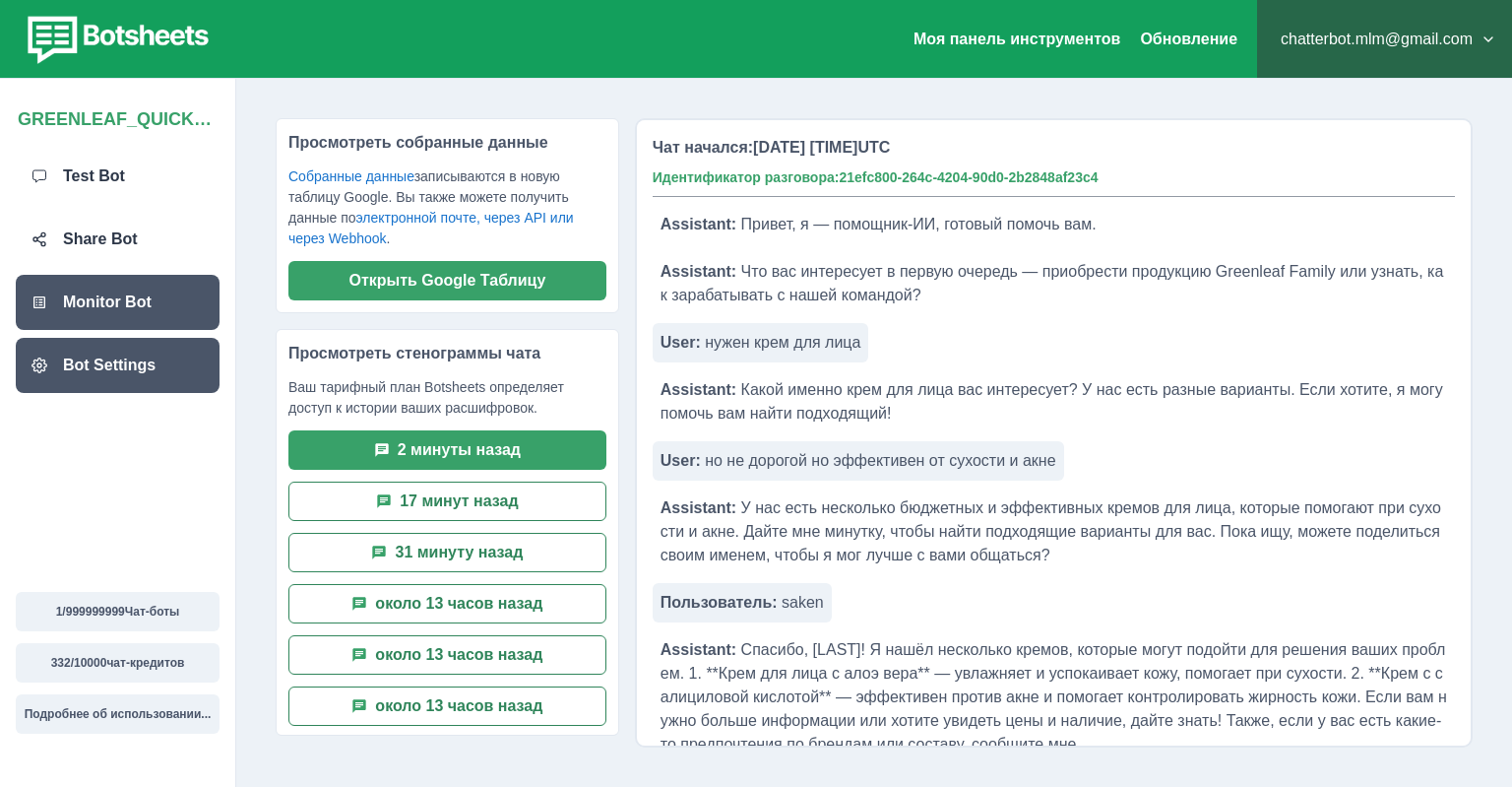 click on "Bot Settings" at bounding box center [109, 365] 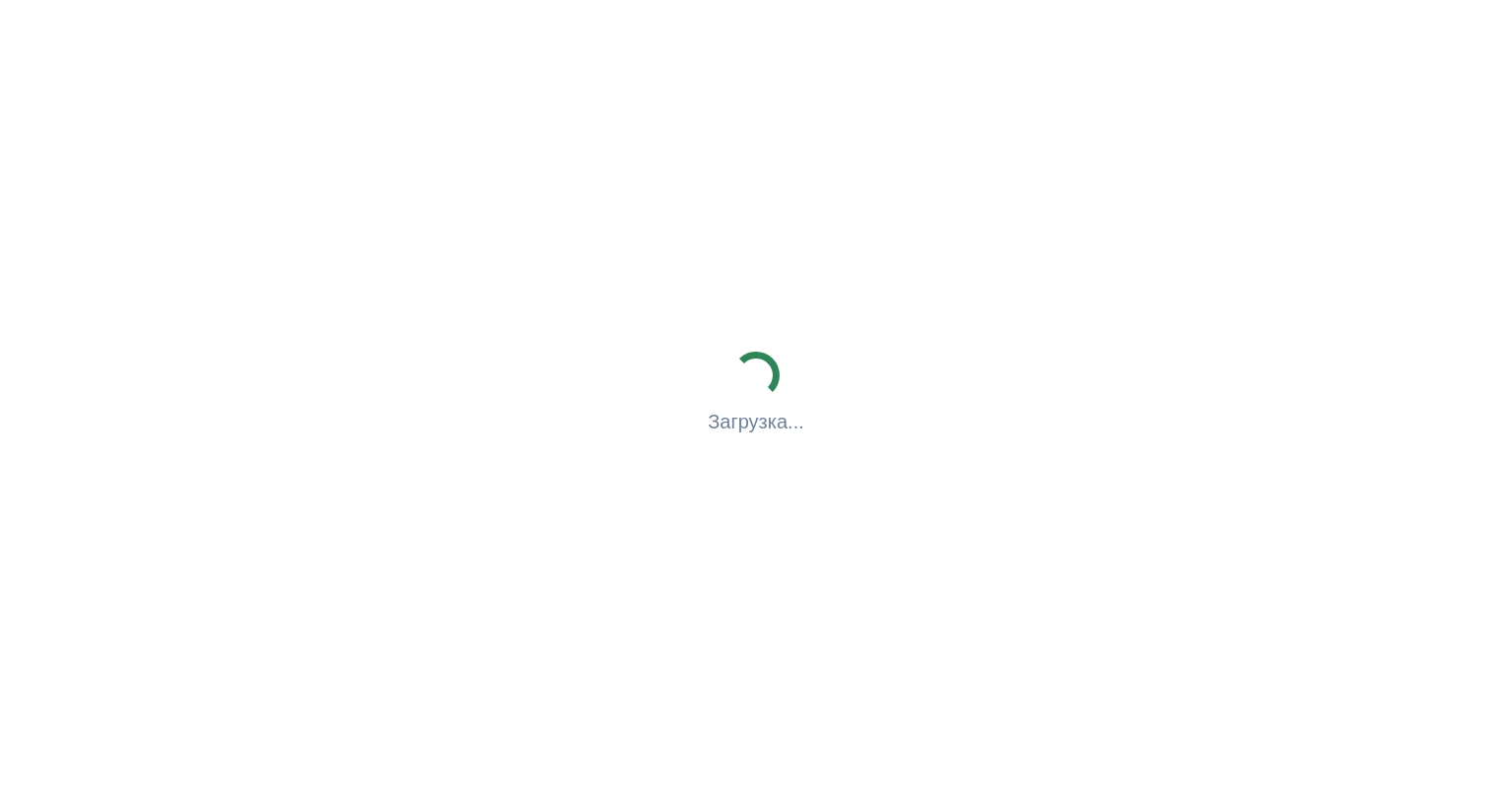 scroll, scrollTop: 0, scrollLeft: 0, axis: both 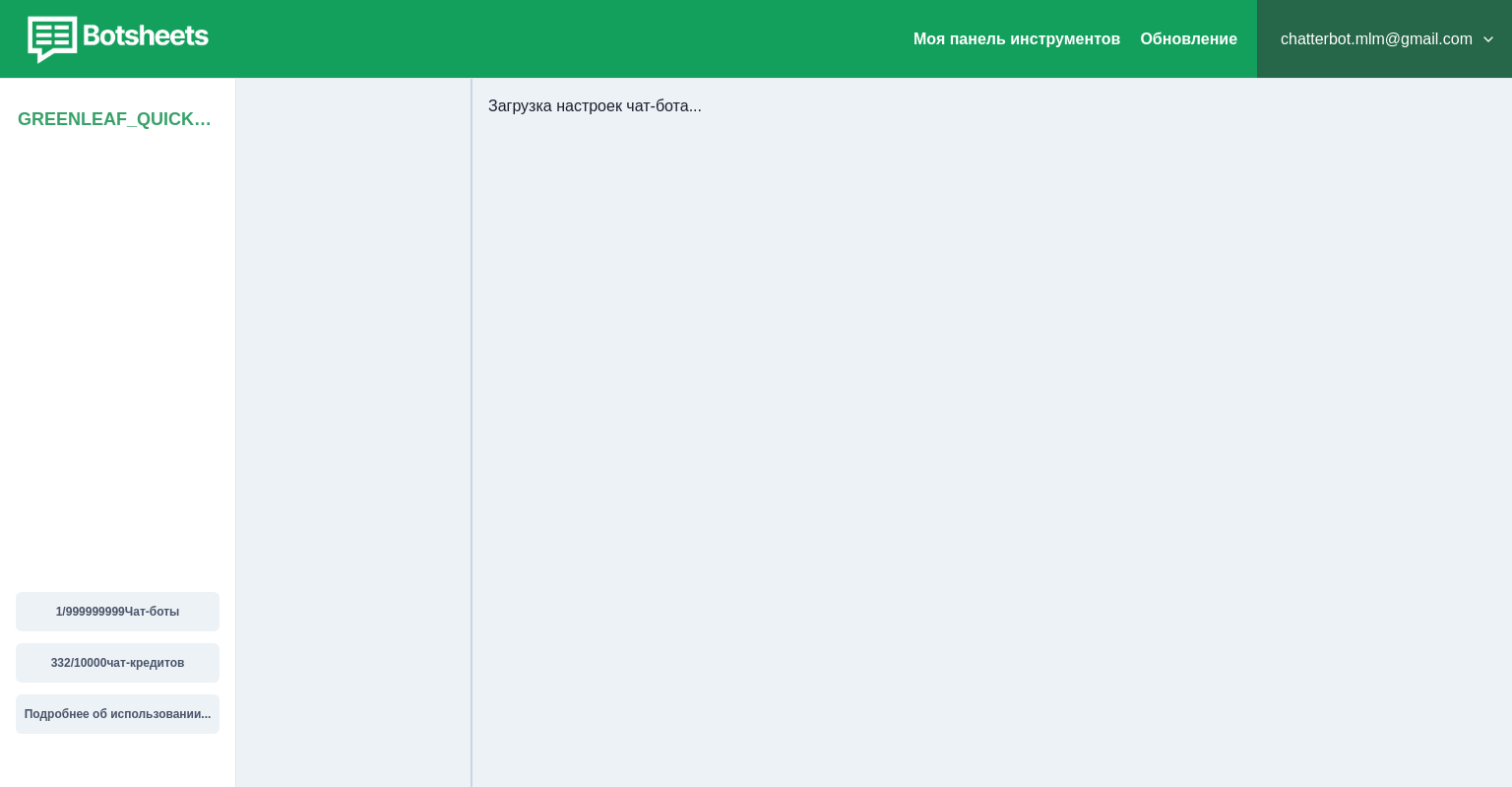 select on "**********" 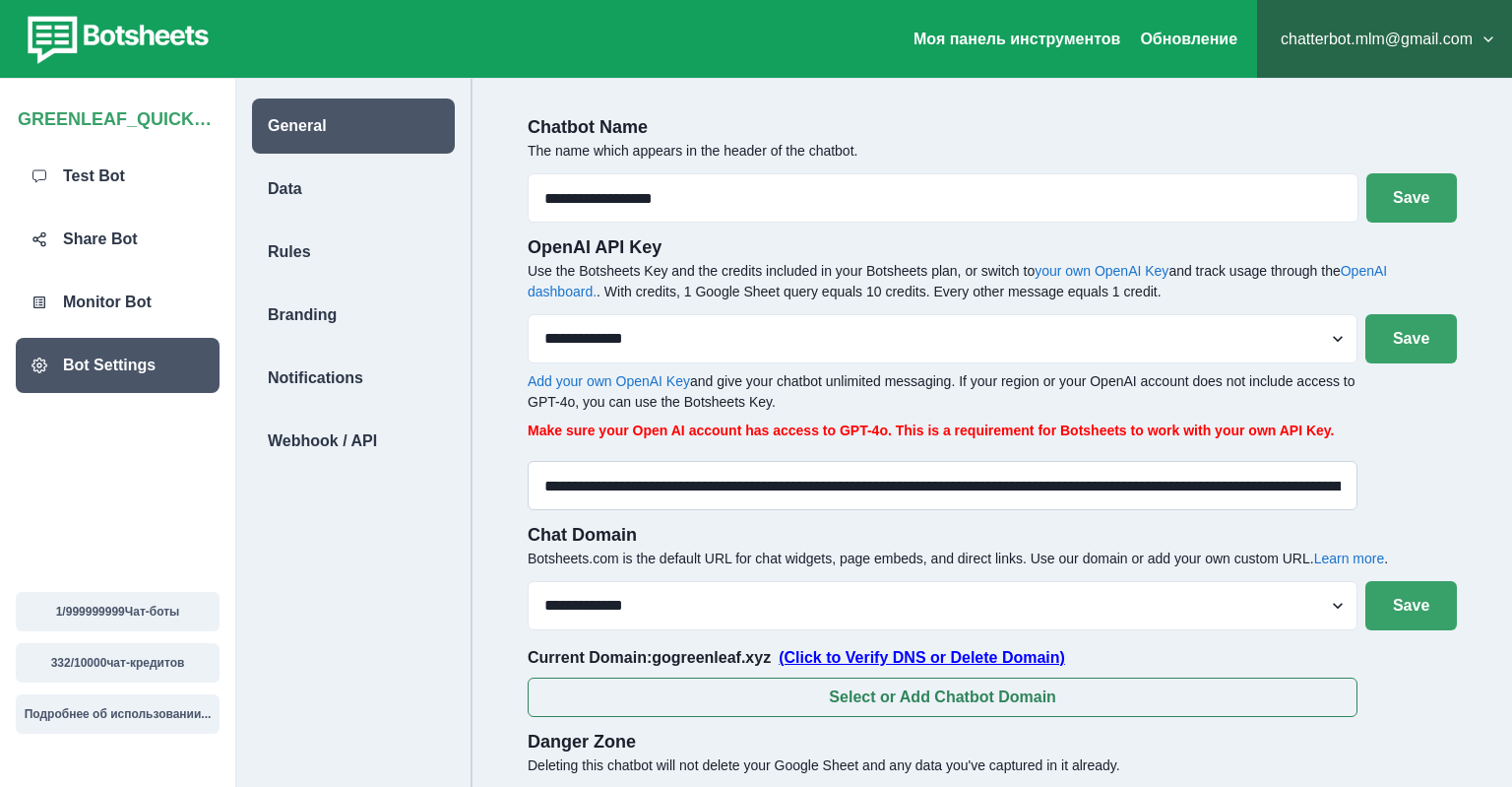 scroll, scrollTop: 79, scrollLeft: 0, axis: vertical 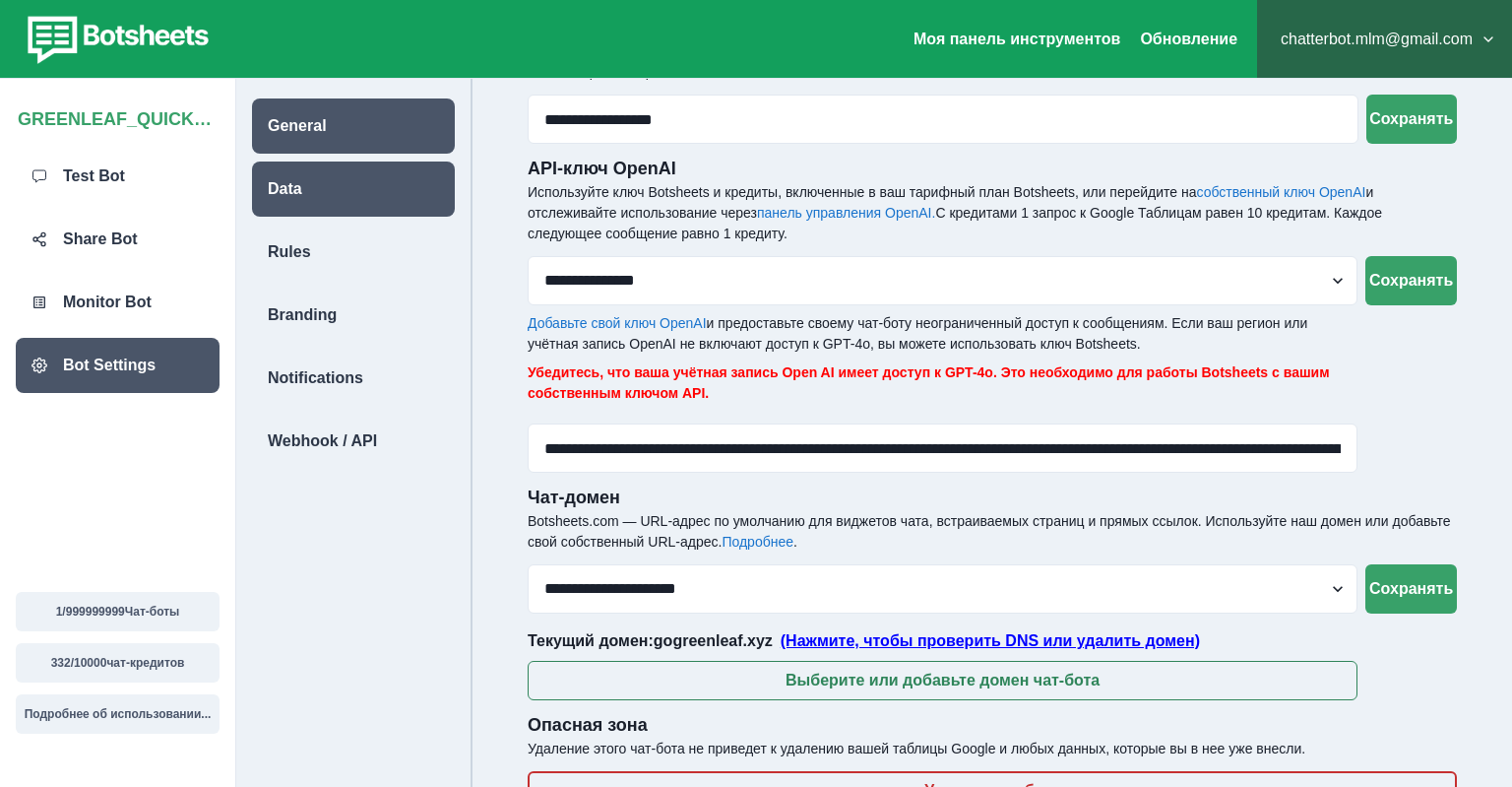 click on "Data" at bounding box center (284, 189) 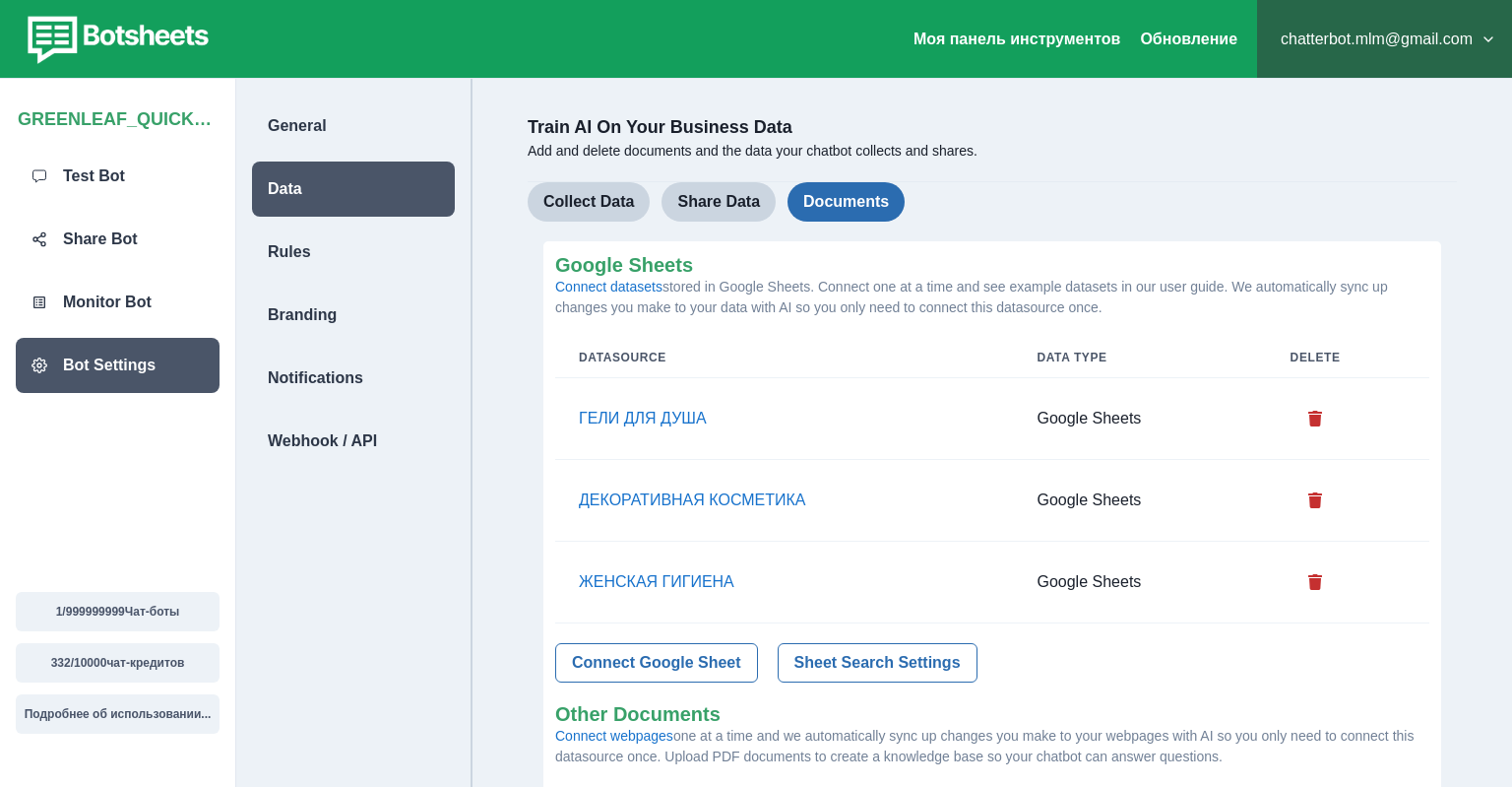 click on "Documents" at bounding box center (846, 202) 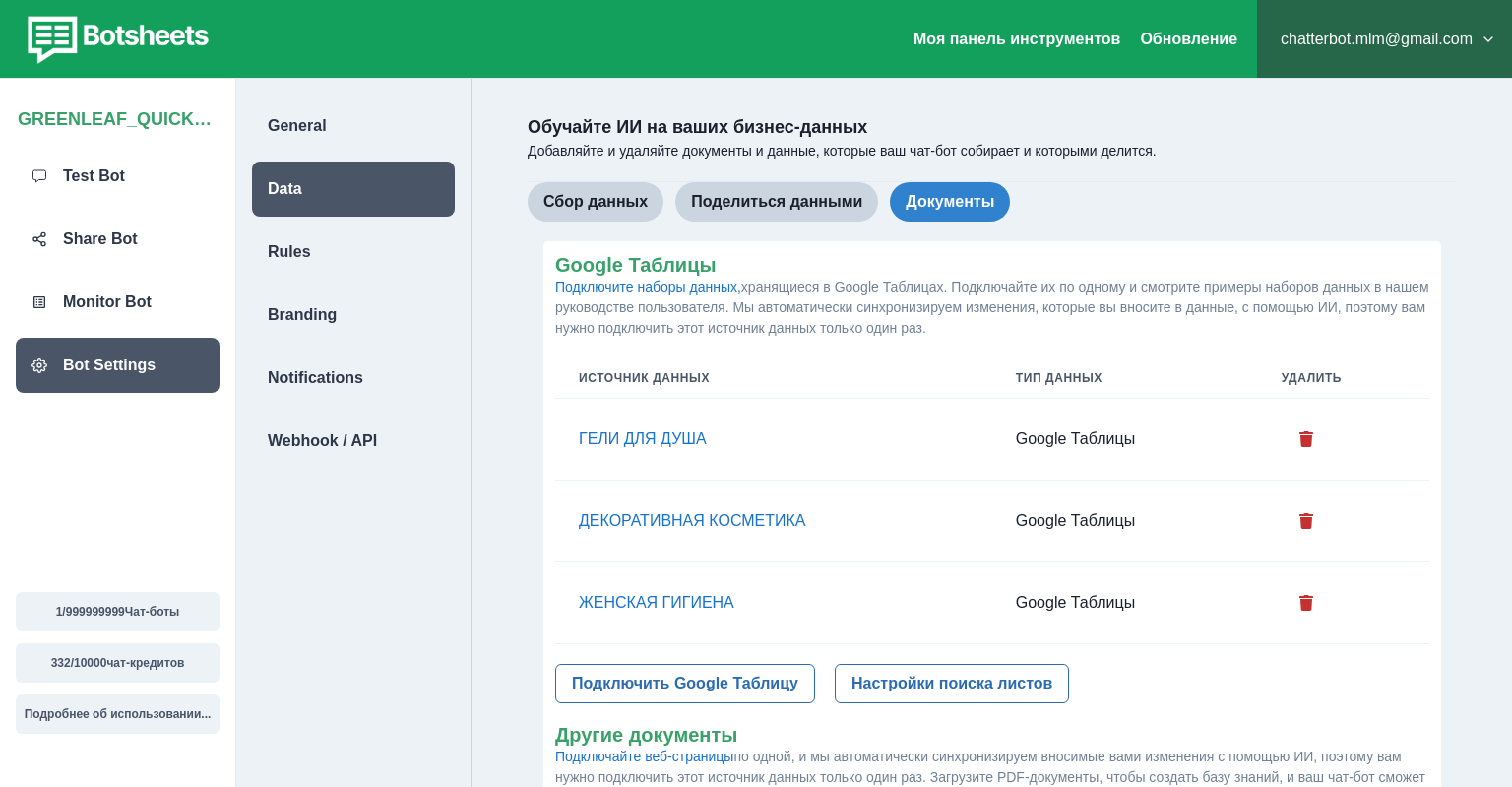 type 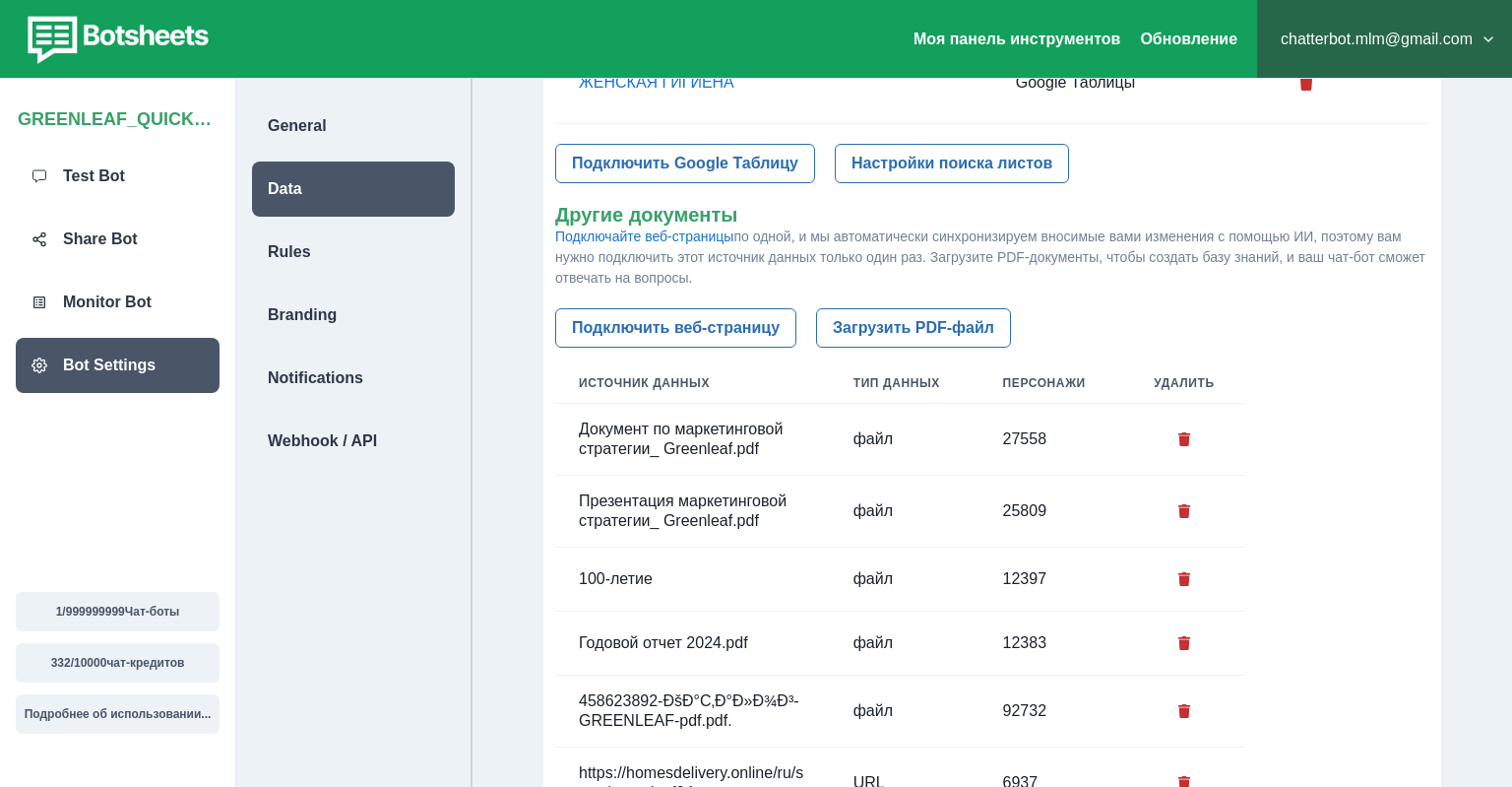 scroll, scrollTop: 623, scrollLeft: 0, axis: vertical 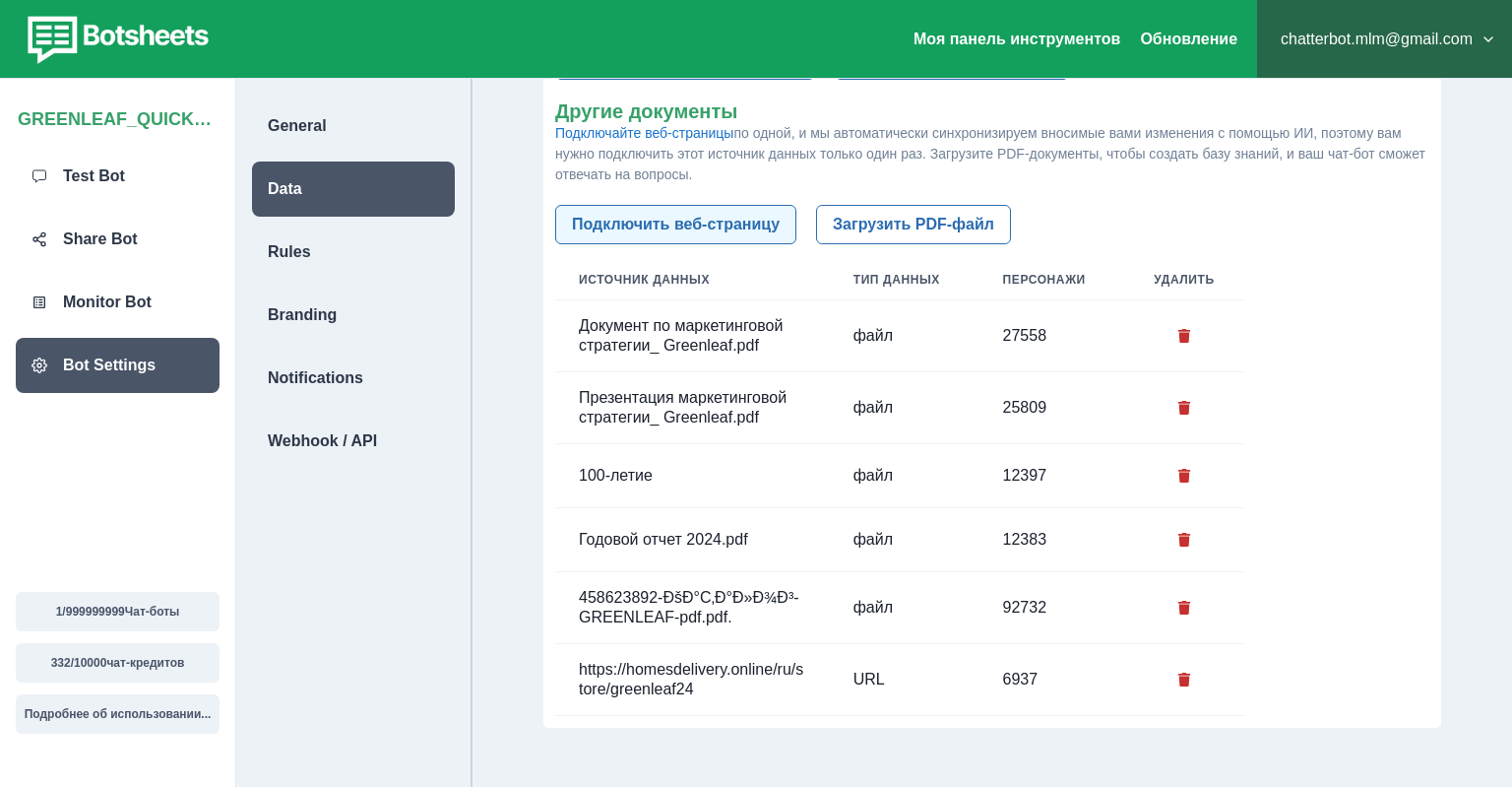 click on "Подключить веб-страницу" at bounding box center [675, 225] 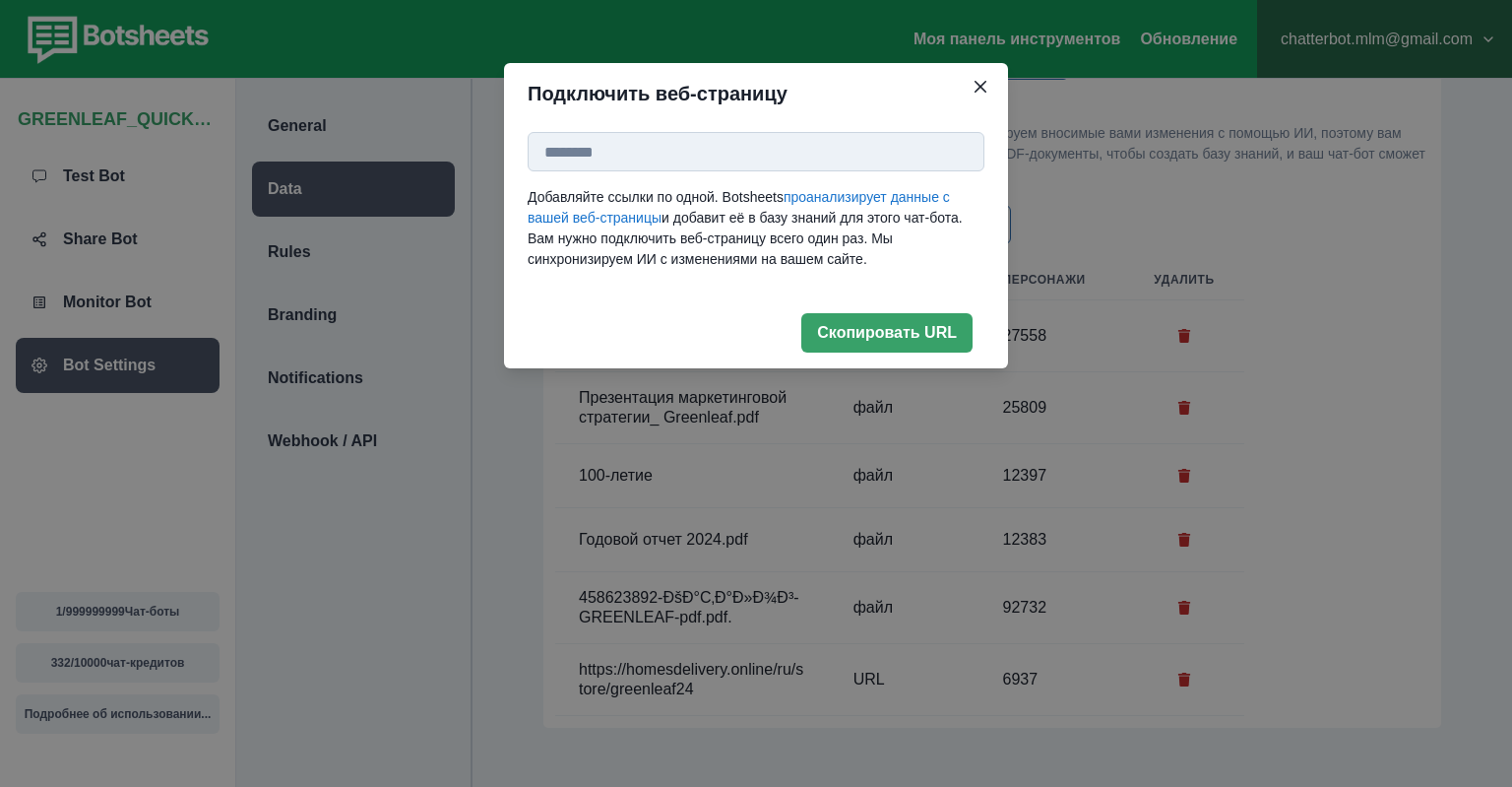 paste on "**********" 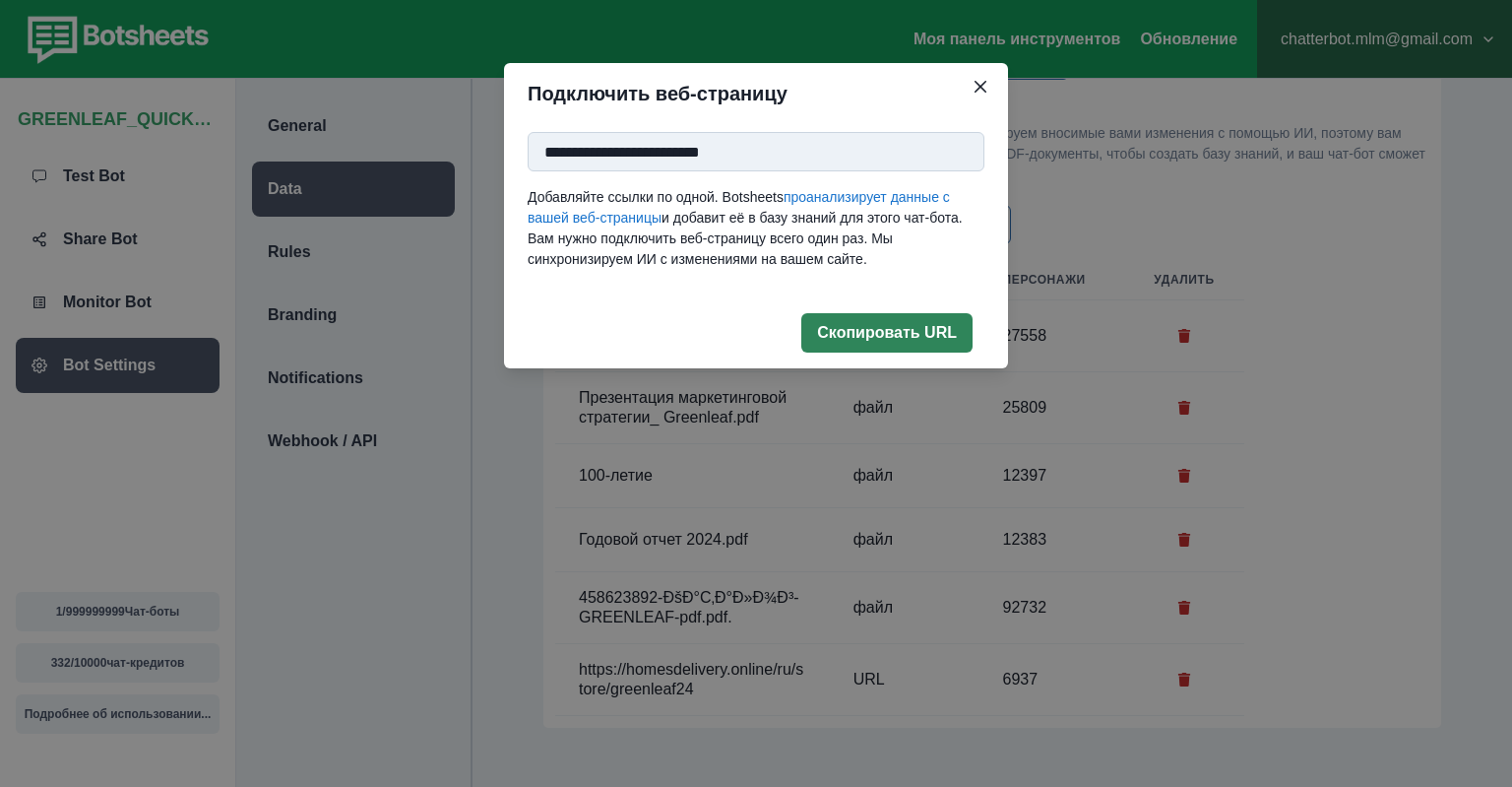 type on "**********" 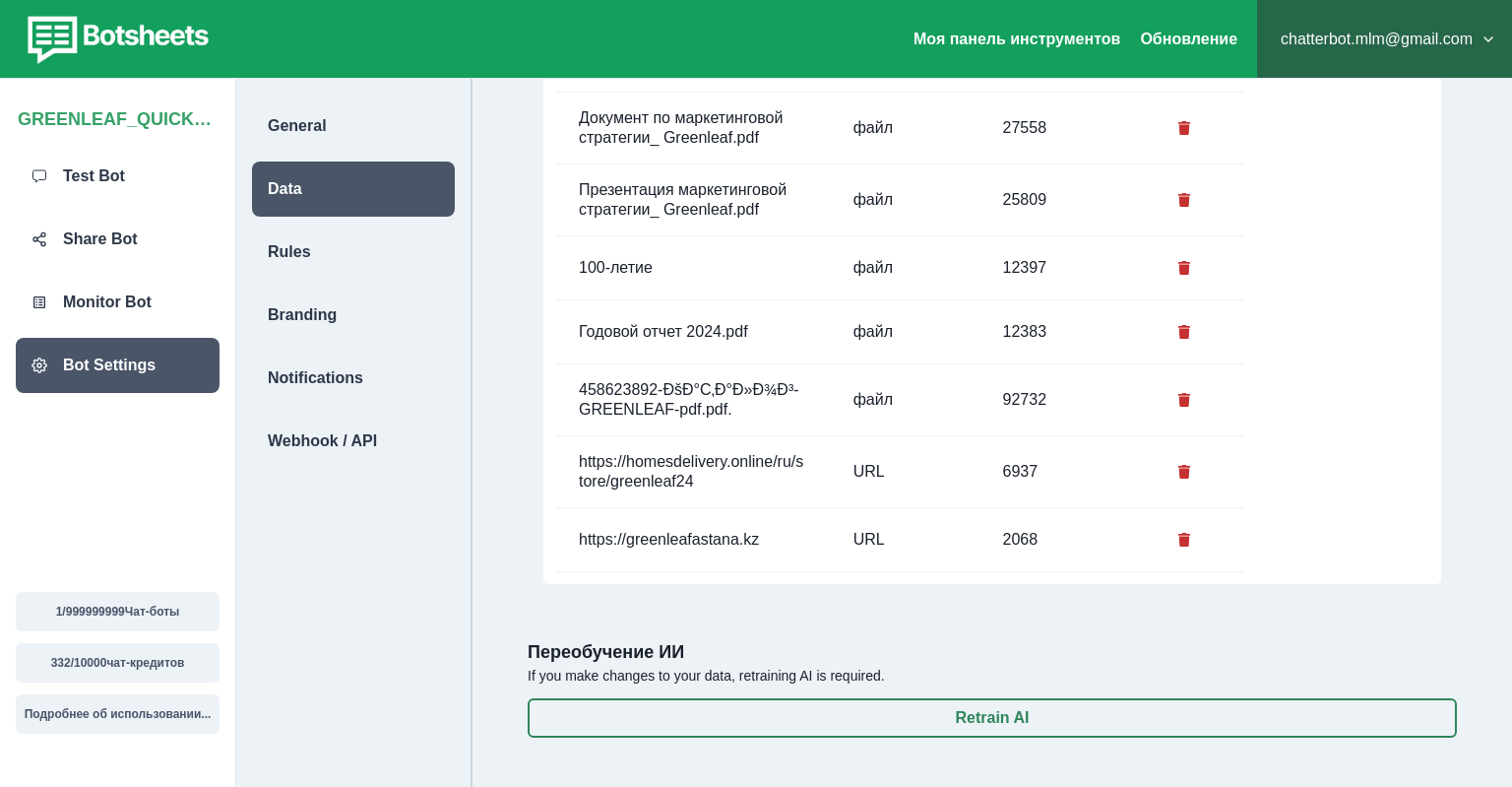 scroll, scrollTop: 834, scrollLeft: 0, axis: vertical 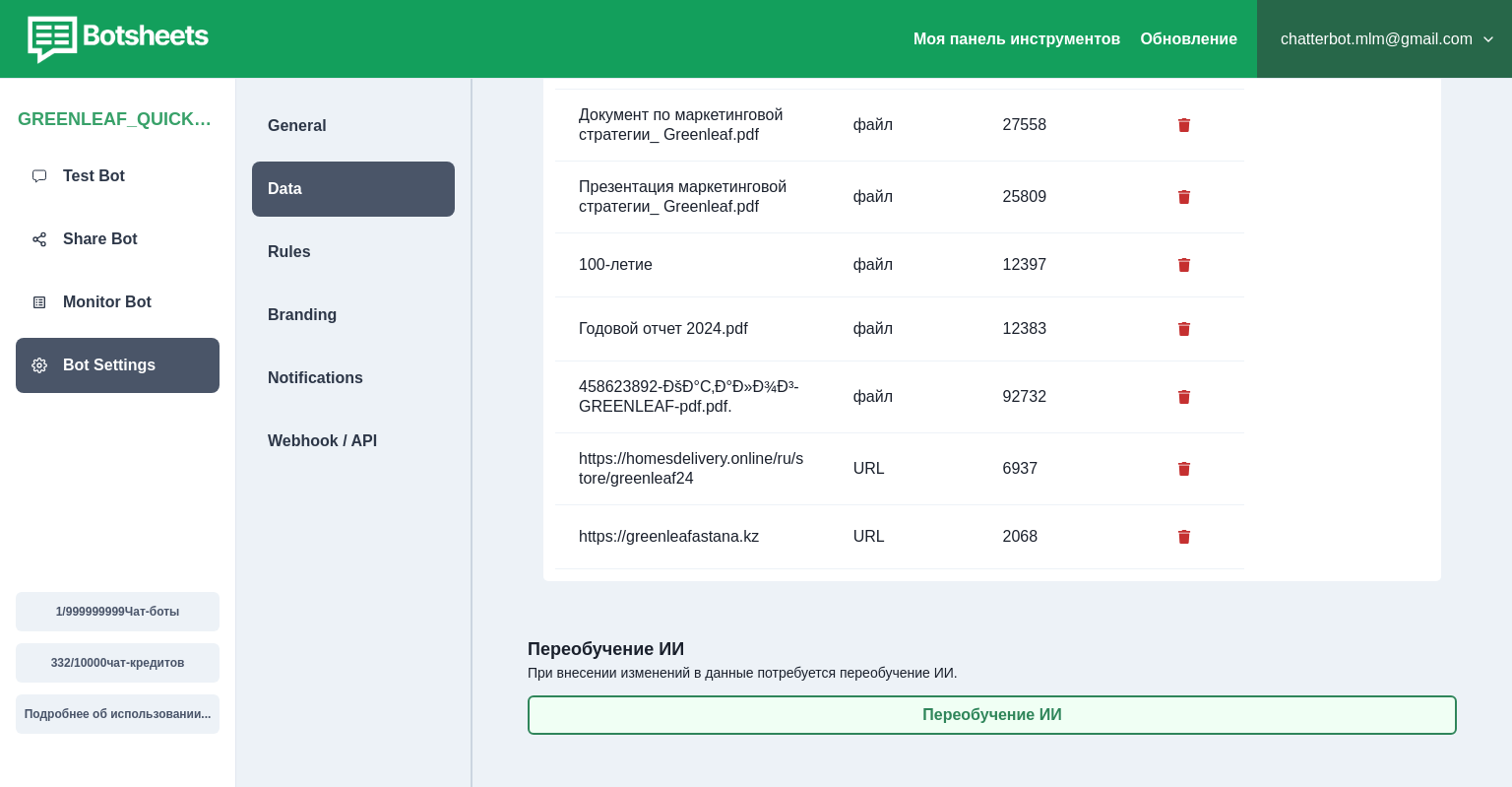 click on "Переобучение ИИ" at bounding box center [992, 715] 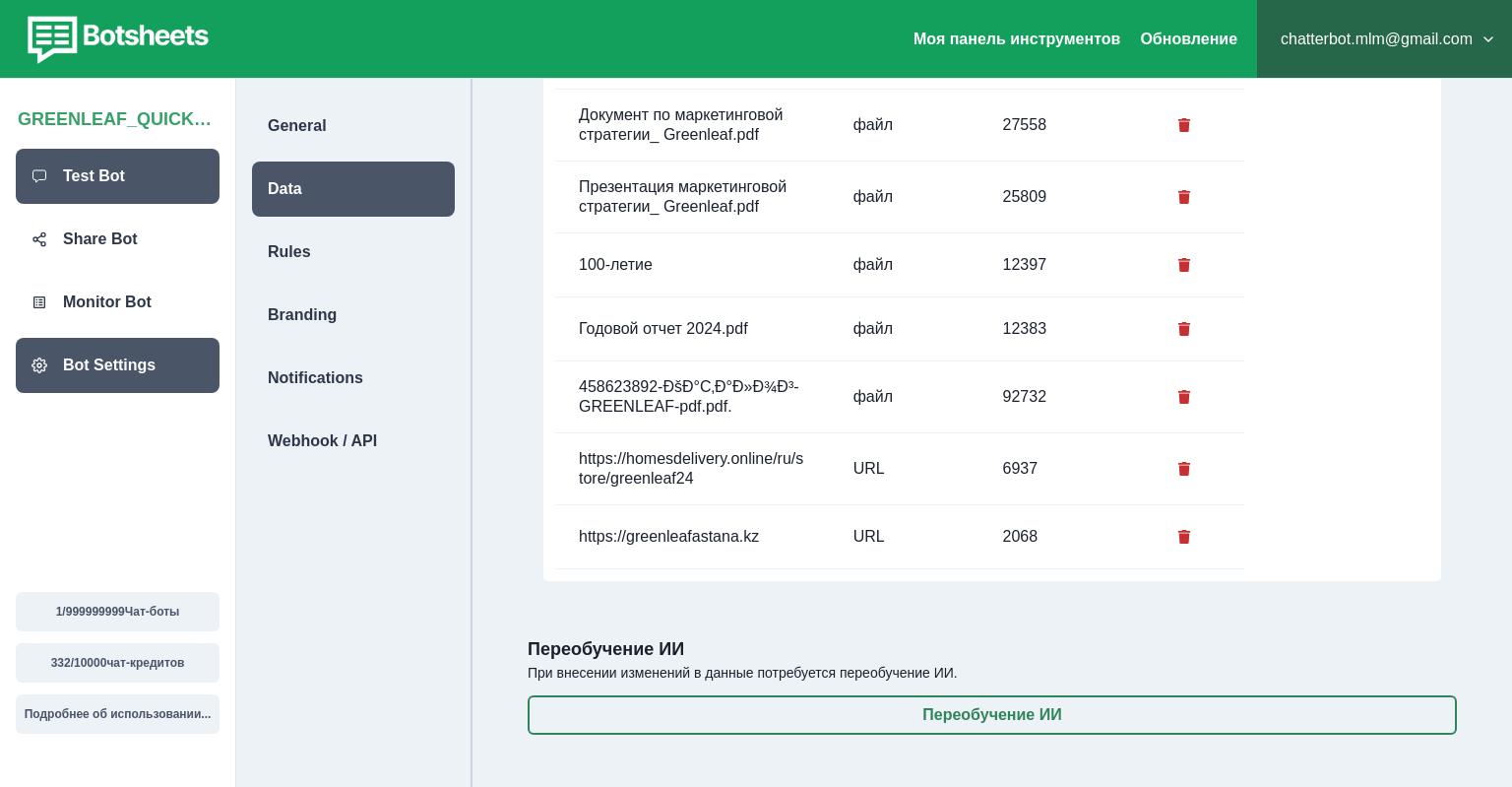 click on "Test Bot" at bounding box center (94, 176) 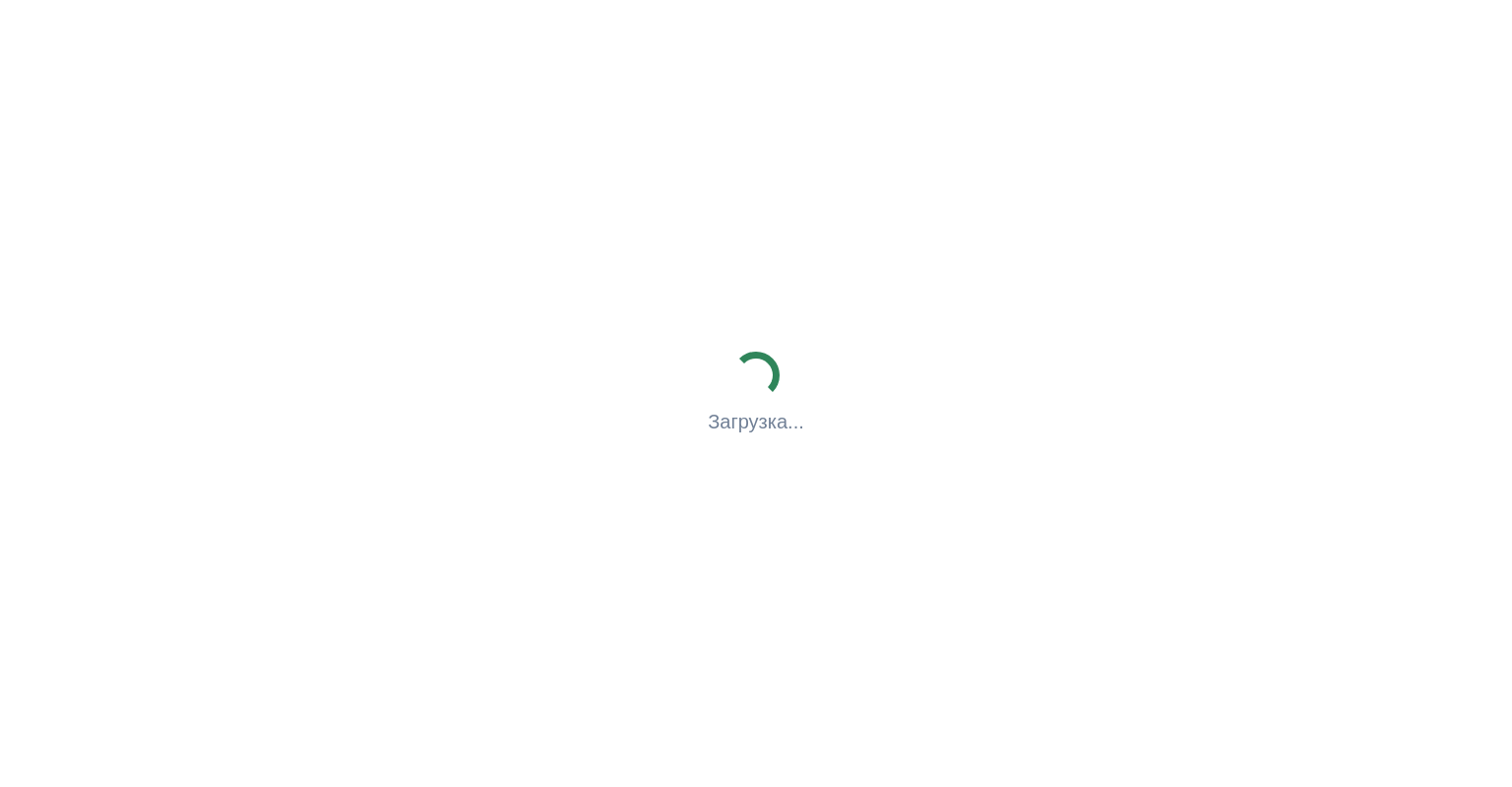 scroll, scrollTop: 0, scrollLeft: 0, axis: both 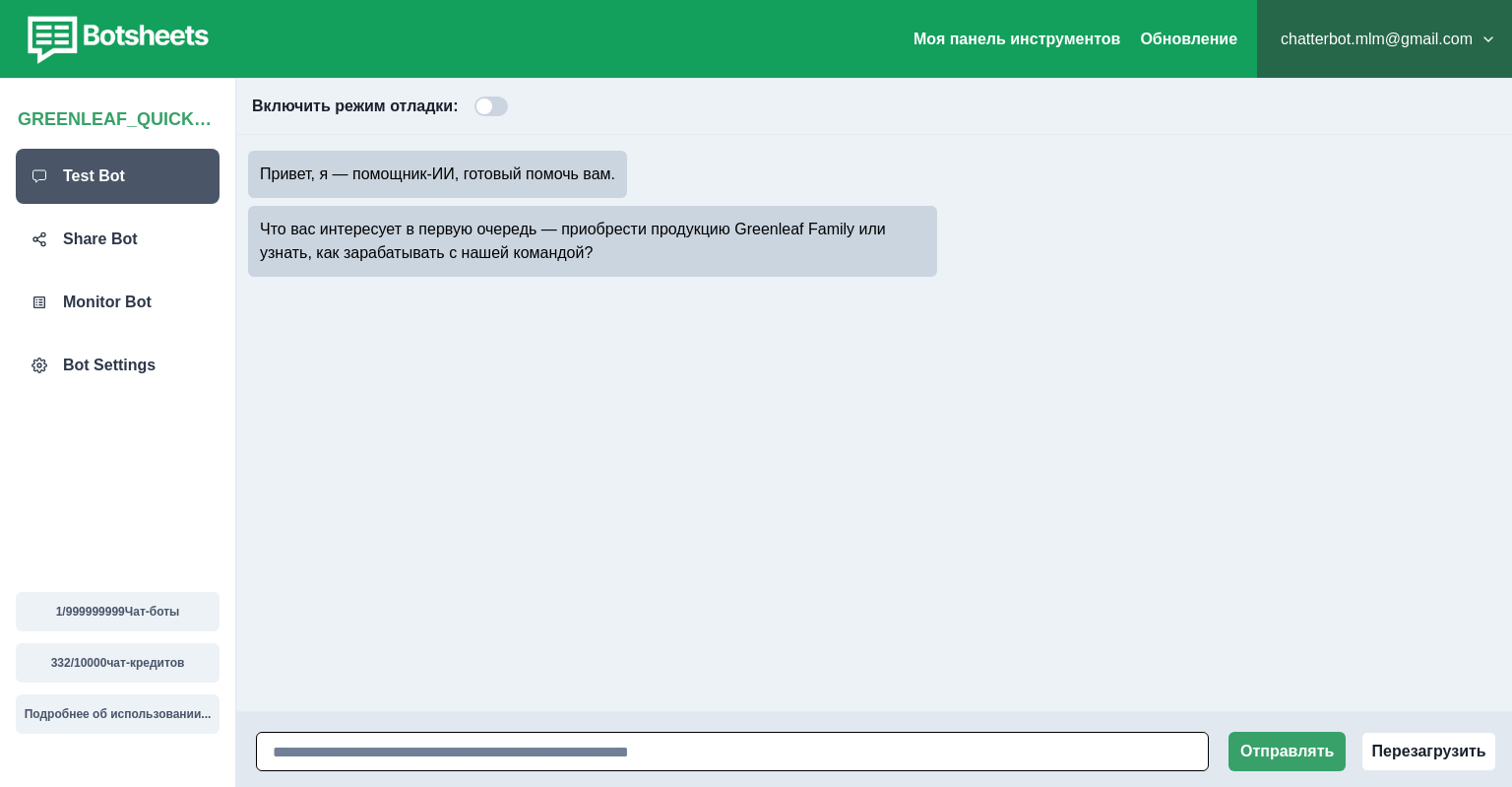click at bounding box center [732, 752] 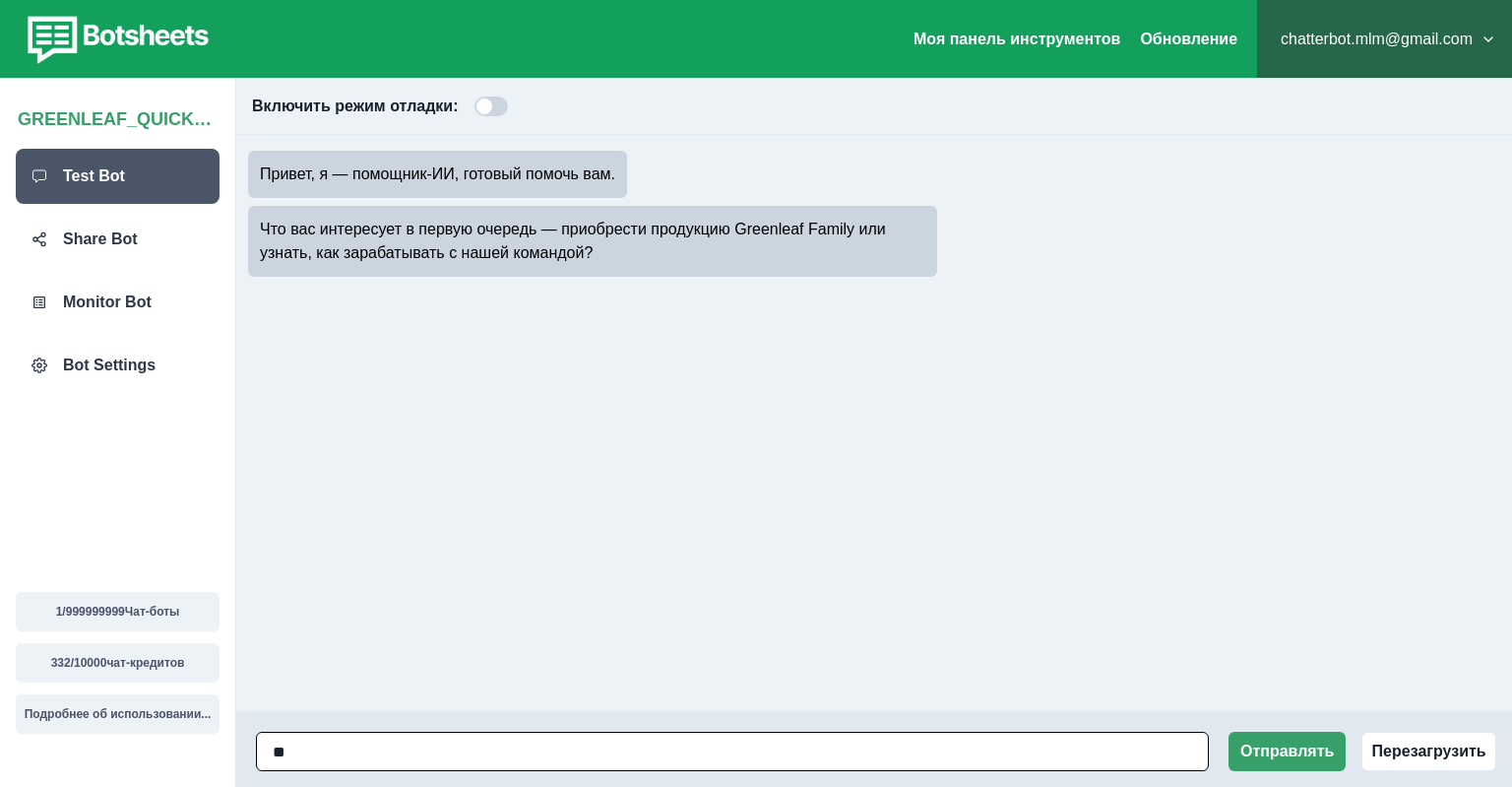 type on "*" 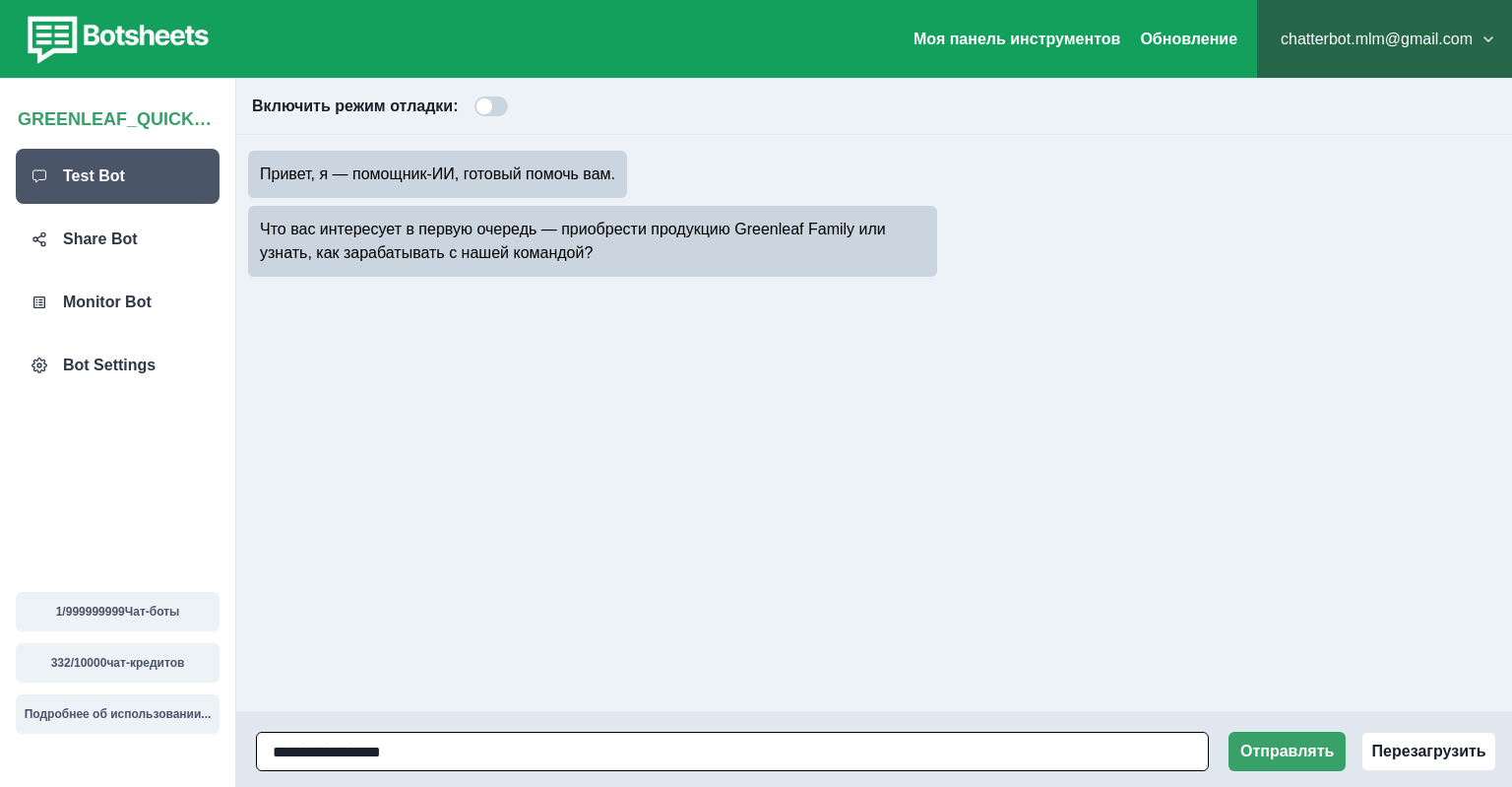 type on "**********" 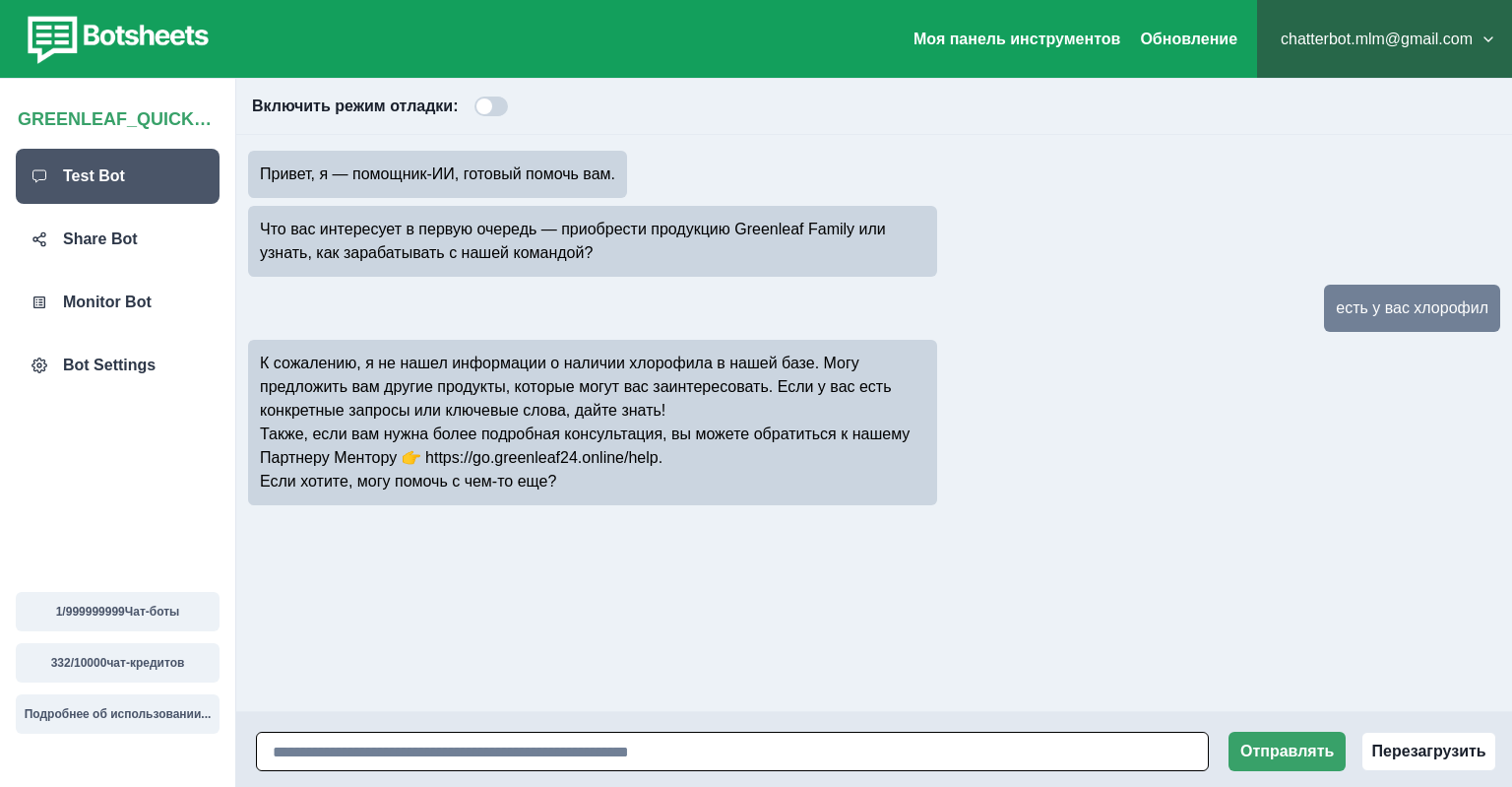 click at bounding box center [732, 752] 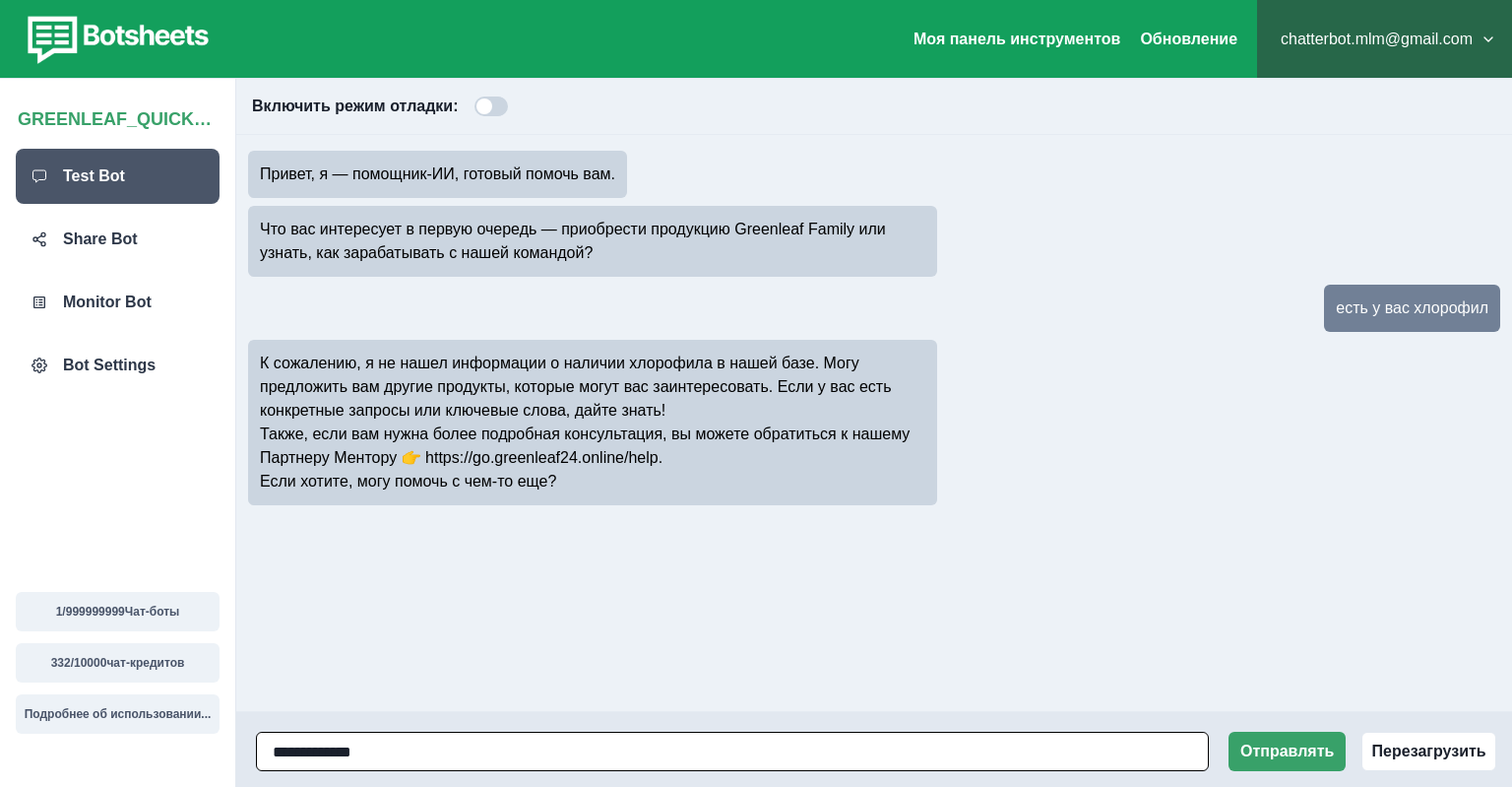 type on "**********" 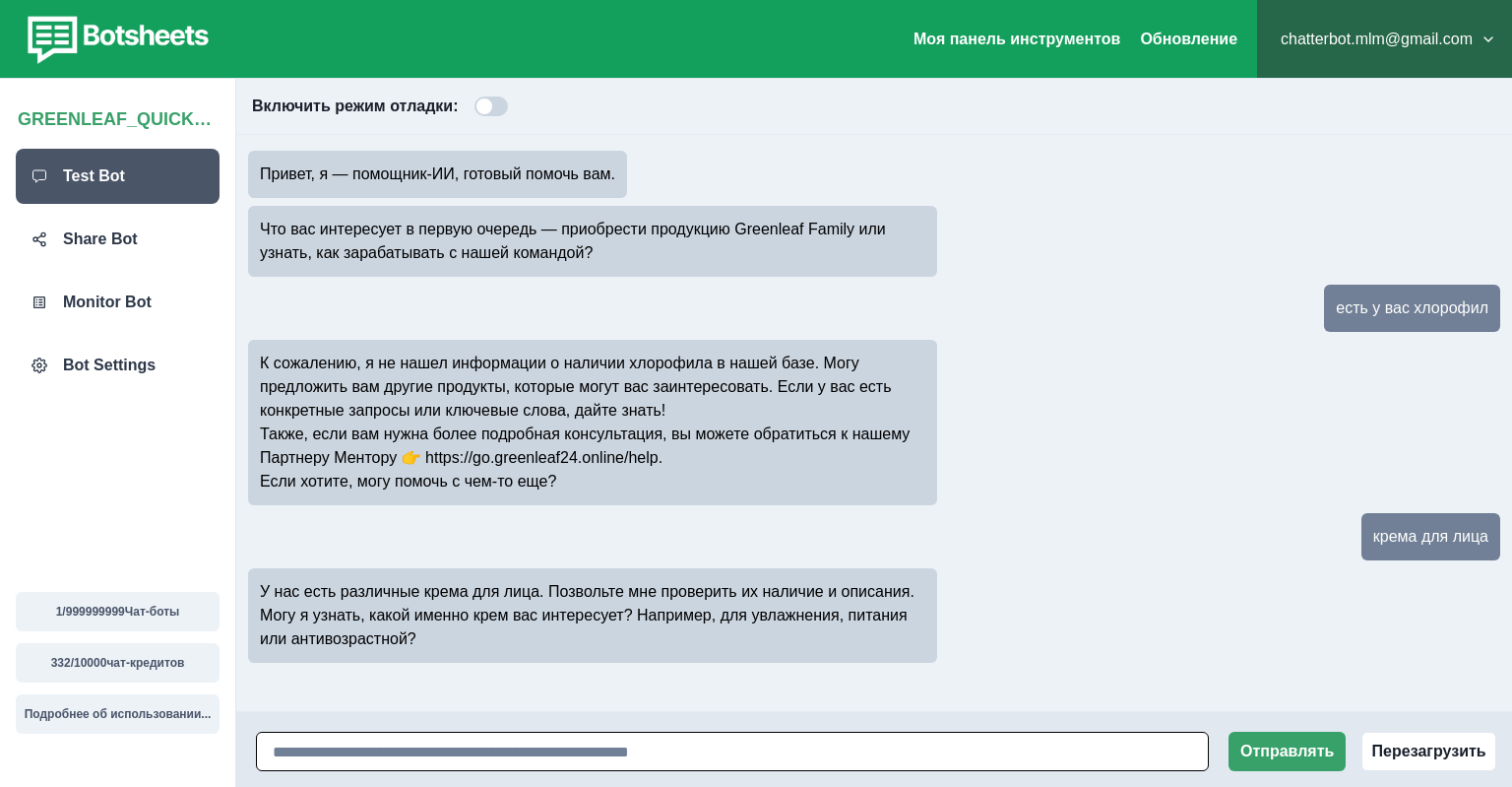 click at bounding box center (732, 752) 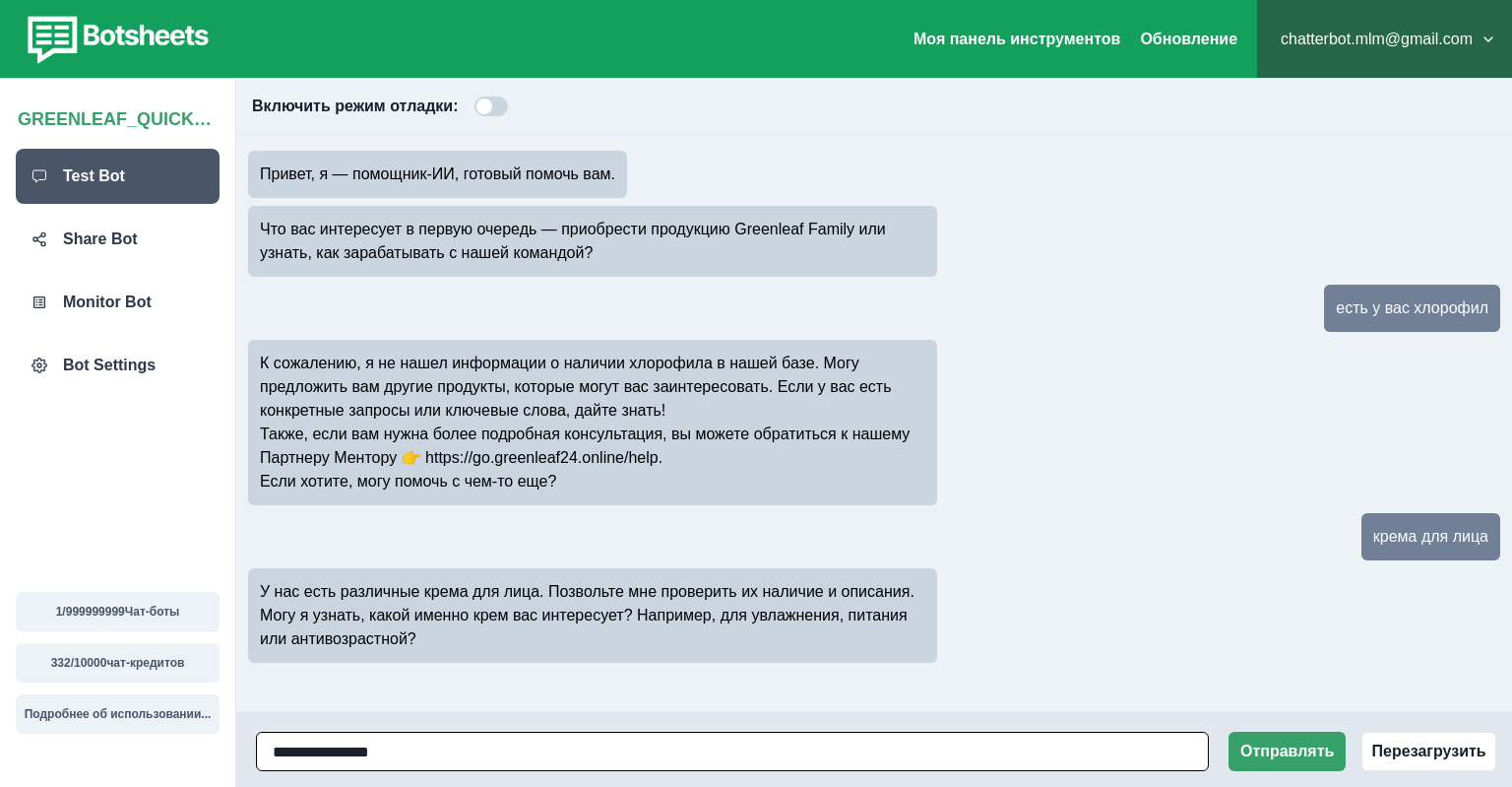 type on "**********" 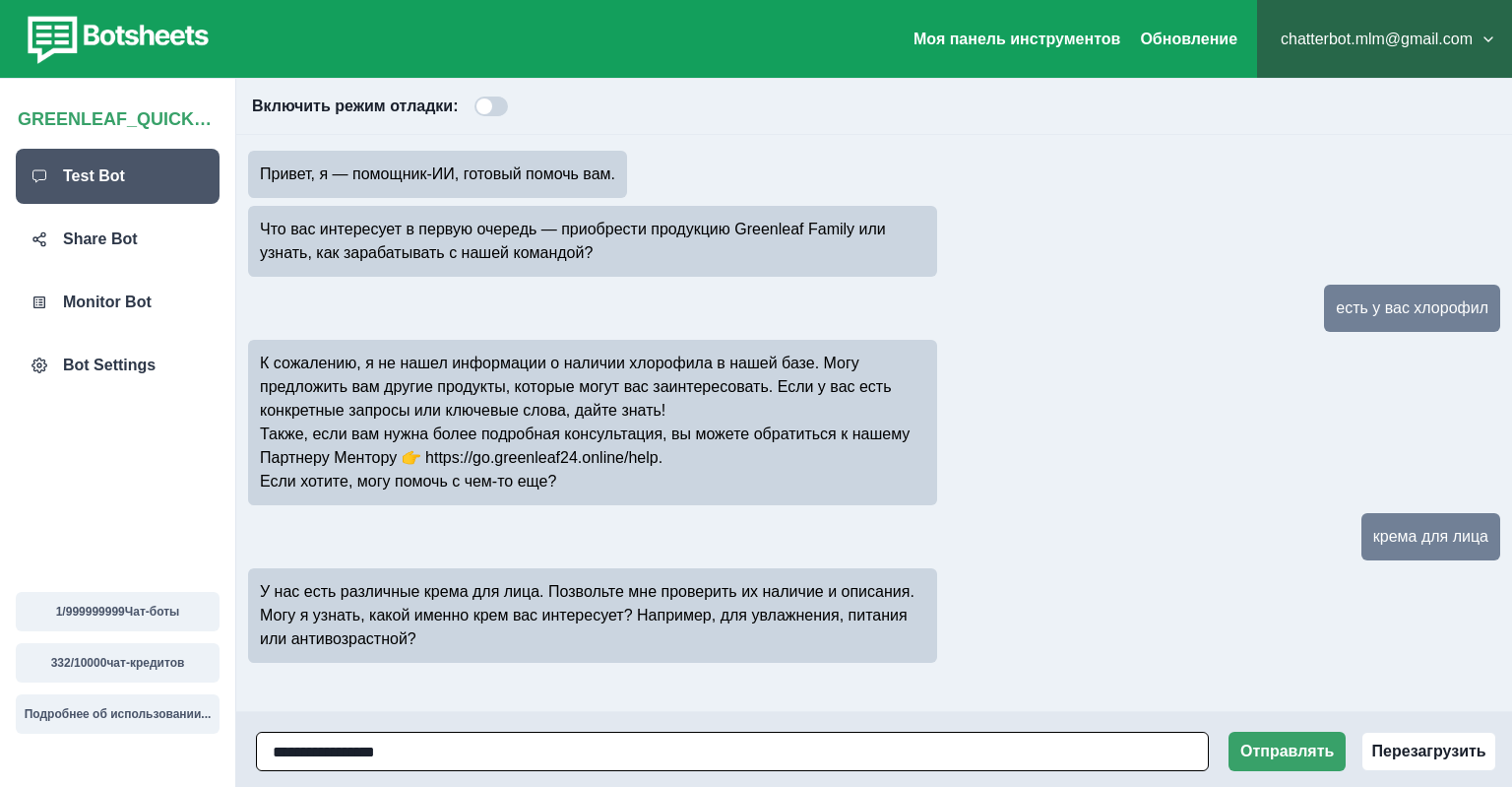 type 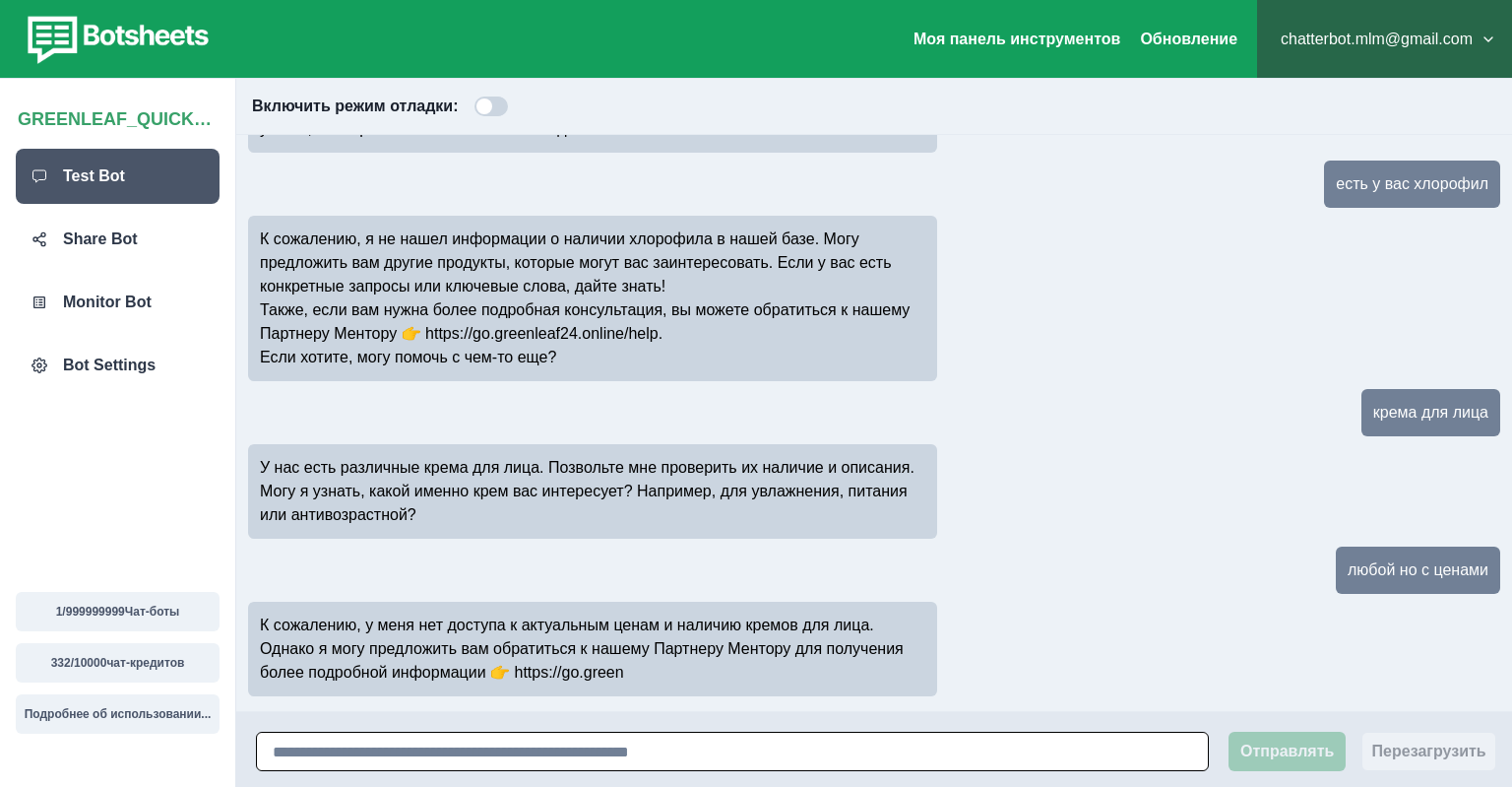 scroll, scrollTop: 148, scrollLeft: 0, axis: vertical 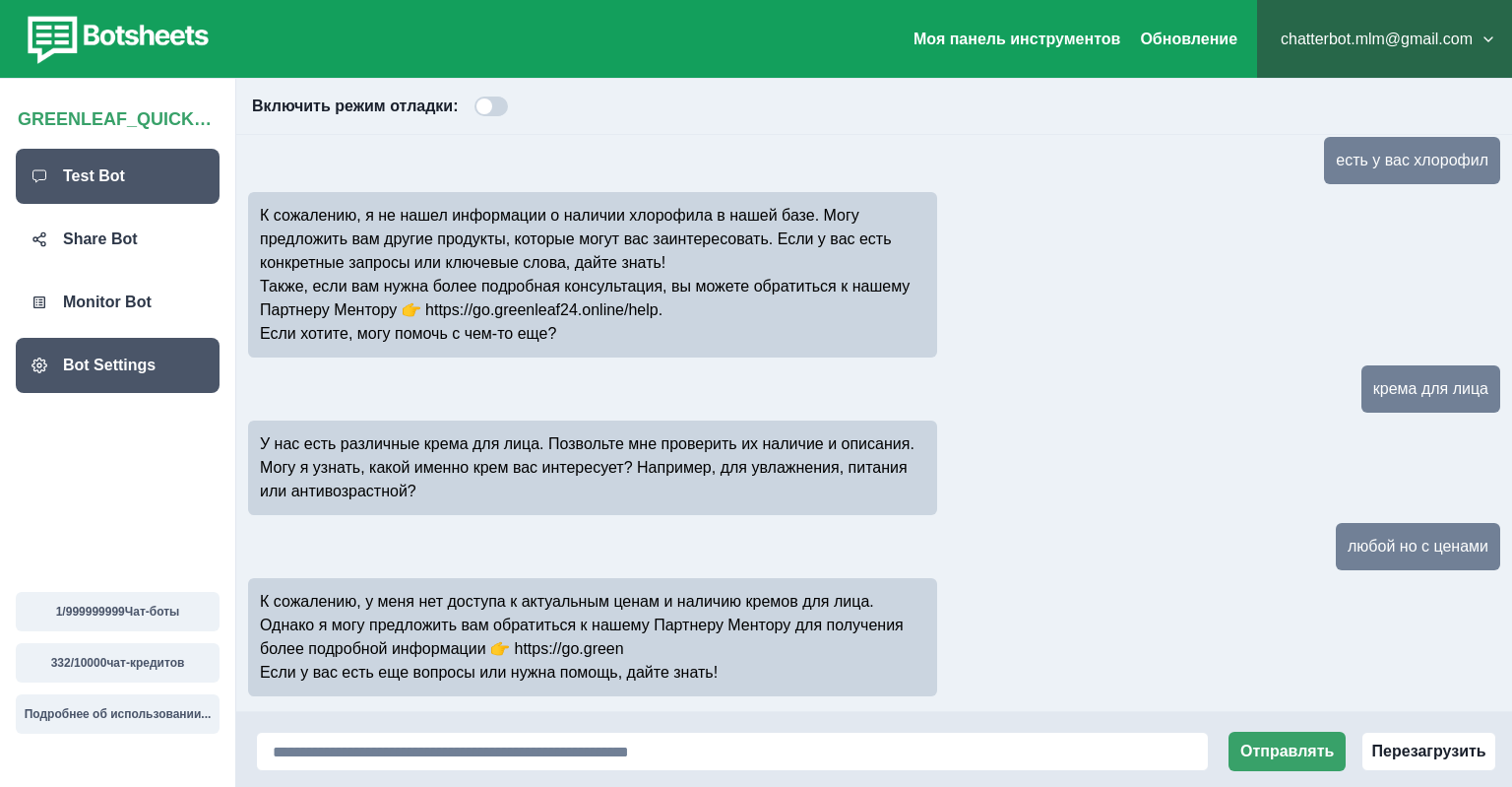 click on "Bot Settings" at bounding box center [109, 365] 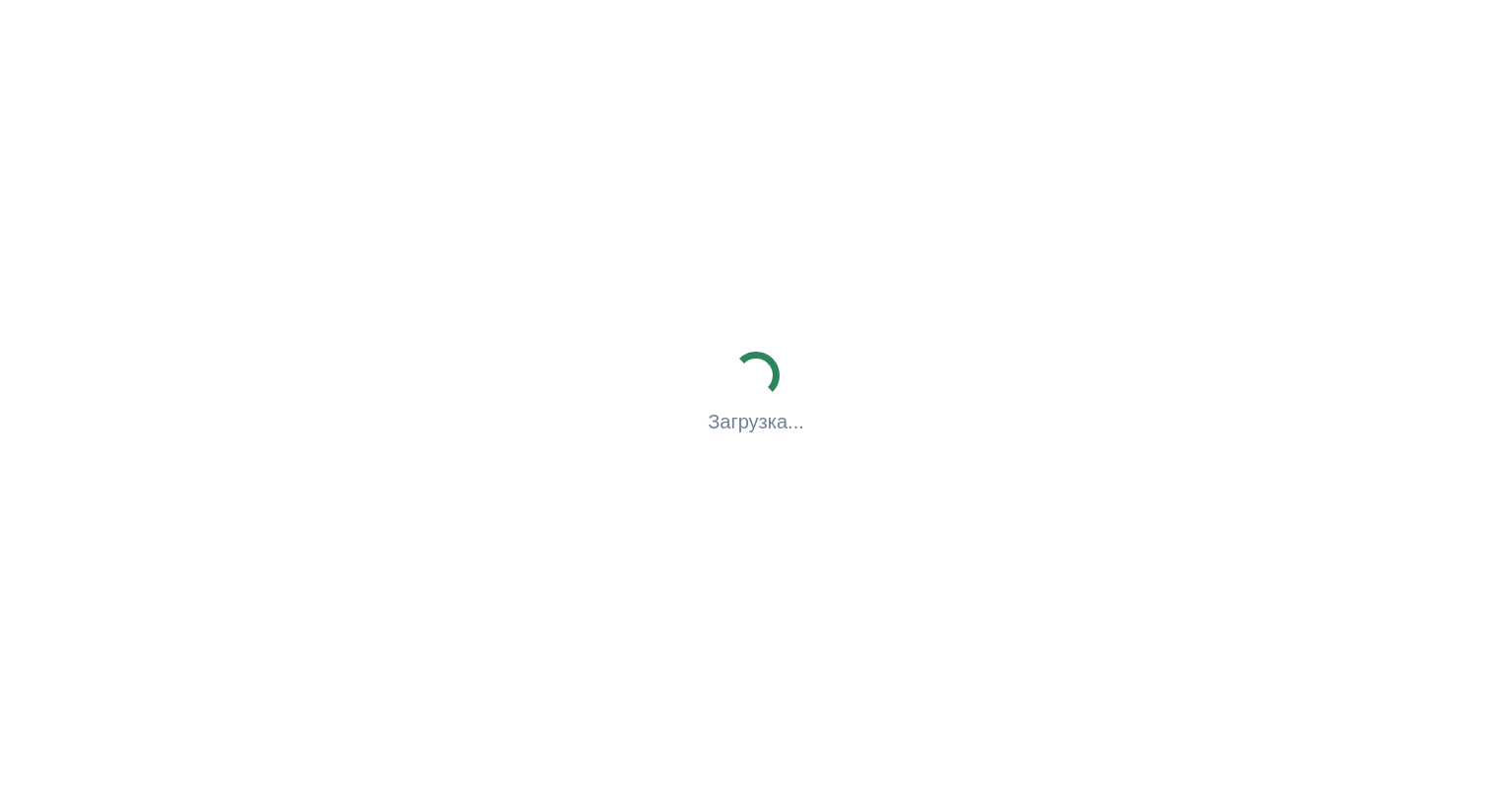 scroll, scrollTop: 0, scrollLeft: 0, axis: both 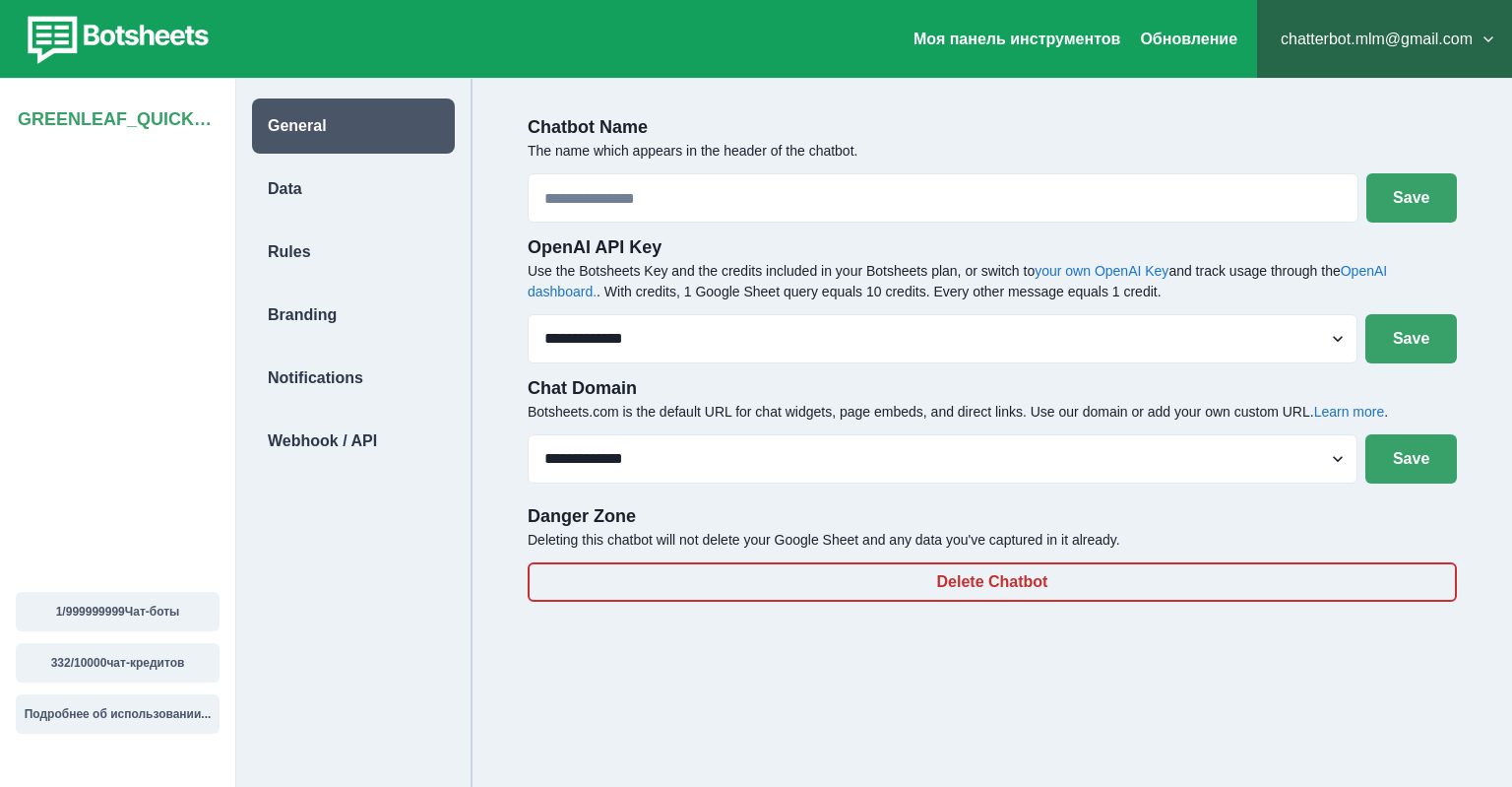 type on "**********" 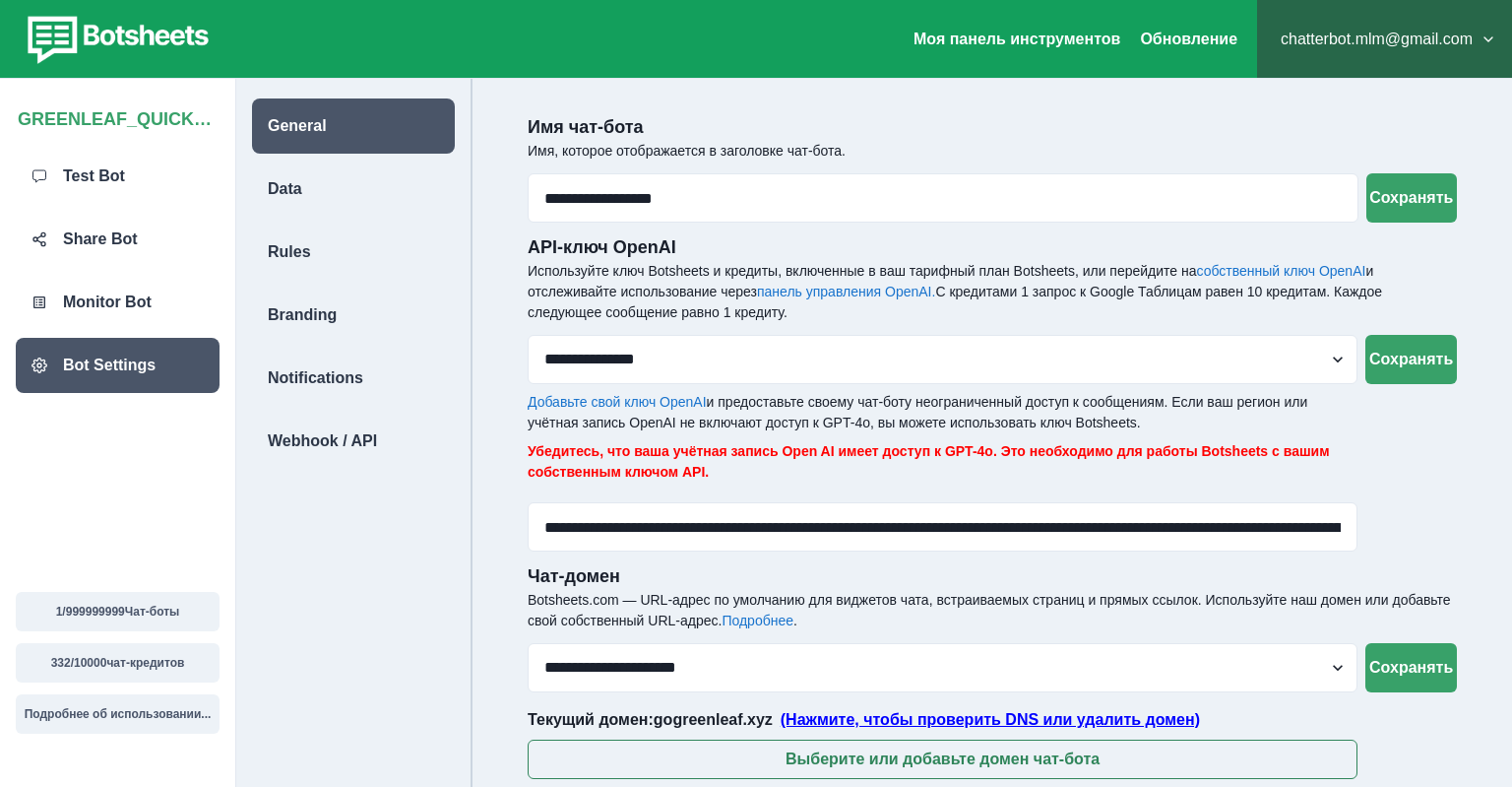 scroll, scrollTop: 102, scrollLeft: 0, axis: vertical 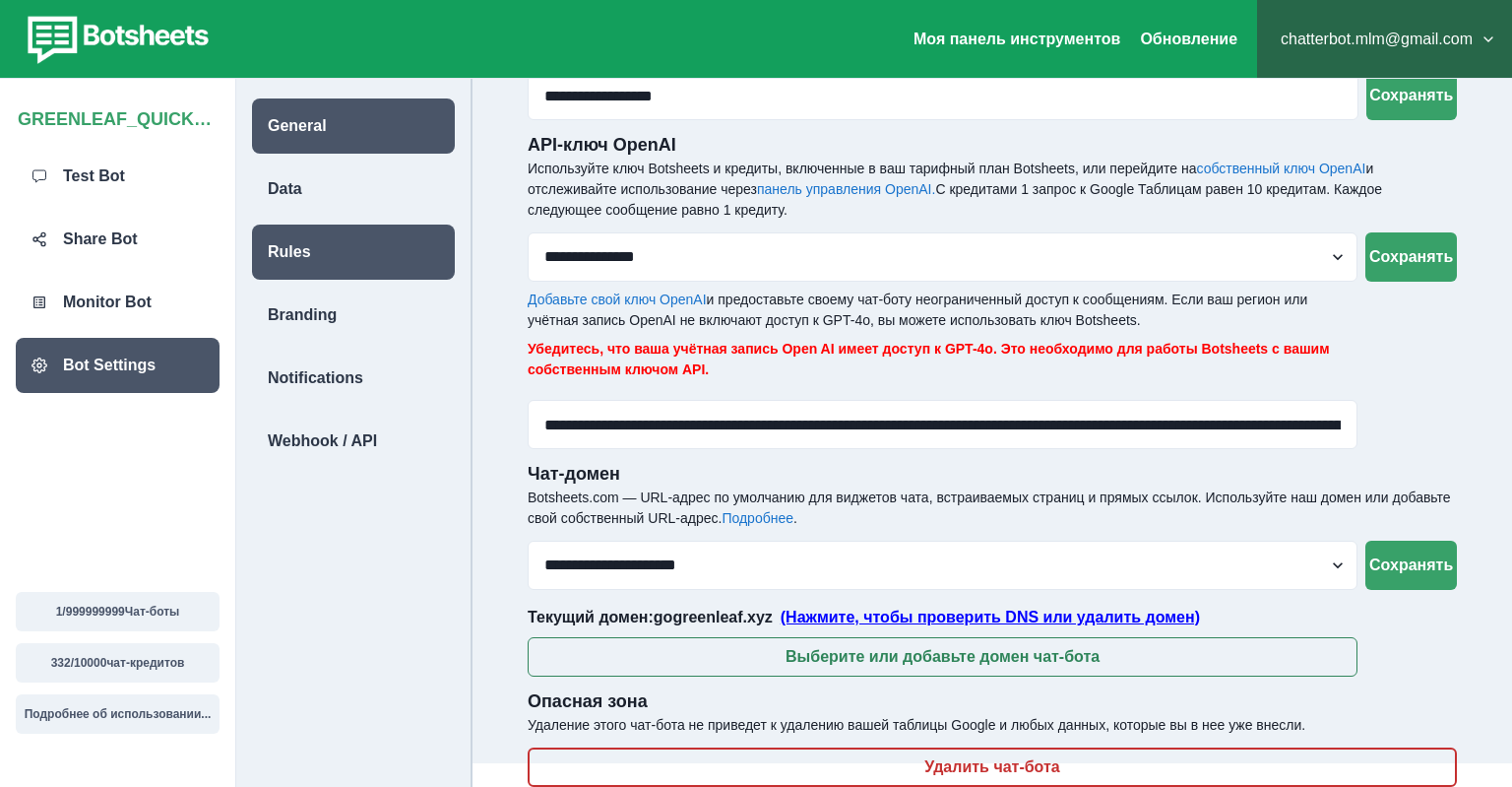 click on "Rules" at bounding box center (289, 252) 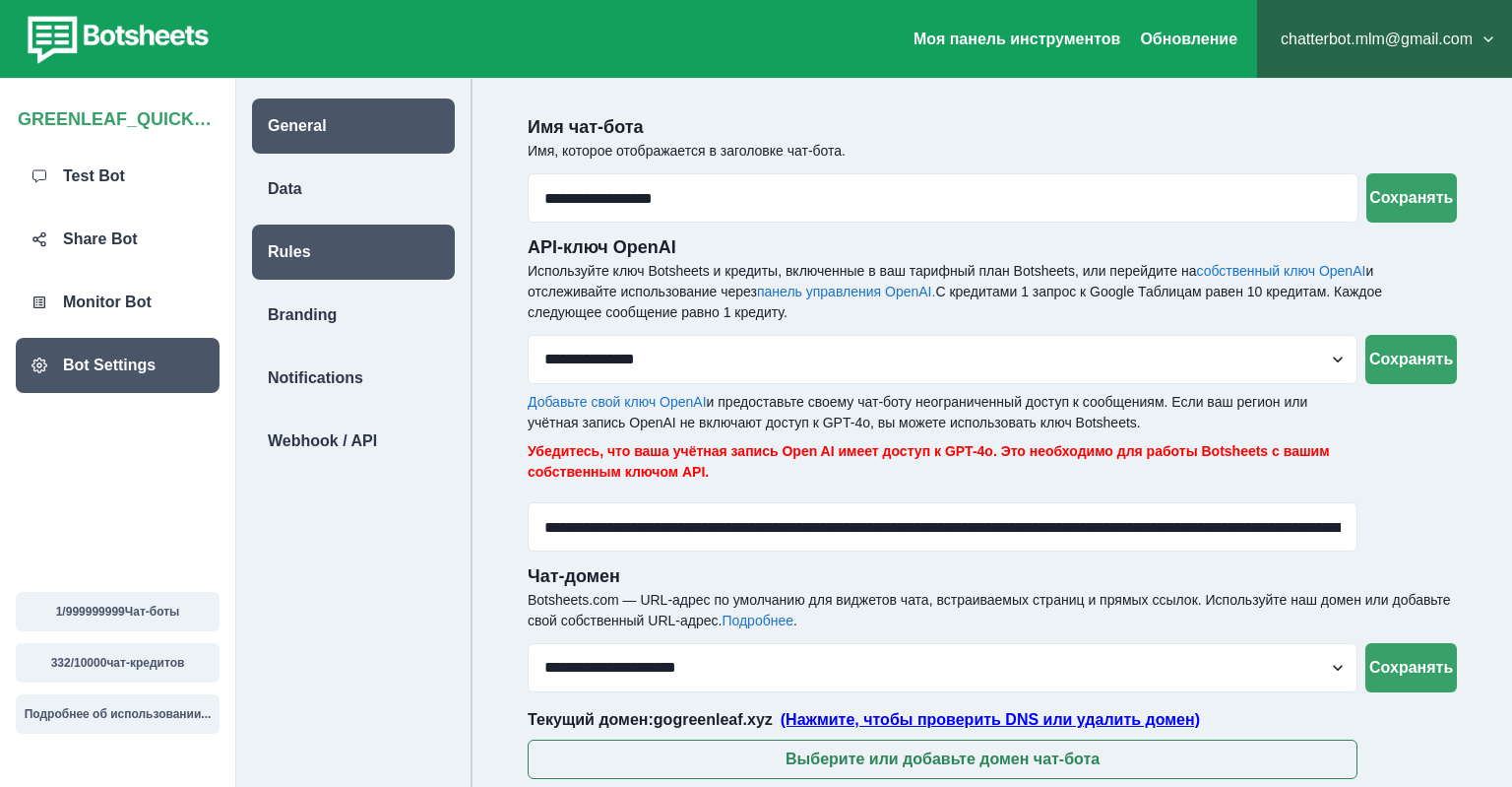 select on "***" 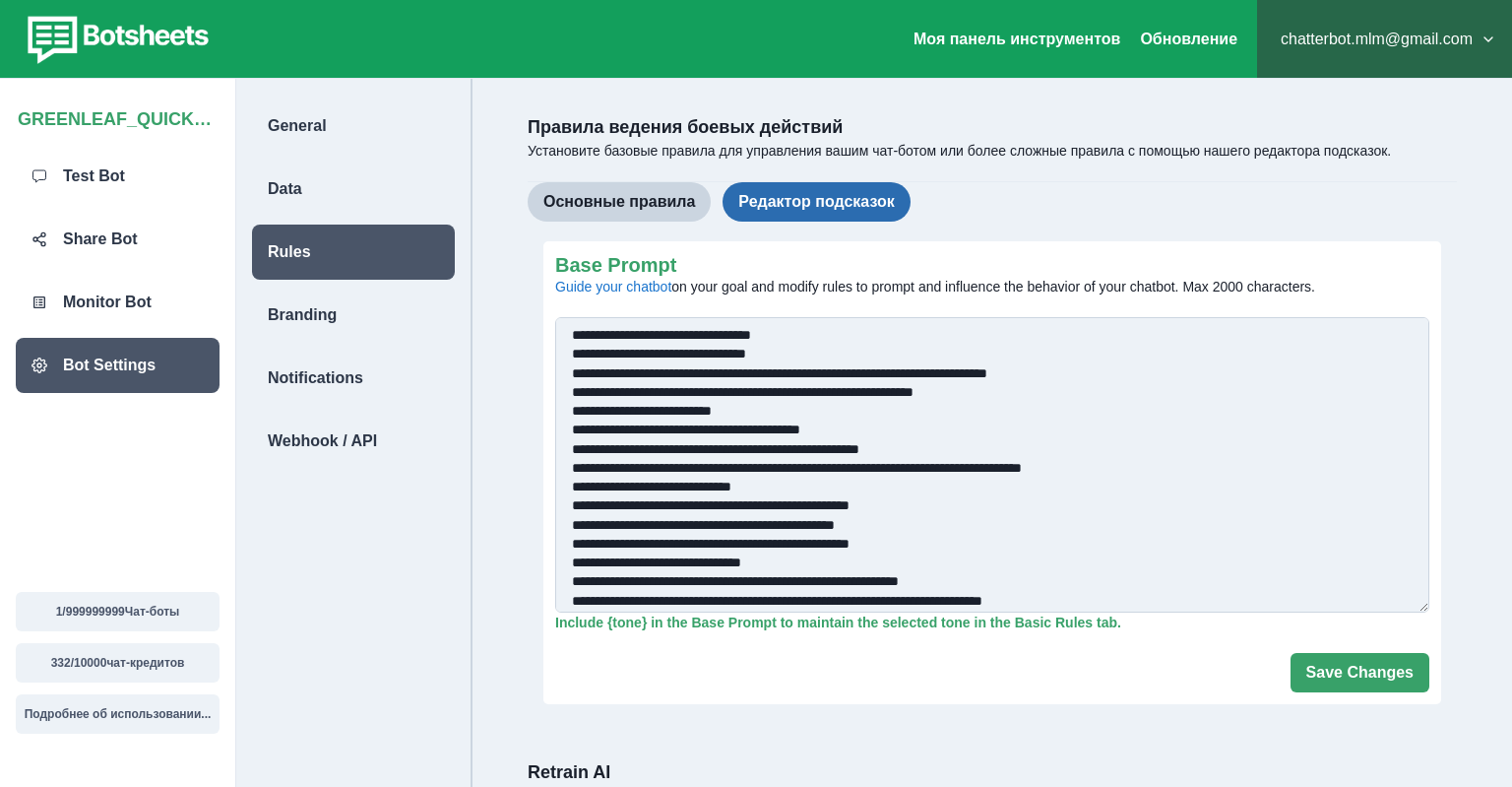 click on "Редактор подсказок" at bounding box center [816, 202] 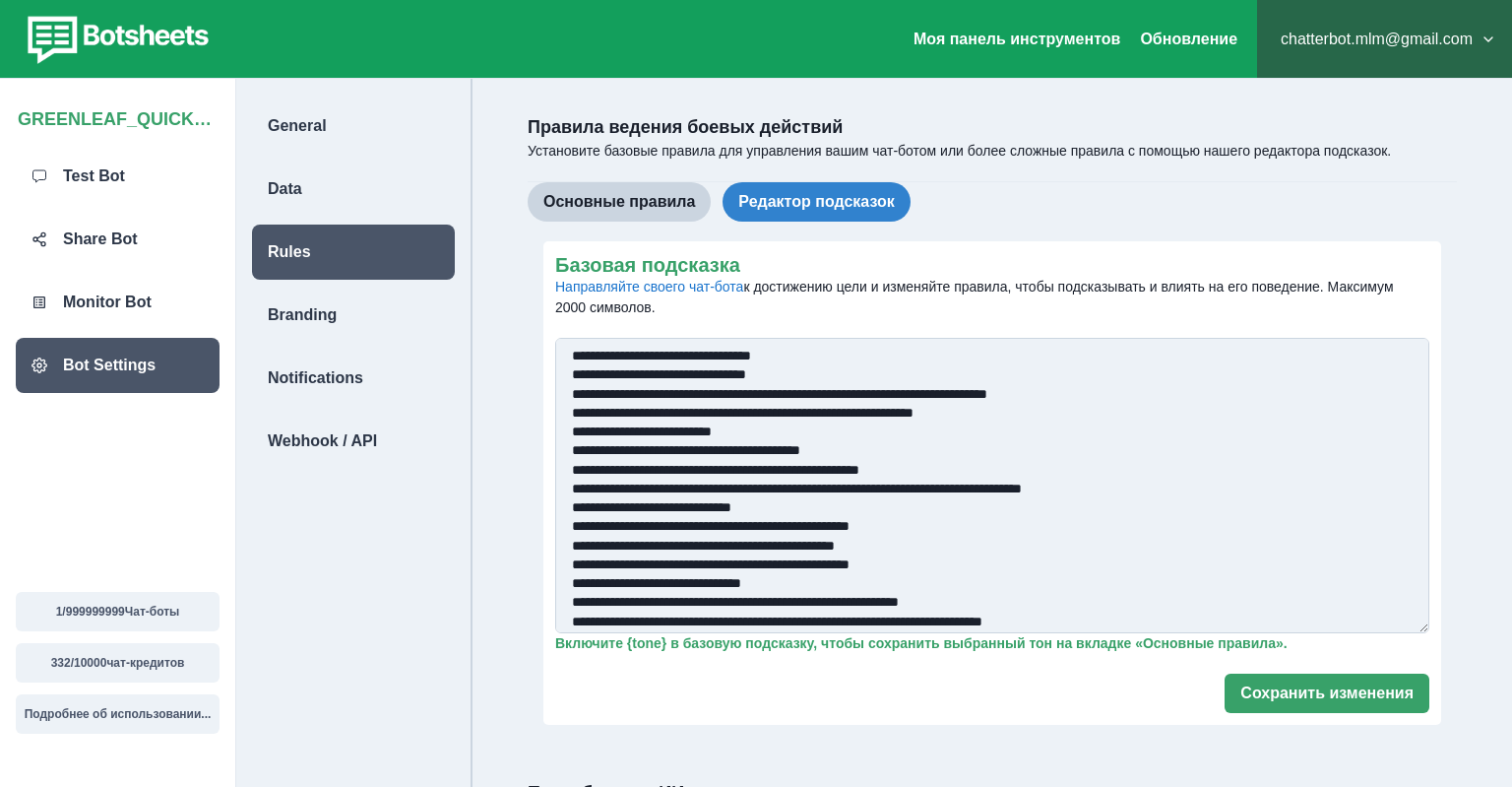 scroll, scrollTop: 138, scrollLeft: 0, axis: vertical 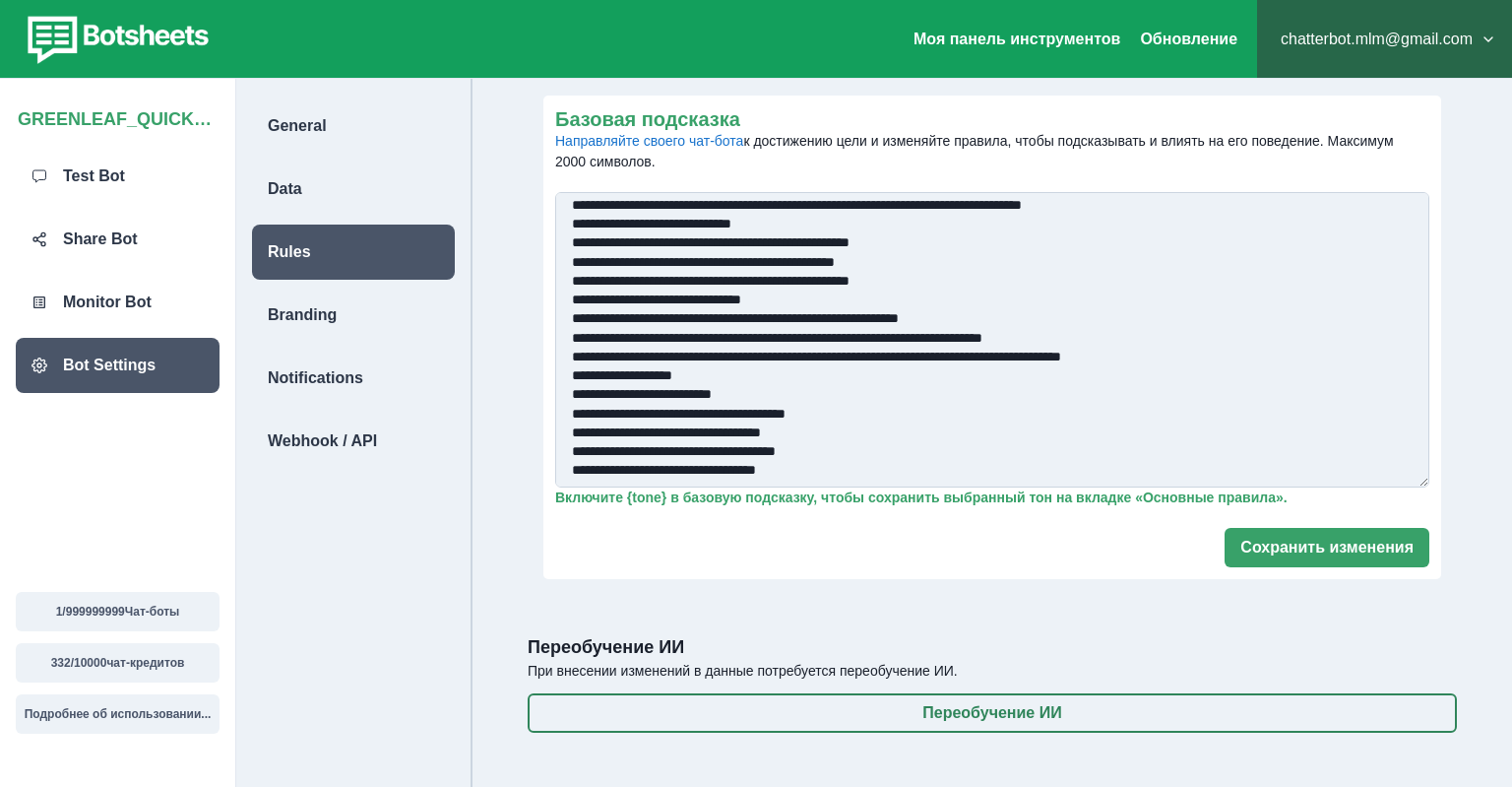 drag, startPoint x: 568, startPoint y: 349, endPoint x: 1189, endPoint y: 644, distance: 687.5071 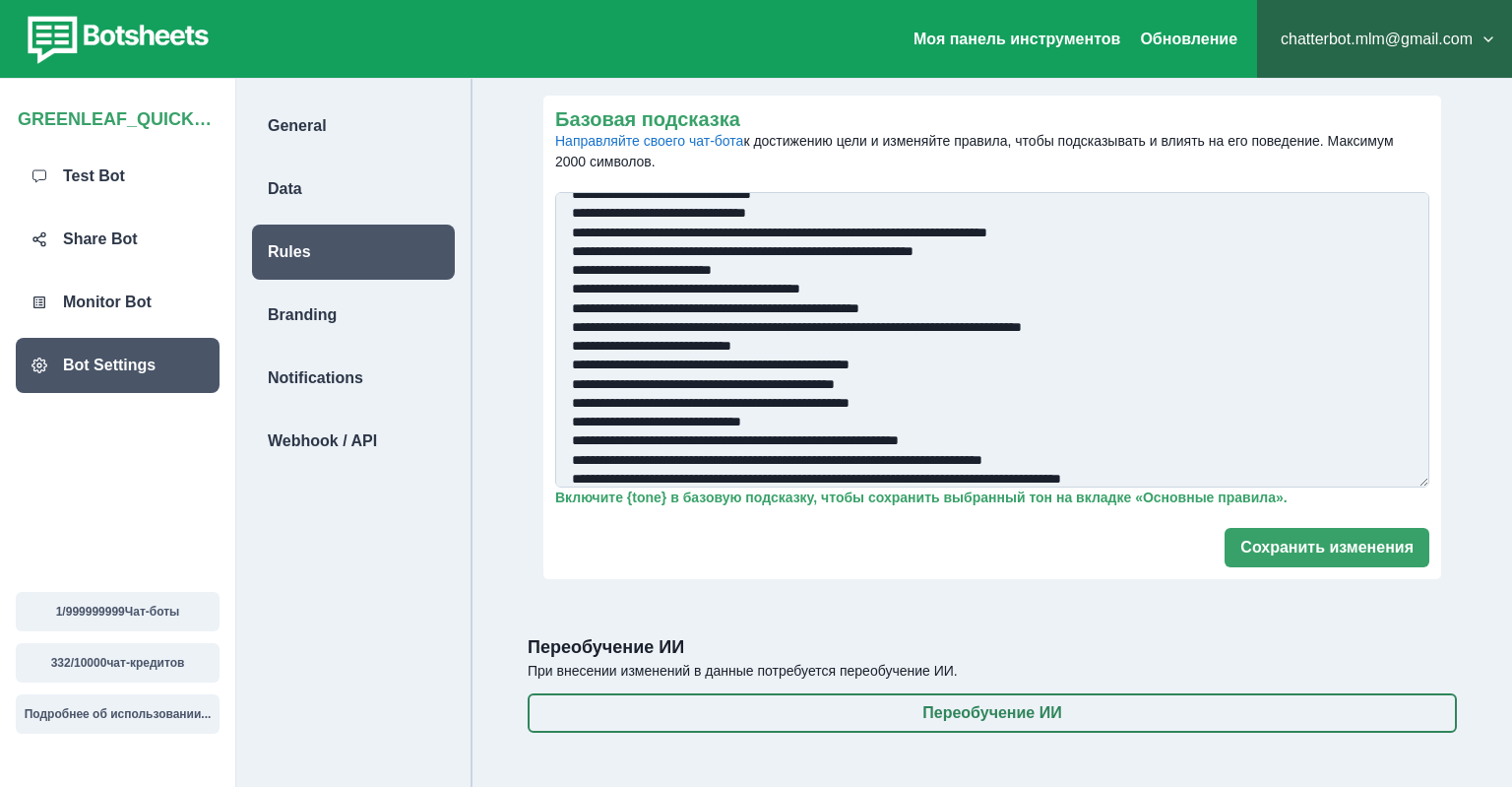 scroll, scrollTop: 0, scrollLeft: 0, axis: both 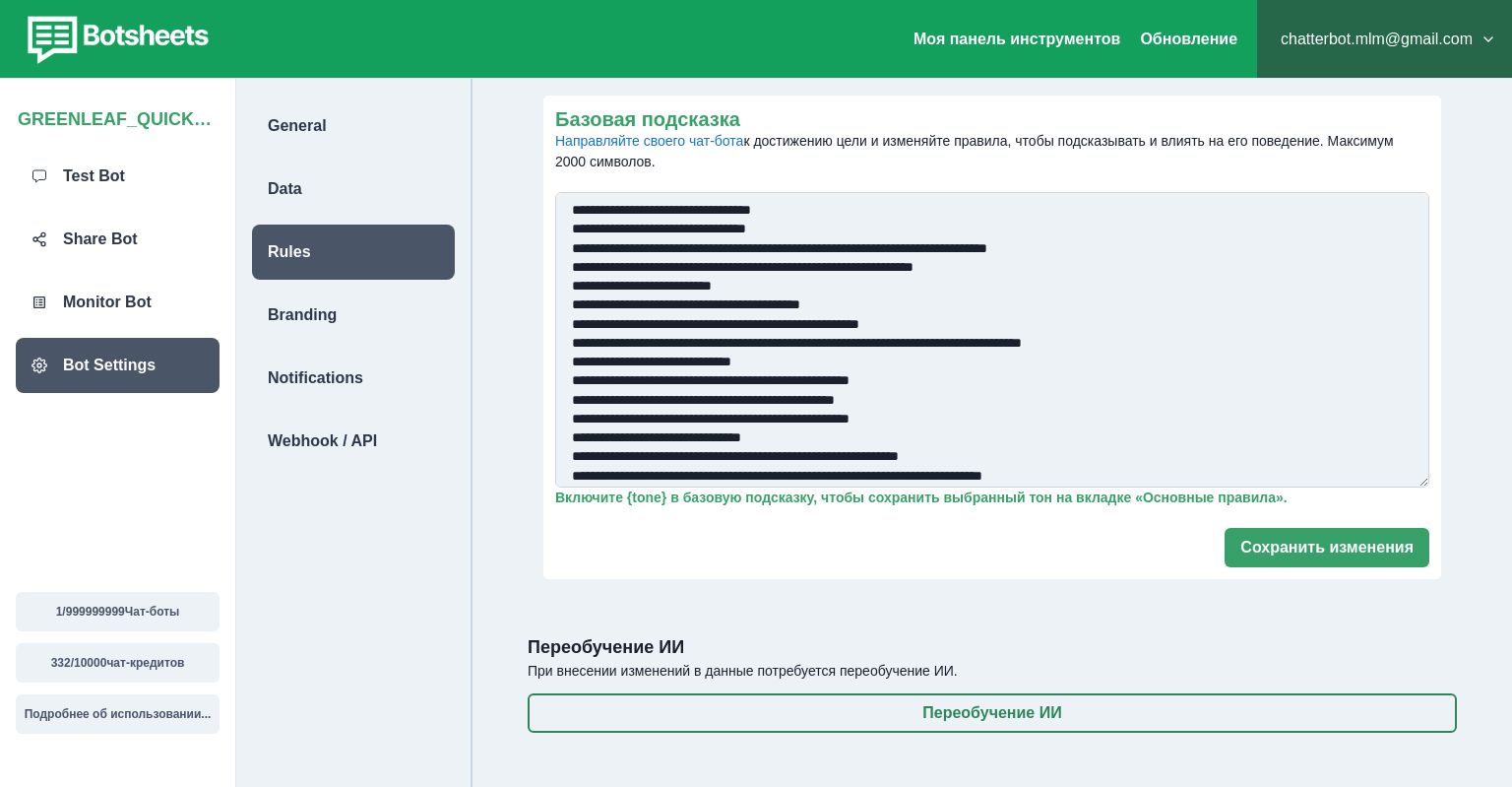 drag, startPoint x: 1218, startPoint y: 360, endPoint x: 537, endPoint y: 160, distance: 709.76123 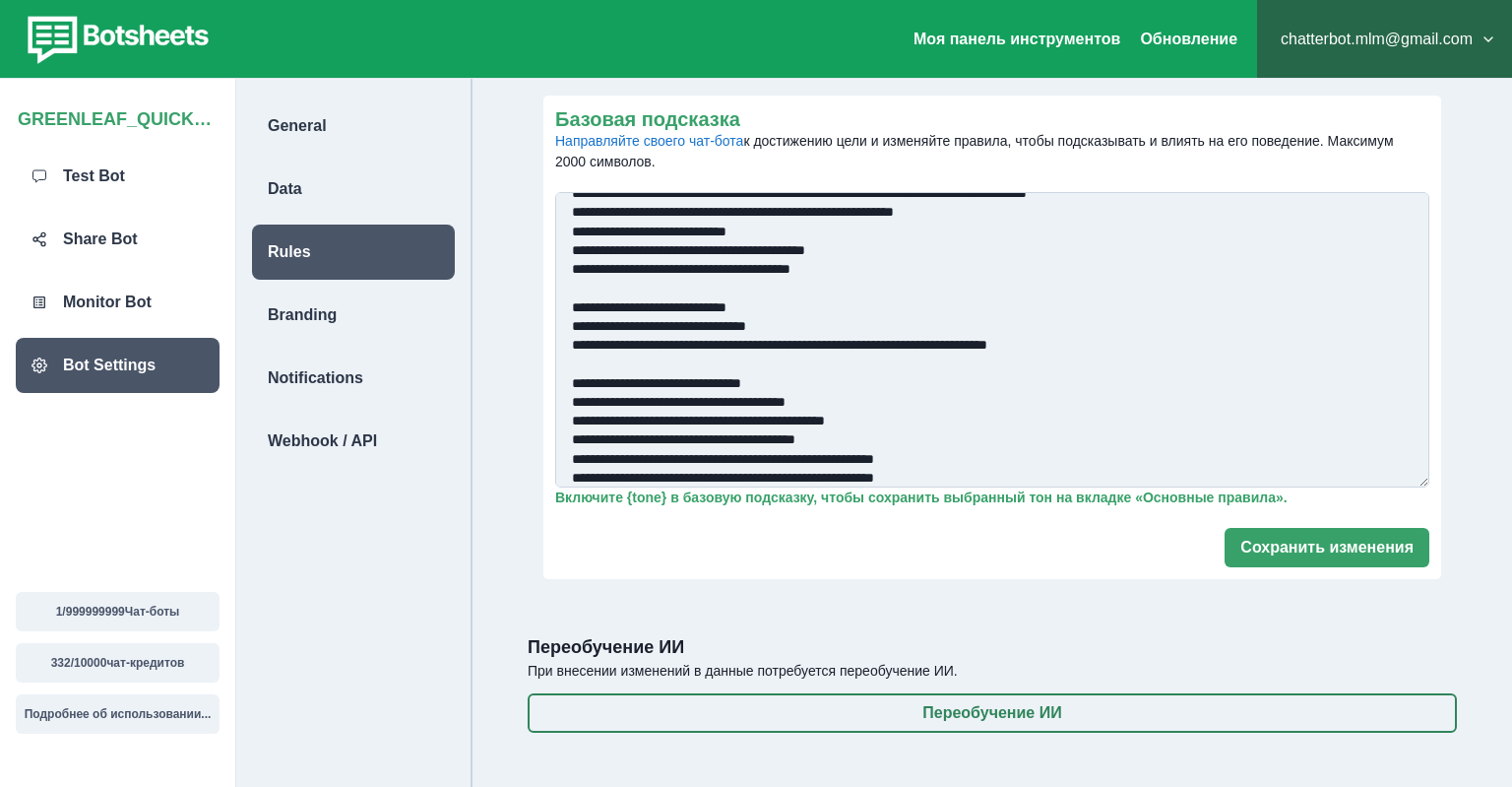 scroll, scrollTop: 745, scrollLeft: 0, axis: vertical 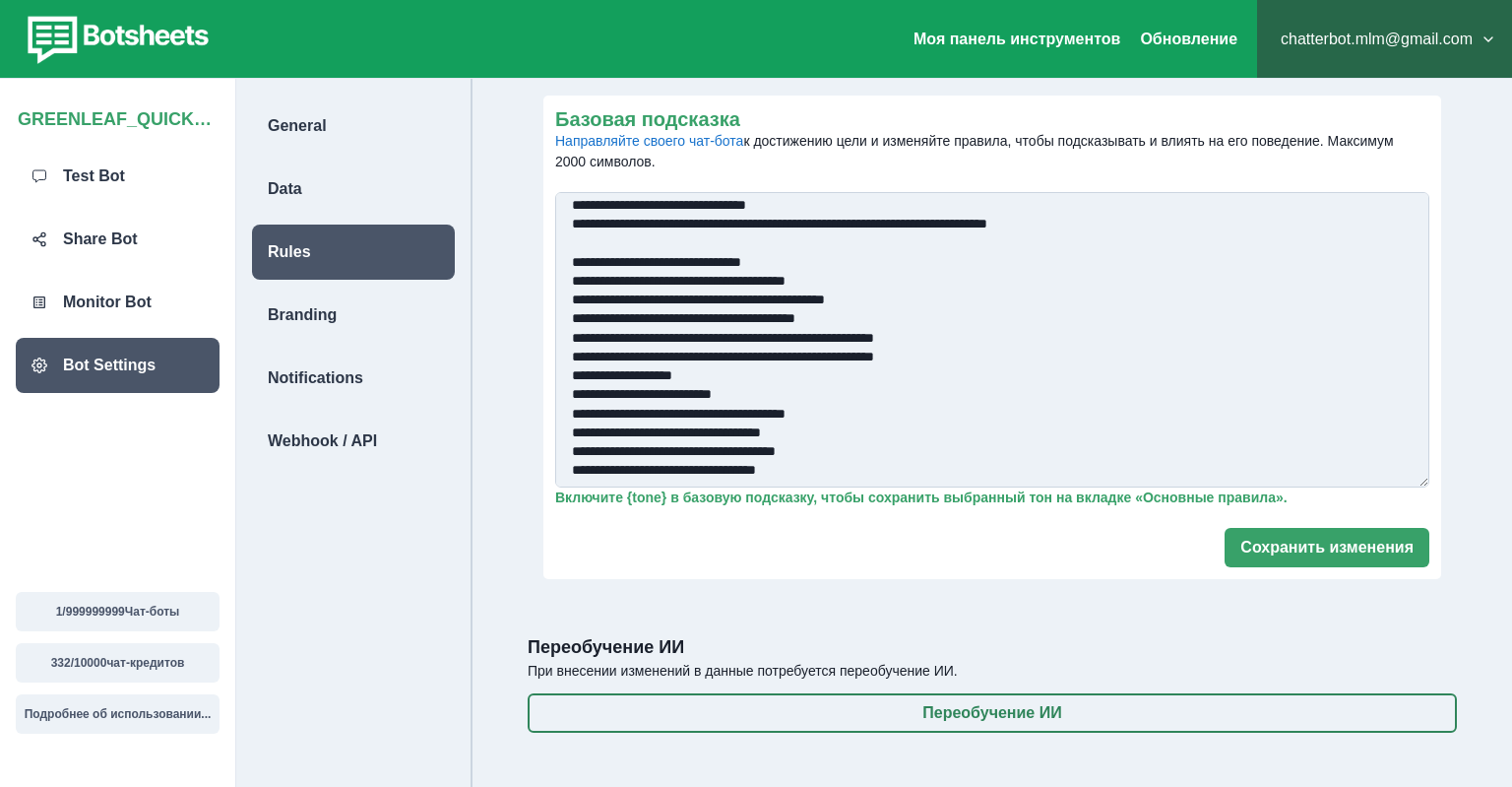 drag, startPoint x: 977, startPoint y: 361, endPoint x: 553, endPoint y: 355, distance: 424.04245 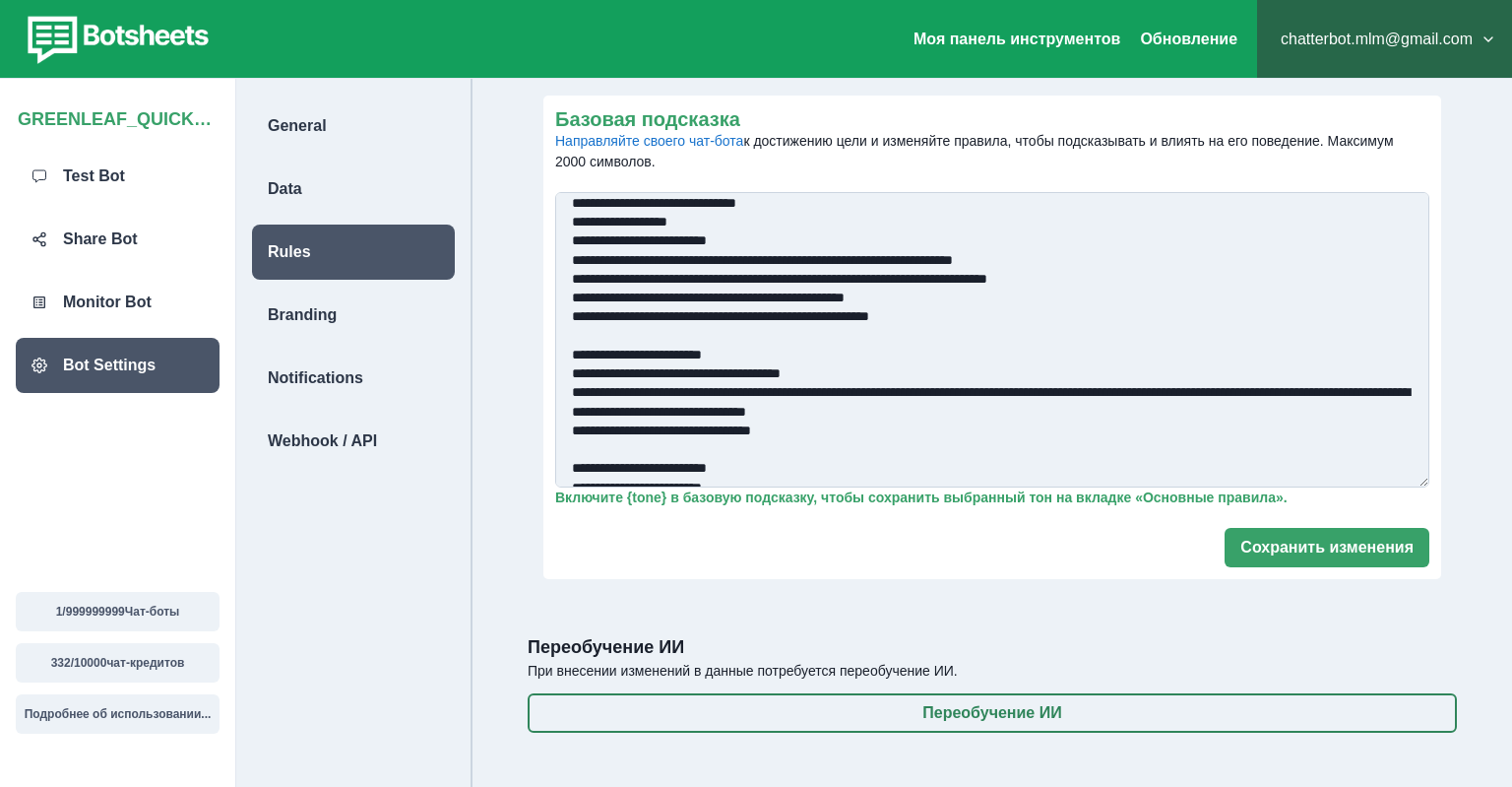 scroll, scrollTop: 0, scrollLeft: 0, axis: both 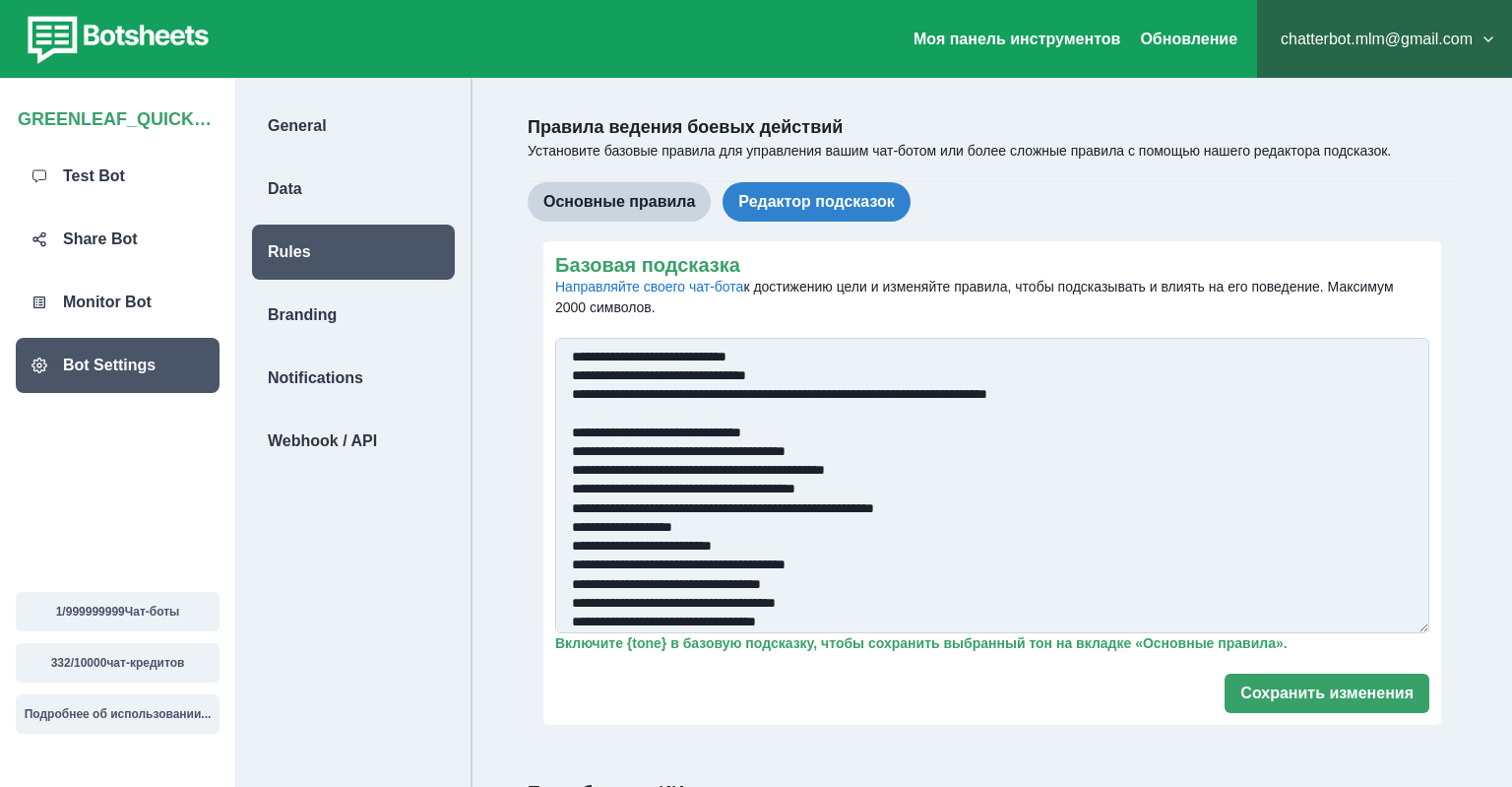 drag, startPoint x: 565, startPoint y: 355, endPoint x: 1014, endPoint y: 447, distance: 458.3285 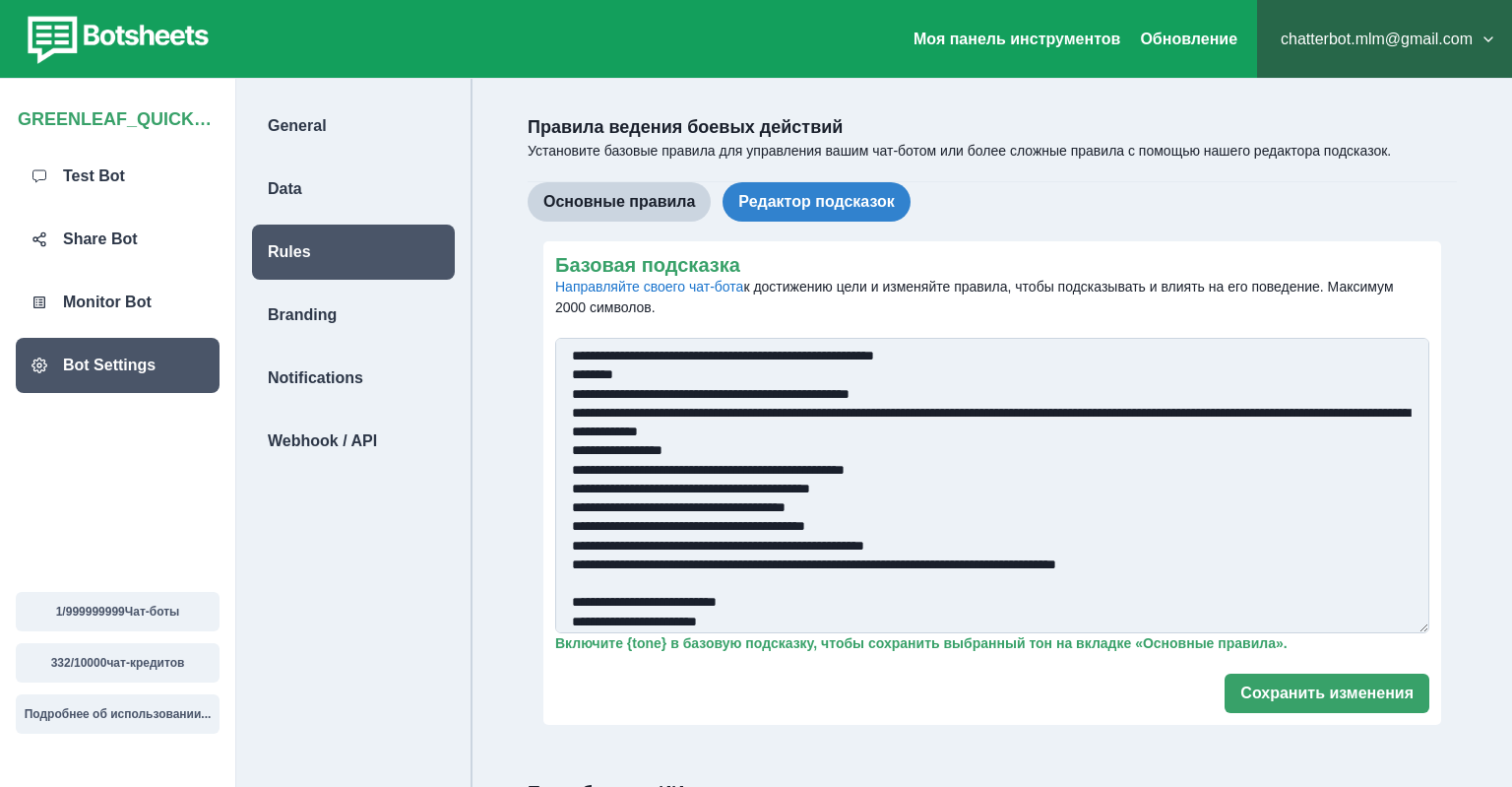 scroll, scrollTop: 650, scrollLeft: 0, axis: vertical 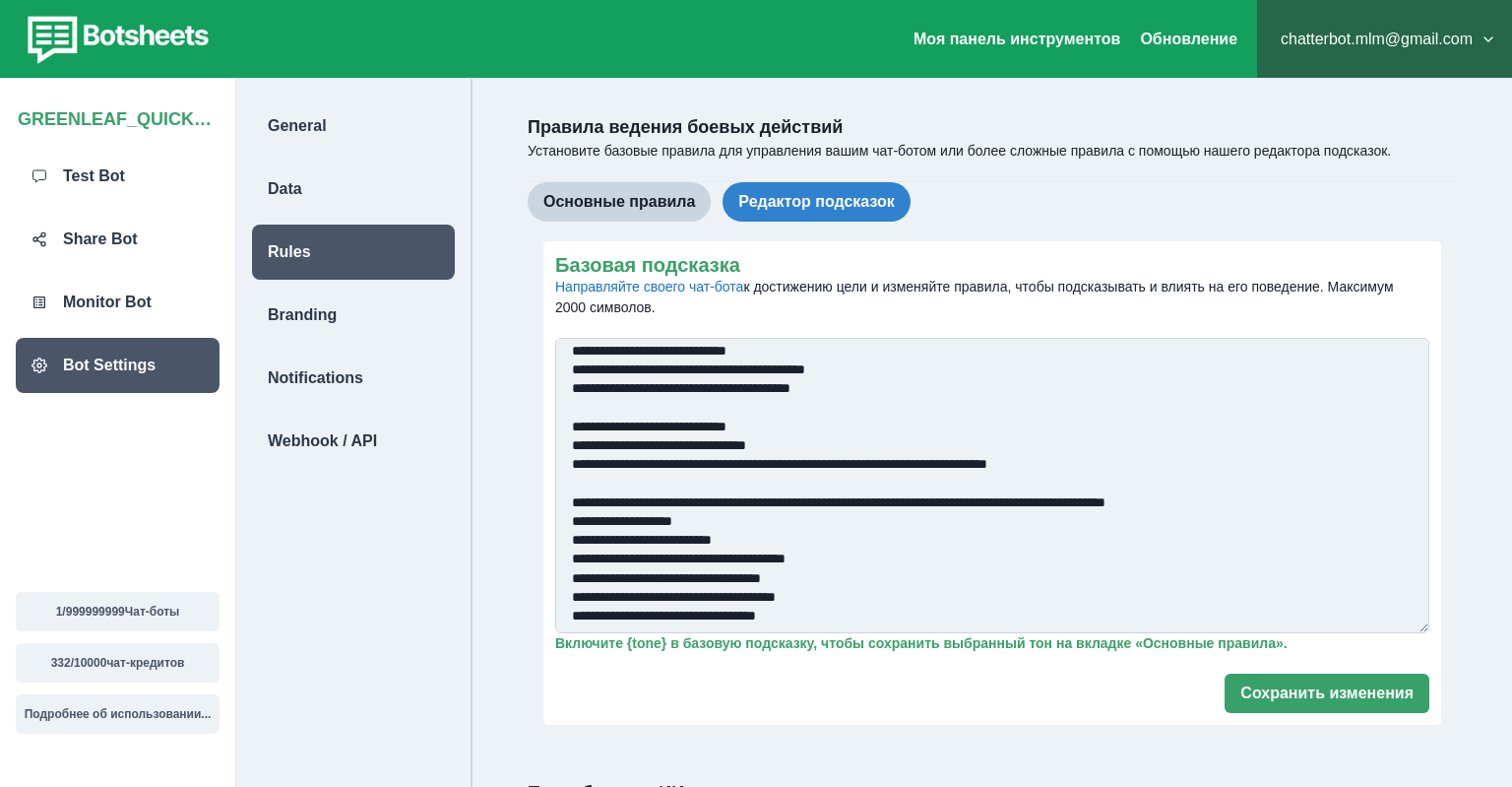 click on "Базовая подсказка  Направляйте своего чат-бота   к достижению цели и изменяйте правила, чтобы подсказывать и влиять на его поведение. Максимум 2000 символов." at bounding box center (992, 486) 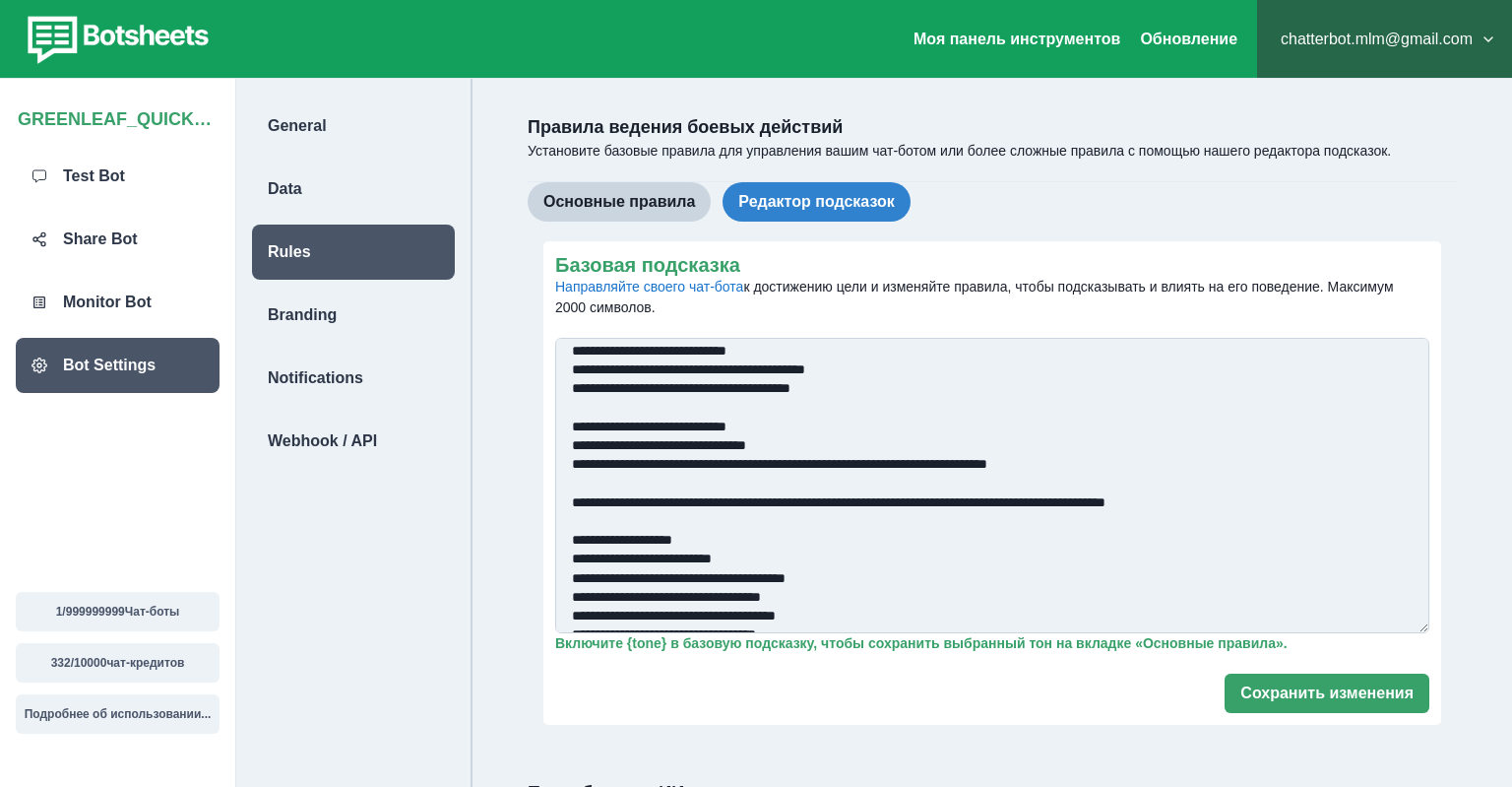 paste on "**********" 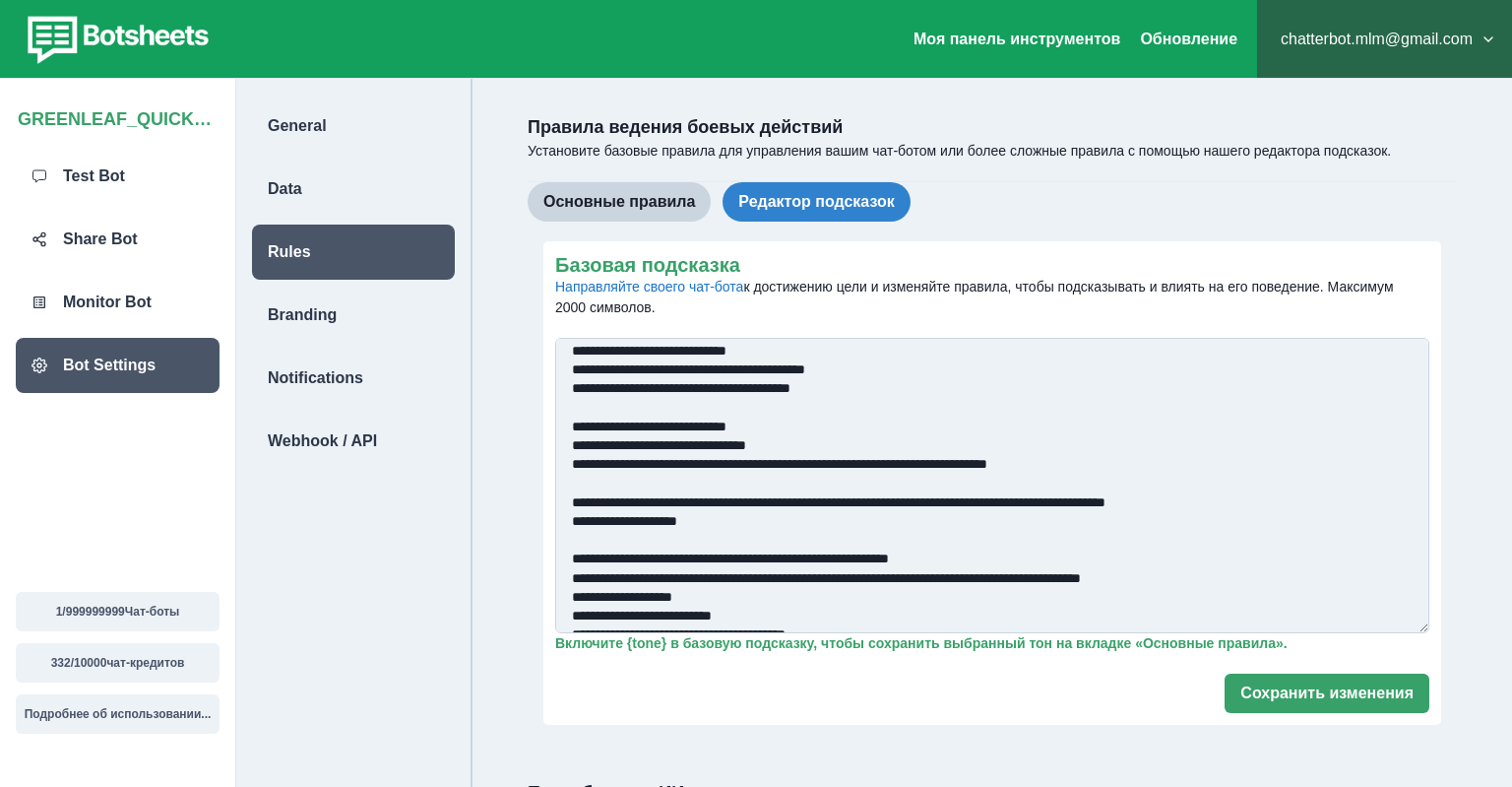 drag, startPoint x: 1241, startPoint y: 590, endPoint x: 1184, endPoint y: 578, distance: 58.24946 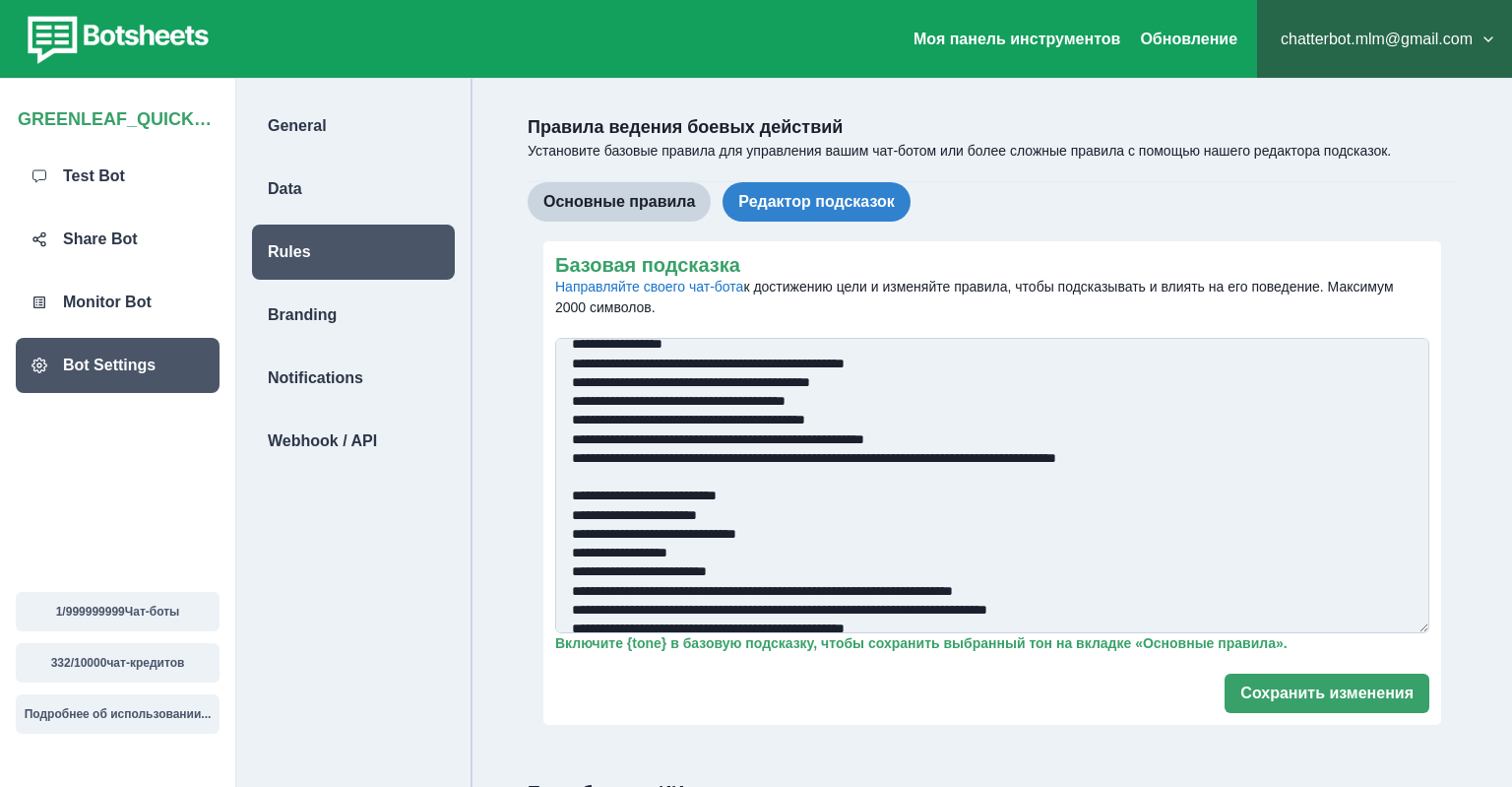 scroll, scrollTop: 0, scrollLeft: 0, axis: both 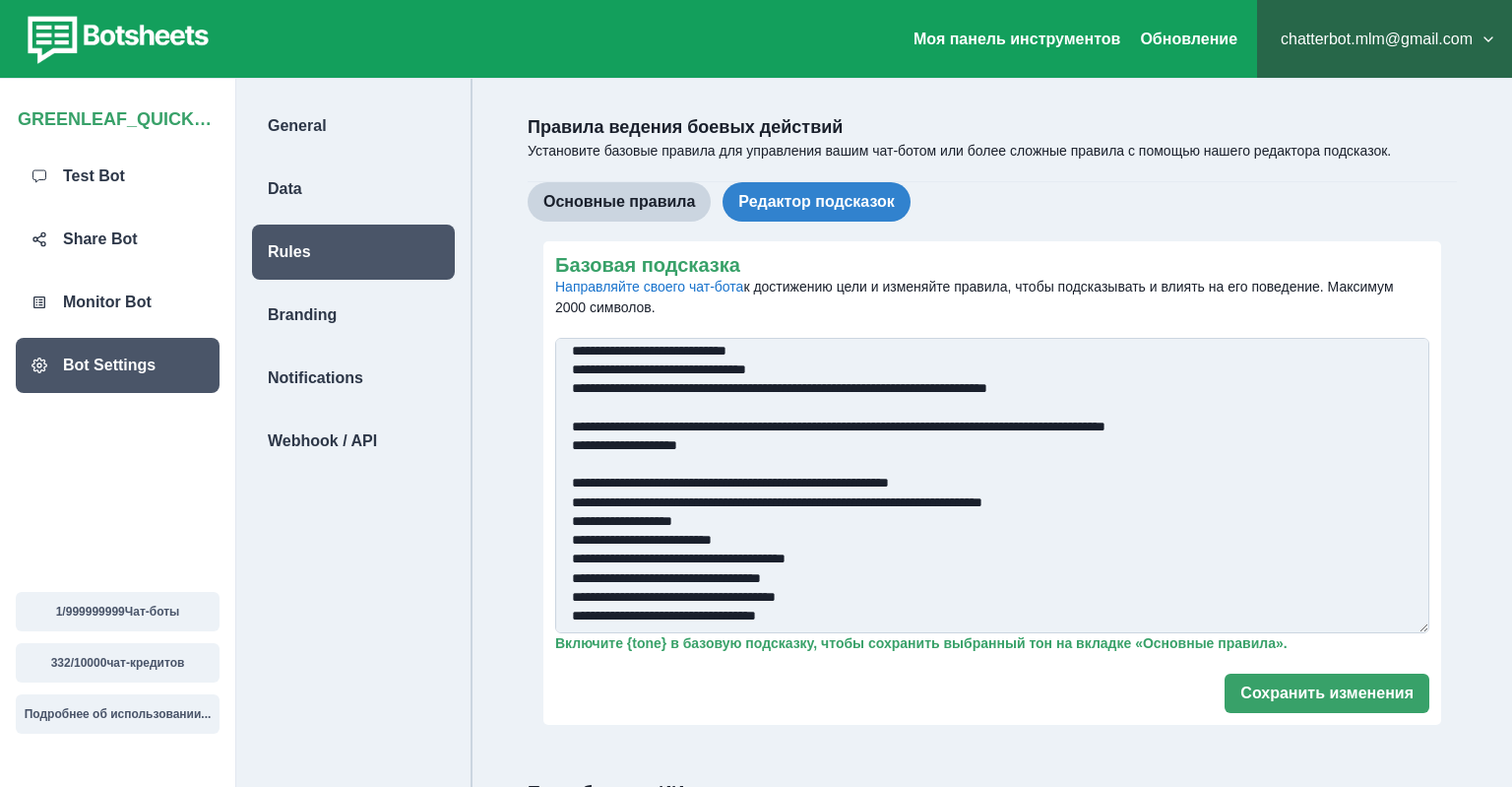 drag, startPoint x: 568, startPoint y: 349, endPoint x: 1049, endPoint y: 743, distance: 621.76925 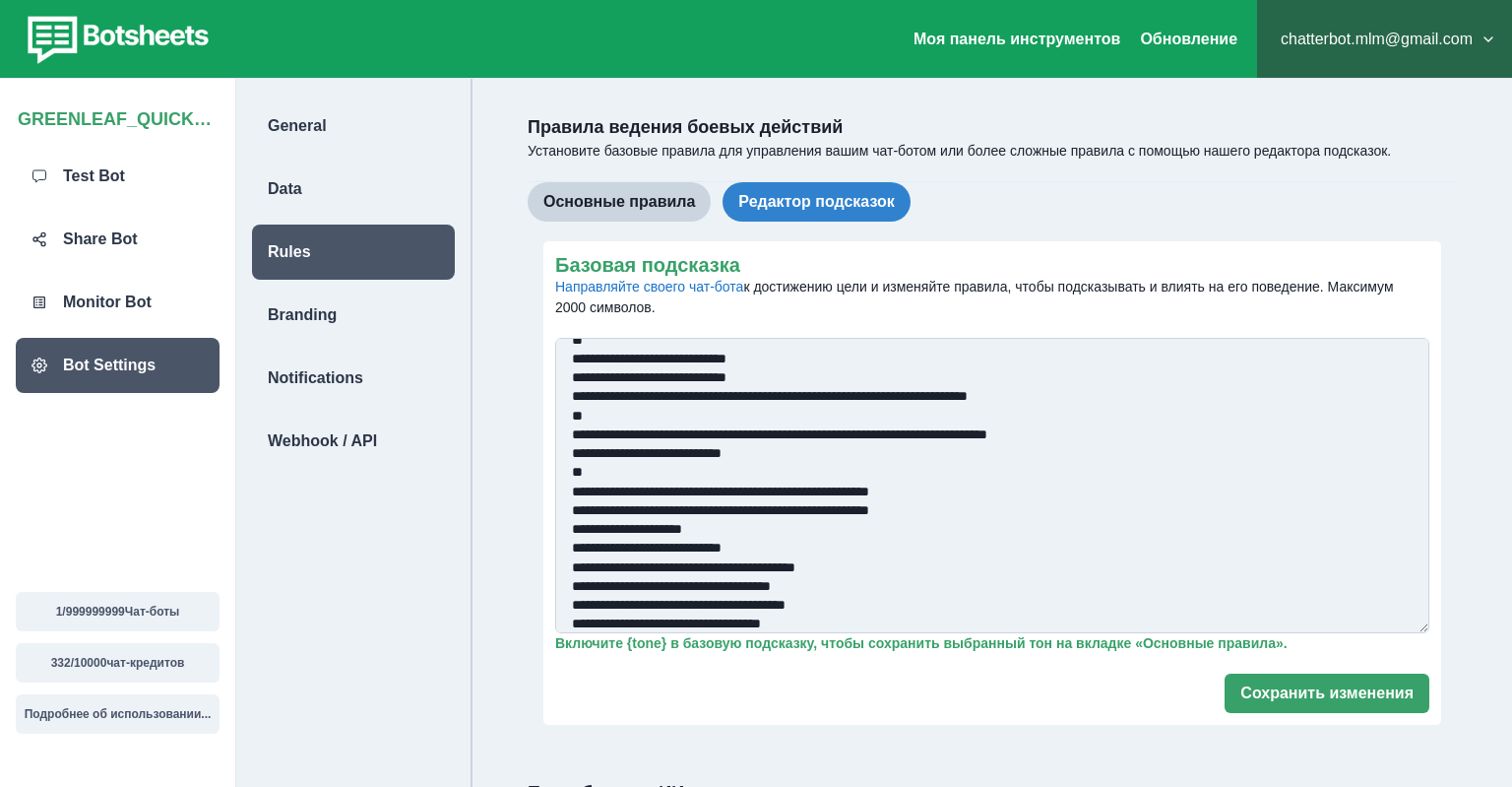 scroll, scrollTop: 745, scrollLeft: 0, axis: vertical 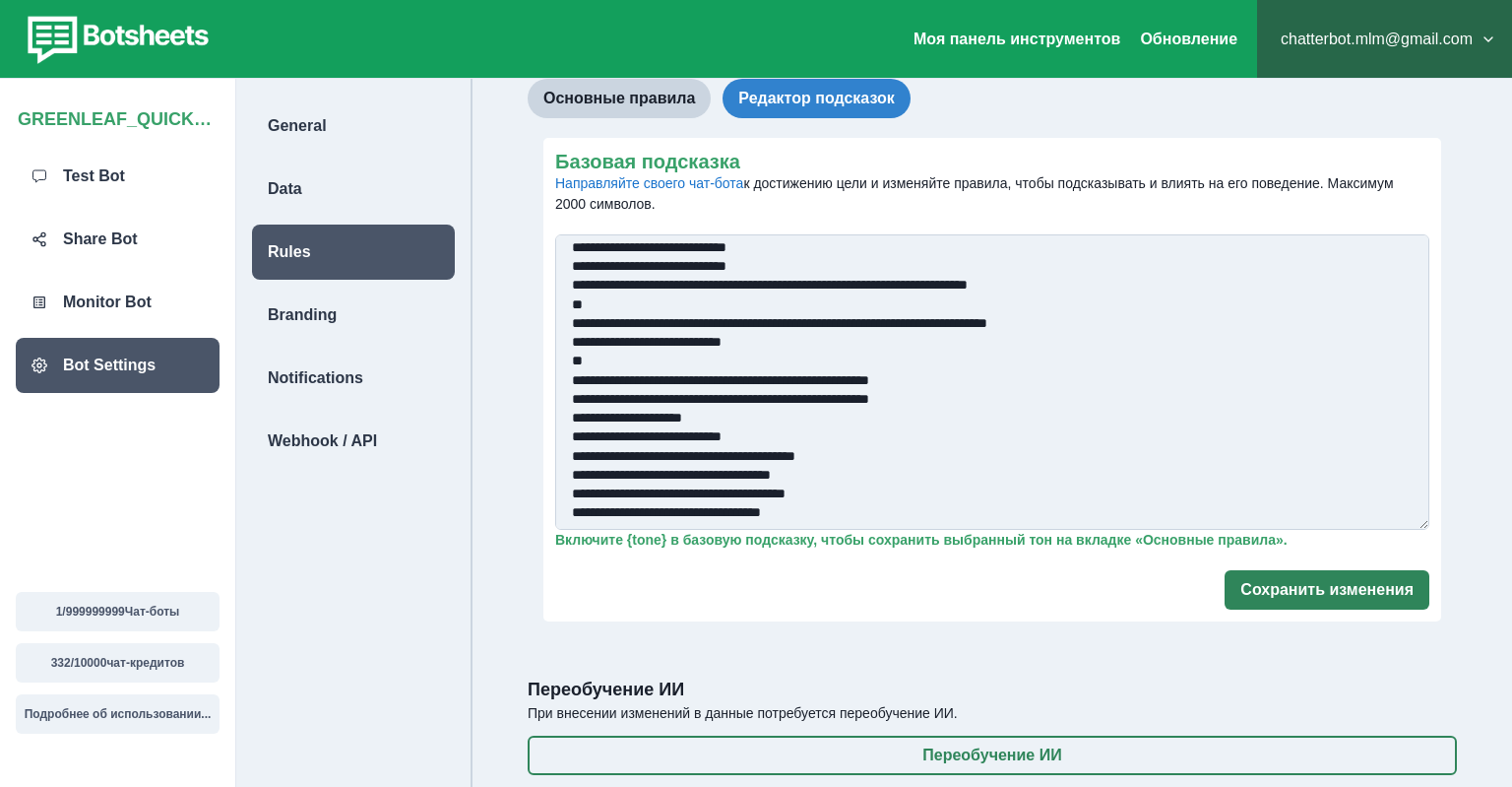 type on "**********" 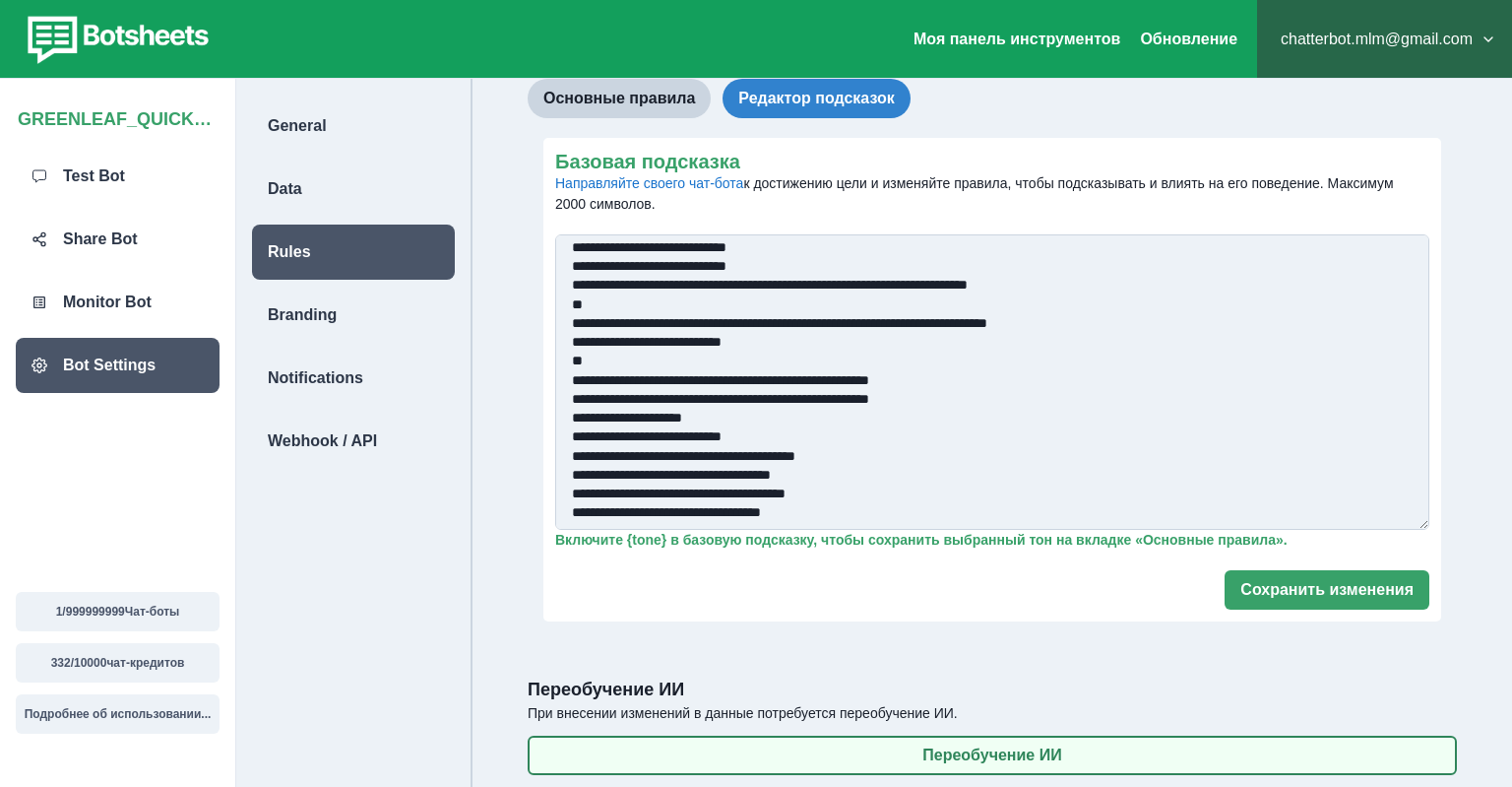 click on "Переобучение ИИ" at bounding box center [992, 755] 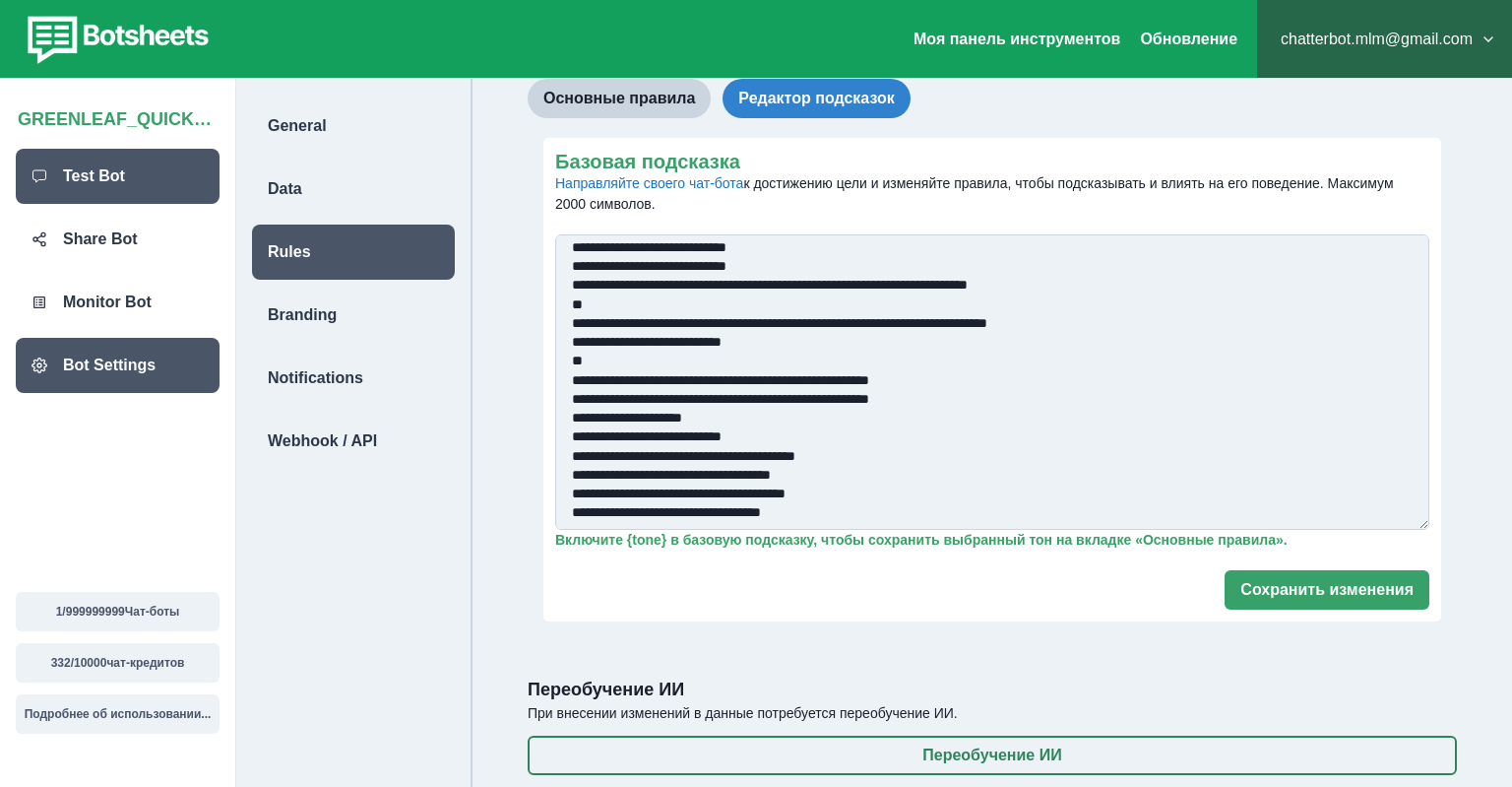 click on "Test Bot" at bounding box center (94, 176) 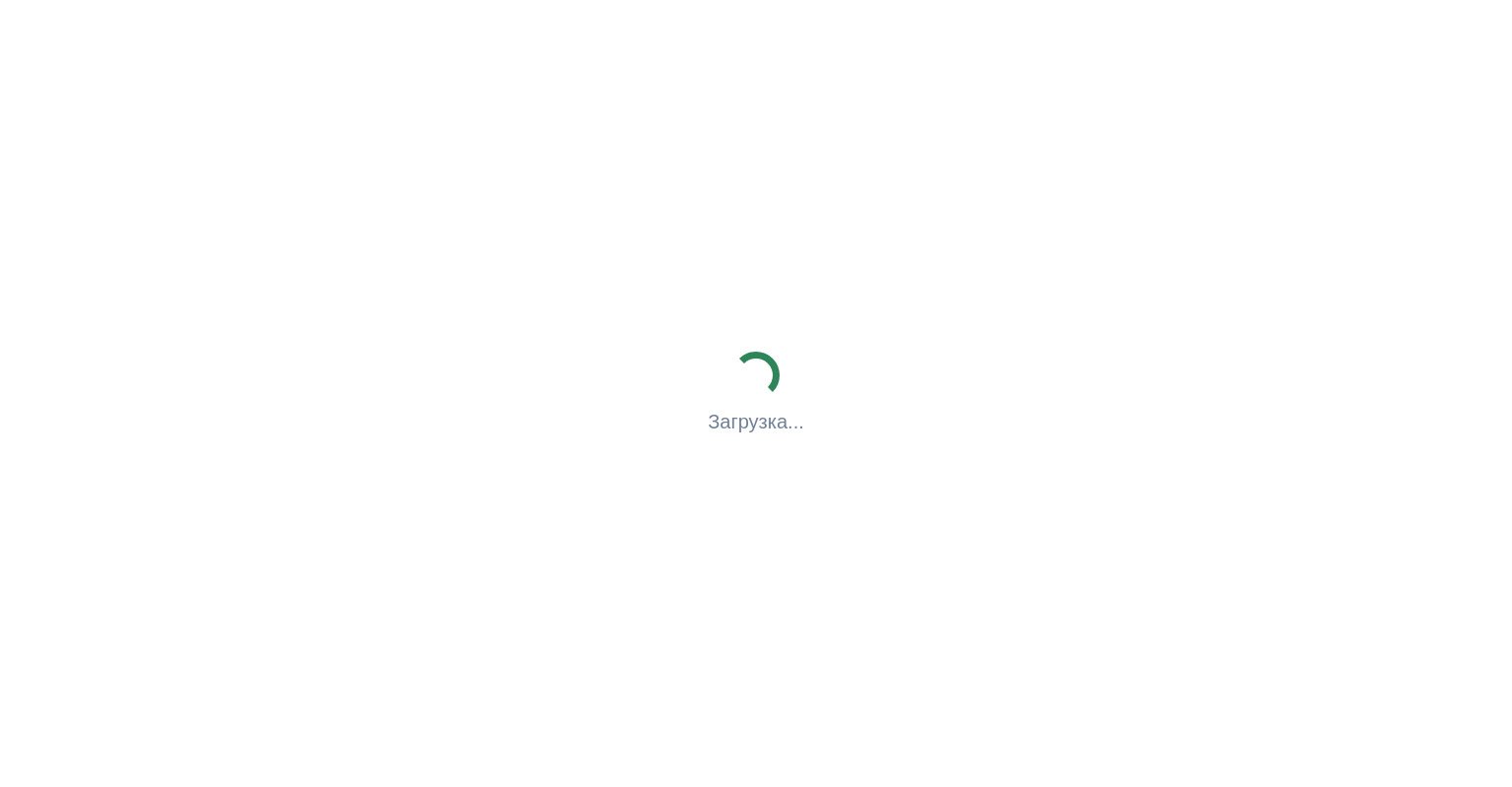scroll, scrollTop: 0, scrollLeft: 0, axis: both 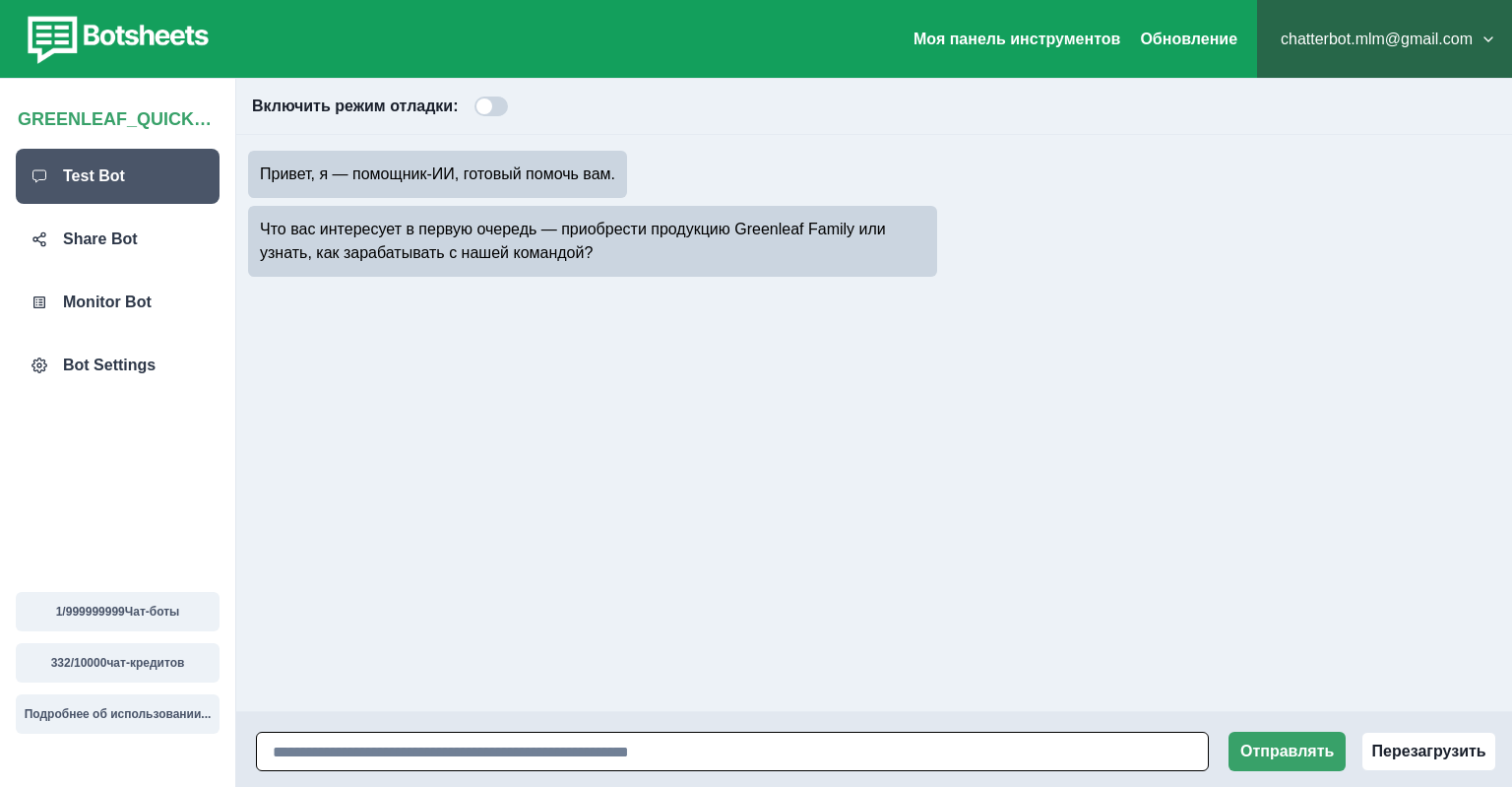 click at bounding box center [732, 752] 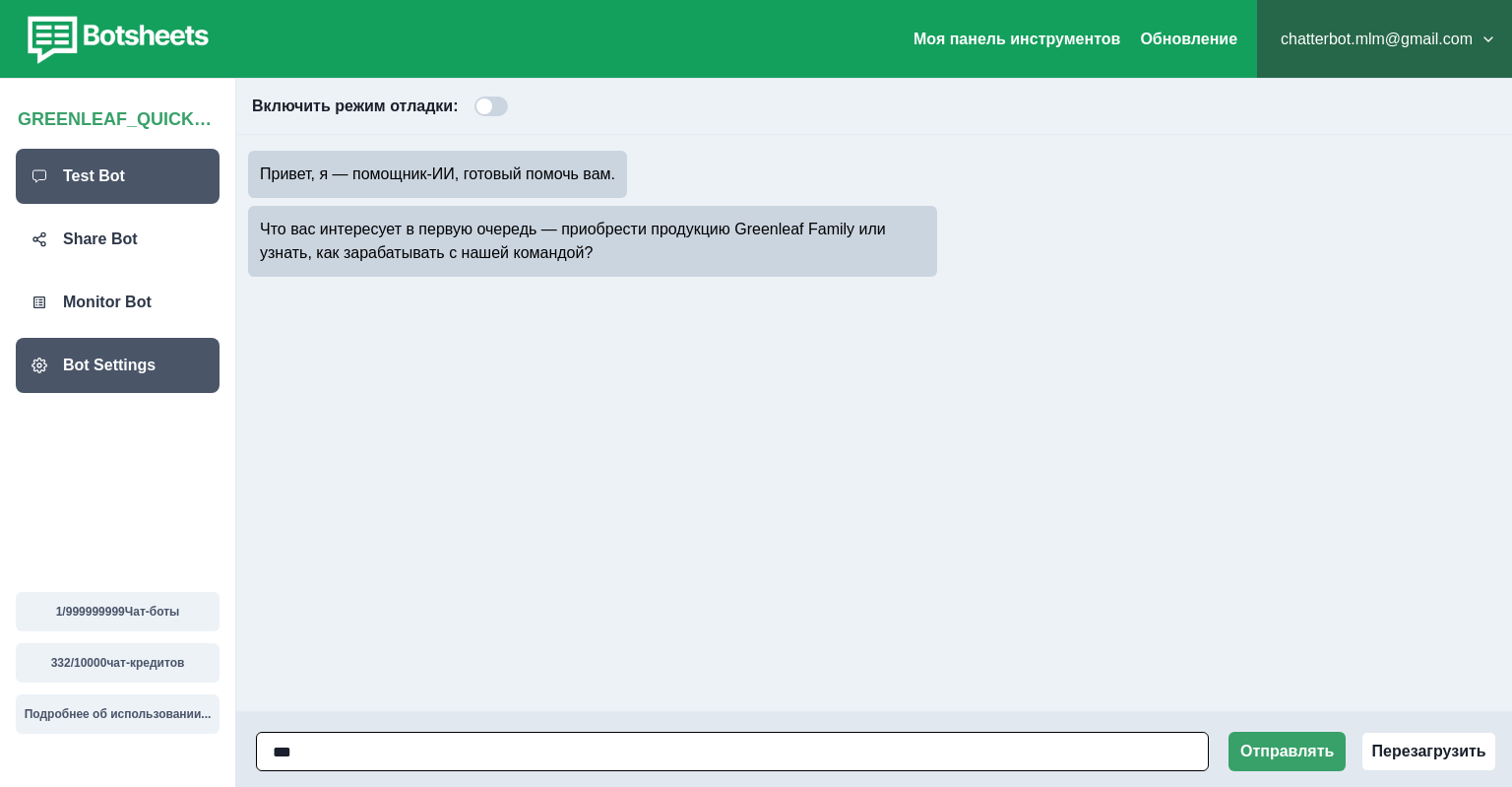 type on "***" 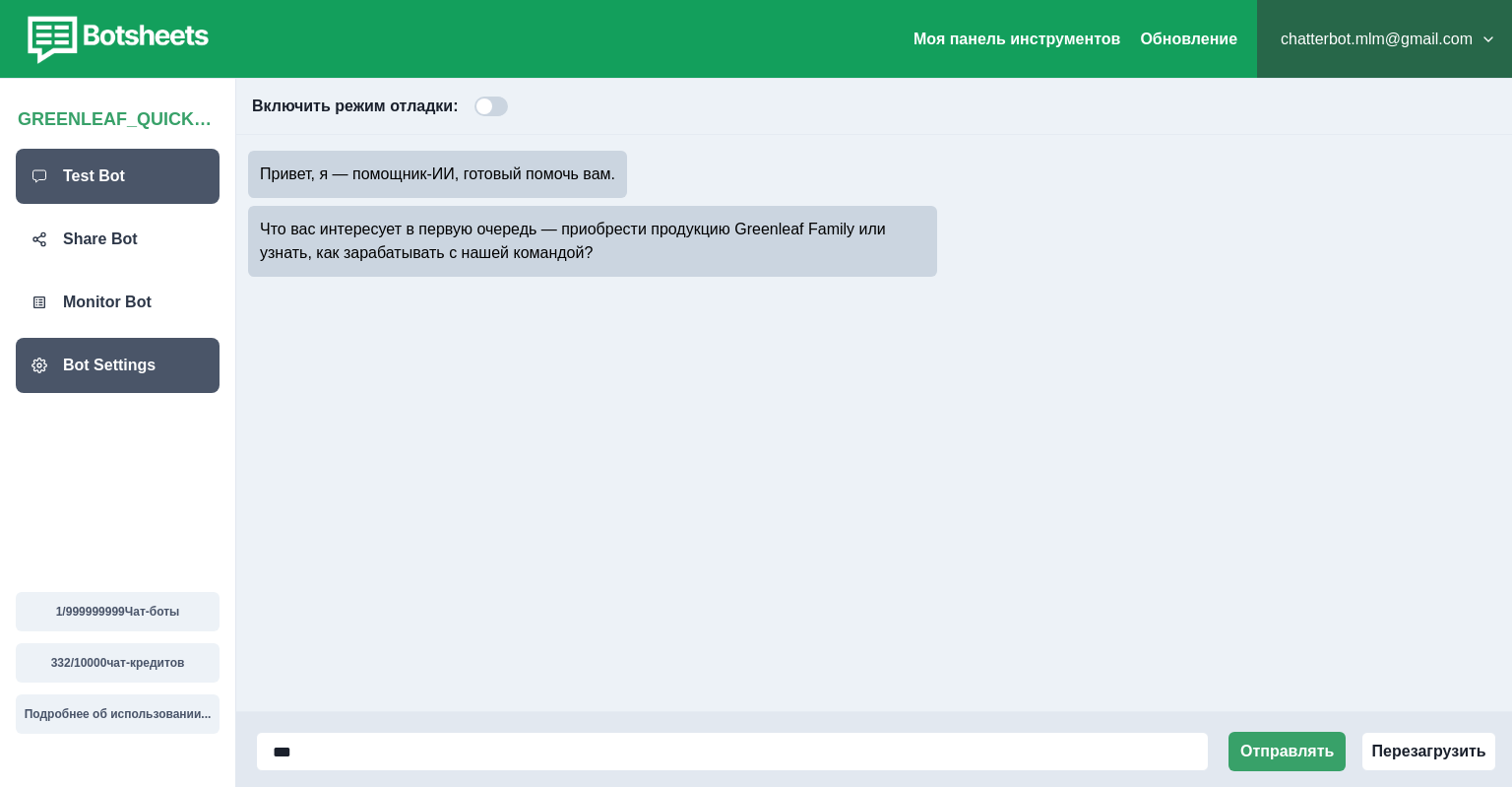 click on "Bot Settings" at bounding box center [109, 365] 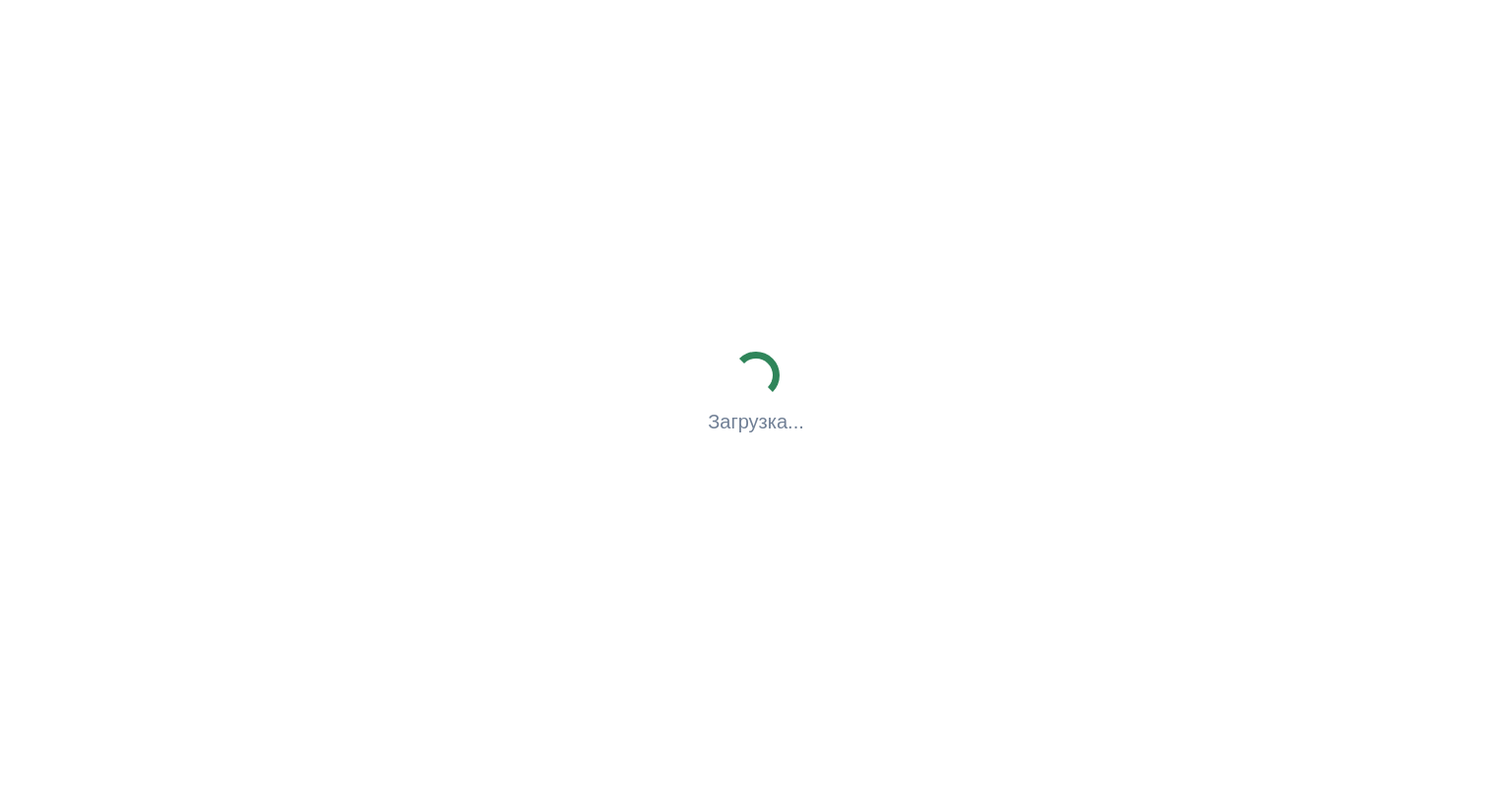 scroll, scrollTop: 0, scrollLeft: 0, axis: both 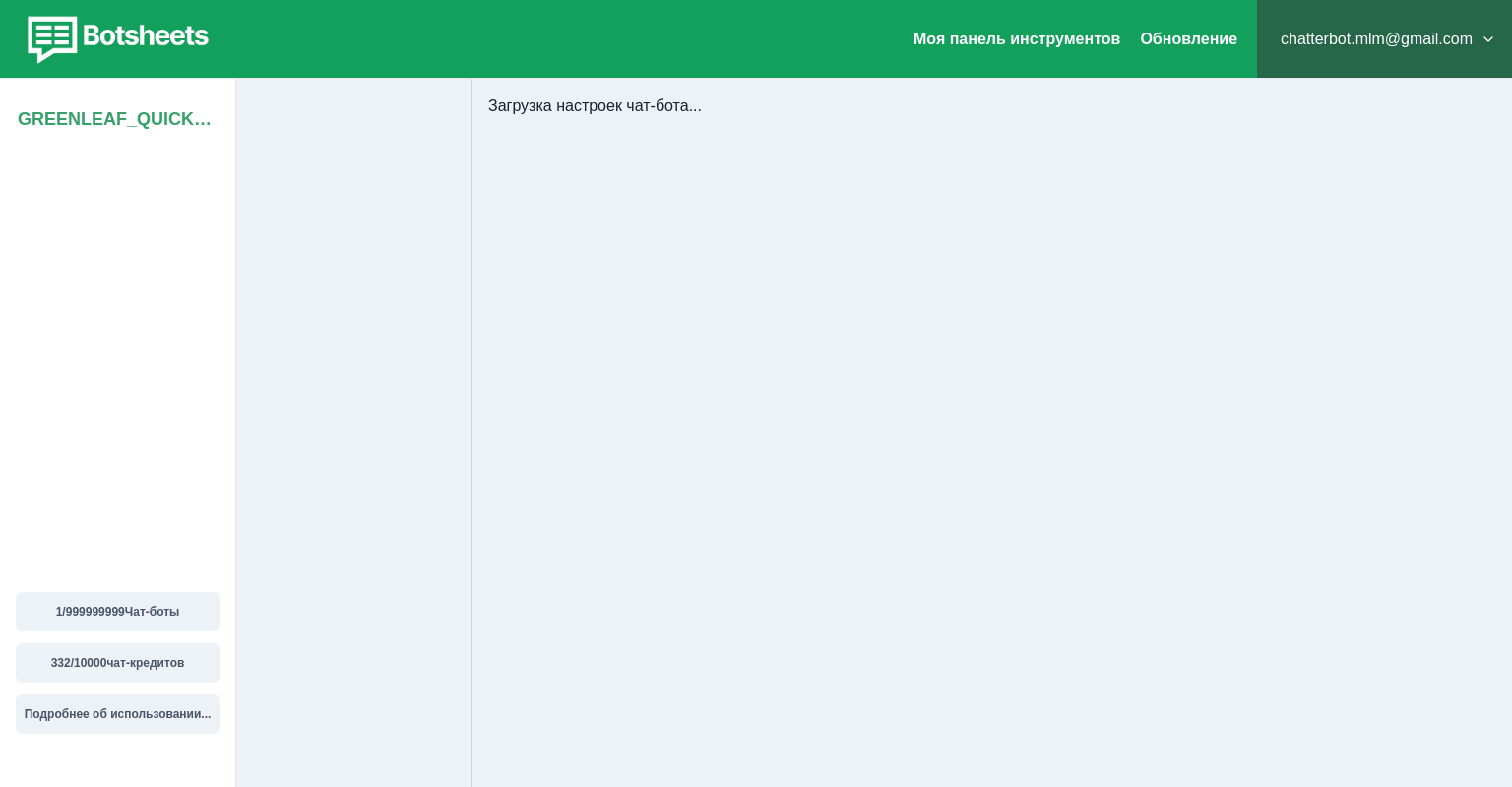 select on "**********" 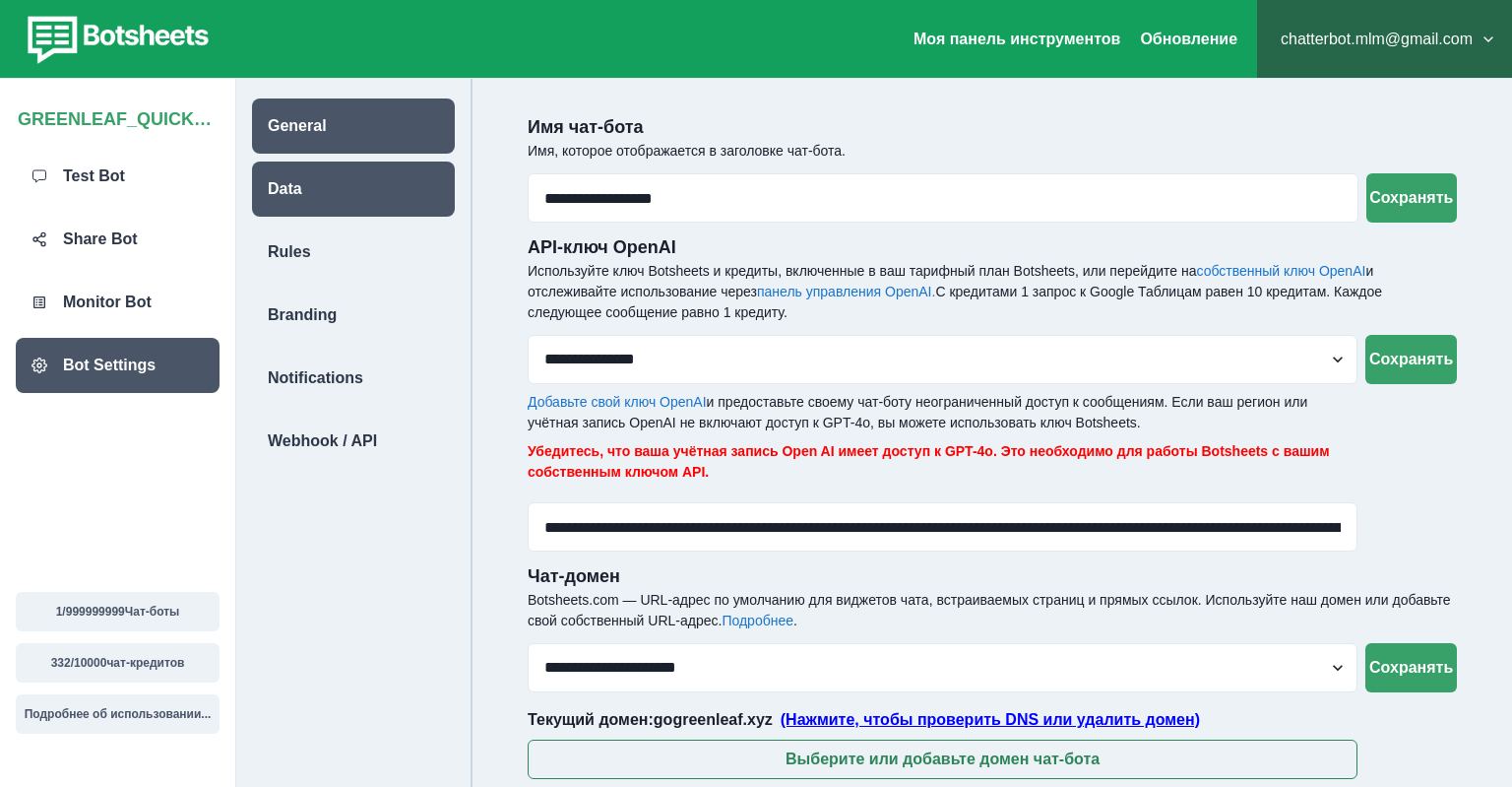 click on "Data" at bounding box center [353, 189] 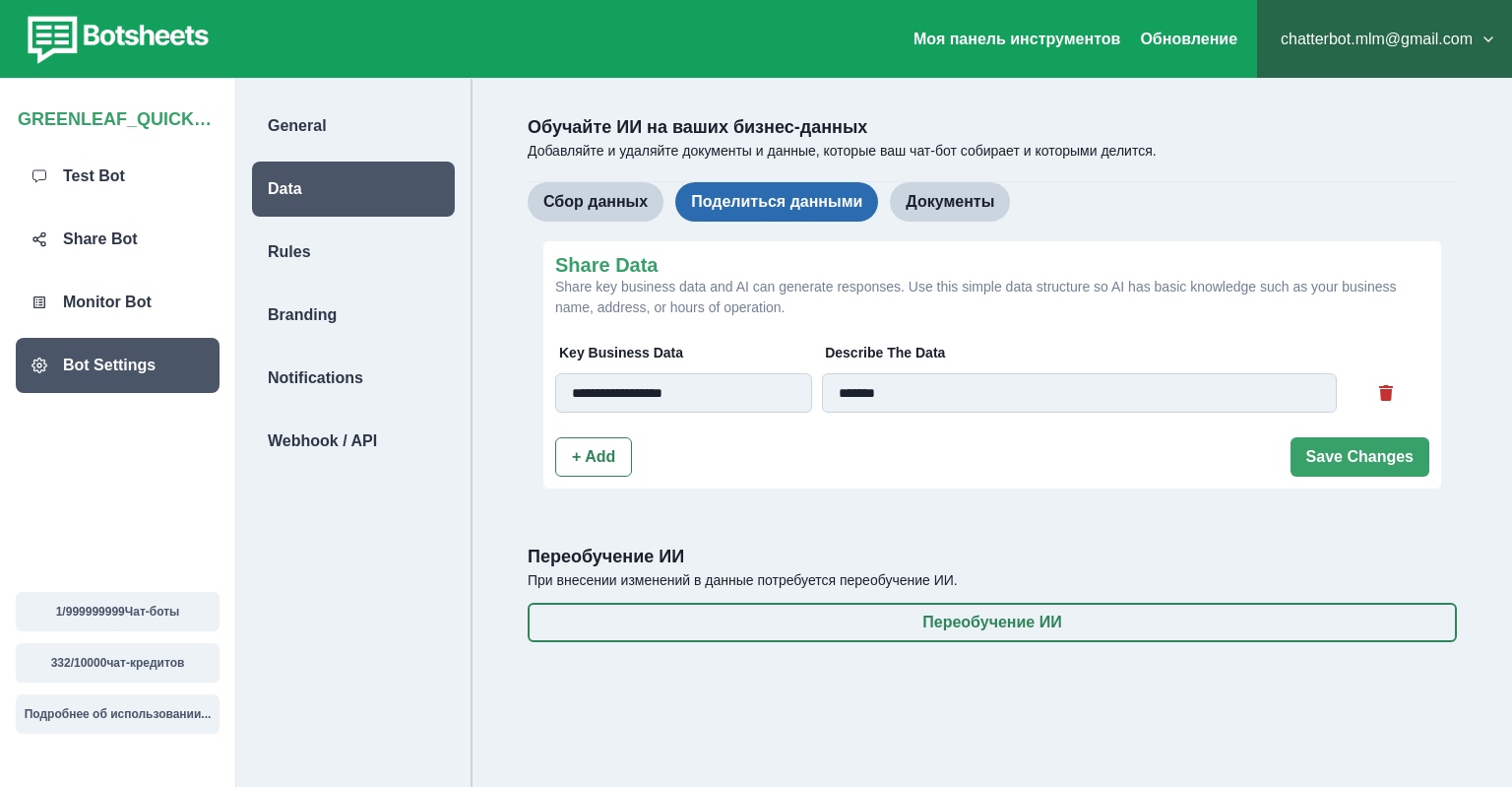 click on "Поделиться данными" at bounding box center [777, 202] 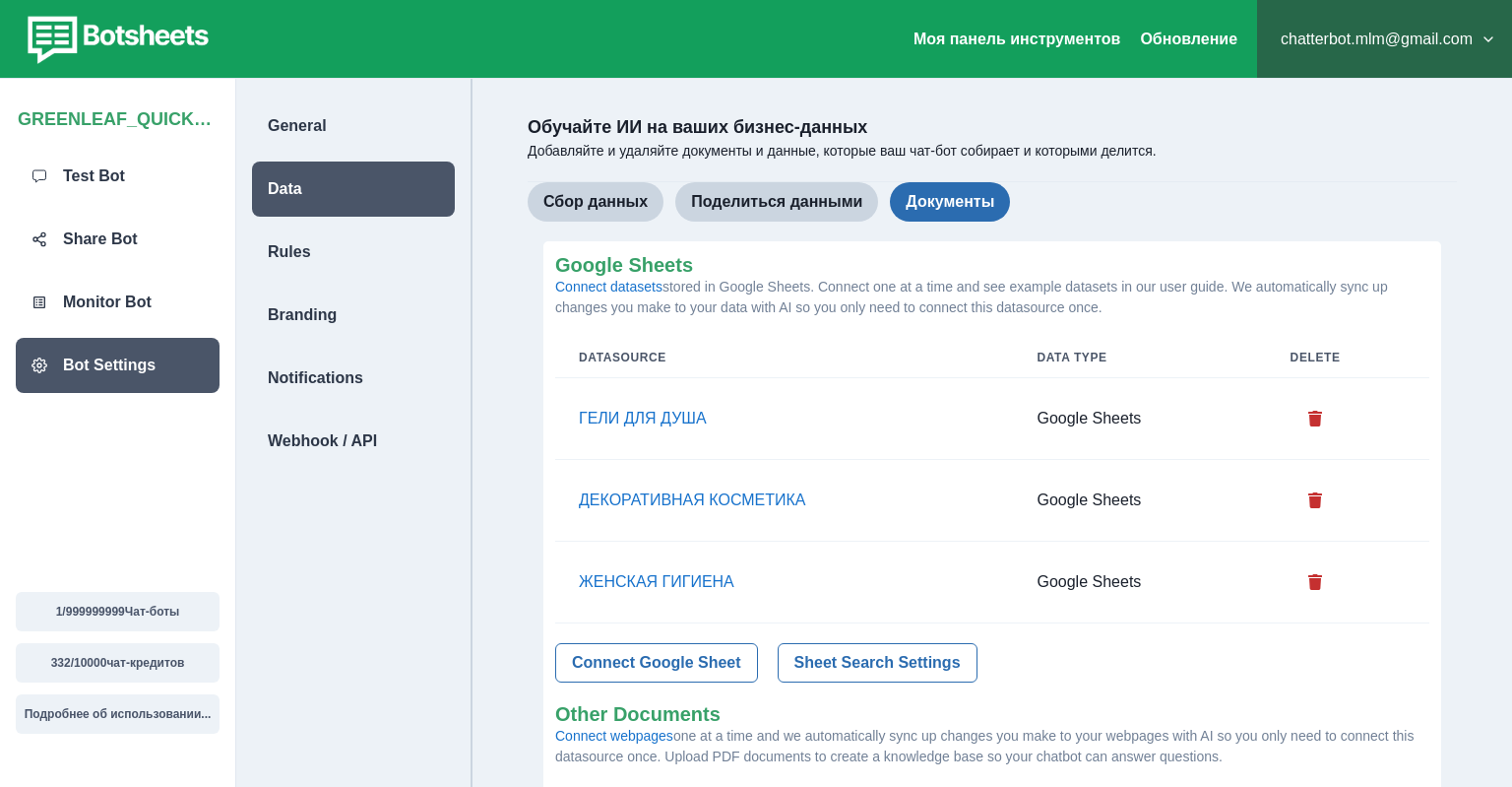 click on "Документы" at bounding box center [950, 202] 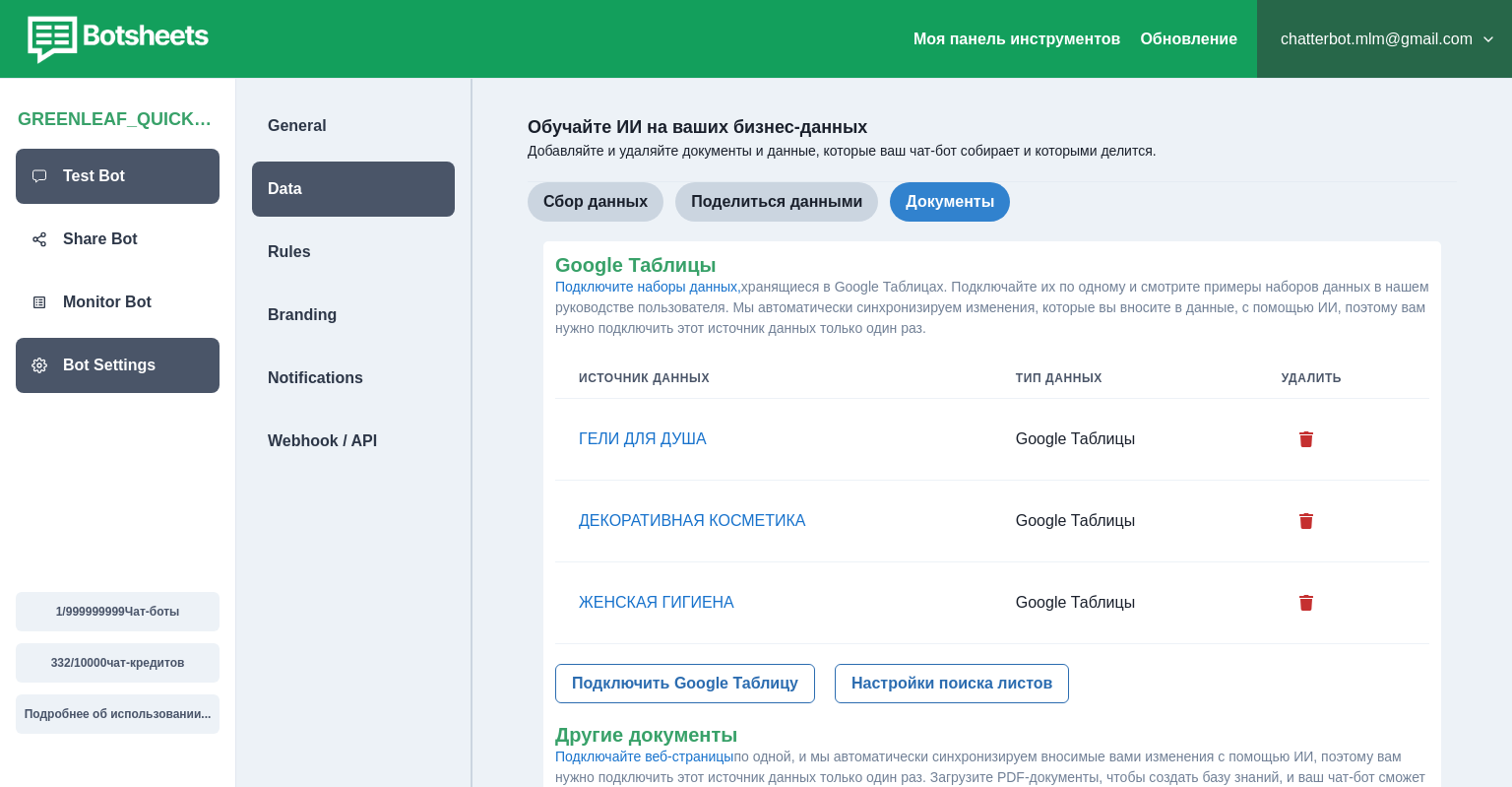 click on "Test Bot" at bounding box center [94, 176] 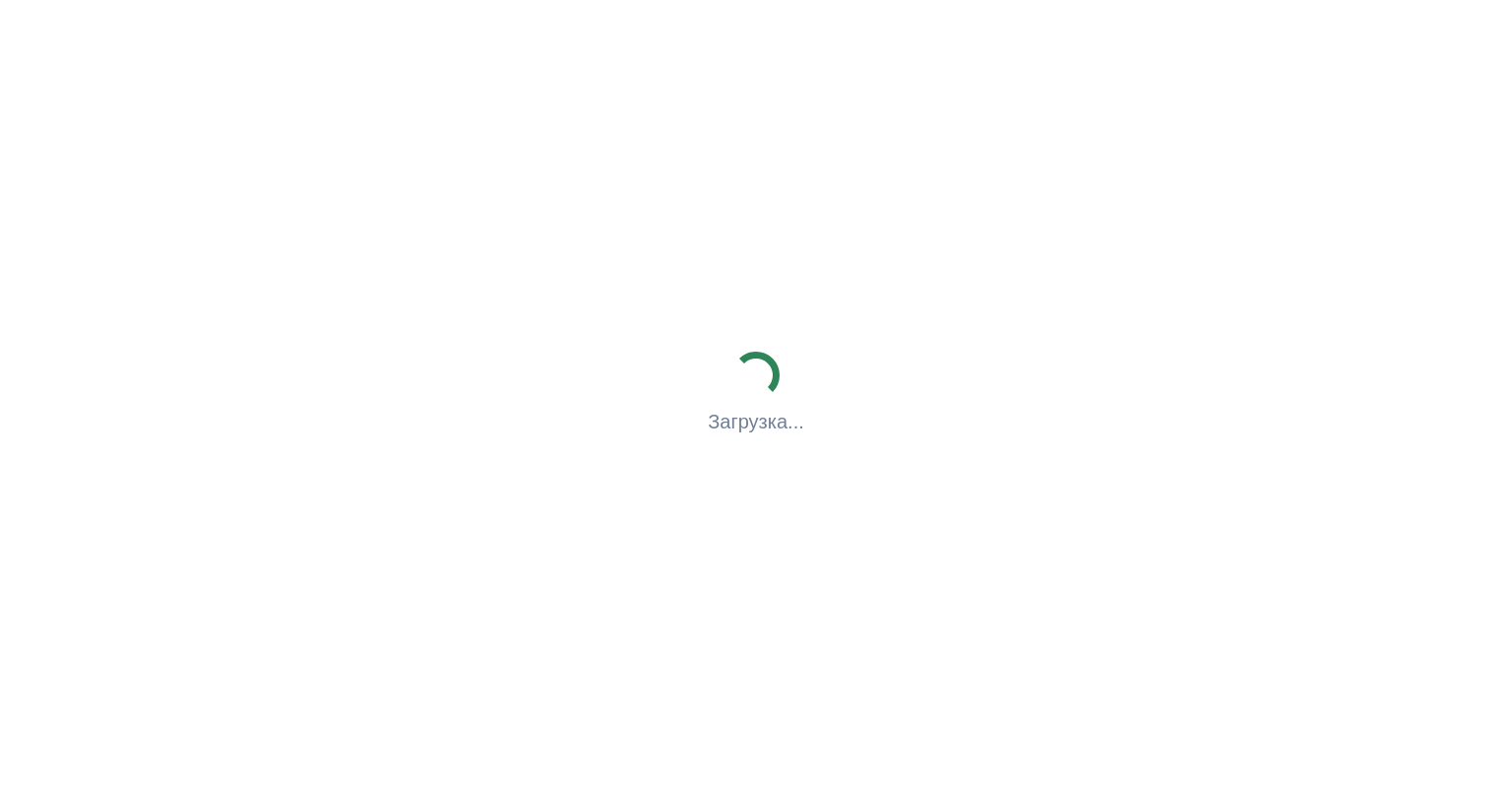 scroll, scrollTop: 0, scrollLeft: 0, axis: both 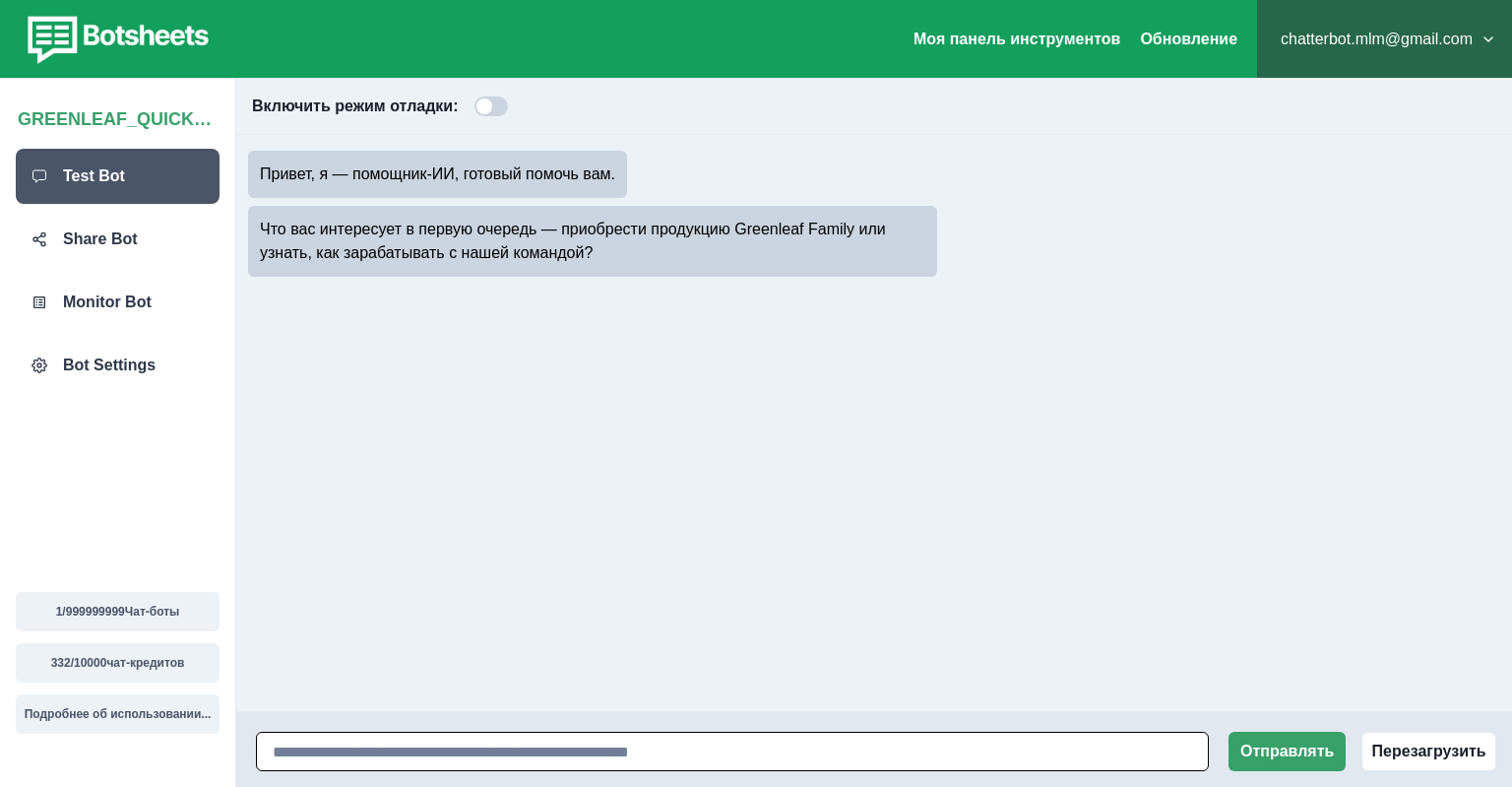 click at bounding box center (732, 752) 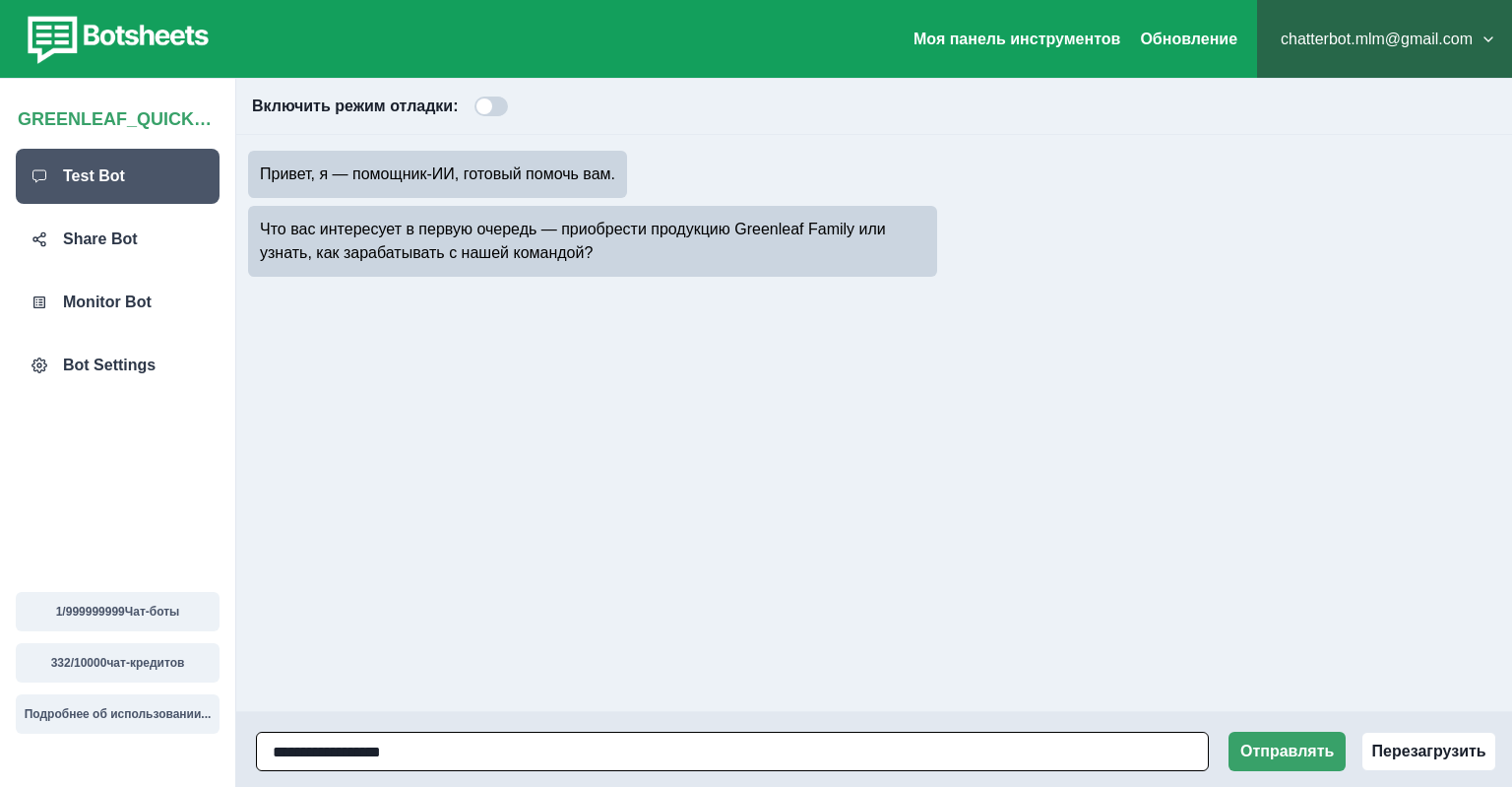 type on "**********" 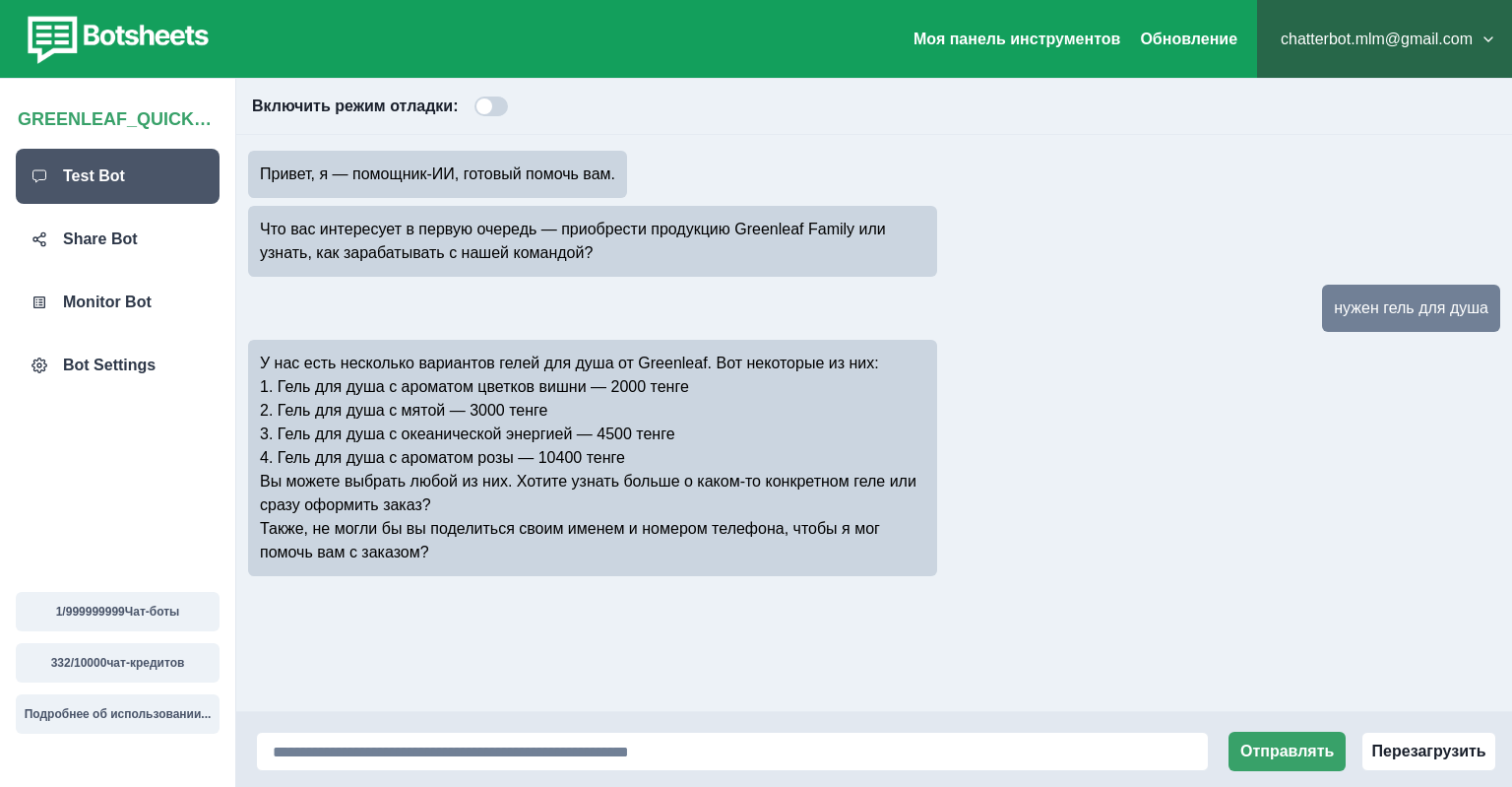 drag, startPoint x: 522, startPoint y: 408, endPoint x: 280, endPoint y: 406, distance: 242.00826 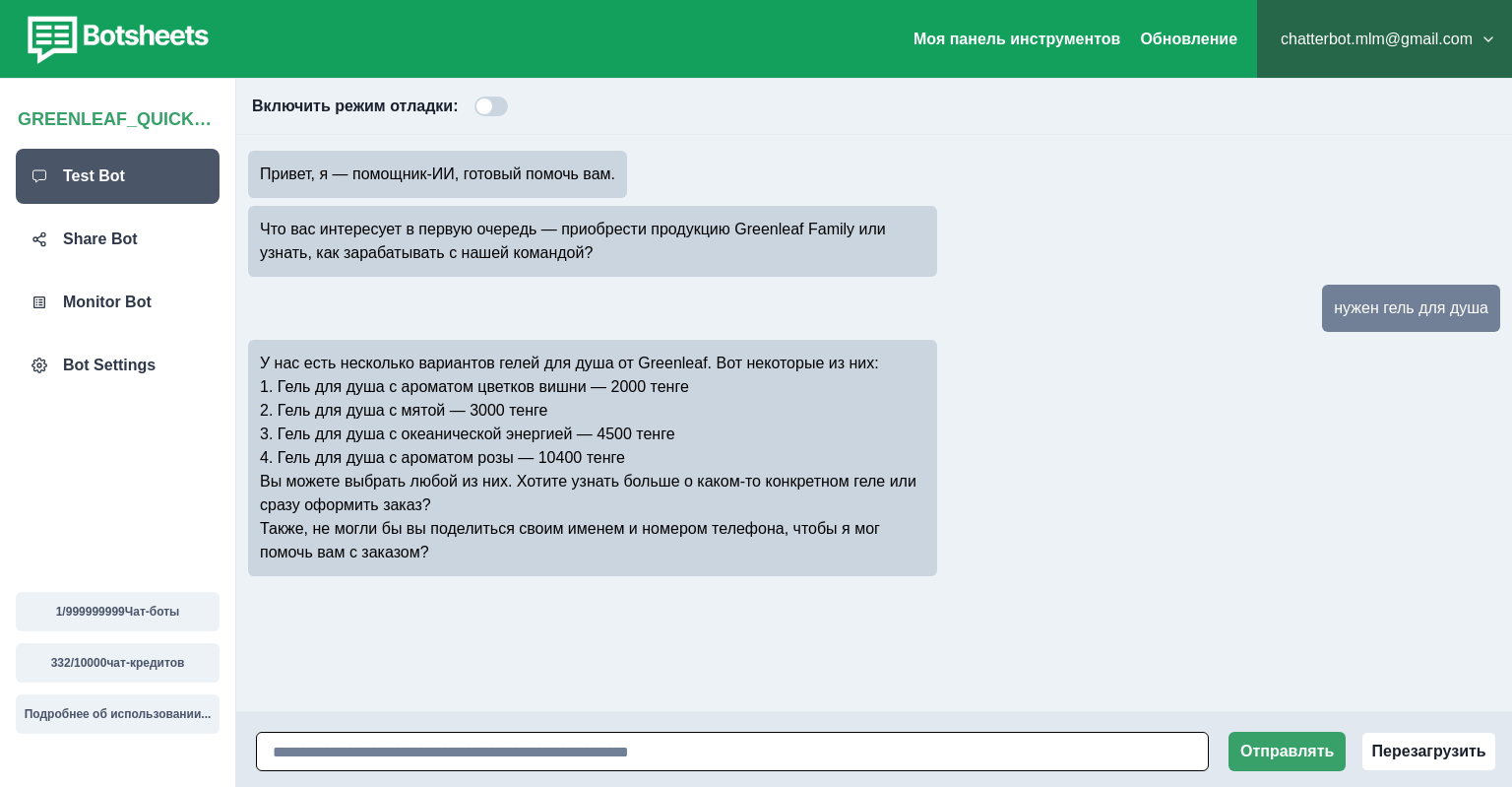 click at bounding box center [732, 752] 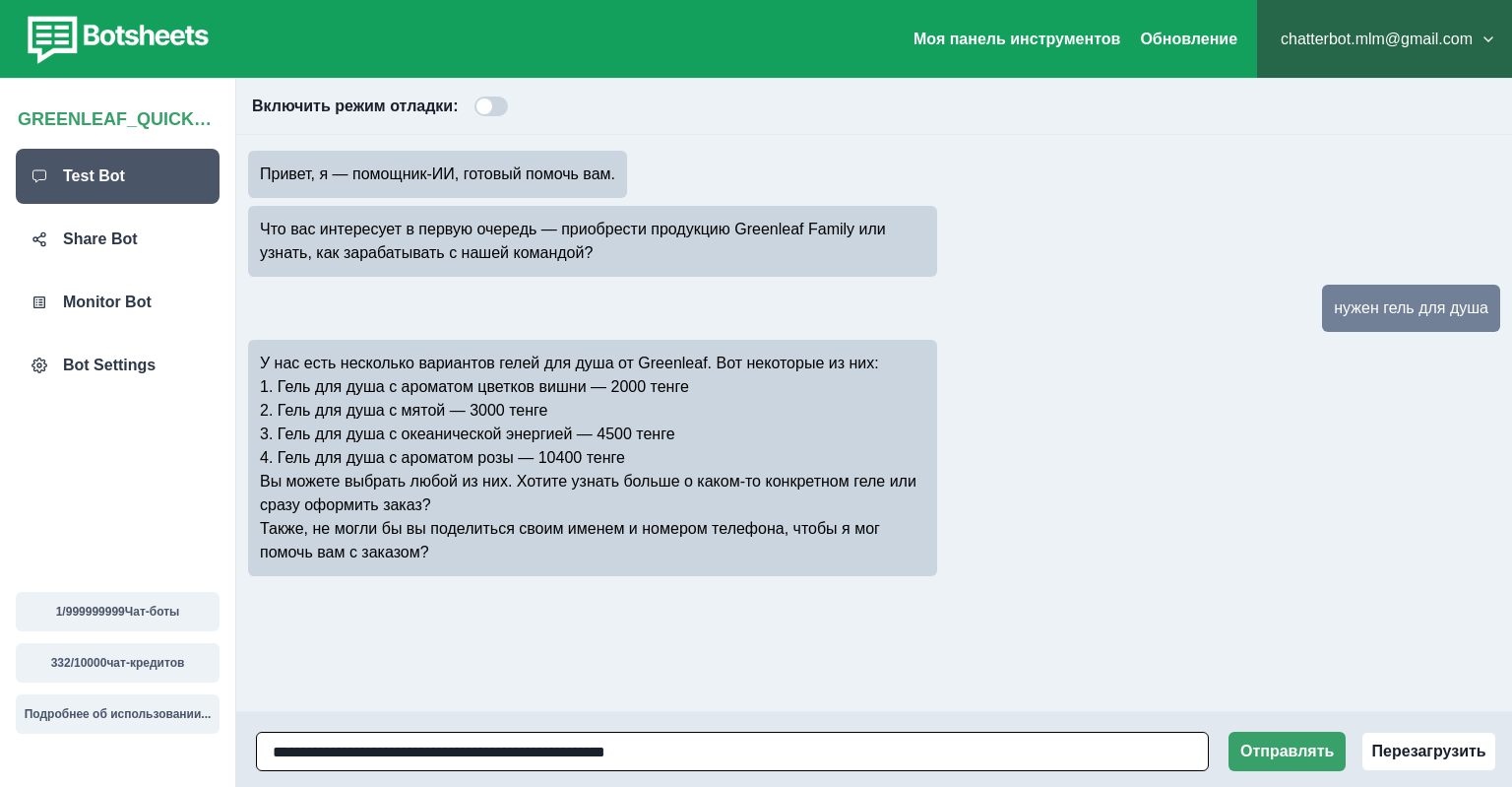 type on "**********" 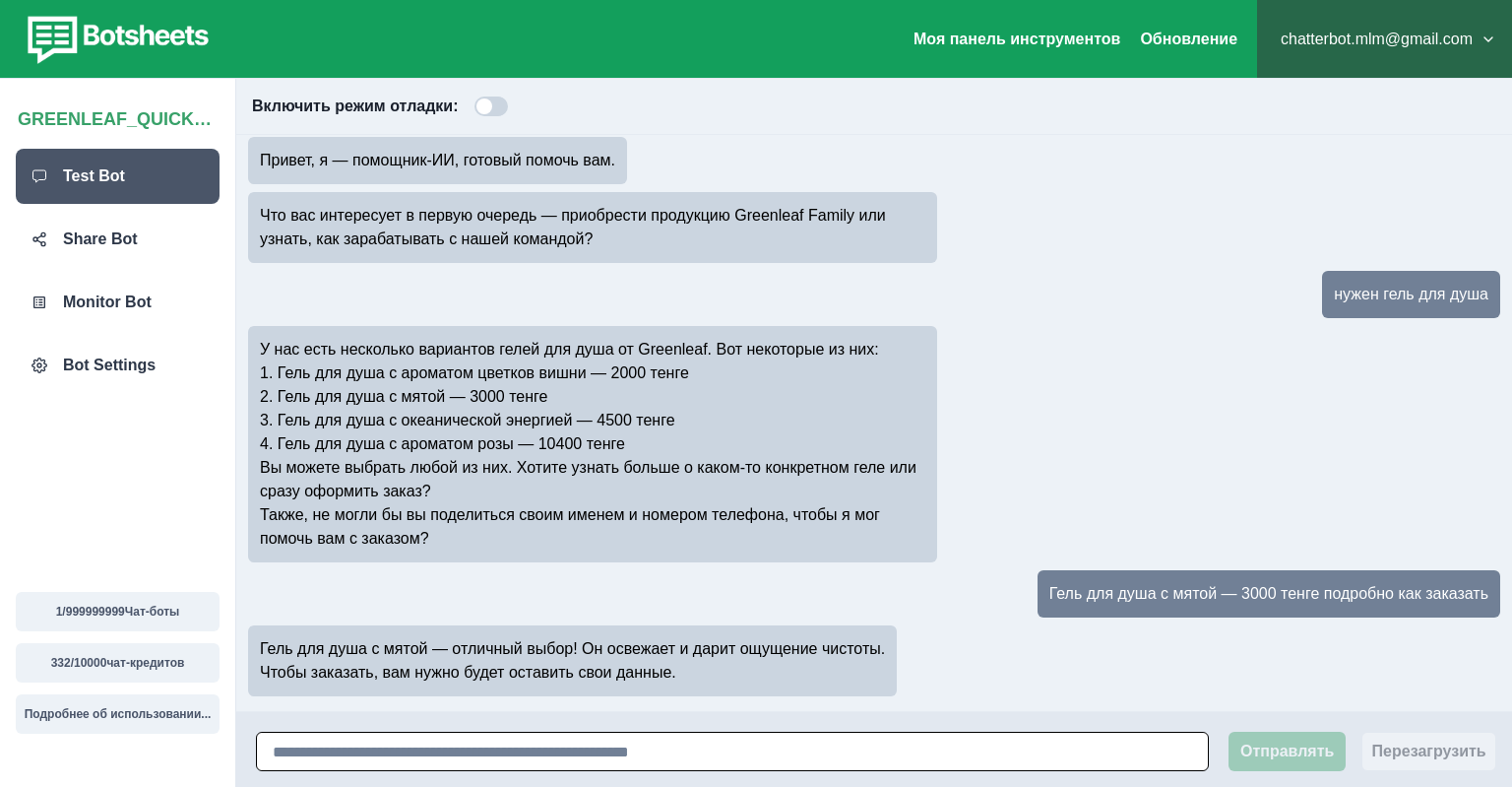 scroll, scrollTop: 37, scrollLeft: 0, axis: vertical 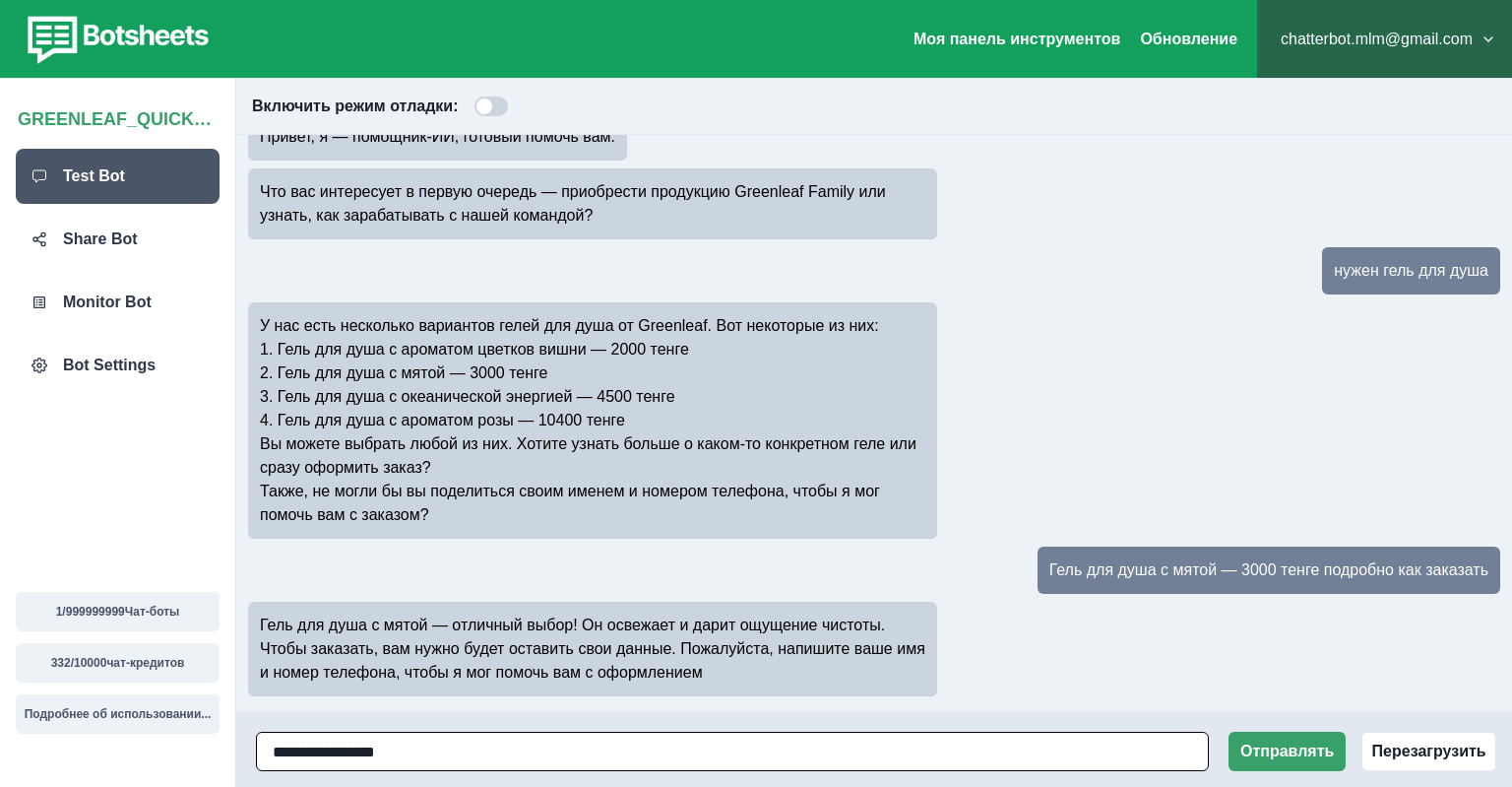 type on "**********" 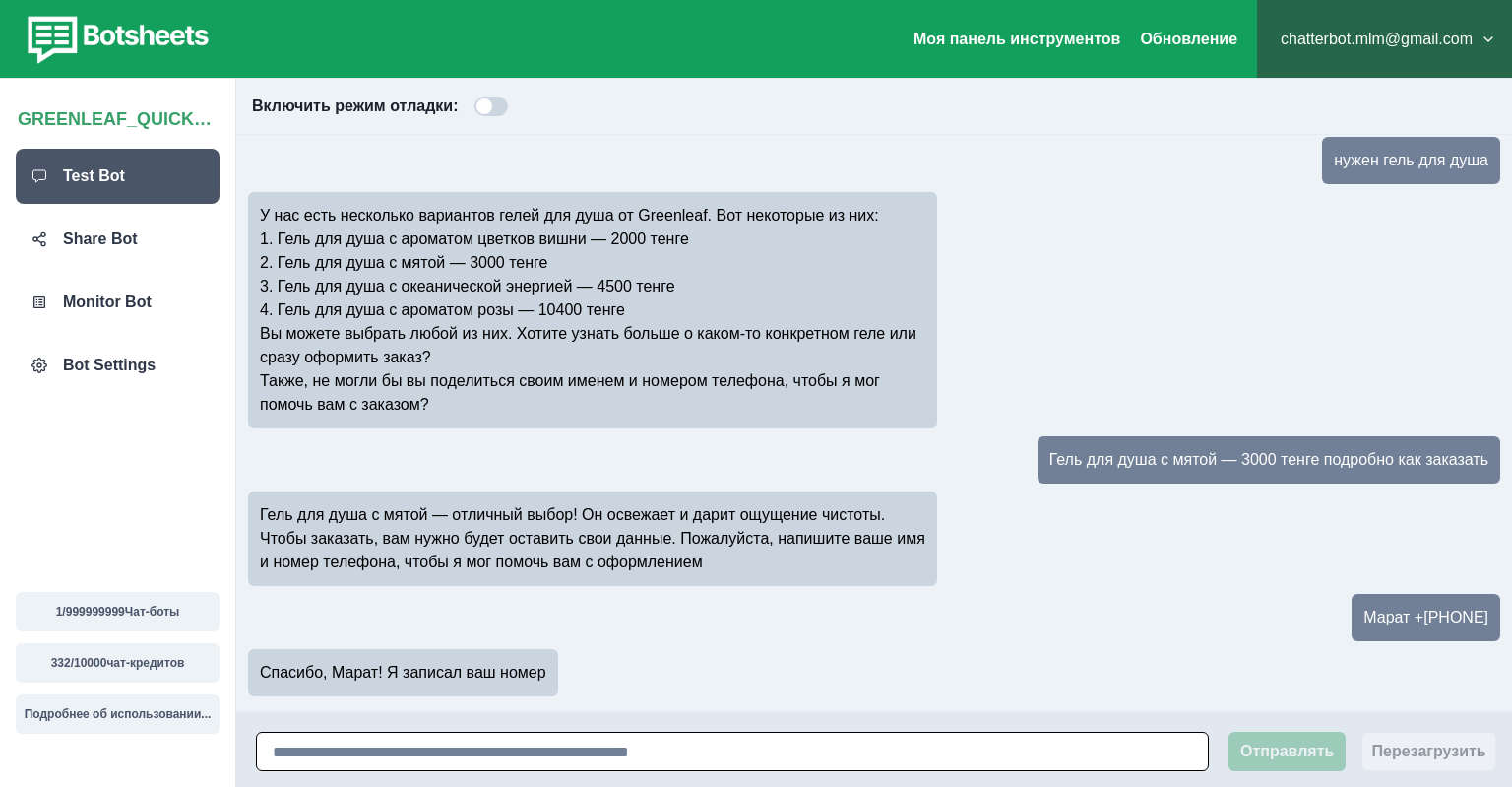 scroll, scrollTop: 171, scrollLeft: 0, axis: vertical 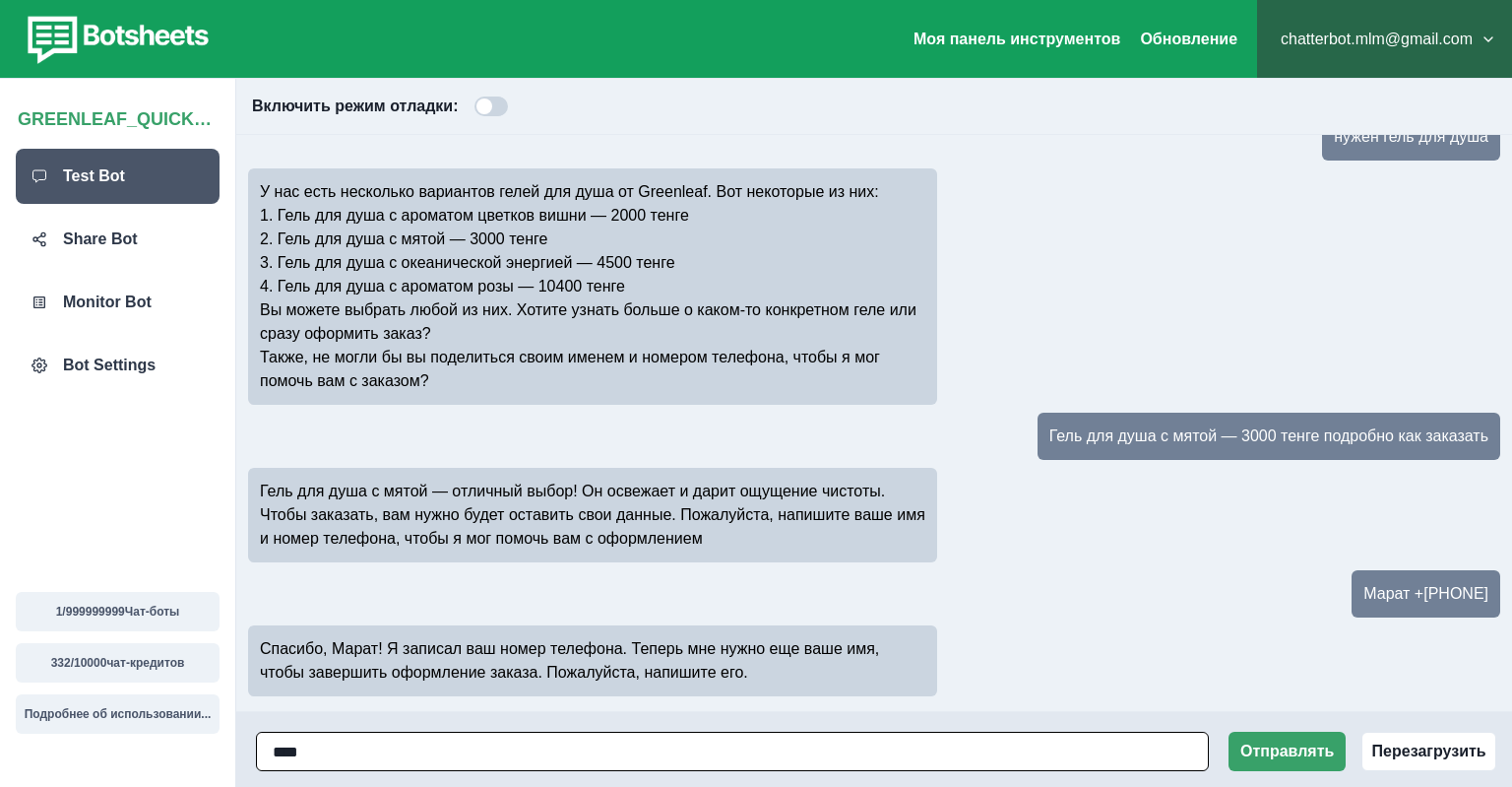 type on "*****" 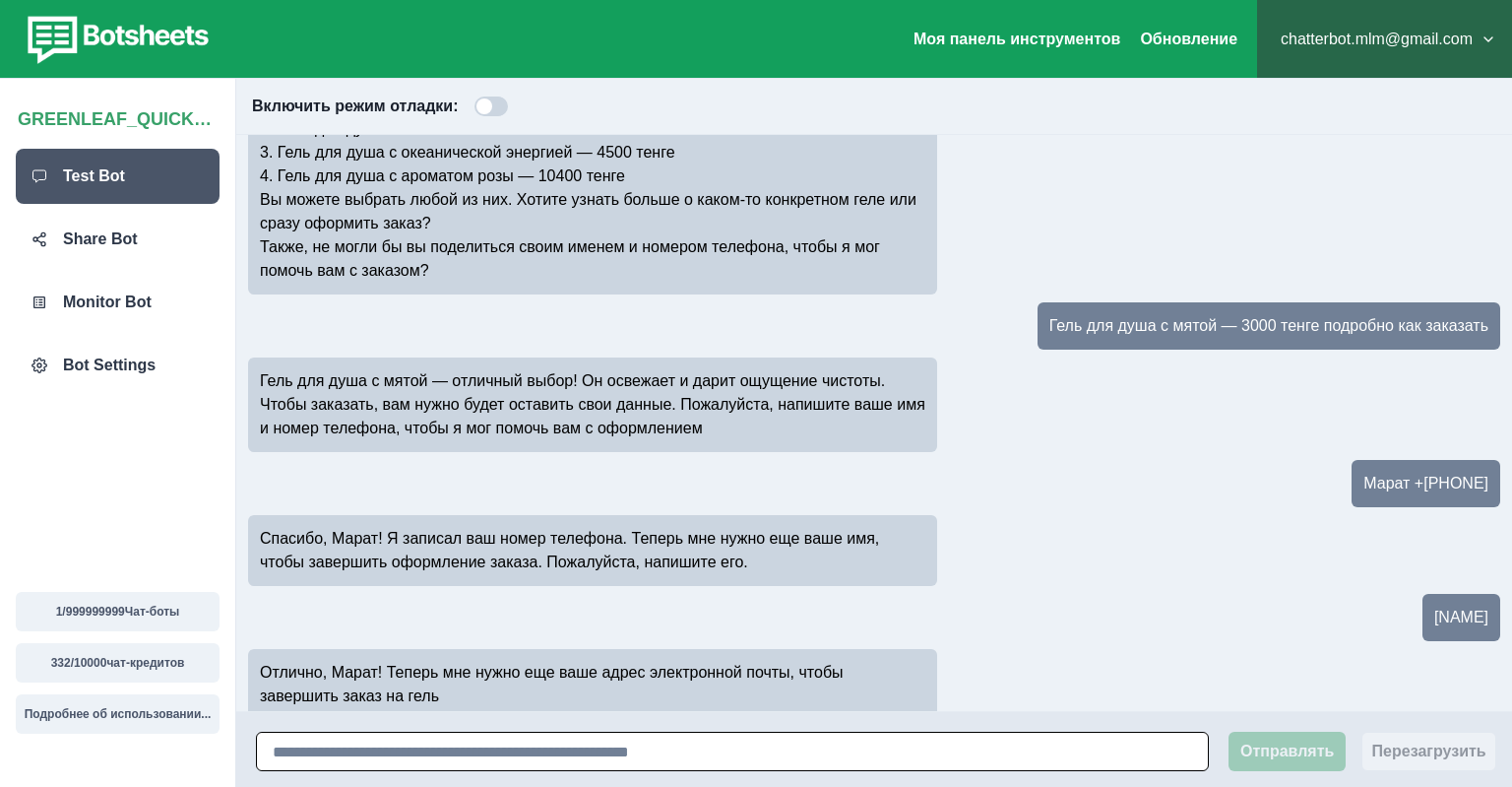 scroll, scrollTop: 305, scrollLeft: 0, axis: vertical 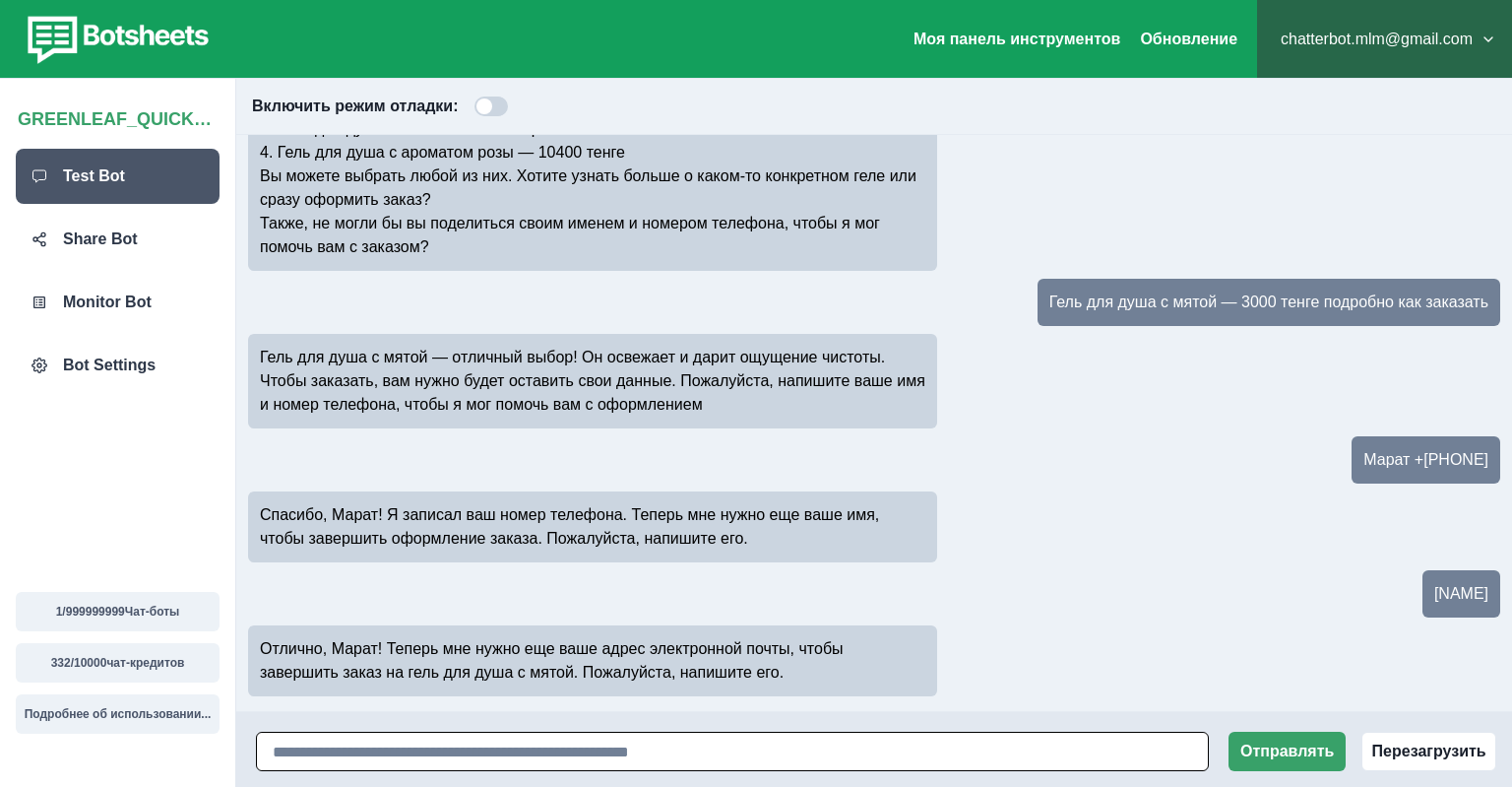 paste on "**********" 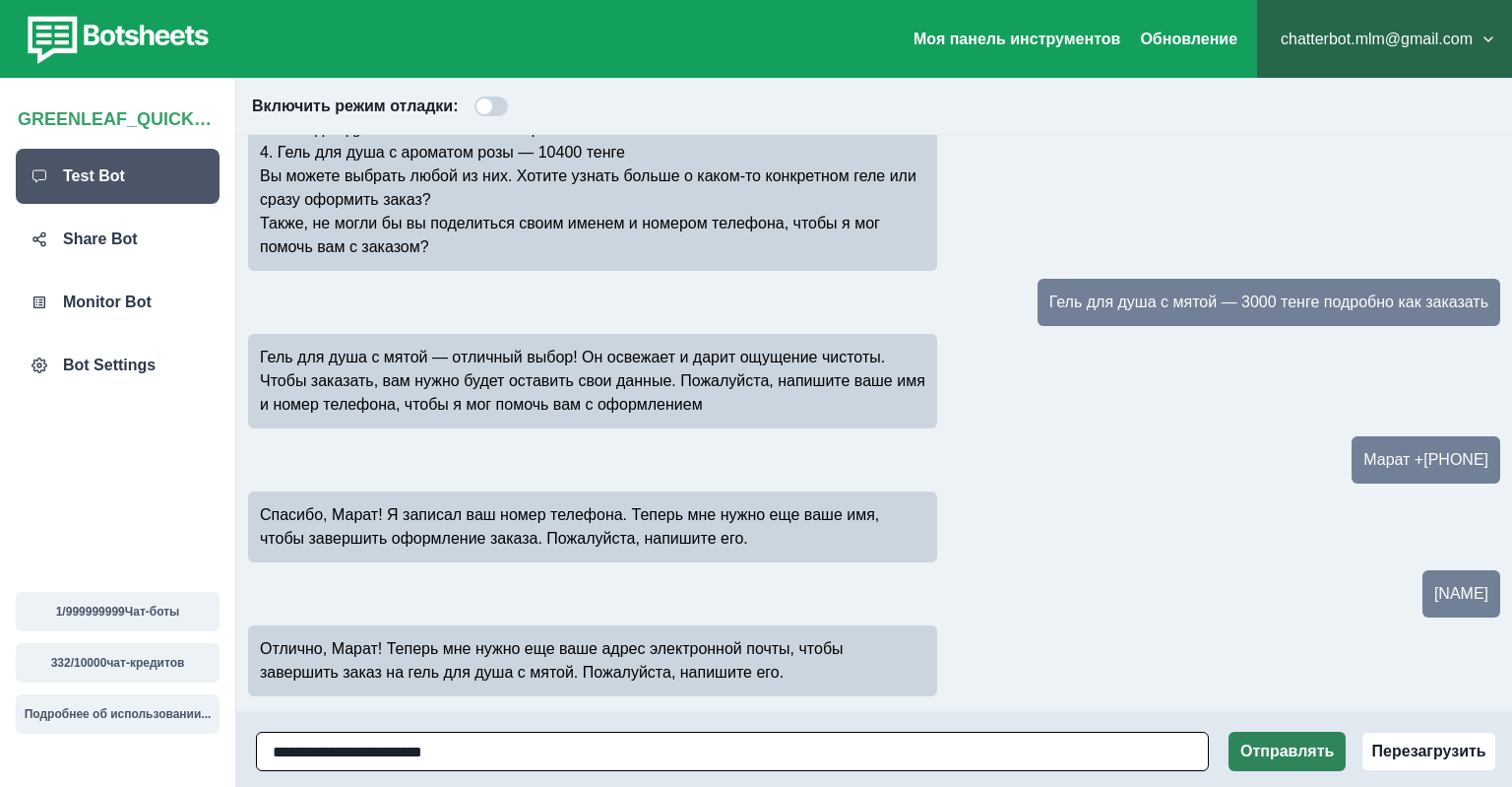 type on "**********" 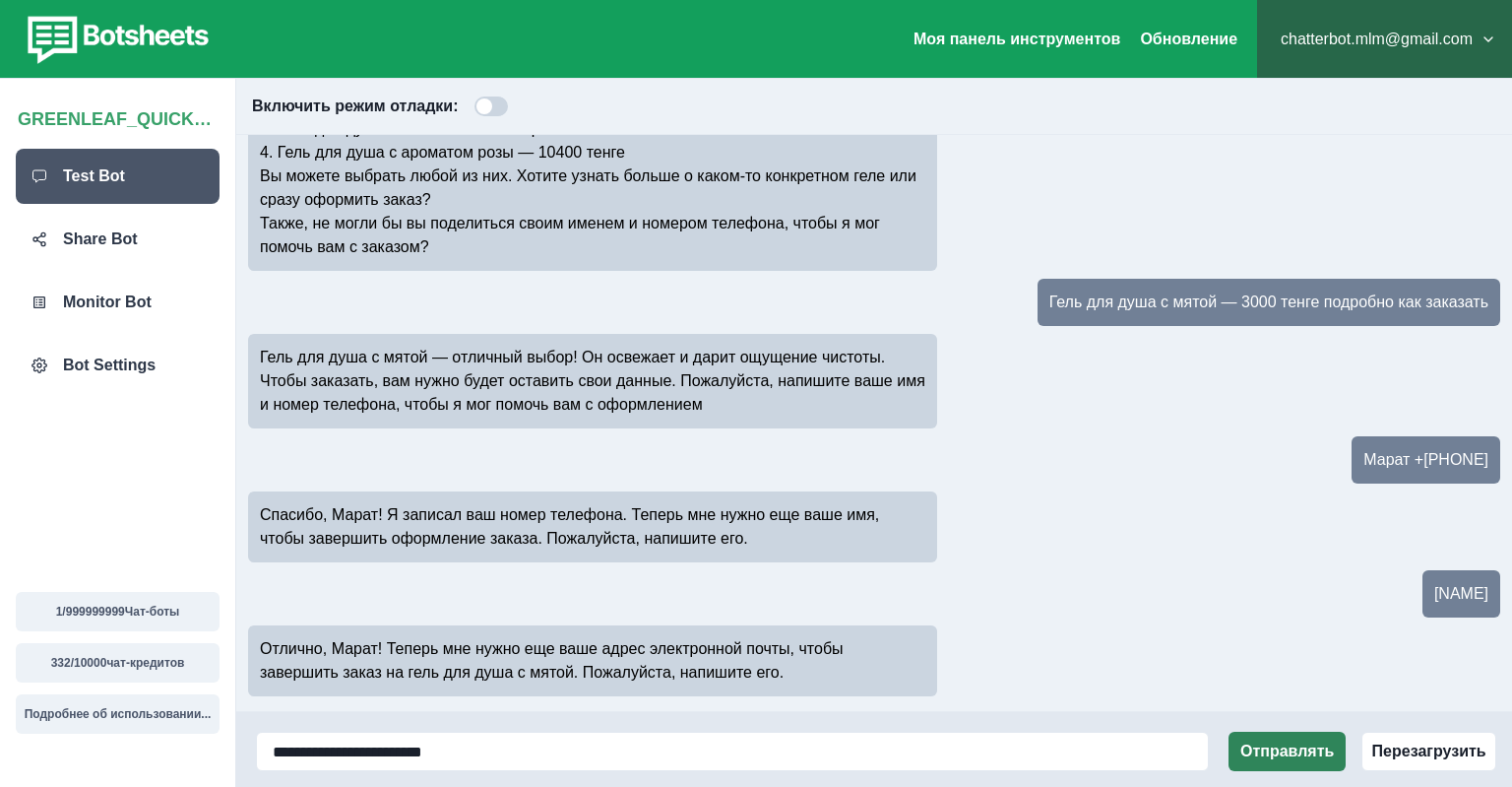 click on "Отправлять" at bounding box center (1287, 752) 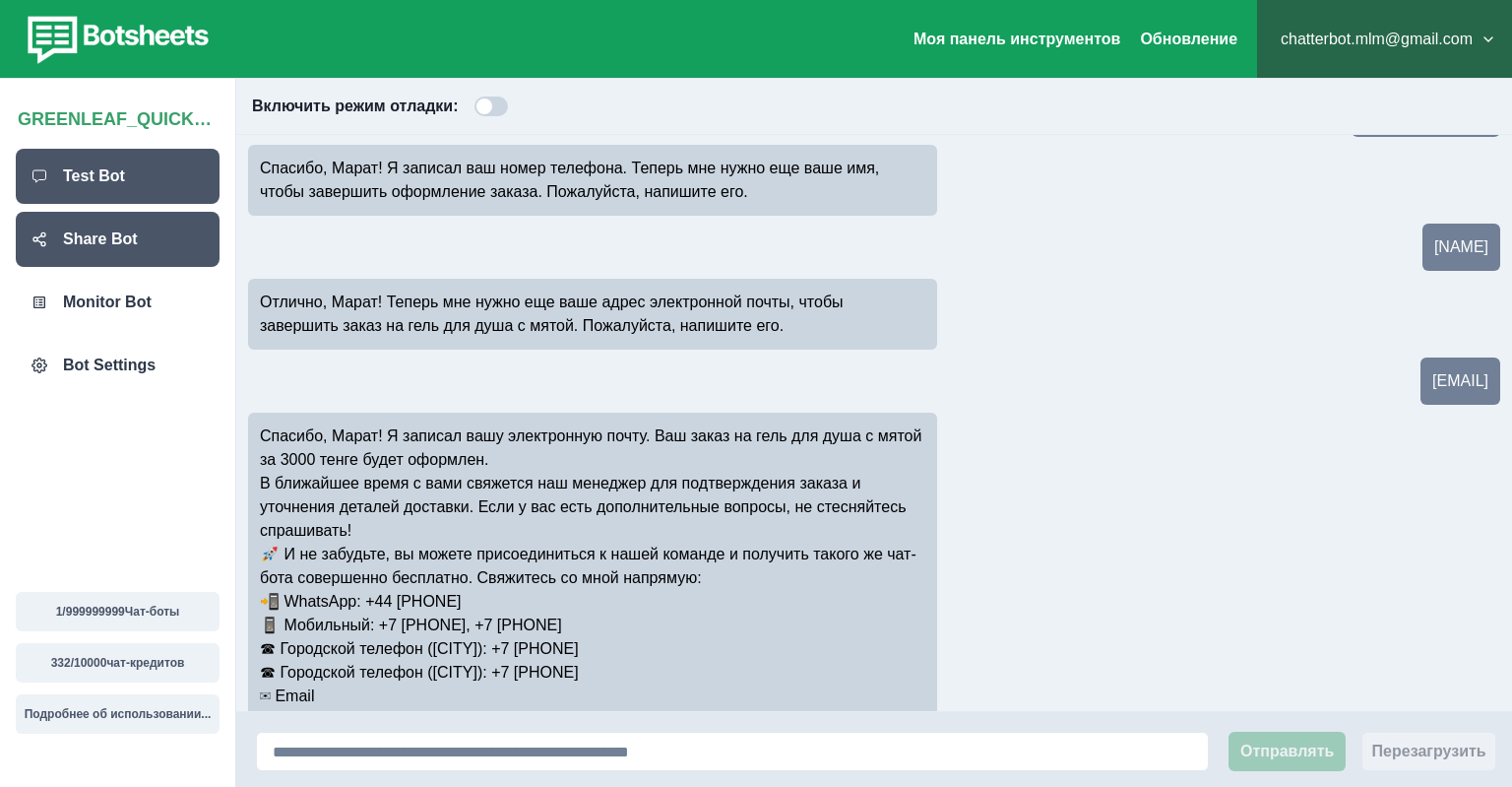 scroll, scrollTop: 676, scrollLeft: 0, axis: vertical 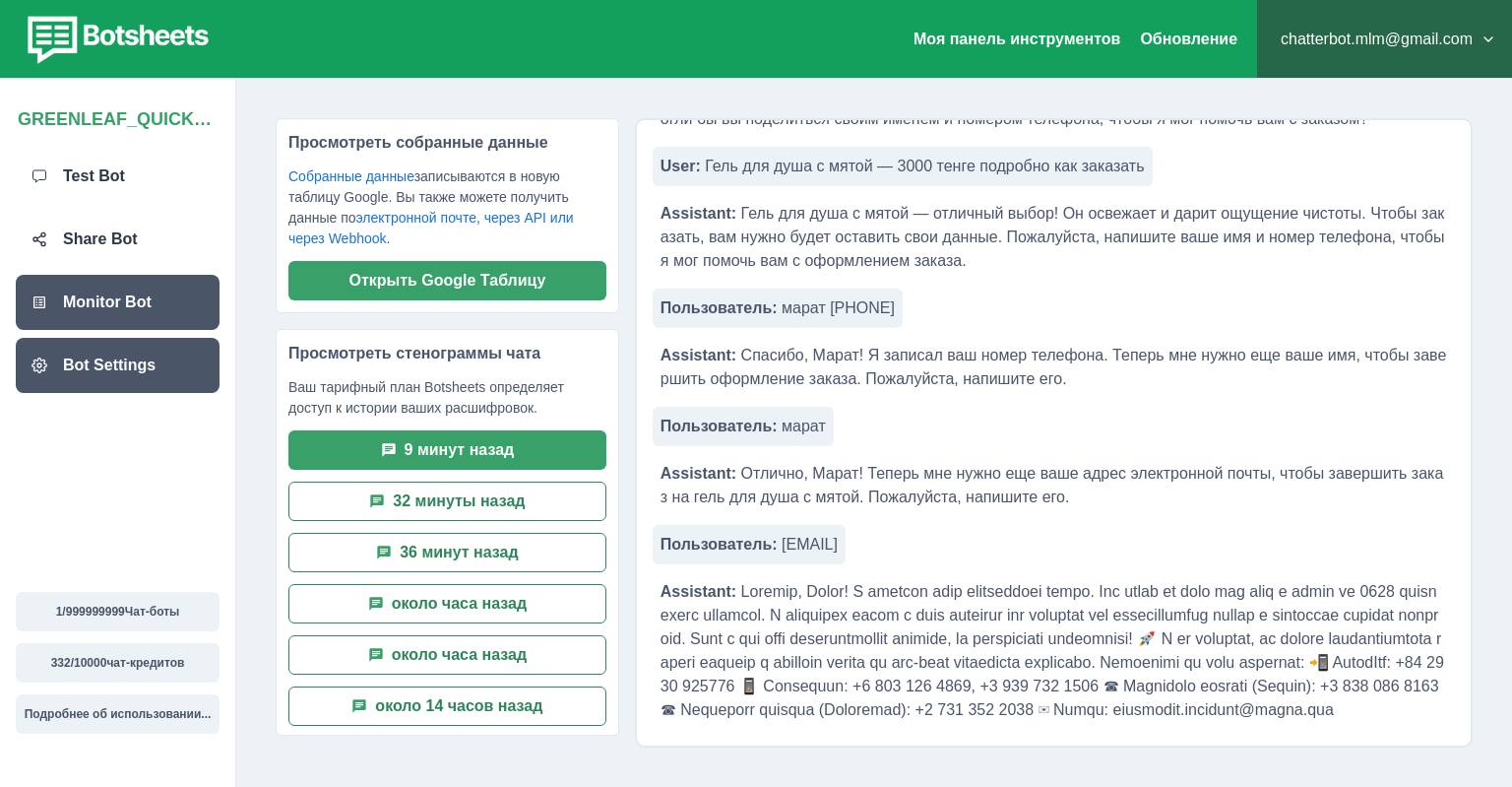 click on "Bot Settings" at bounding box center (109, 365) 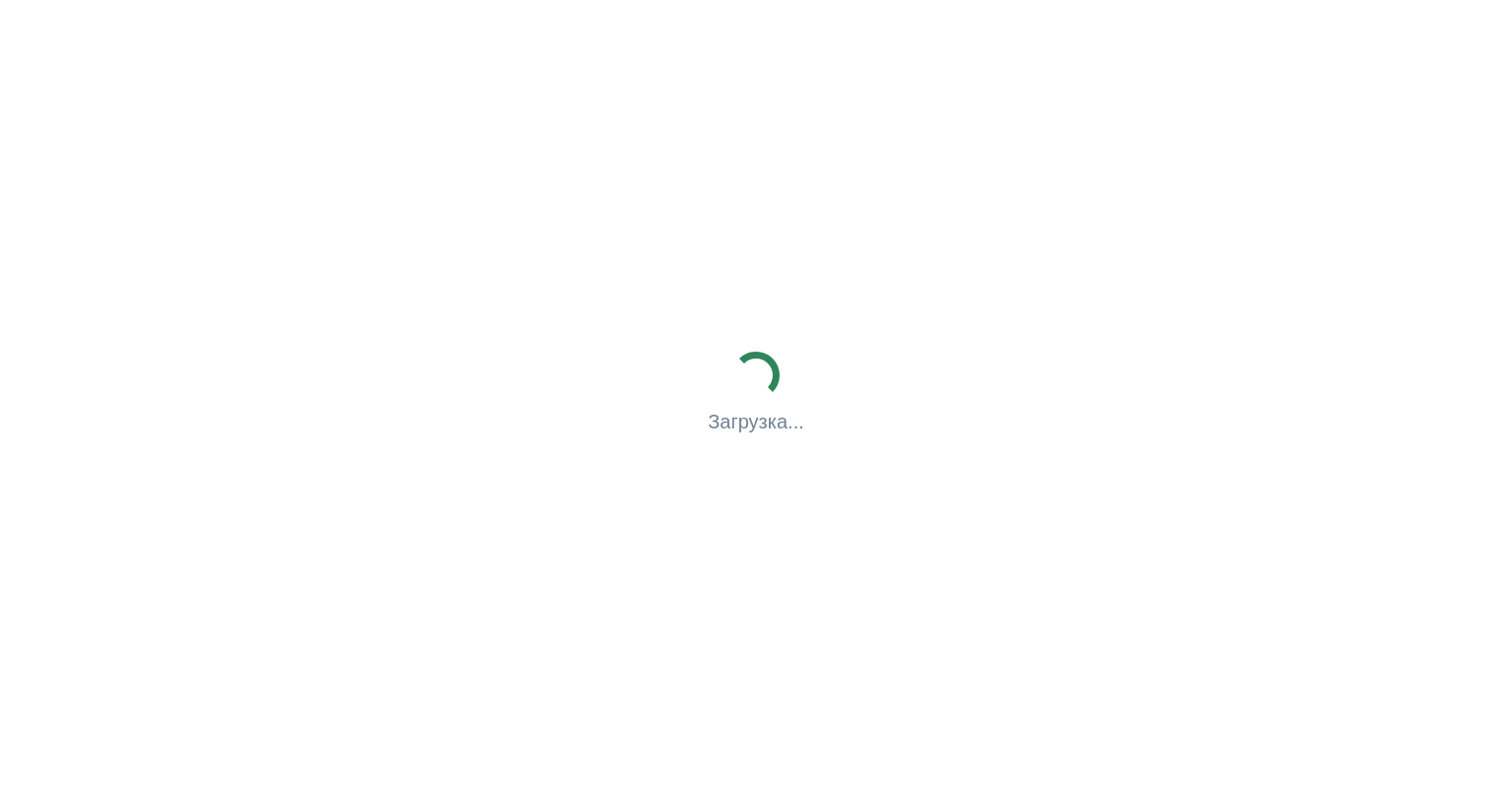 scroll, scrollTop: 0, scrollLeft: 0, axis: both 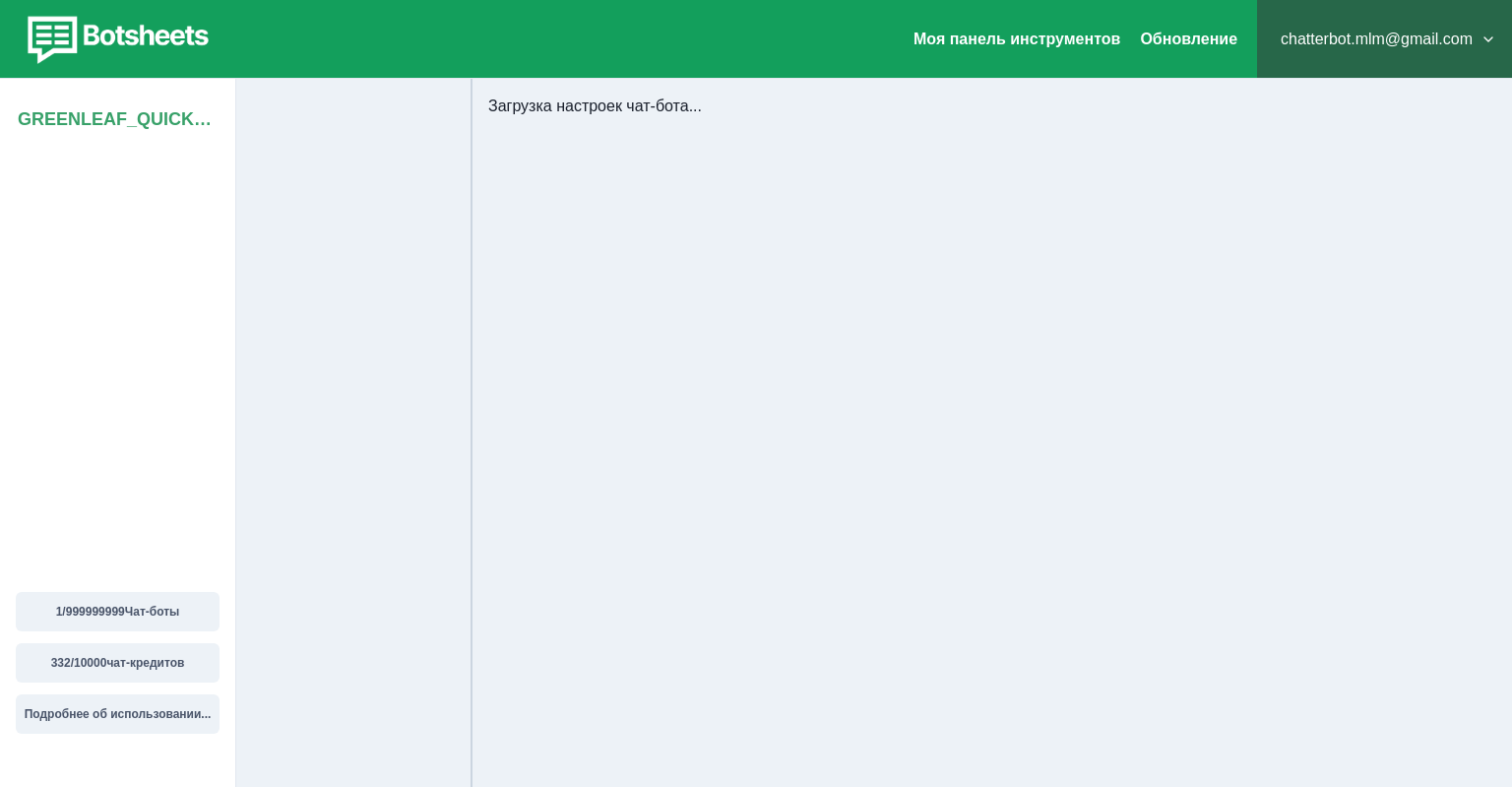 select on "**********" 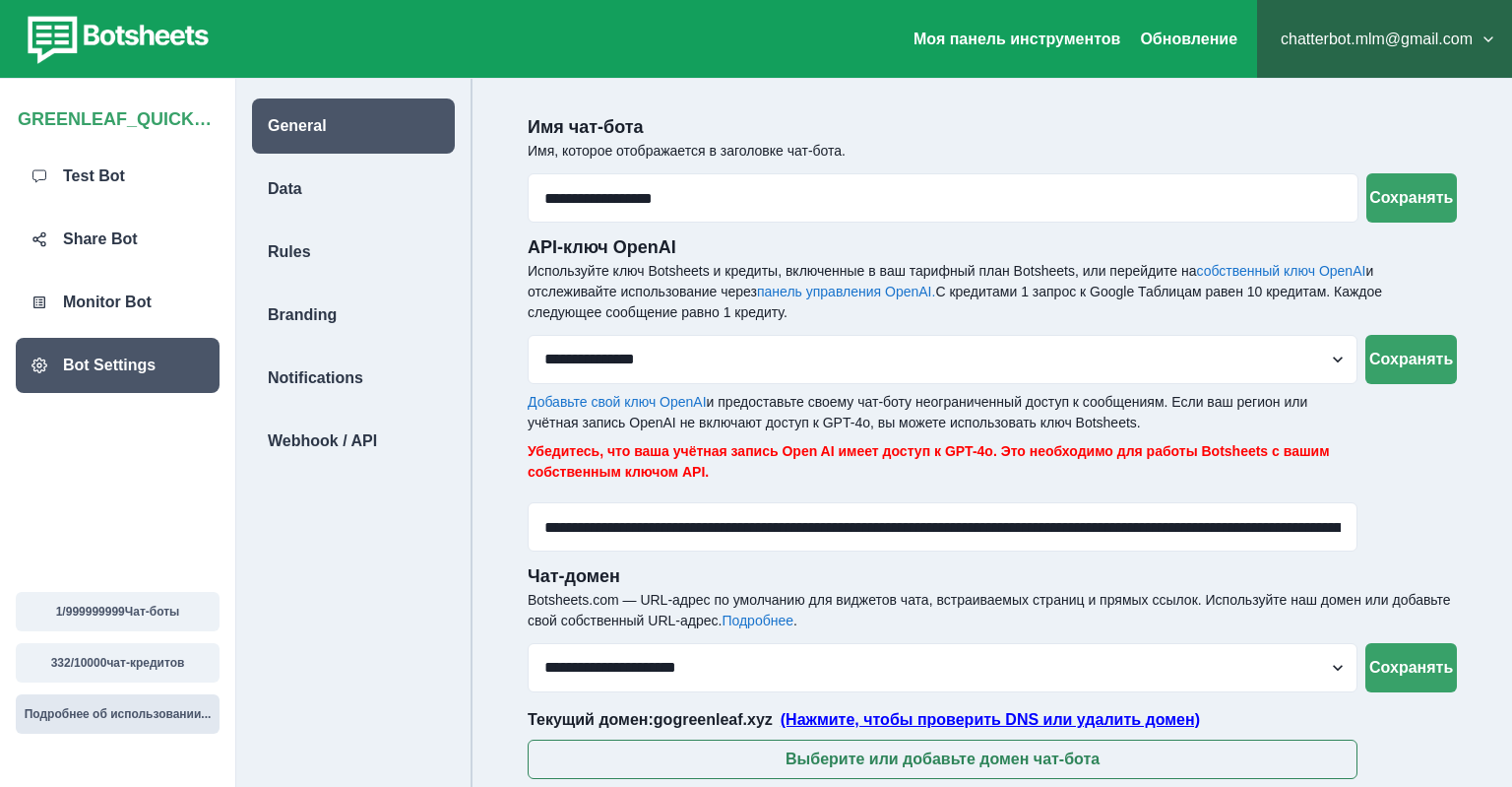 click on "Подробнее об использовании..." at bounding box center (117, 714) 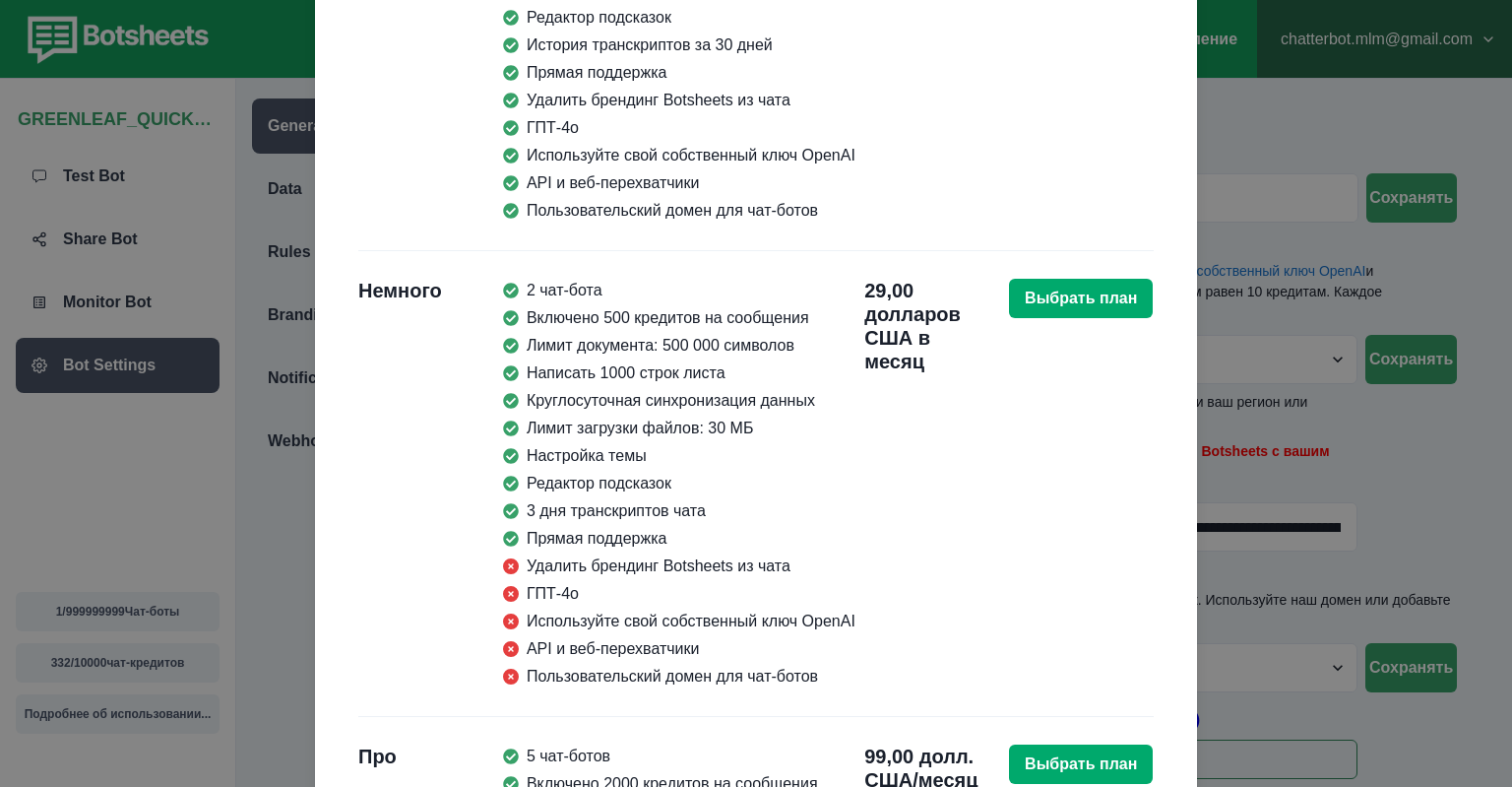 scroll, scrollTop: 0, scrollLeft: 0, axis: both 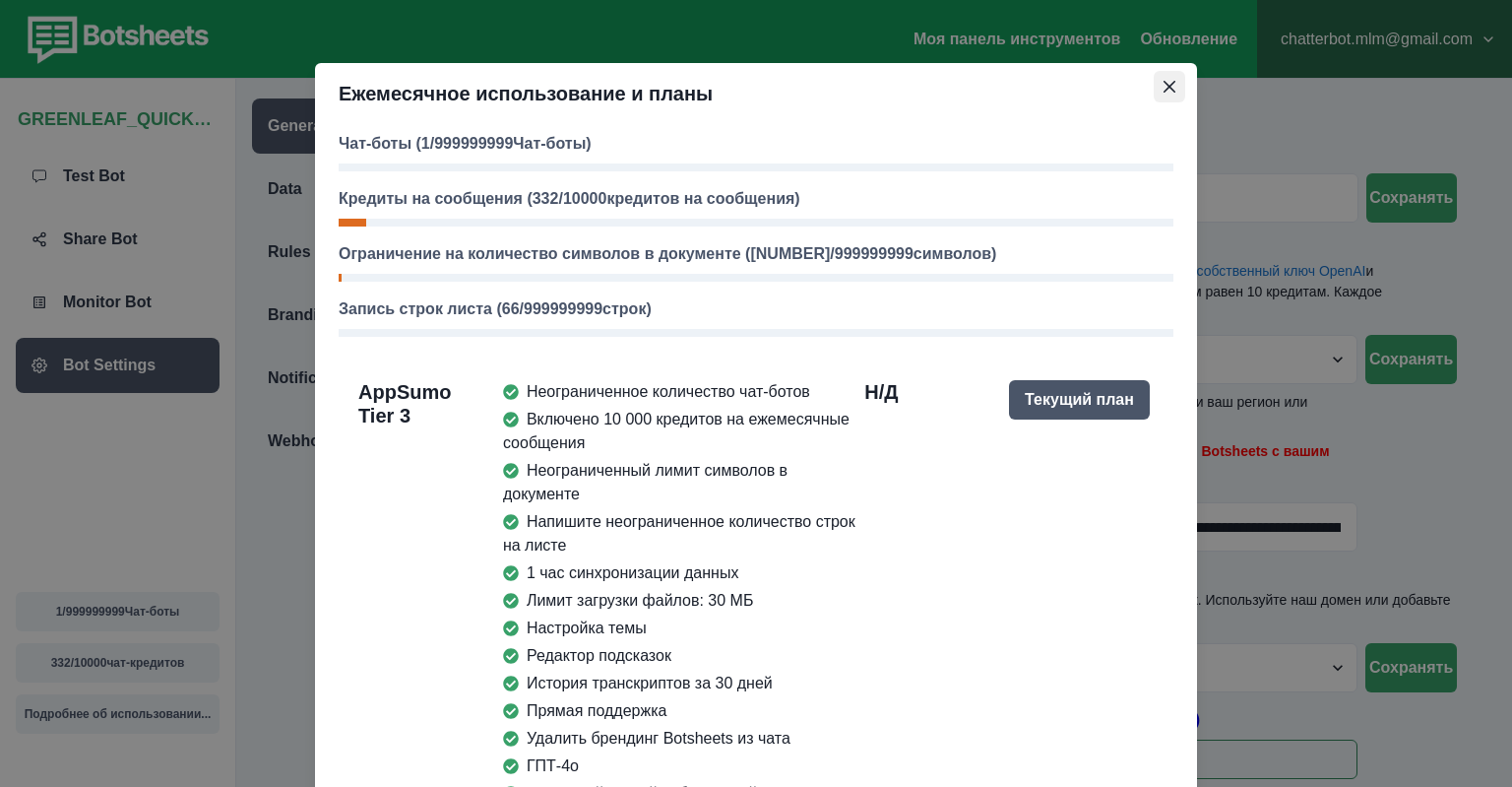 click at bounding box center [1169, 87] 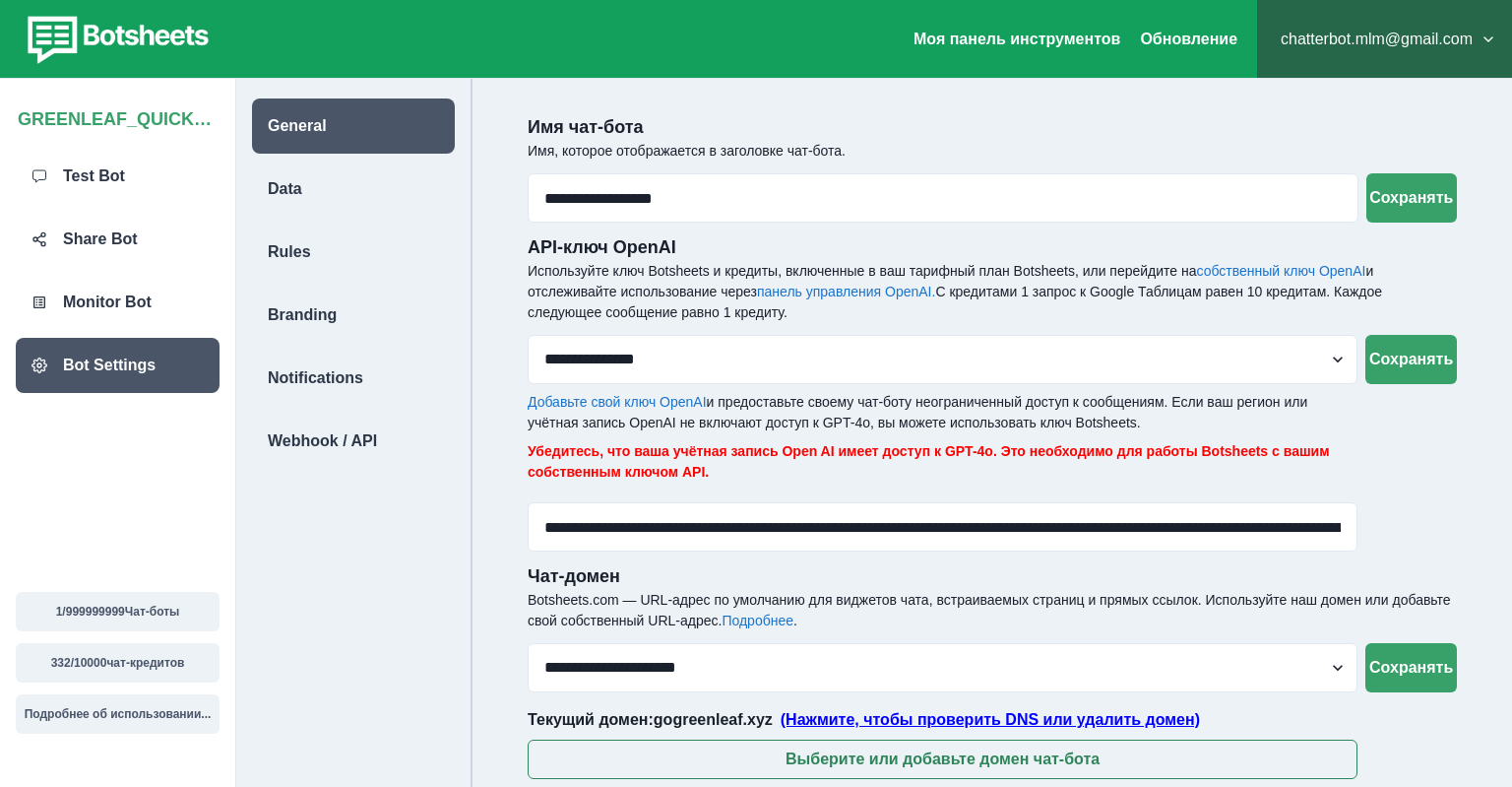 scroll, scrollTop: 102, scrollLeft: 0, axis: vertical 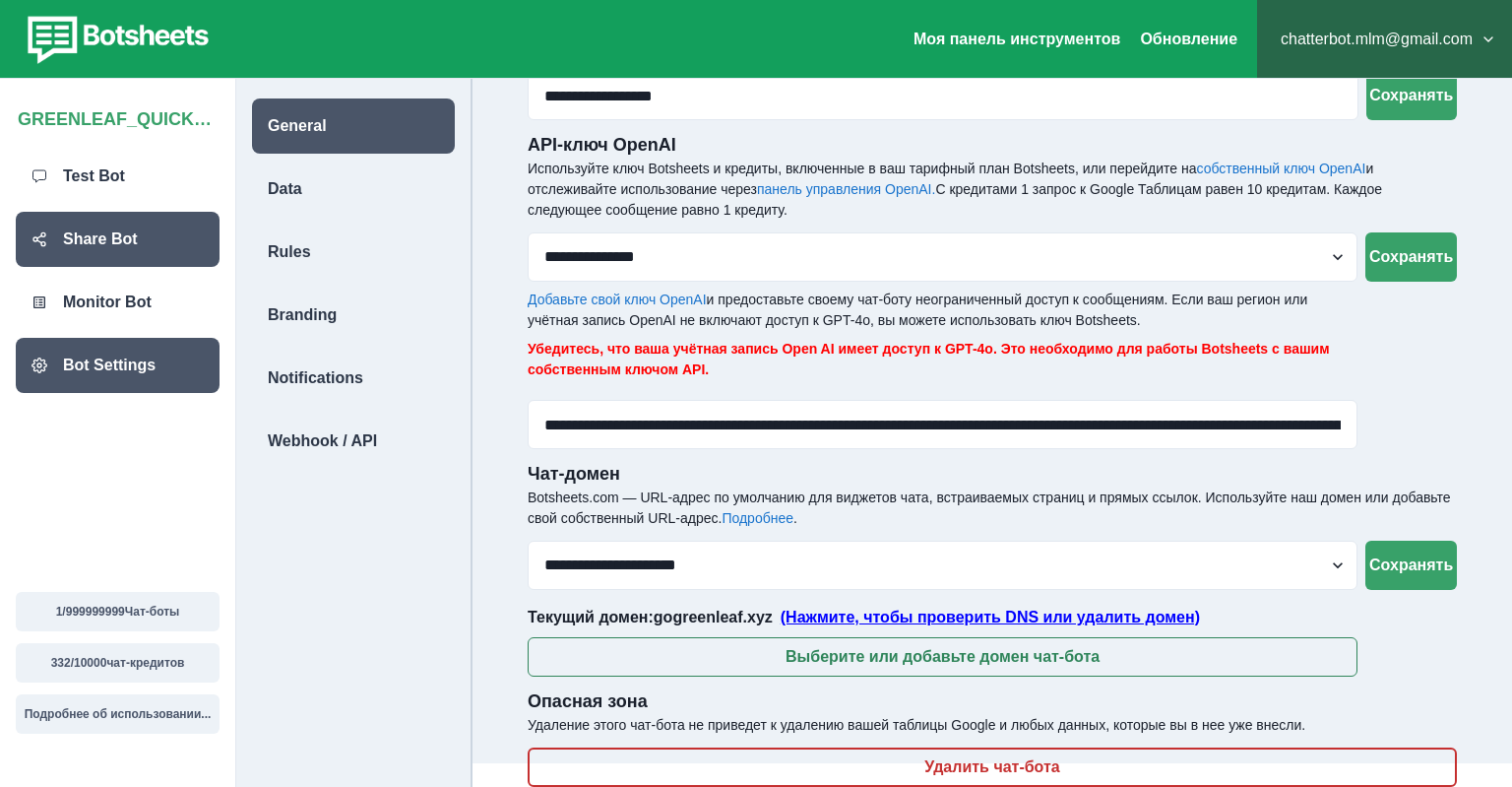 click on "Share Bot" at bounding box center [100, 239] 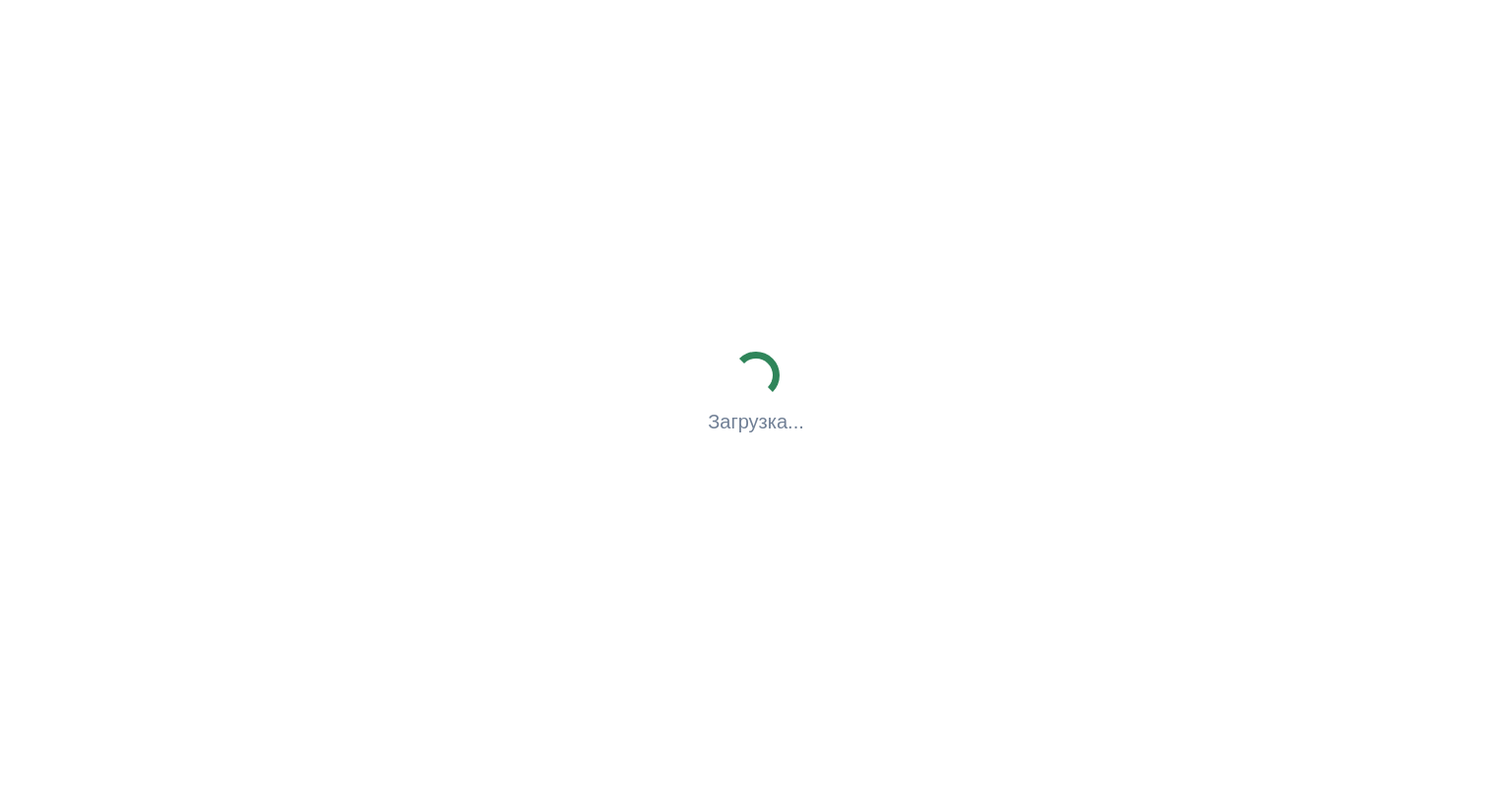 scroll, scrollTop: 0, scrollLeft: 0, axis: both 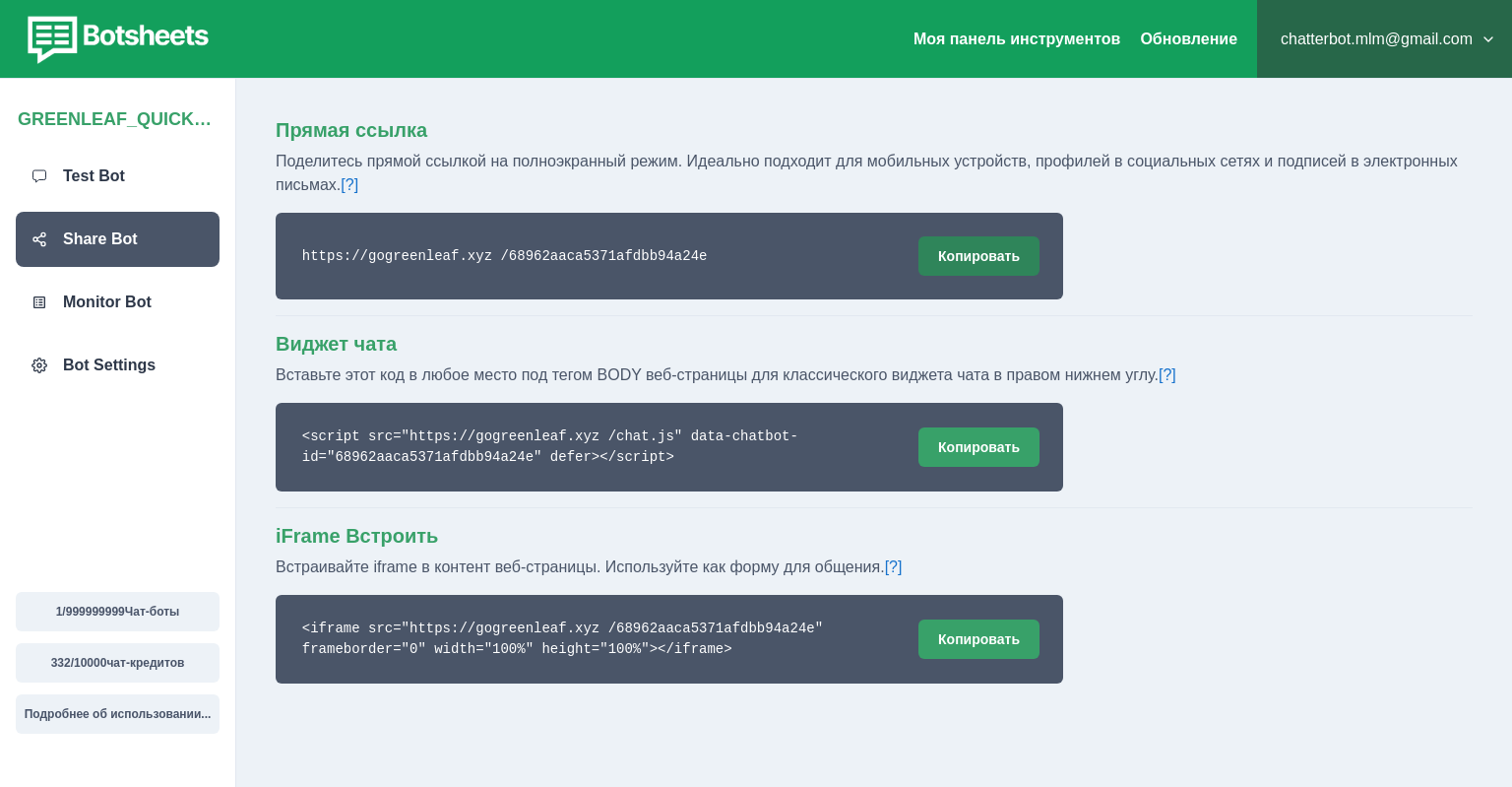 click on "Копировать" at bounding box center [978, 256] 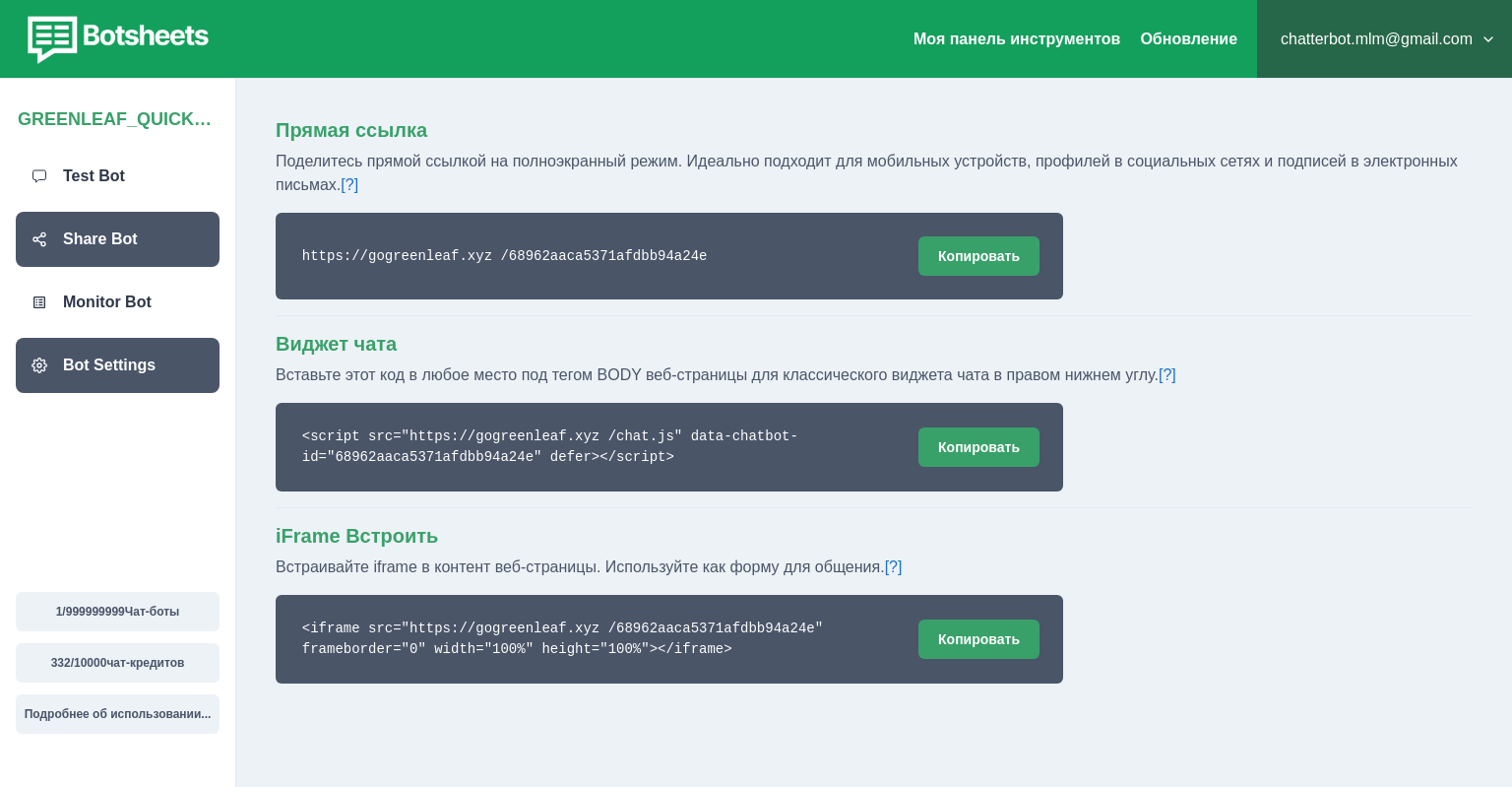 click on "Bot Settings" at bounding box center (109, 365) 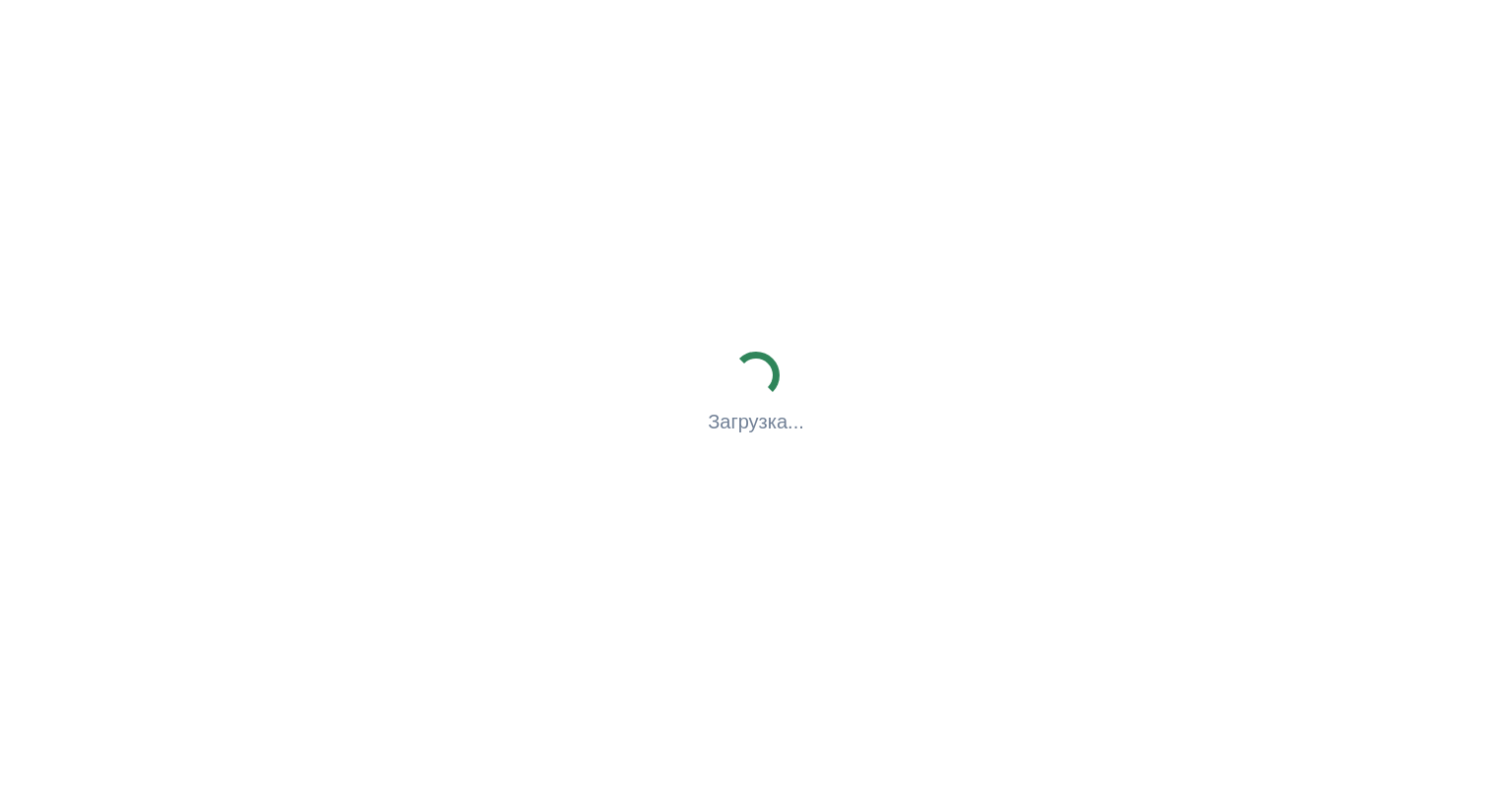 scroll, scrollTop: 0, scrollLeft: 0, axis: both 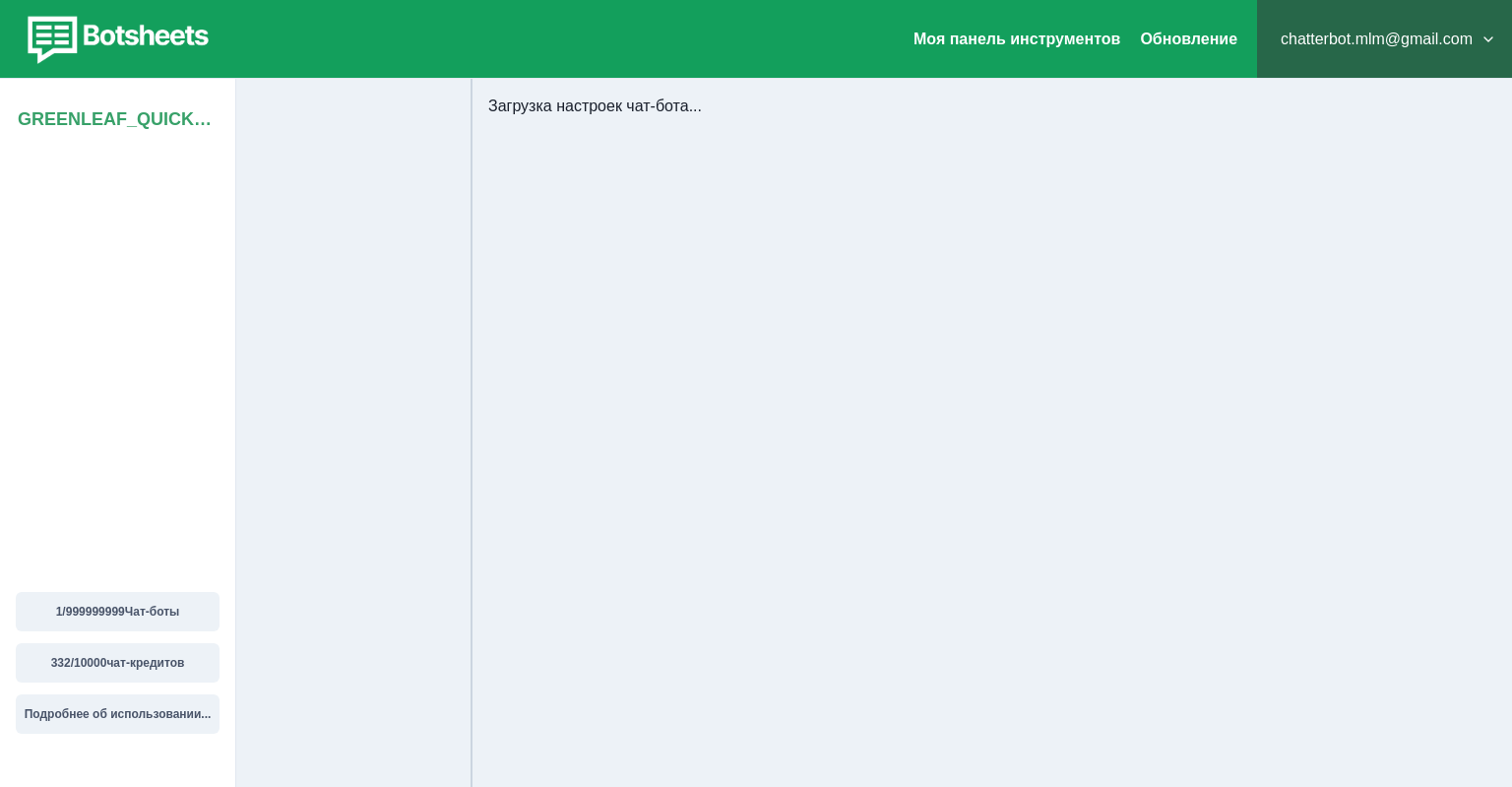 select on "**********" 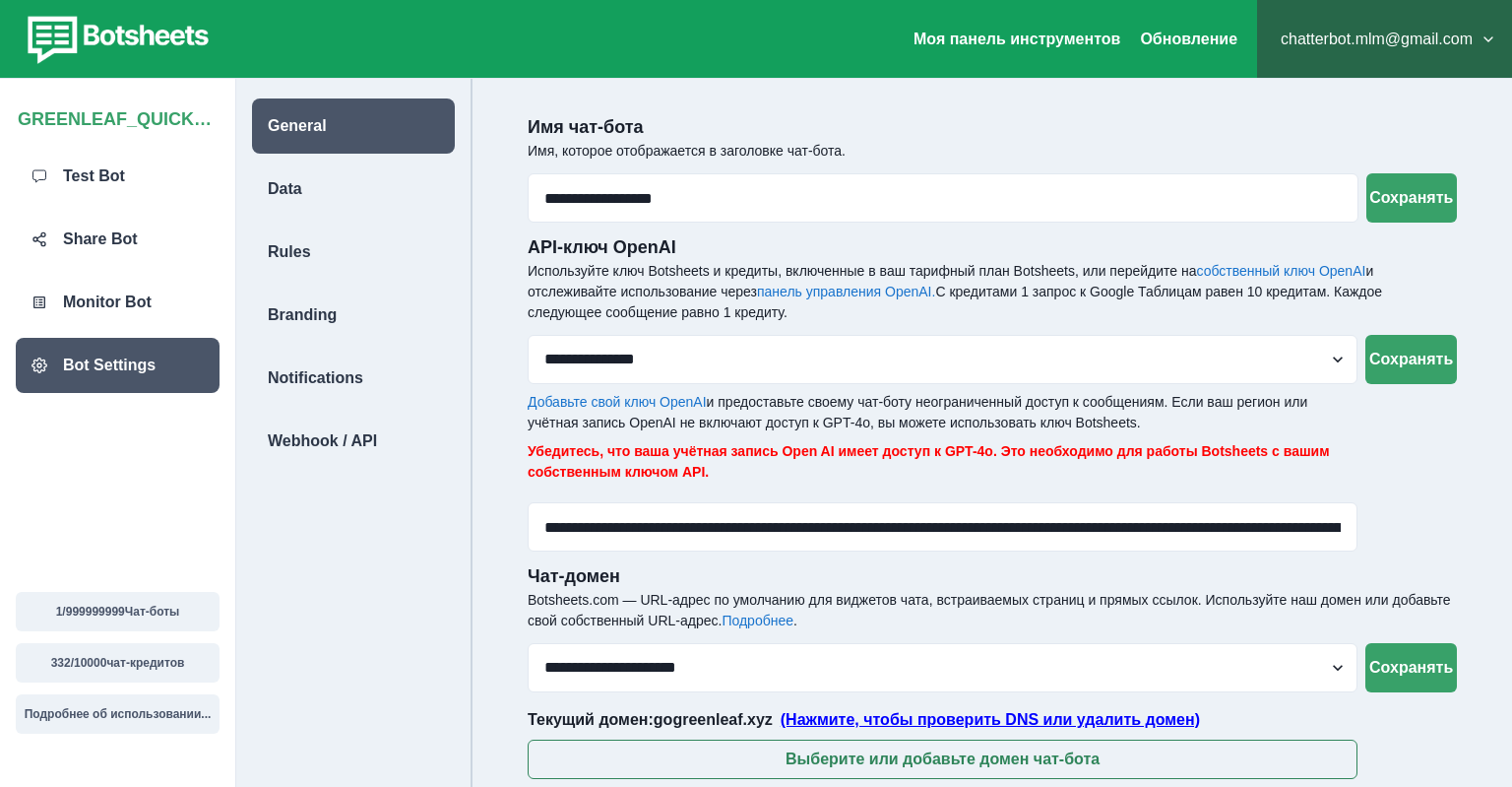 scroll, scrollTop: 102, scrollLeft: 0, axis: vertical 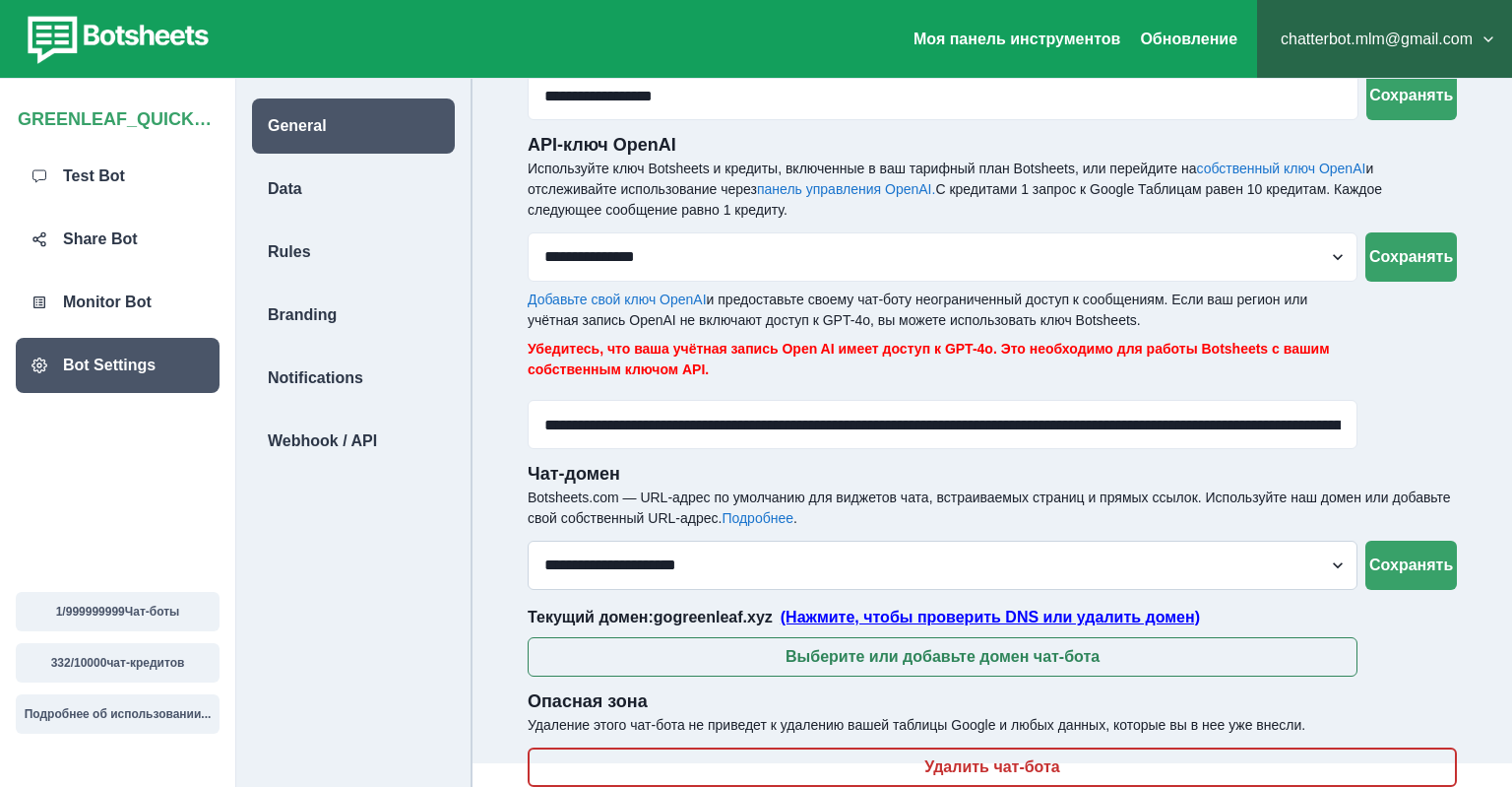 click on "**********" at bounding box center (942, 565) 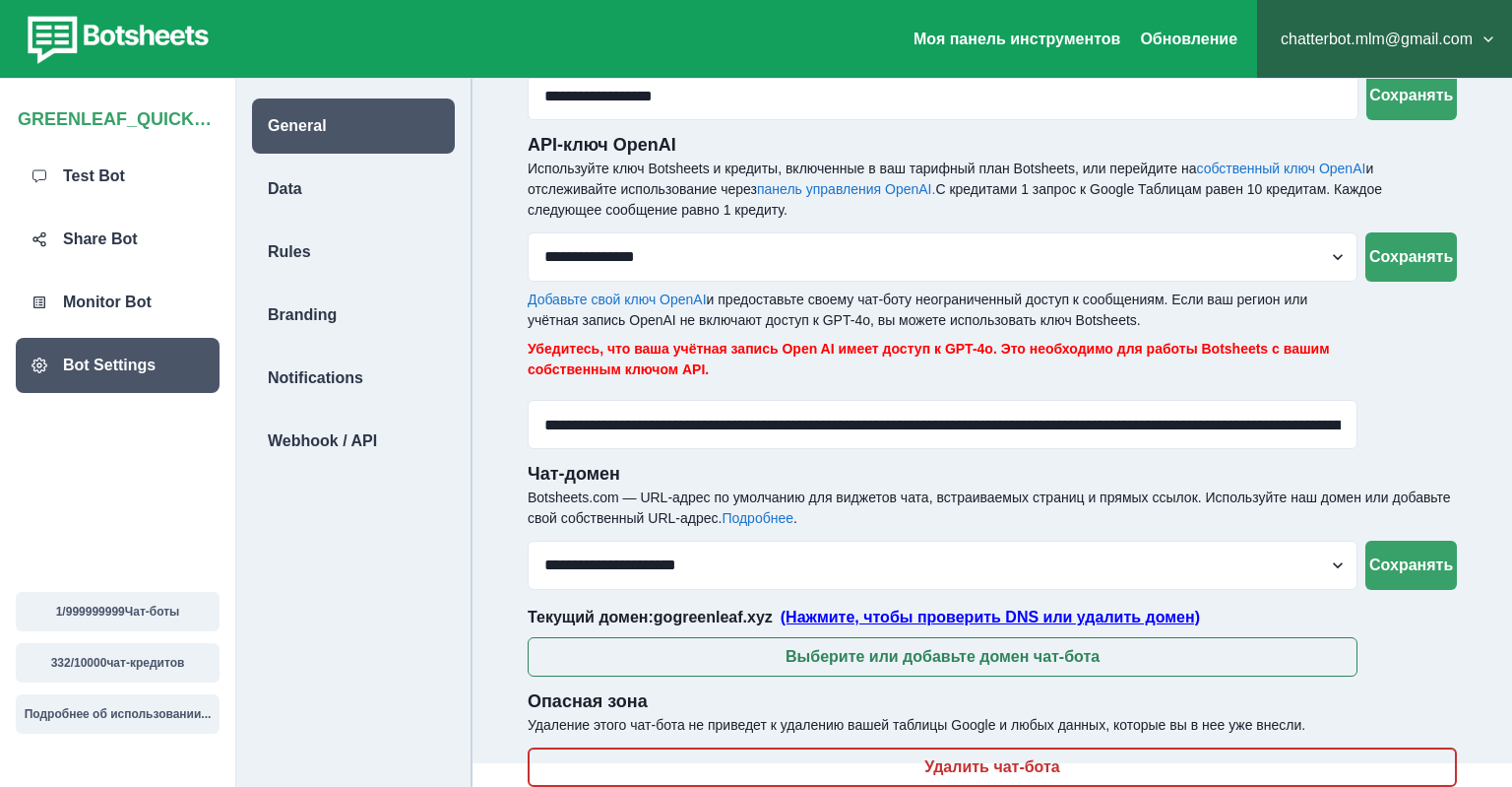 click on "(Нажмите, чтобы проверить DNS или удалить домен)" at bounding box center [990, 617] 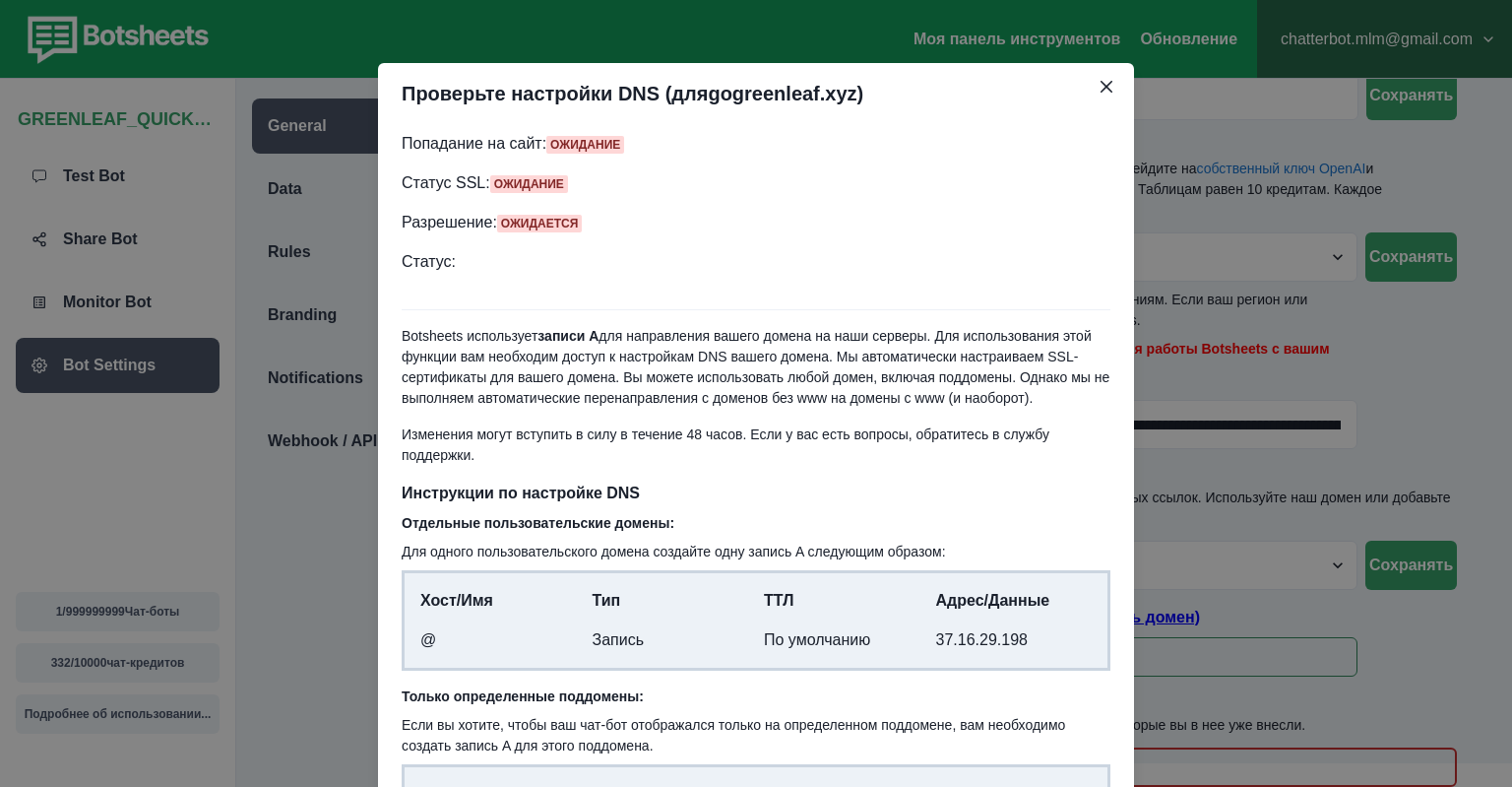 click on "Разрешение:   Ожидается" at bounding box center [756, 223] 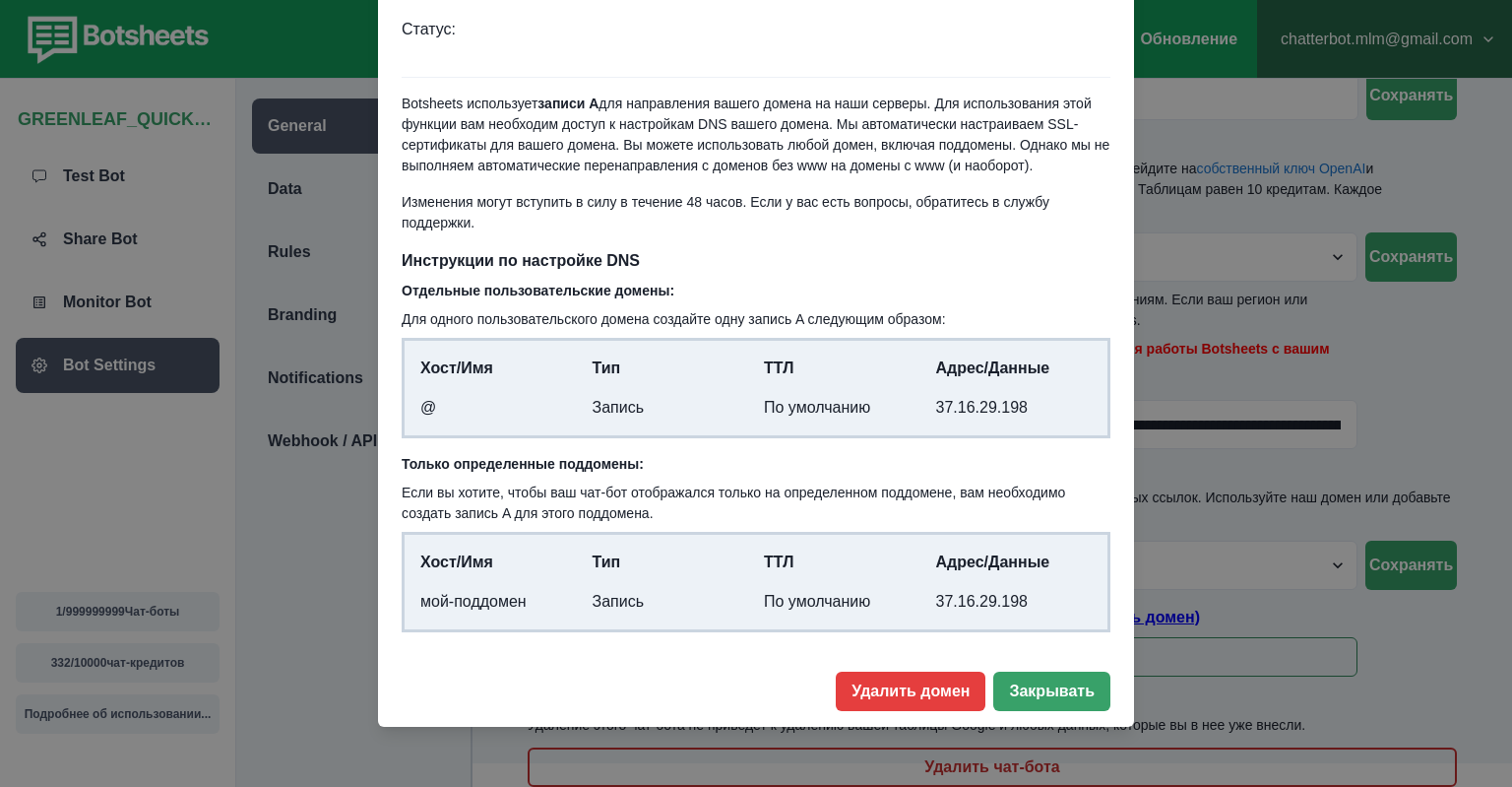 scroll, scrollTop: 0, scrollLeft: 0, axis: both 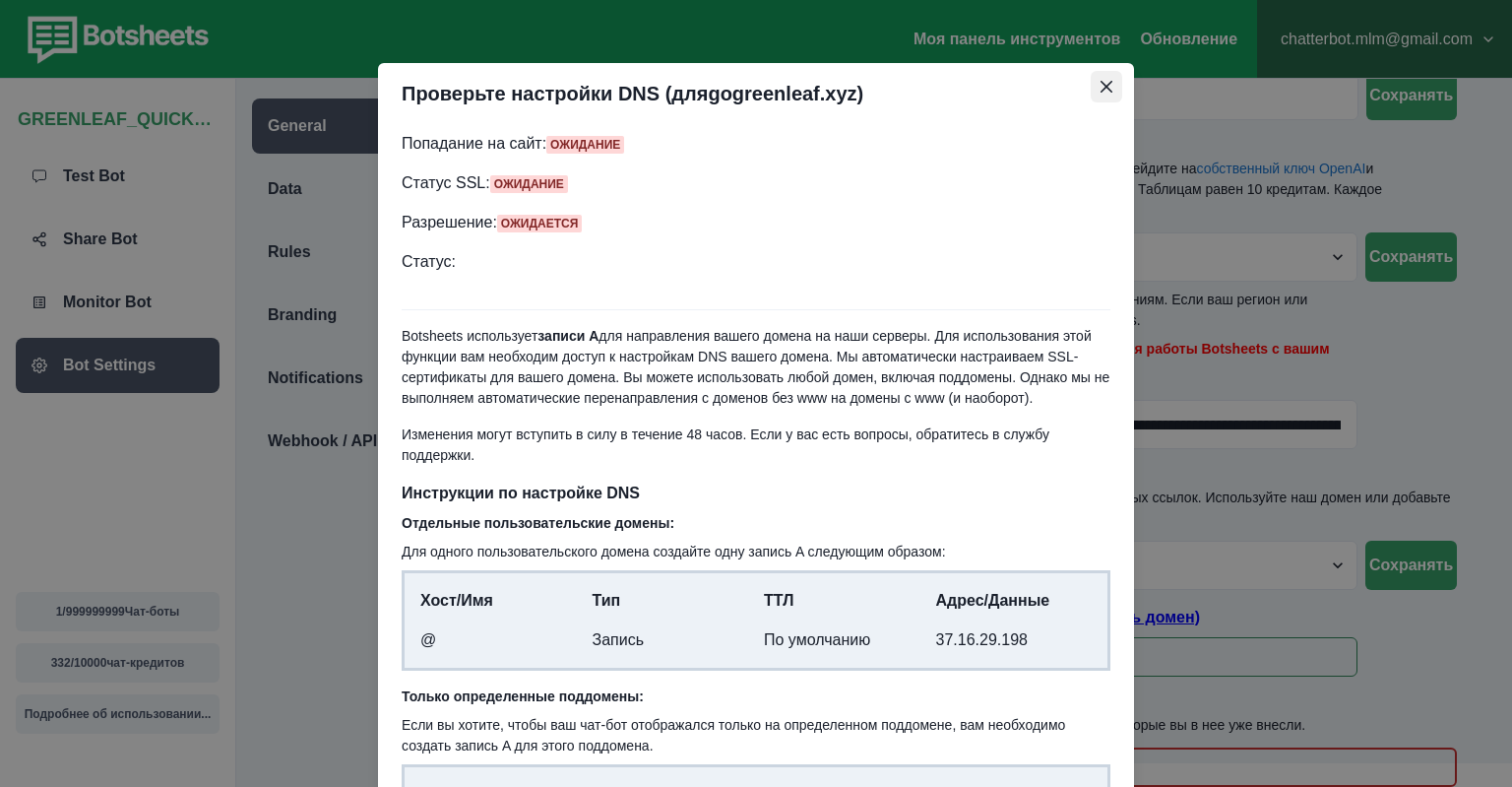 click at bounding box center [1106, 87] 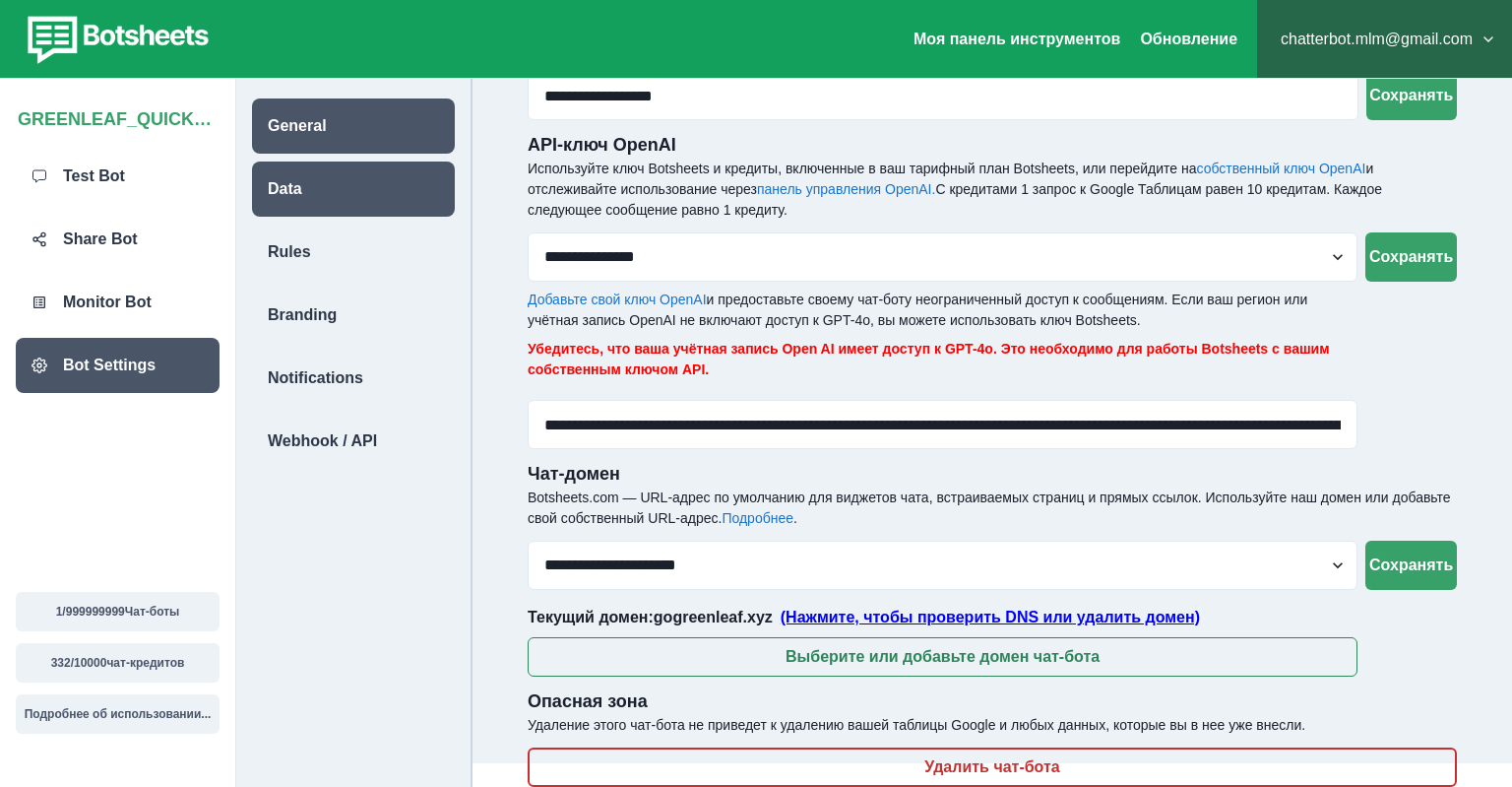 click on "Data" at bounding box center [284, 189] 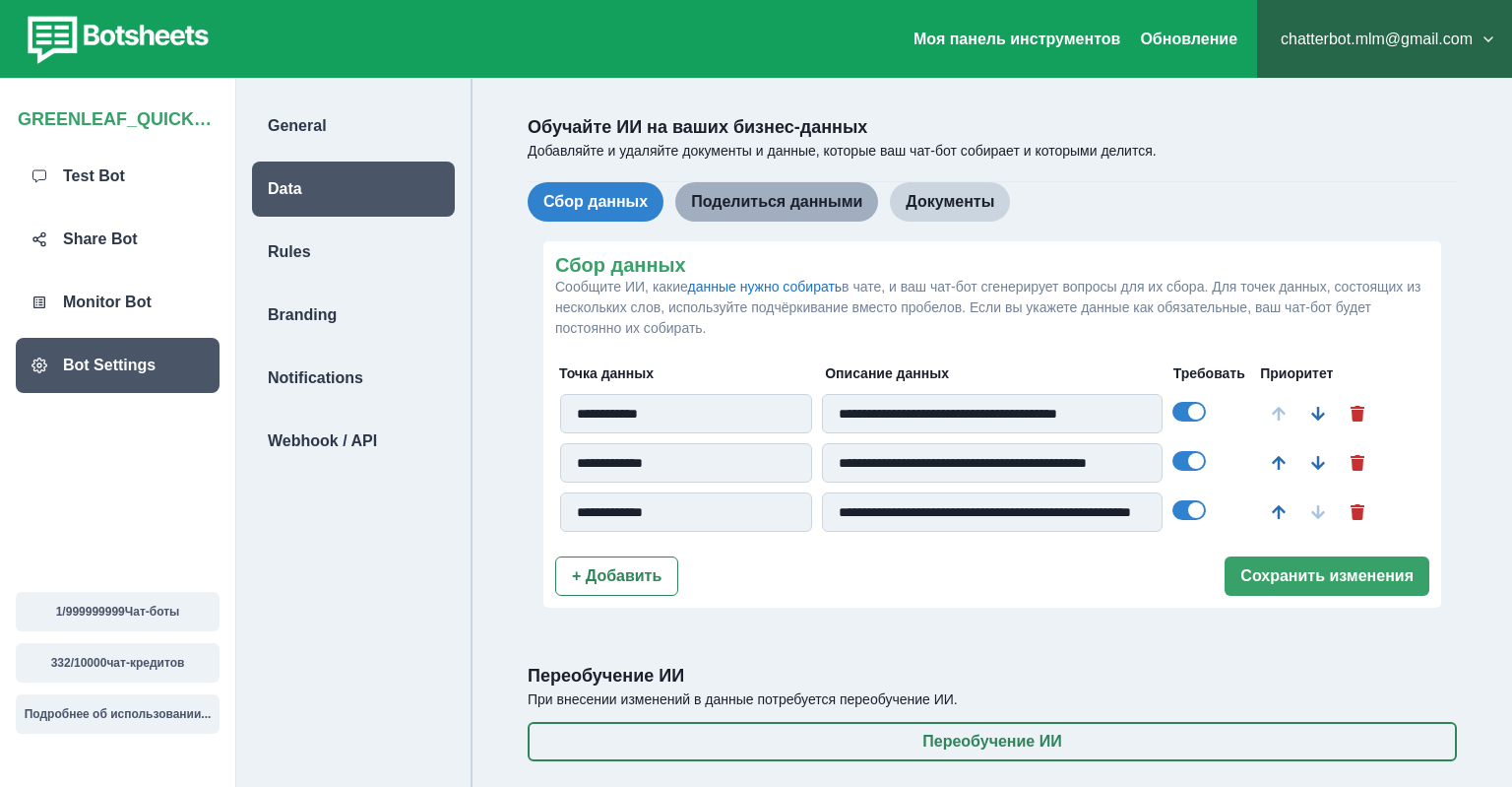 click on "Поделиться данными" at bounding box center (777, 202) 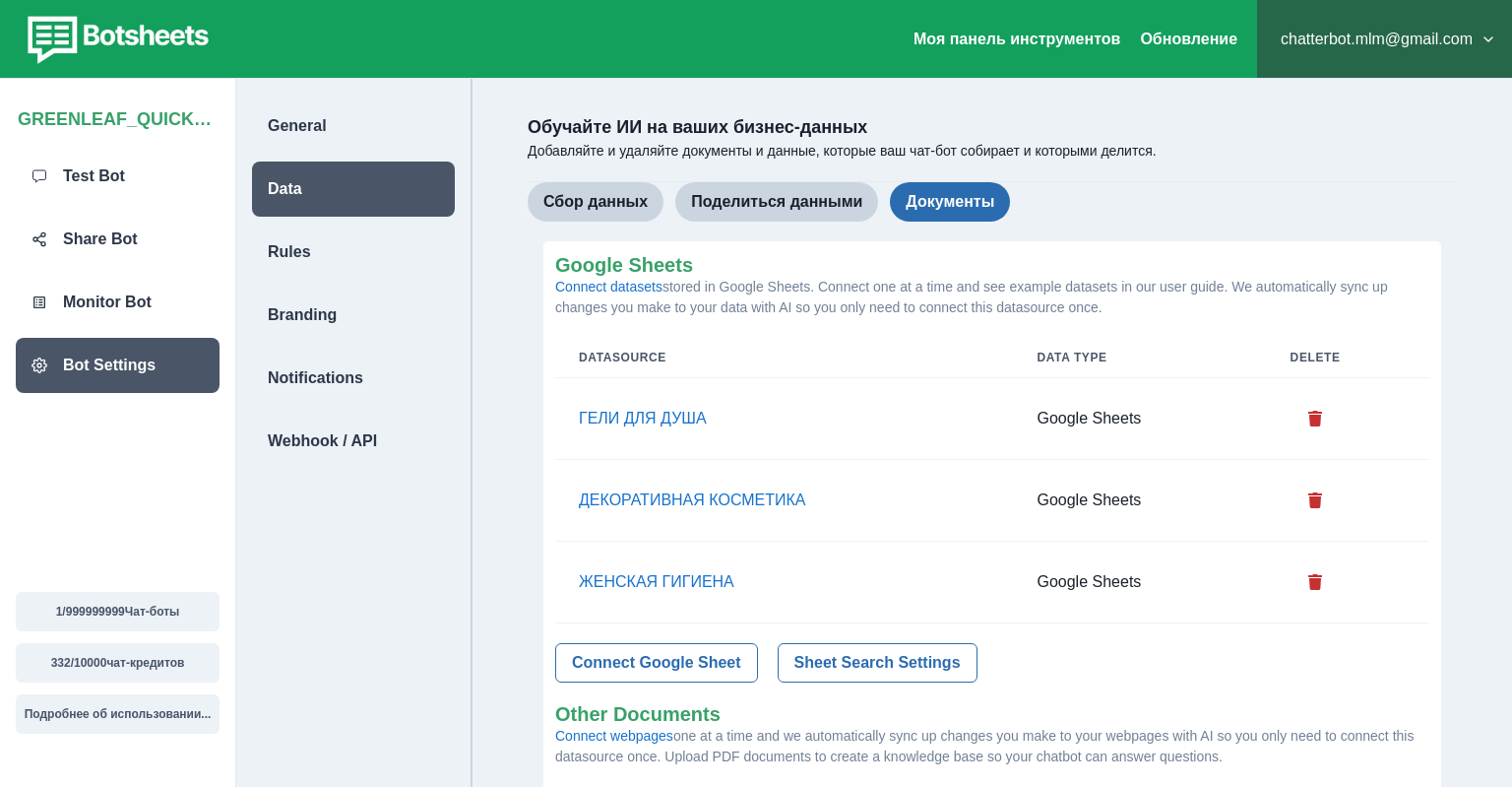 click on "Документы" at bounding box center [950, 202] 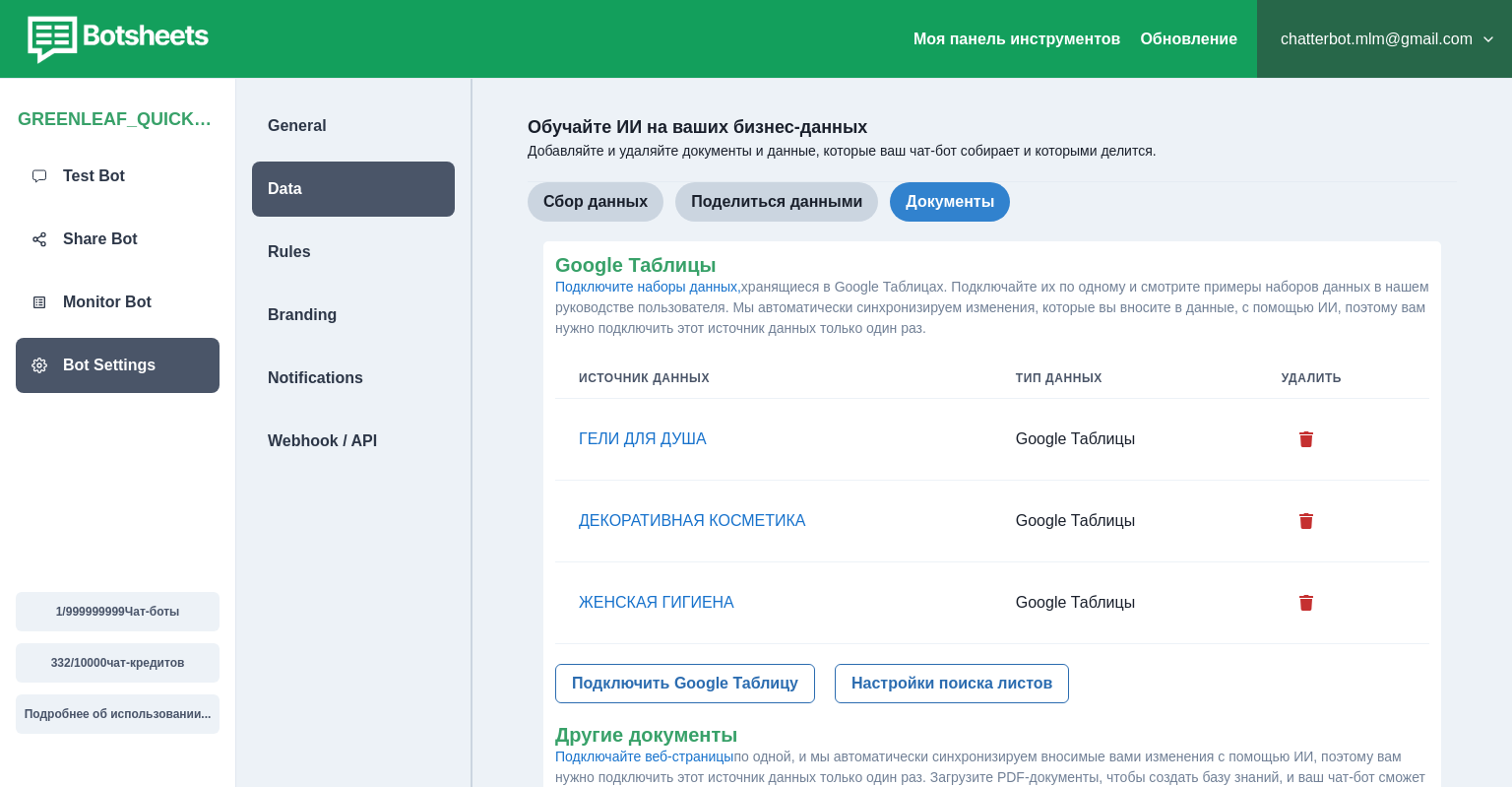 scroll, scrollTop: 208, scrollLeft: 0, axis: vertical 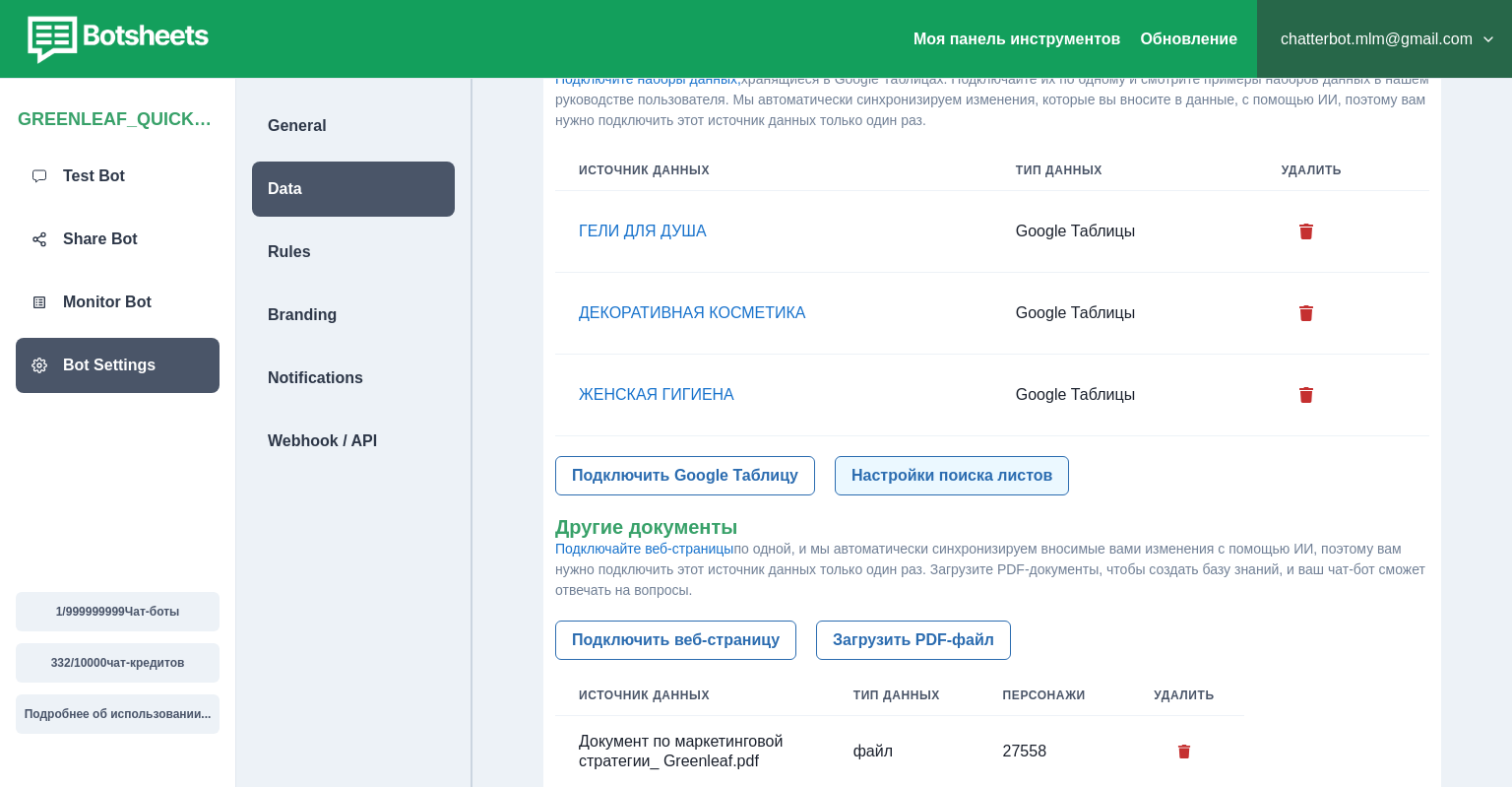 click on "Настройки поиска листов" at bounding box center [952, 476] 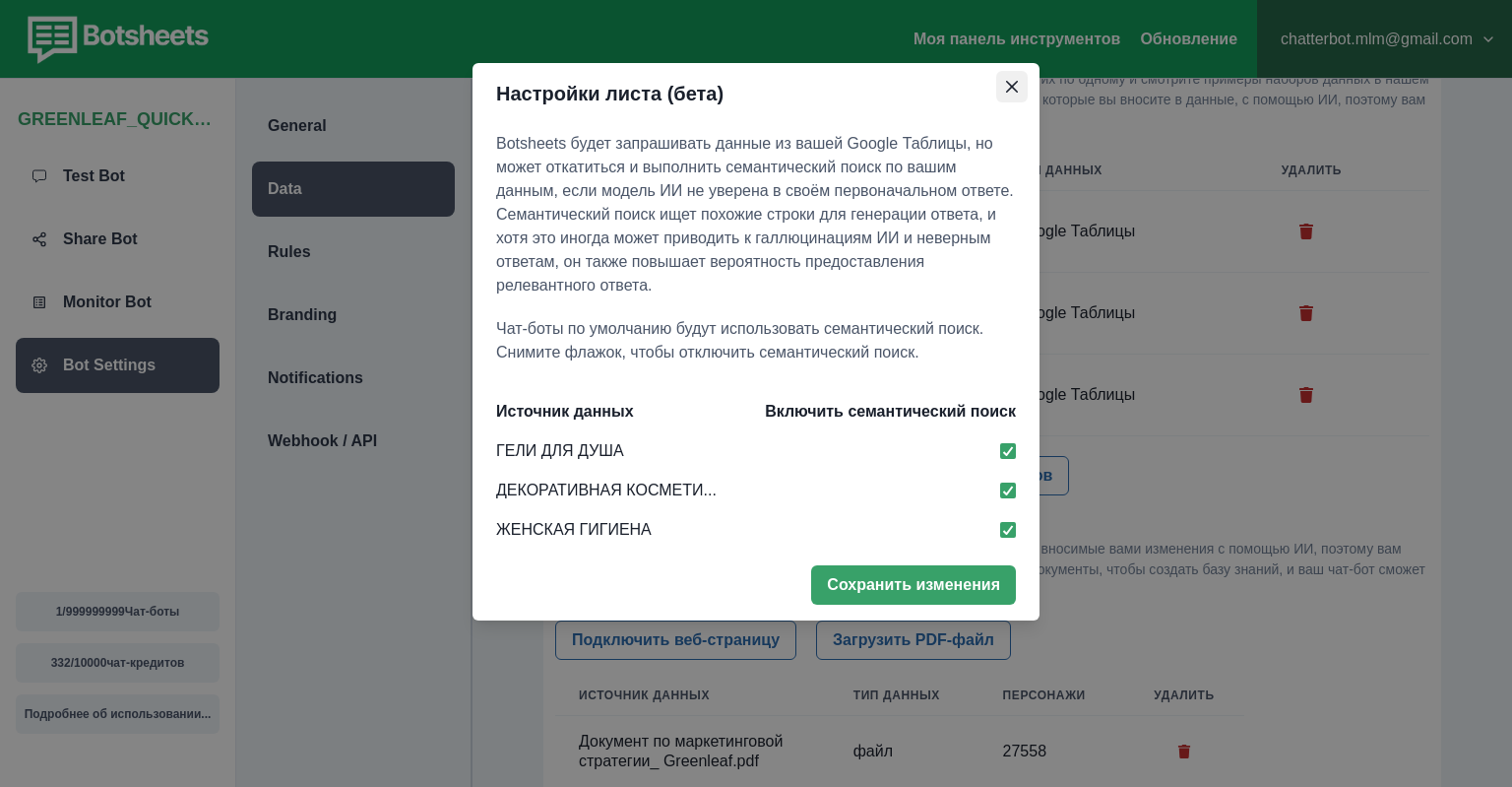click at bounding box center (1012, 87) 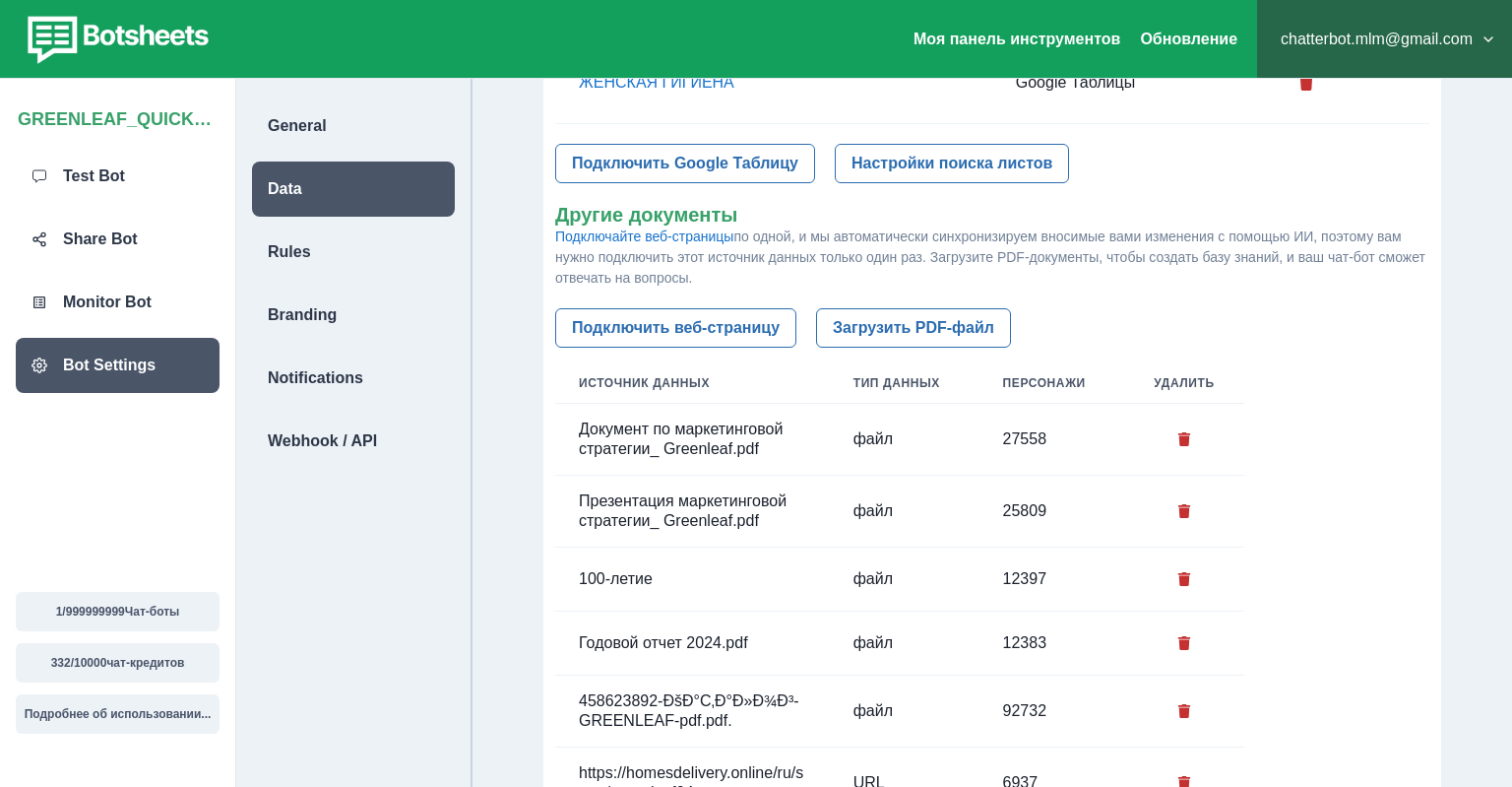 scroll, scrollTop: 831, scrollLeft: 0, axis: vertical 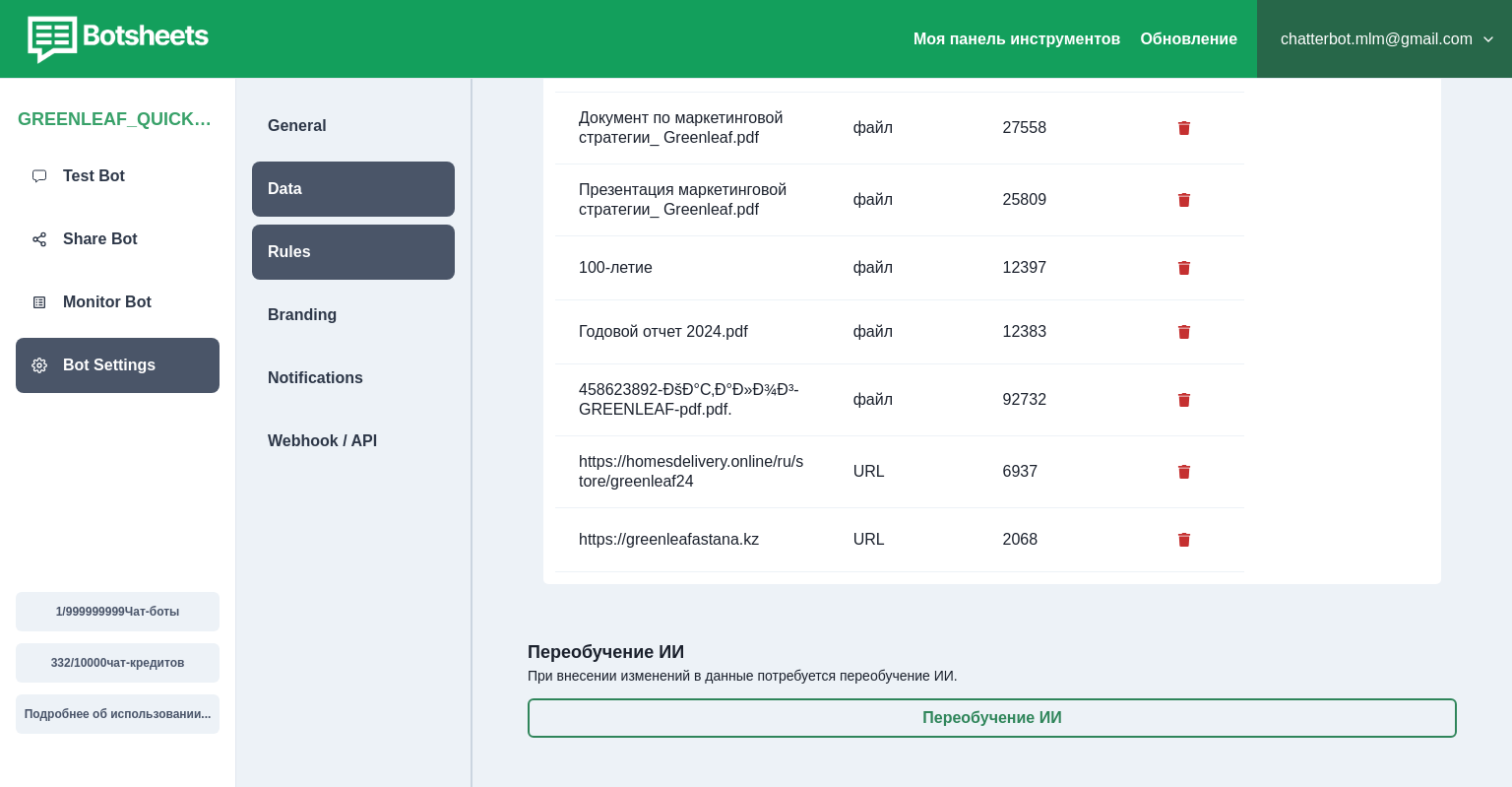 click on "Rules" at bounding box center (289, 252) 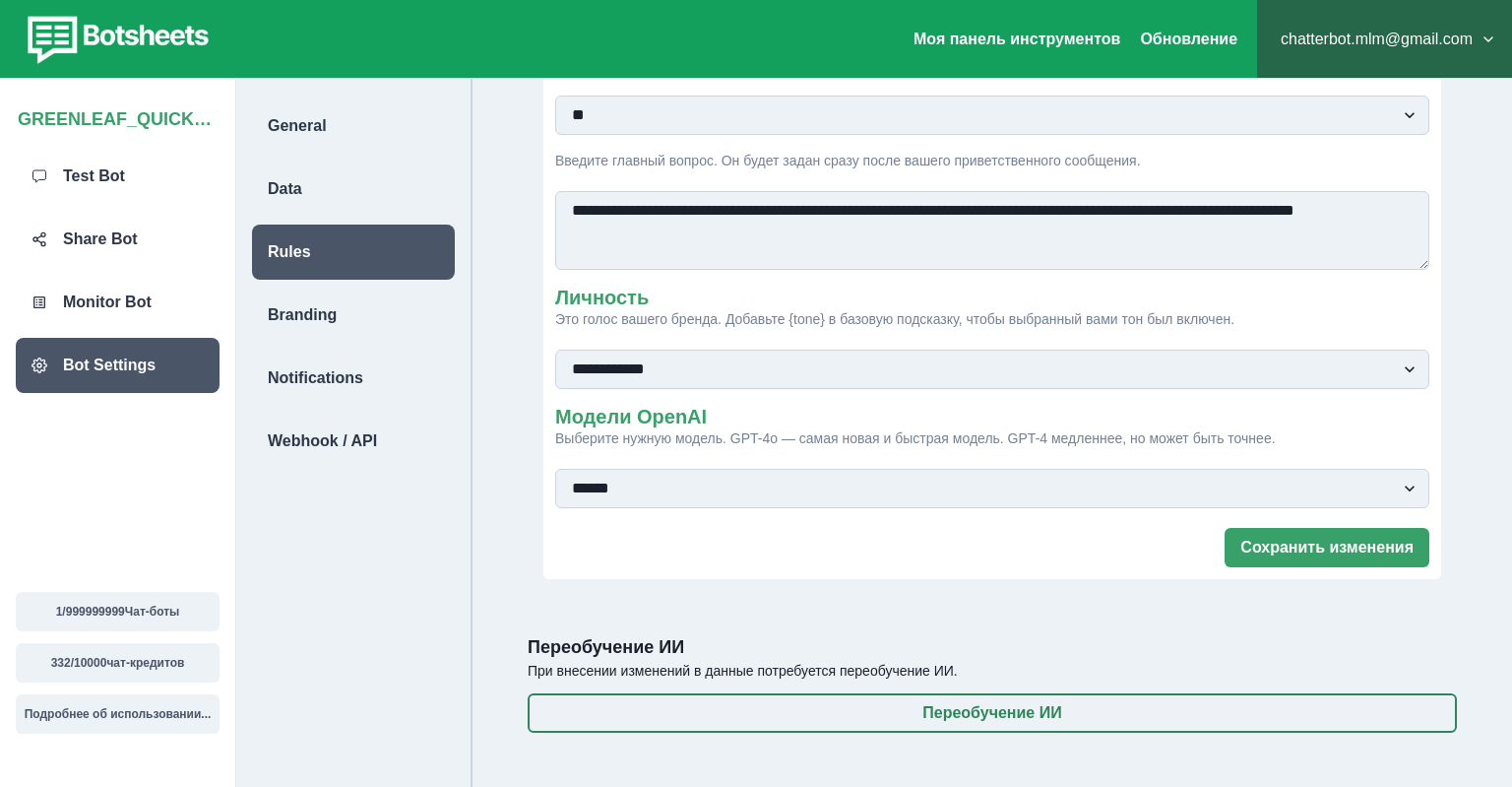 scroll, scrollTop: 0, scrollLeft: 0, axis: both 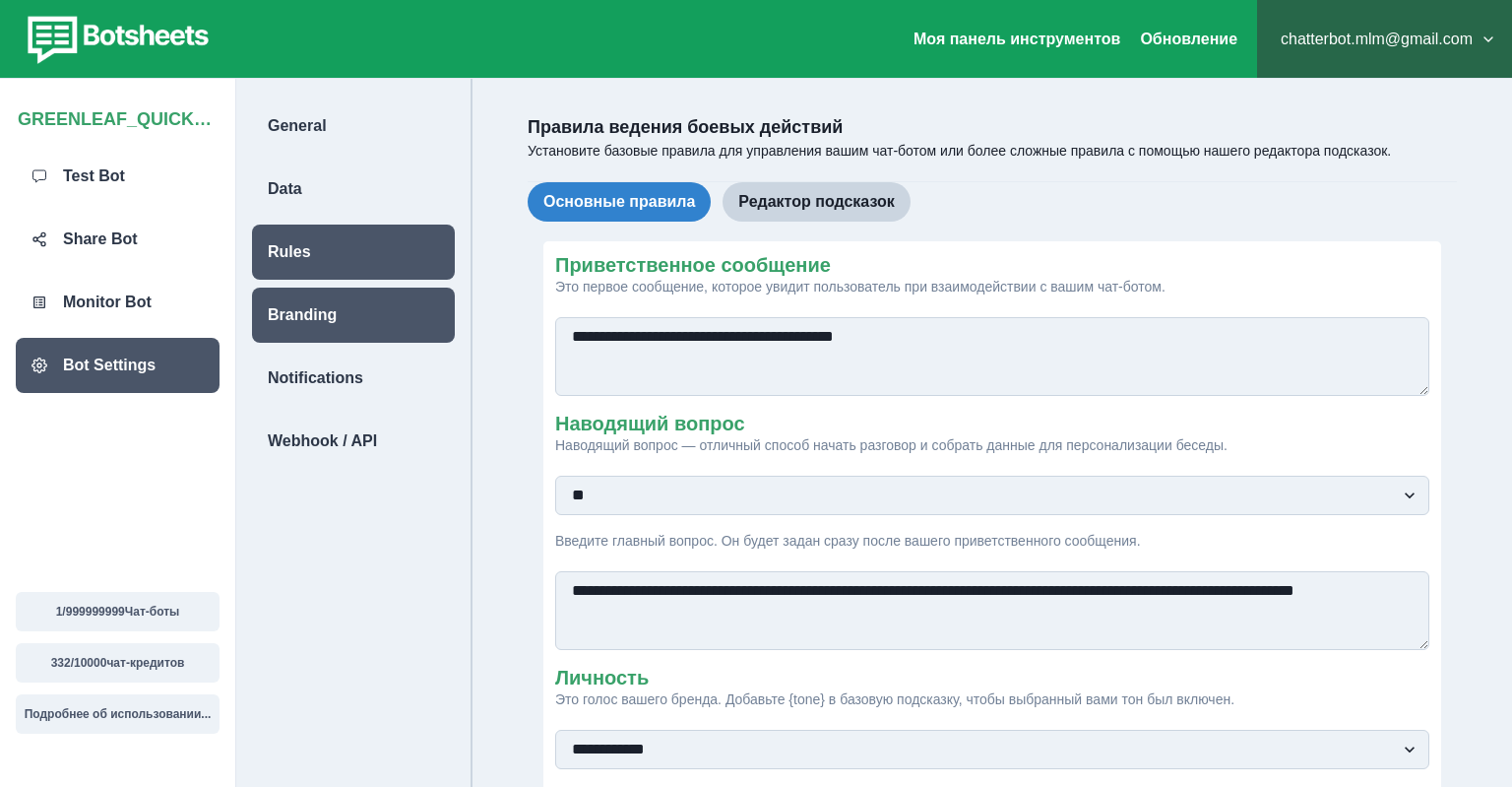 click on "Branding" at bounding box center [302, 315] 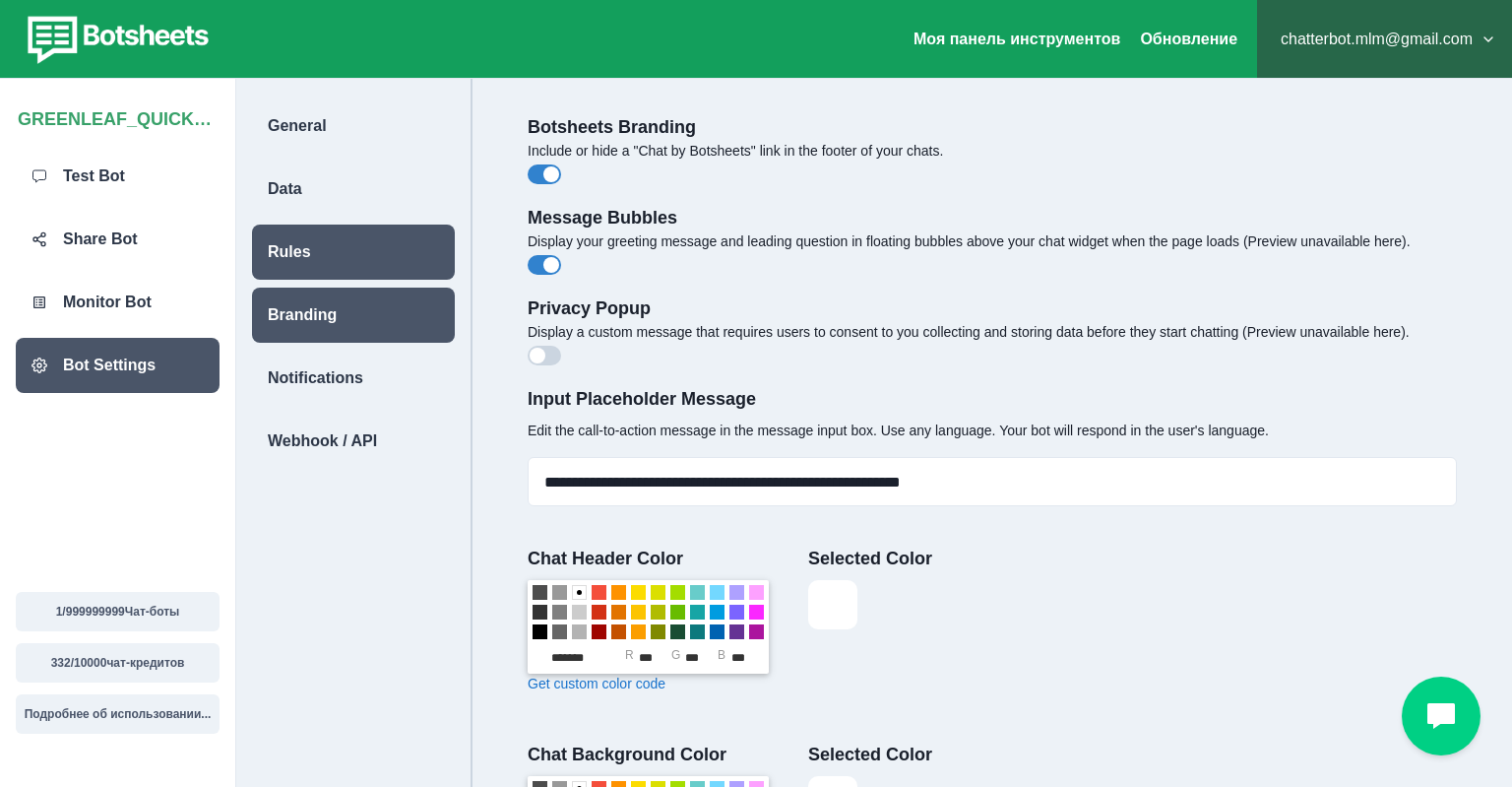 click on "Rules" at bounding box center [353, 252] 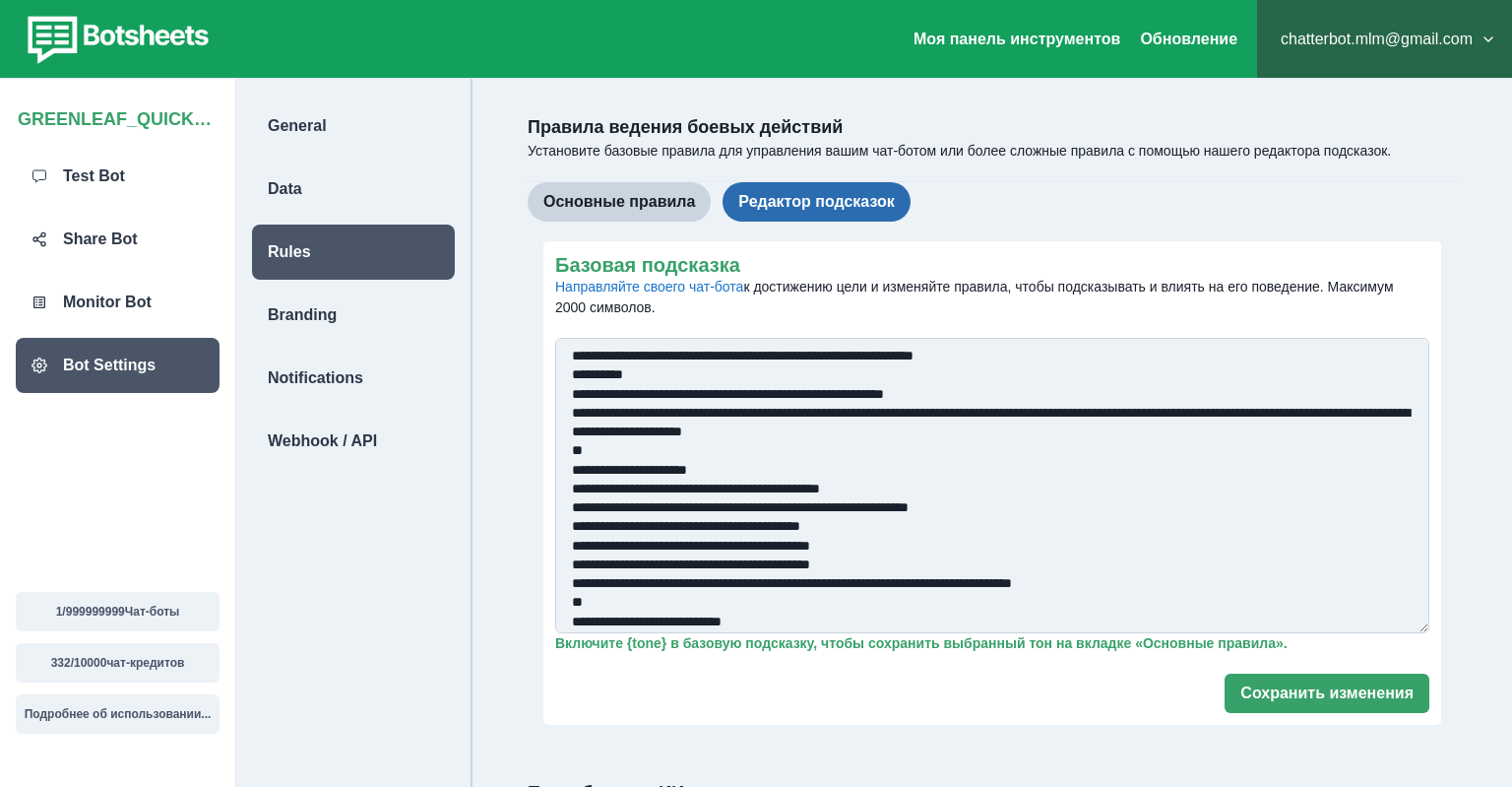 click on "Основные правила  Редактор подсказок" at bounding box center [992, 202] 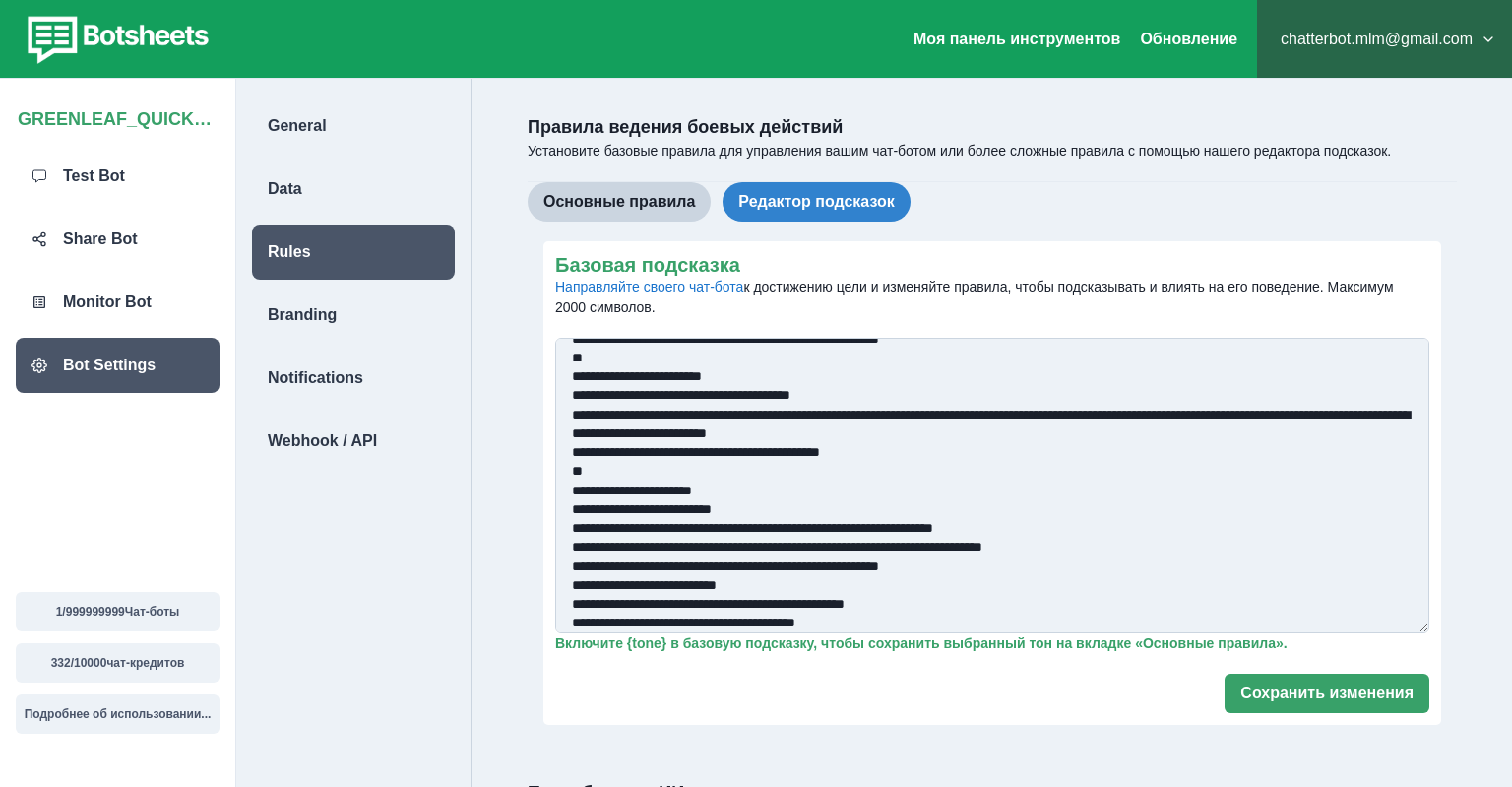 scroll, scrollTop: 745, scrollLeft: 0, axis: vertical 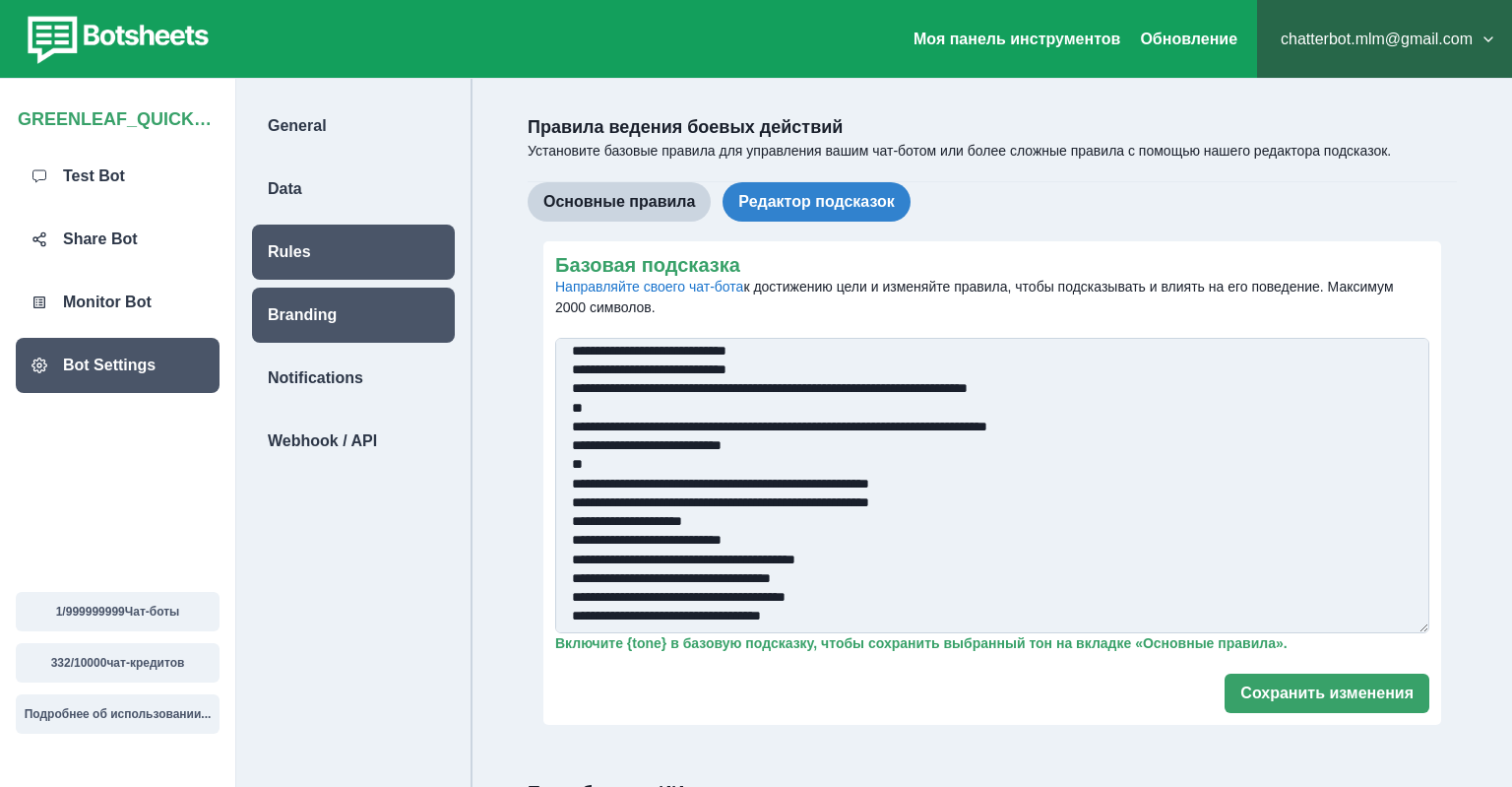 click on "Branding" at bounding box center (302, 315) 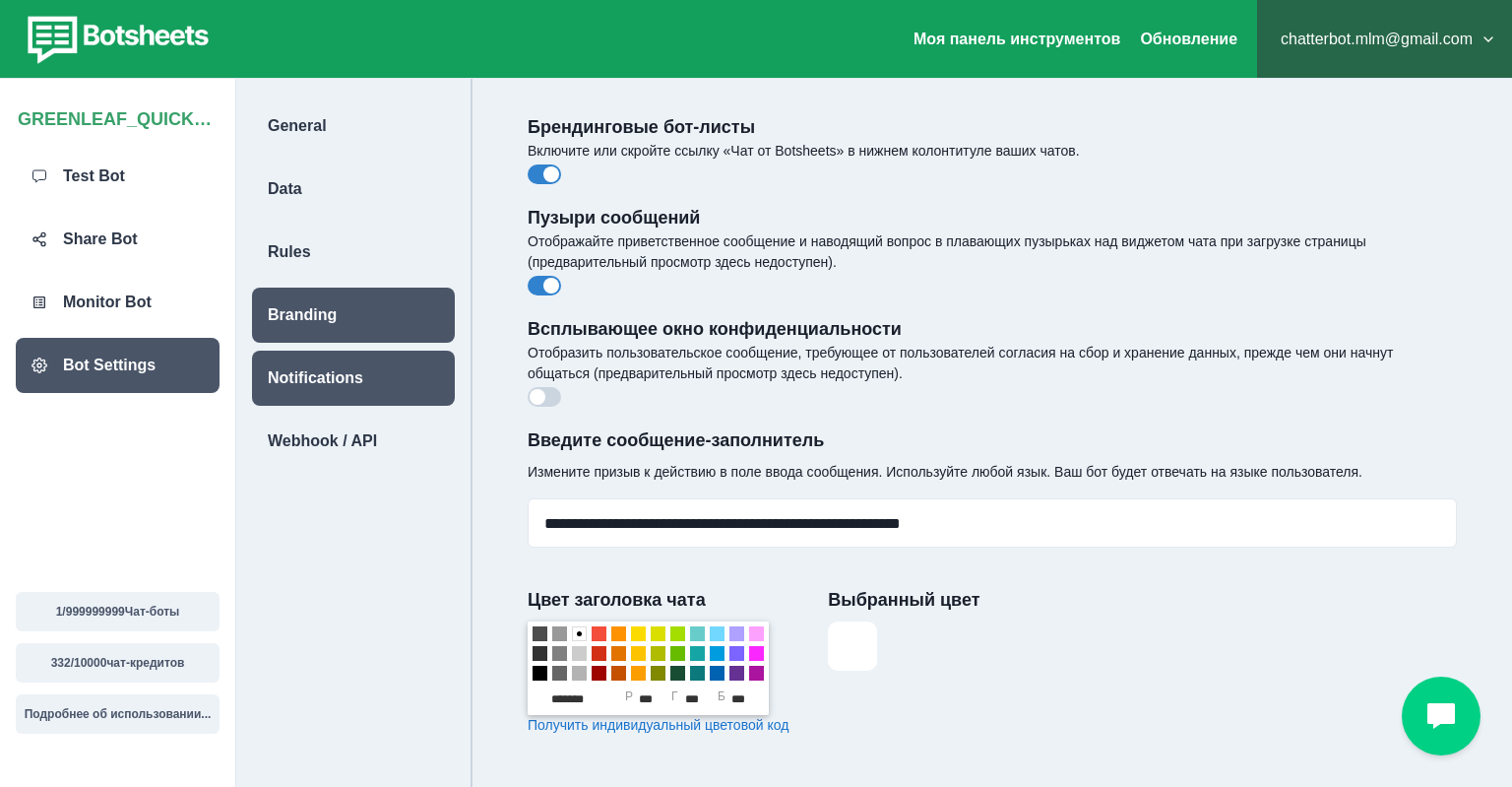 click on "Notifications" at bounding box center [315, 378] 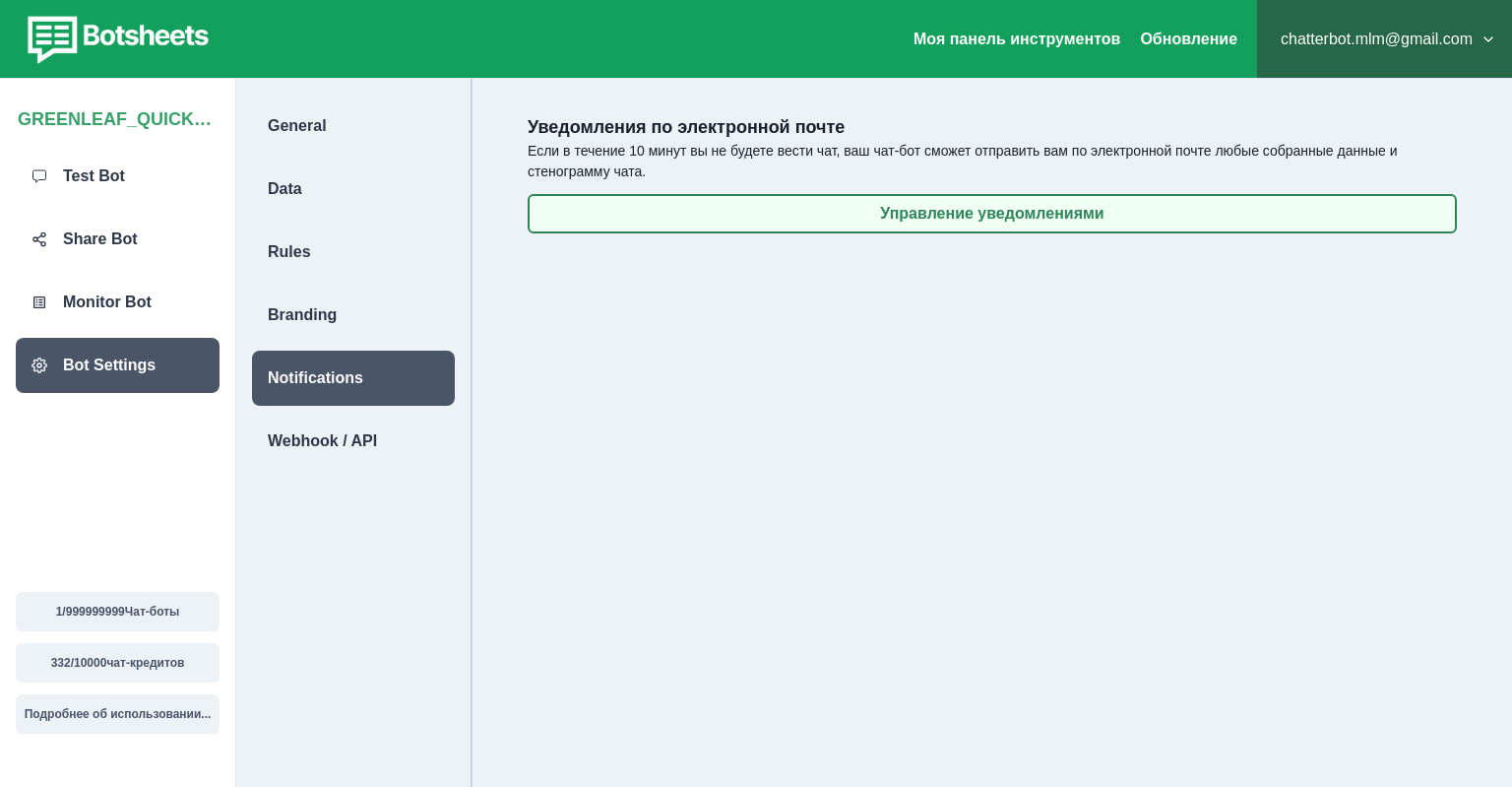 click on "Управление уведомлениями" at bounding box center (992, 214) 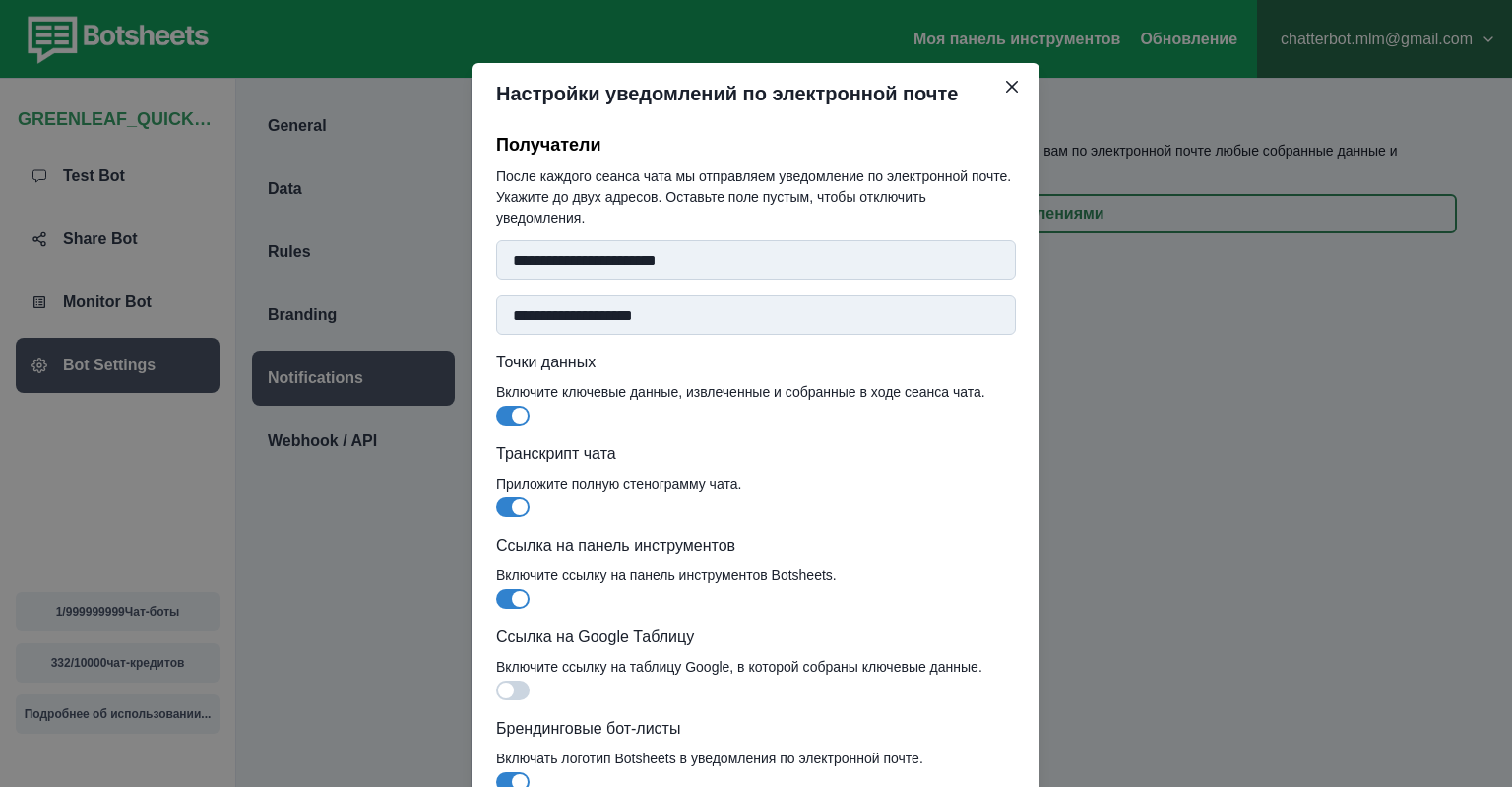 scroll, scrollTop: 127, scrollLeft: 0, axis: vertical 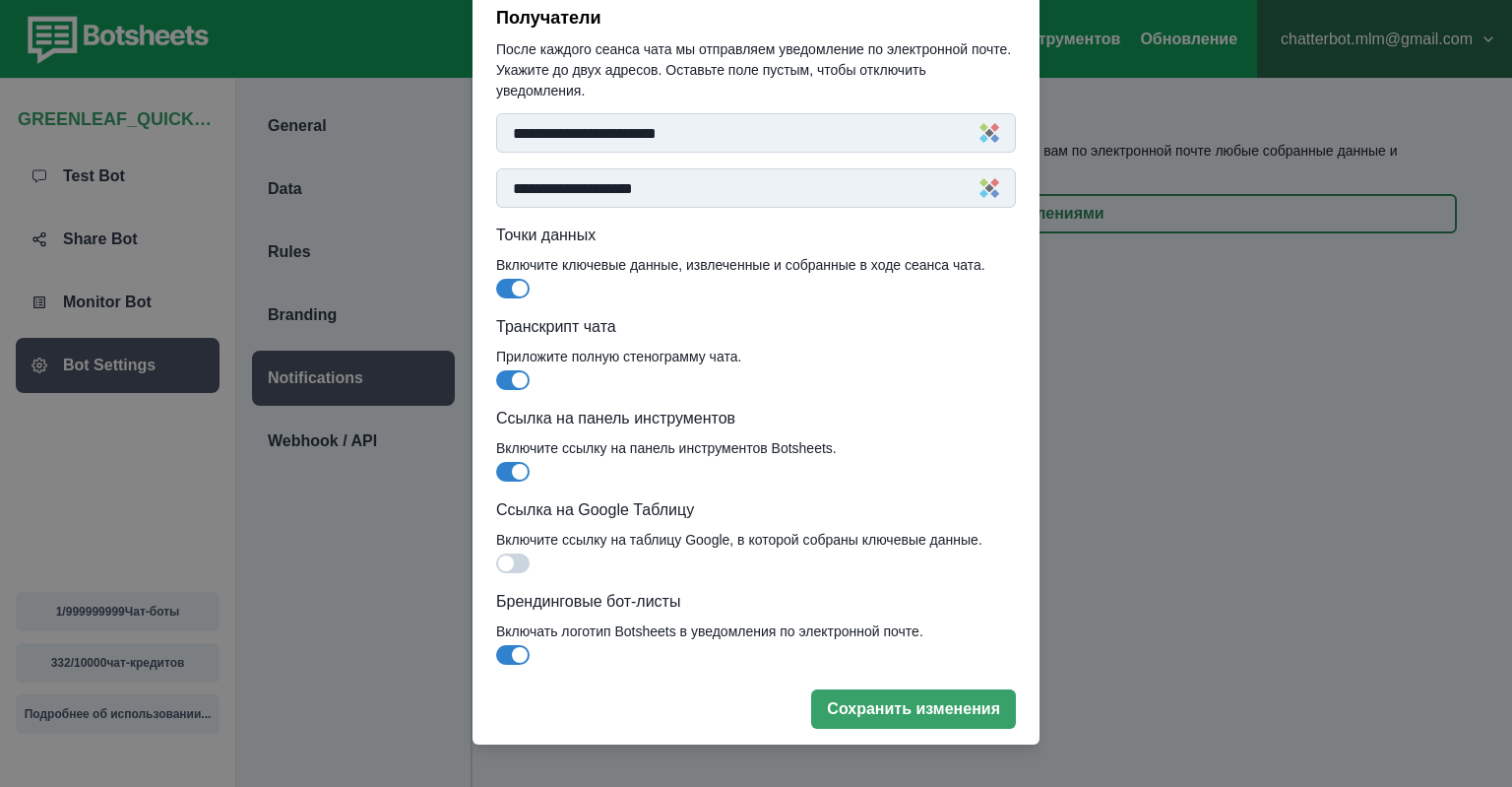 click at bounding box center [513, 563] 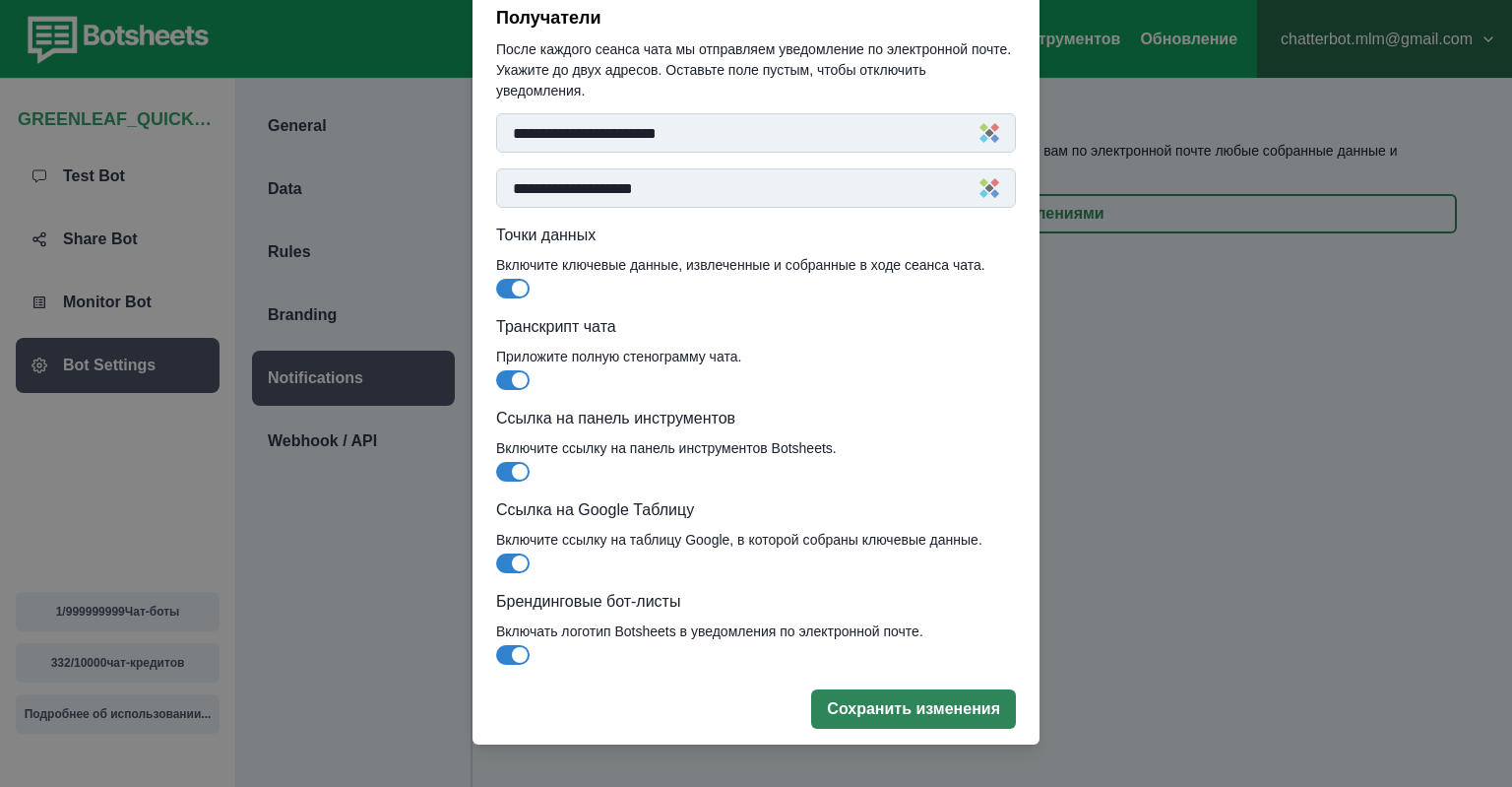 click on "Сохранить изменения" at bounding box center (914, 709) 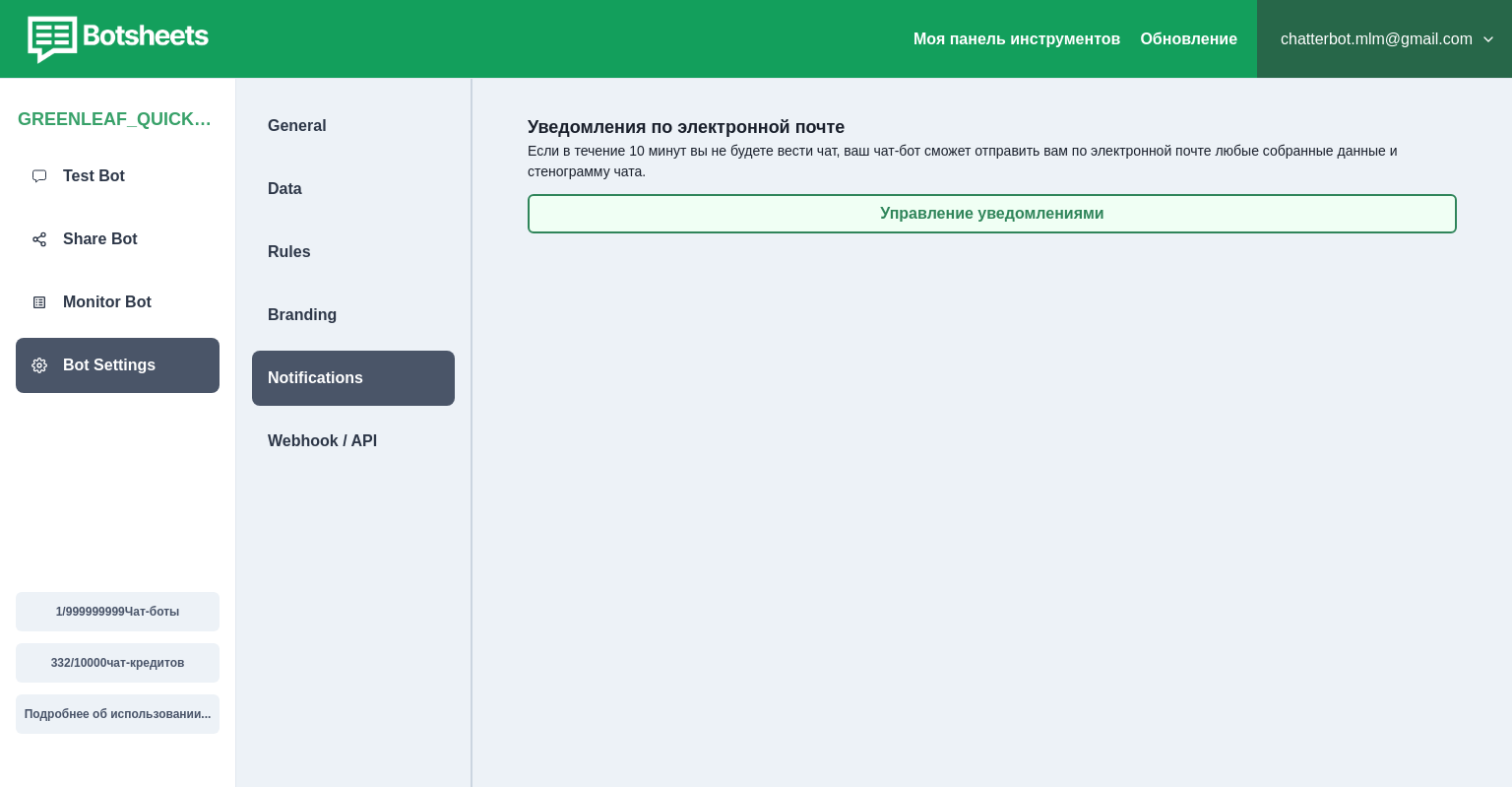 click on "Управление уведомлениями" at bounding box center (992, 214) 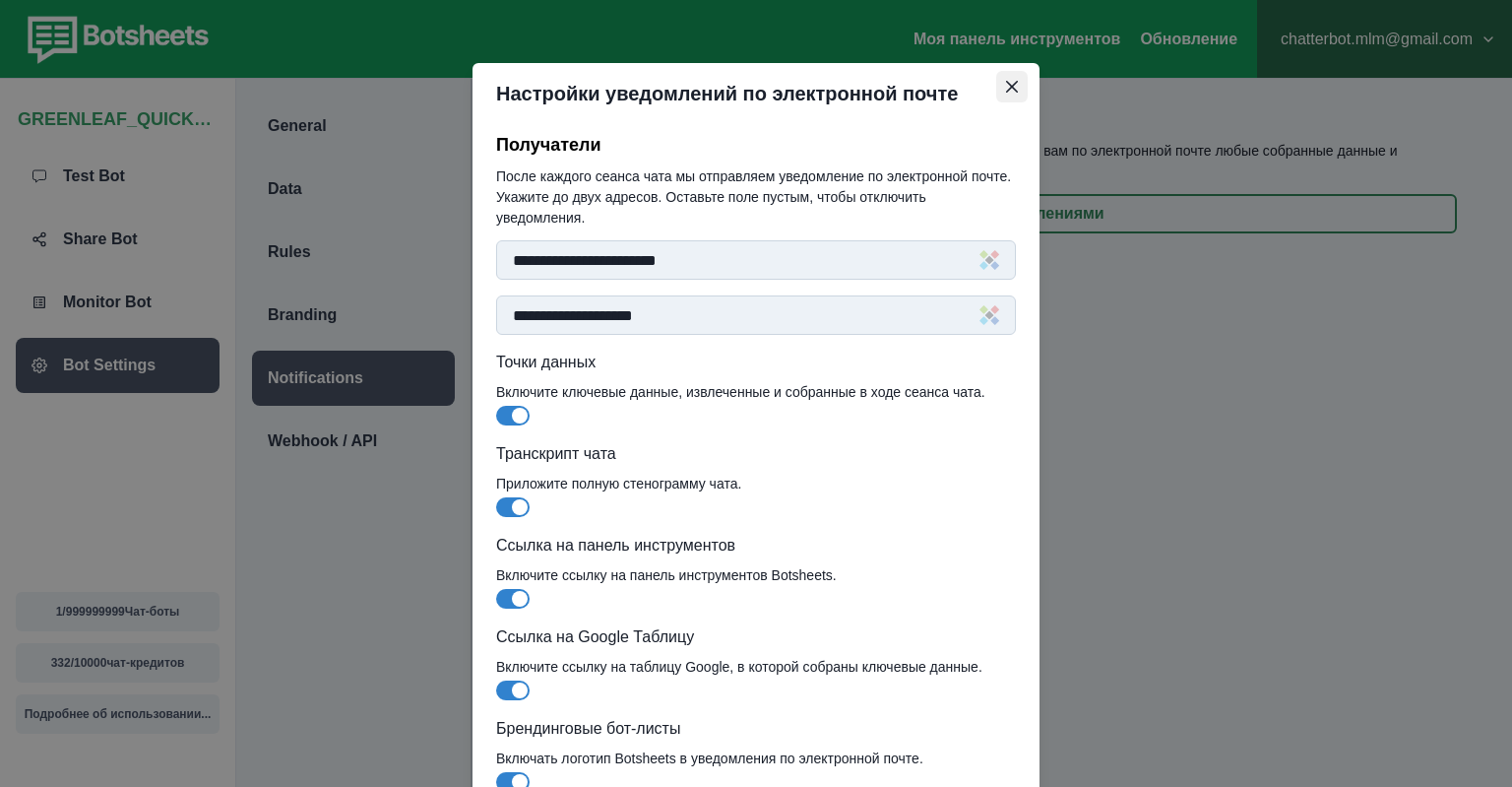 click 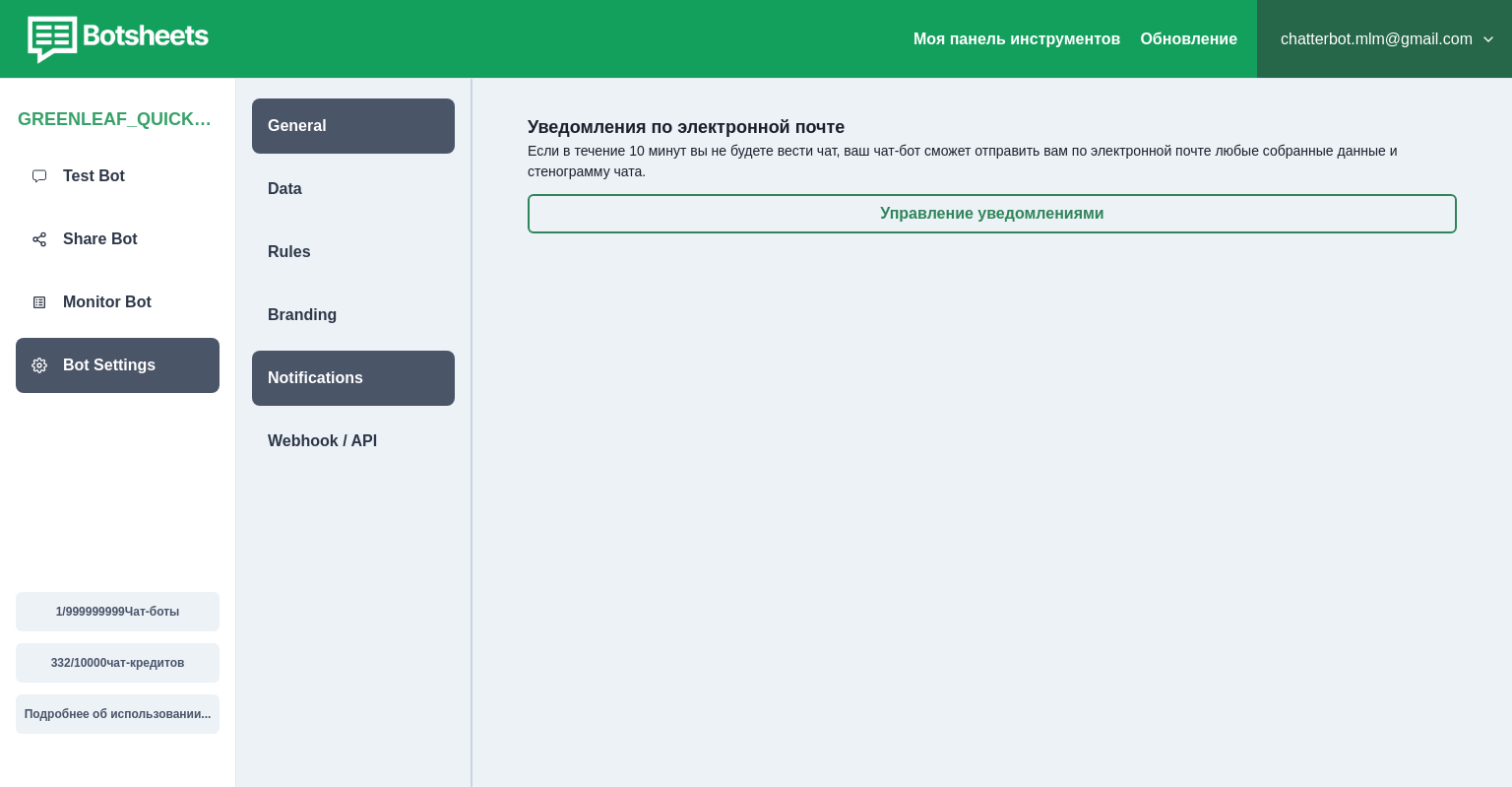 click on "General" at bounding box center (353, 126) 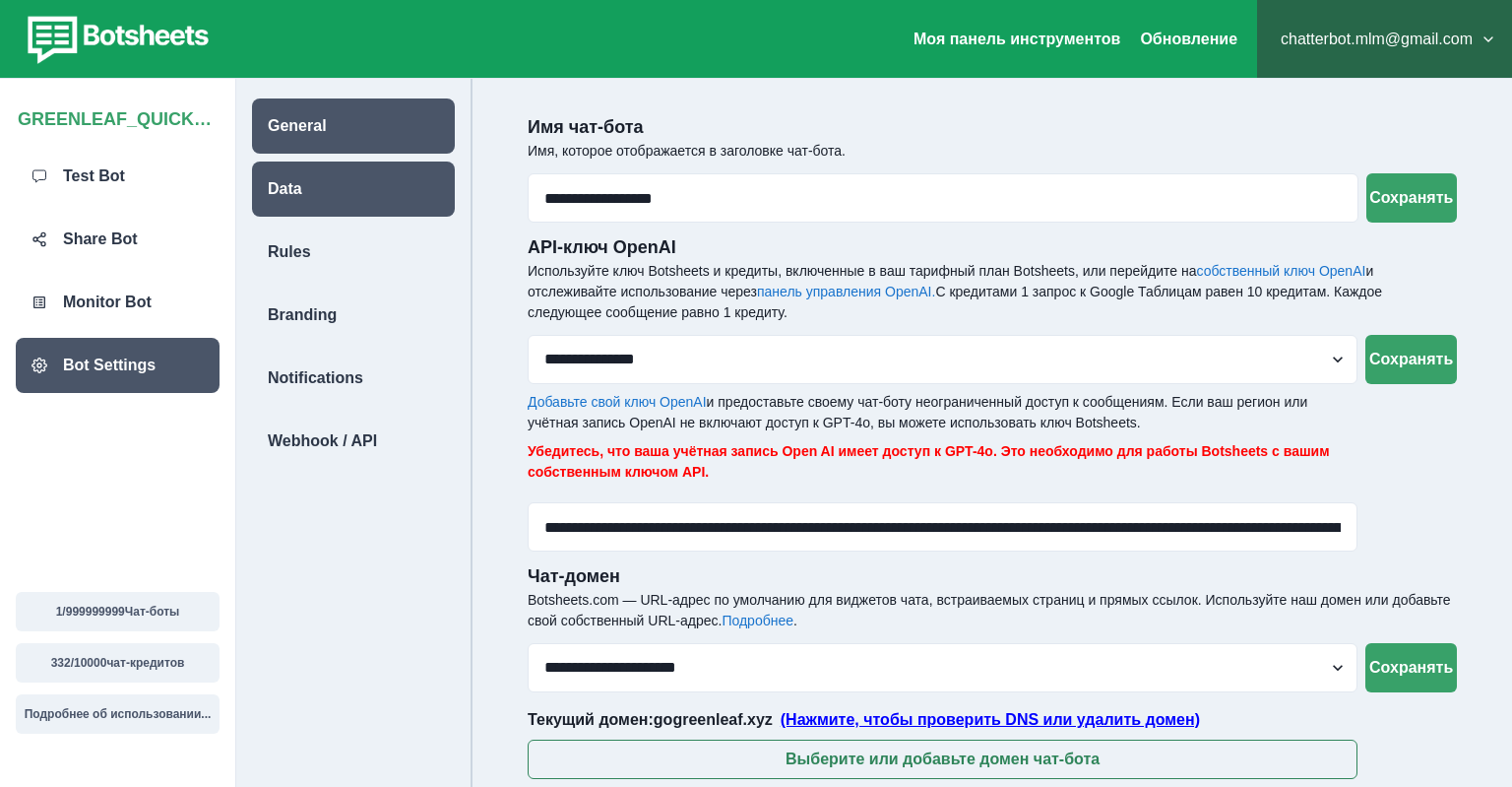 click on "Data" at bounding box center [284, 189] 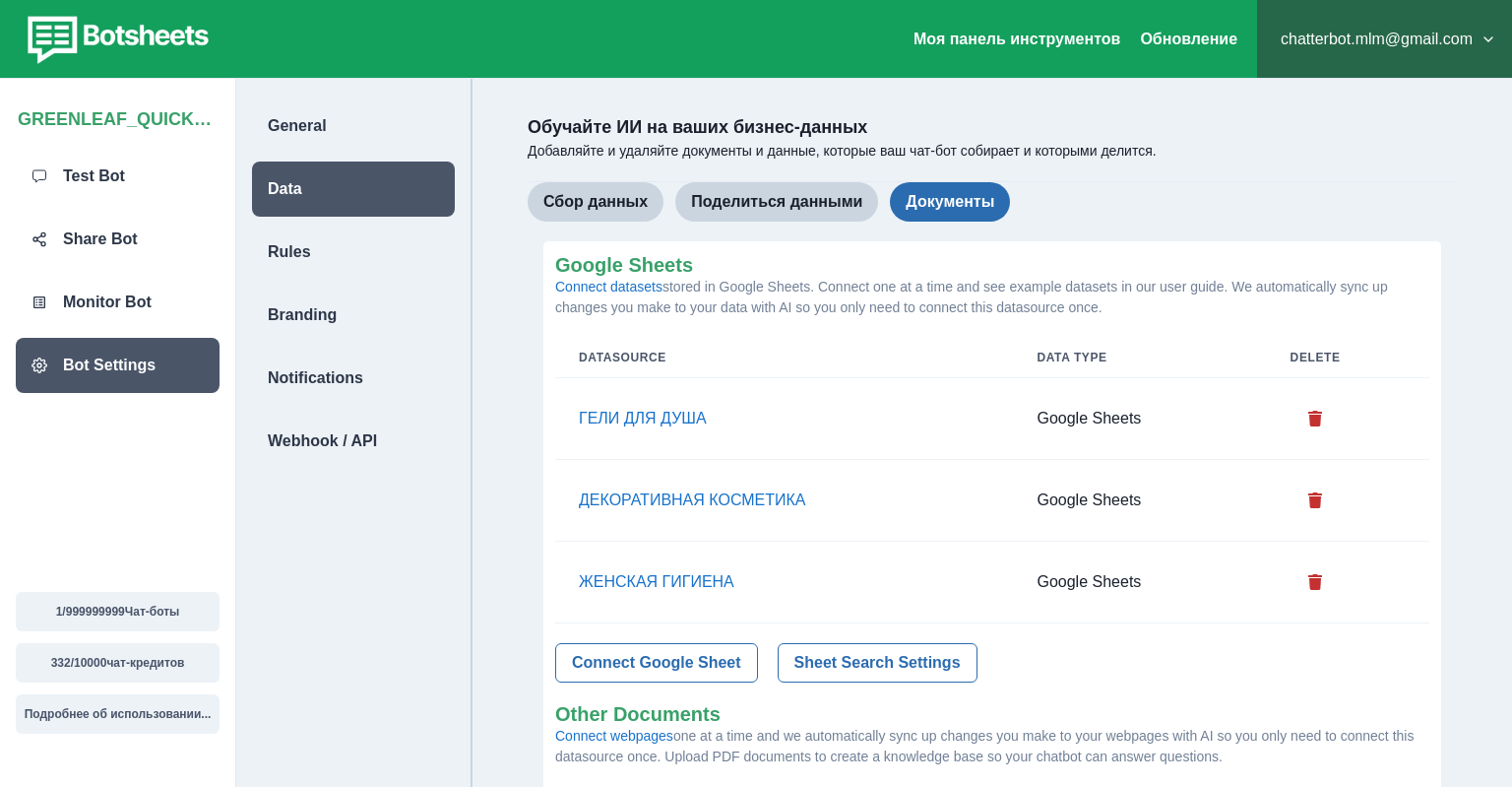 click on "Документы" at bounding box center (950, 202) 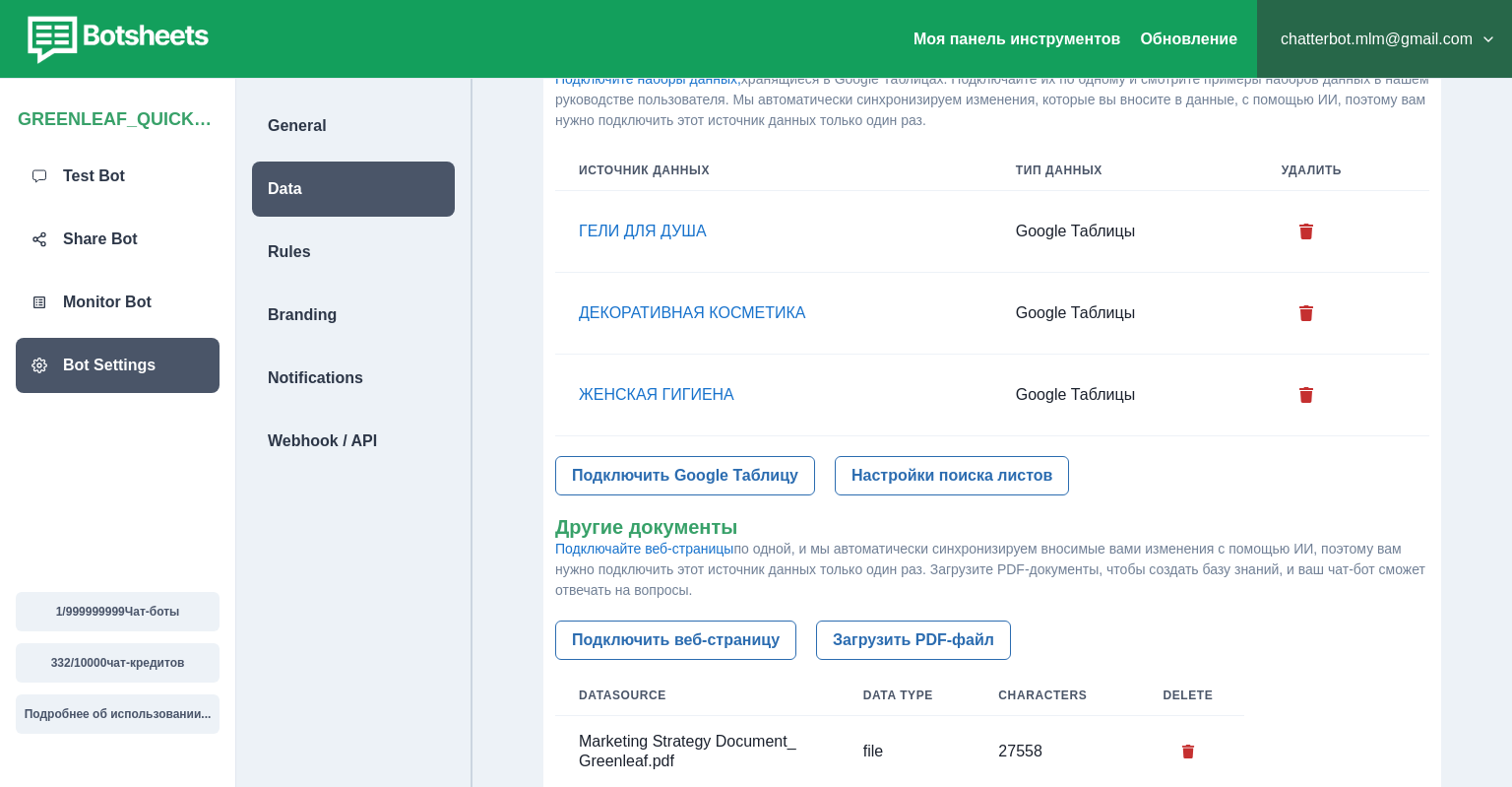 scroll, scrollTop: 311, scrollLeft: 0, axis: vertical 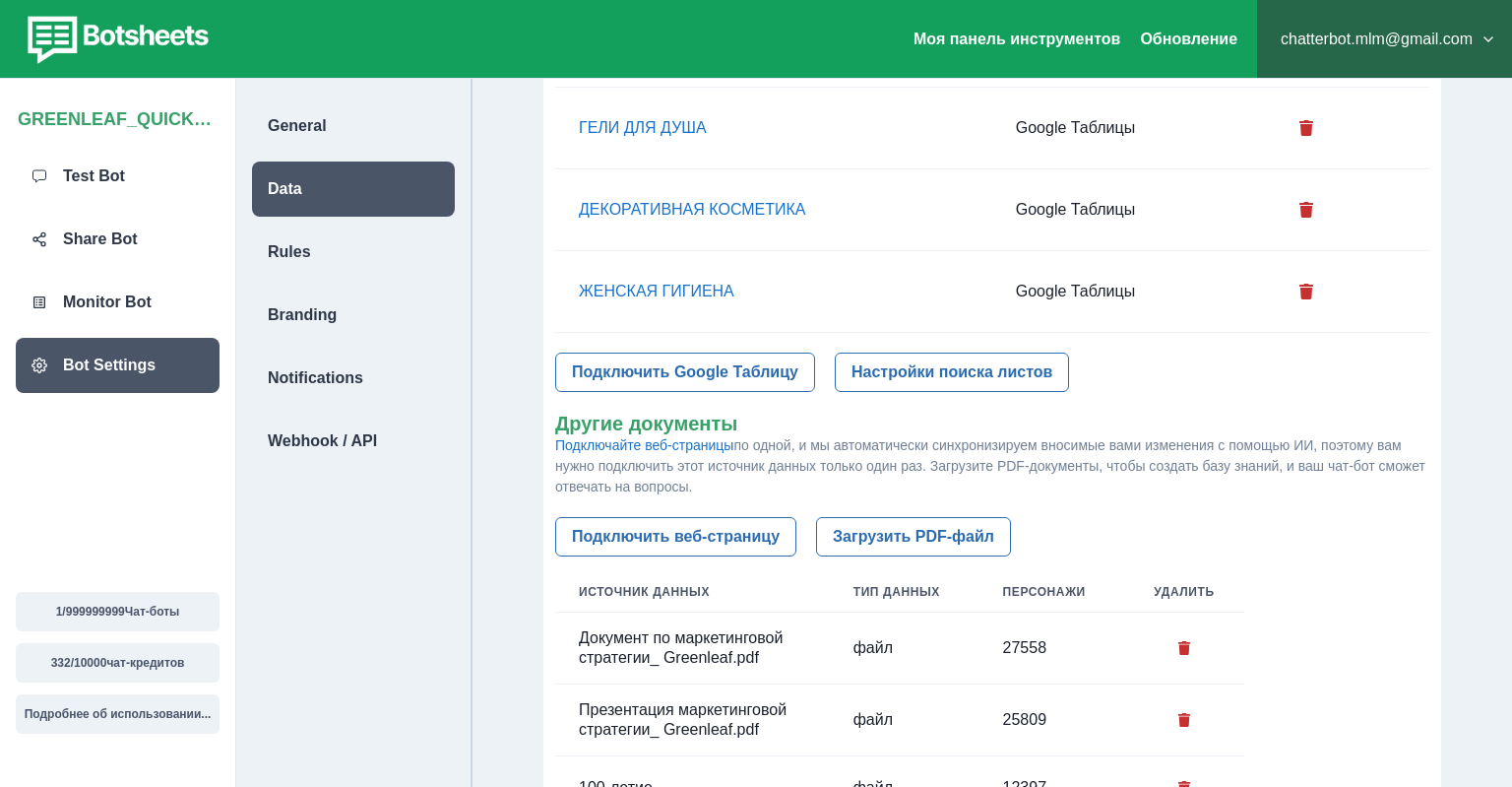 click on "ДЕКОРАТИВНАЯ КОСМЕТИКА" at bounding box center (774, 210) 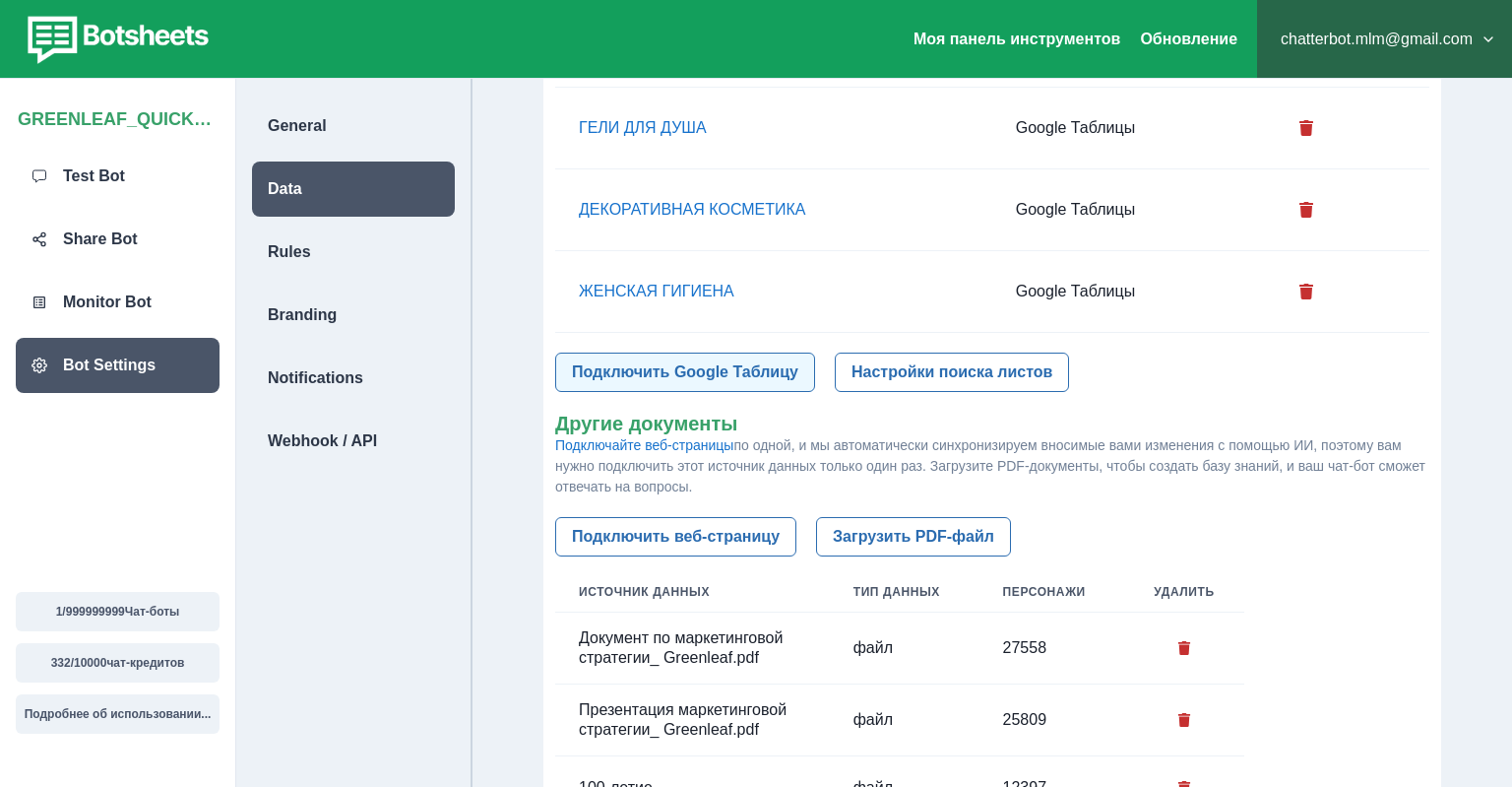 click on "Подключить Google Таблицу" at bounding box center [685, 372] 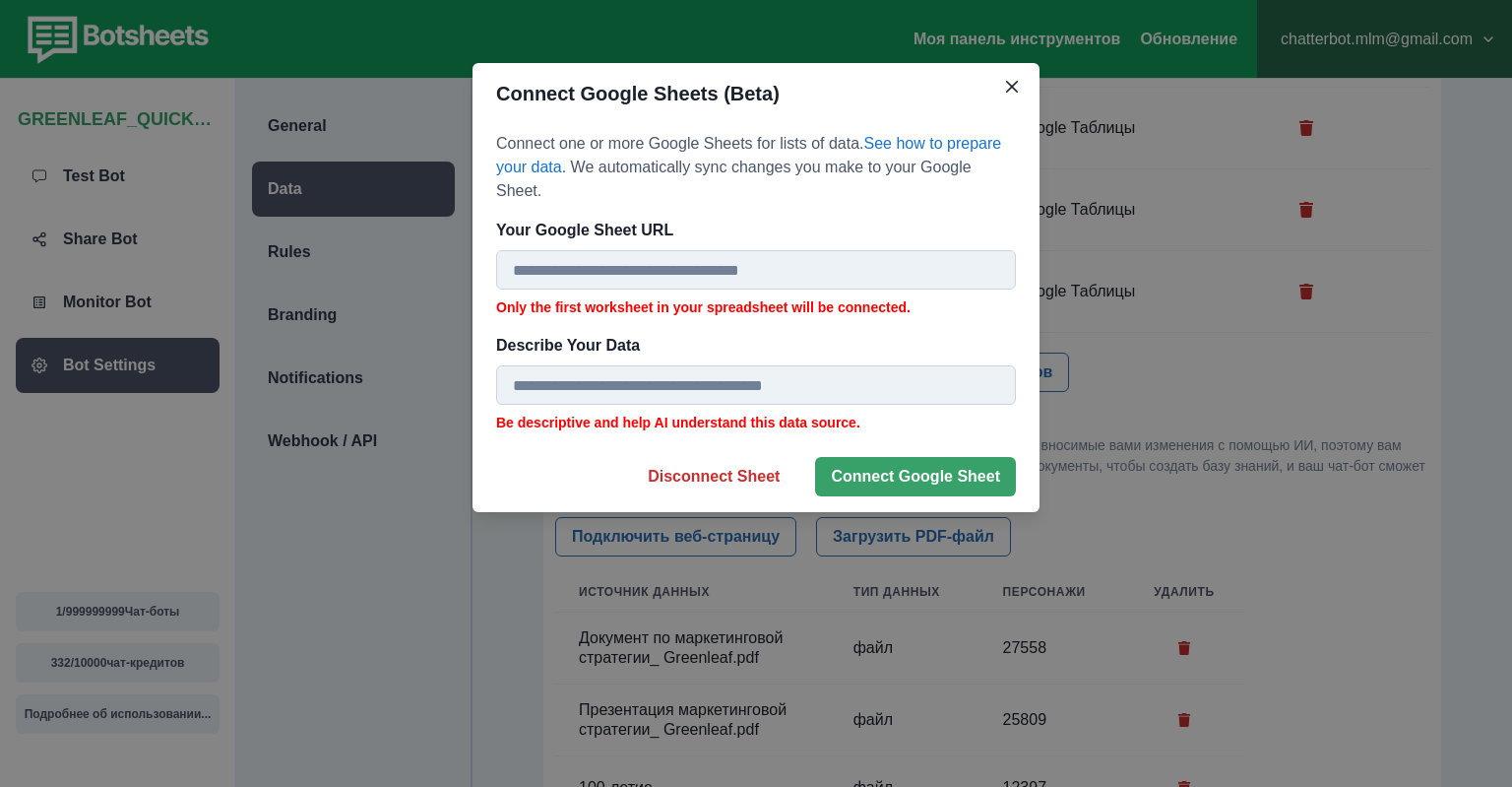 click on "Your Google Sheet URL" at bounding box center [756, 270] 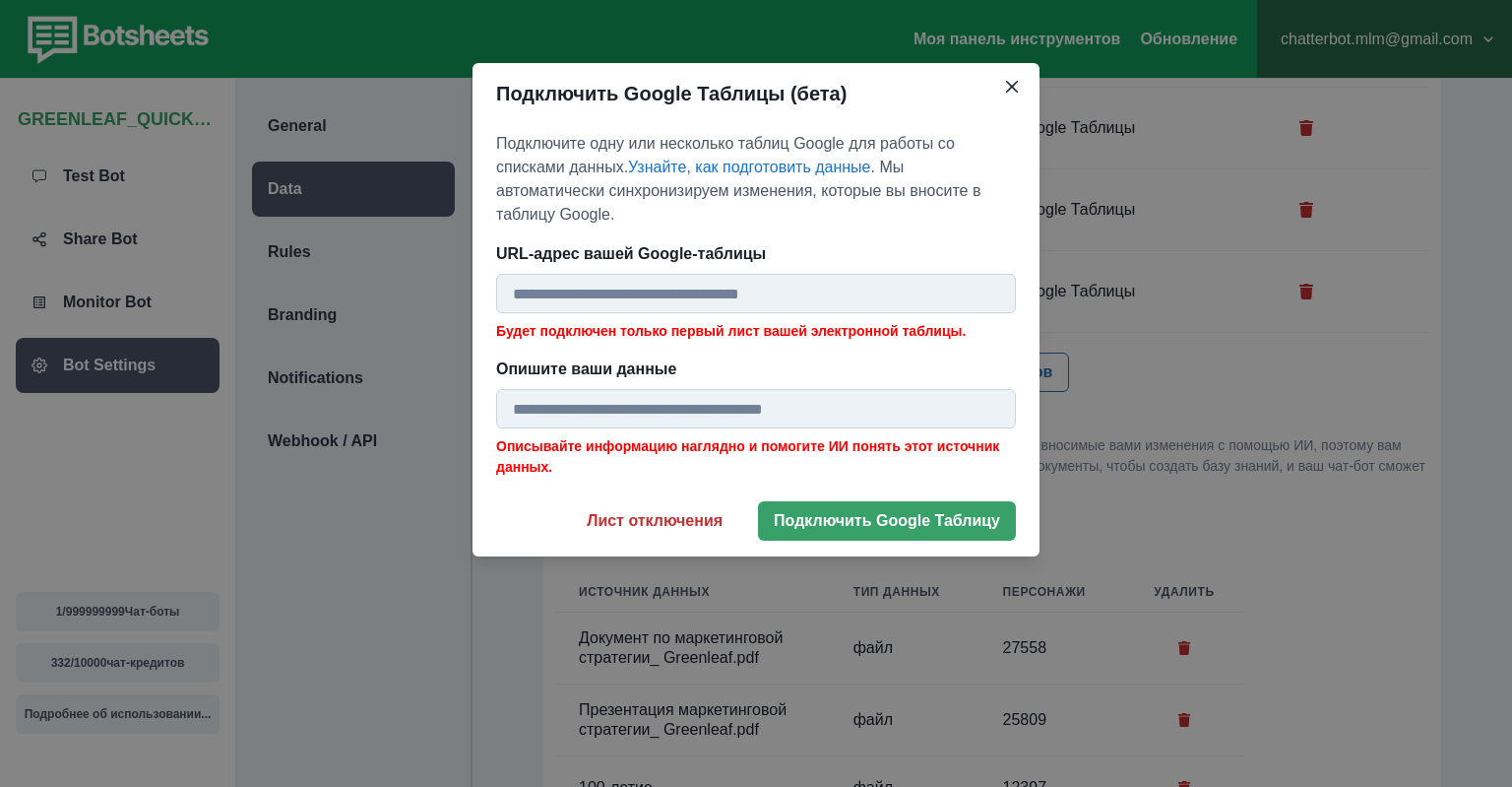 paste on "**********" 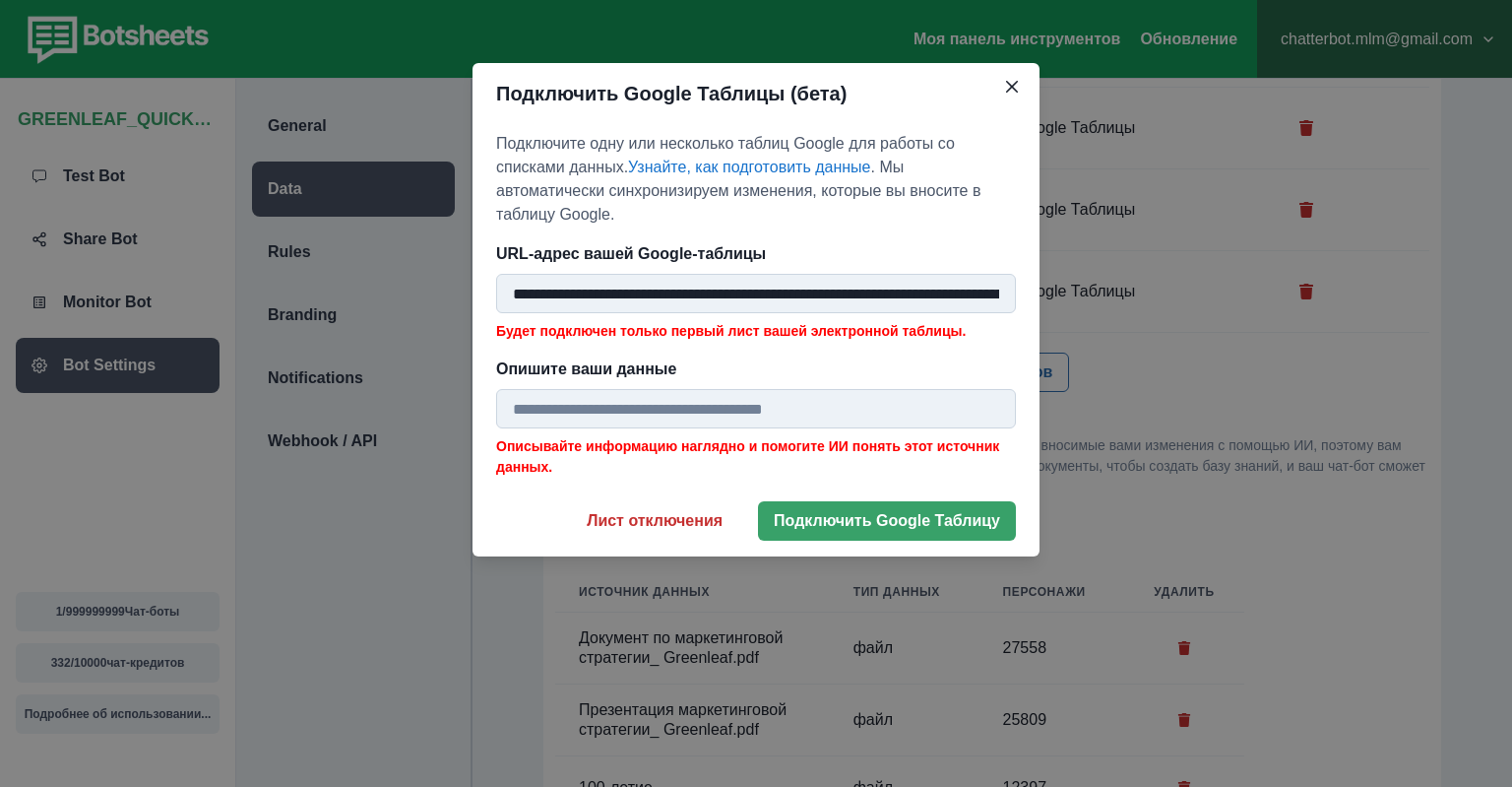 scroll, scrollTop: 0, scrollLeft: 324, axis: horizontal 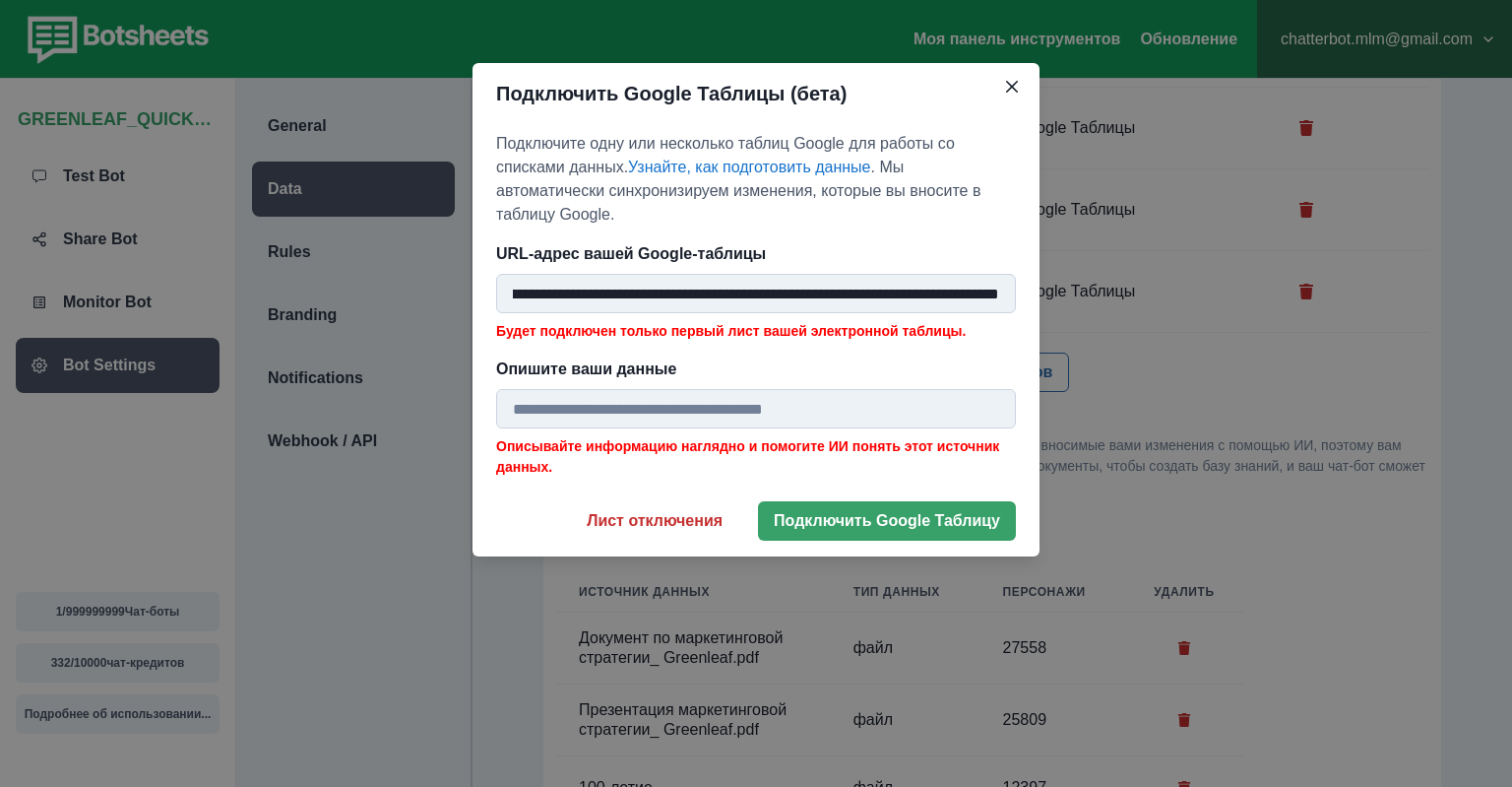 type on "**********" 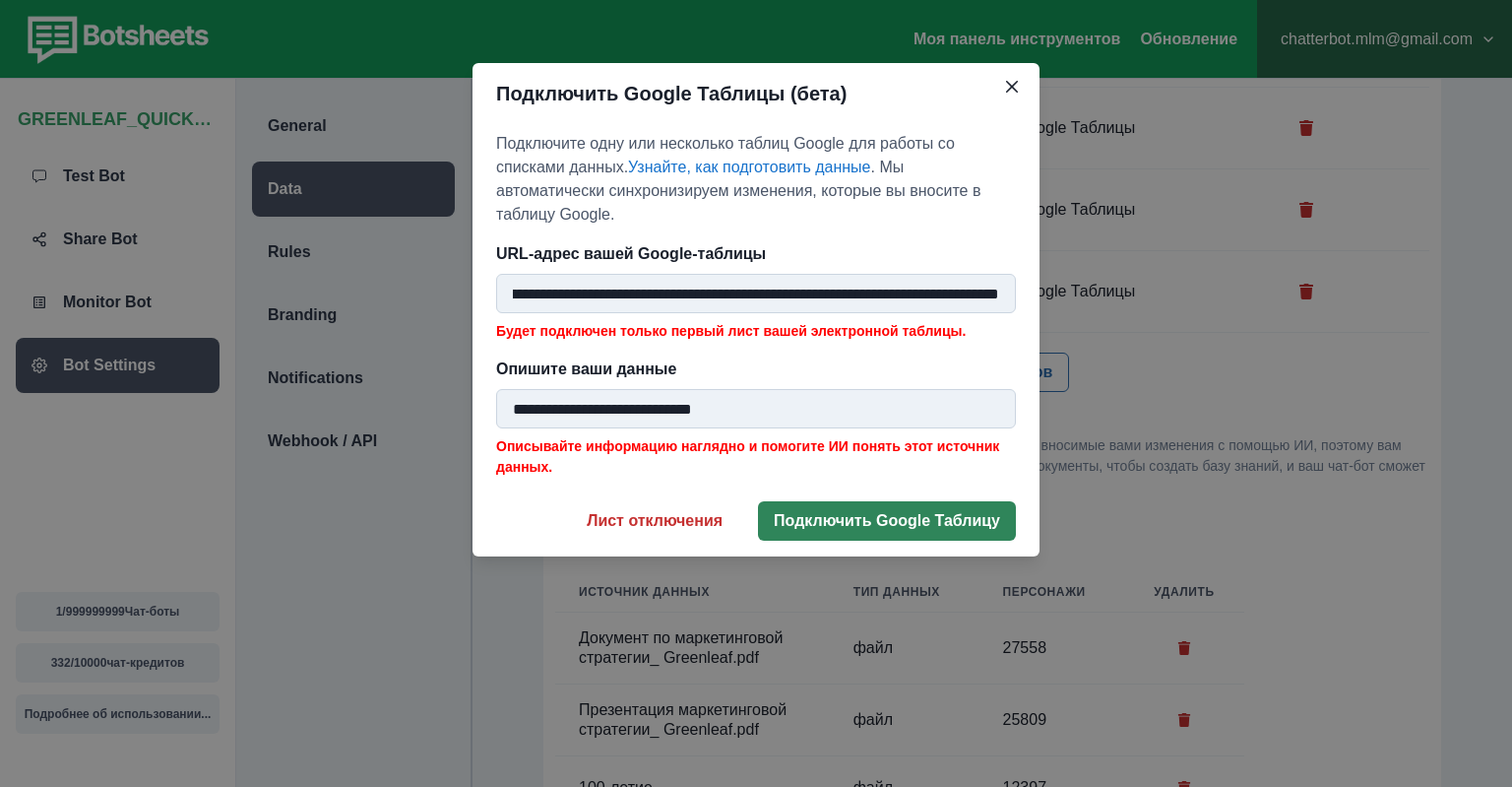 type on "**********" 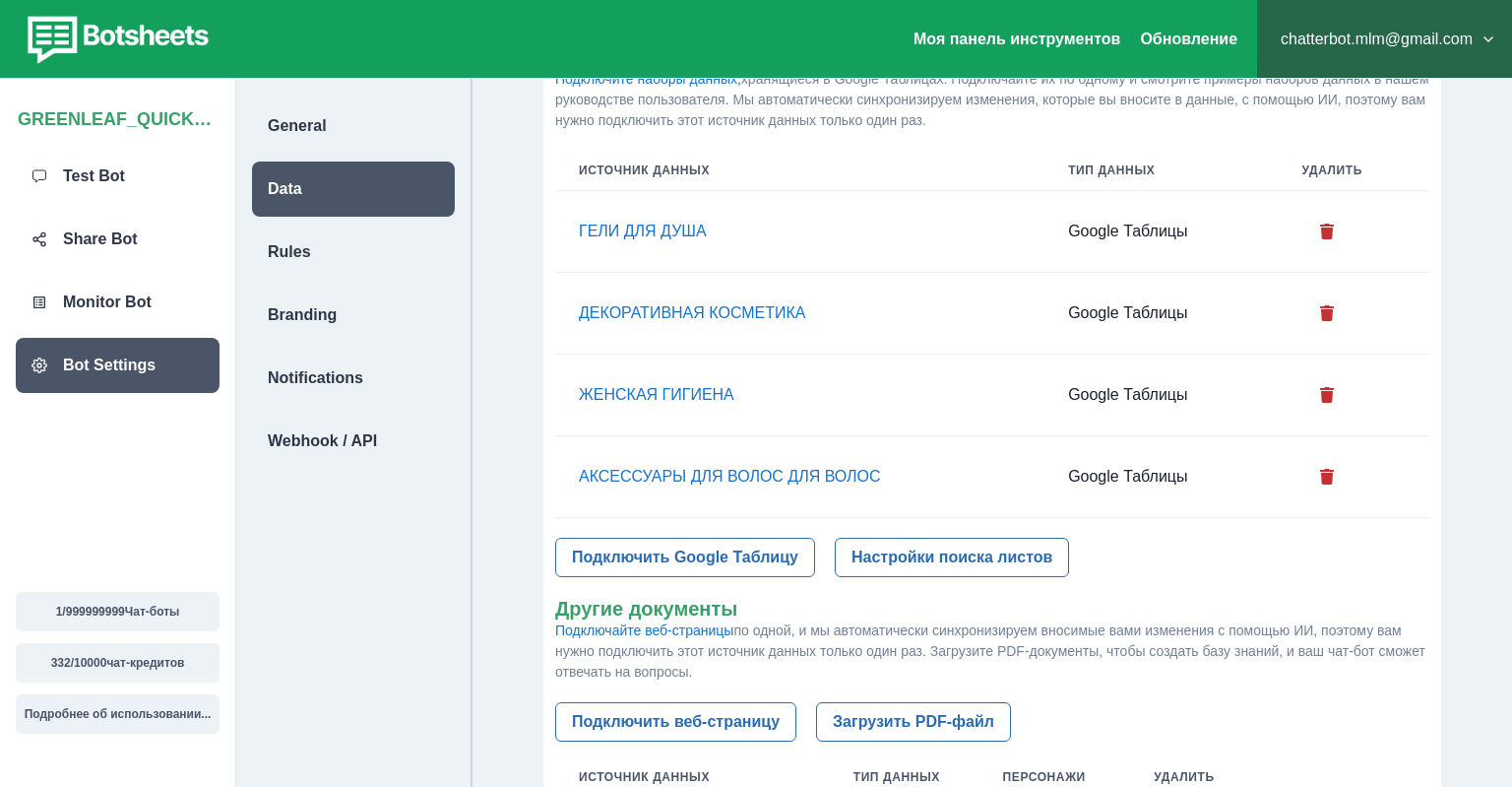 scroll, scrollTop: 103, scrollLeft: 0, axis: vertical 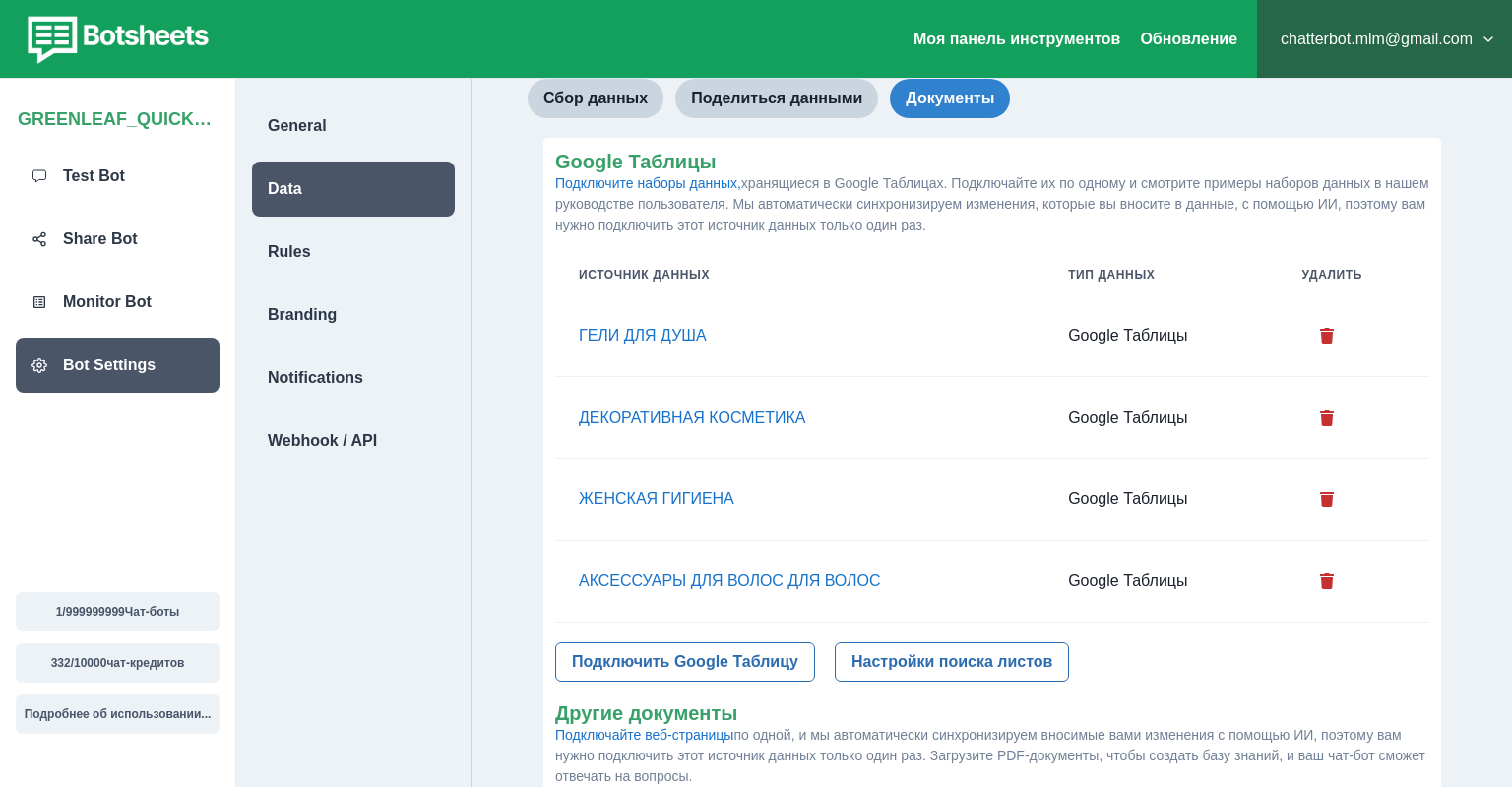 click on "АКСЕССУАРЫ ДЛЯ ВОЛОС ДЛЯ ВОЛОС" at bounding box center [799, 581] 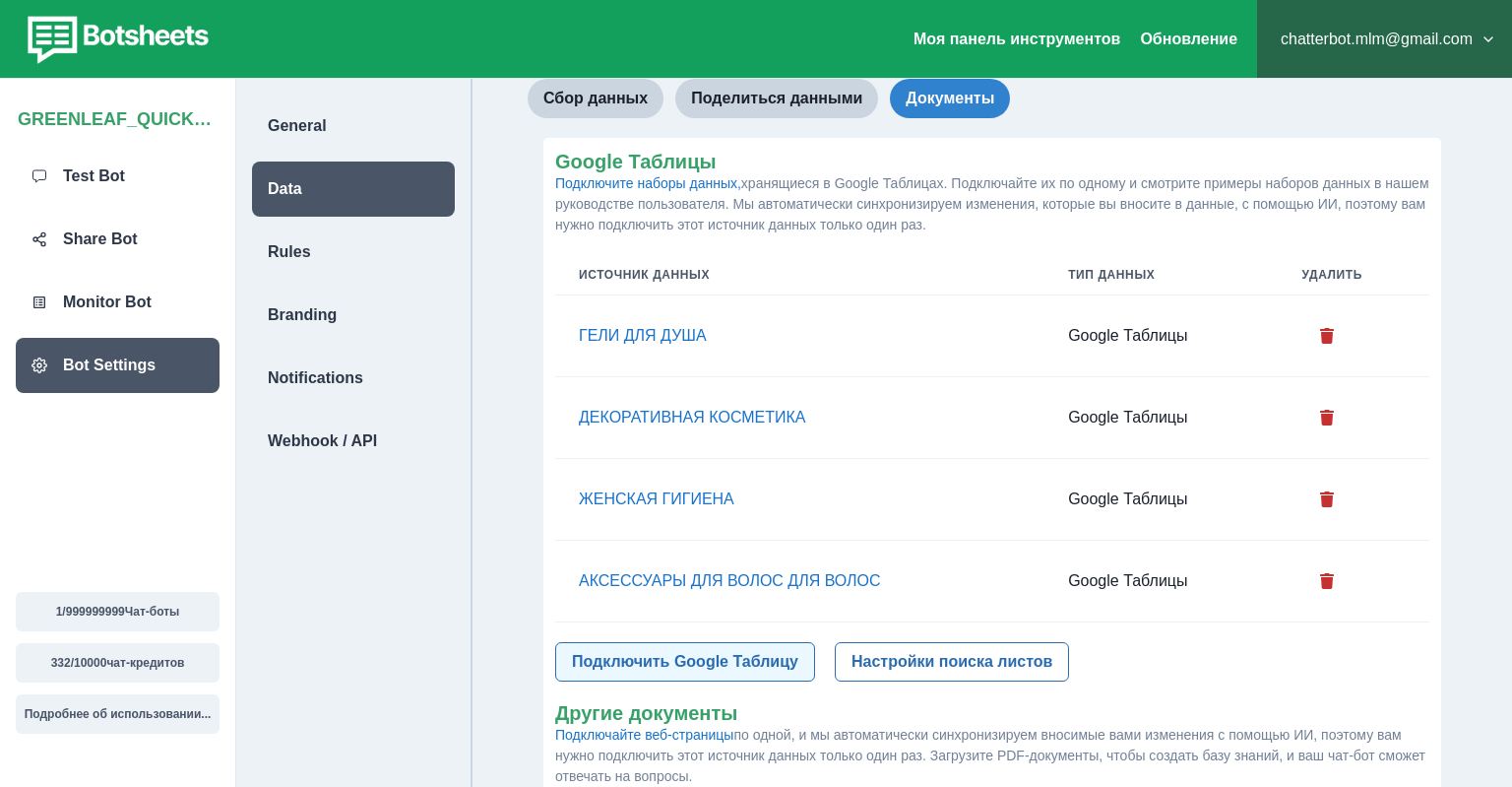 click on "Подключить Google Таблицу" at bounding box center (685, 662) 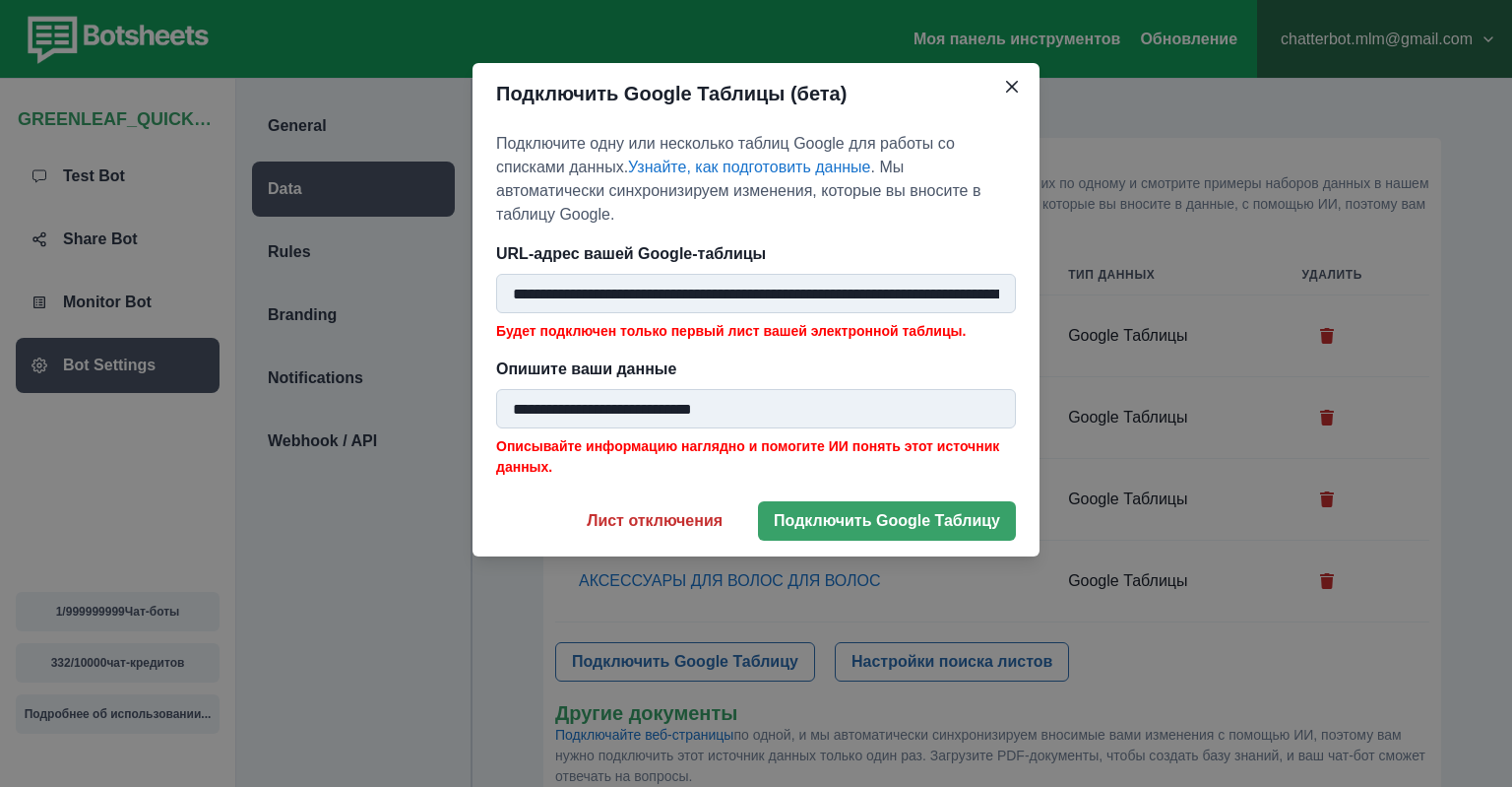 click on "URL-адрес вашей Google-таблицы" at bounding box center [750, 254] 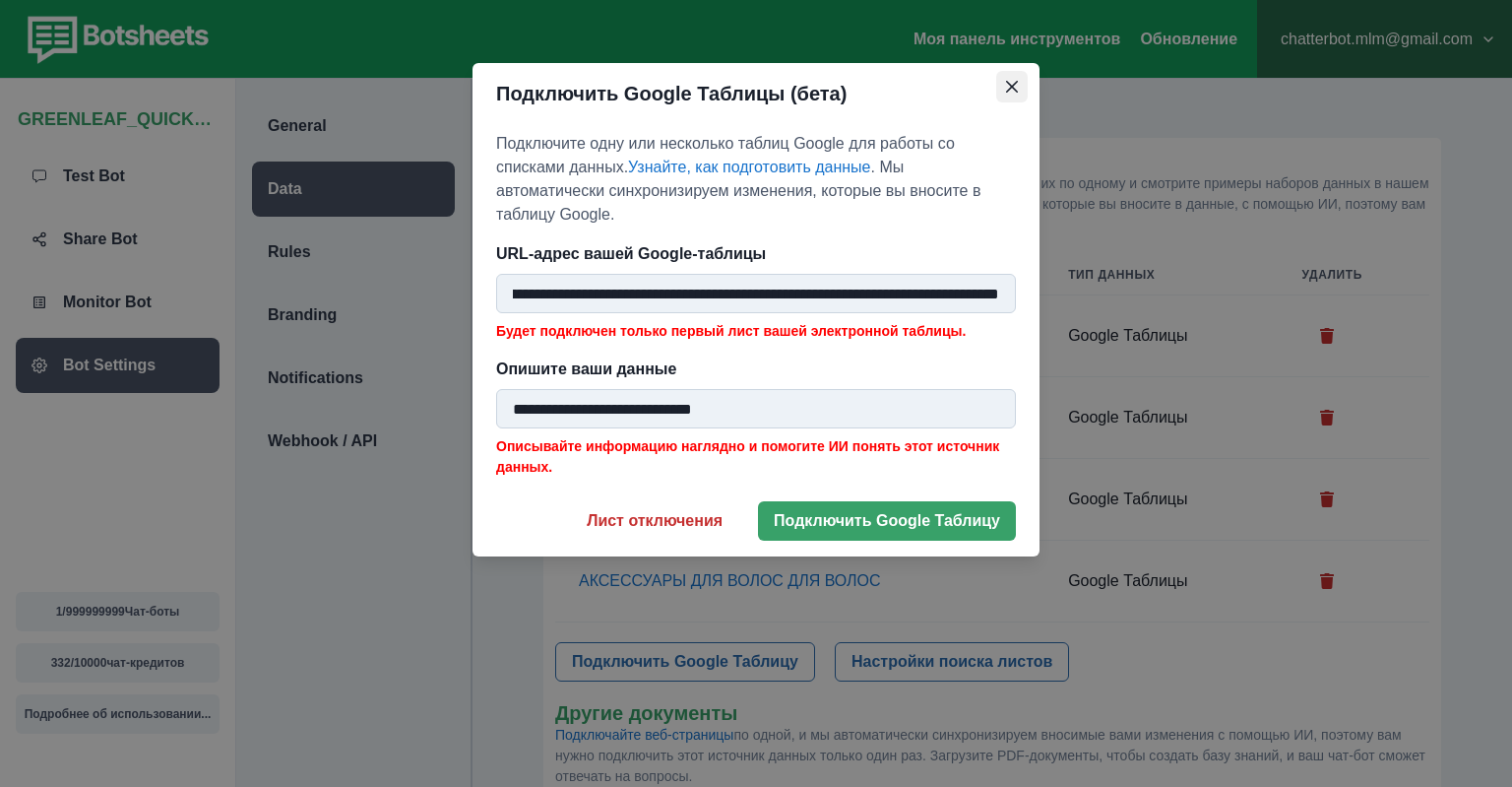 click at bounding box center (1012, 87) 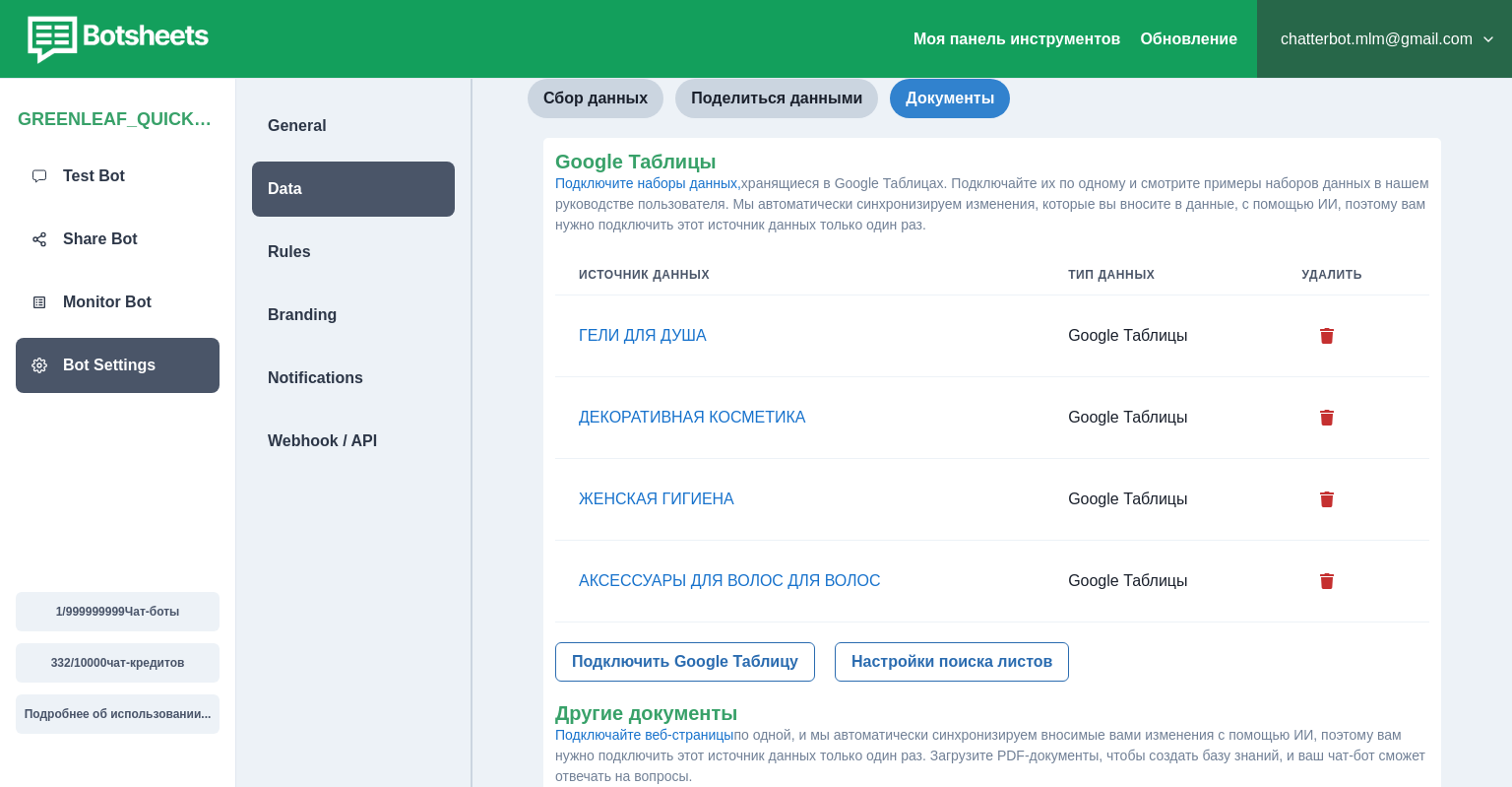 scroll, scrollTop: 311, scrollLeft: 0, axis: vertical 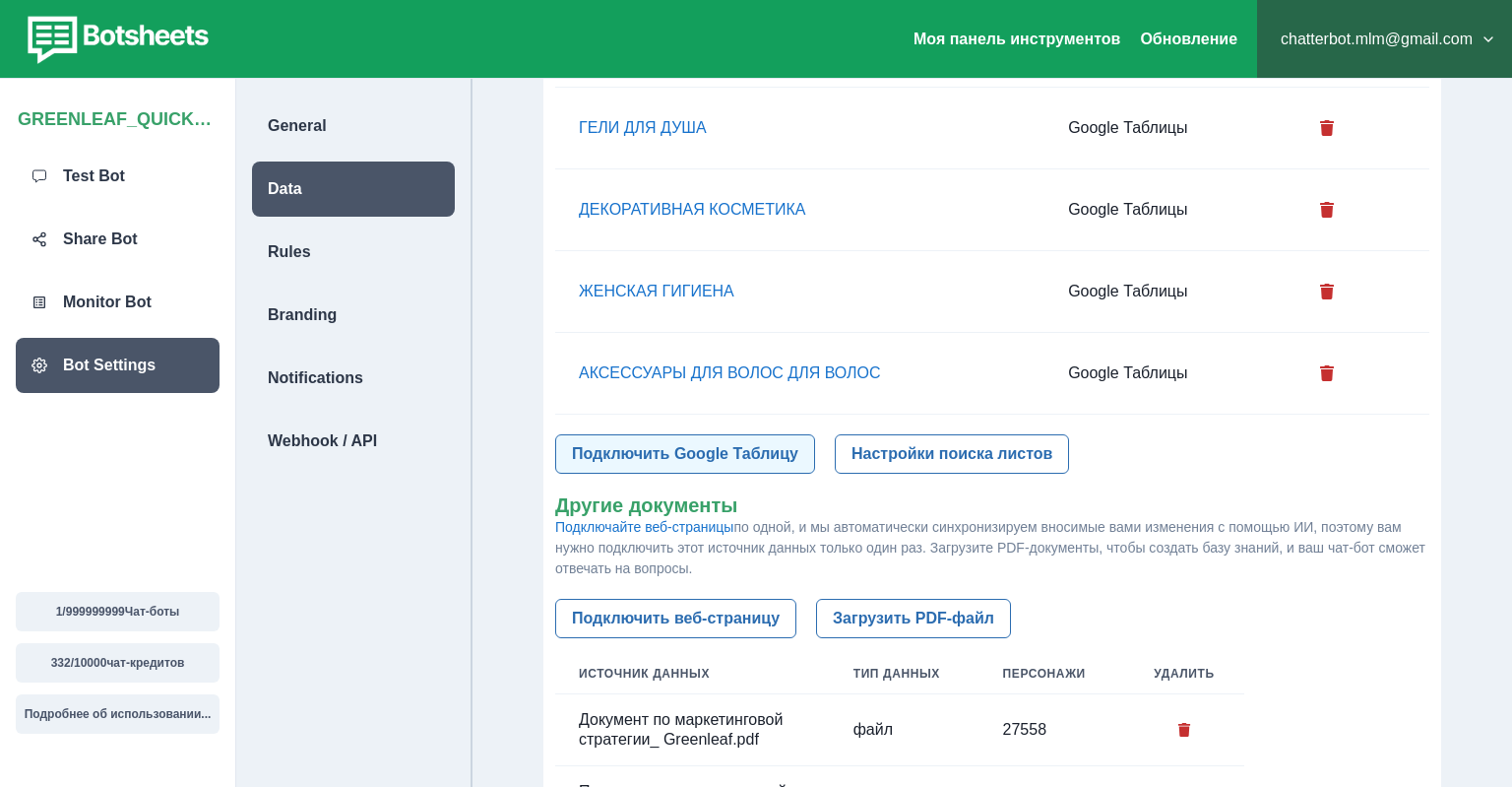 click on "Подключить Google Таблицу" at bounding box center (685, 454) 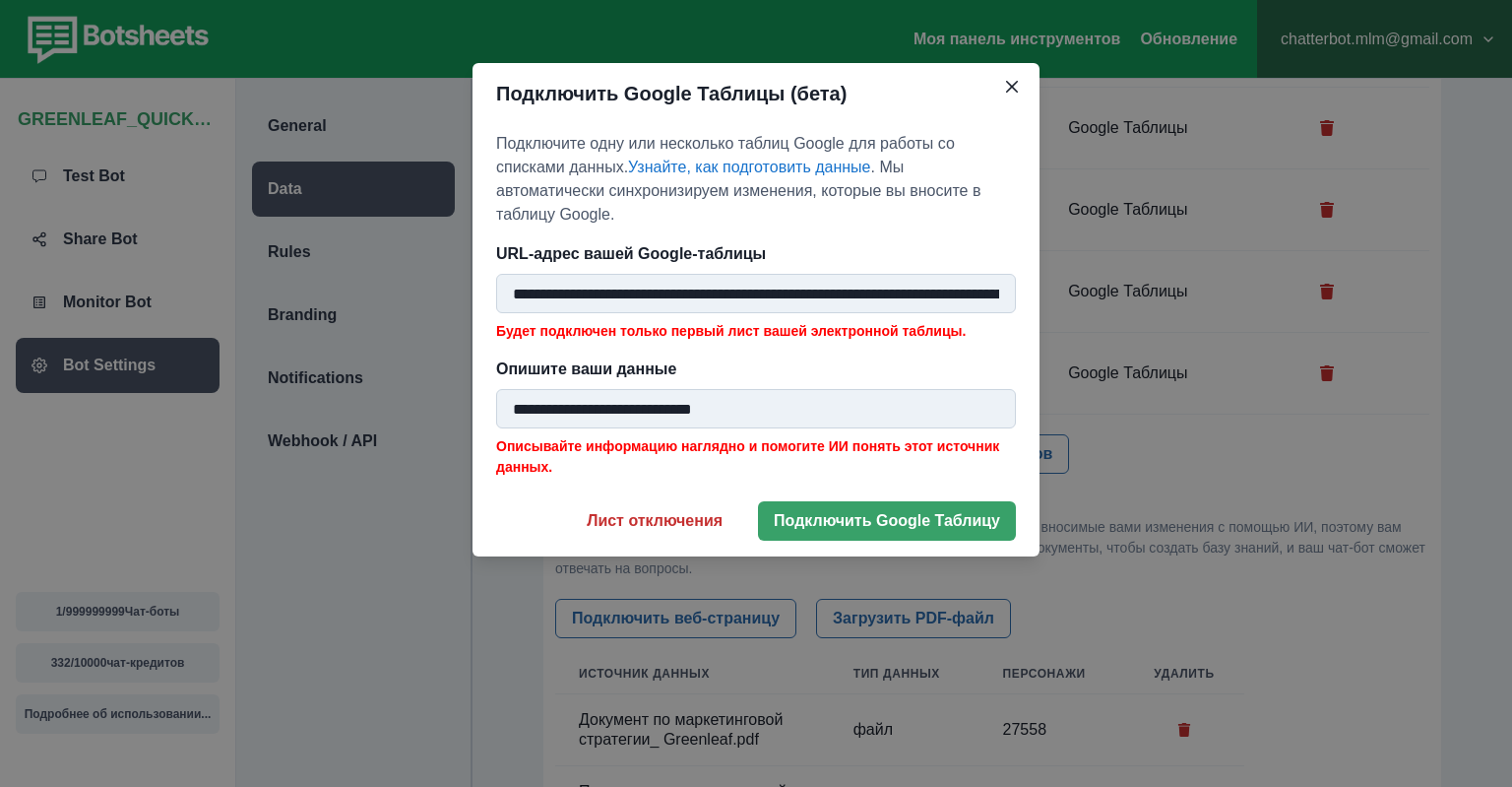 click on "**********" at bounding box center (756, 294) 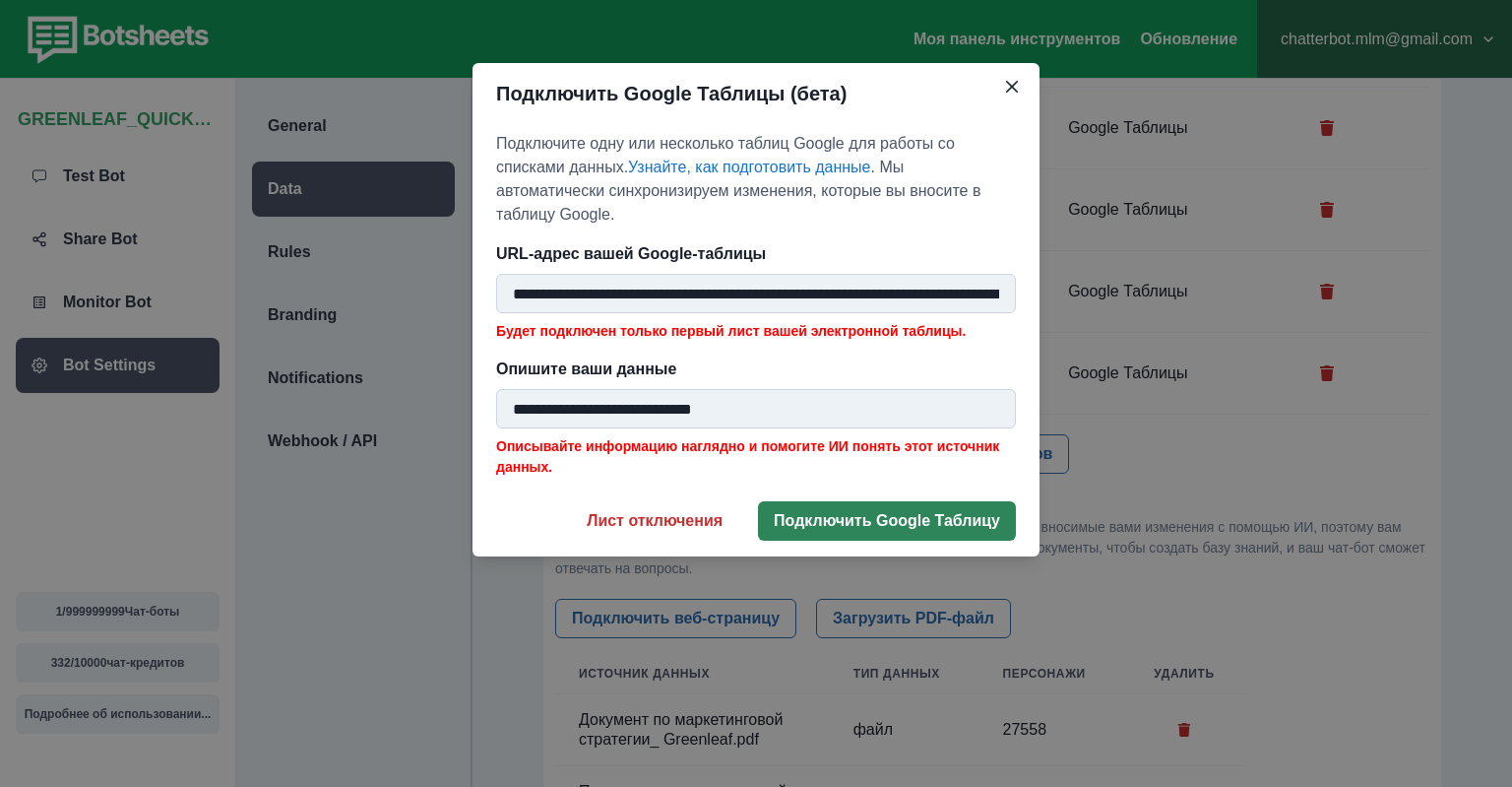 scroll, scrollTop: 0, scrollLeft: 319, axis: horizontal 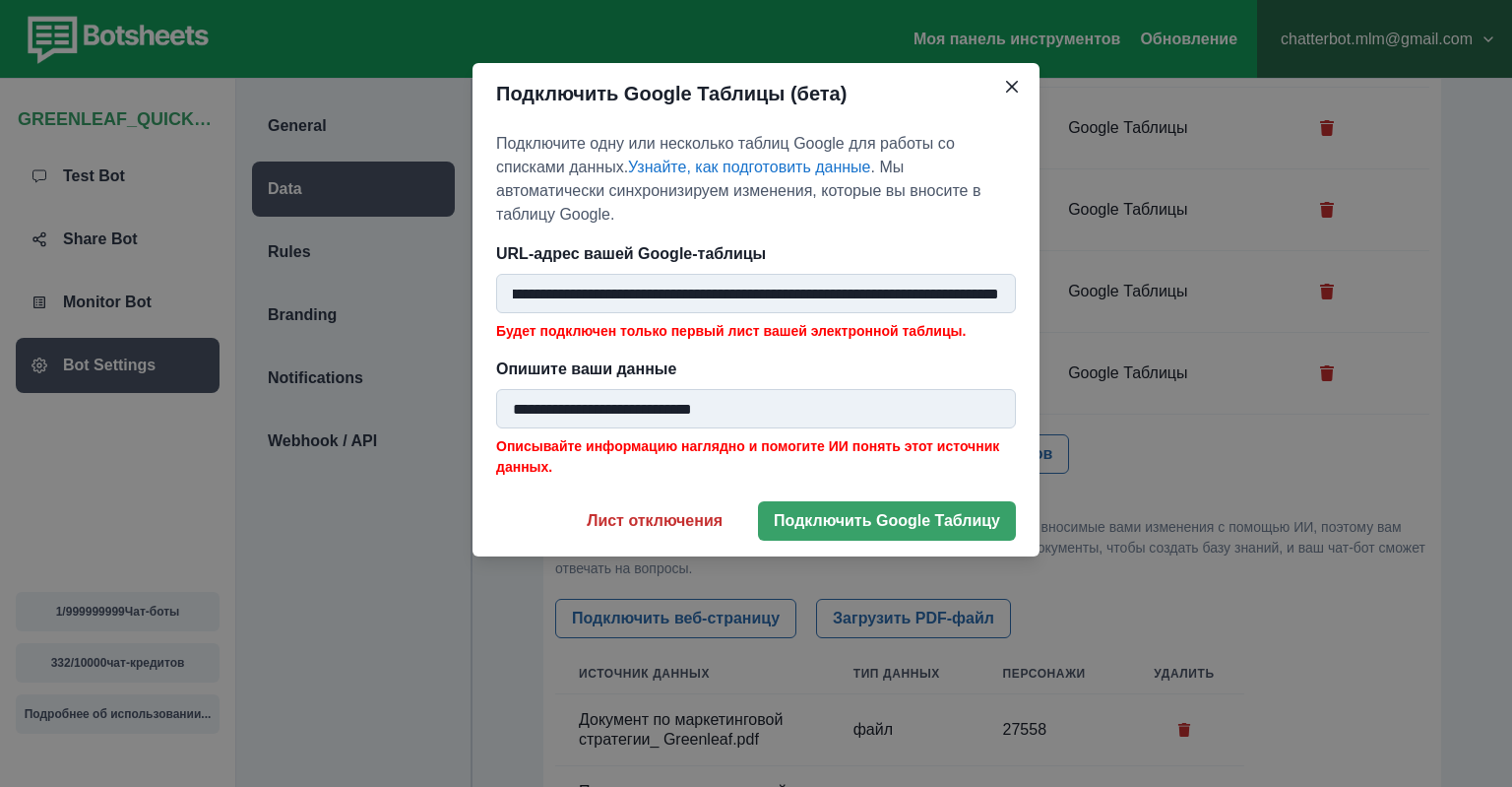 type on "**********" 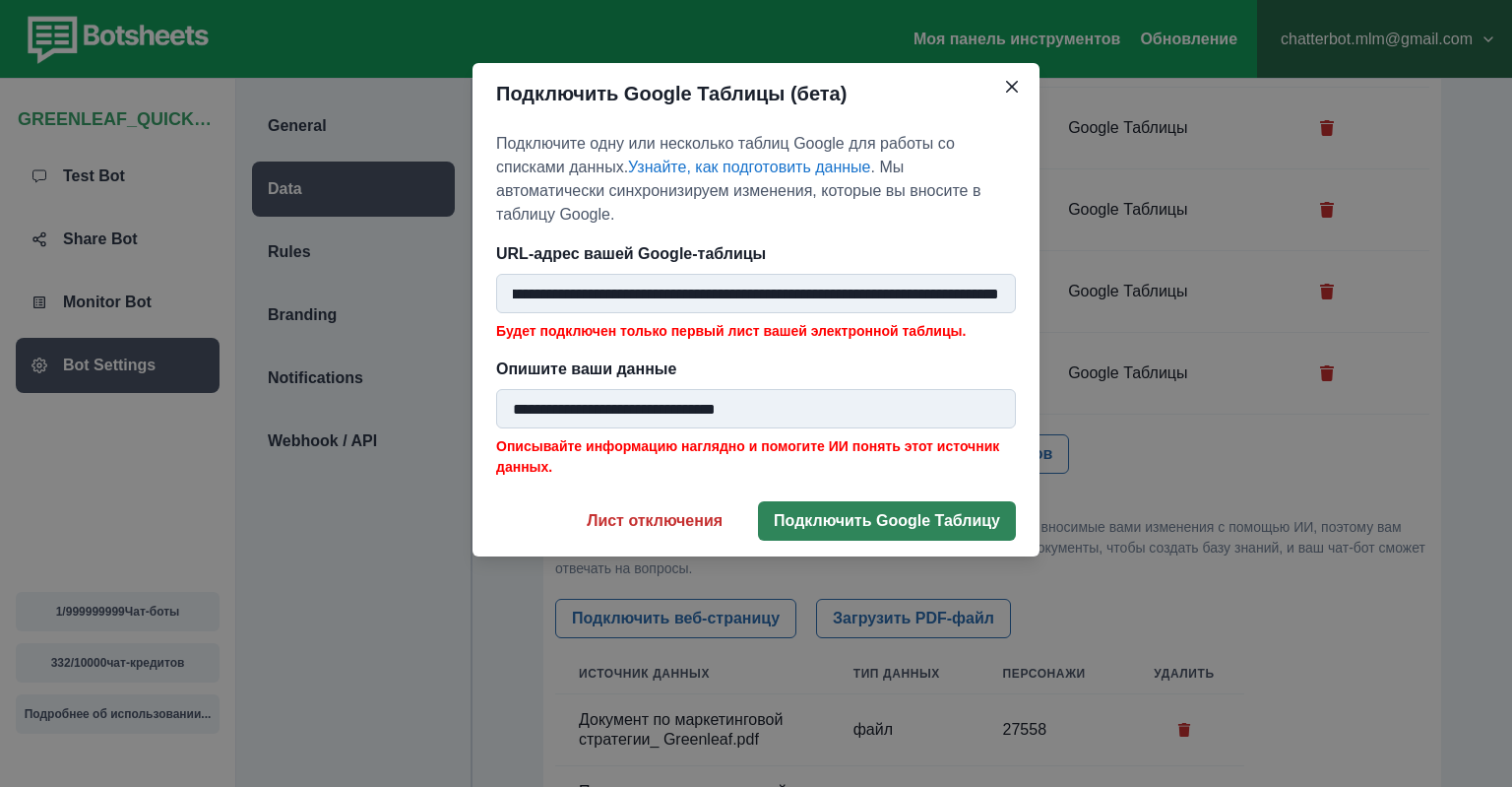 type on "**********" 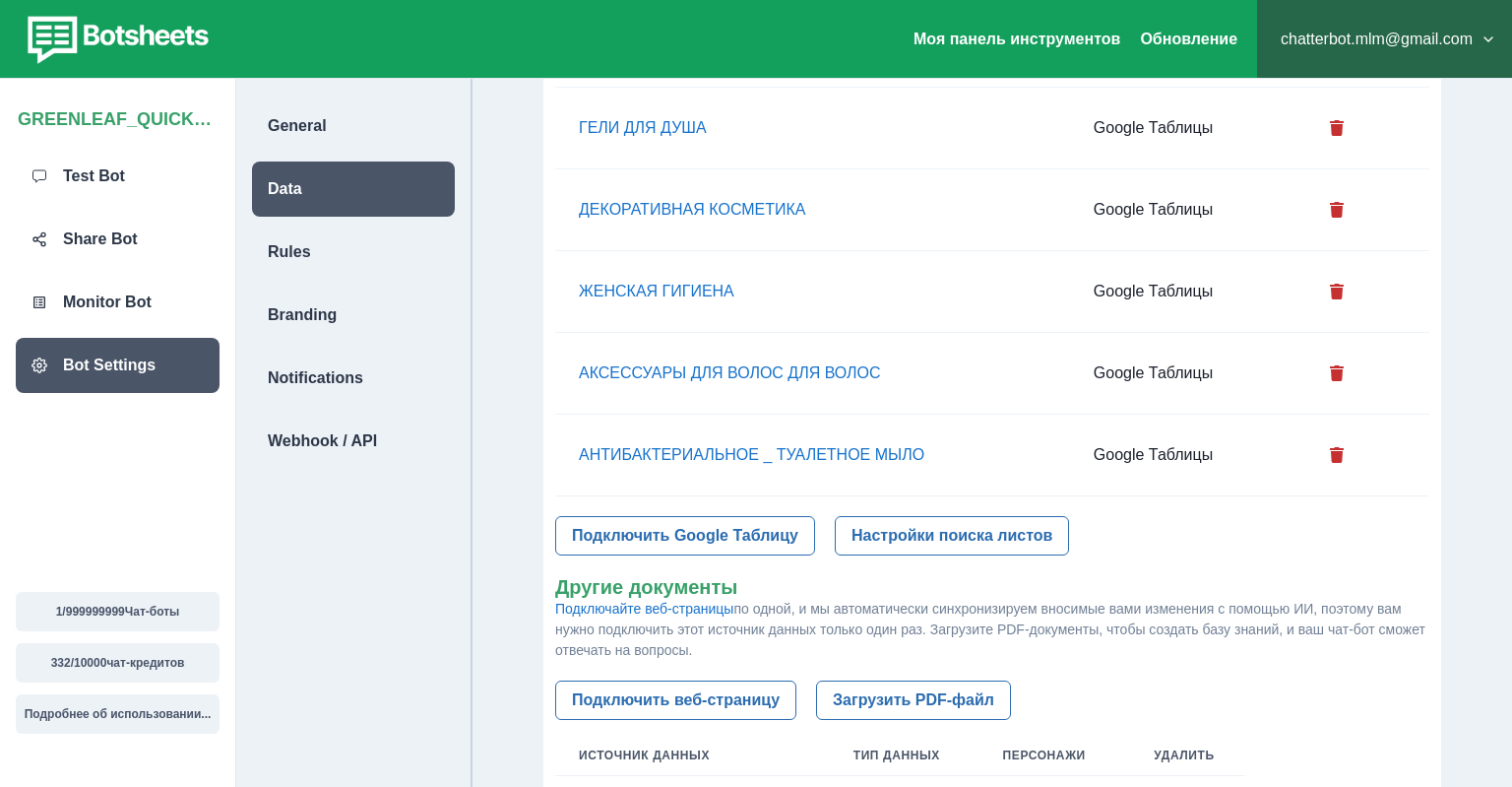 scroll, scrollTop: 208, scrollLeft: 0, axis: vertical 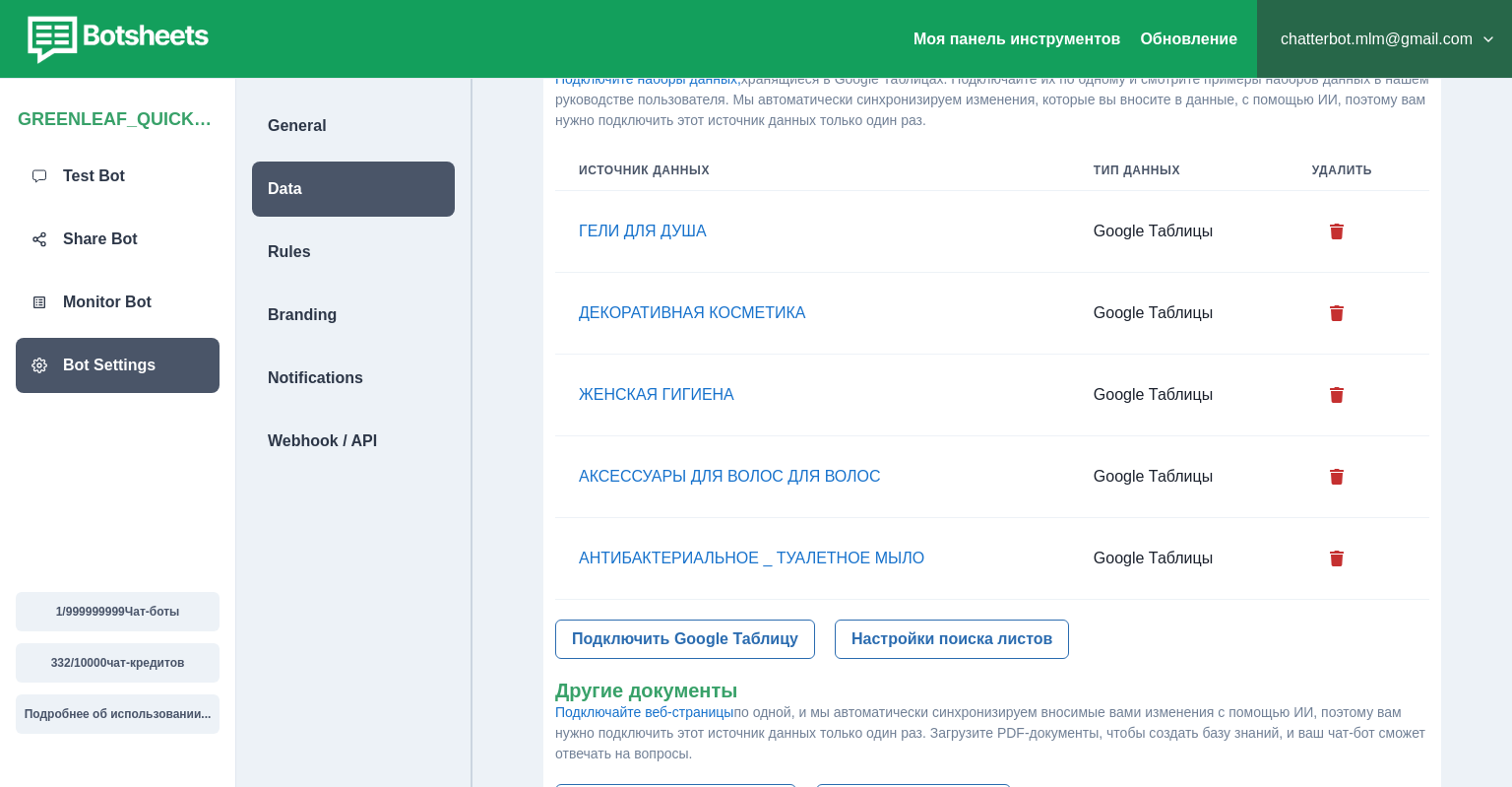 click on "АНТИБАКТЕРИАЛЬНОЕ _ ТУАЛЕТНОЕ МЫЛО" at bounding box center [812, 558] 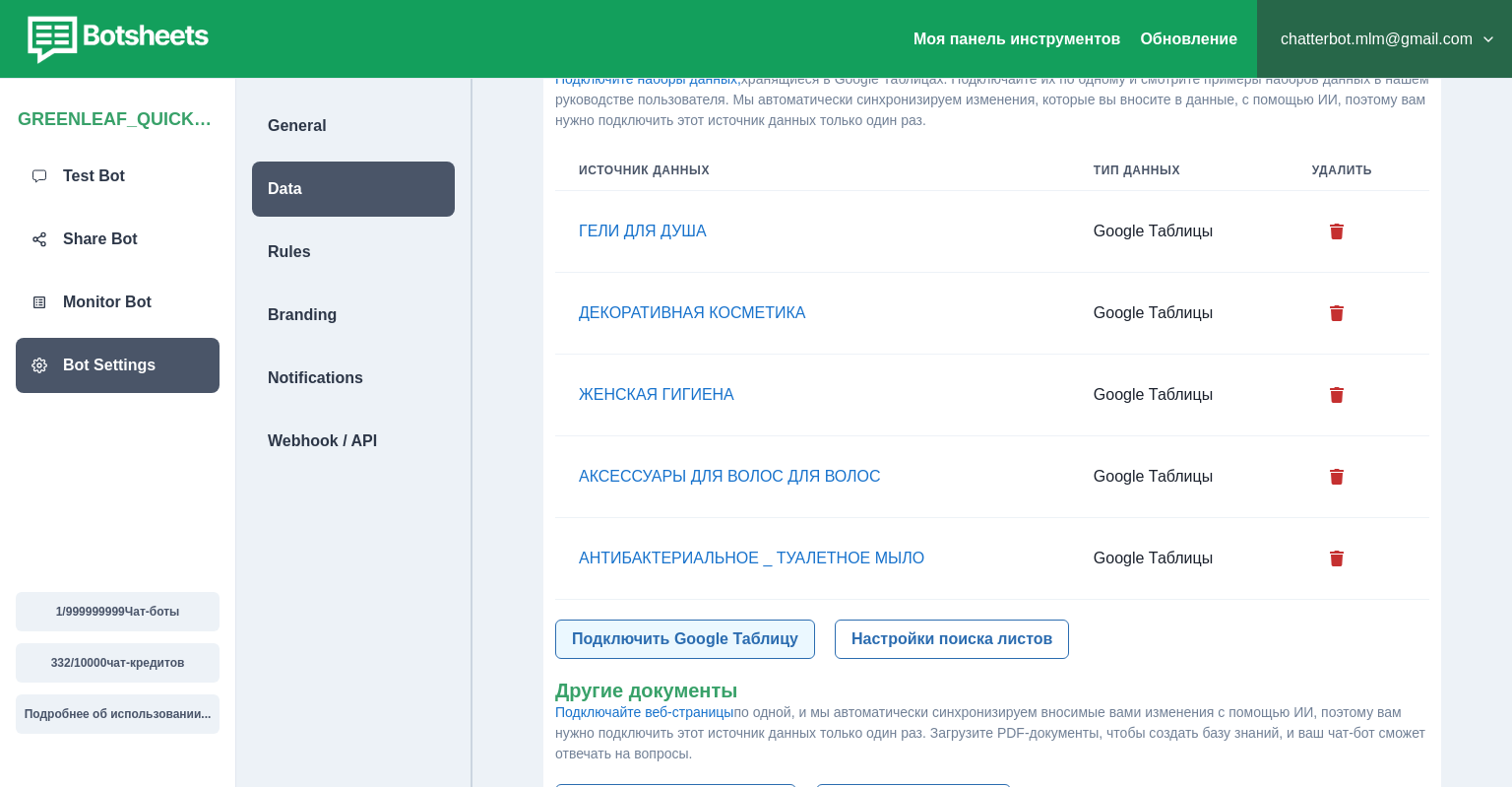 click on "Подключить Google Таблицу" at bounding box center (685, 639) 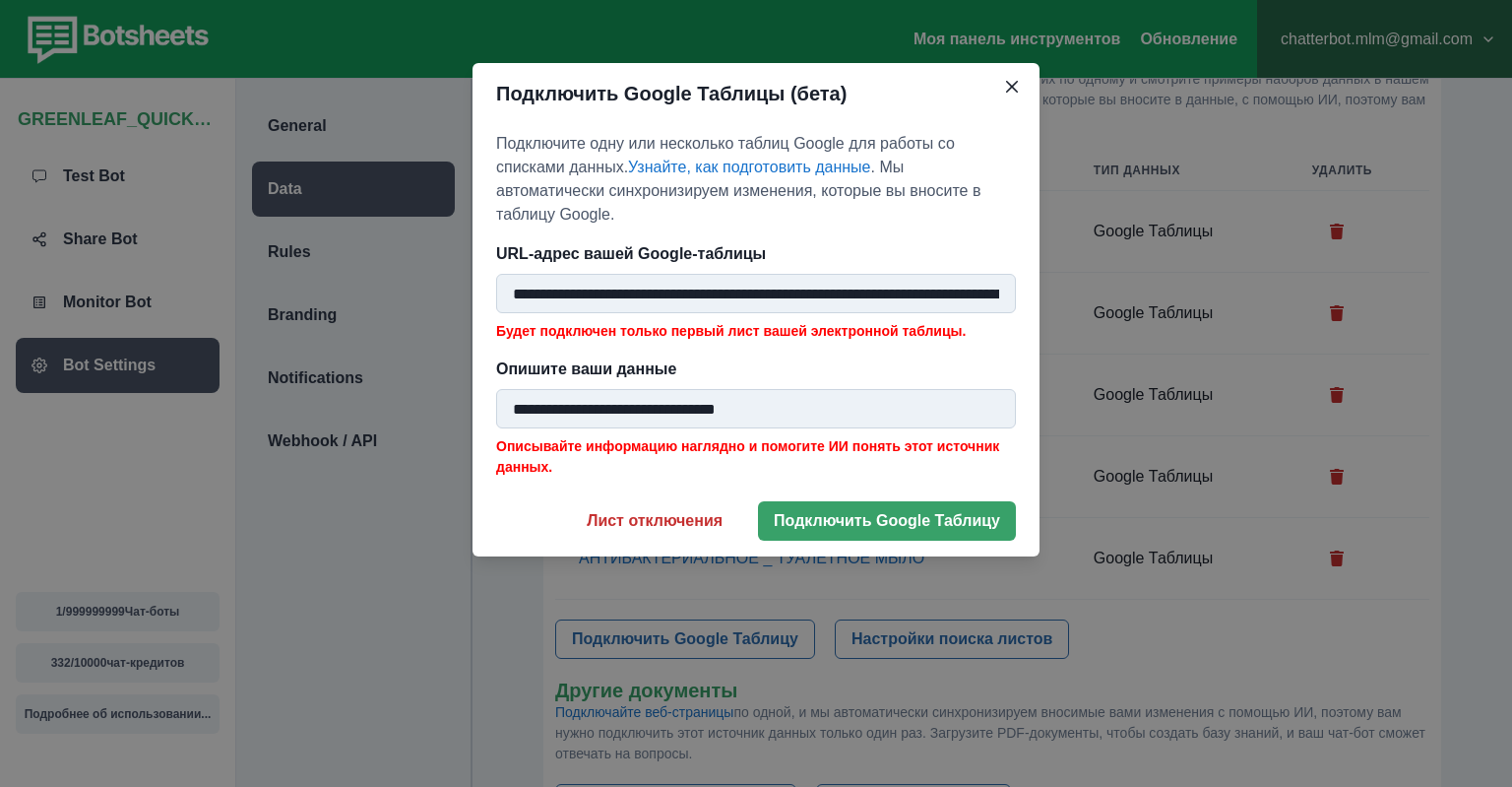 click on "**********" at bounding box center (756, 294) 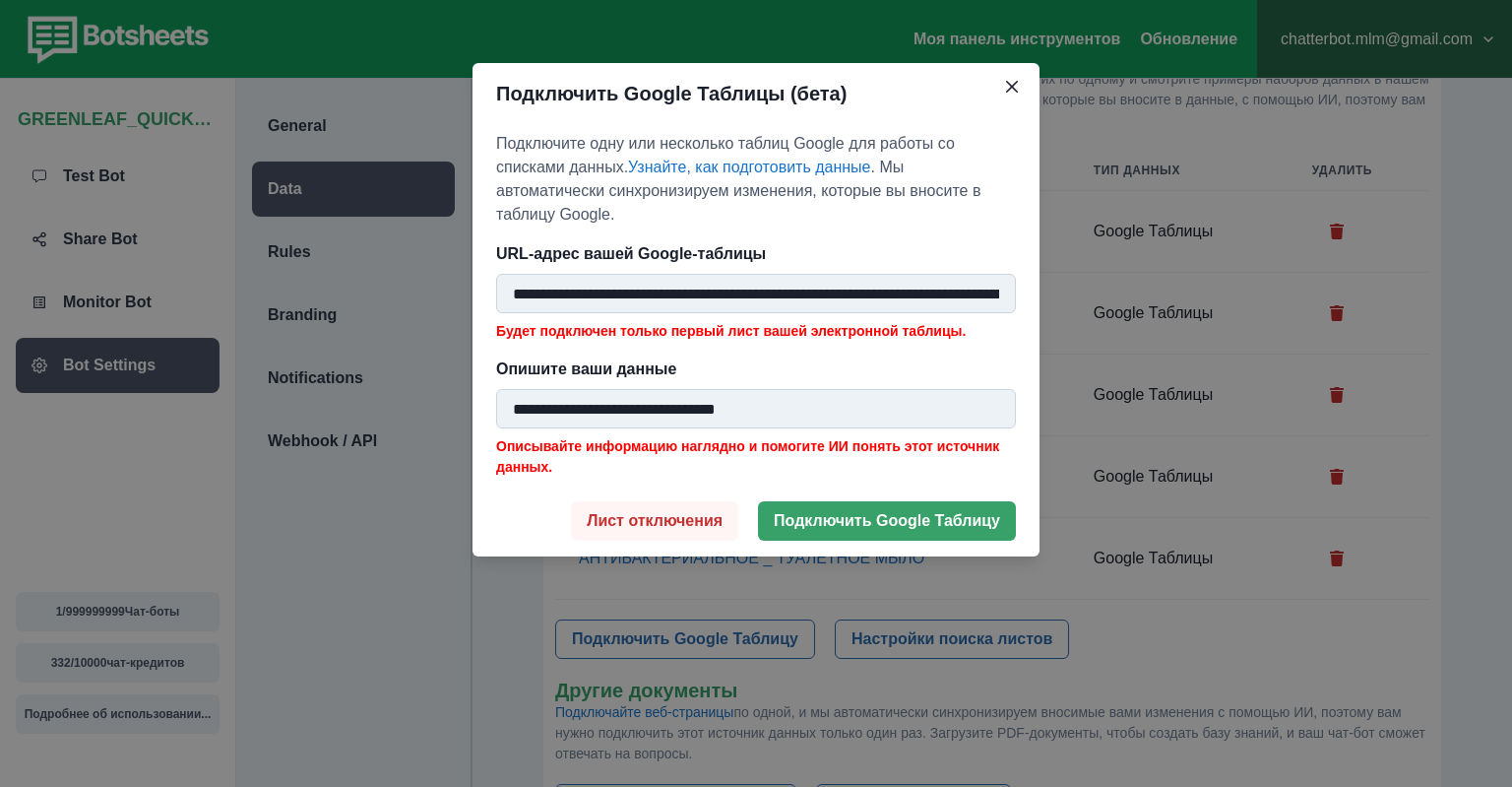 scroll, scrollTop: 0, scrollLeft: 590, axis: horizontal 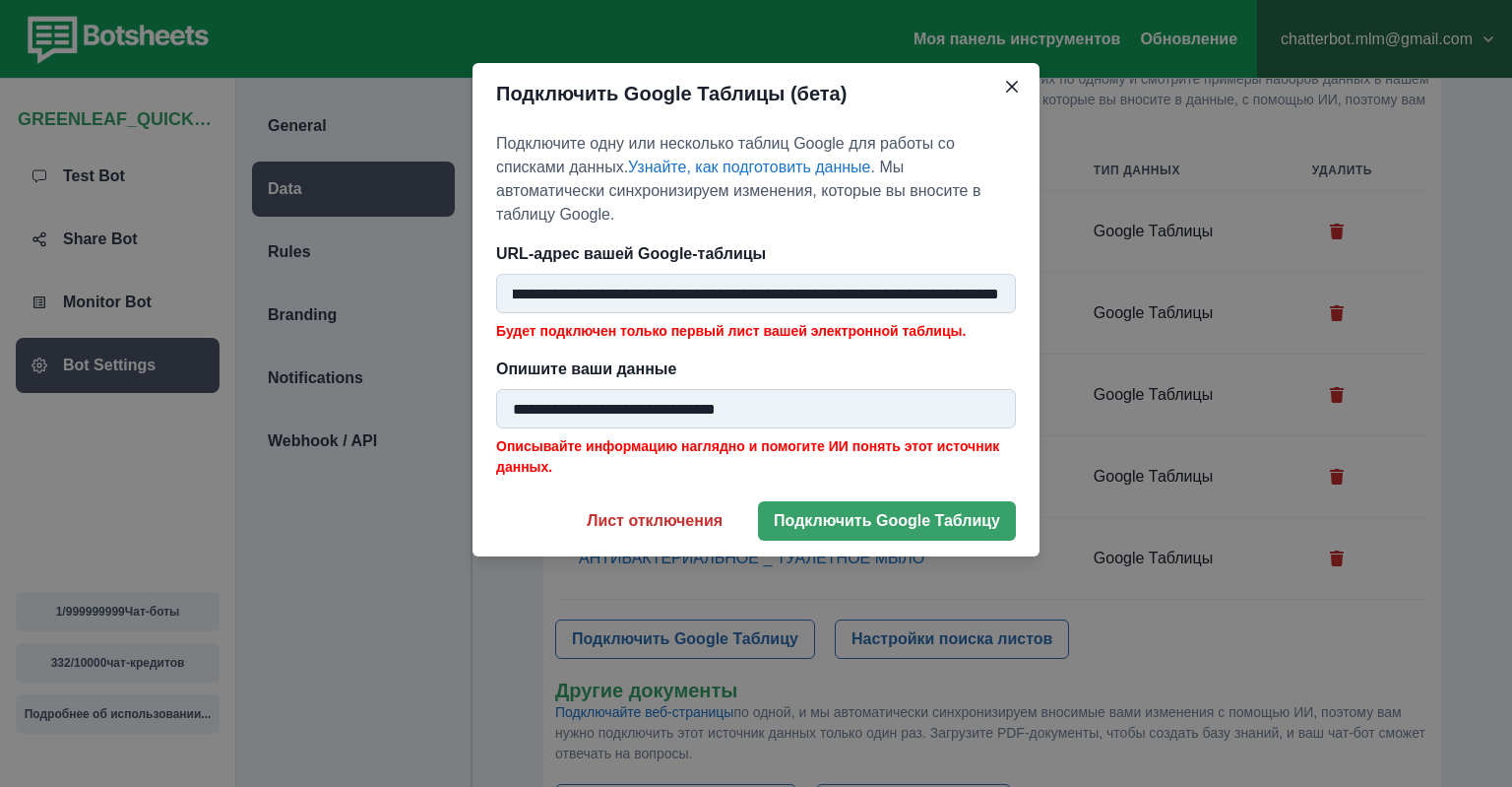 type on "**********" 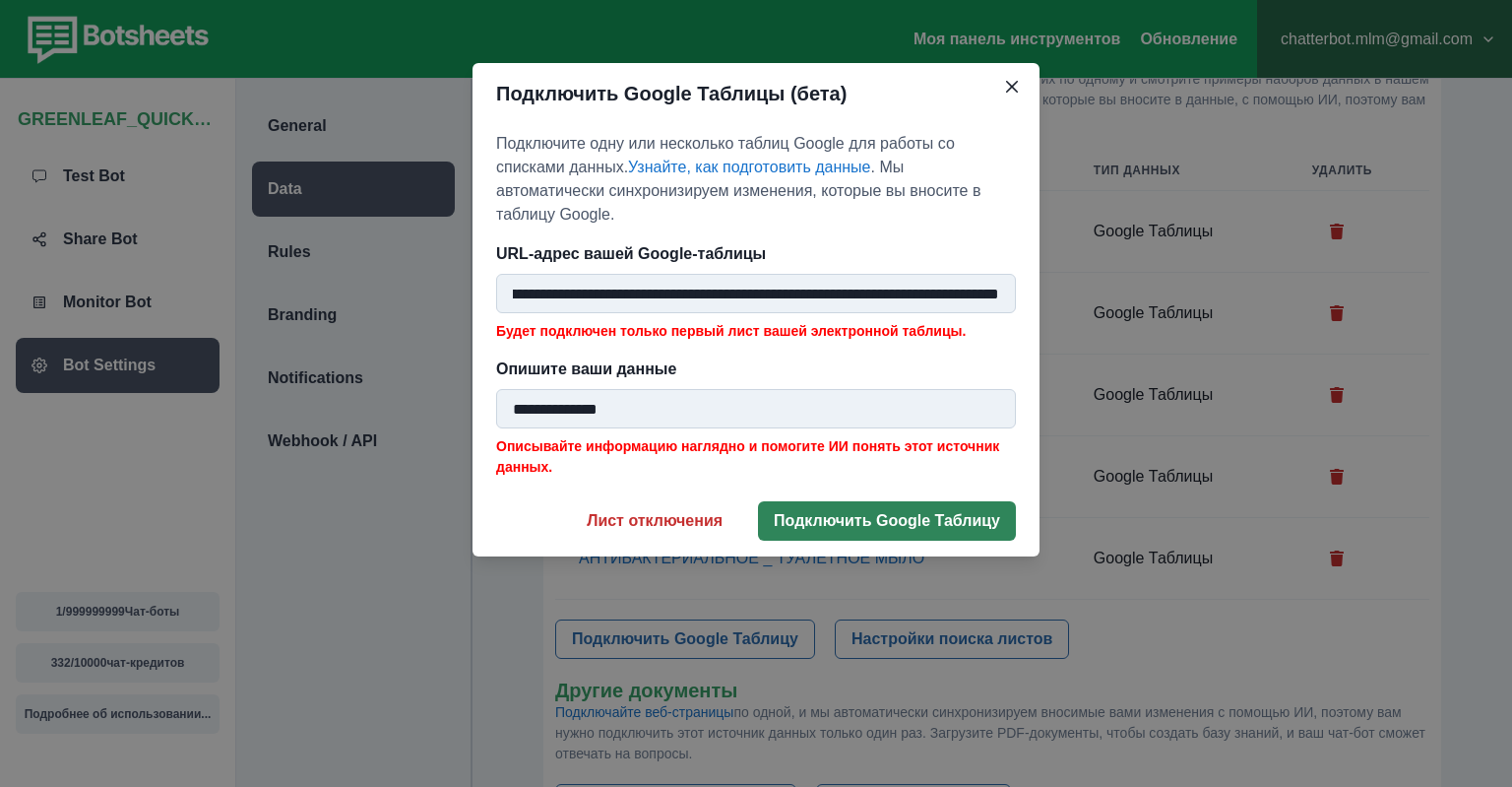 type on "**********" 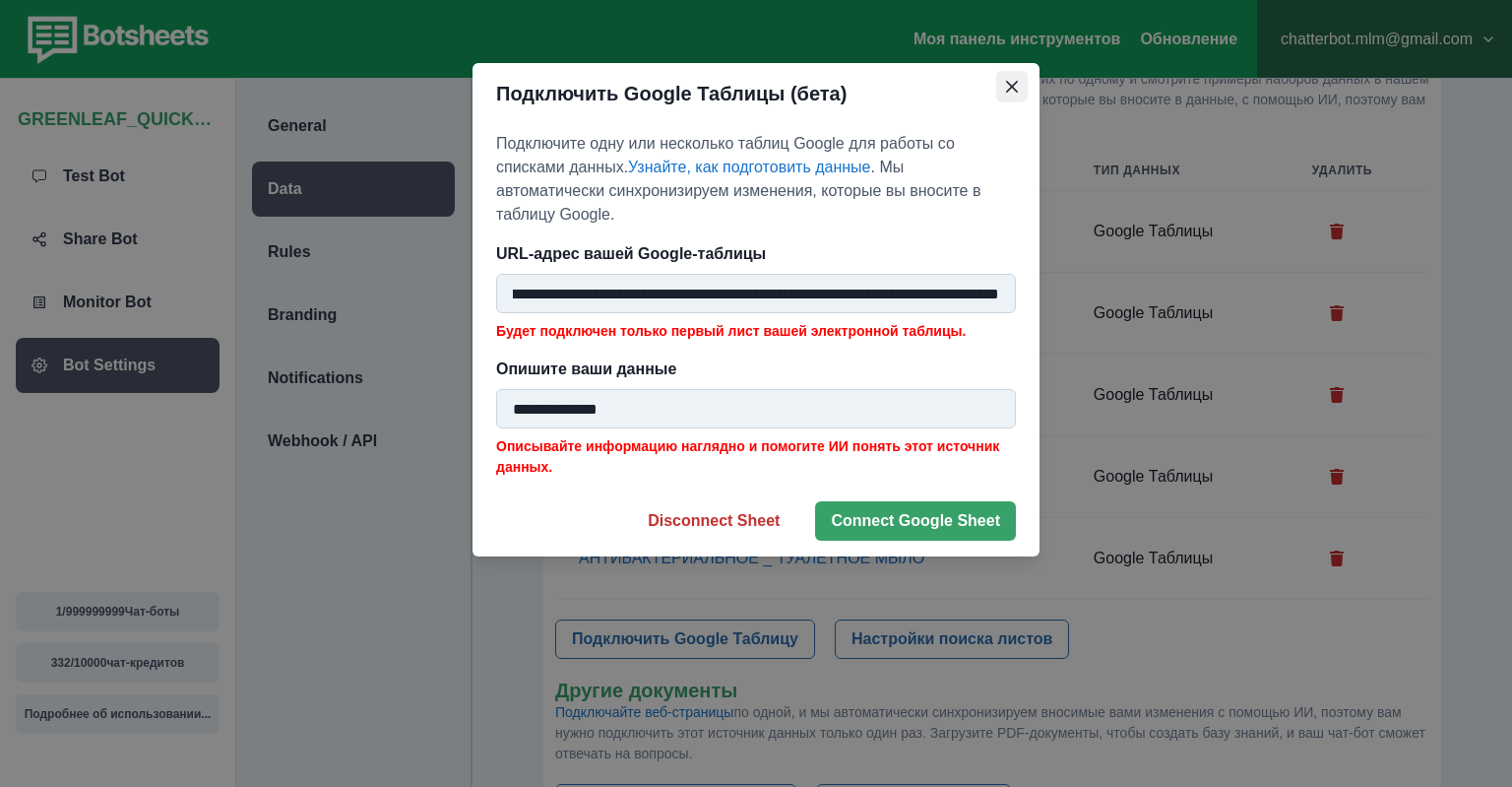 click 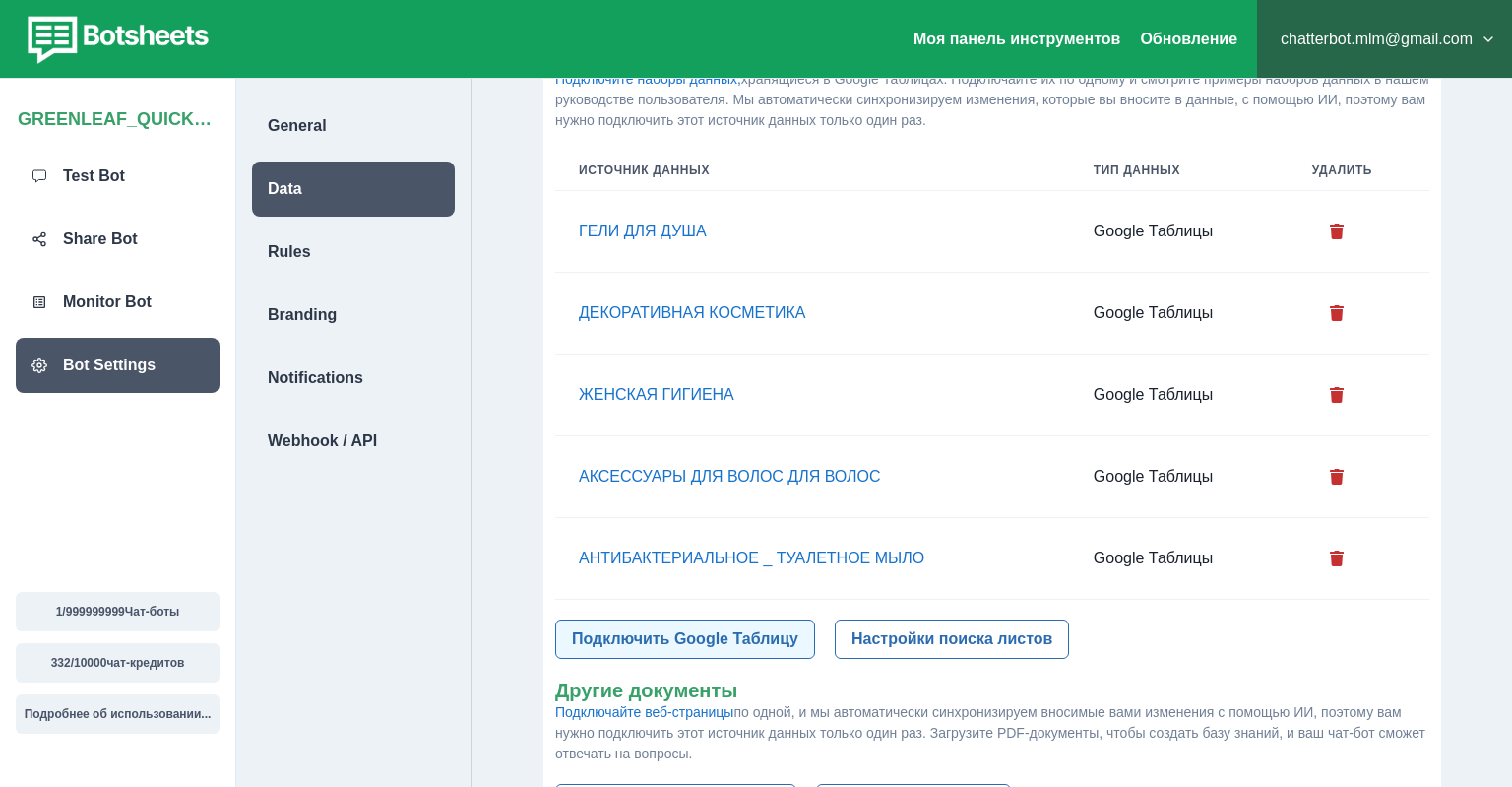 click on "Подключить Google Таблицу" at bounding box center (685, 639) 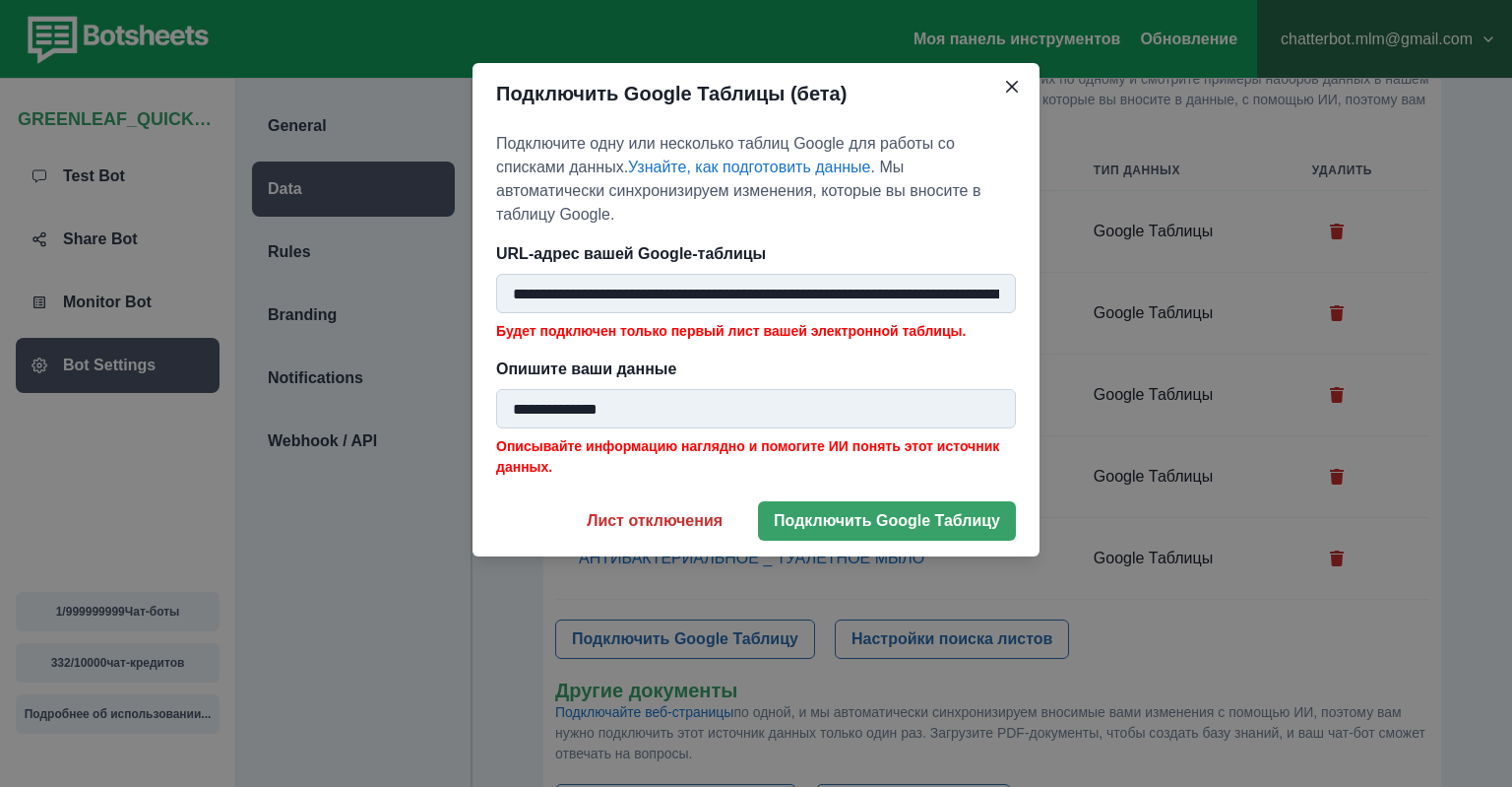 click on "**********" at bounding box center (756, 294) 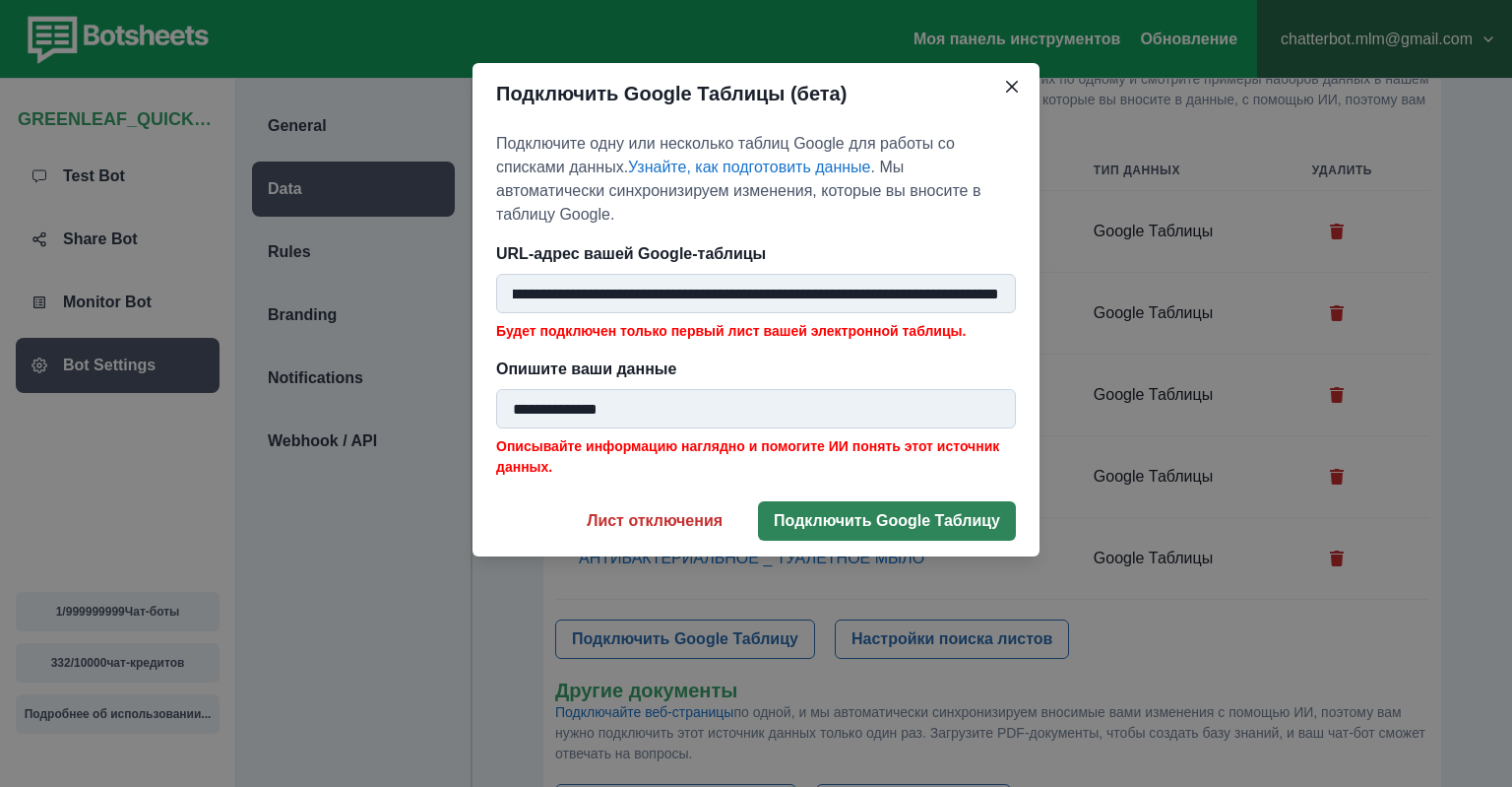 type on "**********" 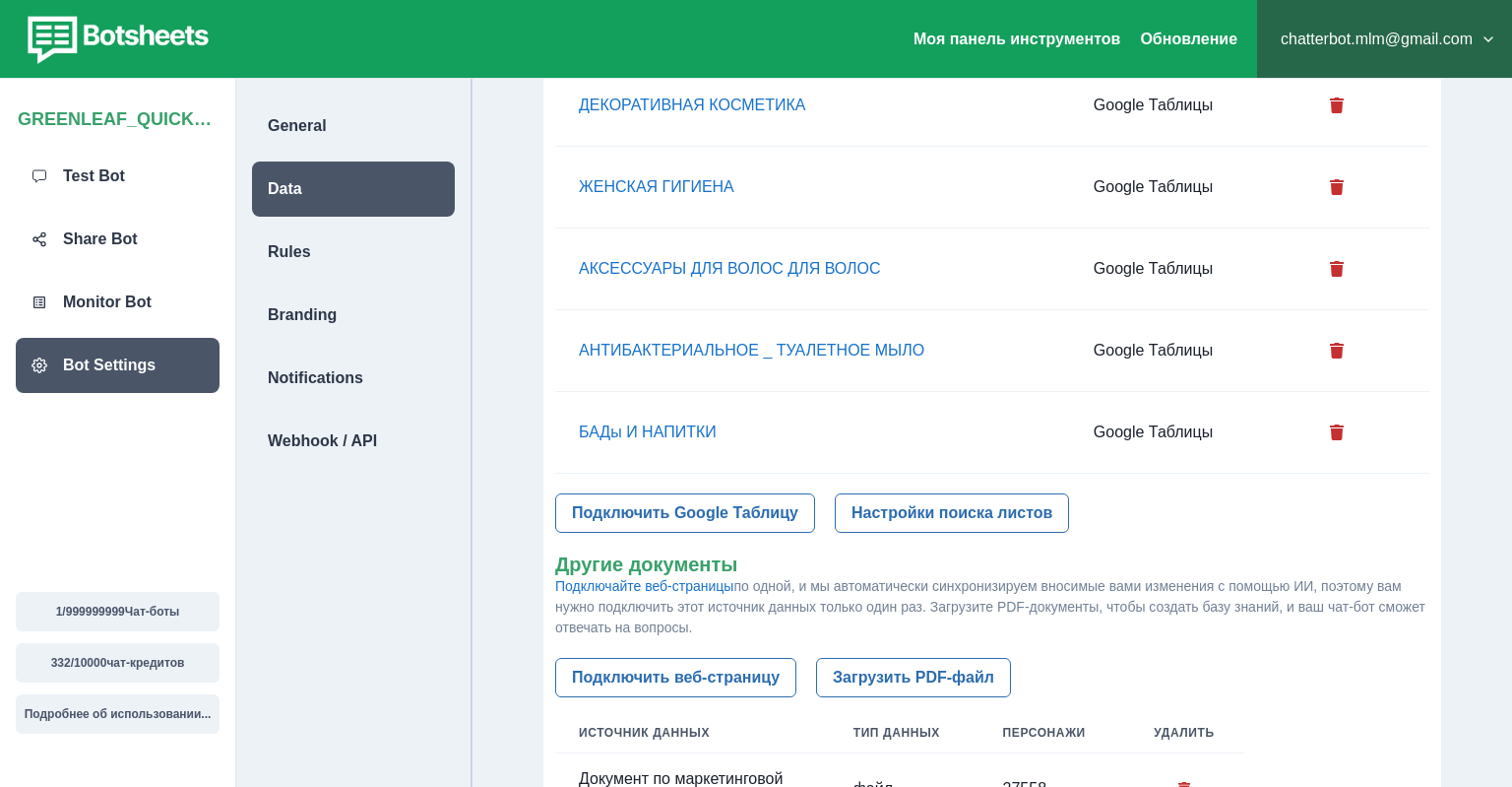 type 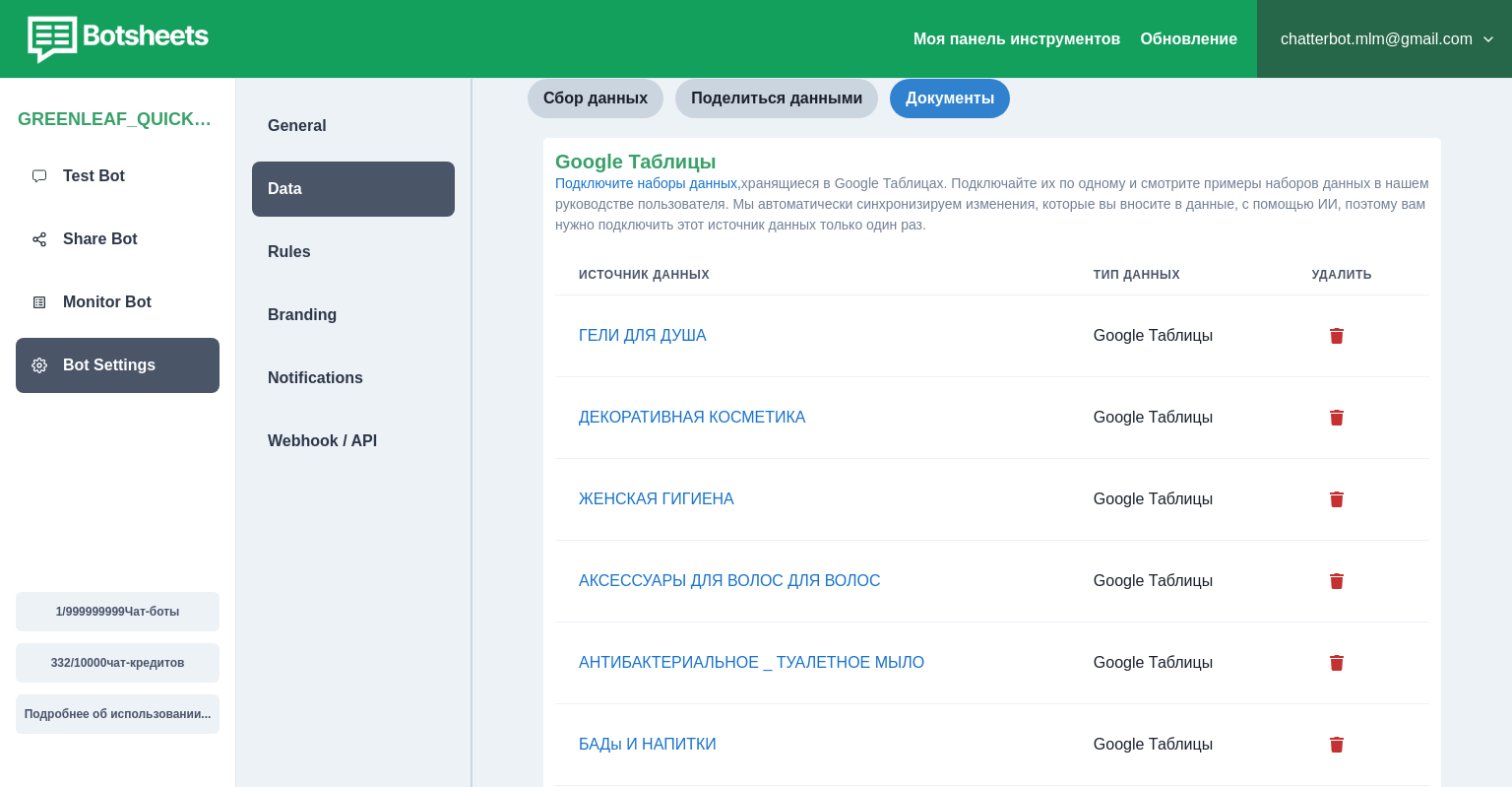 scroll, scrollTop: 208, scrollLeft: 0, axis: vertical 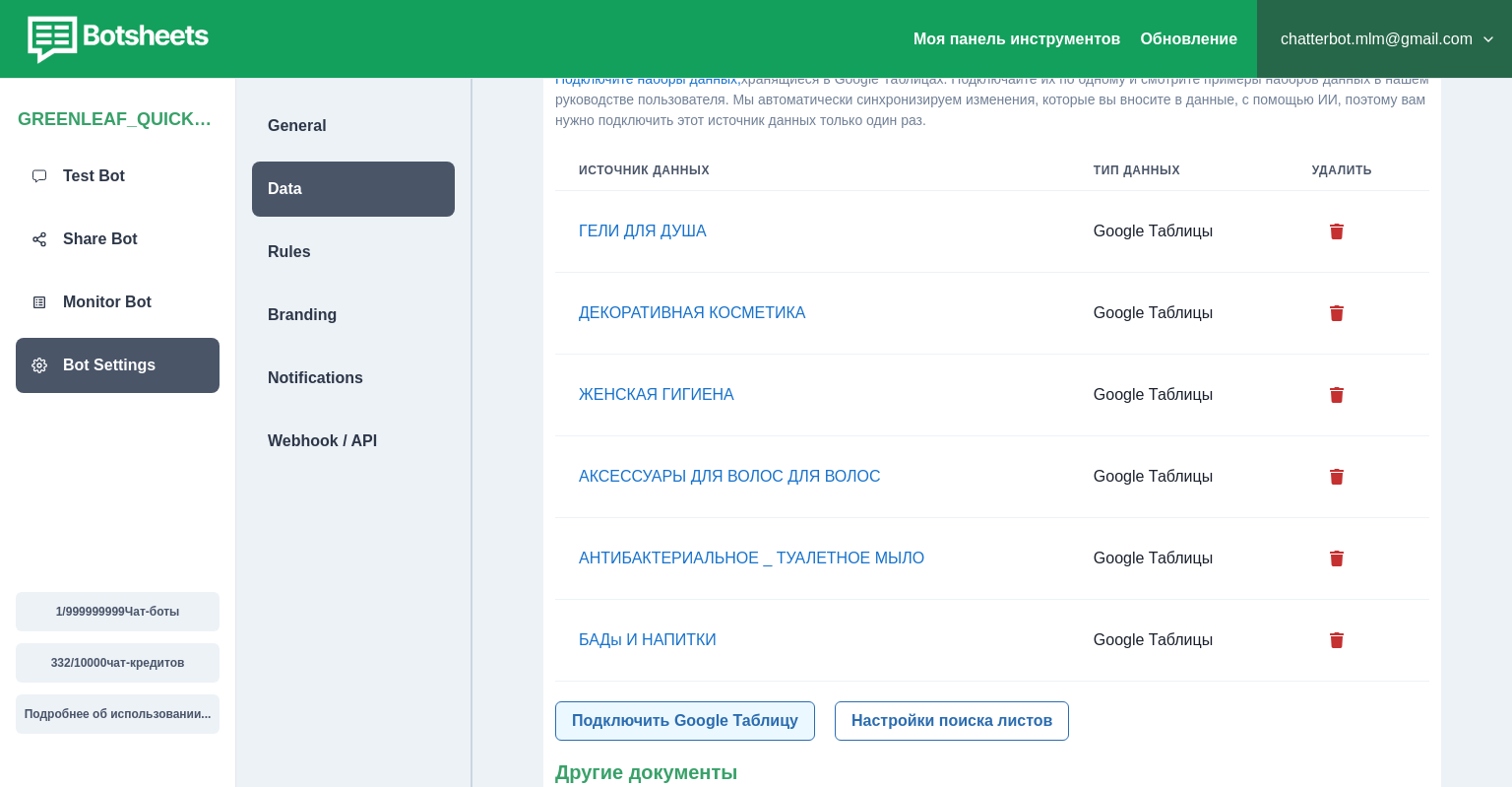 click on "Подключить Google Таблицу" at bounding box center [685, 721] 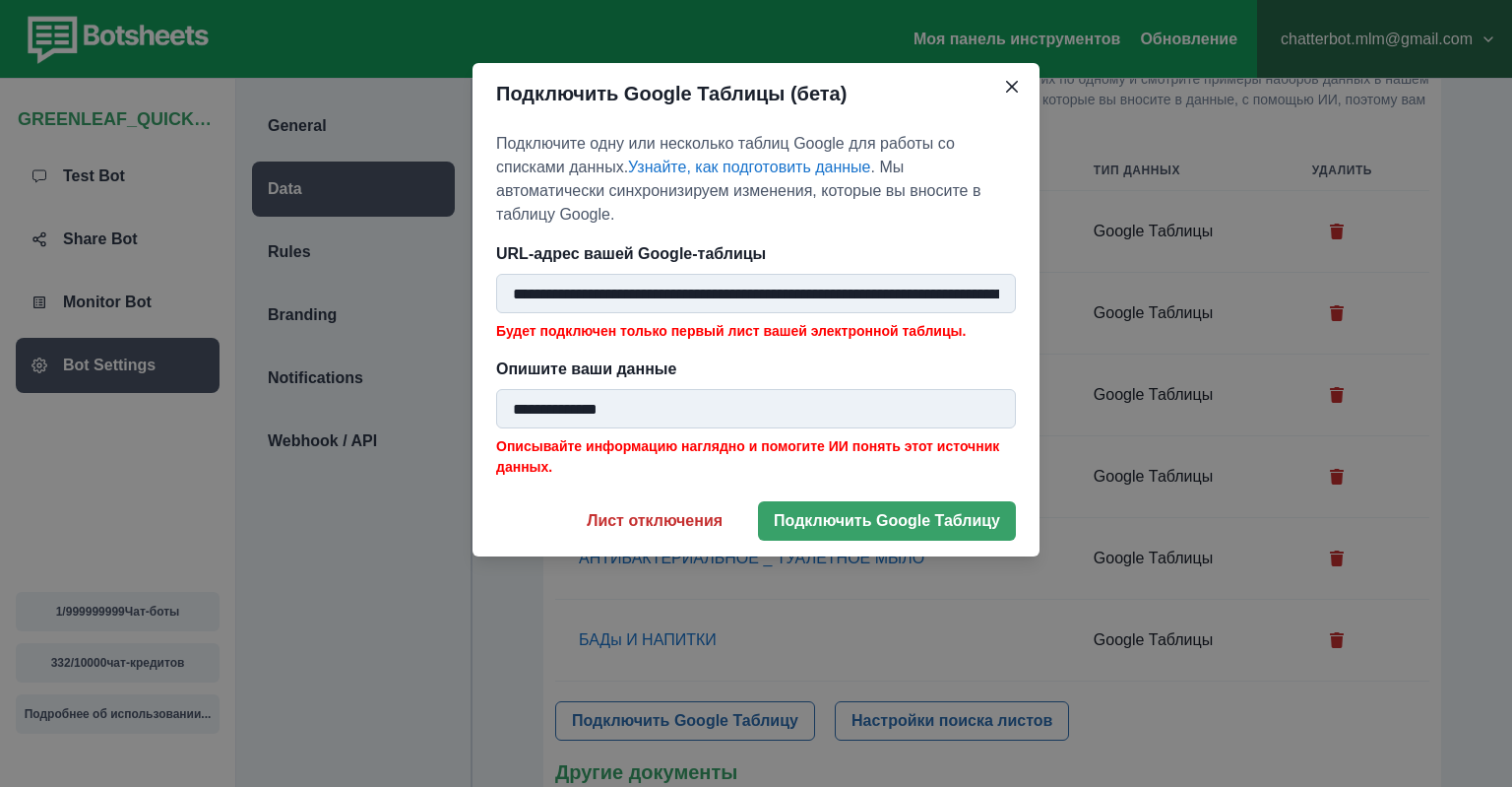 click on "**********" at bounding box center (756, 294) 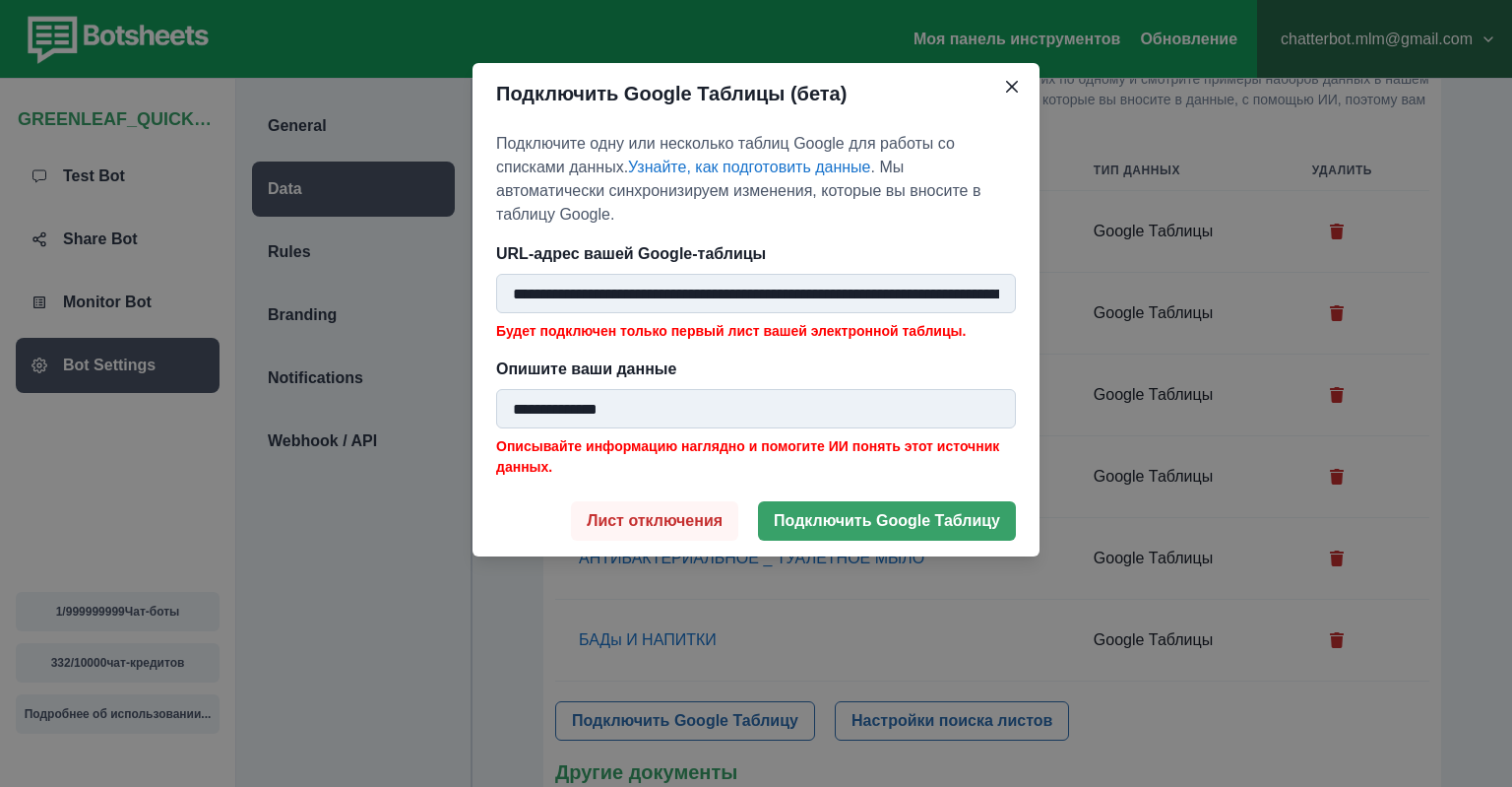 scroll, scrollTop: 0, scrollLeft: 307, axis: horizontal 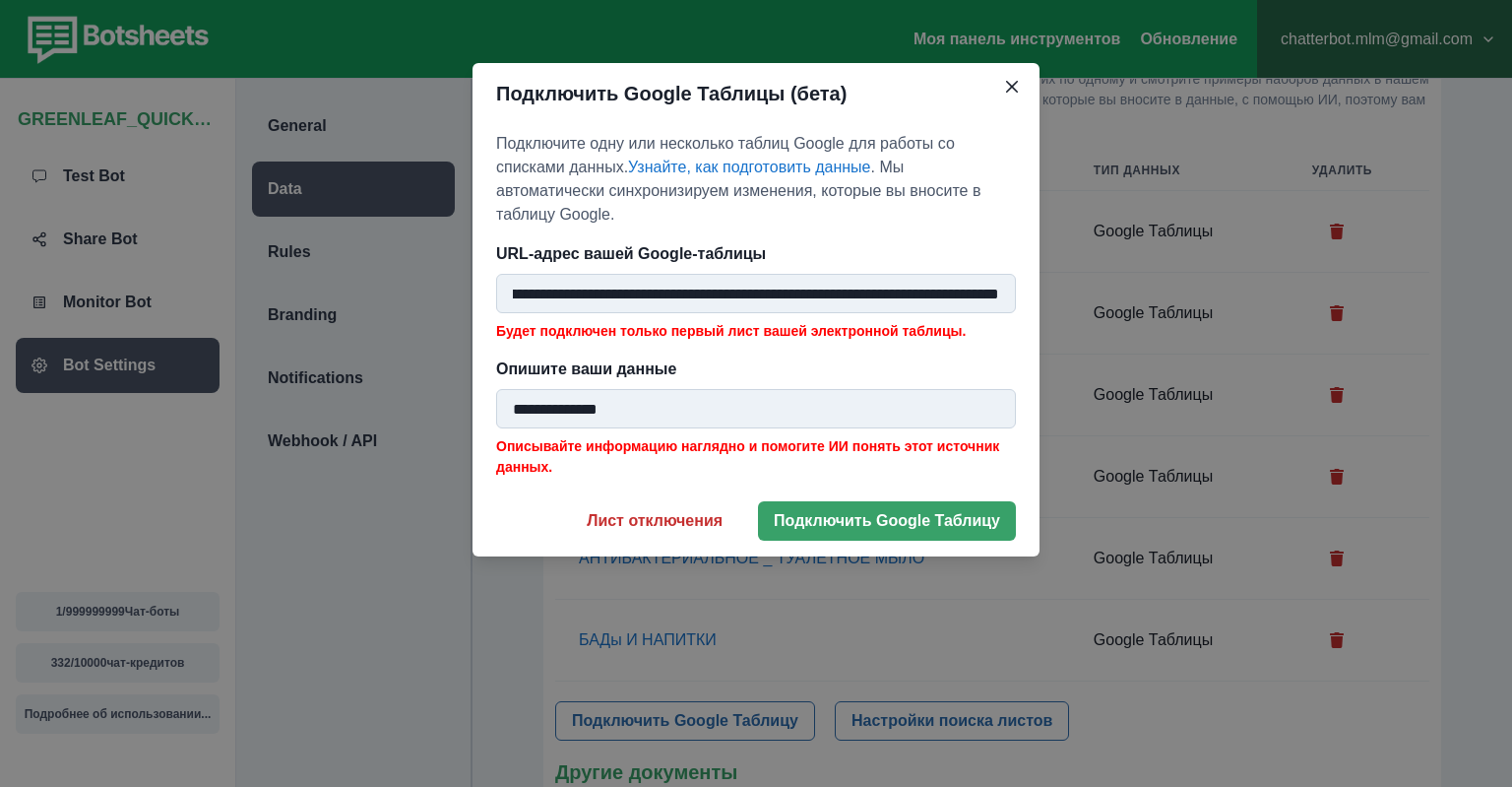 type on "**********" 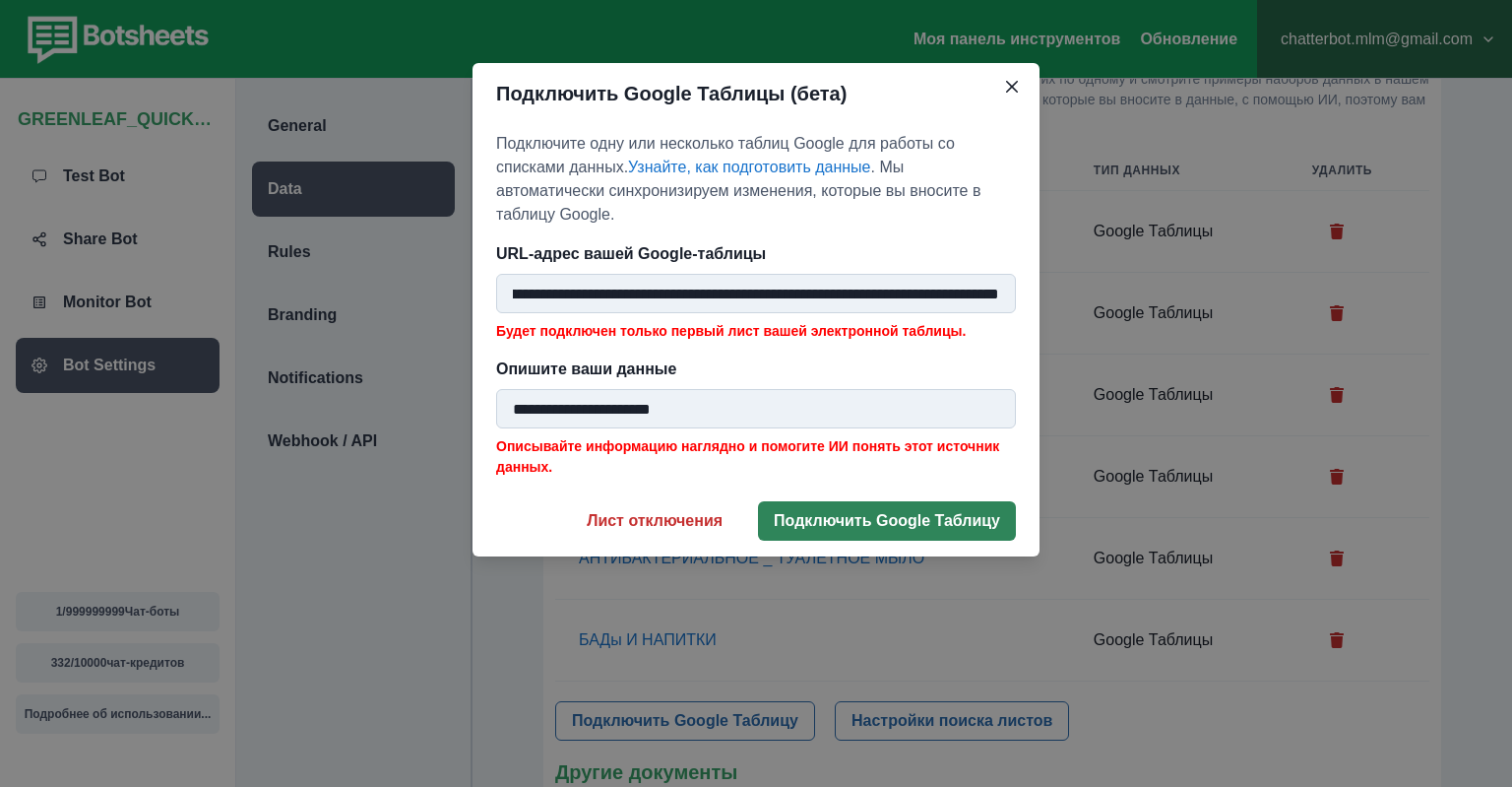 type on "**********" 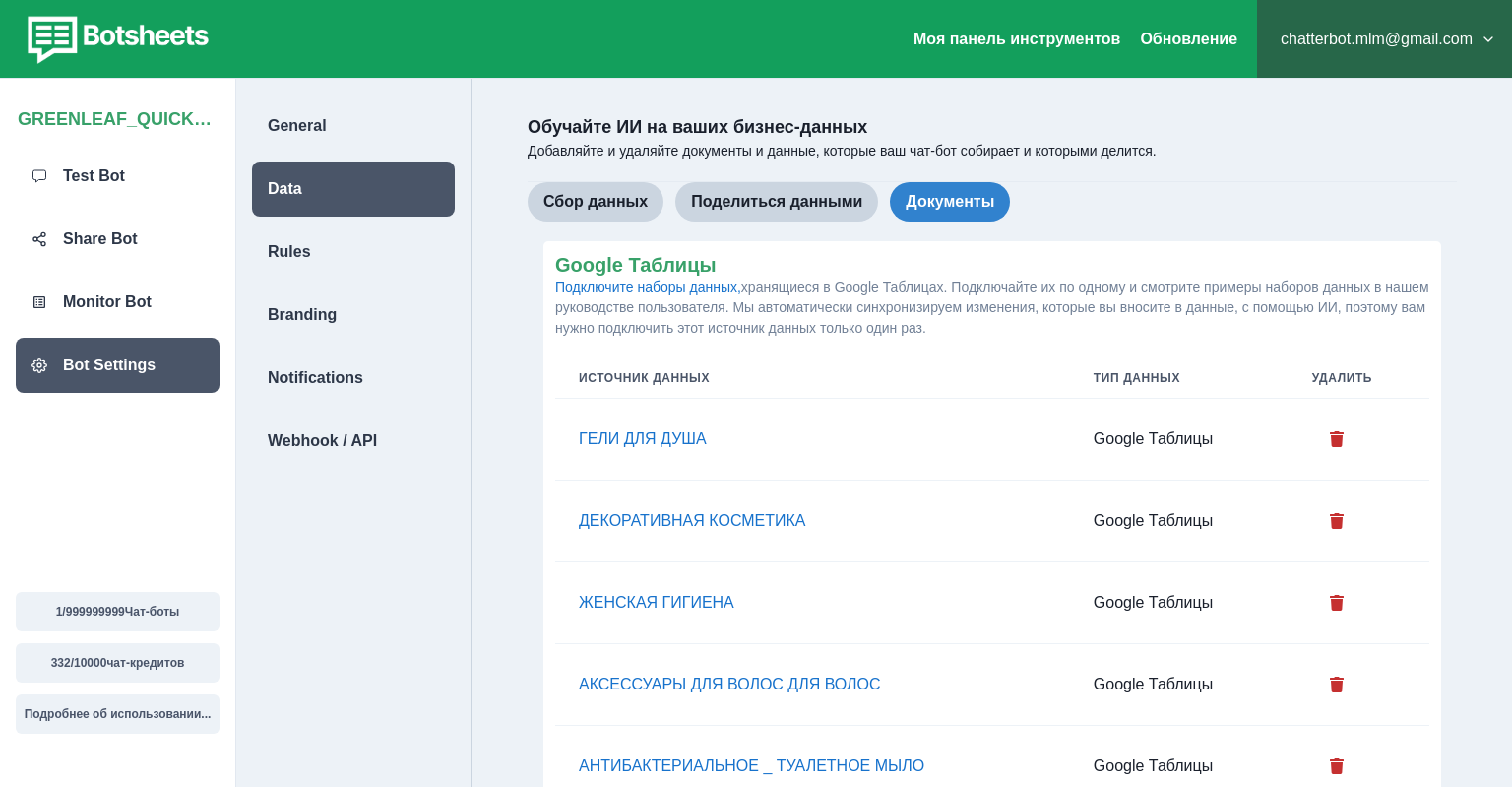 scroll, scrollTop: 416, scrollLeft: 0, axis: vertical 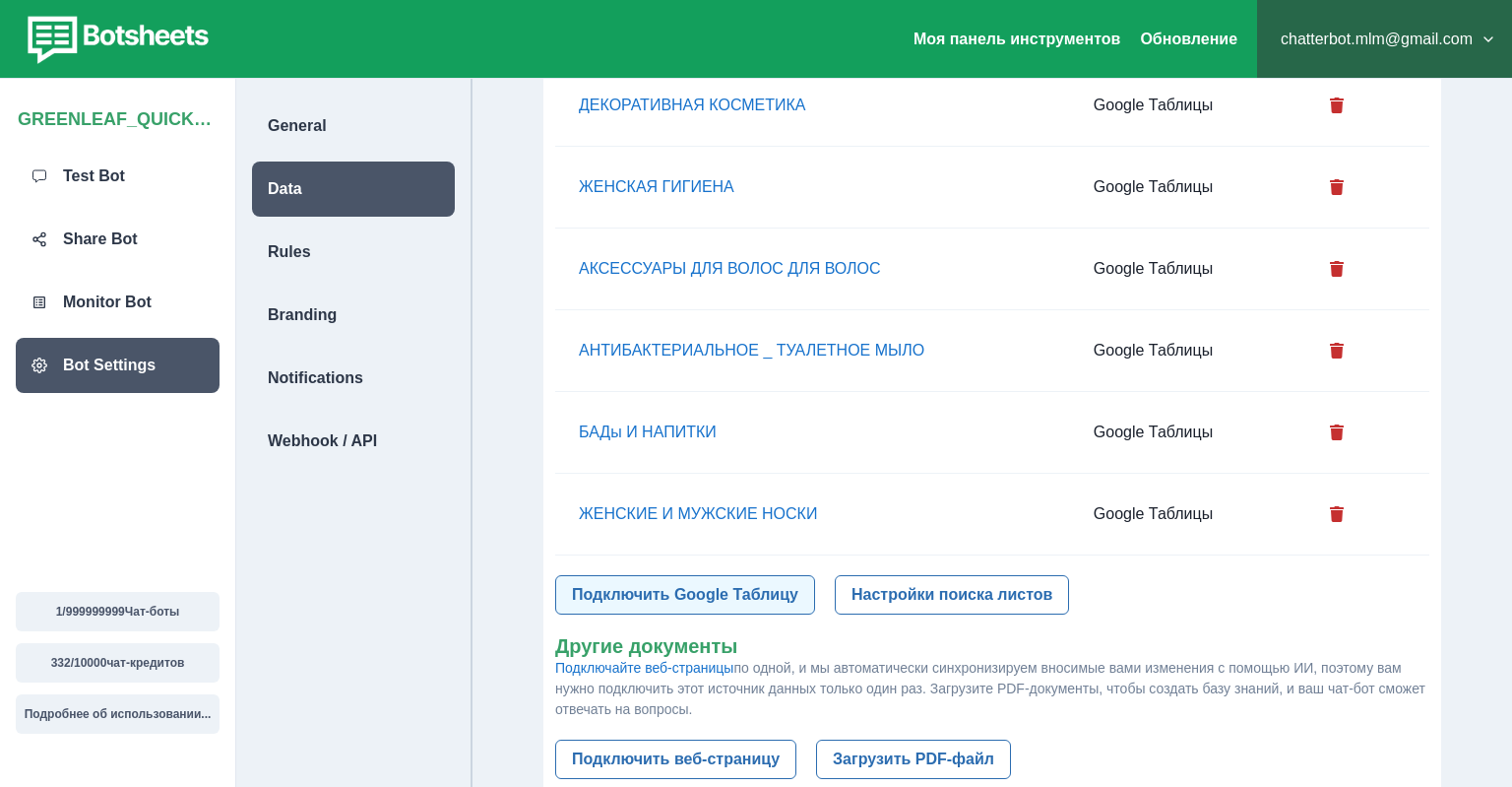 click on "Подключить Google Таблицу" at bounding box center (685, 595) 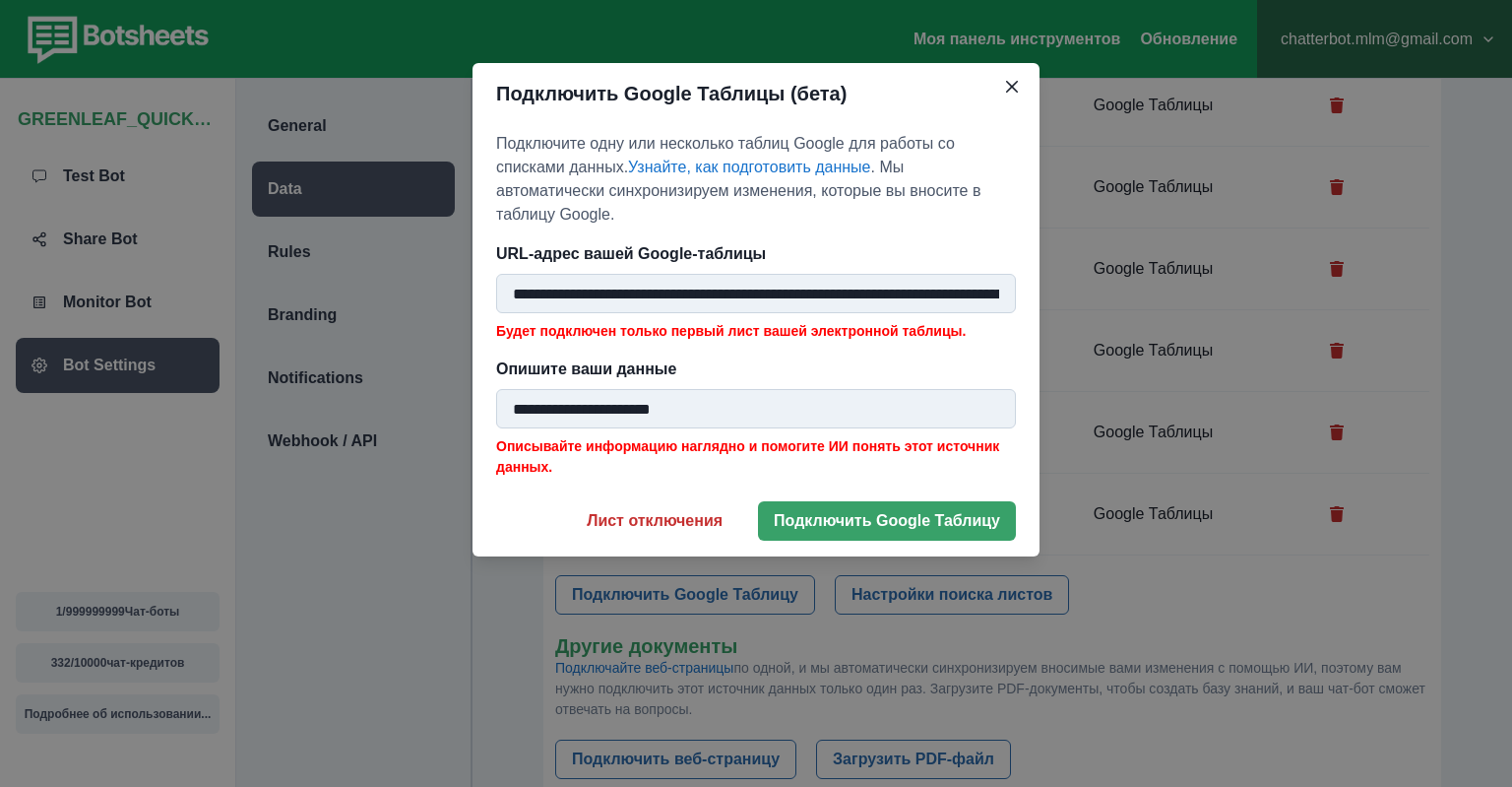 click on "**********" at bounding box center (756, 294) 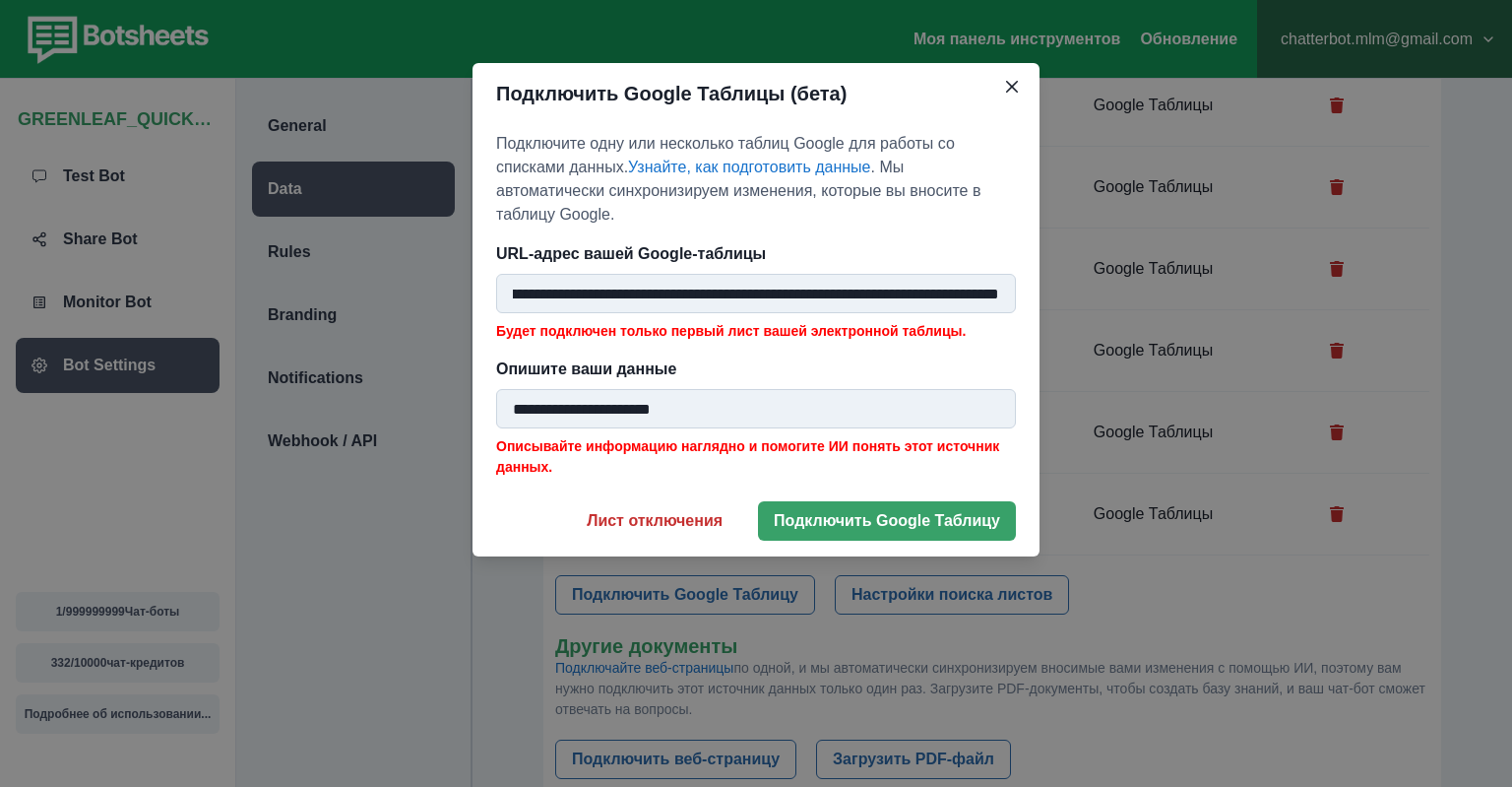 type on "**********" 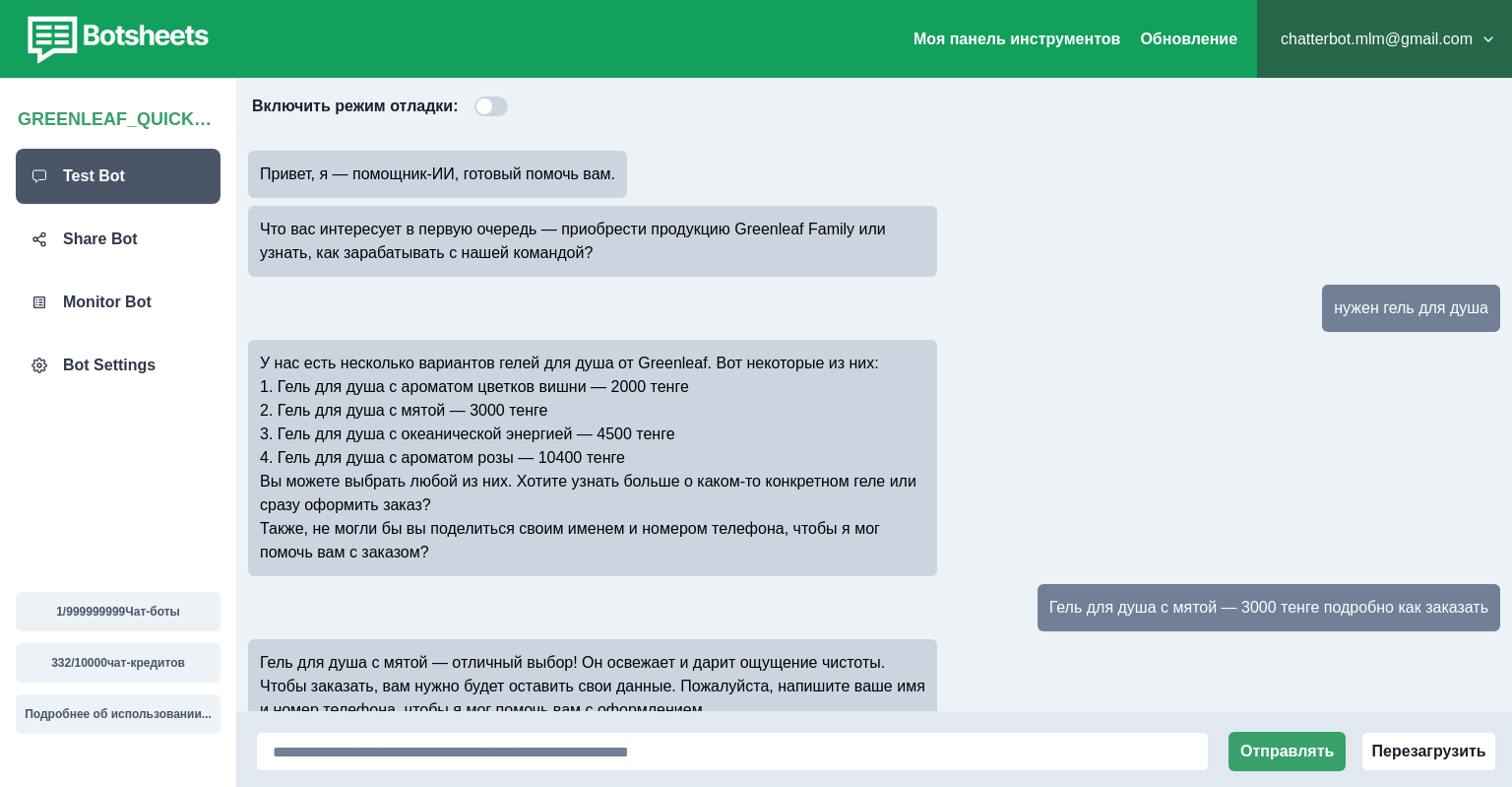 scroll, scrollTop: 0, scrollLeft: 0, axis: both 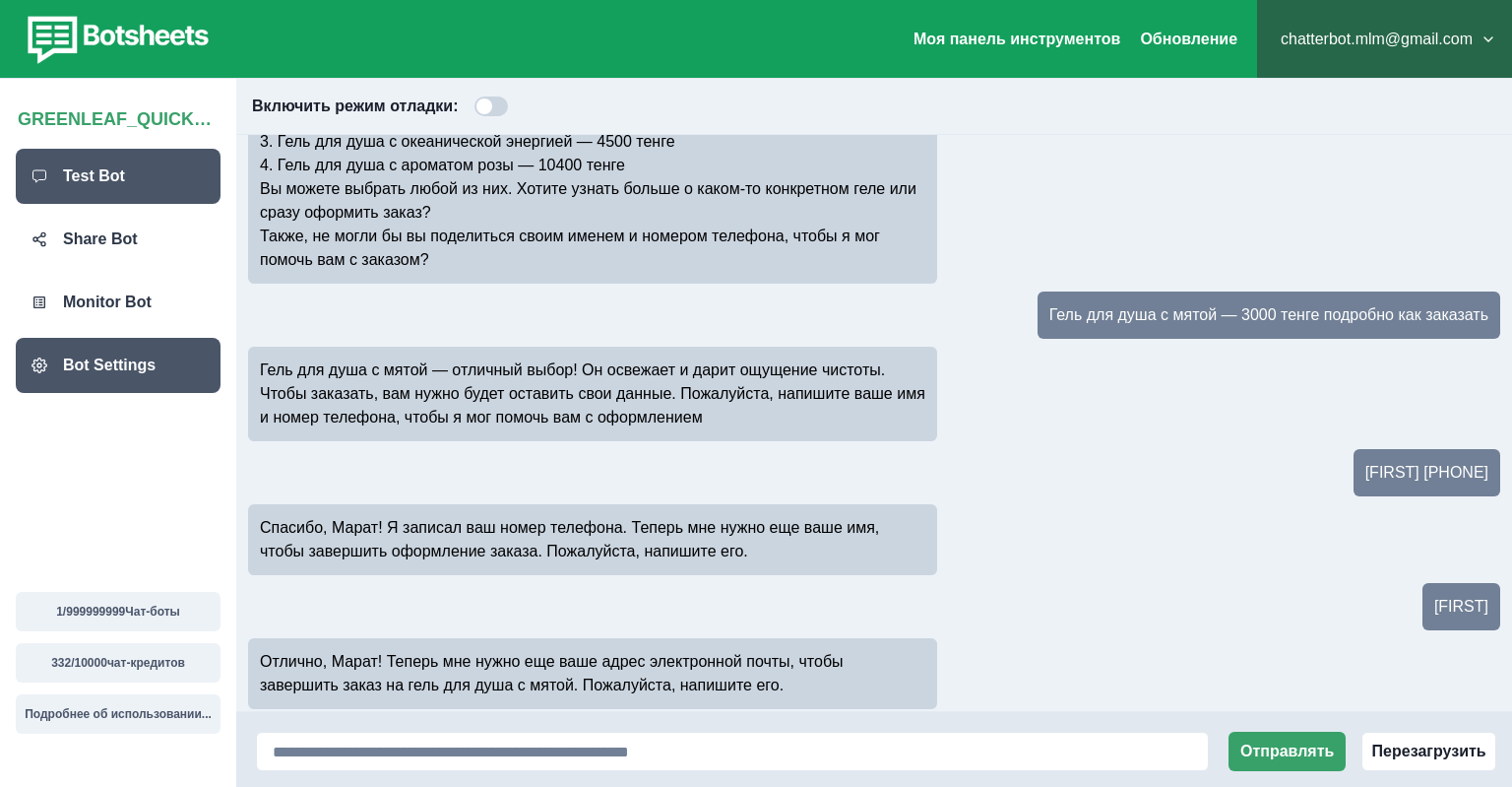 click on "Bot Settings" at bounding box center (109, 365) 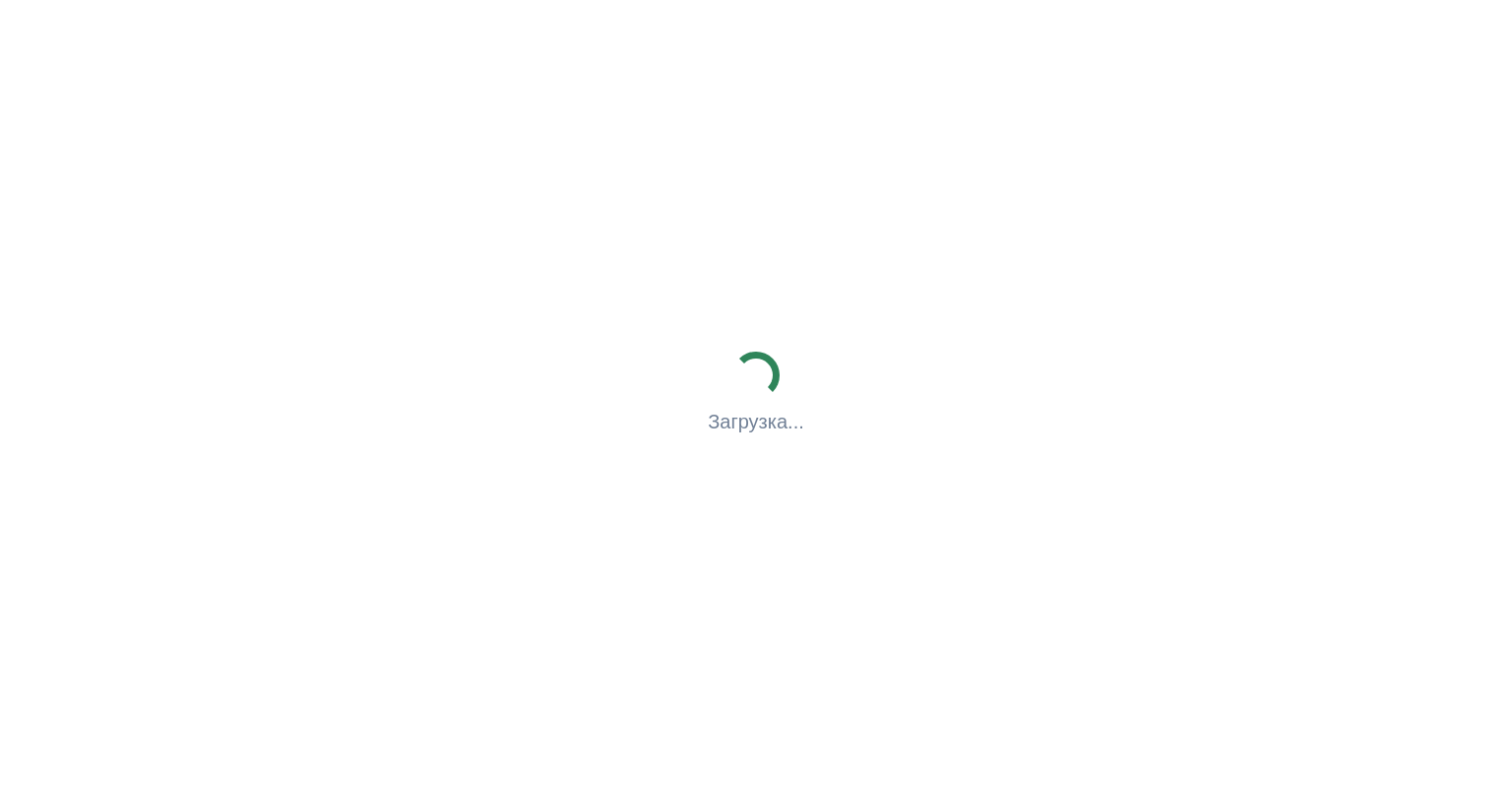 scroll, scrollTop: 0, scrollLeft: 0, axis: both 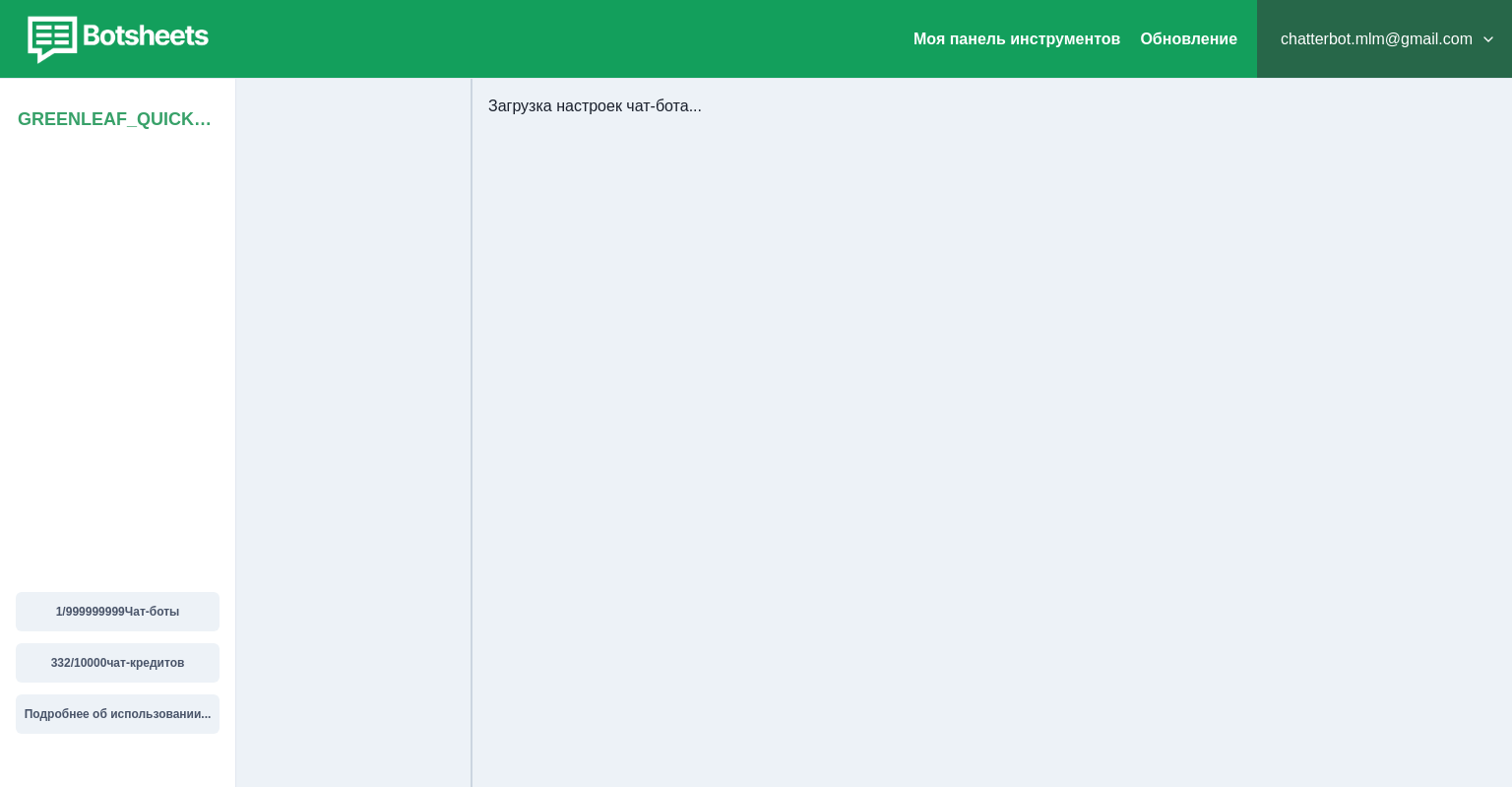 select on "**********" 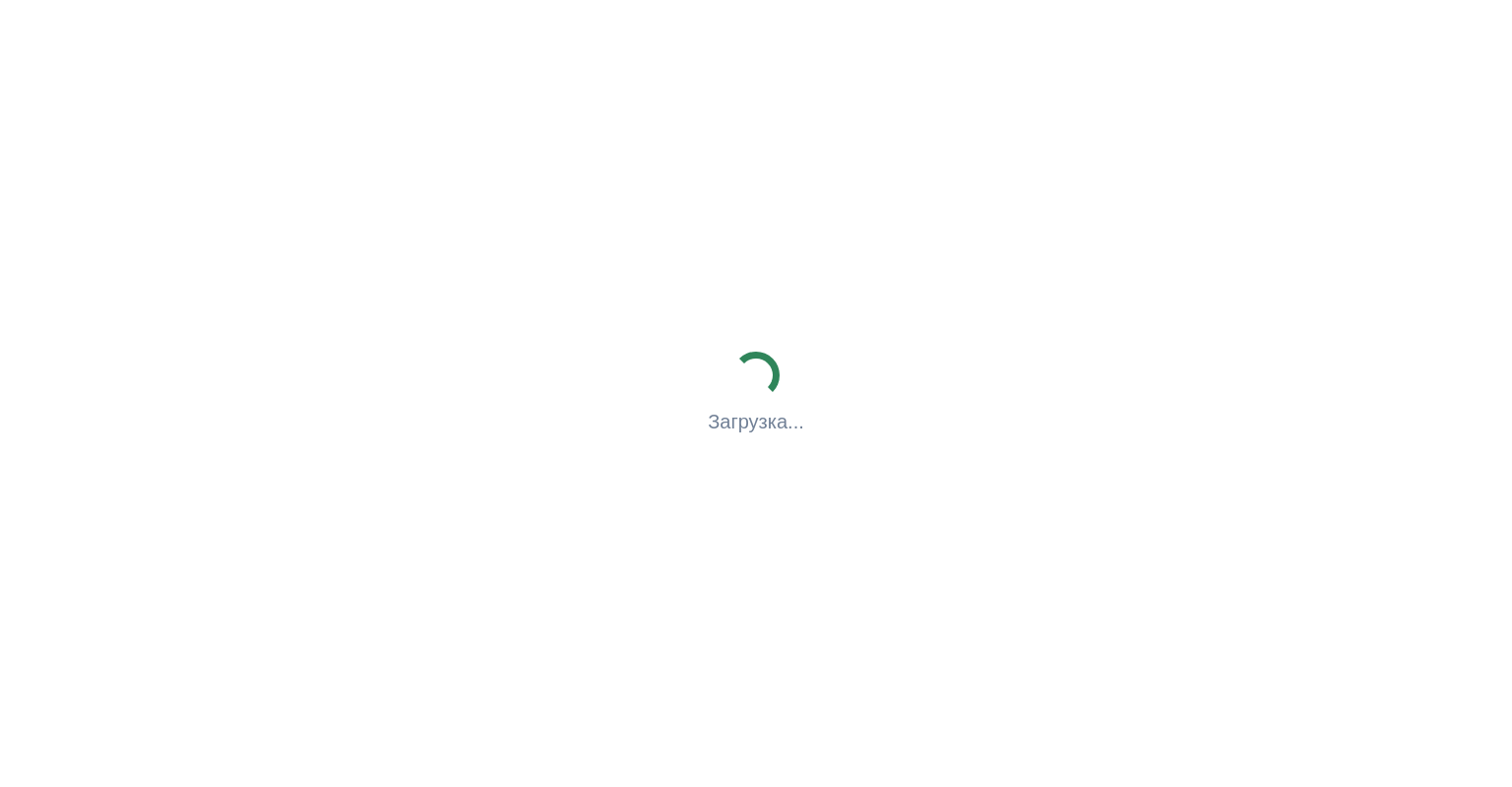 scroll, scrollTop: 0, scrollLeft: 0, axis: both 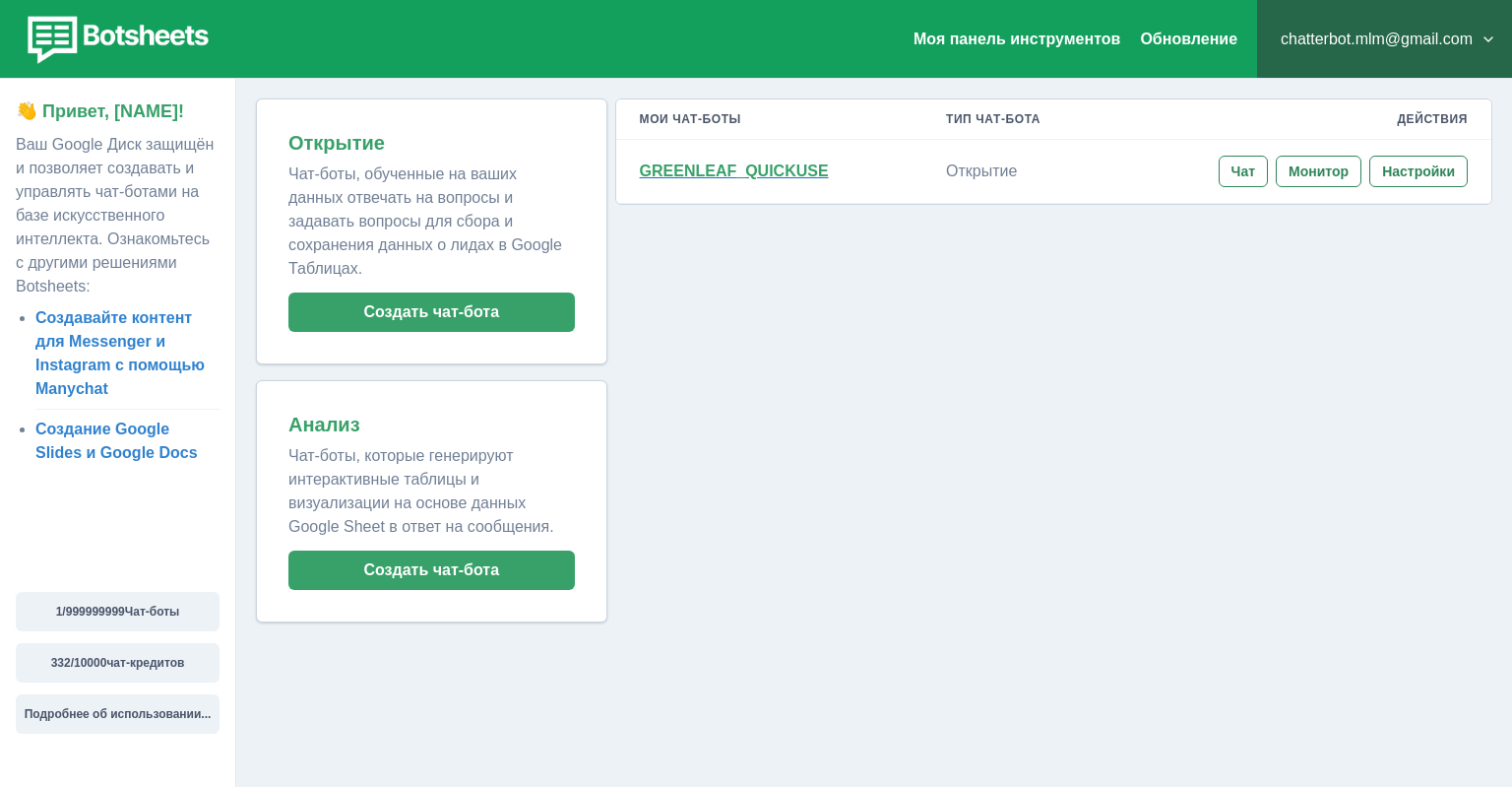 click on "GREENLEAF_QUICKUSE" at bounding box center [734, 170] 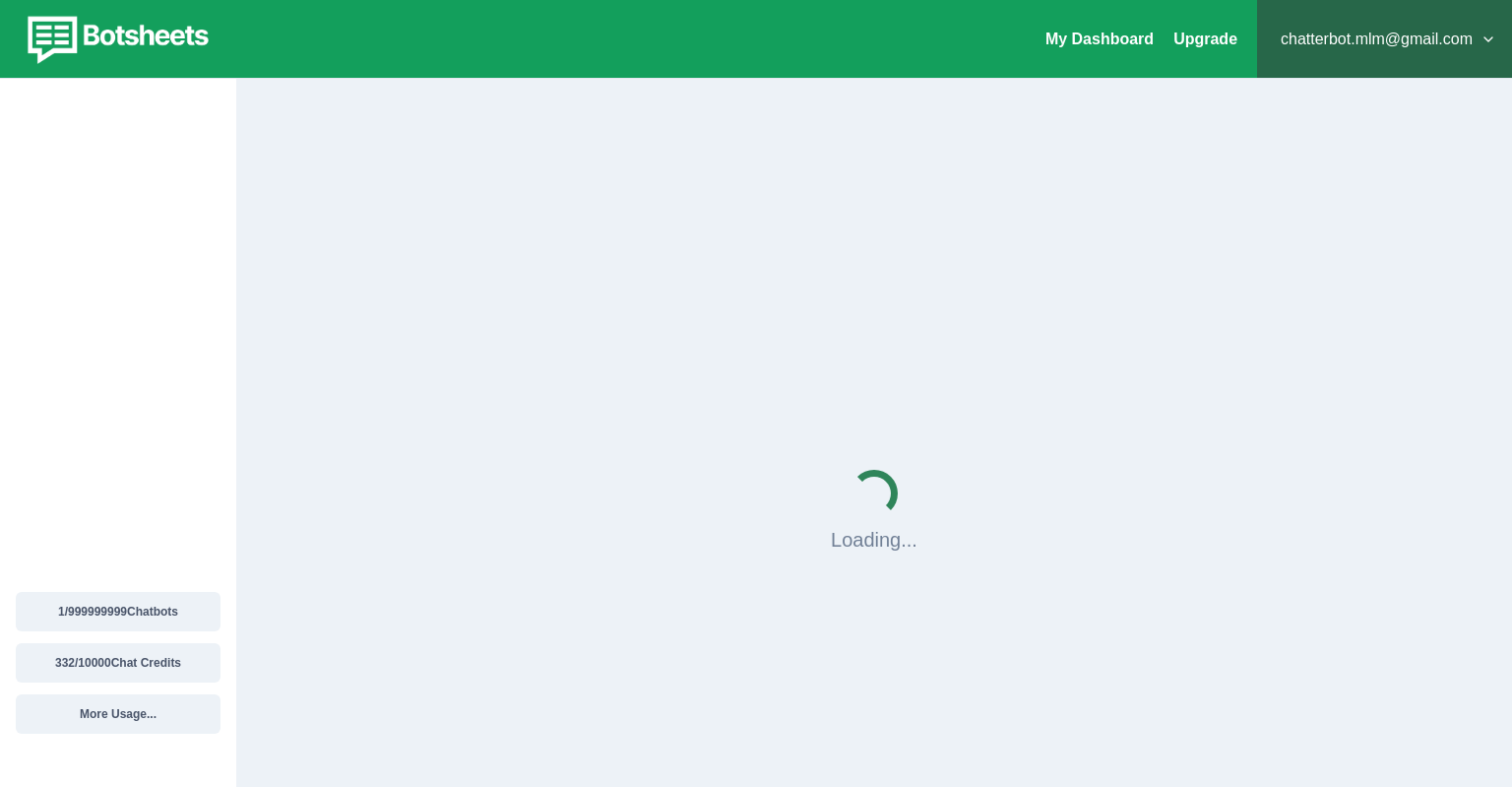 scroll, scrollTop: 0, scrollLeft: 0, axis: both 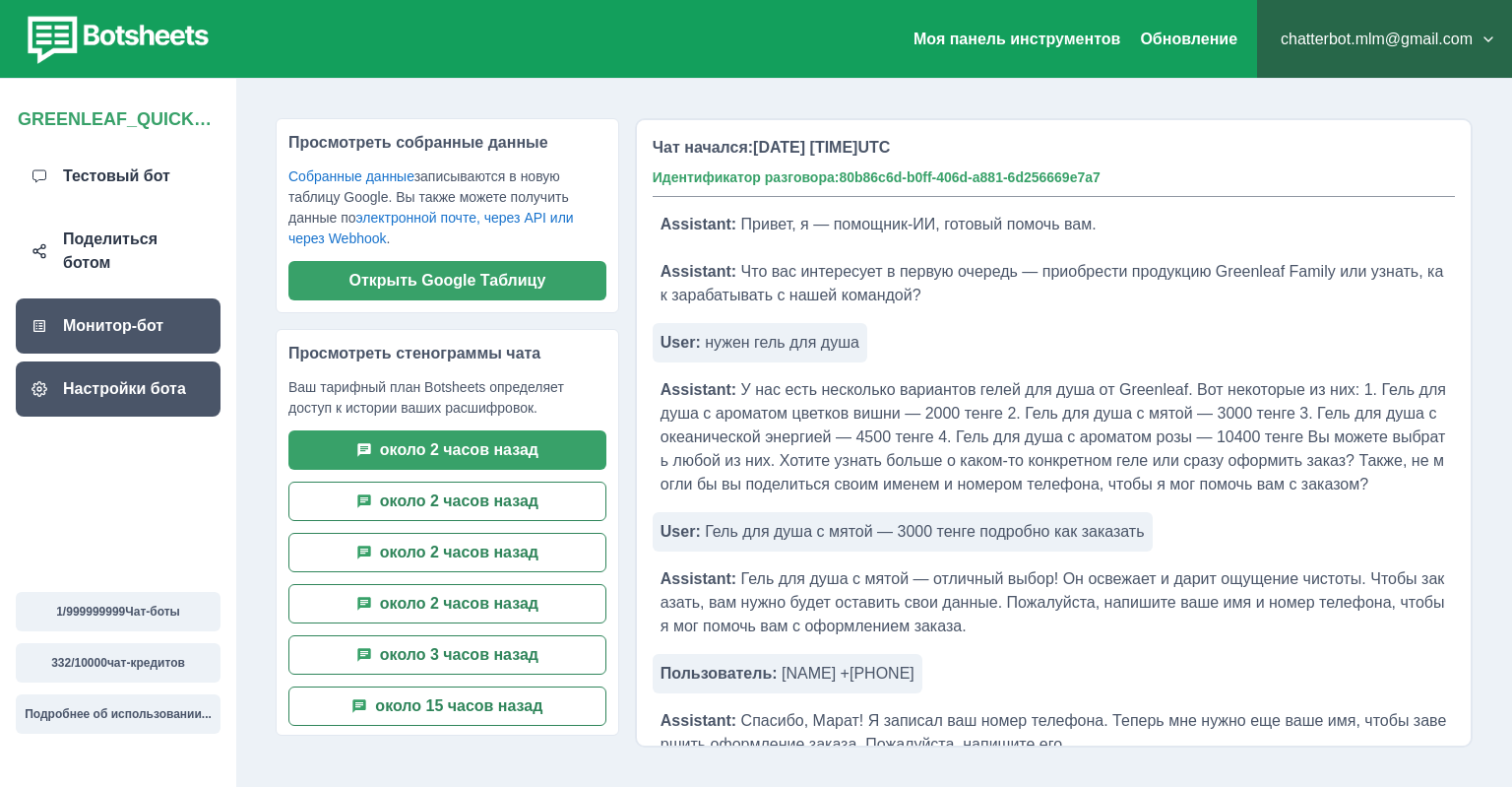 click on "Настройки бота" at bounding box center [124, 389] 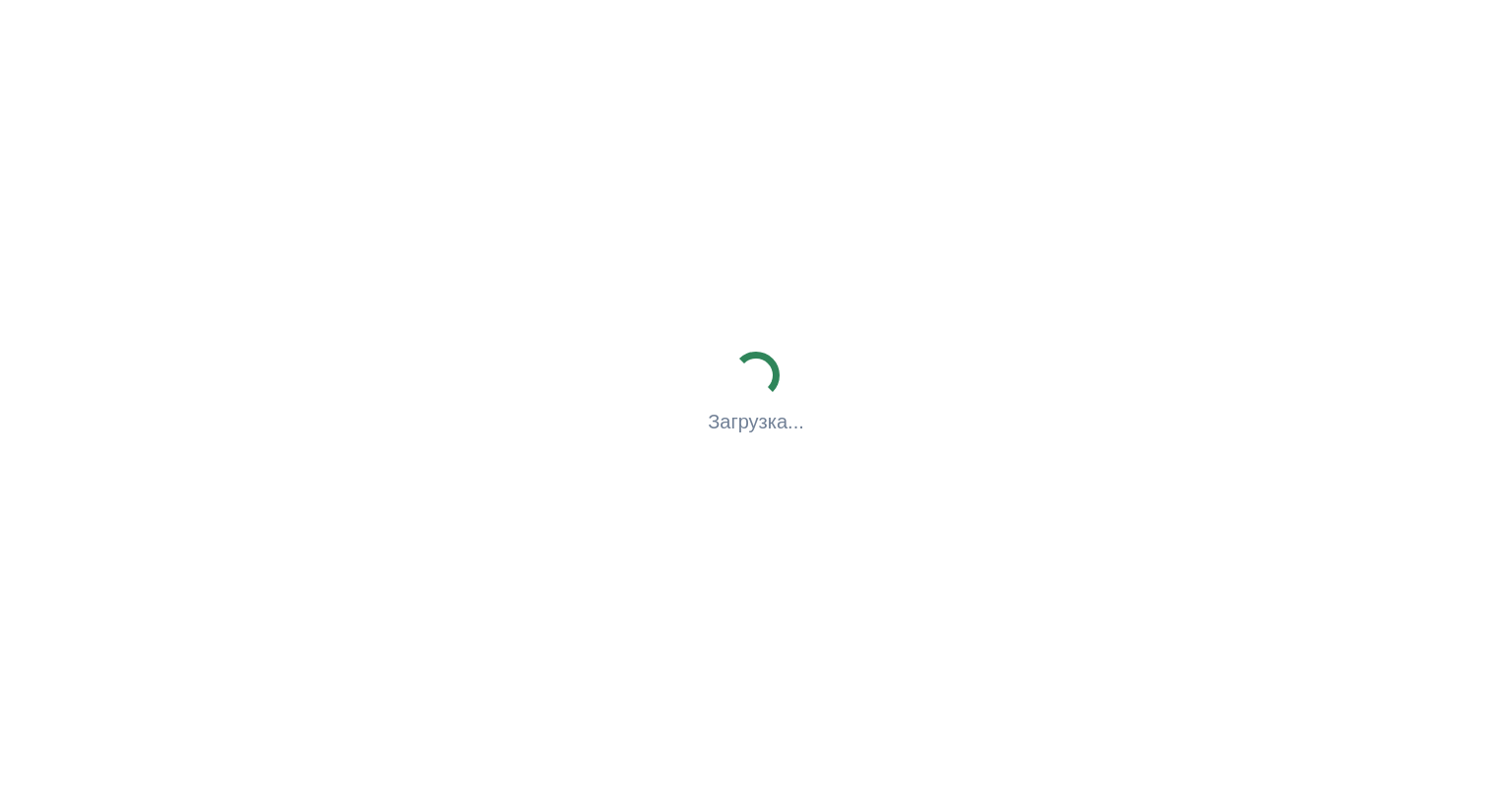 scroll, scrollTop: 0, scrollLeft: 0, axis: both 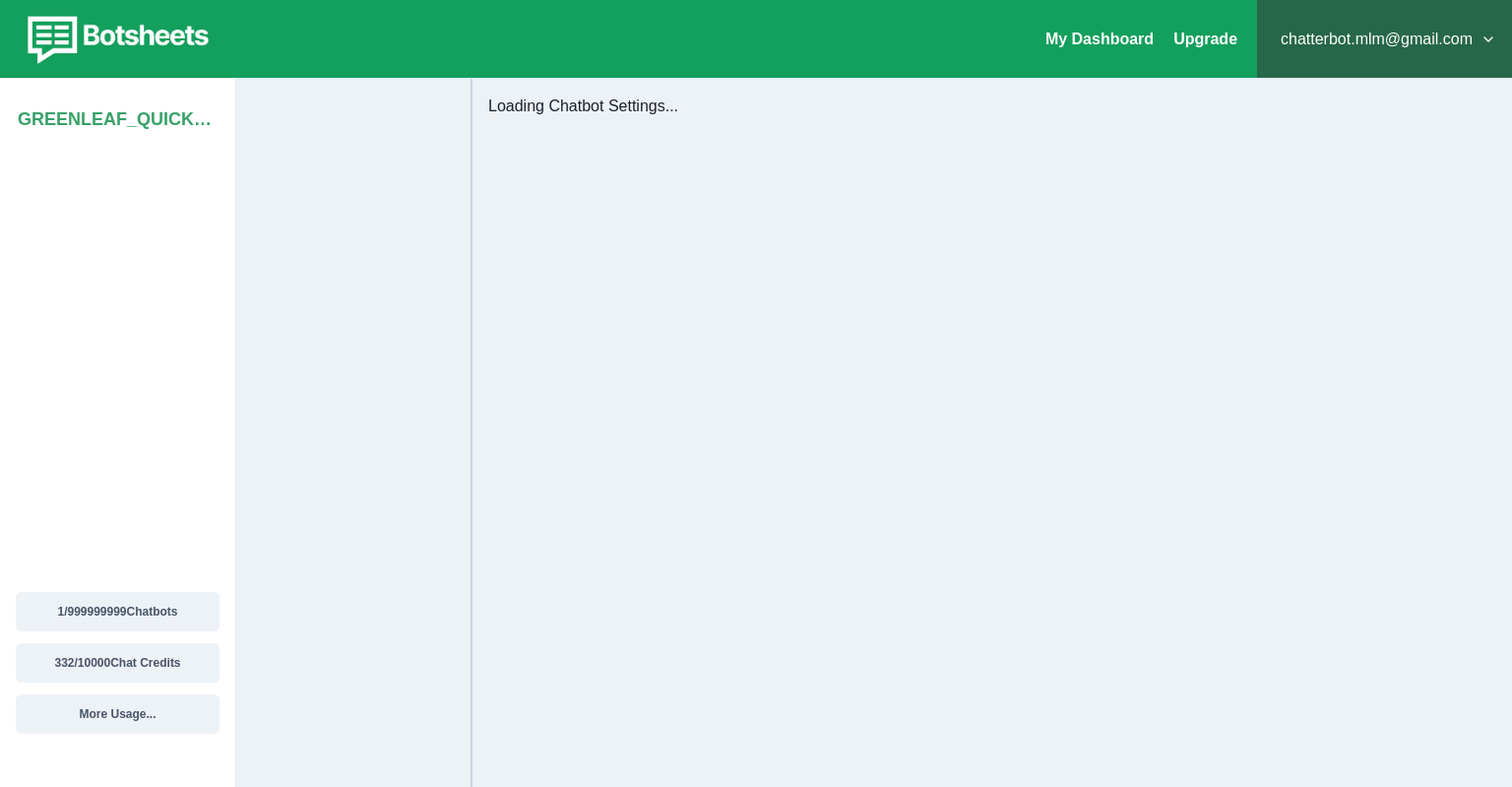 select on "**********" 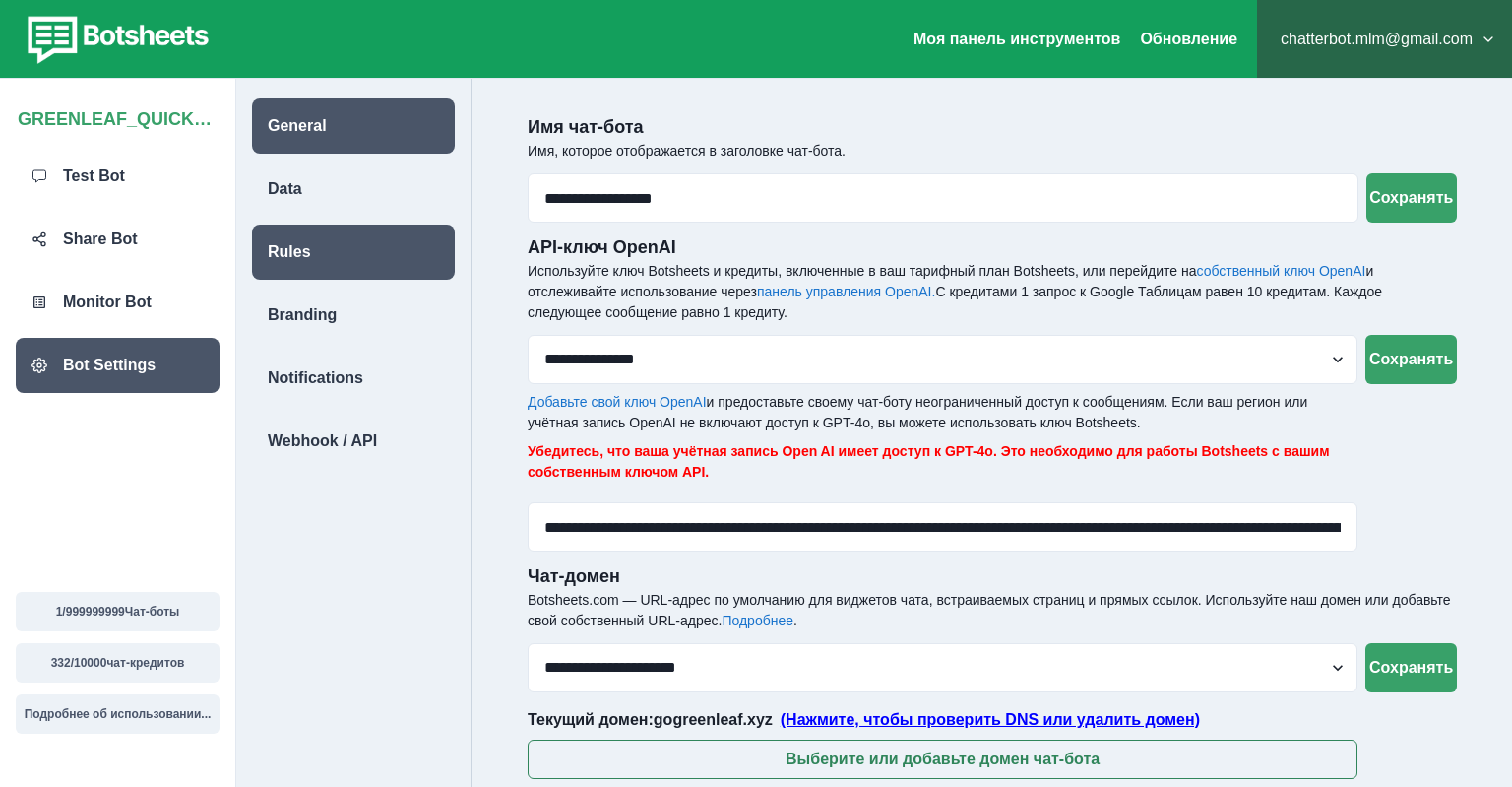 click on "Rules" at bounding box center [353, 252] 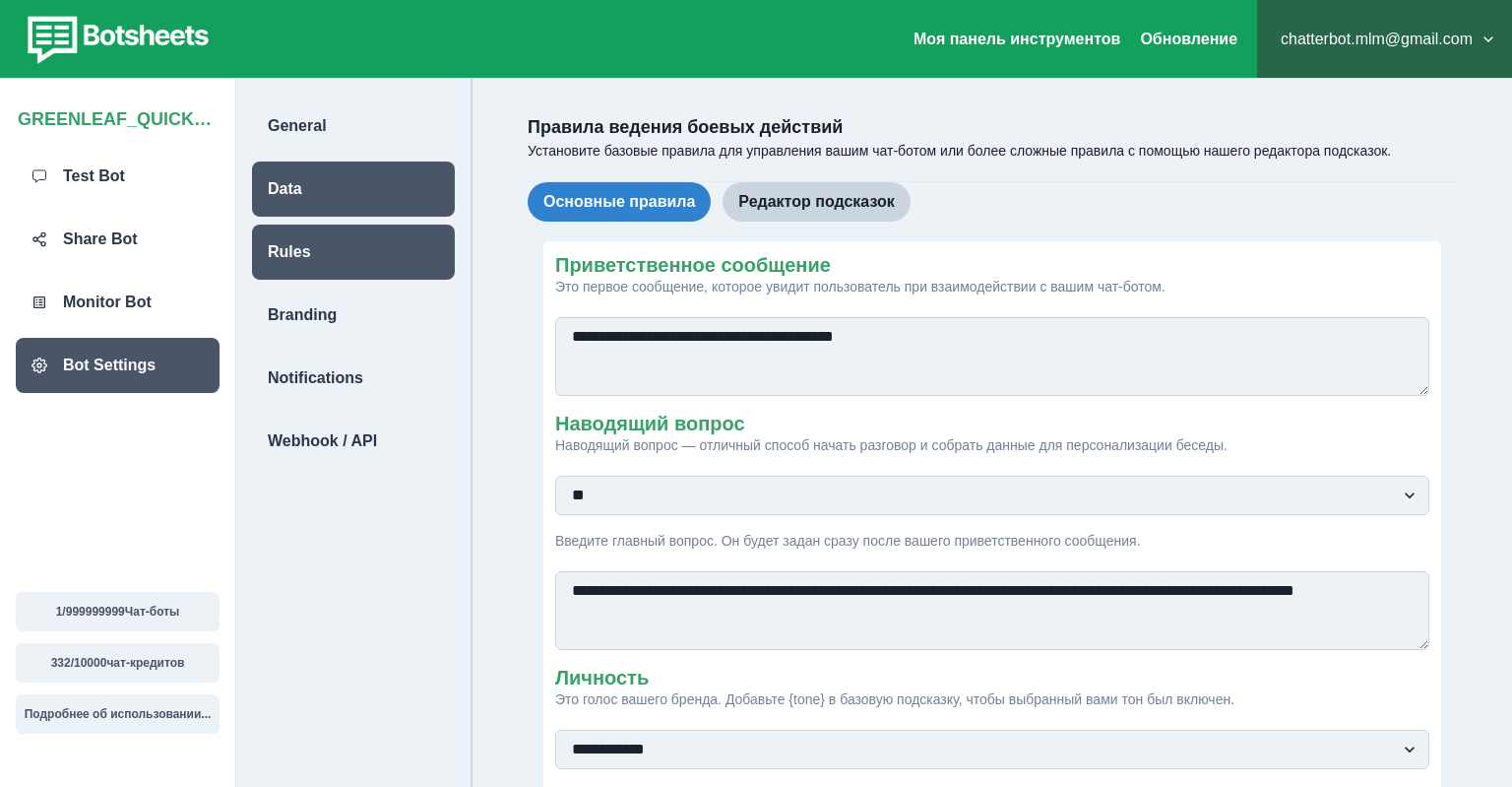click on "Data" at bounding box center [353, 189] 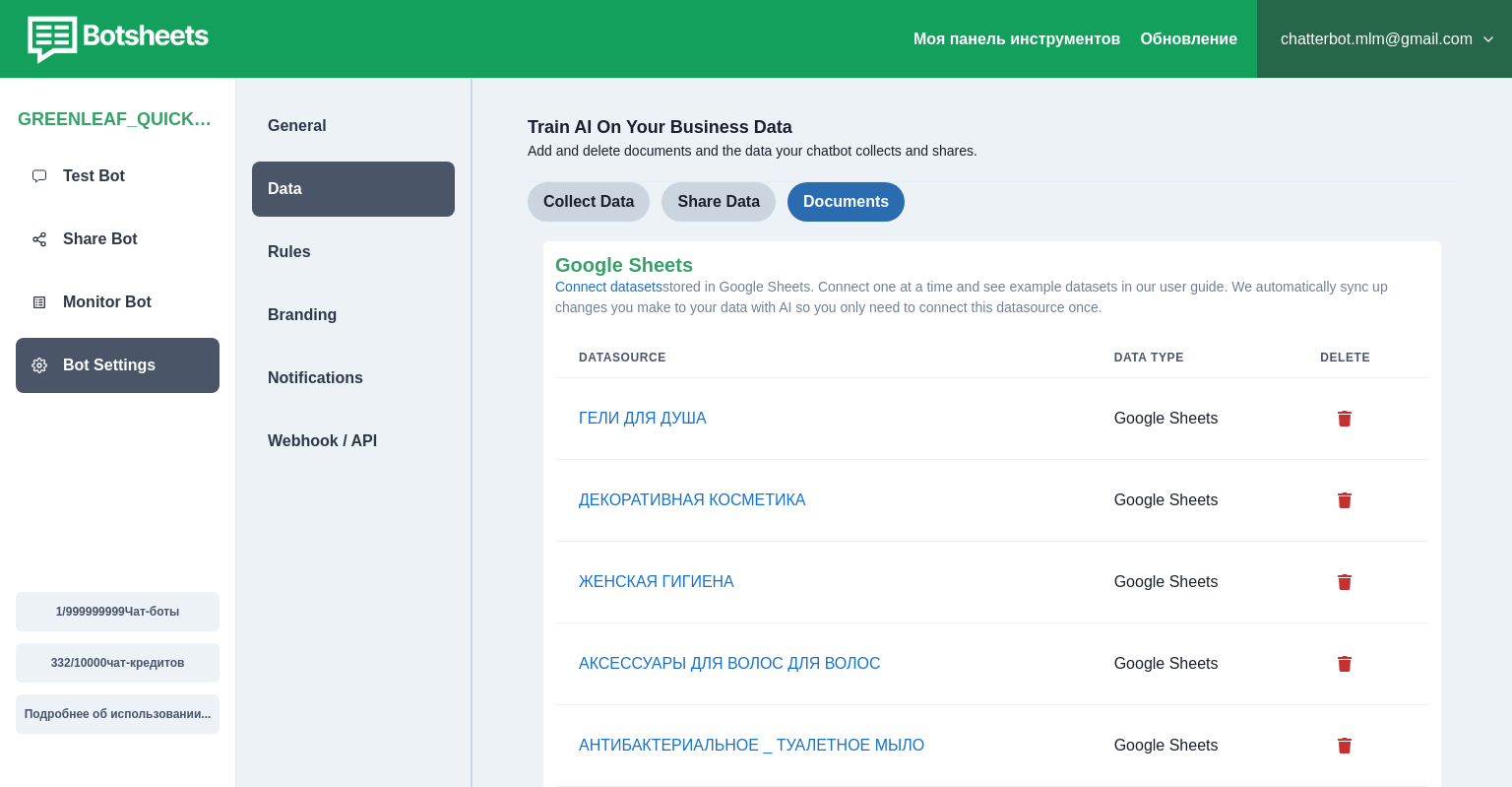 click on "Documents" at bounding box center [846, 202] 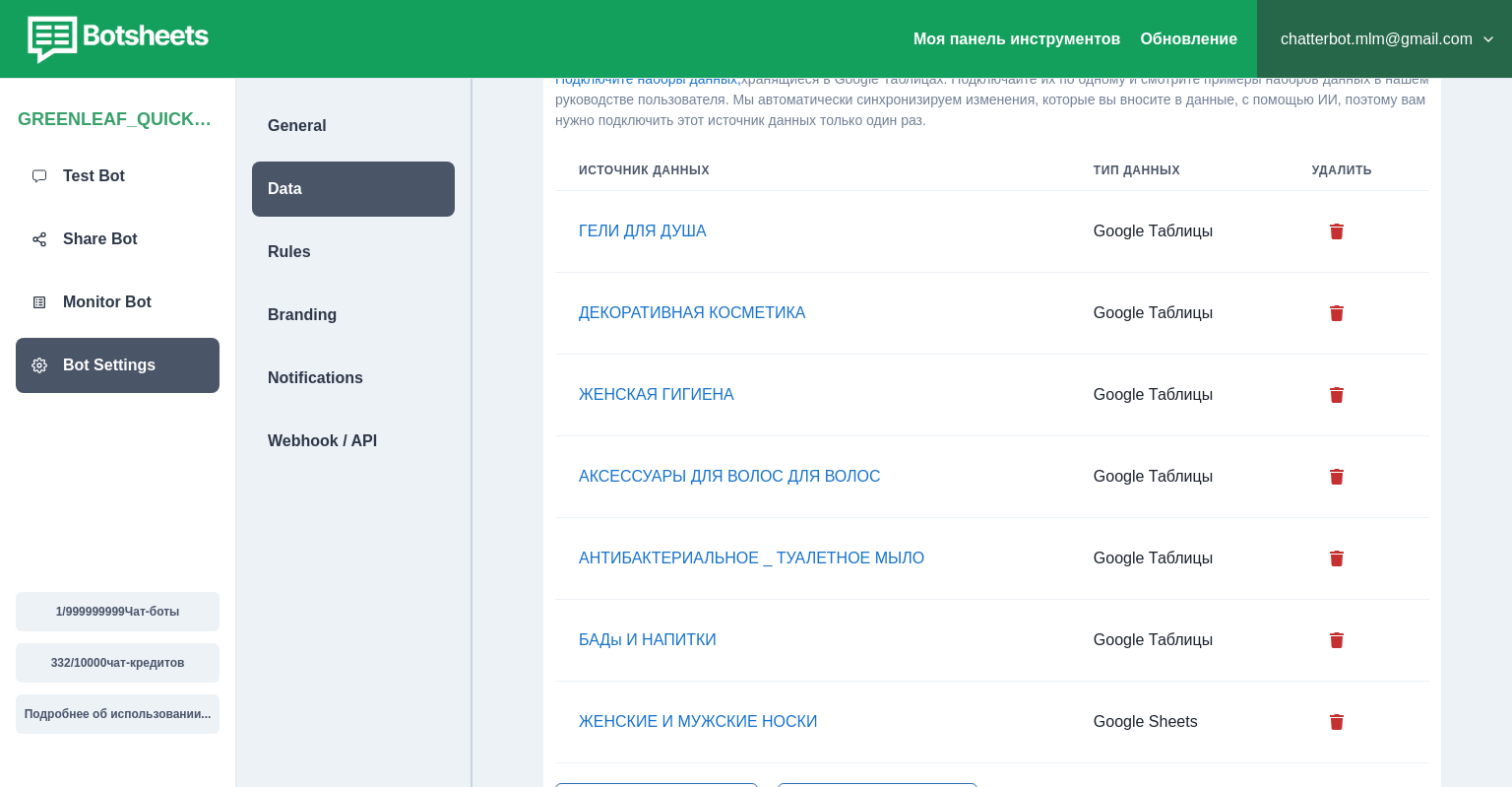 scroll, scrollTop: 311, scrollLeft: 0, axis: vertical 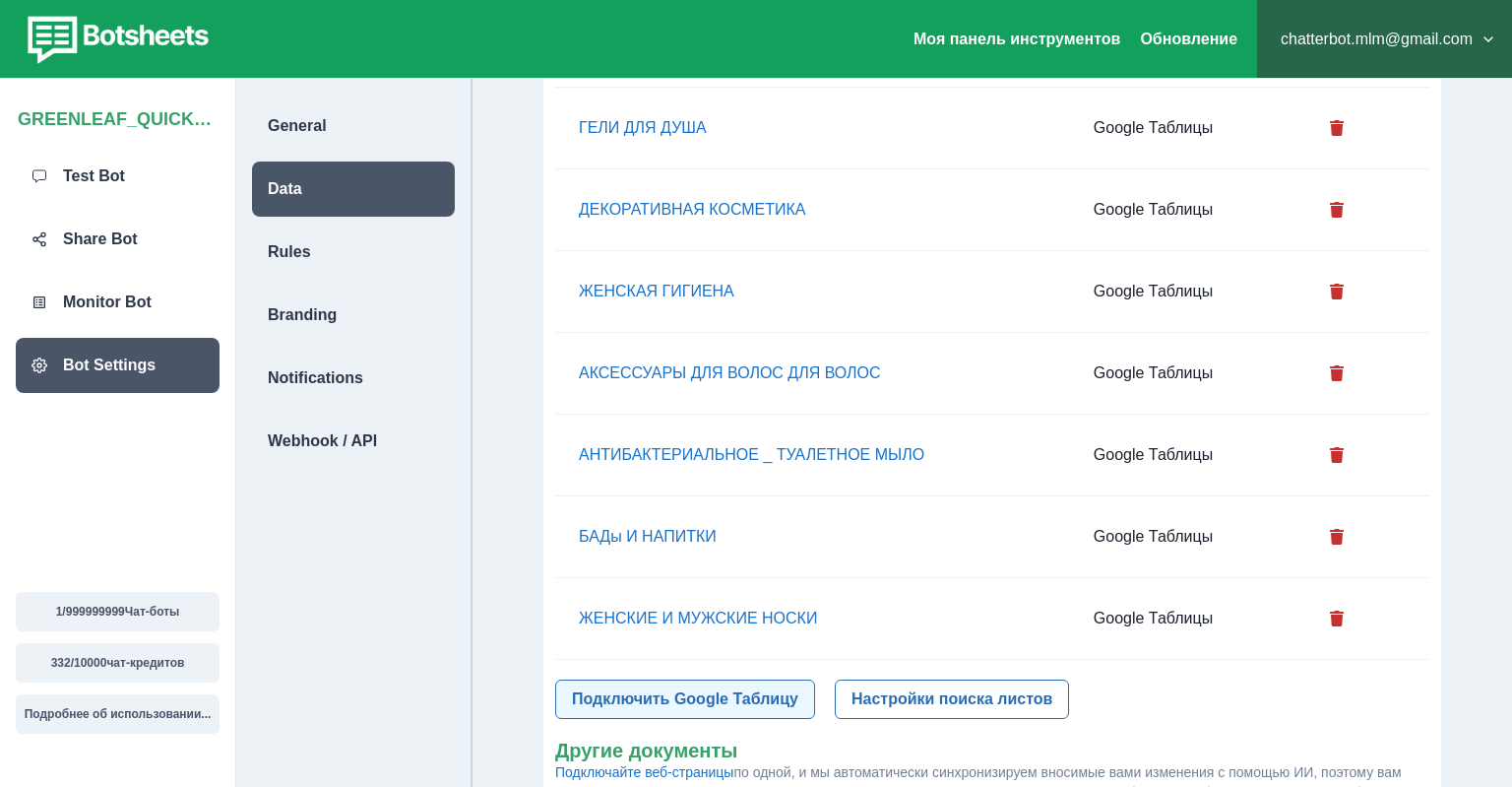 click on "Подключить Google Таблицу" at bounding box center (685, 699) 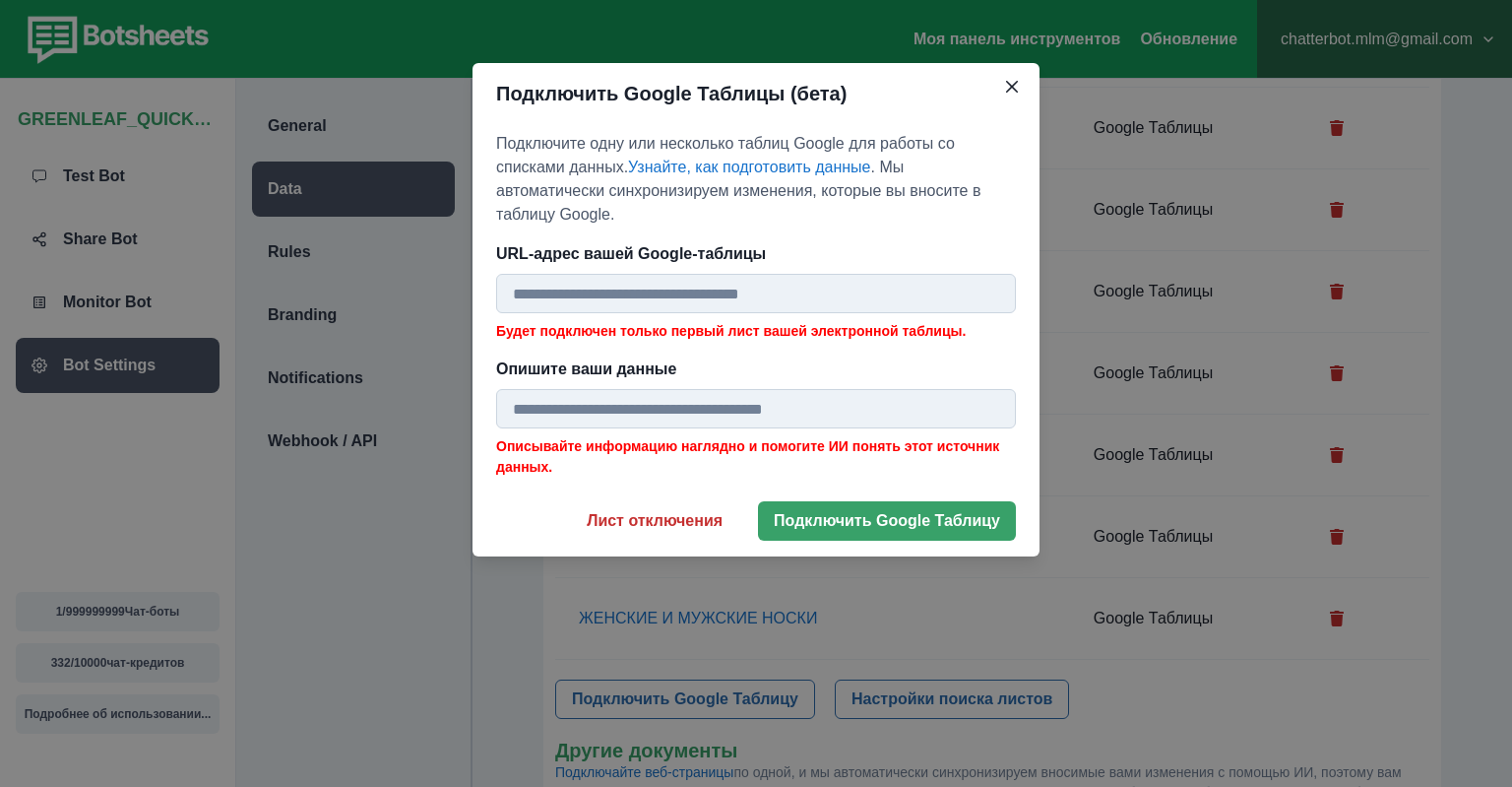 click on "URL-адрес вашей Google-таблицы" at bounding box center [756, 294] 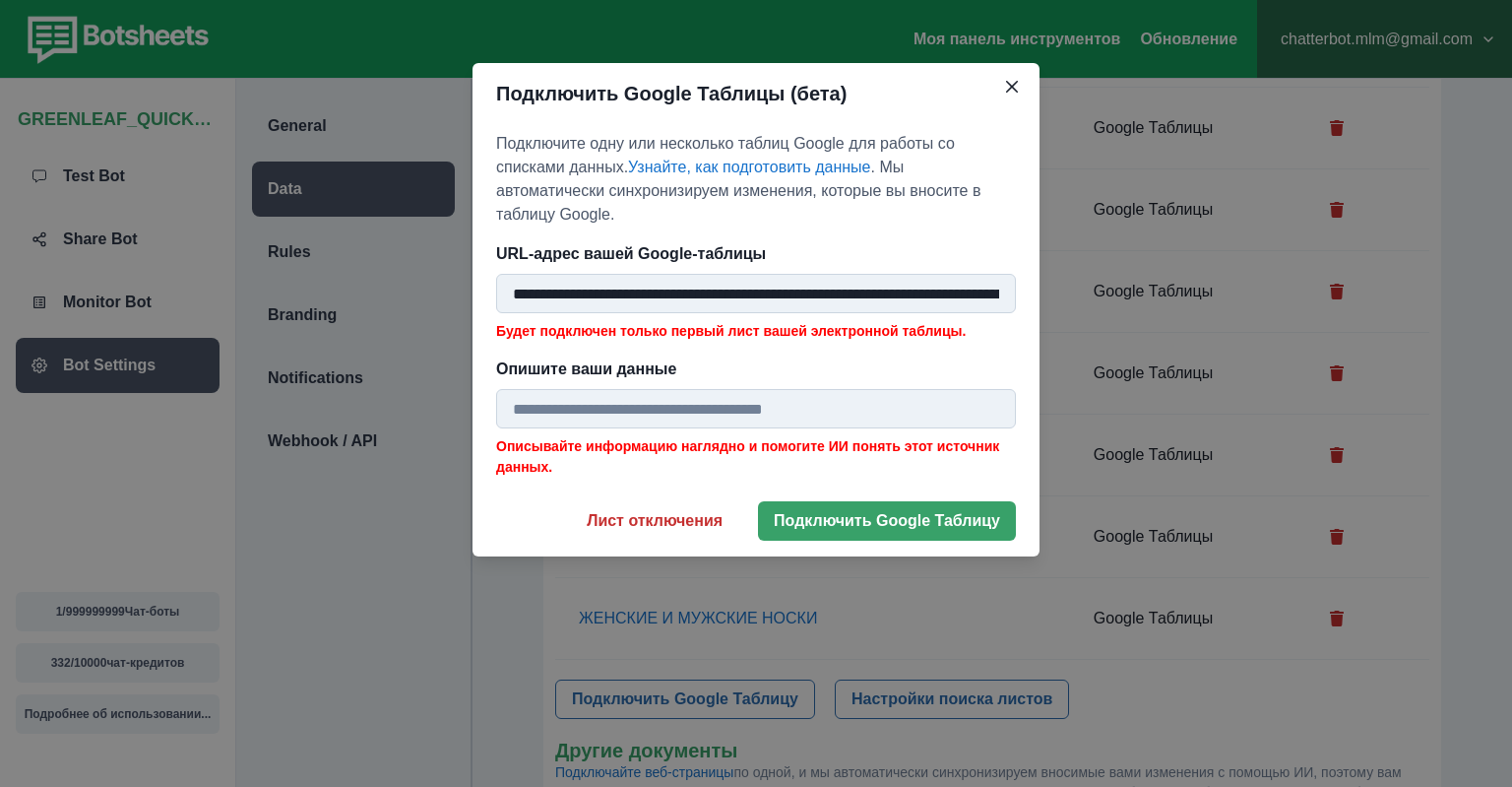 scroll, scrollTop: 0, scrollLeft: 333, axis: horizontal 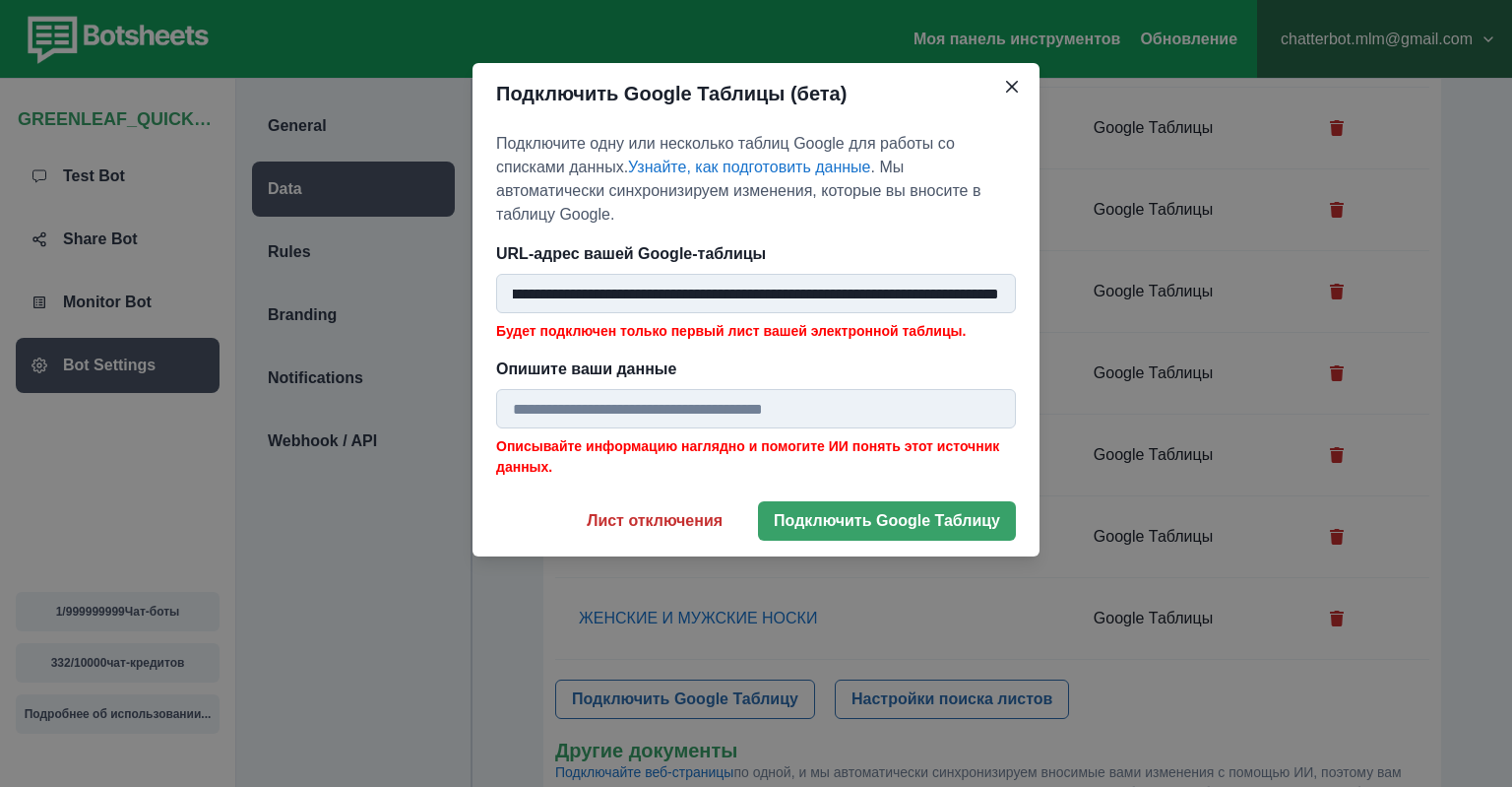 type on "**********" 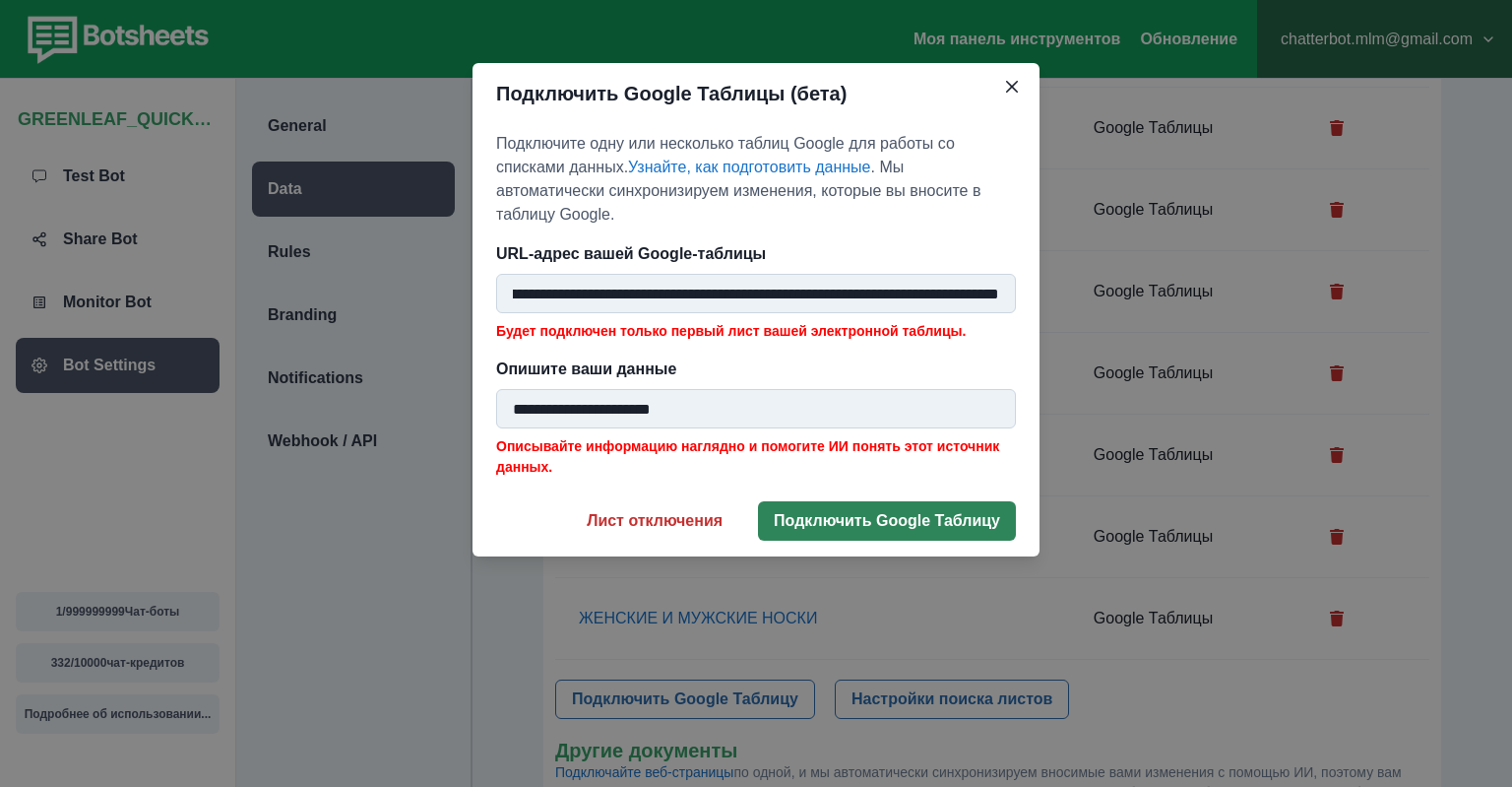 type on "**********" 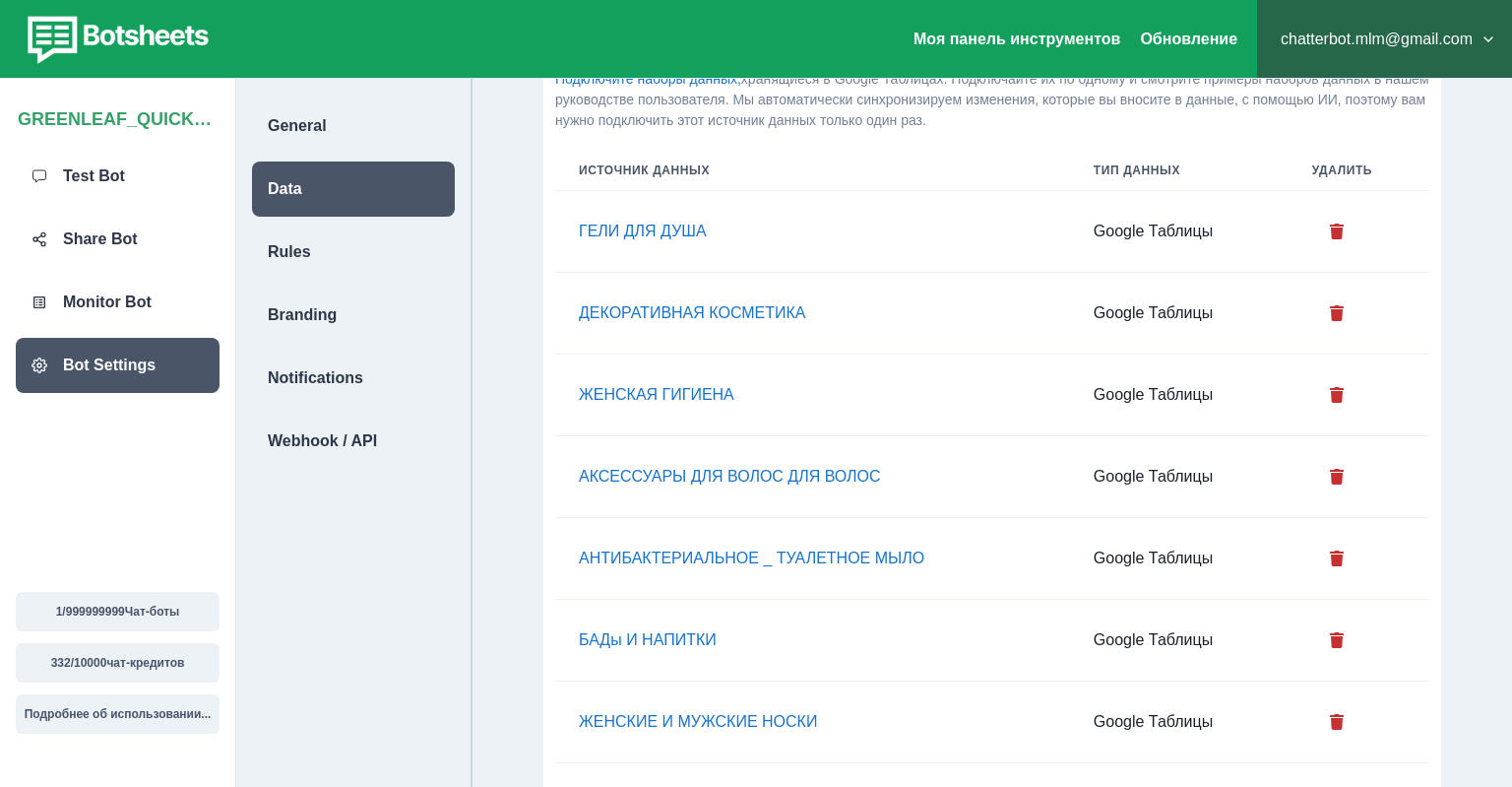 scroll, scrollTop: 0, scrollLeft: 0, axis: both 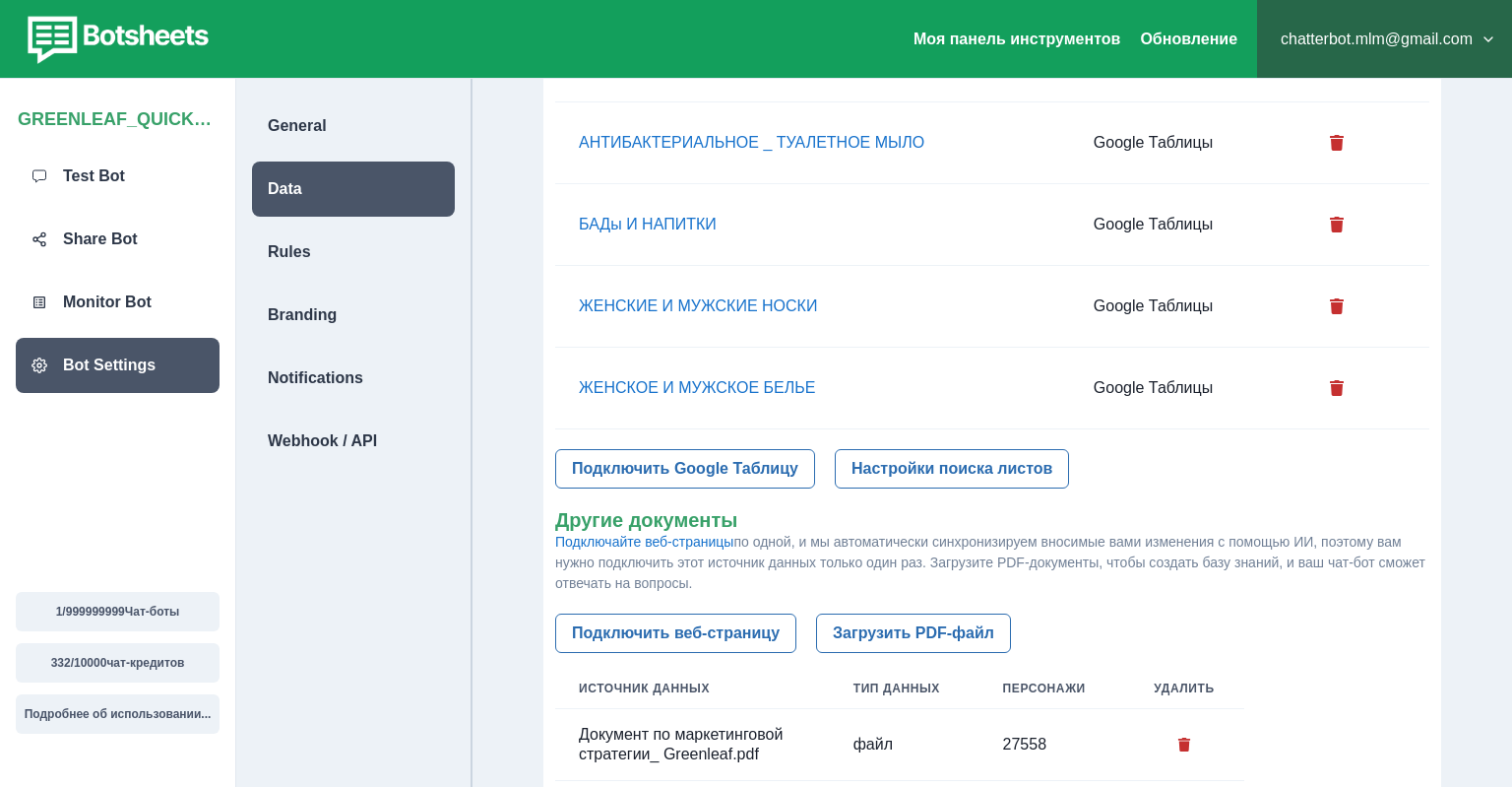 type 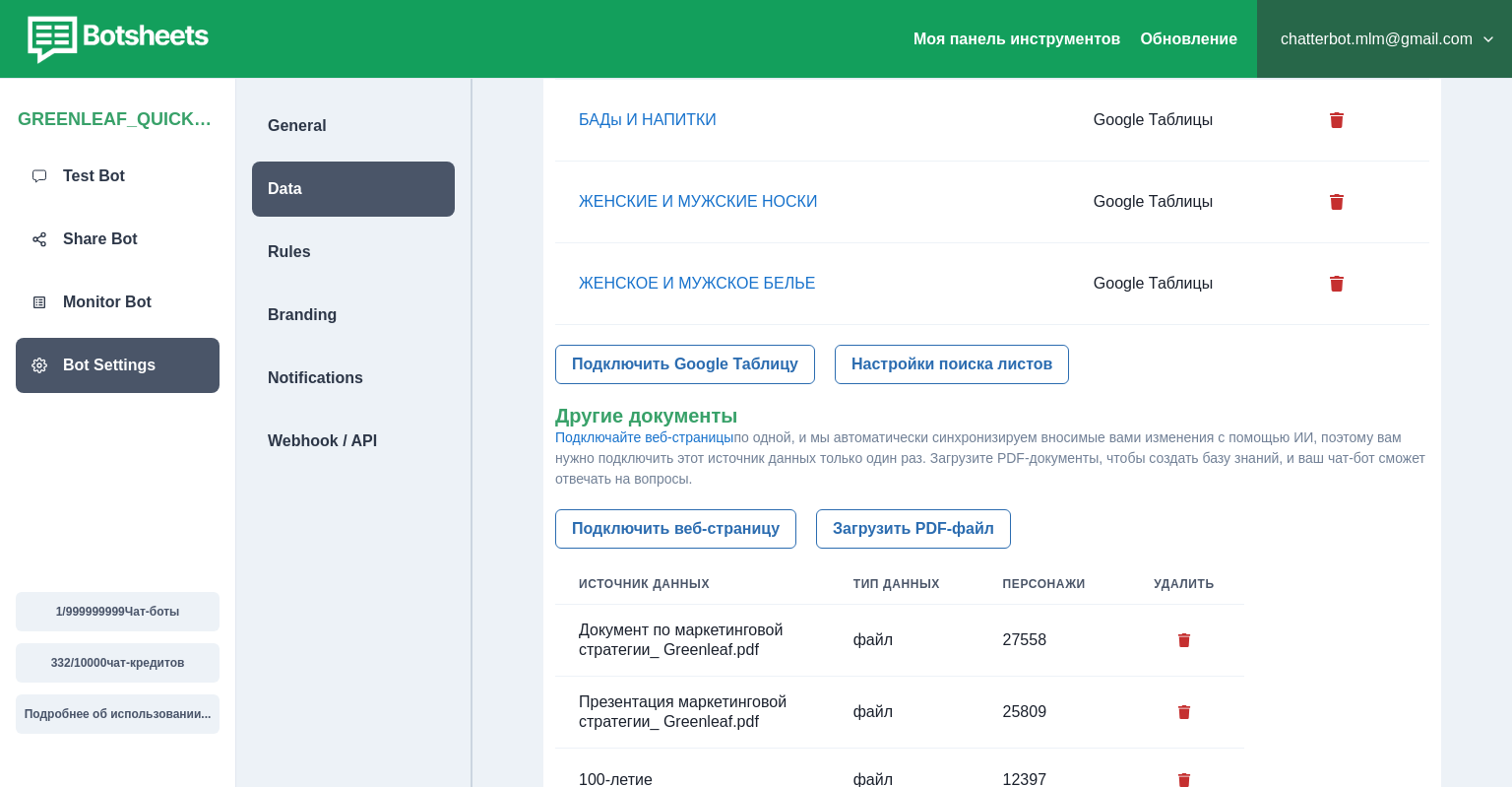scroll, scrollTop: 831, scrollLeft: 0, axis: vertical 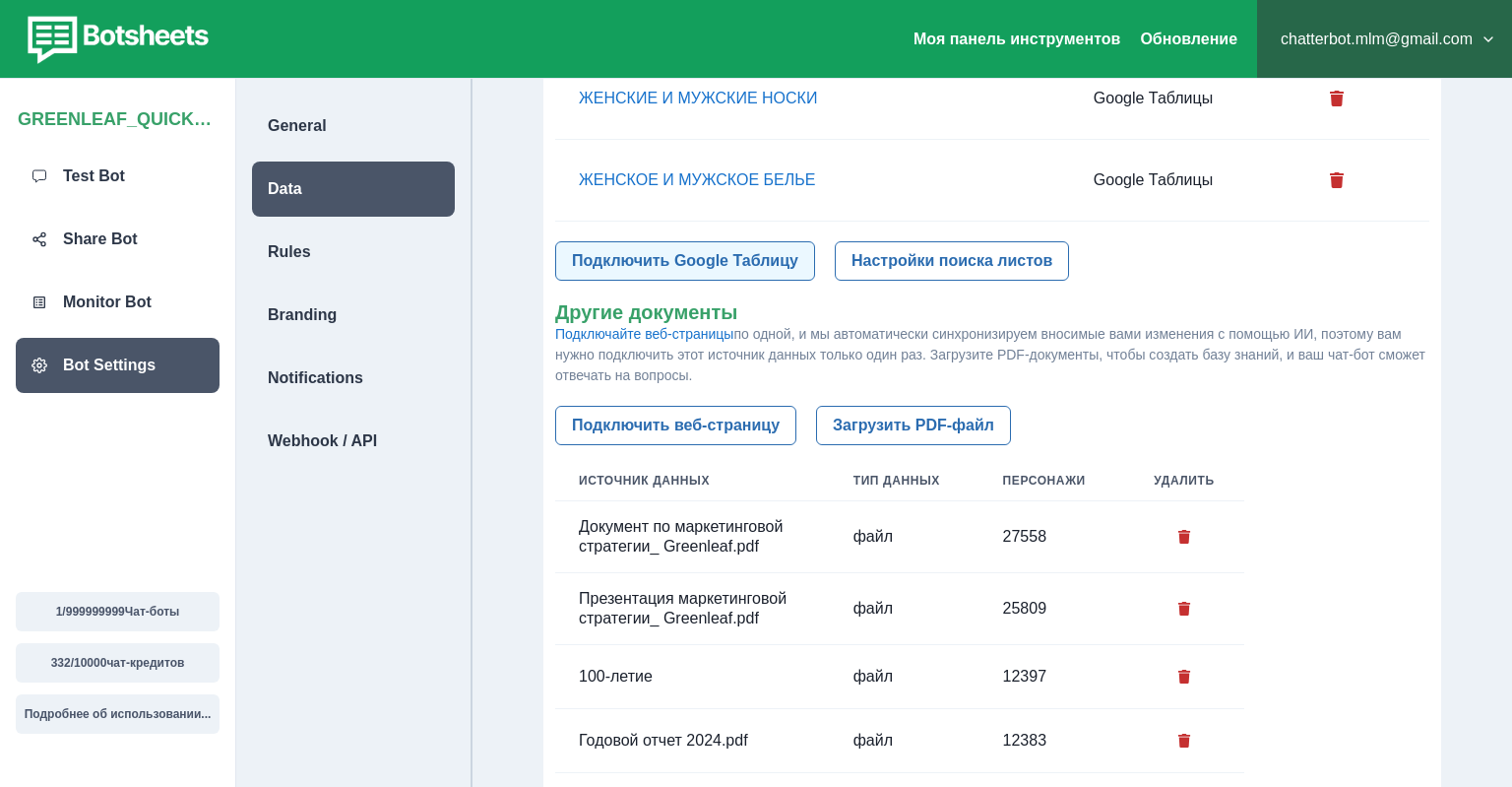 click on "Подключить Google Таблицу" at bounding box center (685, 261) 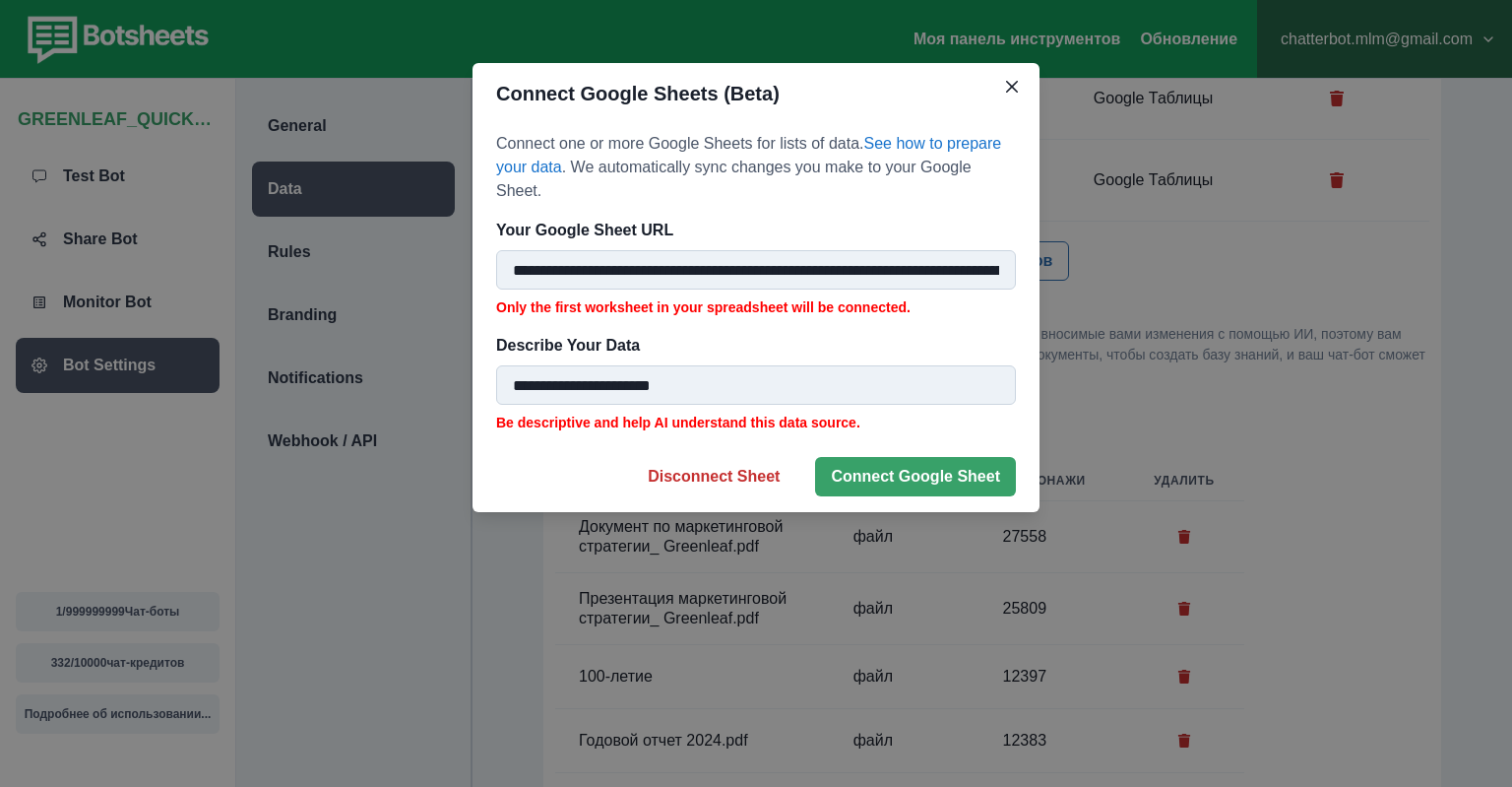 click on "**********" at bounding box center (756, 270) 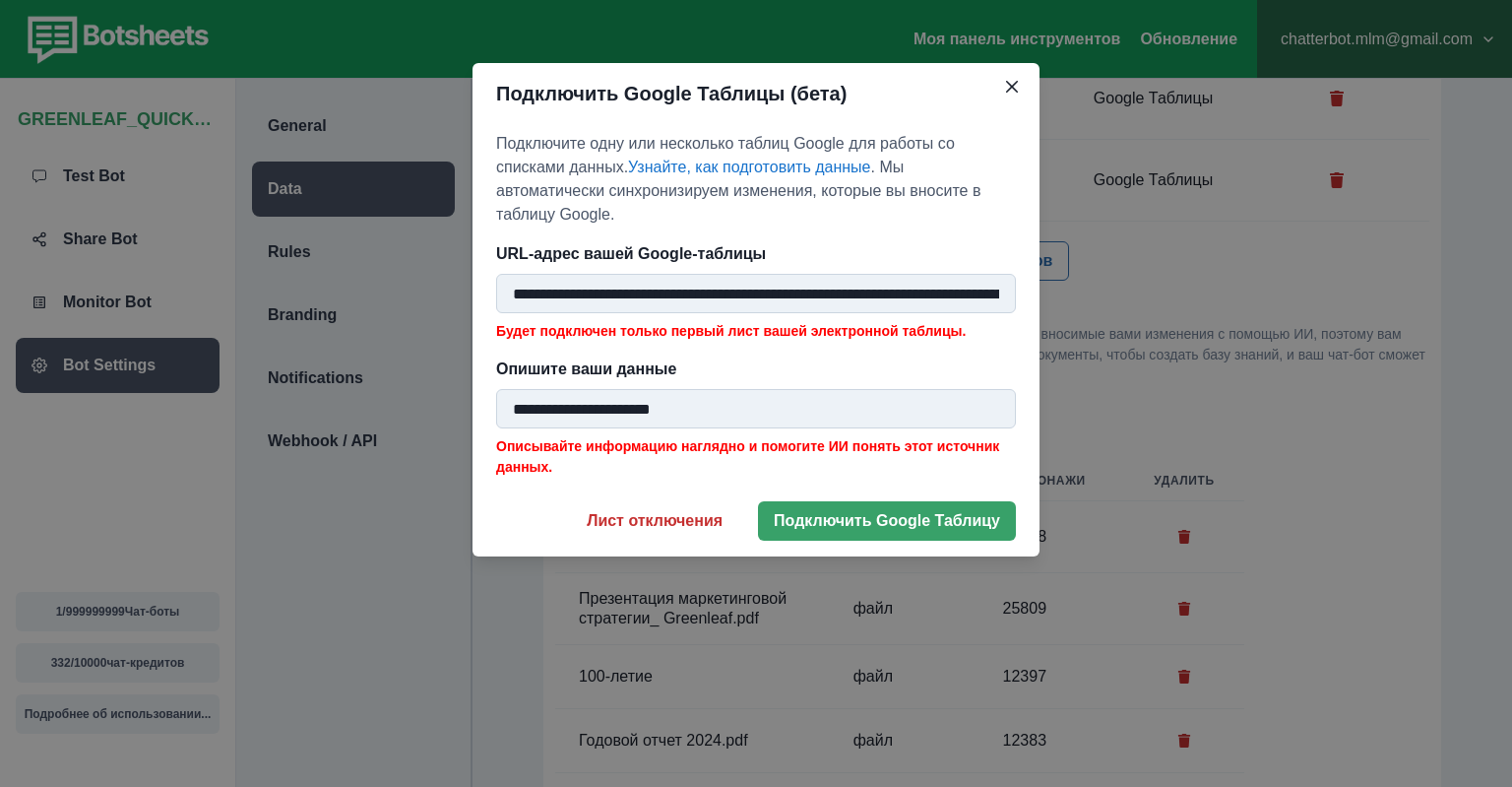 click on "**********" at bounding box center (756, 294) 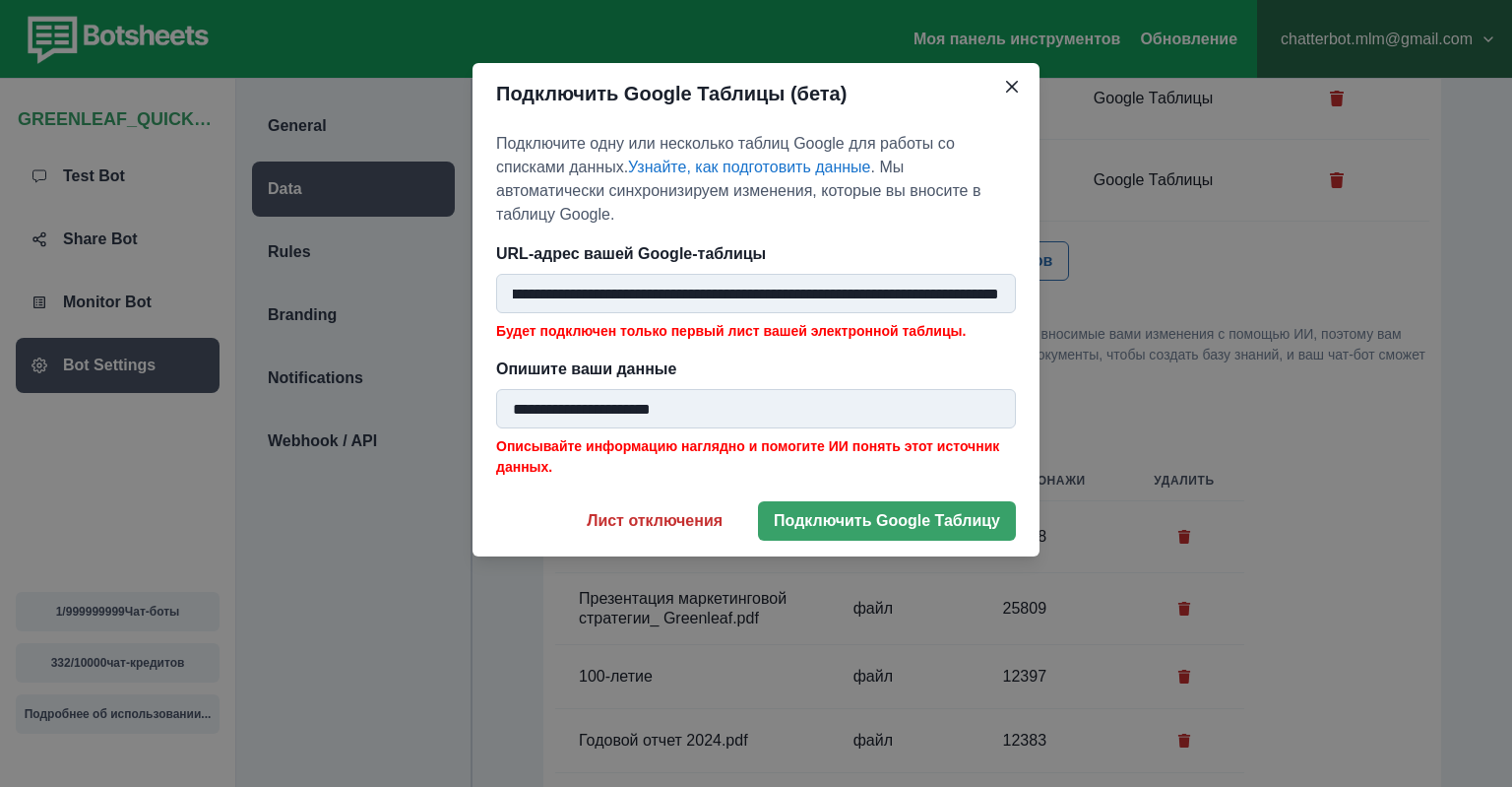 type on "**********" 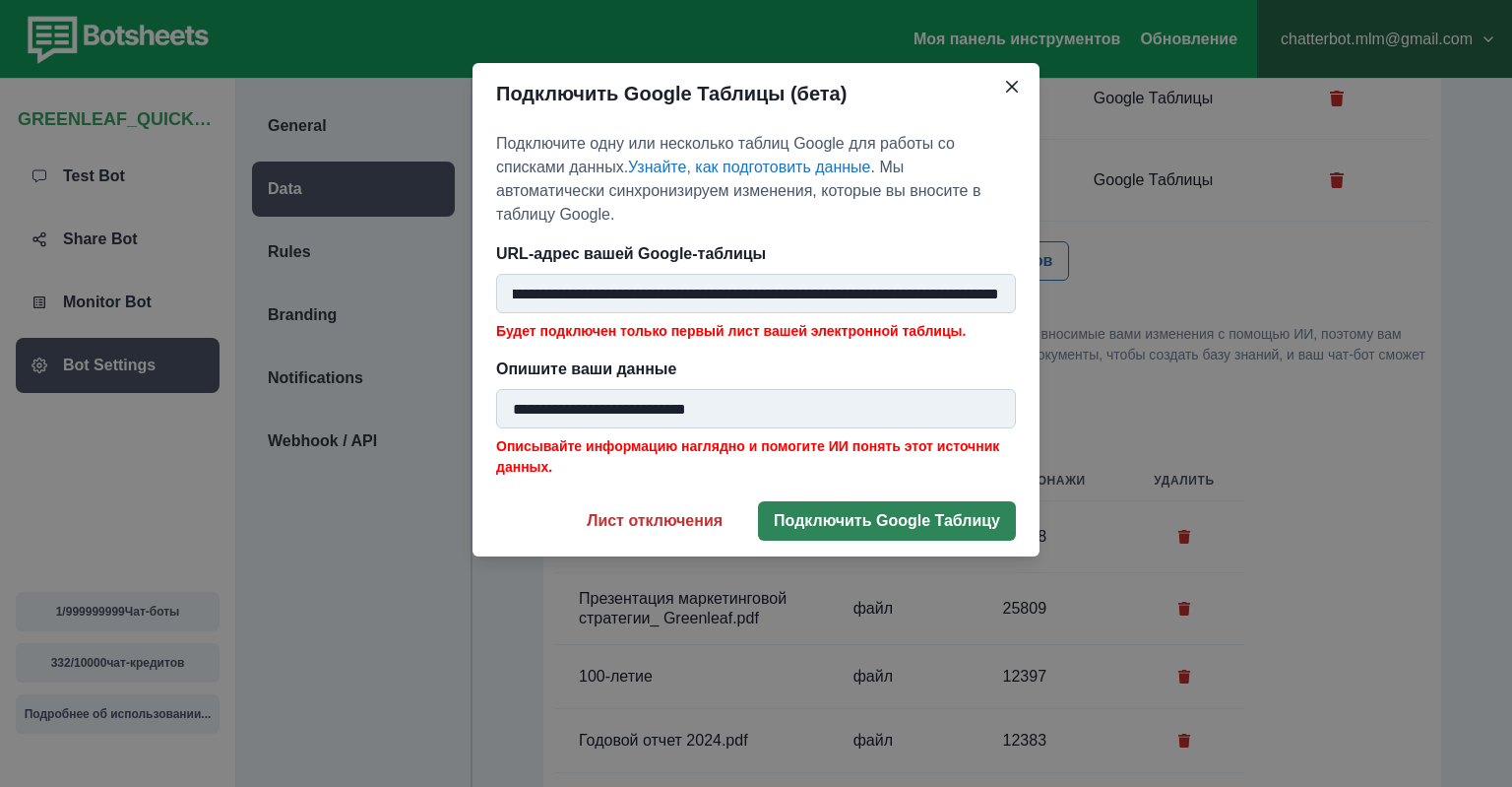type on "**********" 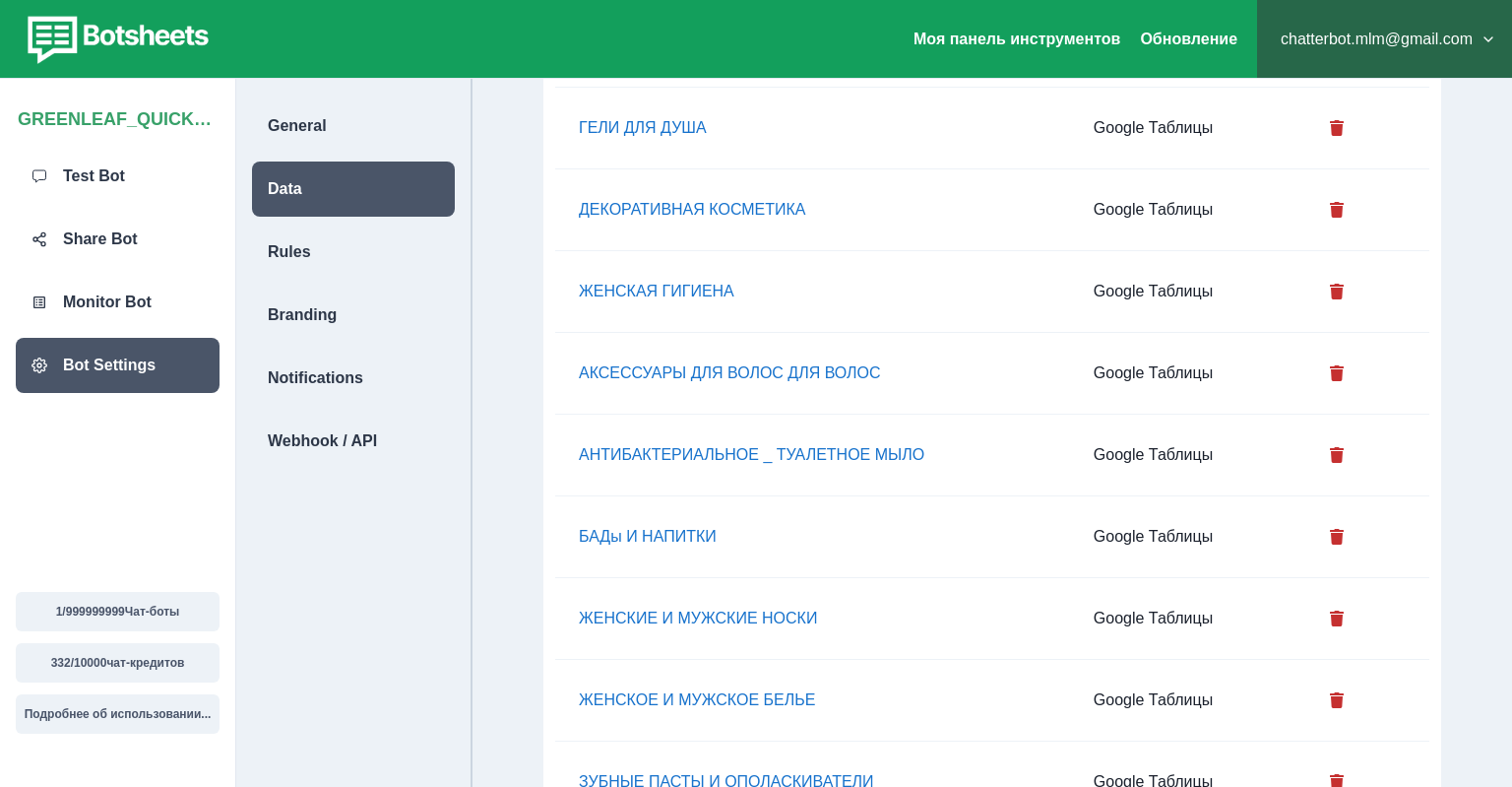 scroll, scrollTop: 416, scrollLeft: 0, axis: vertical 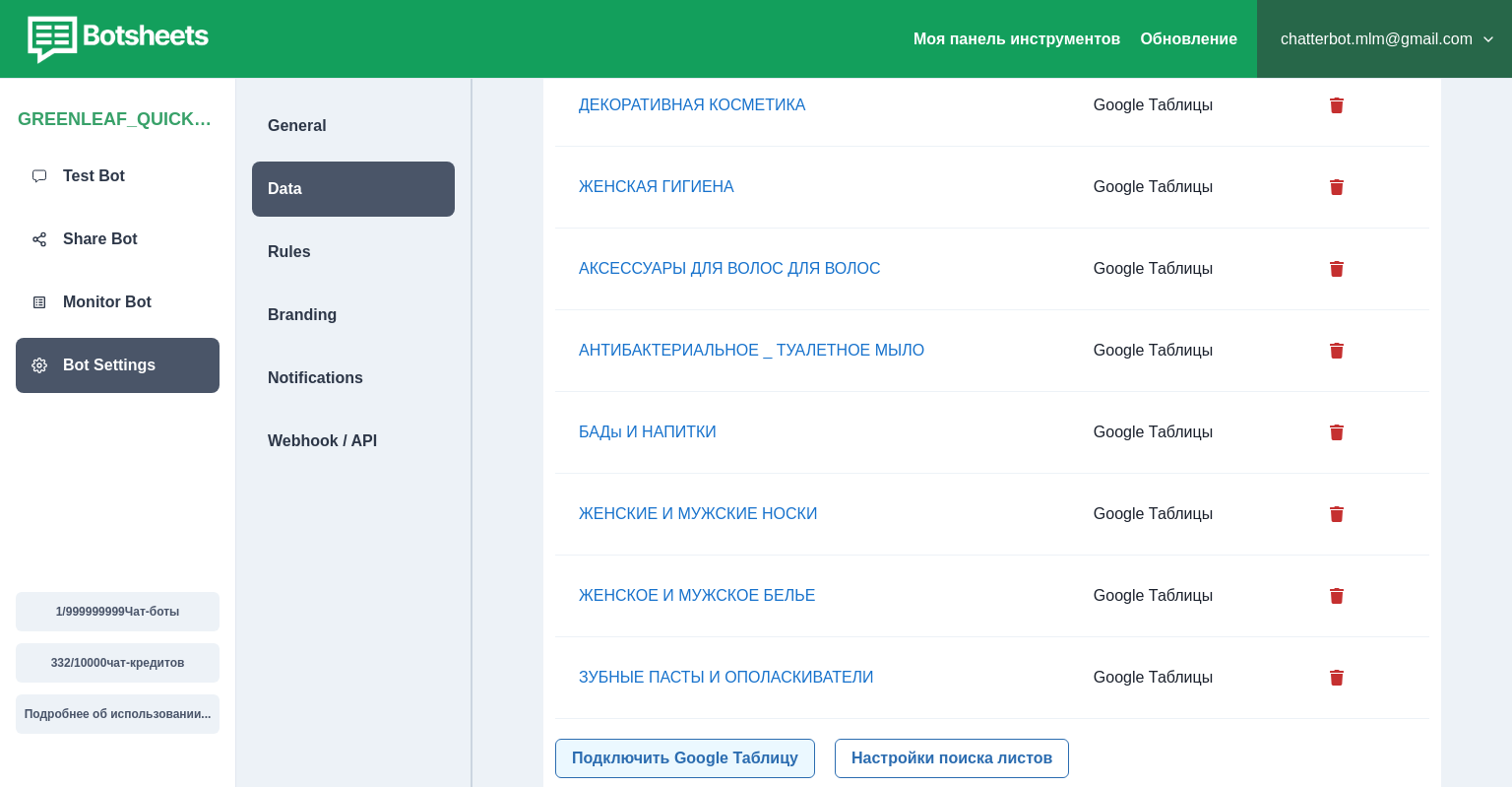click on "Подключить Google Таблицу" at bounding box center (685, 758) 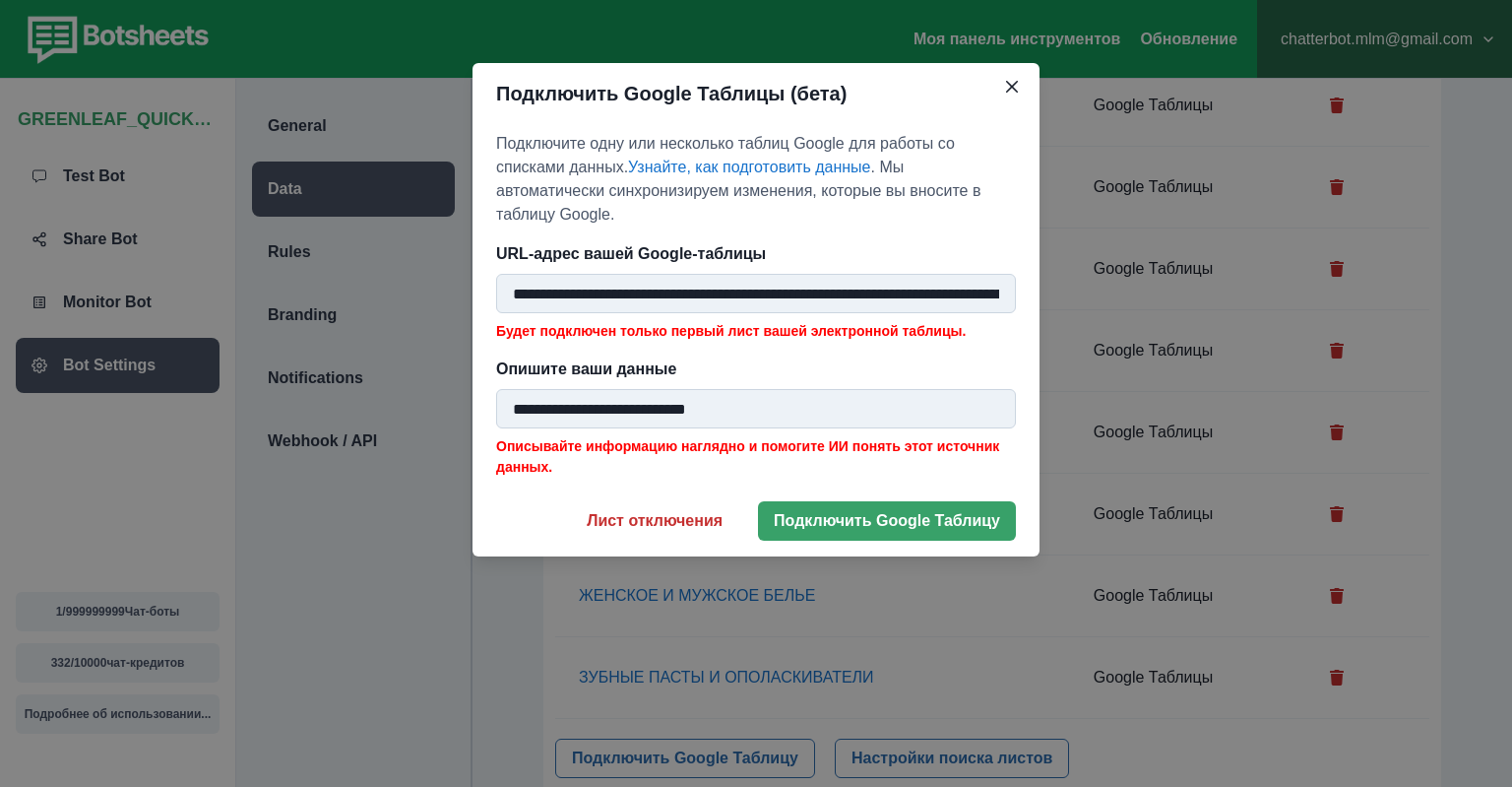 click on "**********" at bounding box center [756, 294] 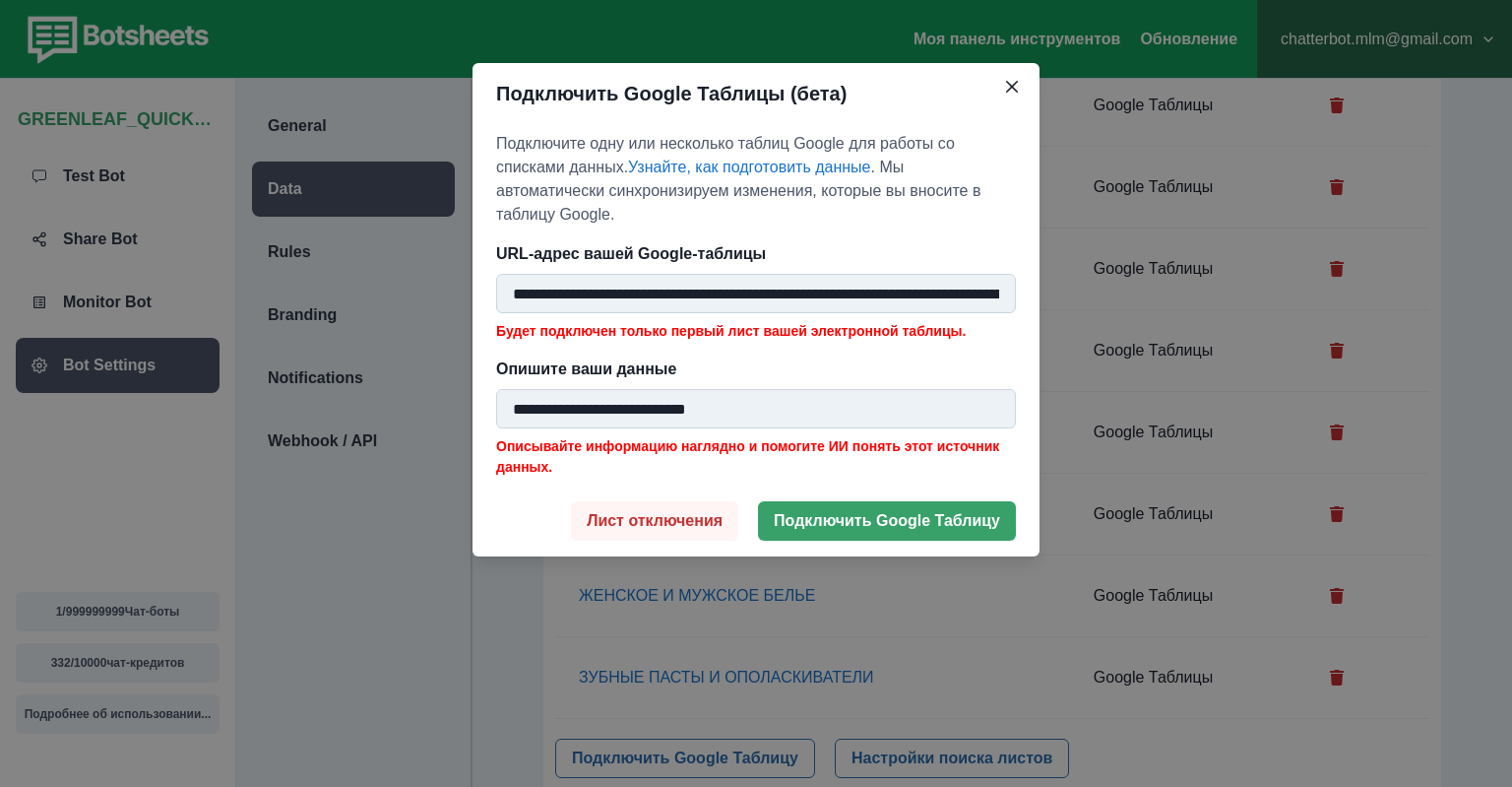 scroll, scrollTop: 0, scrollLeft: 311, axis: horizontal 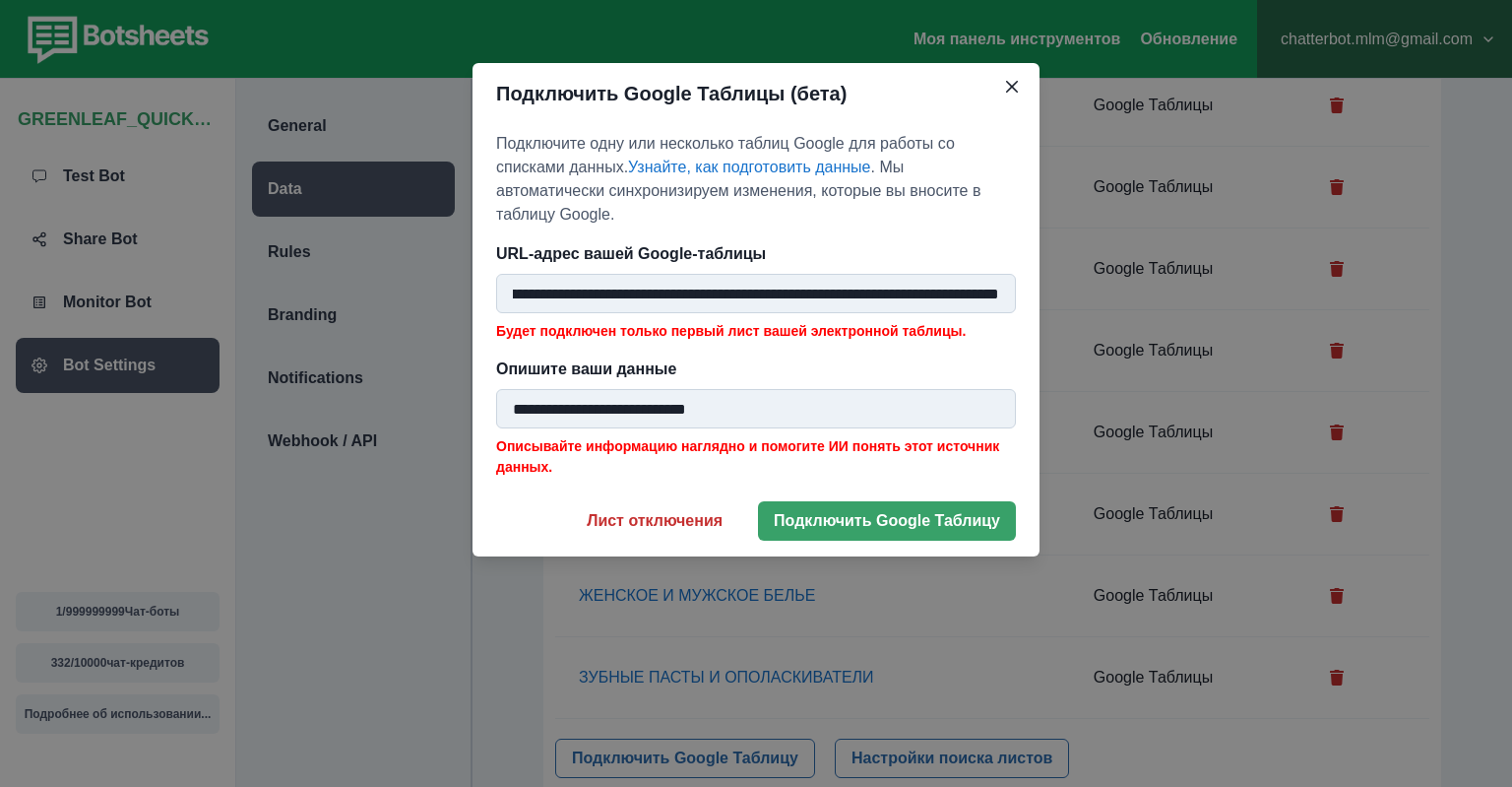 type on "**********" 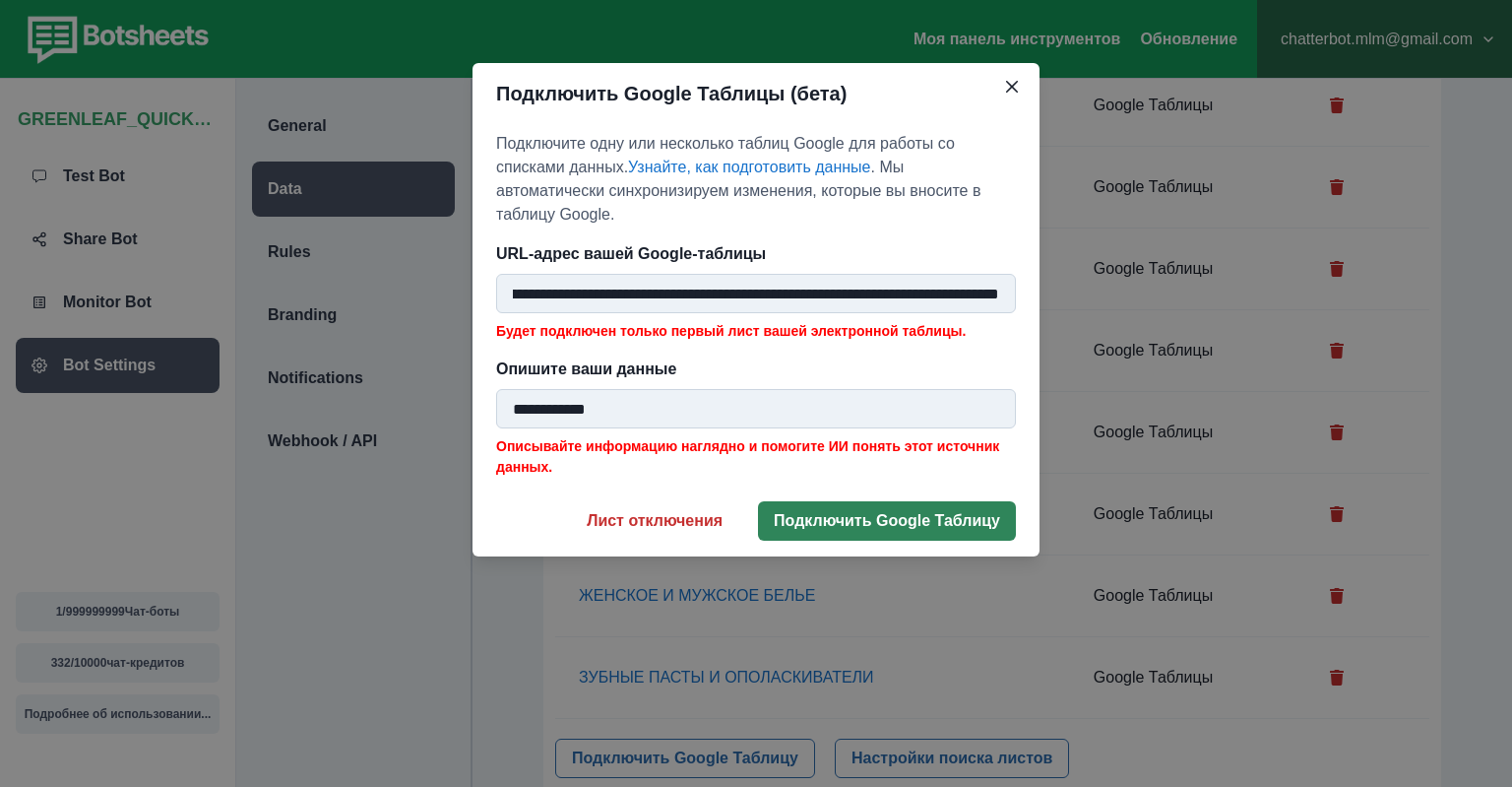 type on "**********" 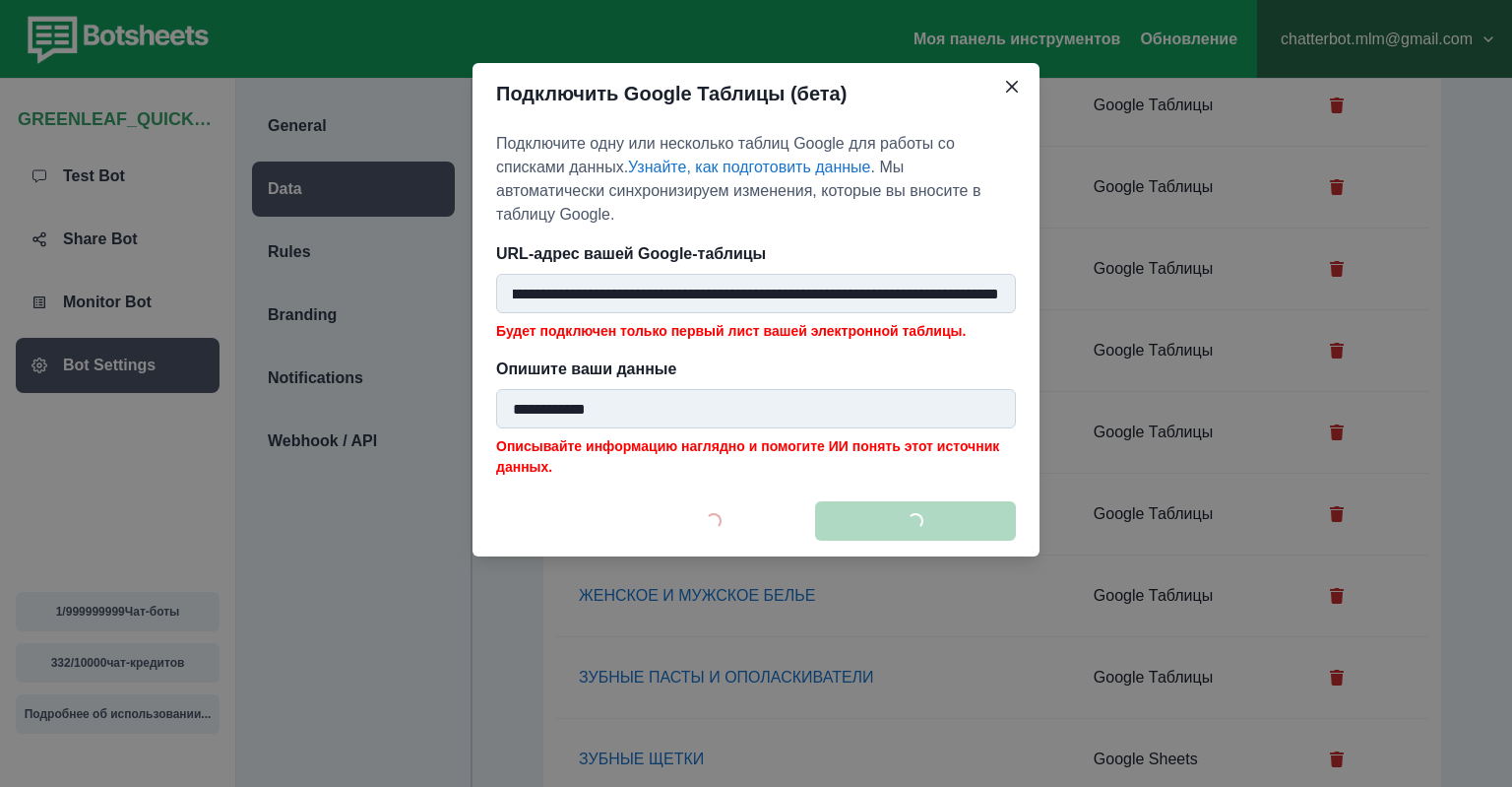 scroll, scrollTop: 859, scrollLeft: 0, axis: vertical 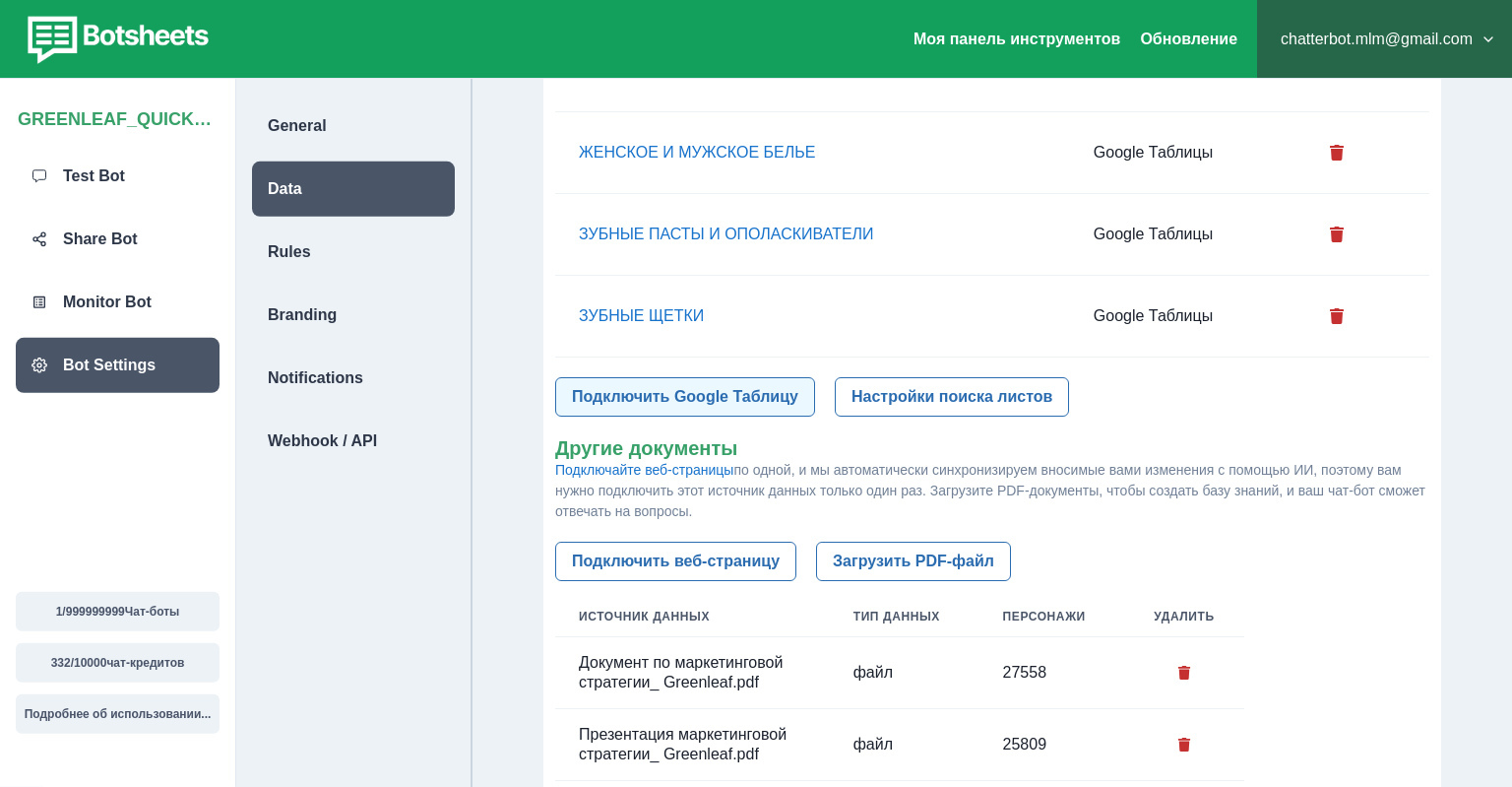 click on "Подключить Google Таблицу" at bounding box center (685, 397) 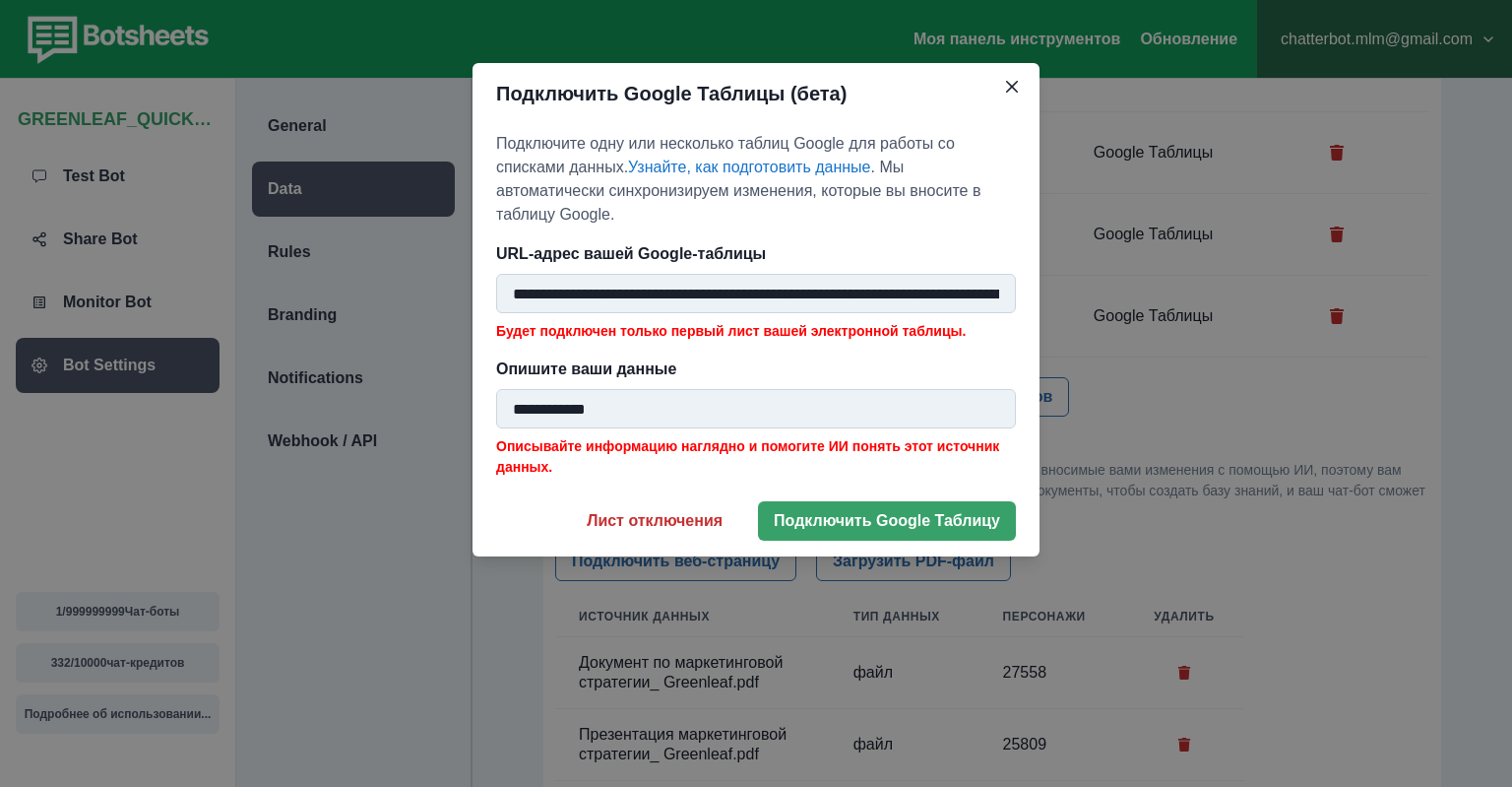 click on "**********" at bounding box center [756, 294] 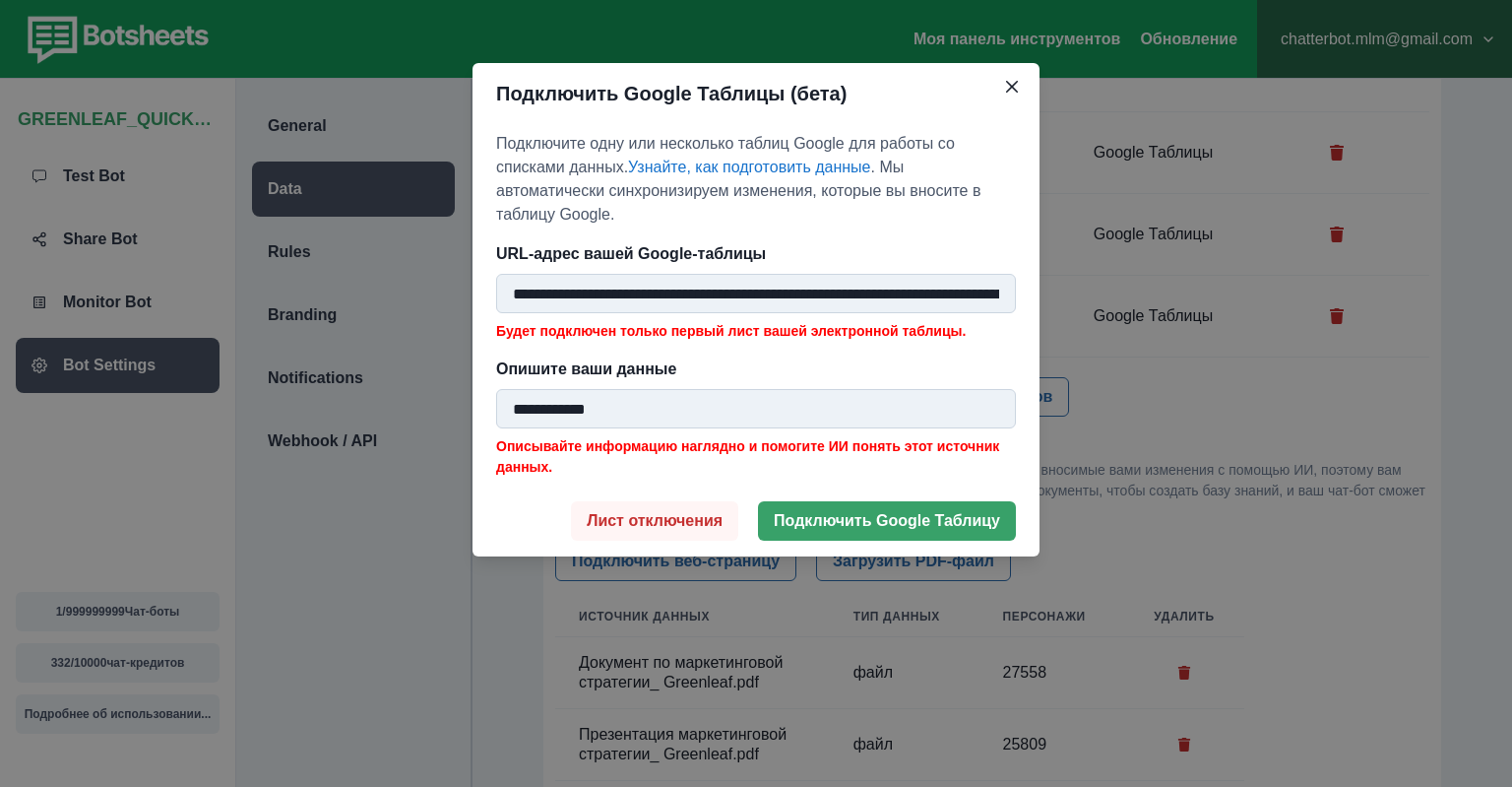 scroll, scrollTop: 0, scrollLeft: 306, axis: horizontal 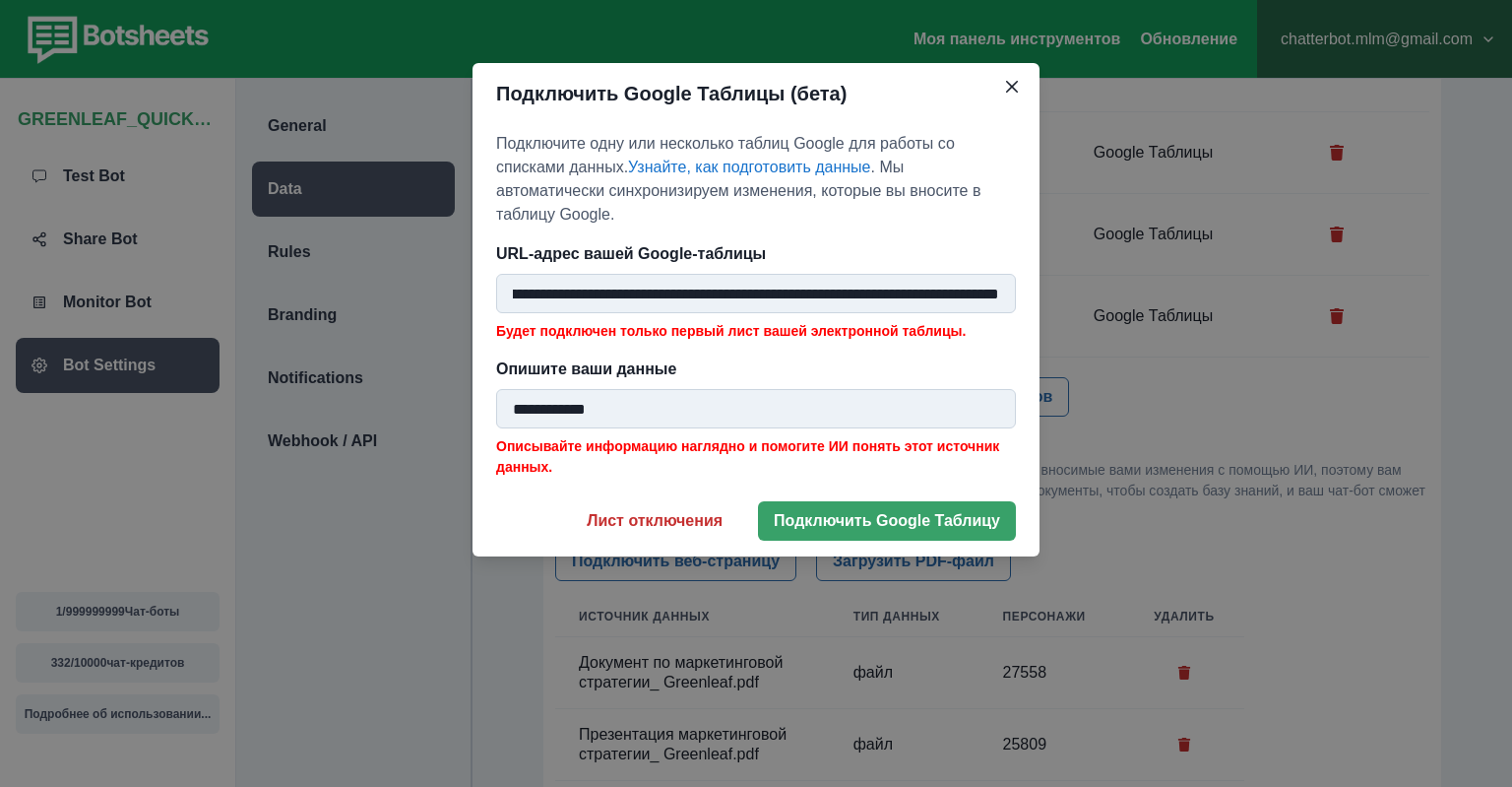 type on "**********" 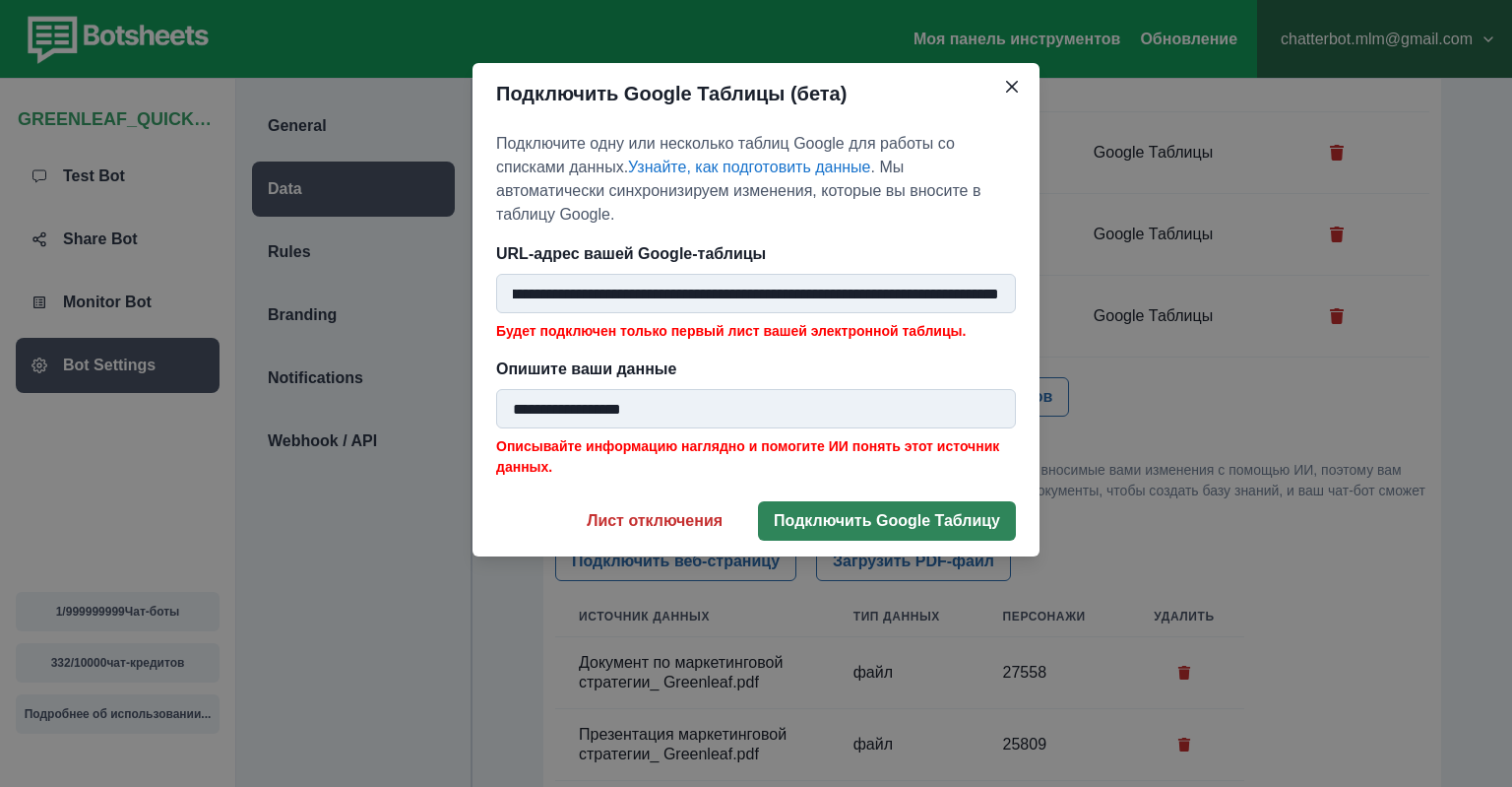 type on "**********" 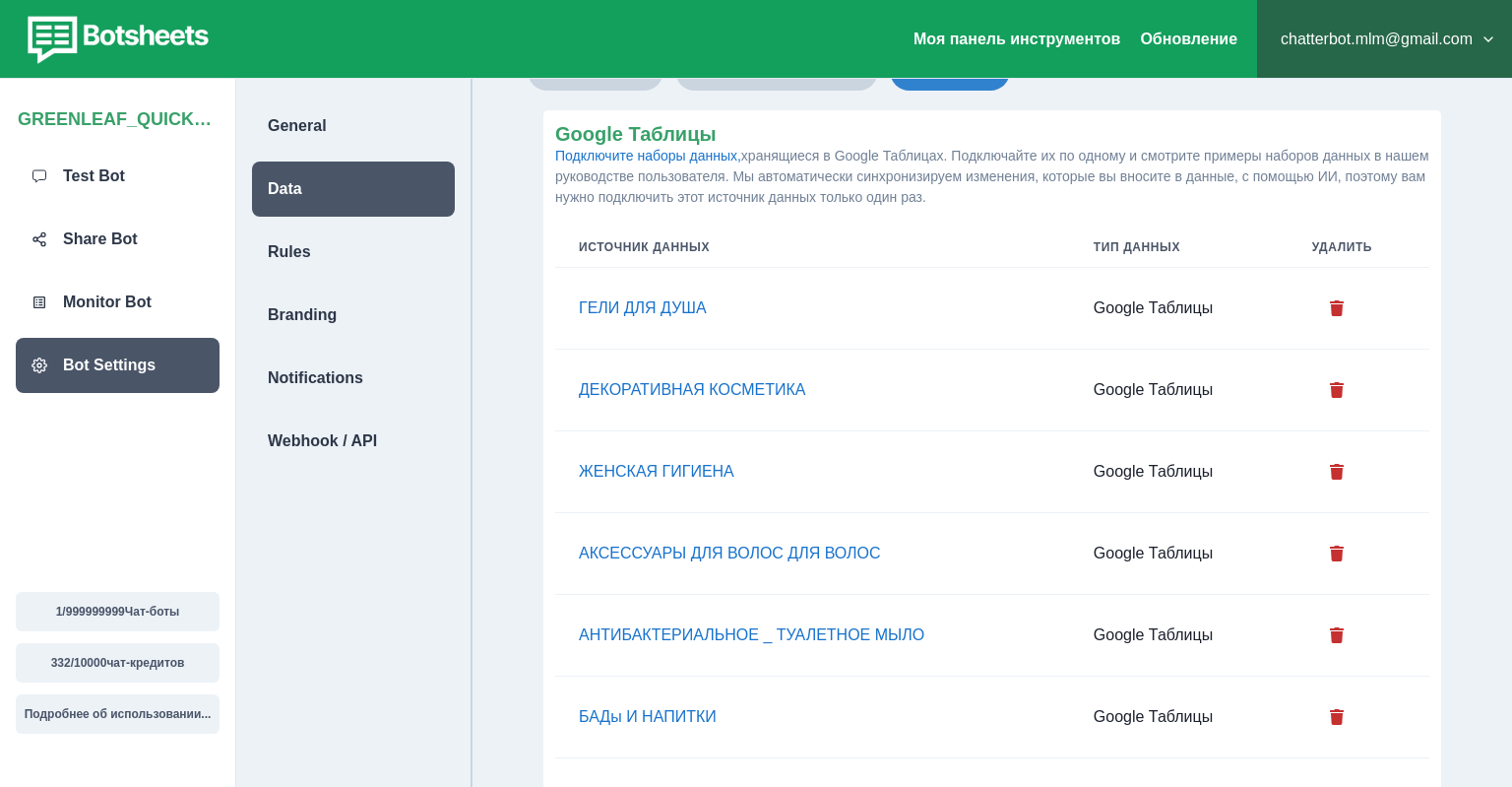 scroll, scrollTop: 28, scrollLeft: 0, axis: vertical 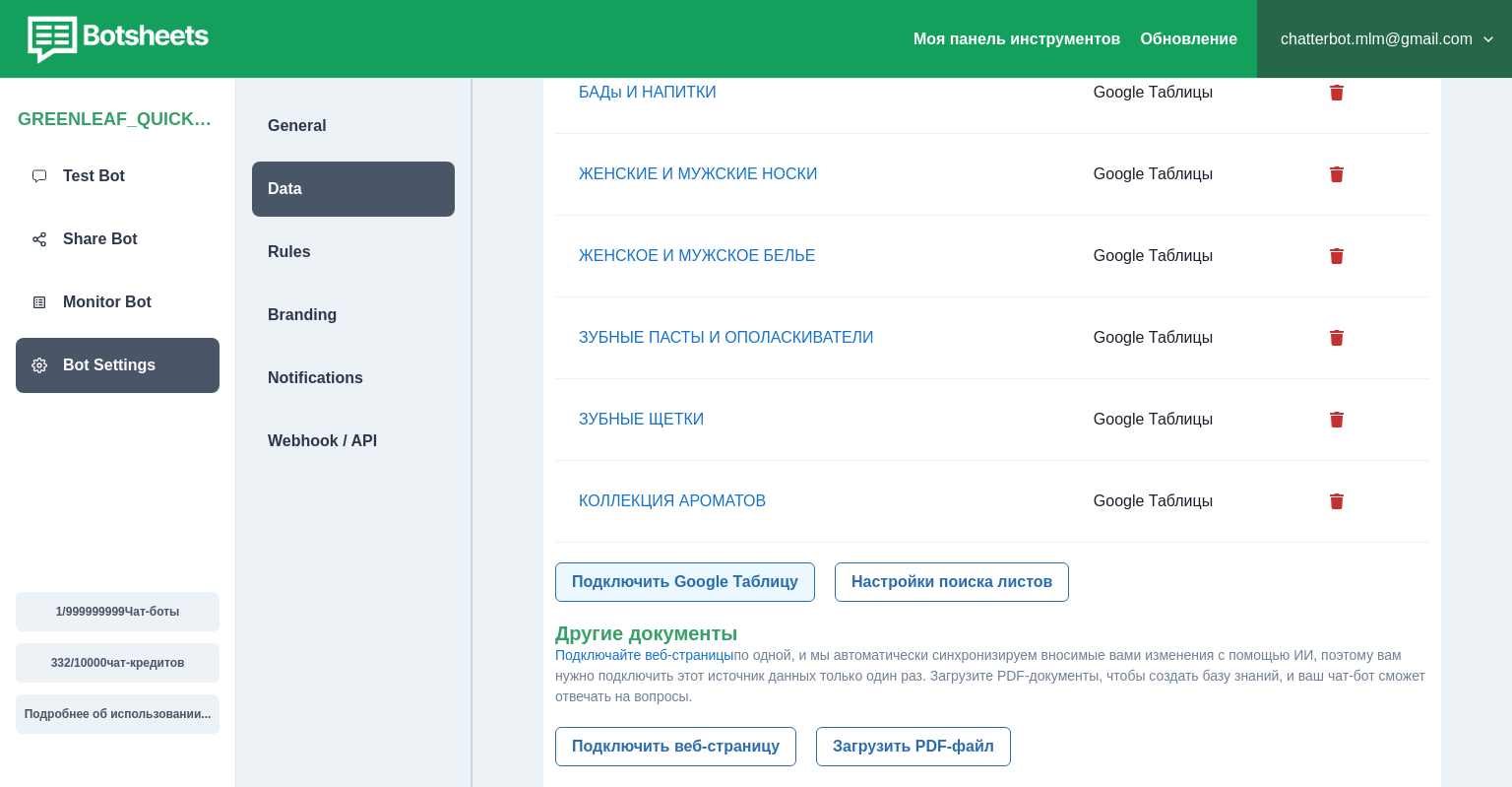 click on "Подключить Google Таблицу" at bounding box center (685, 582) 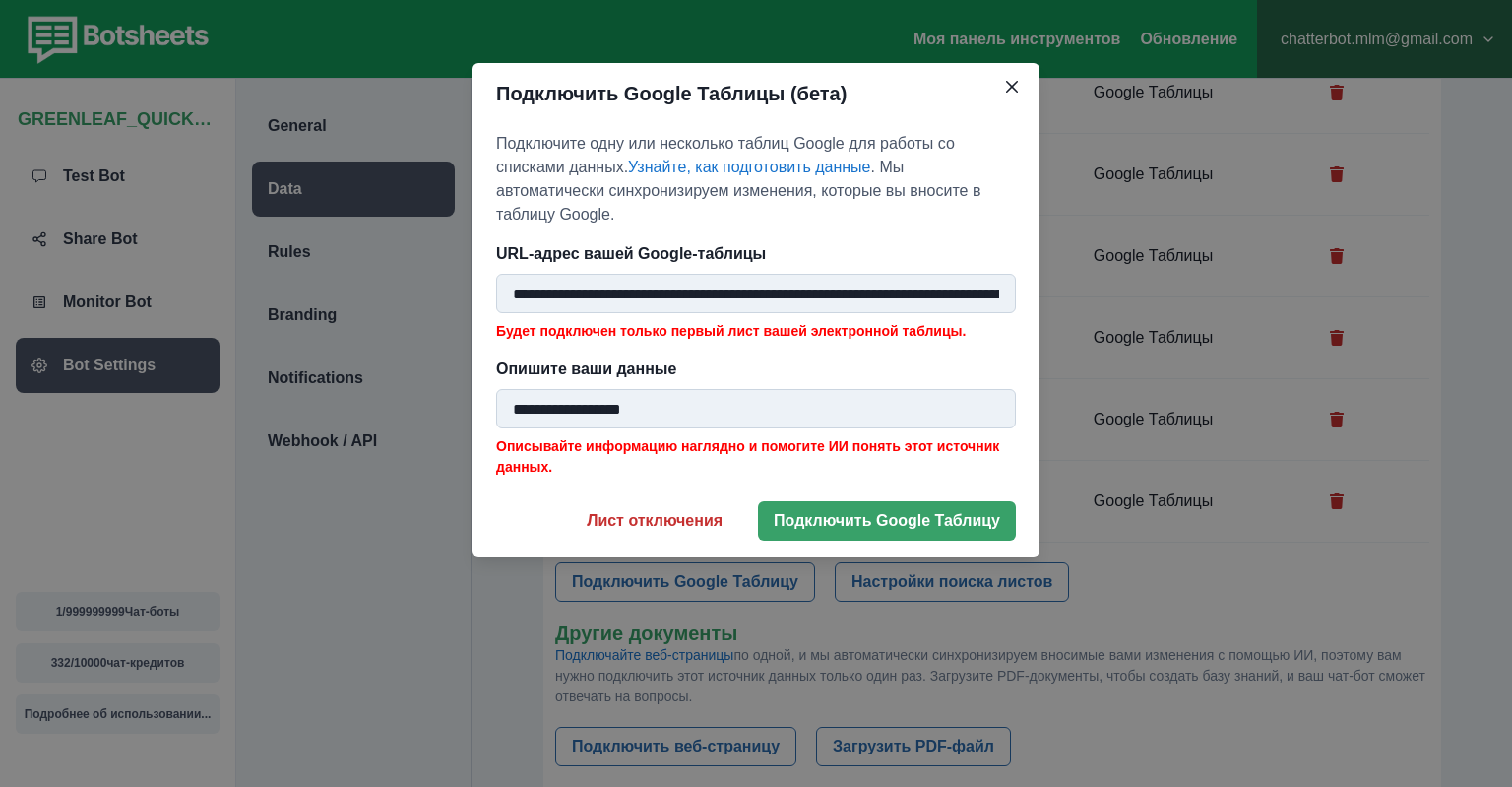click on "**********" at bounding box center [756, 294] 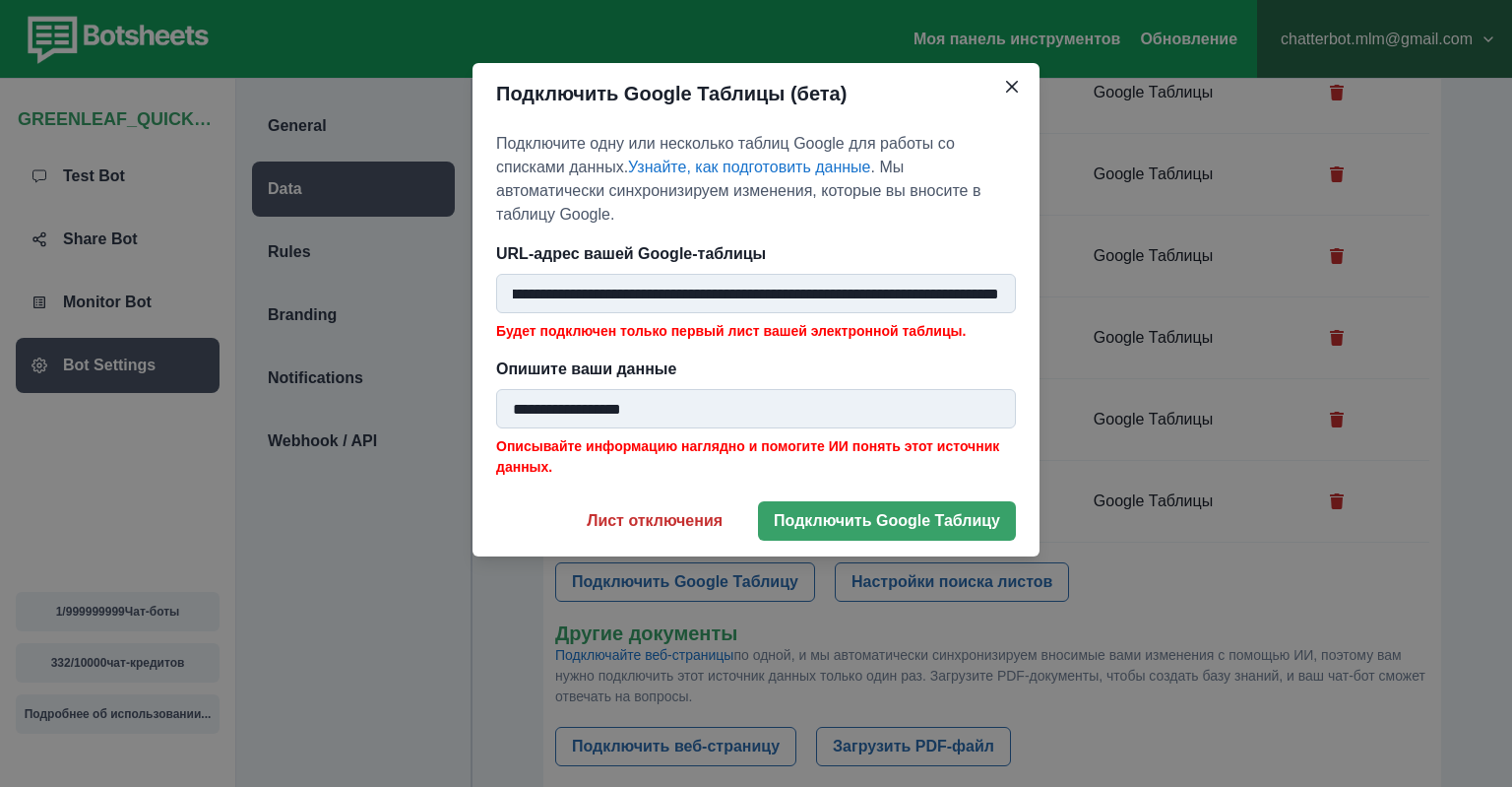type on "**********" 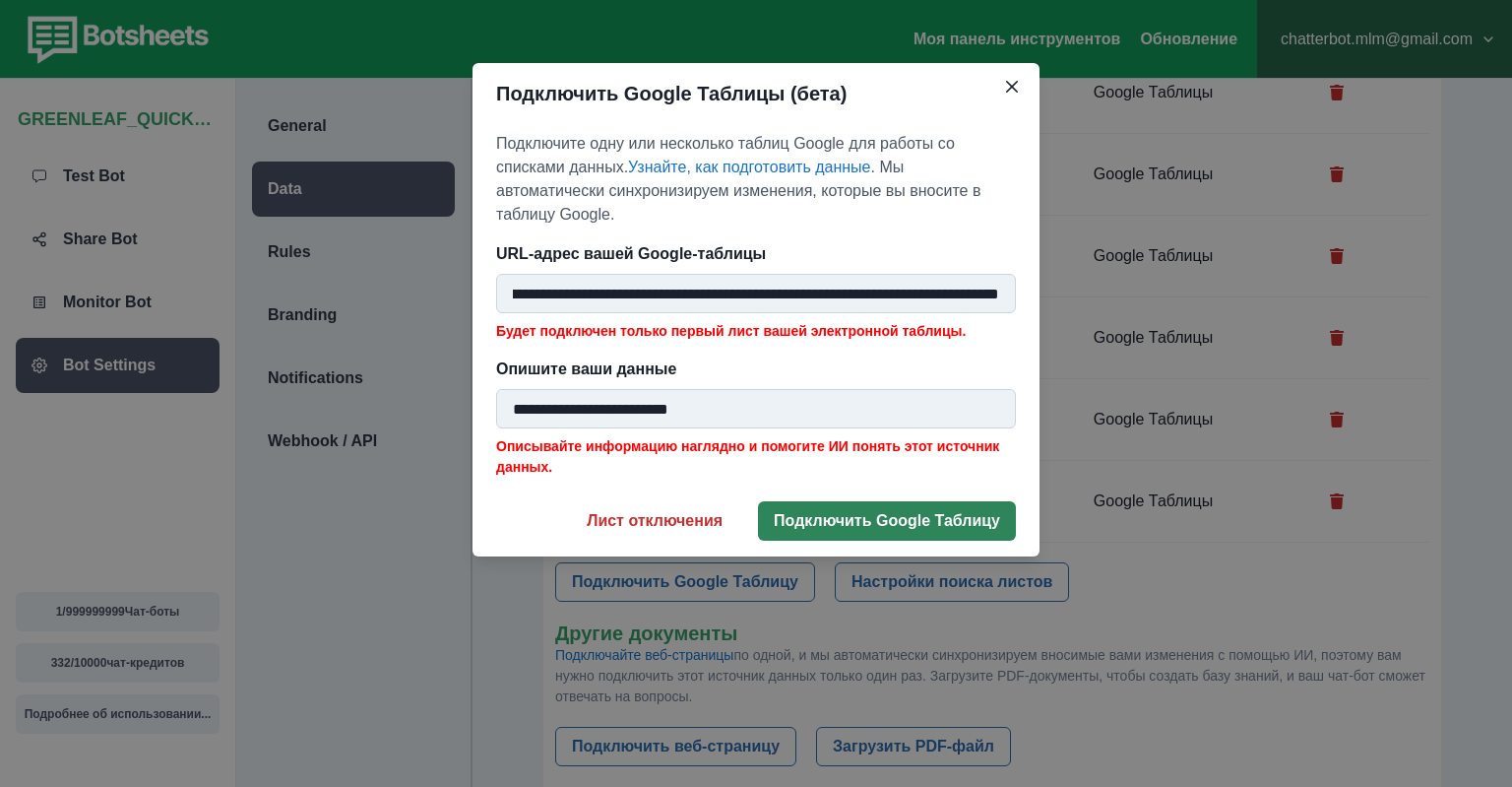 type on "**********" 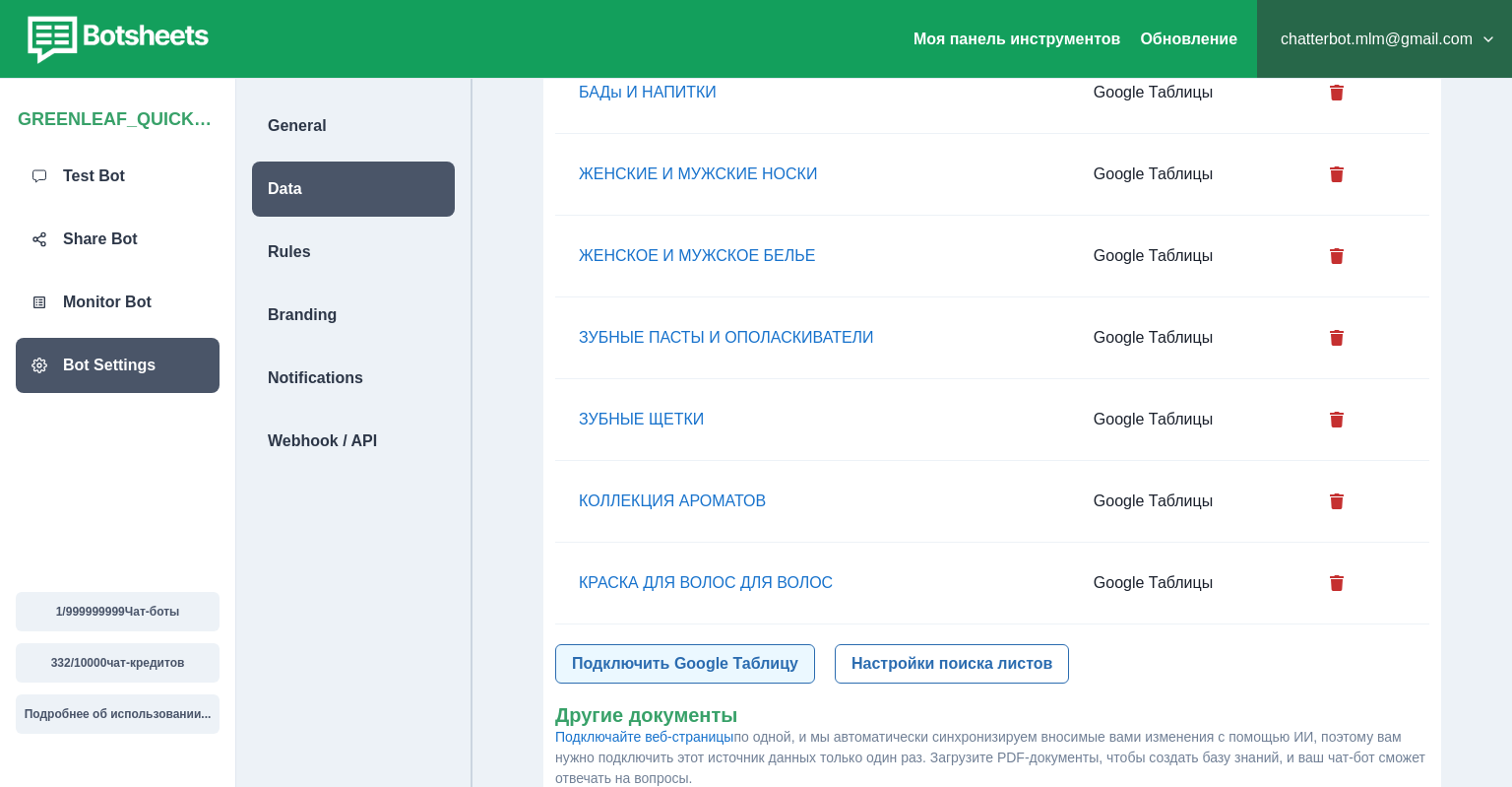 click on "Подключить Google Таблицу" at bounding box center [685, 664] 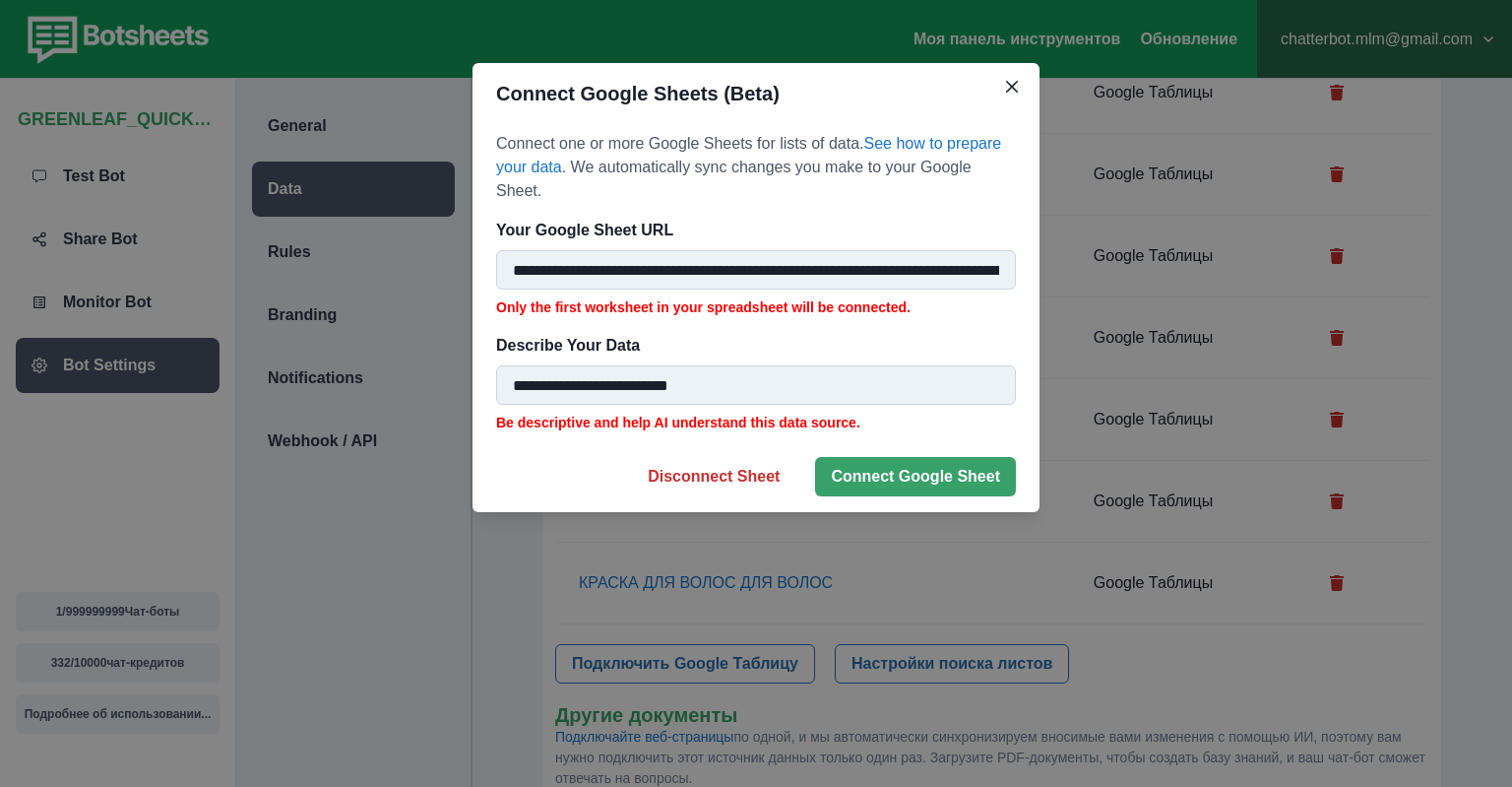 click on "**********" at bounding box center (756, 270) 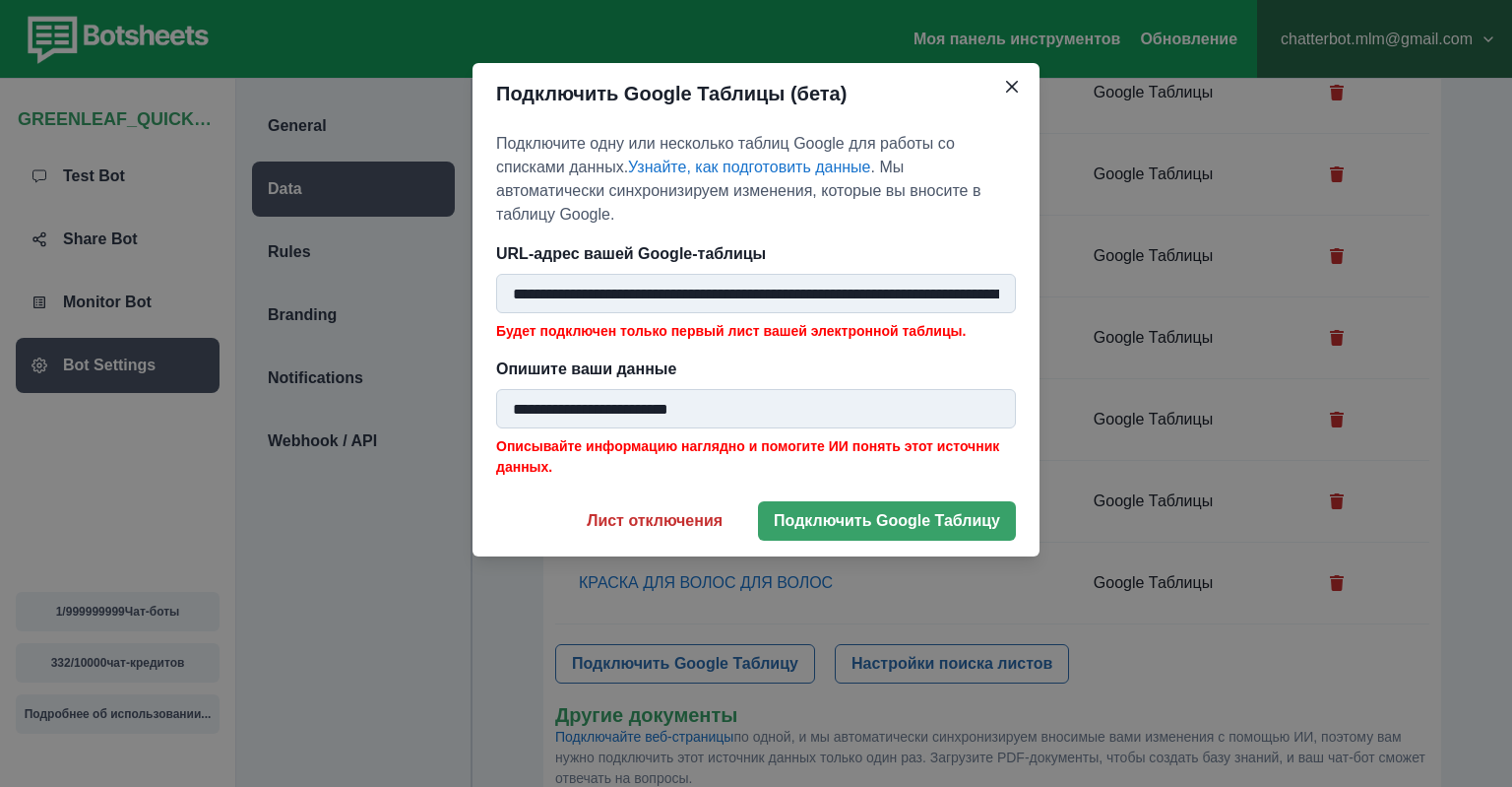 click on "URL-адрес вашей Google-таблицы" at bounding box center (750, 254) 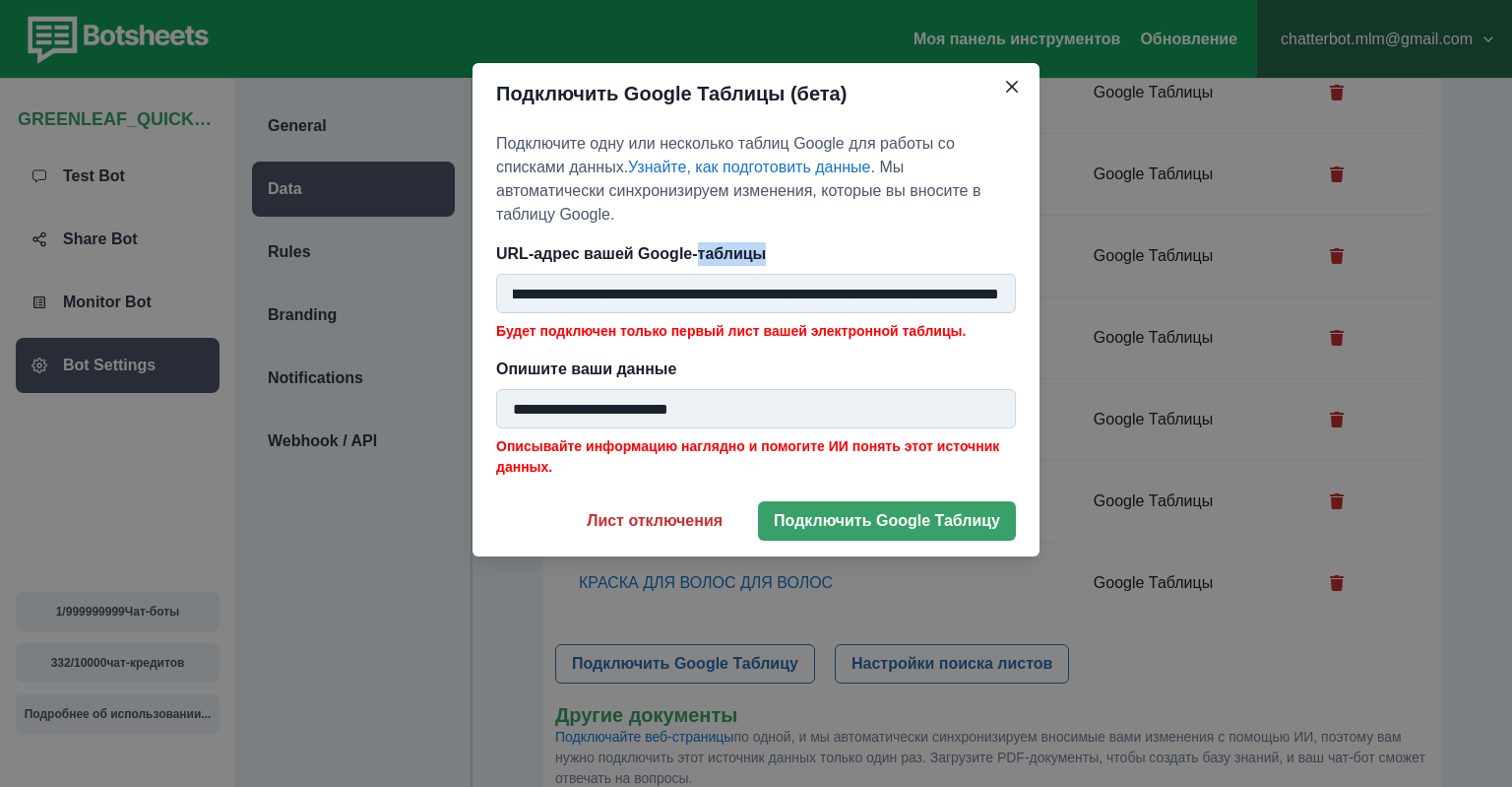 click on "URL-адрес вашей Google-таблицы" at bounding box center (750, 254) 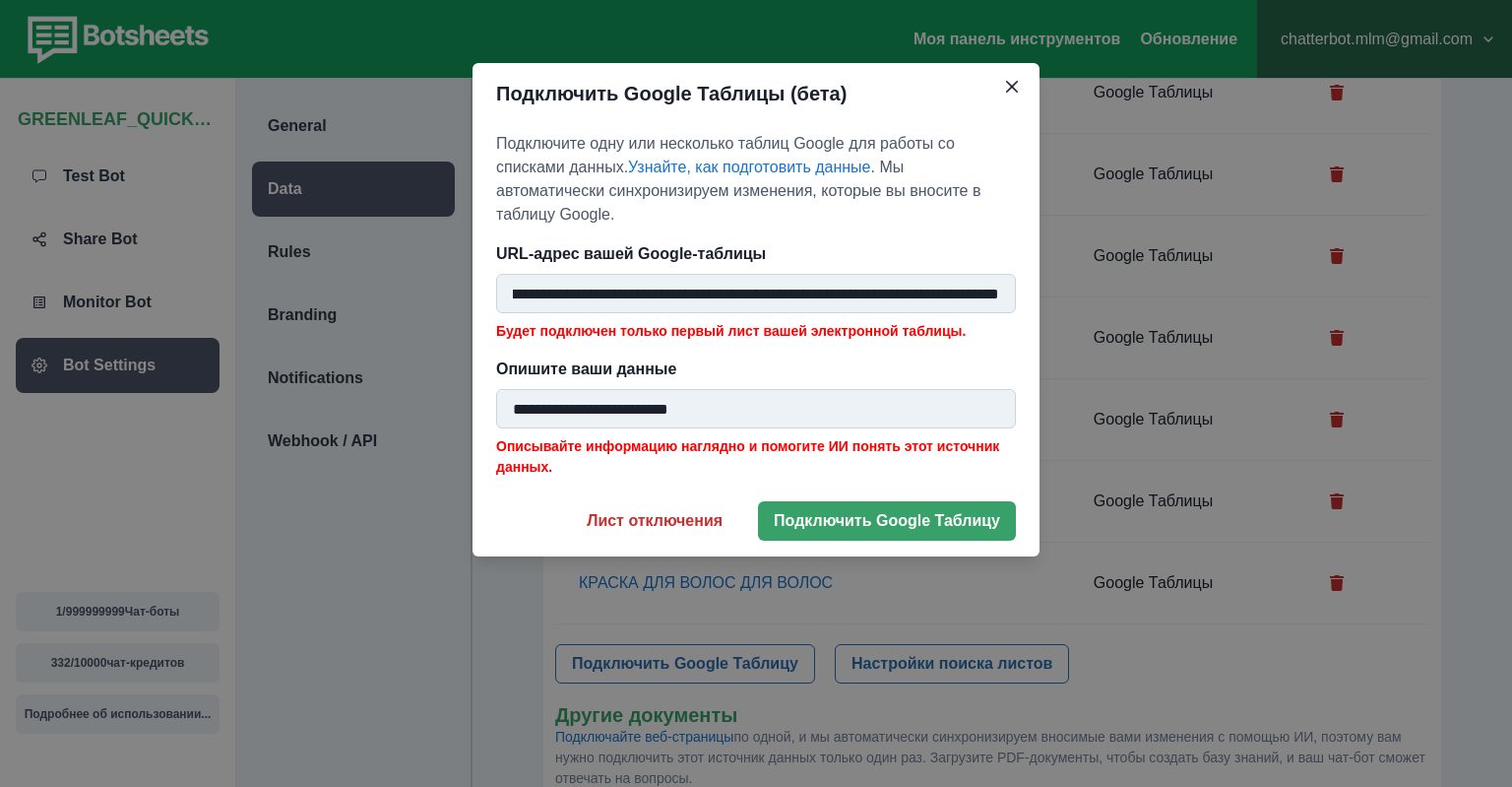 click on "URL-адрес вашей Google-таблицы" at bounding box center [750, 254] 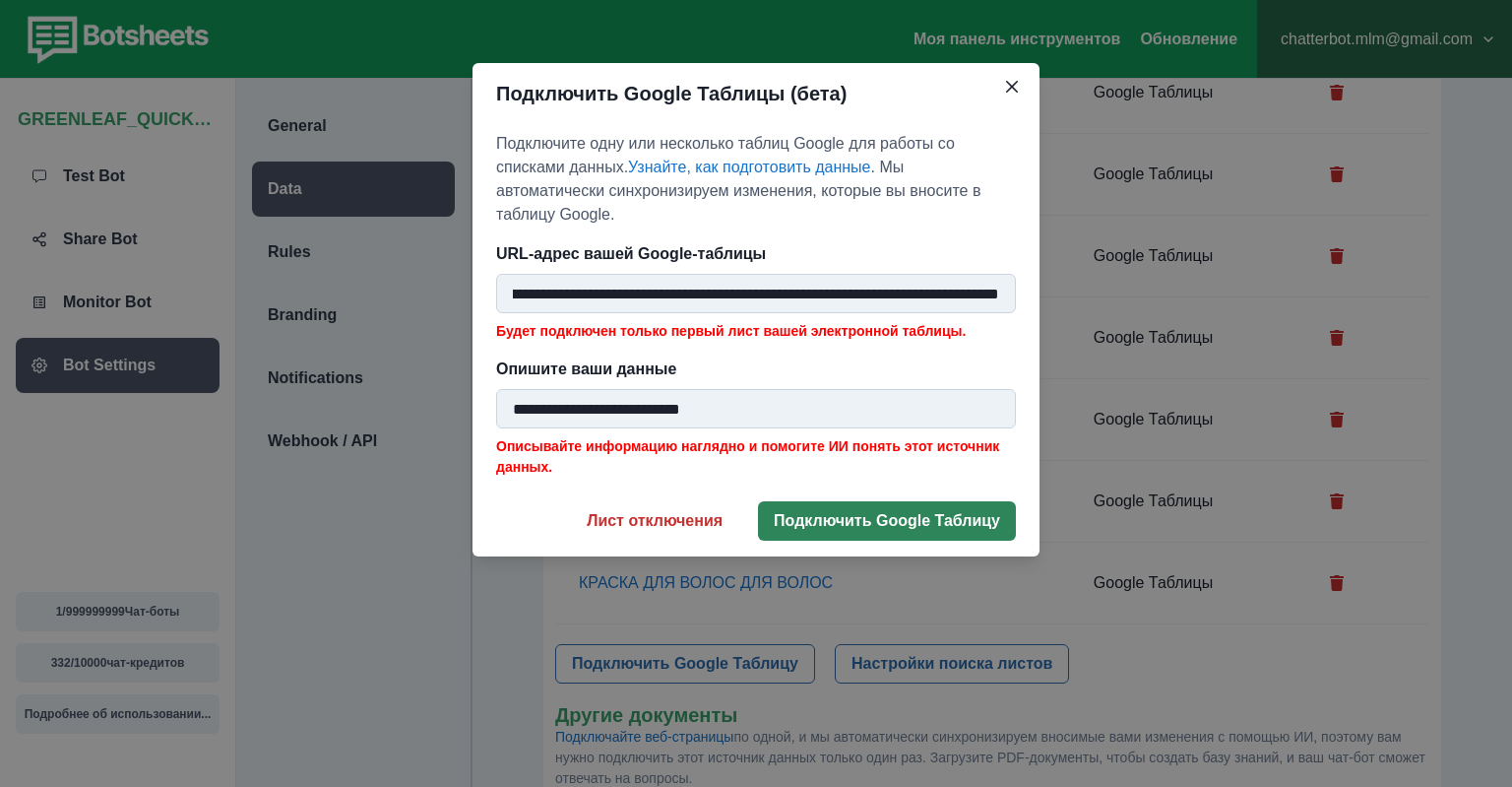 type on "**********" 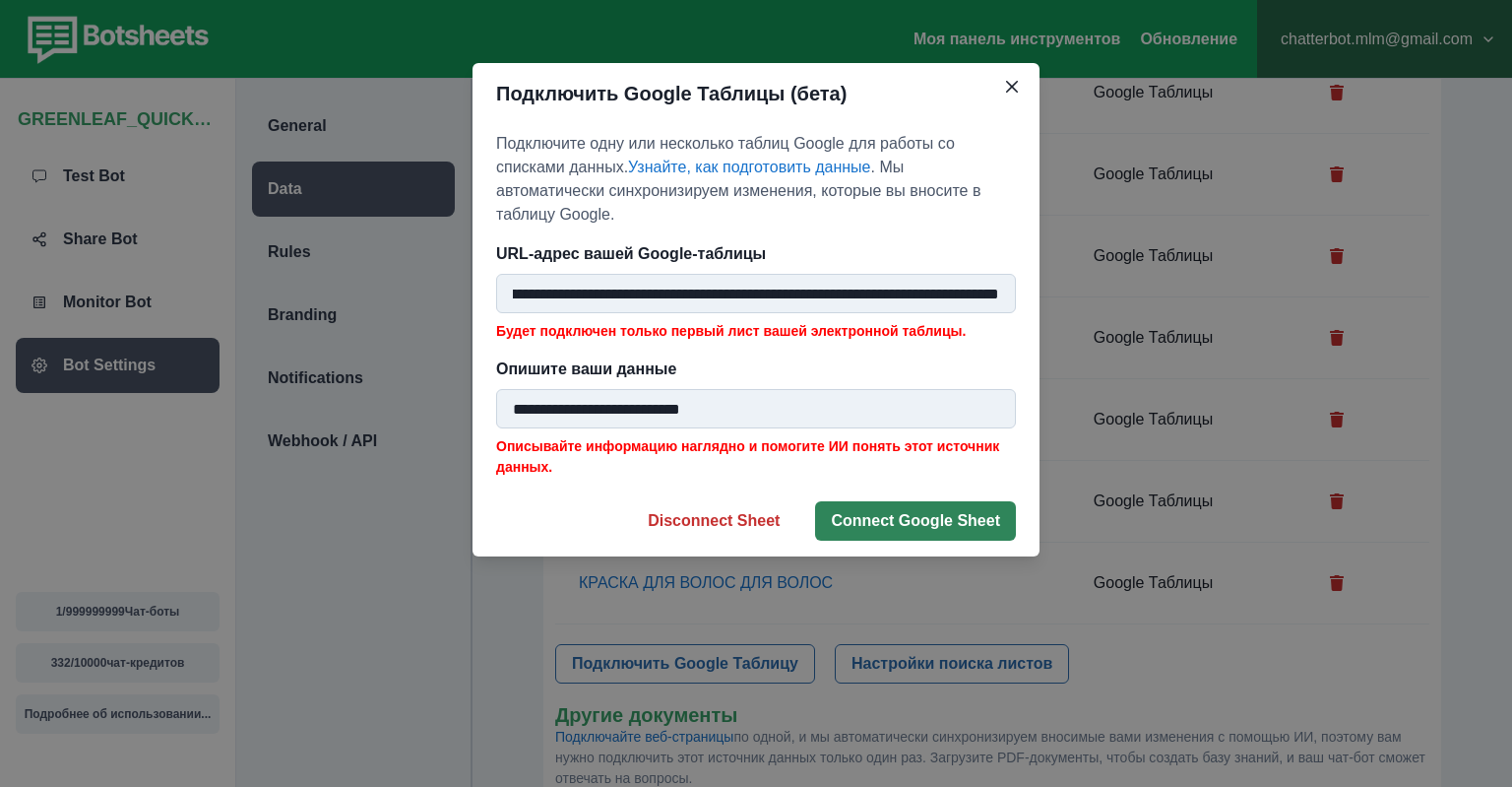 click on "**********" at bounding box center [756, 409] 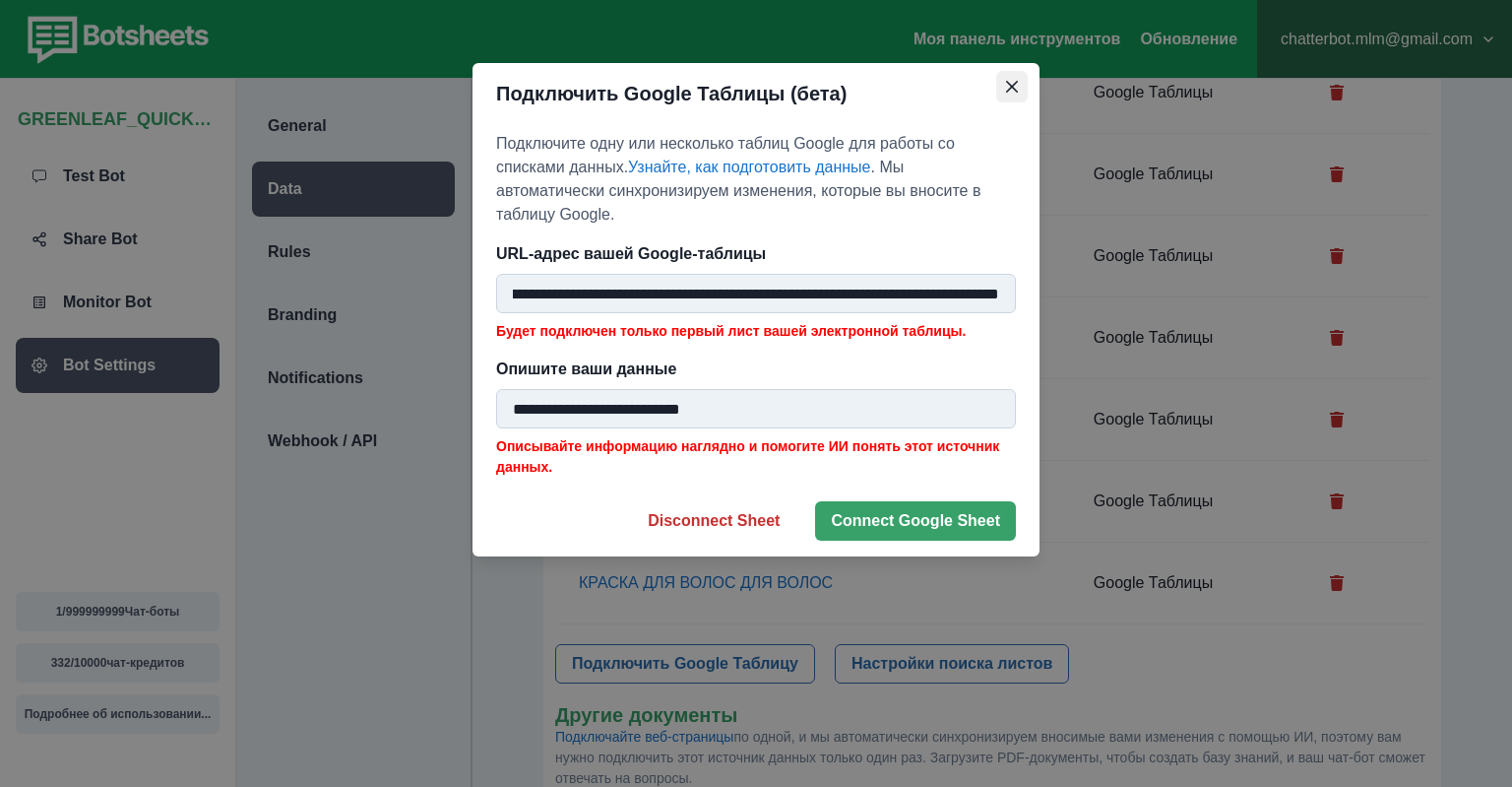 click at bounding box center (1012, 87) 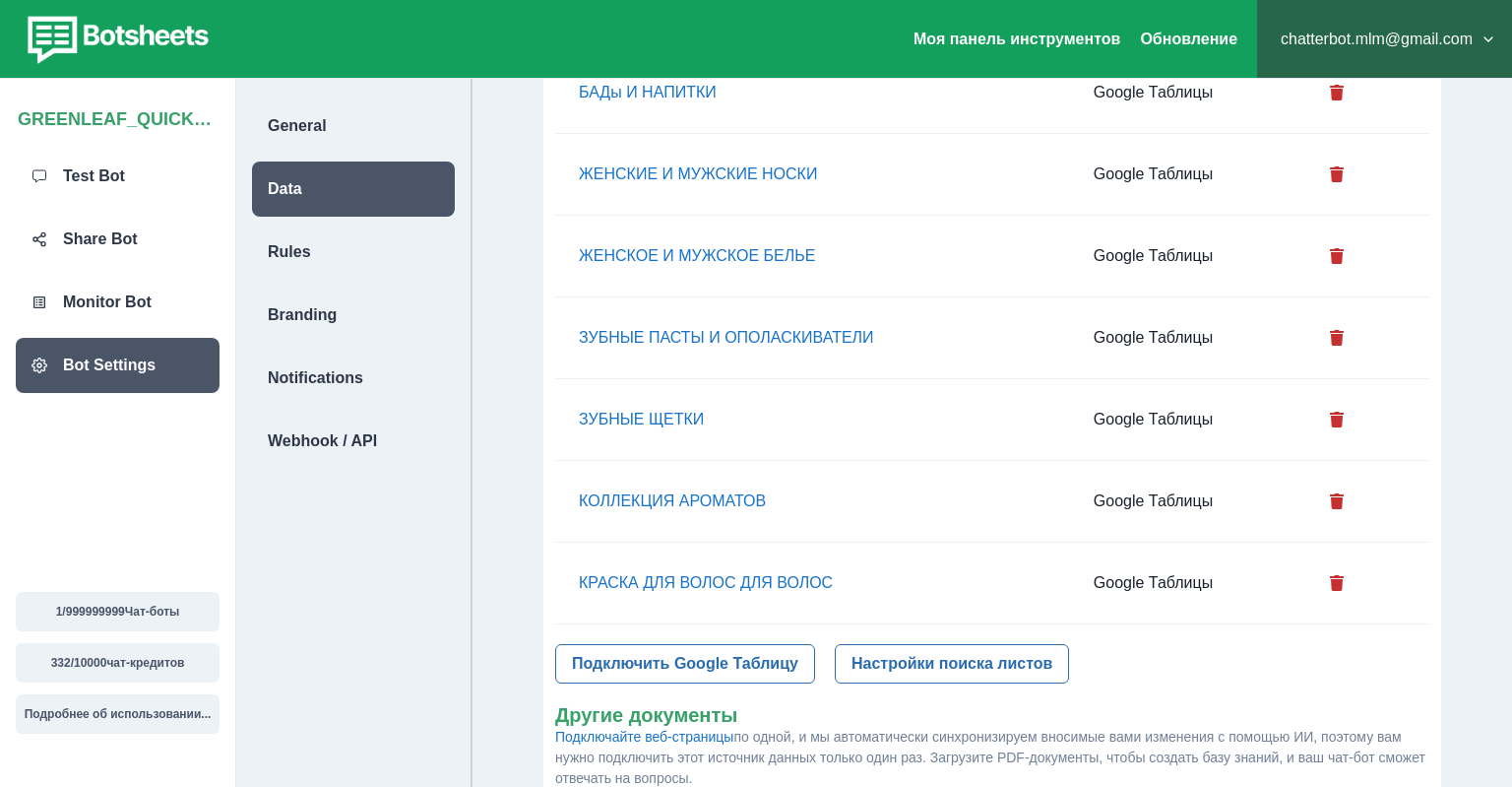 scroll, scrollTop: 235, scrollLeft: 0, axis: vertical 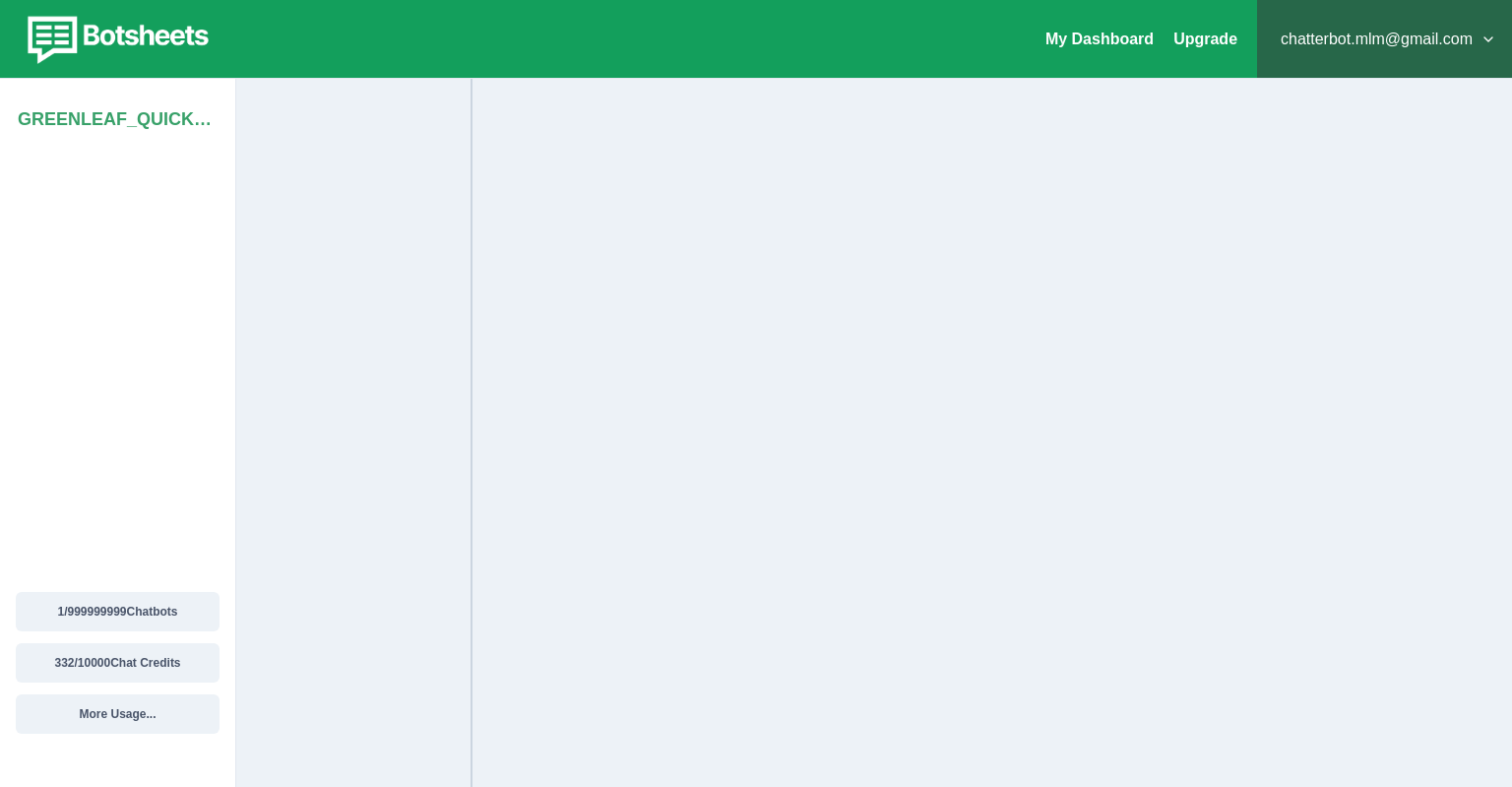 select on "**********" 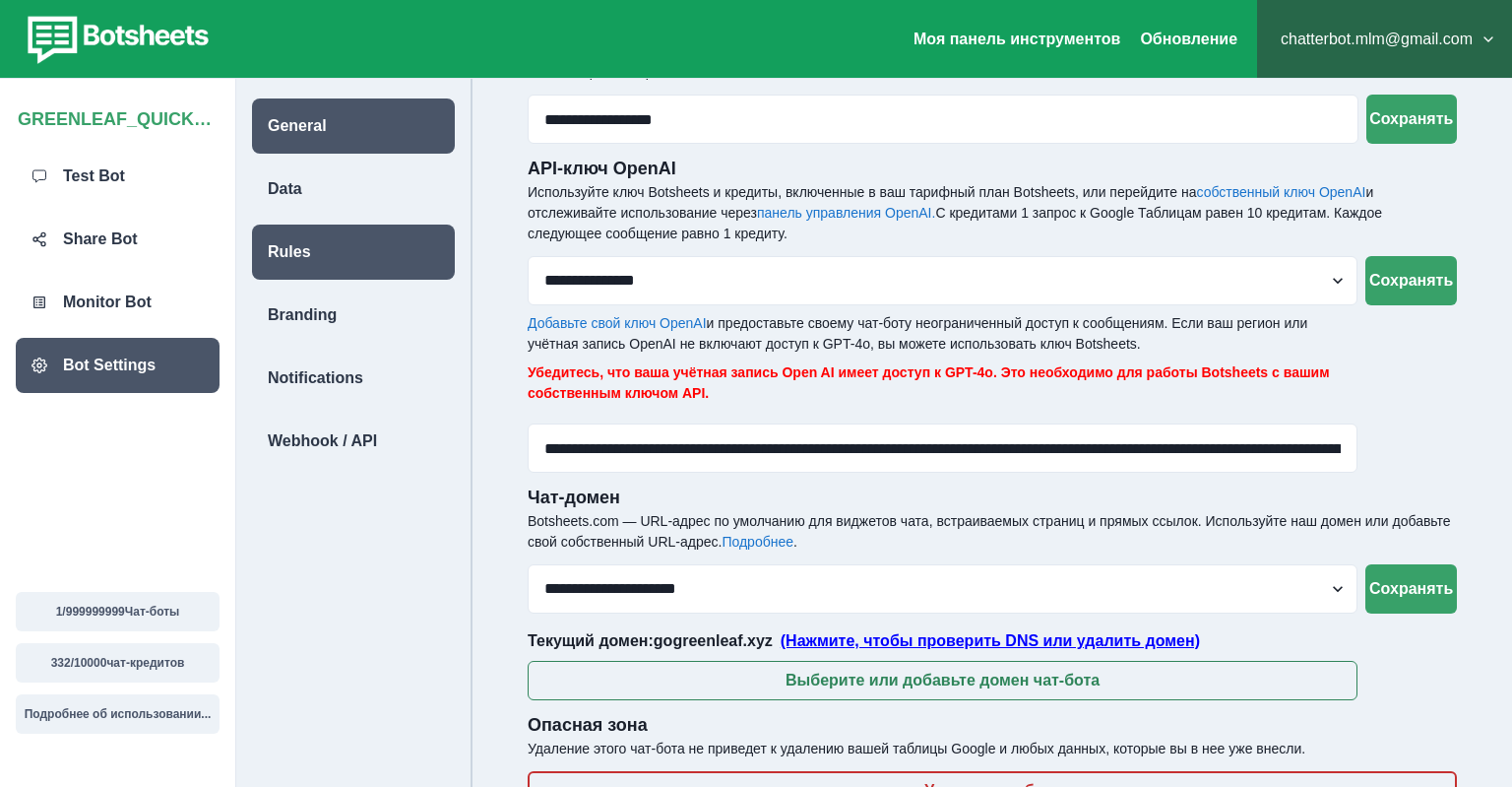 click on "Rules" at bounding box center [353, 252] 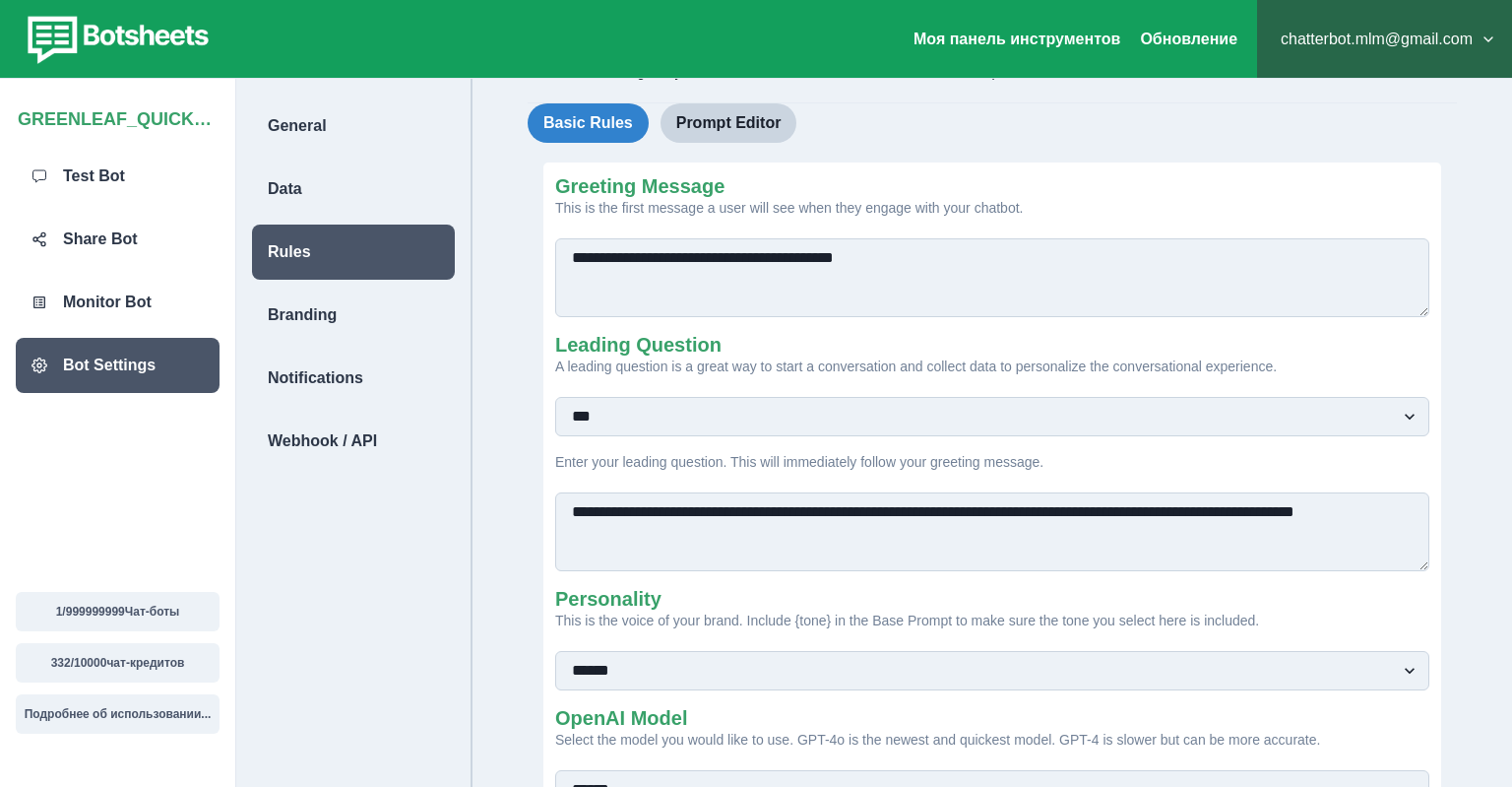 scroll, scrollTop: 0, scrollLeft: 0, axis: both 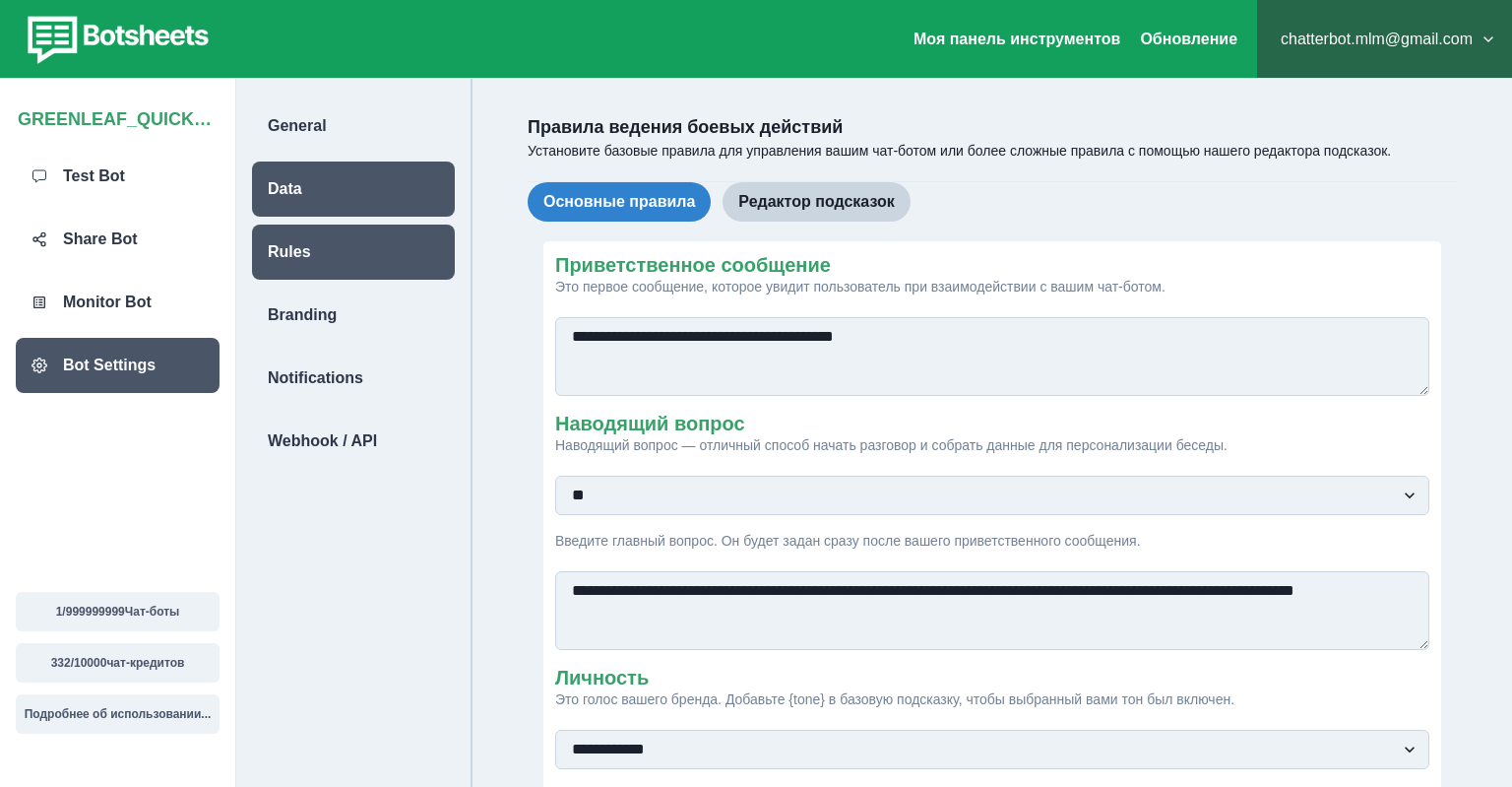 click on "Data" at bounding box center (284, 189) 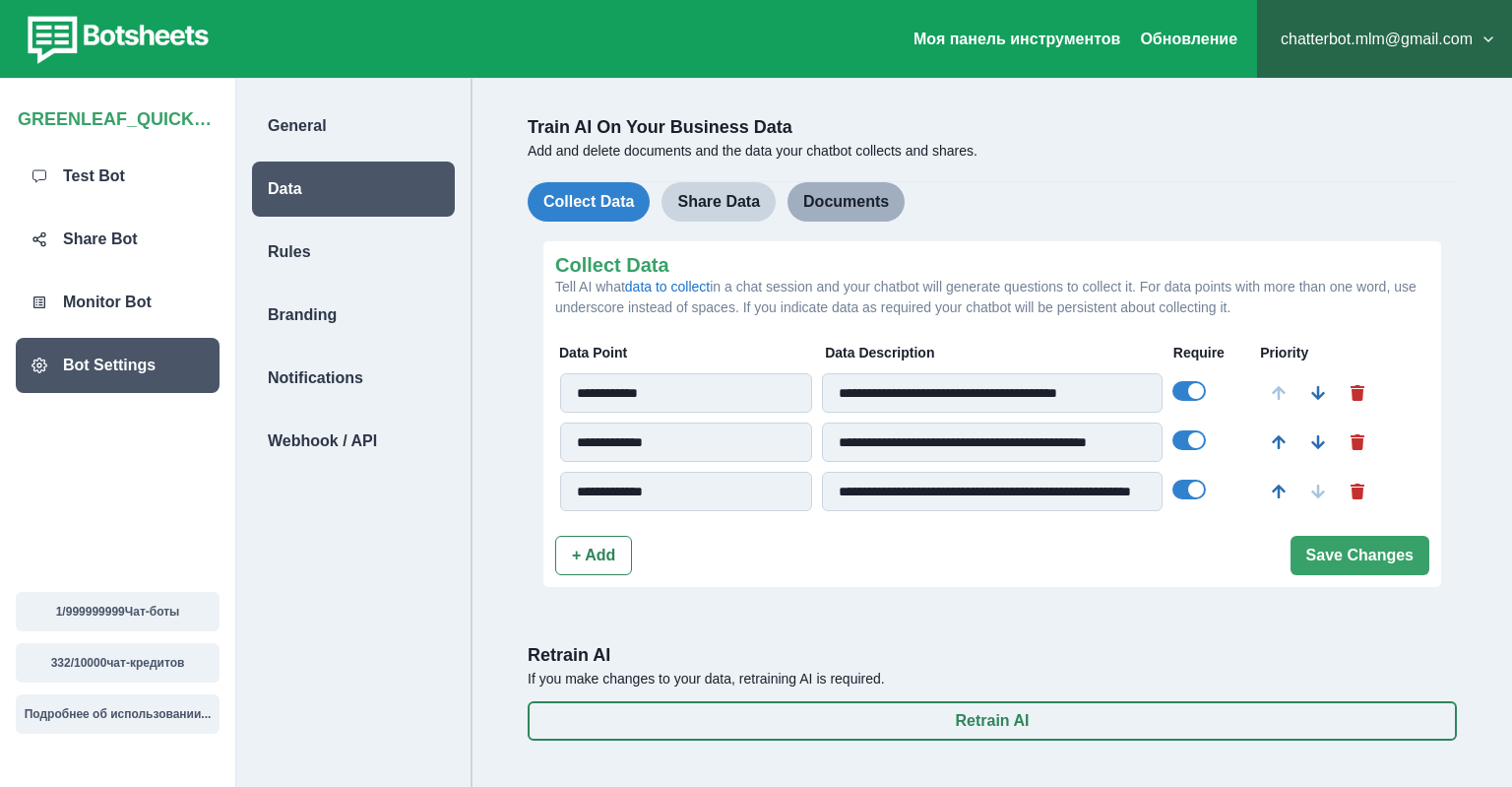click on "Documents" at bounding box center (846, 202) 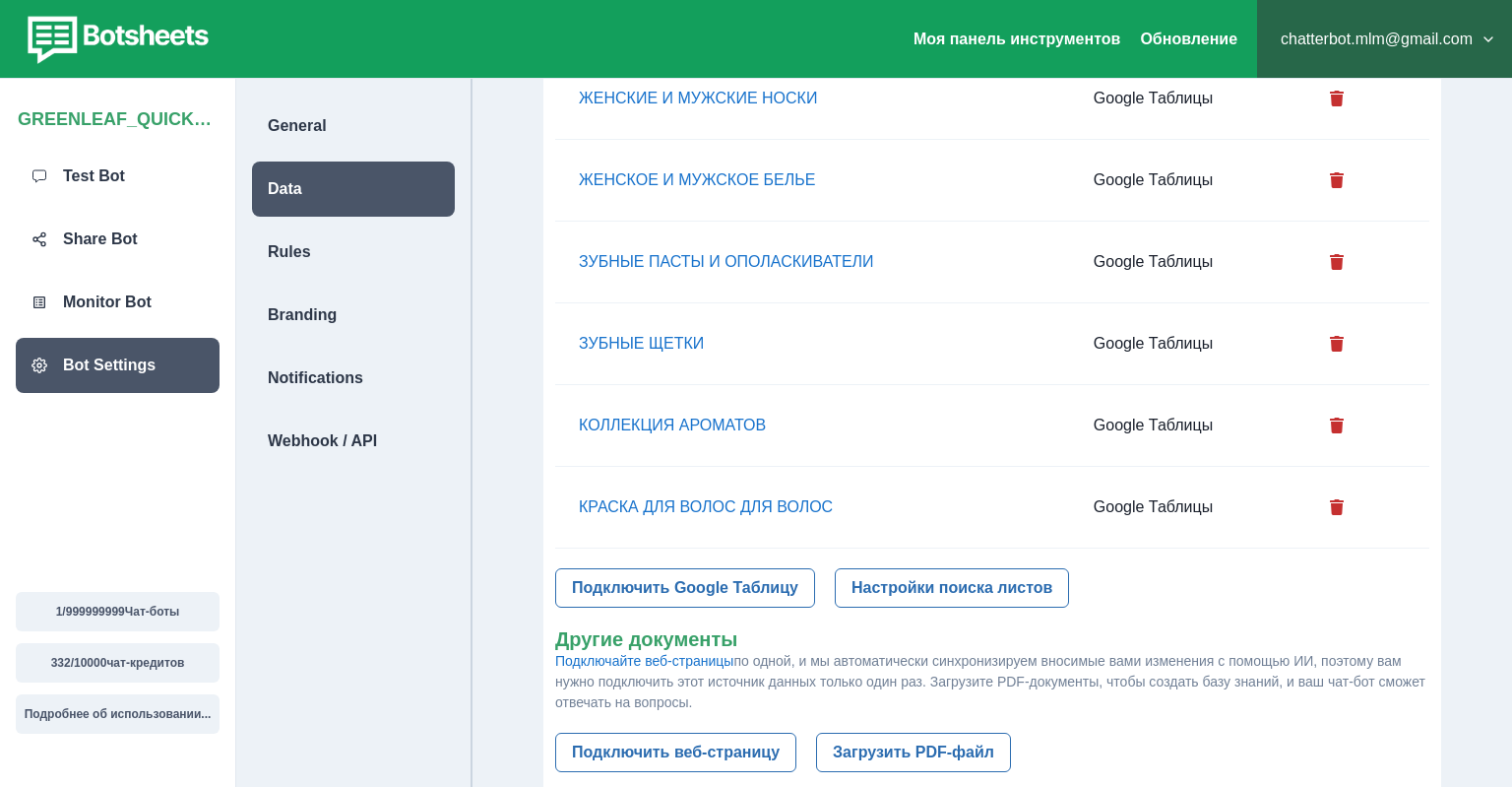 scroll, scrollTop: 936, scrollLeft: 0, axis: vertical 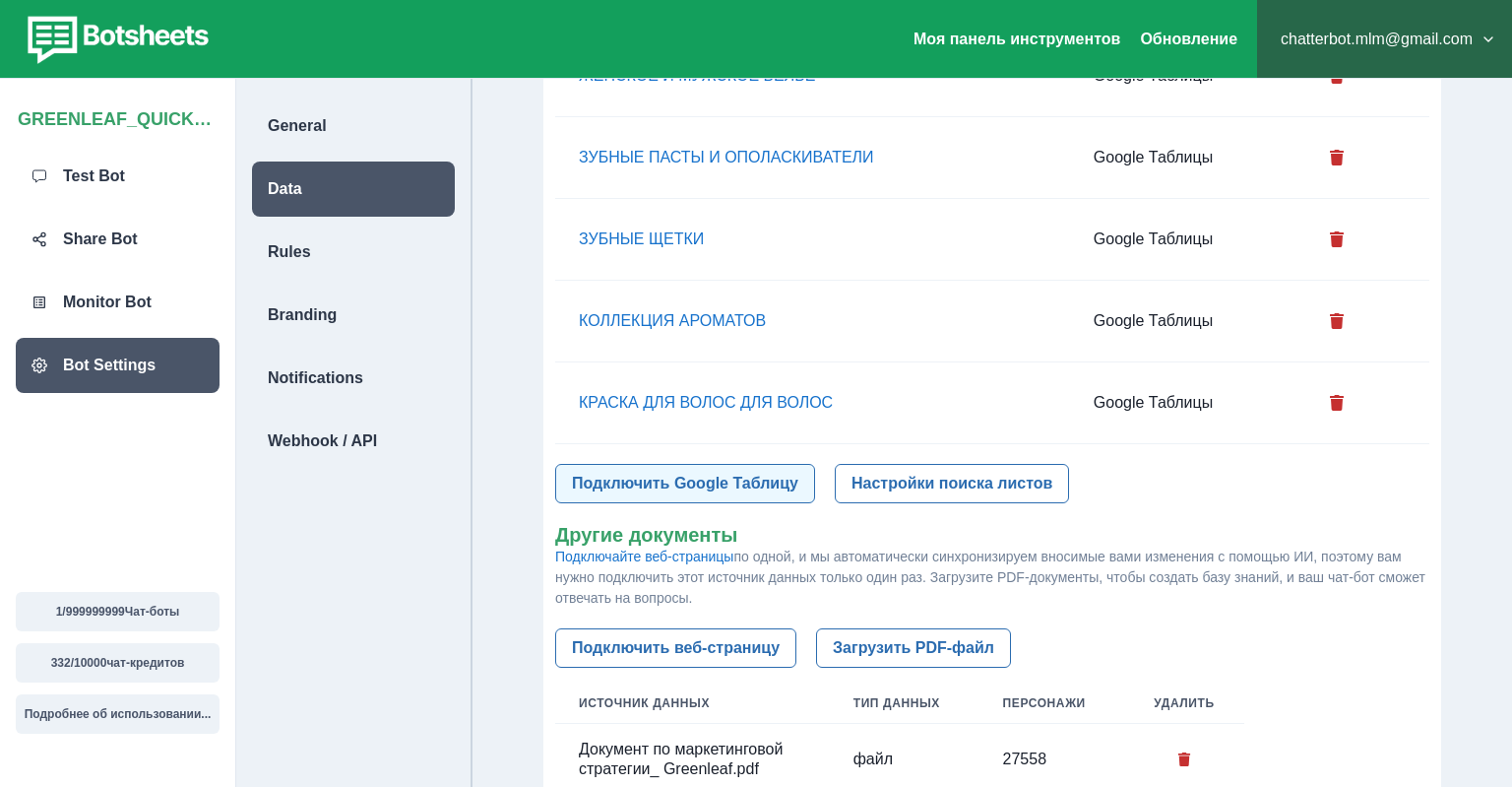 click on "Подключить Google Таблицу" at bounding box center [685, 484] 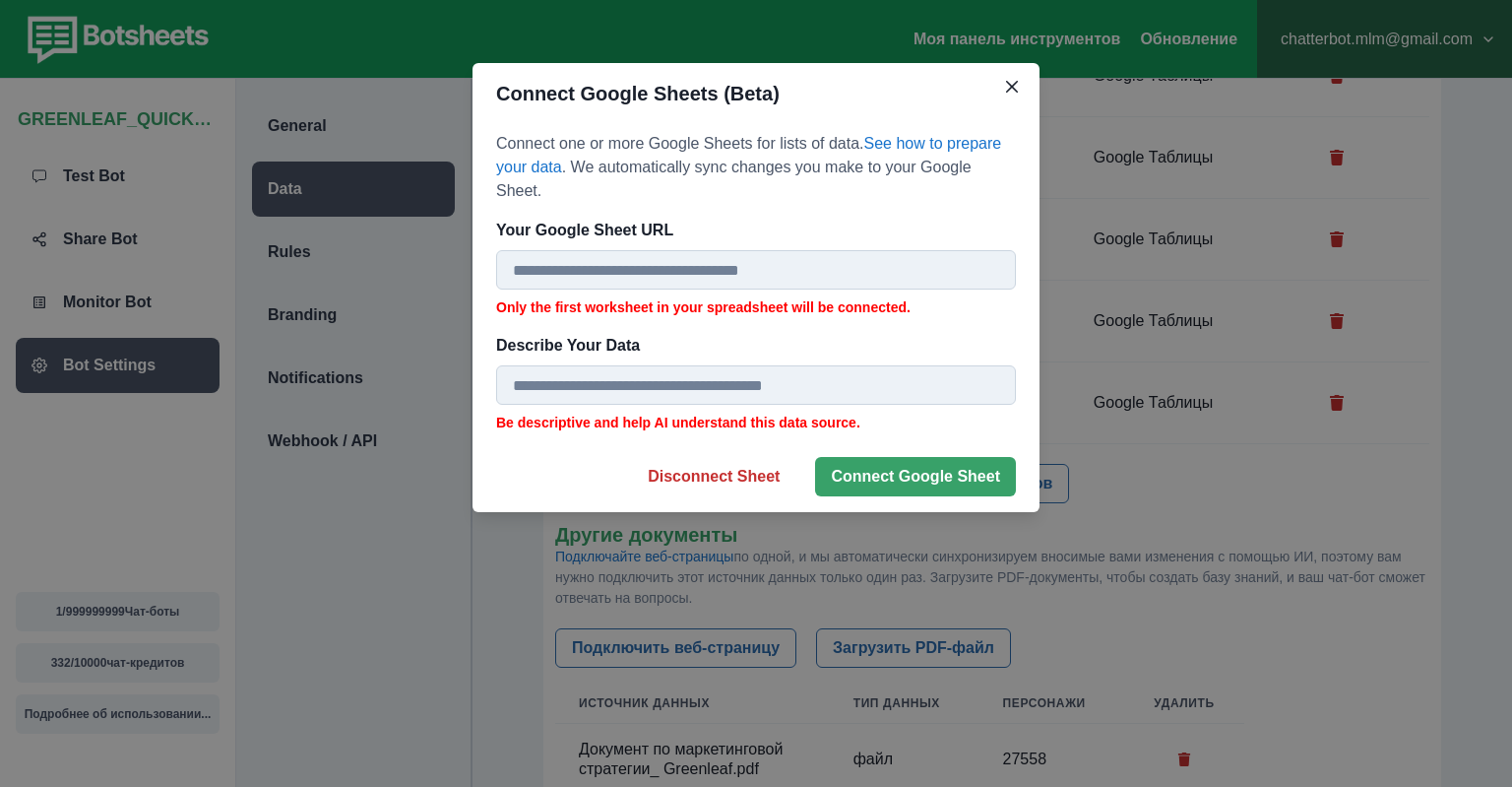 click on "Your Google Sheet URL" at bounding box center (756, 270) 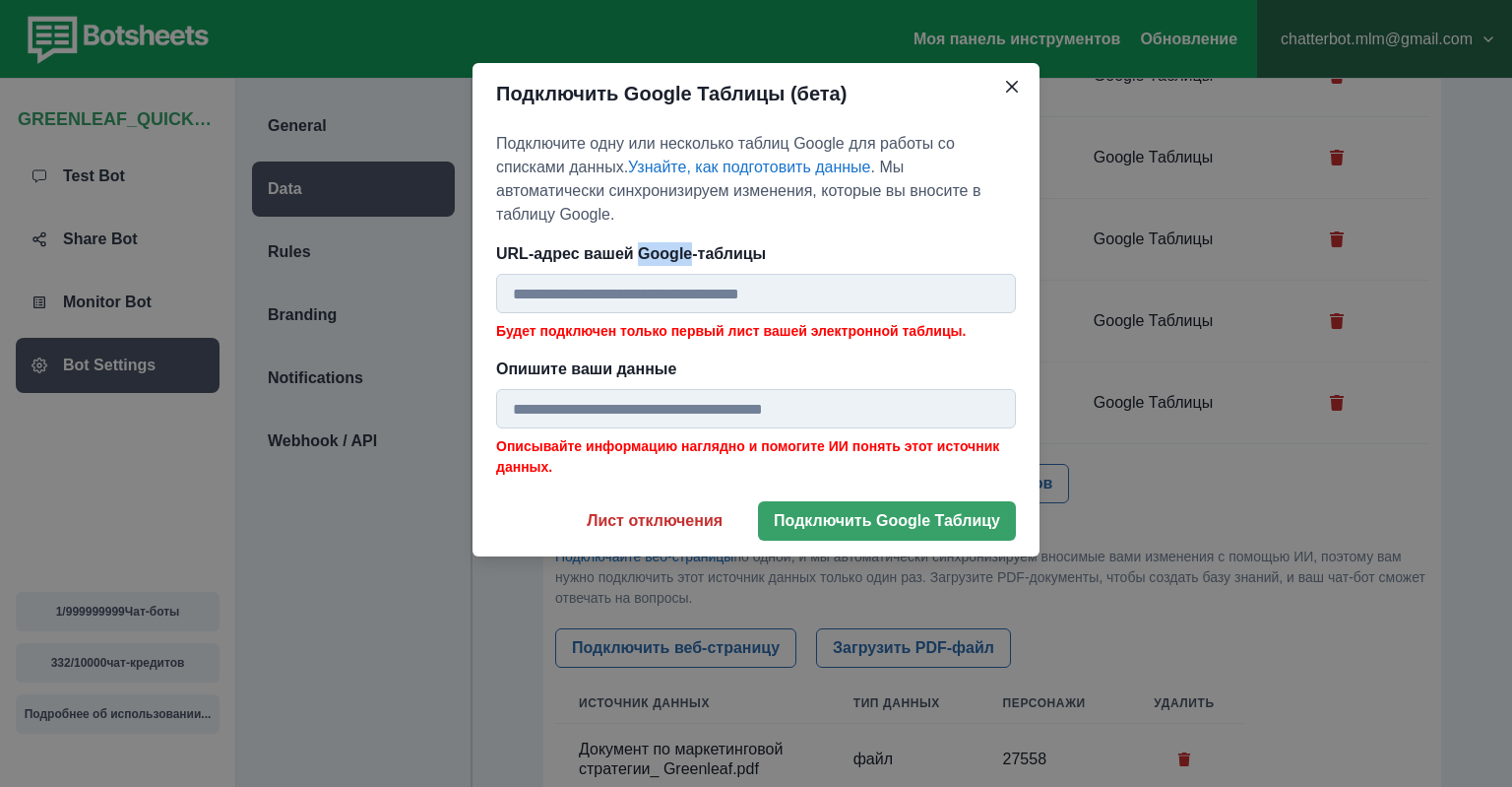 click on "URL-адрес вашей Google-таблицы" at bounding box center (750, 254) 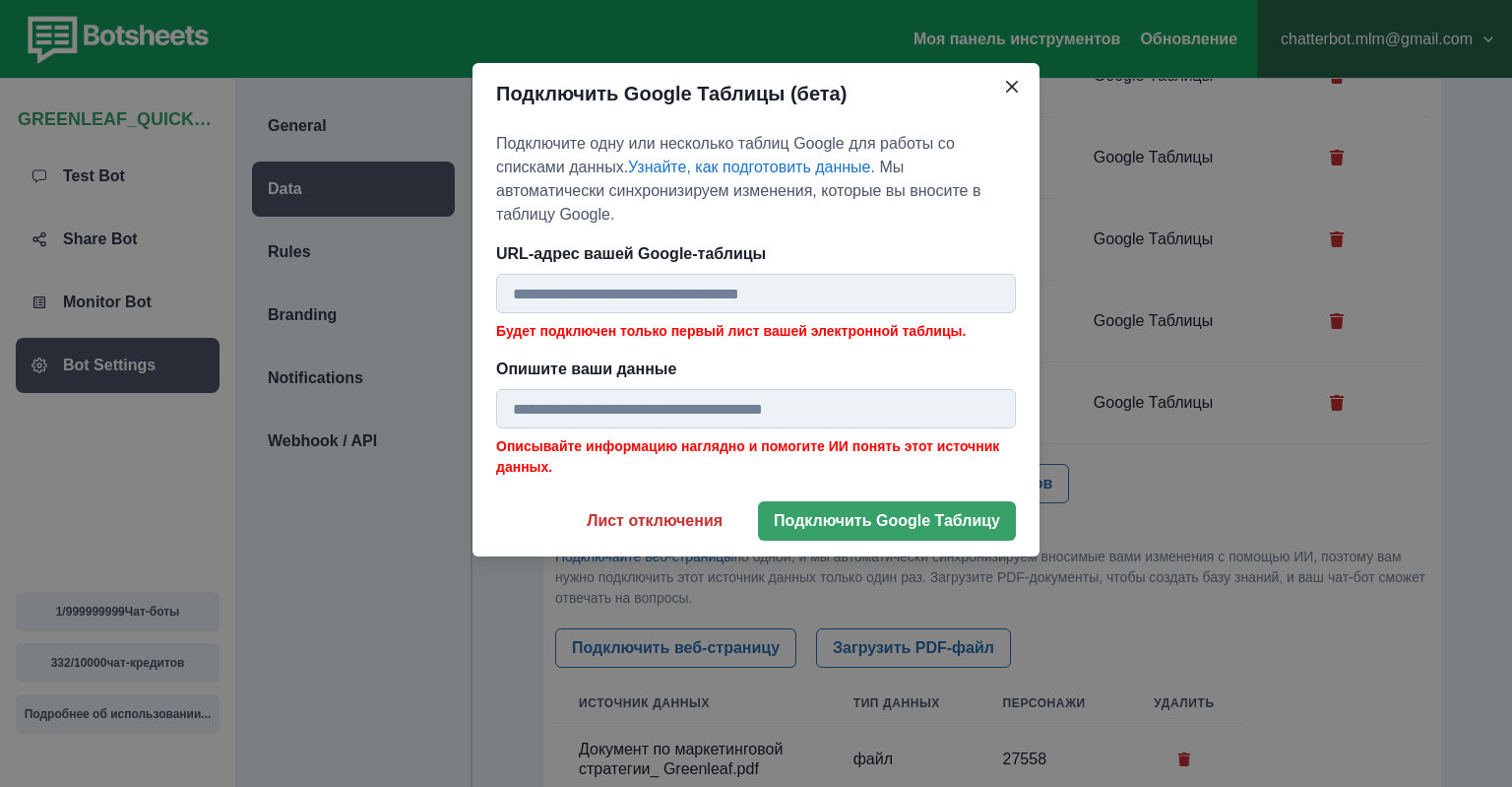 click on "URL-адрес вашей Google-таблицы" at bounding box center (756, 294) 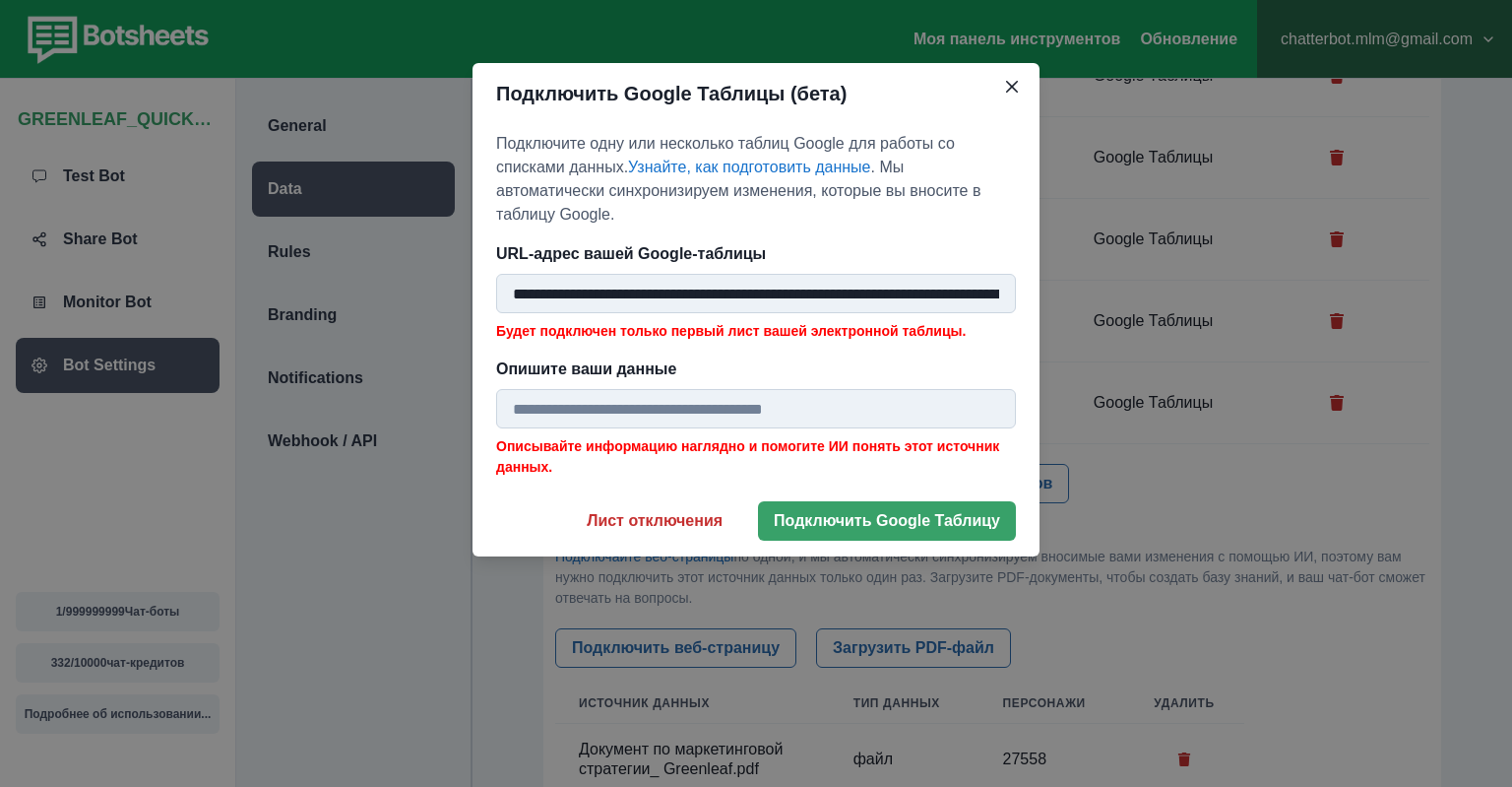 scroll, scrollTop: 0, scrollLeft: 321, axis: horizontal 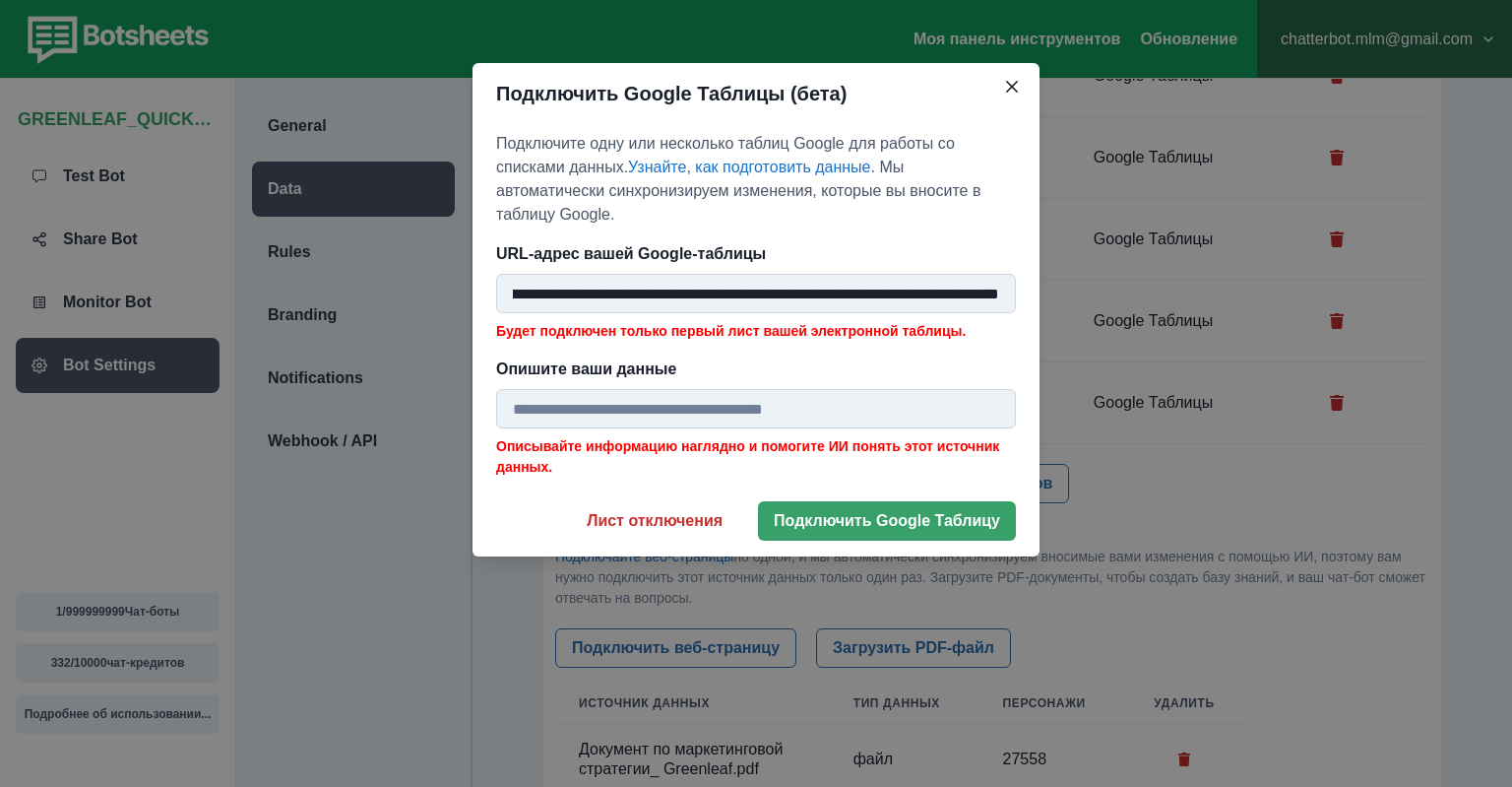 type on "**********" 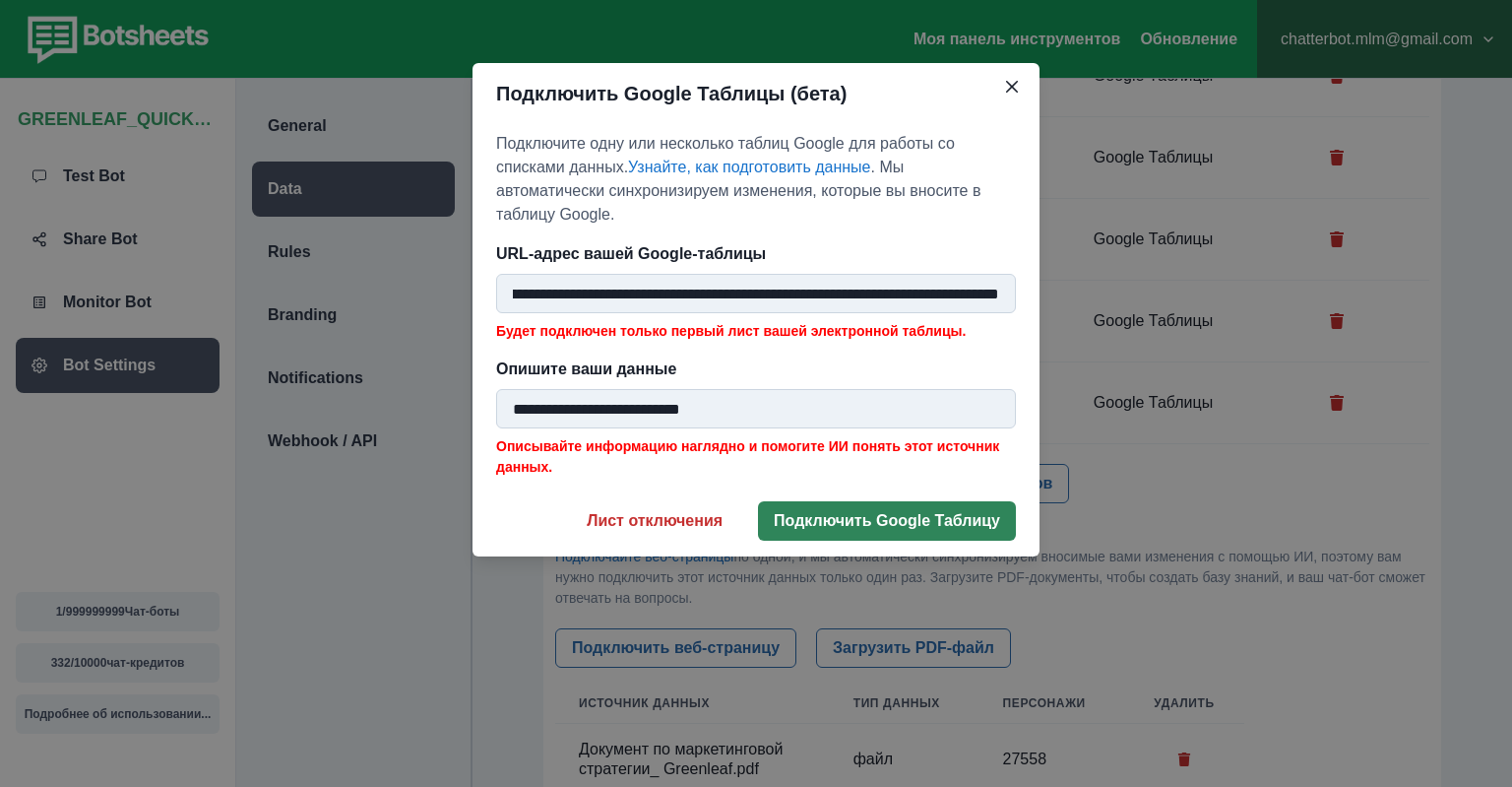 click on "Подключить Google Таблицу" at bounding box center (887, 521) 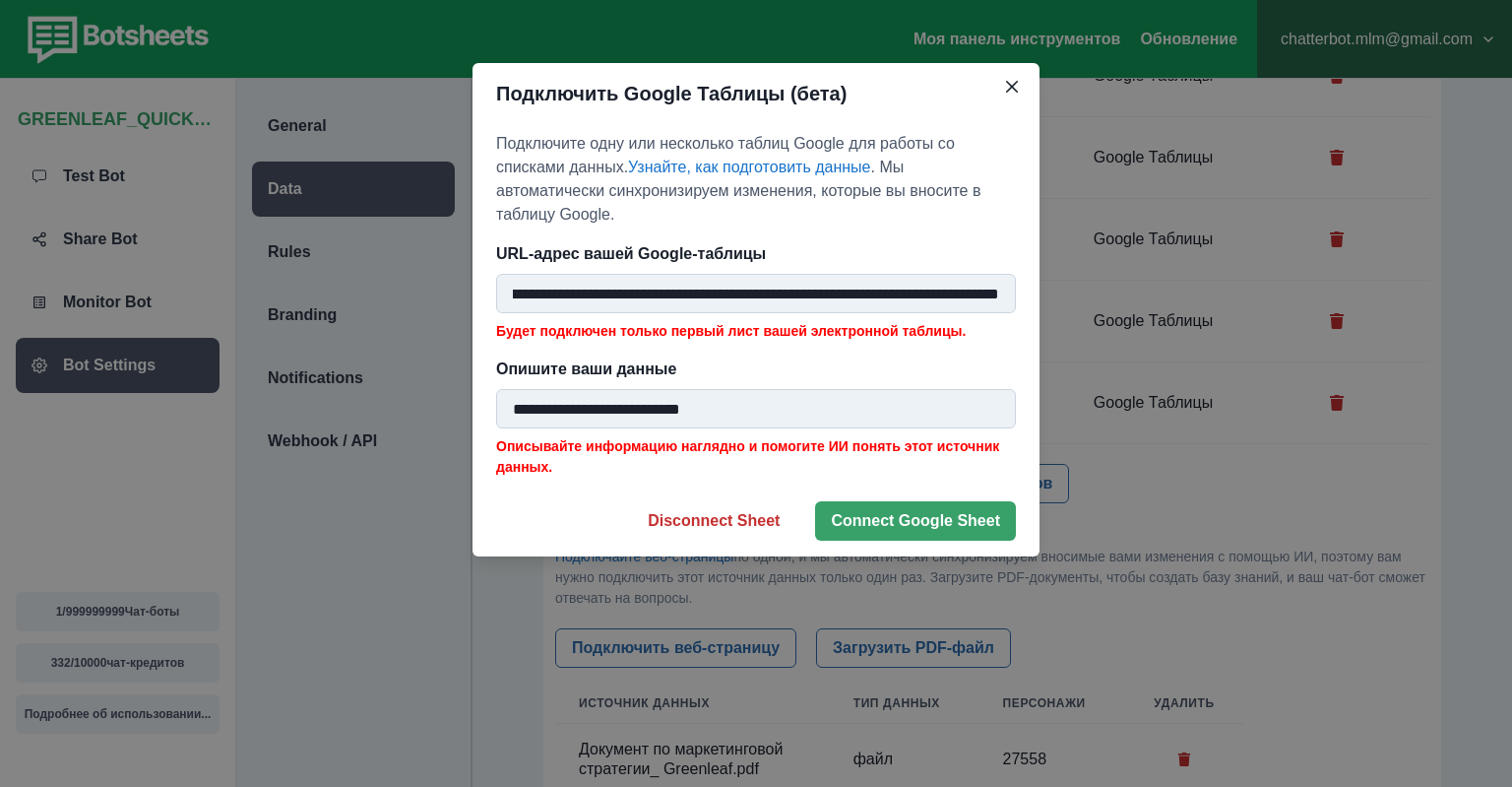 click on "**********" at bounding box center [756, 409] 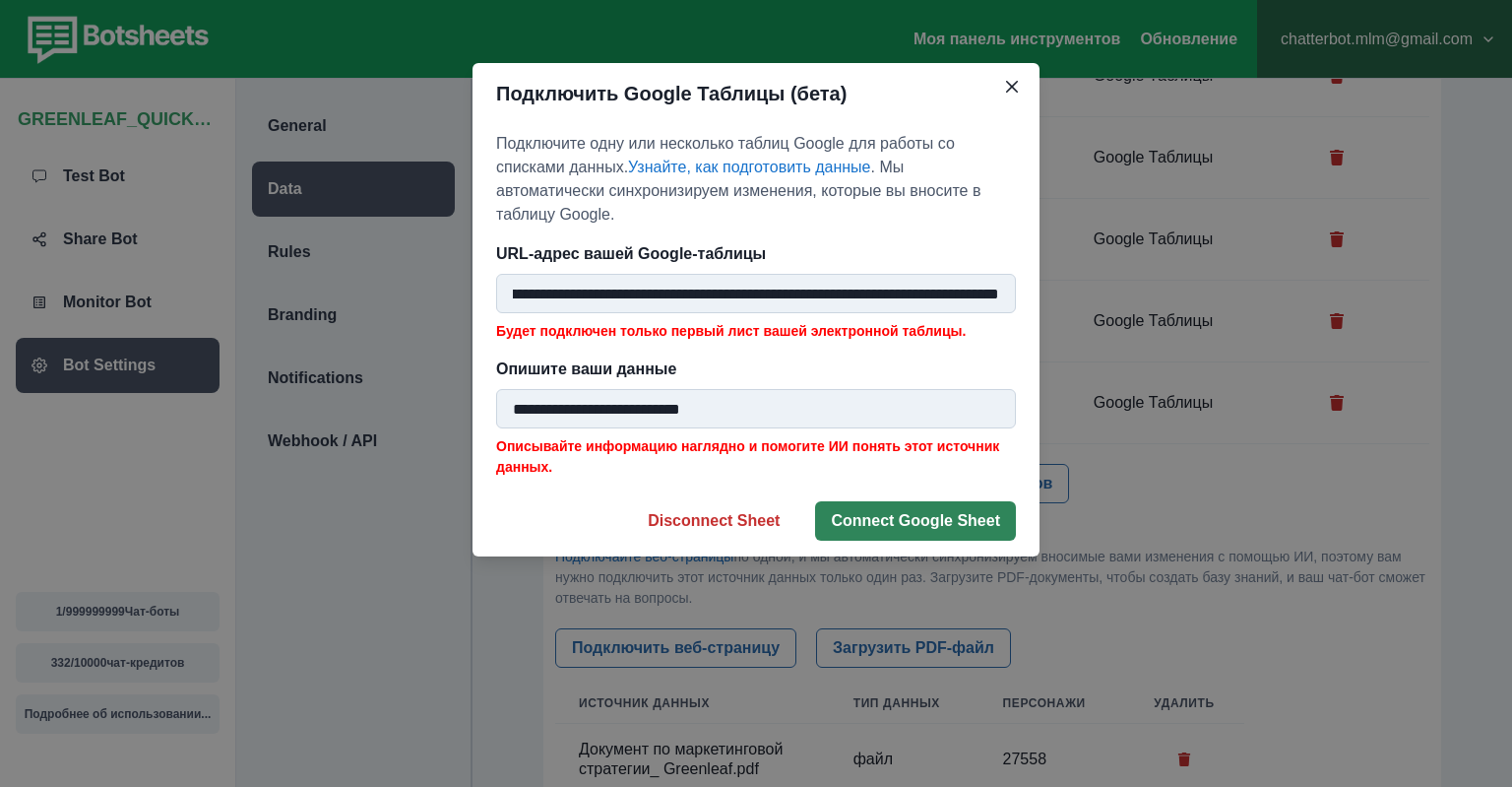 type on "**********" 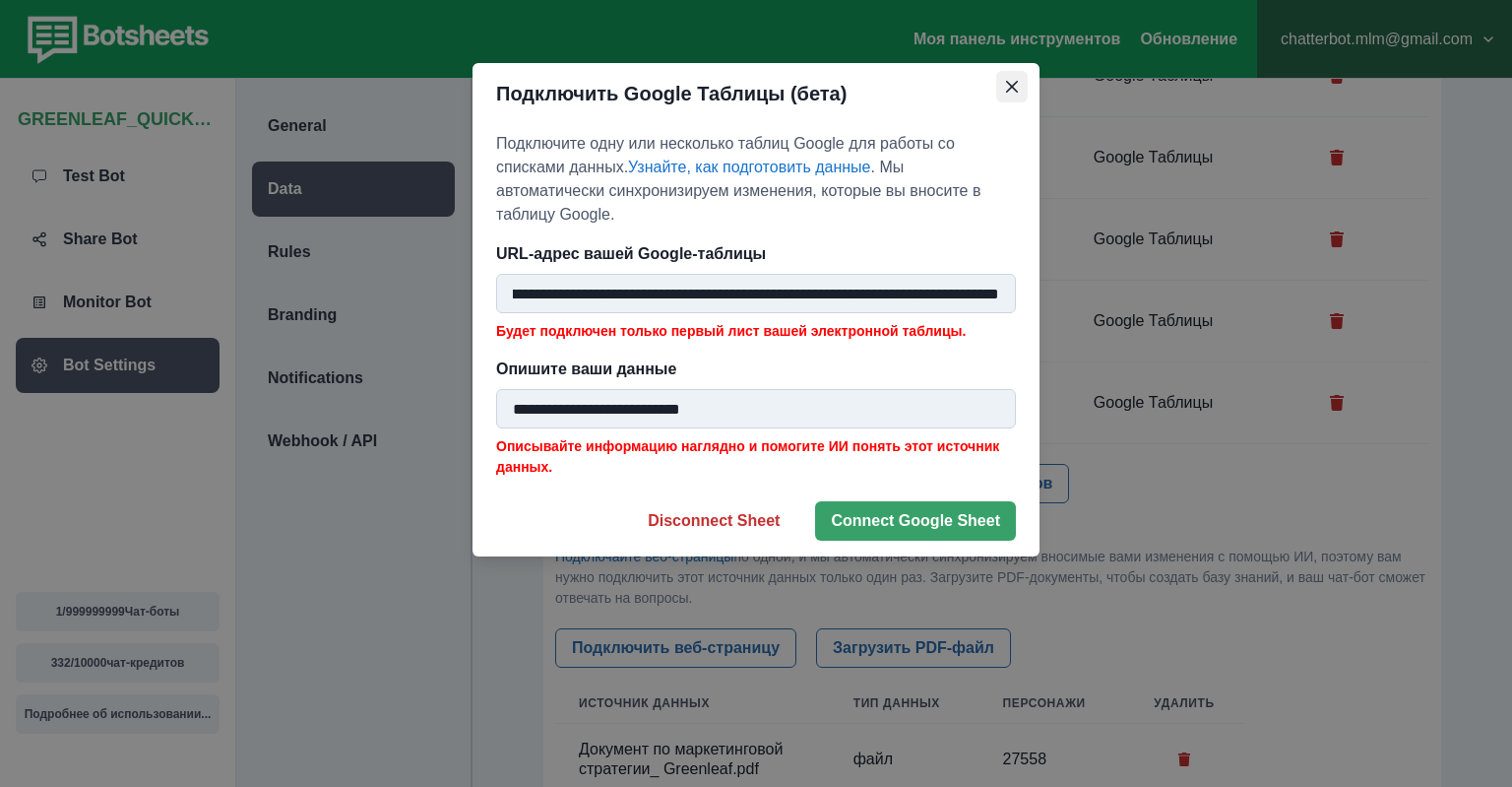 click at bounding box center [1012, 87] 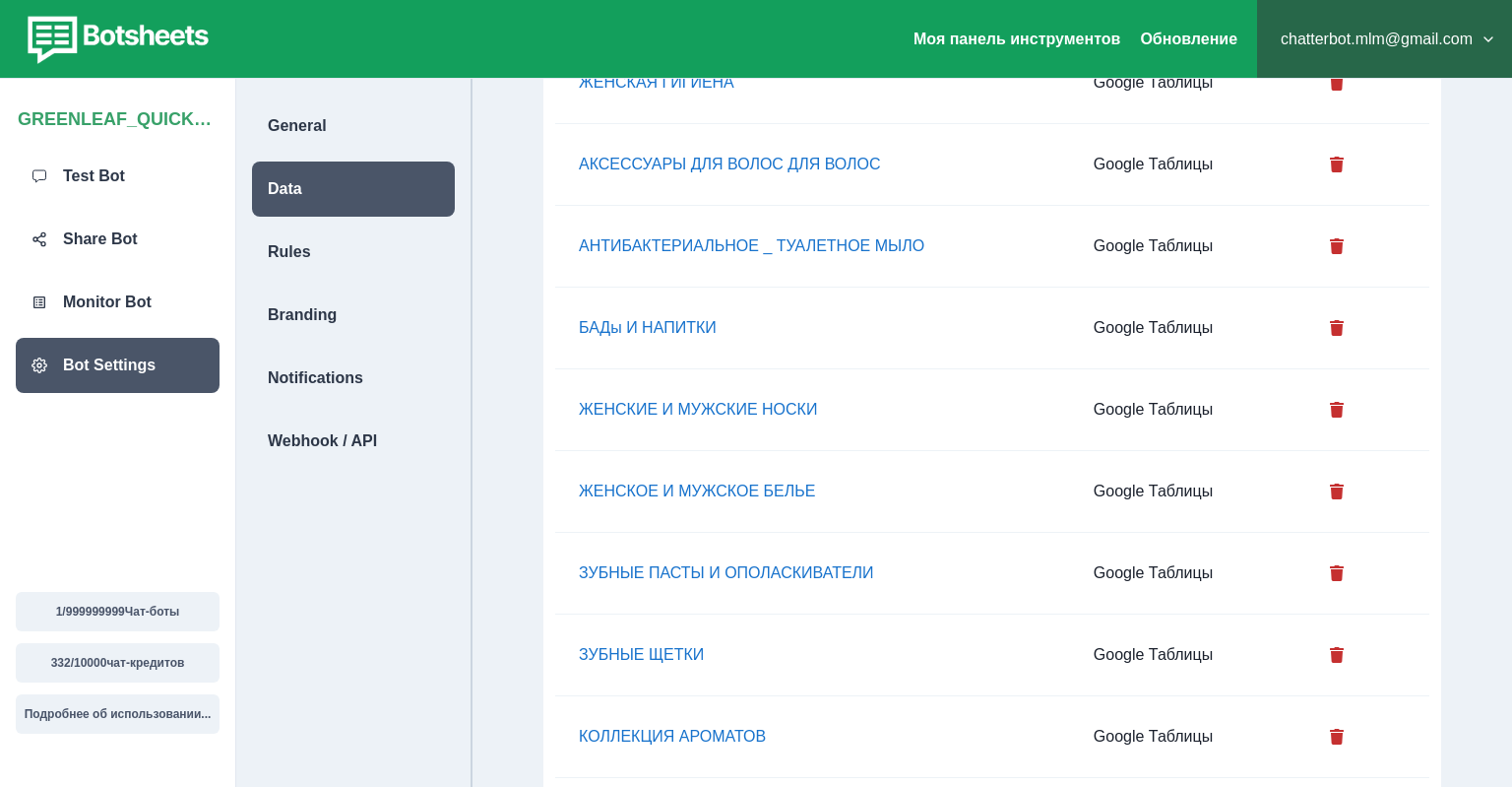 type 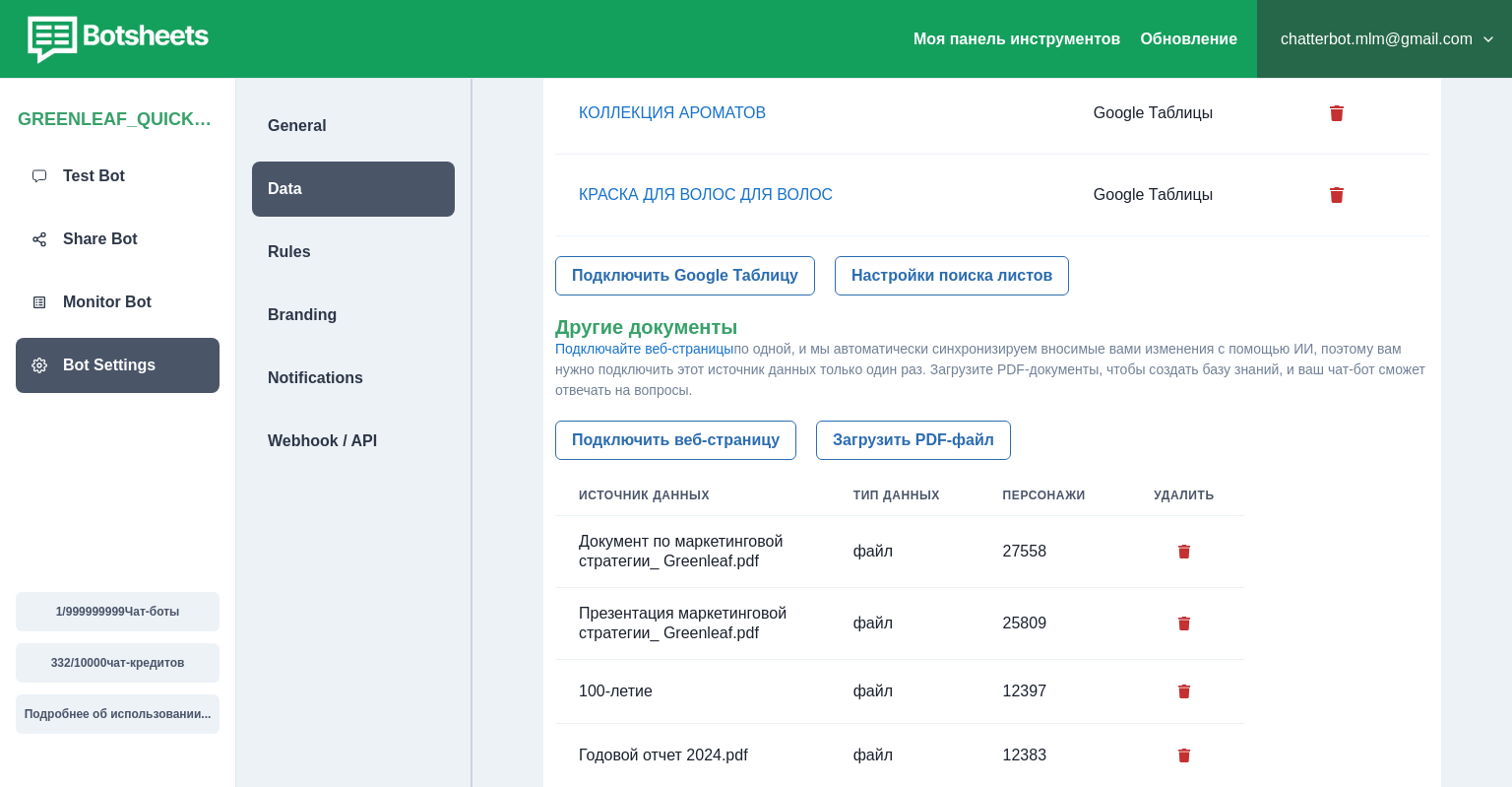 scroll, scrollTop: 1040, scrollLeft: 0, axis: vertical 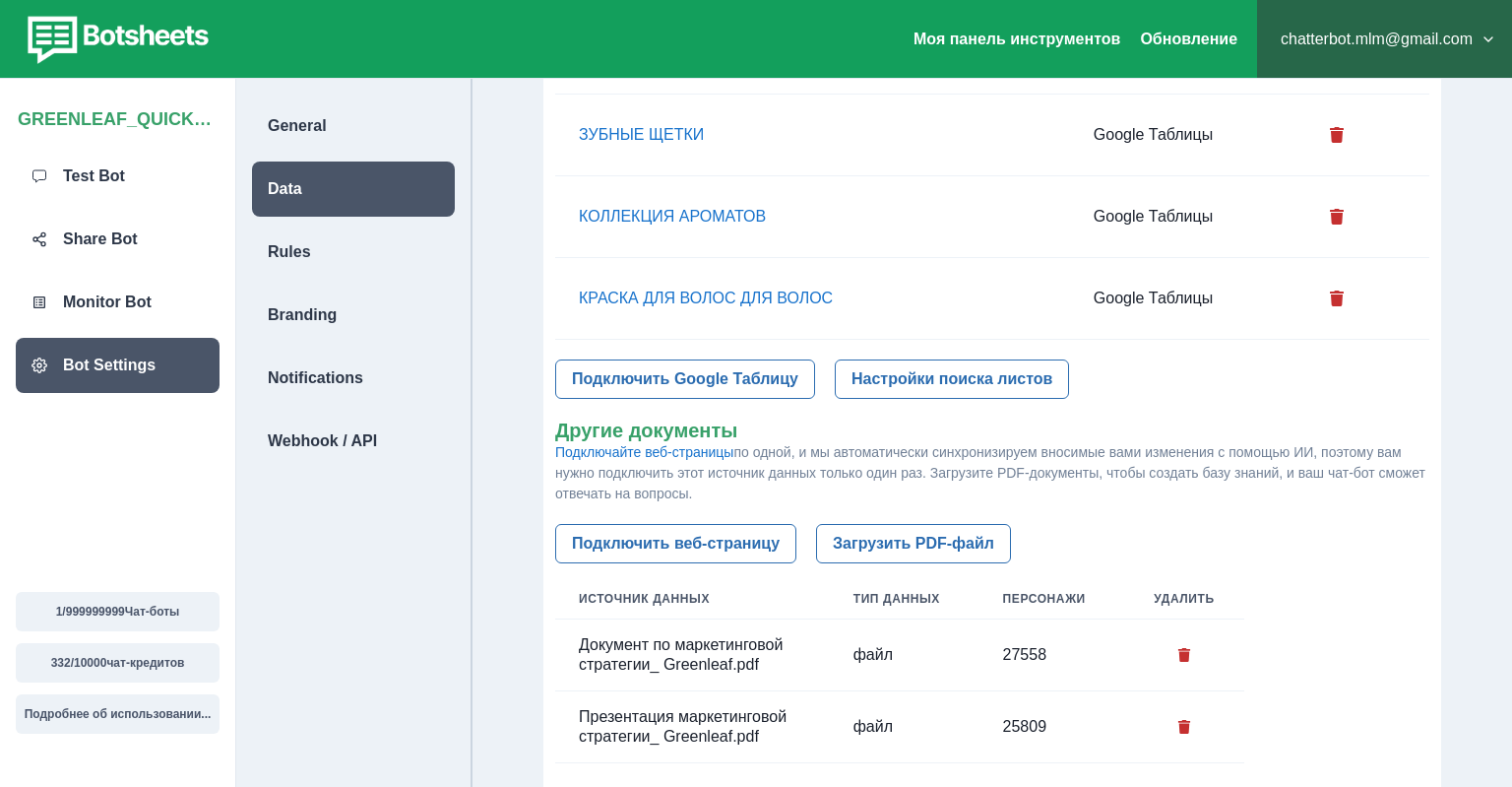 click on "КРАСКА ДЛЯ ВОЛОС ДЛЯ ВОЛОС" at bounding box center [812, 298] 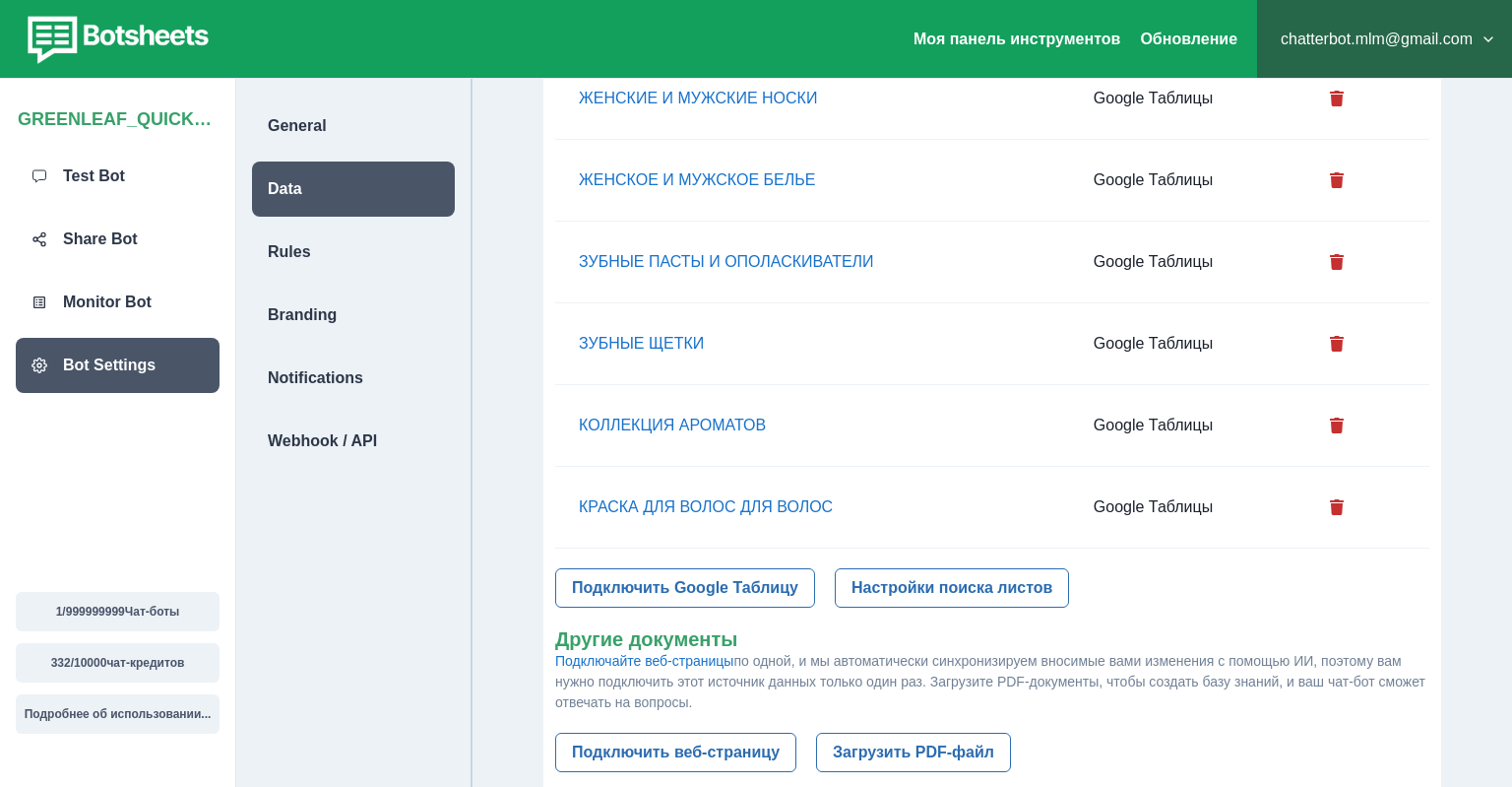 scroll, scrollTop: 728, scrollLeft: 0, axis: vertical 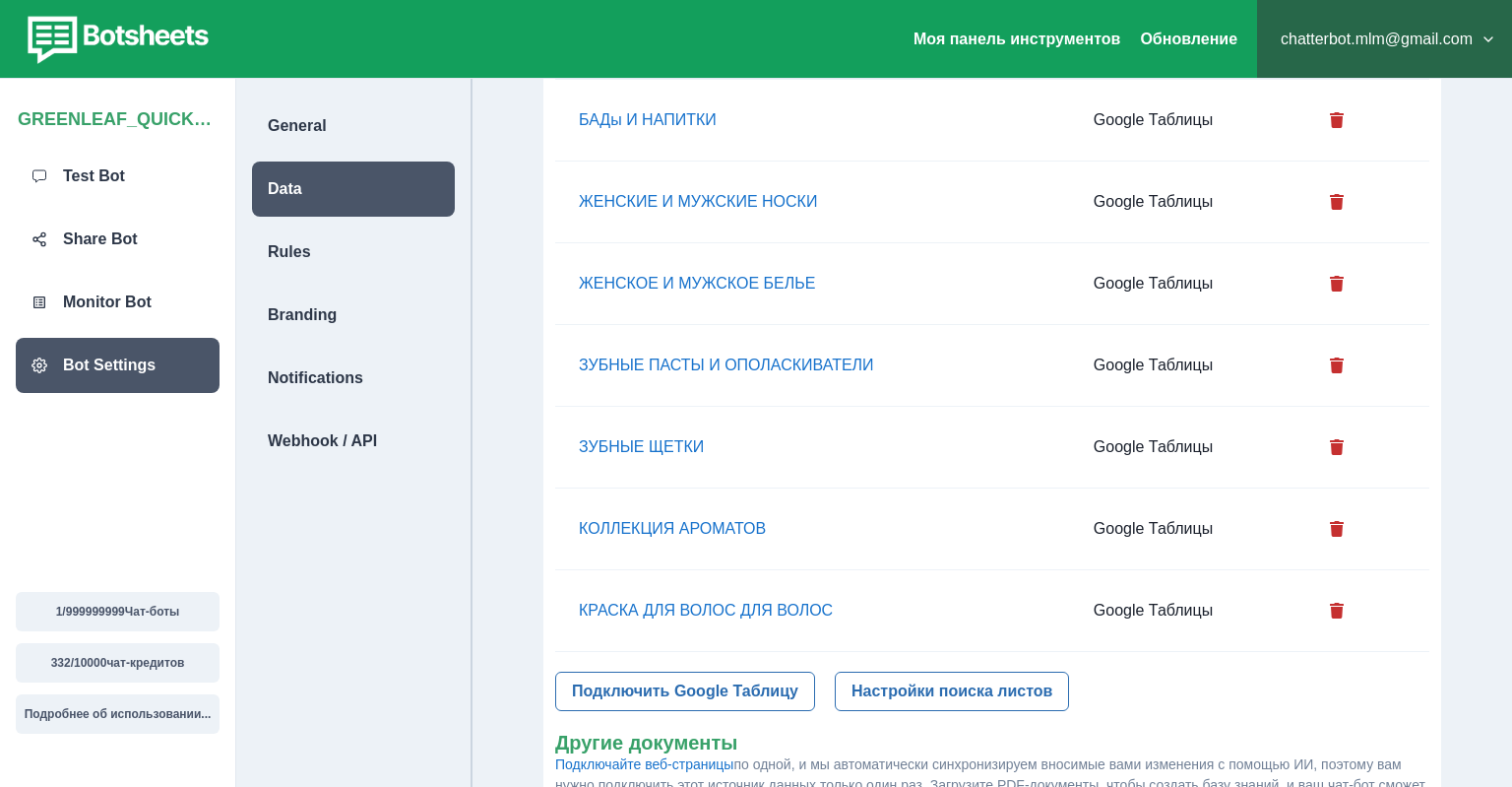 click on "ЗУБНЫЕ ЩЕТКИ" at bounding box center [812, 447] 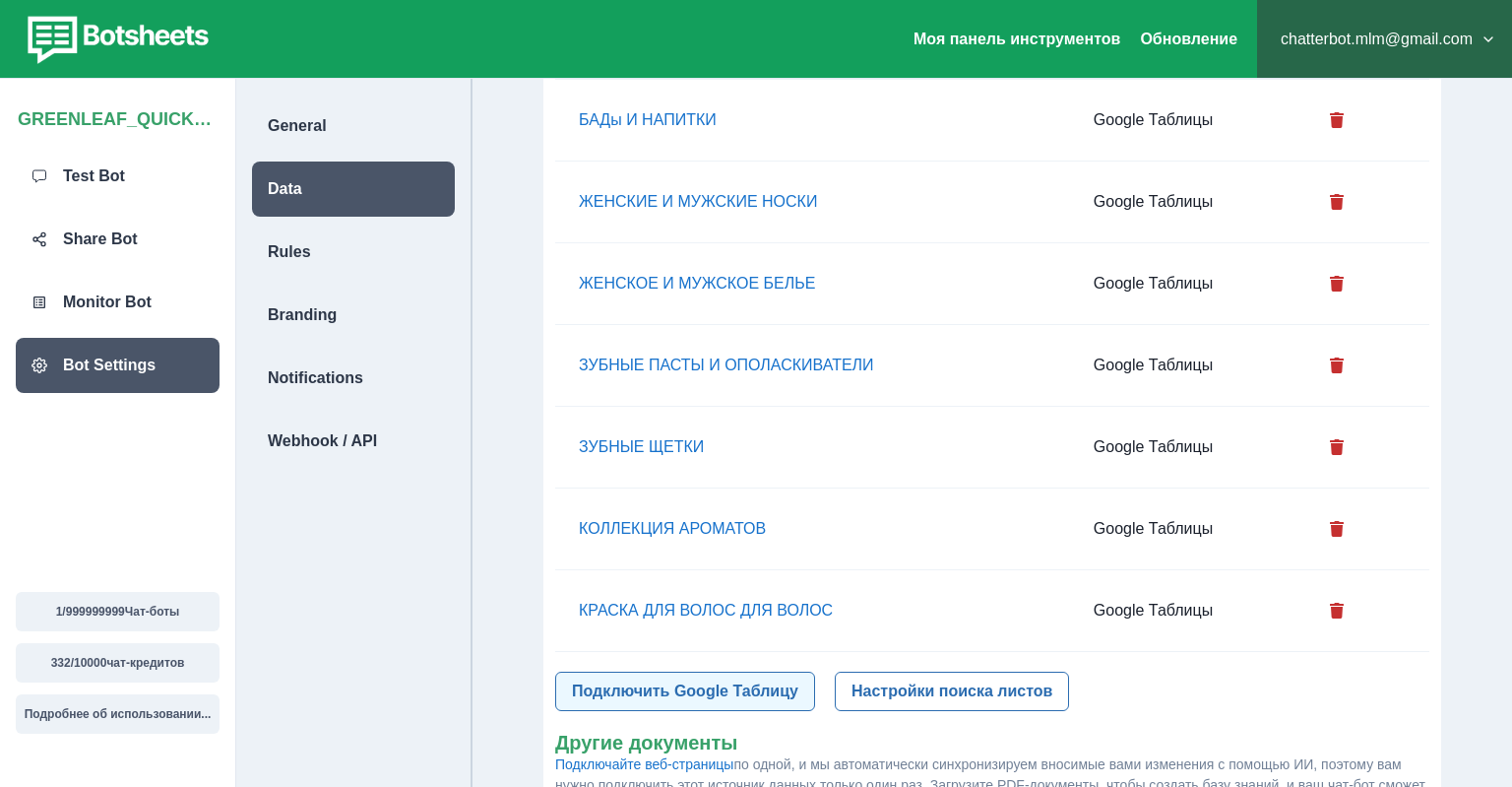 click on "Подключить Google Таблицу" at bounding box center (685, 691) 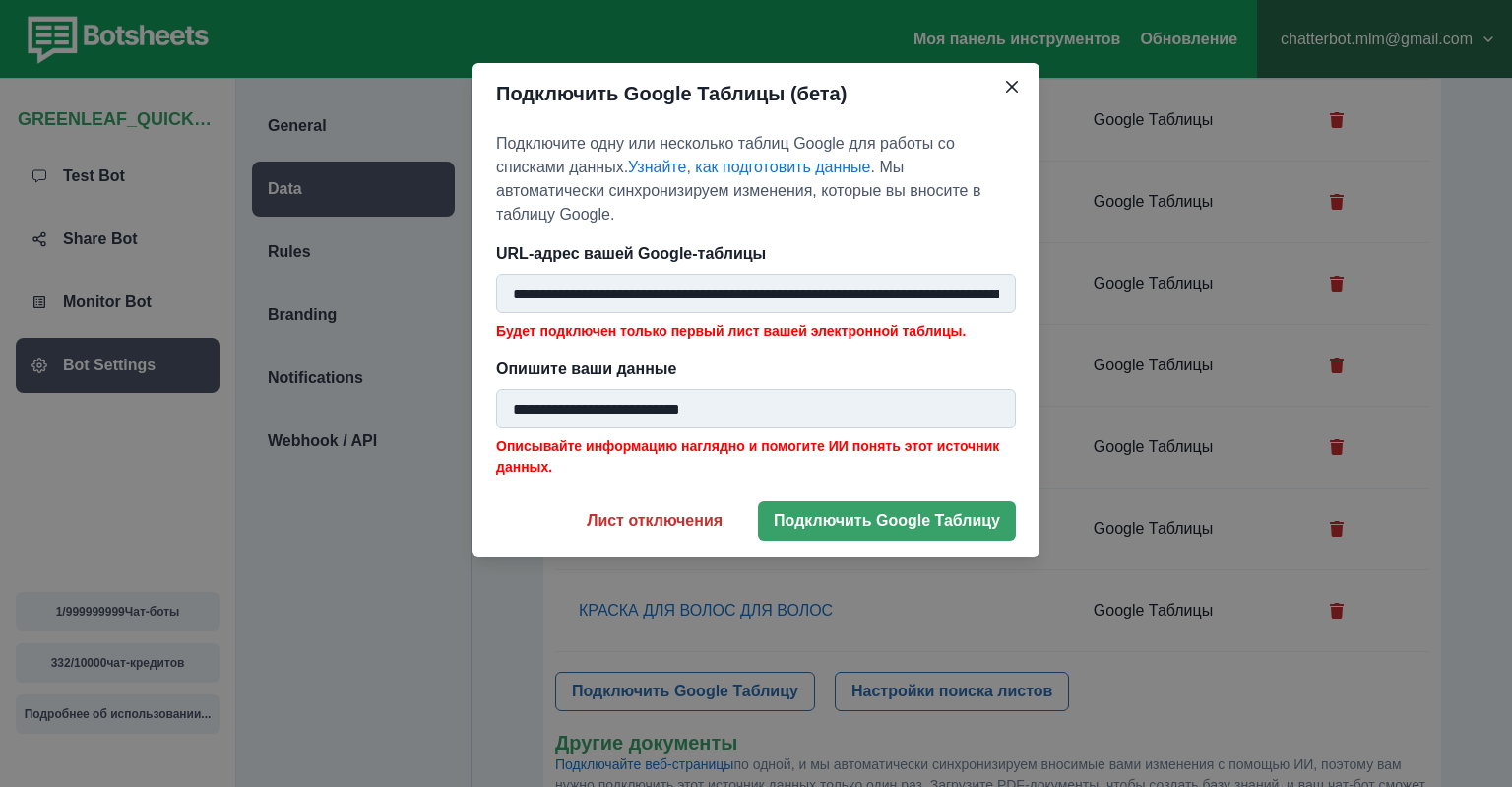 click on "**********" at bounding box center (756, 294) 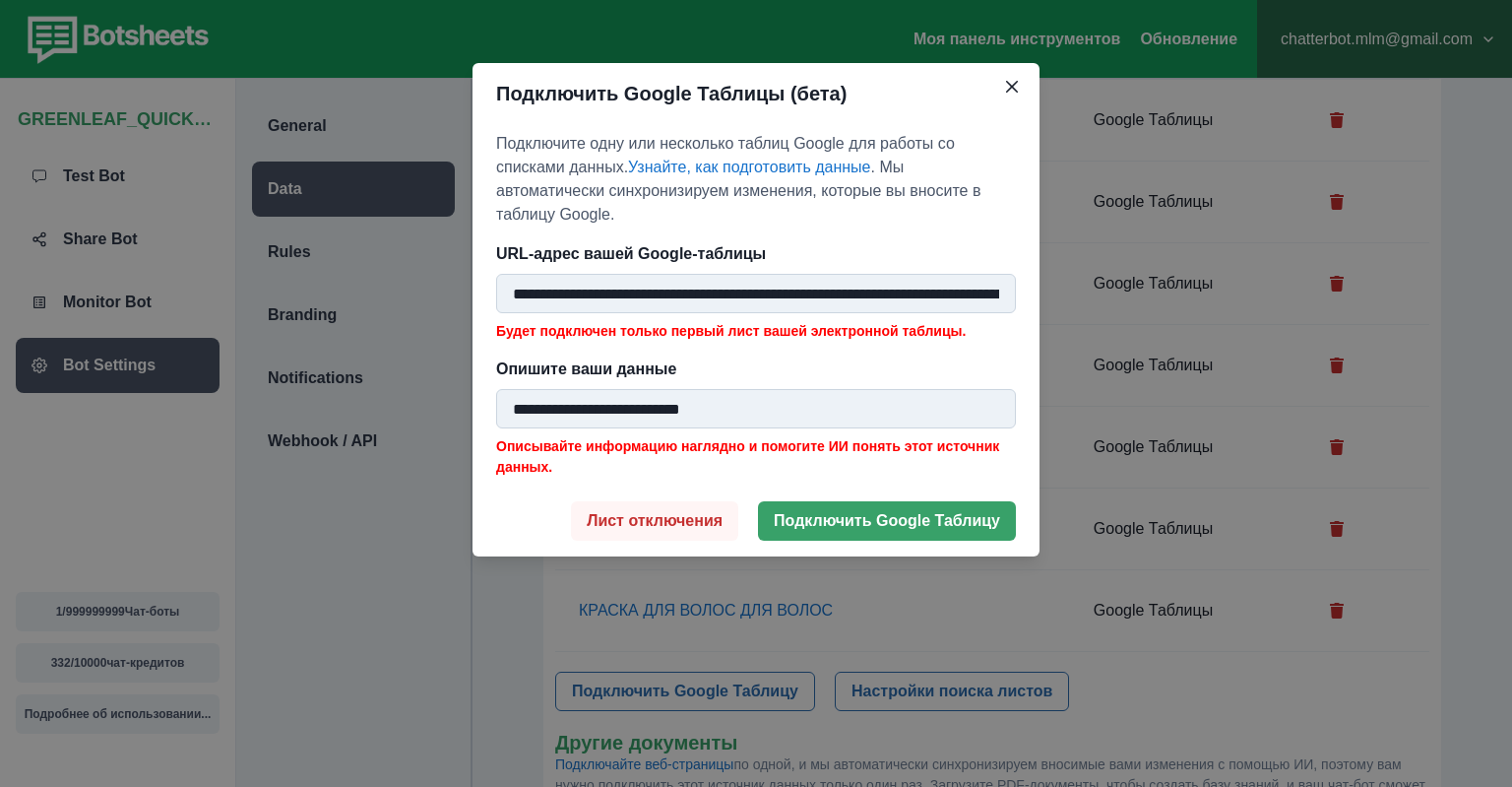 scroll, scrollTop: 0, scrollLeft: 287, axis: horizontal 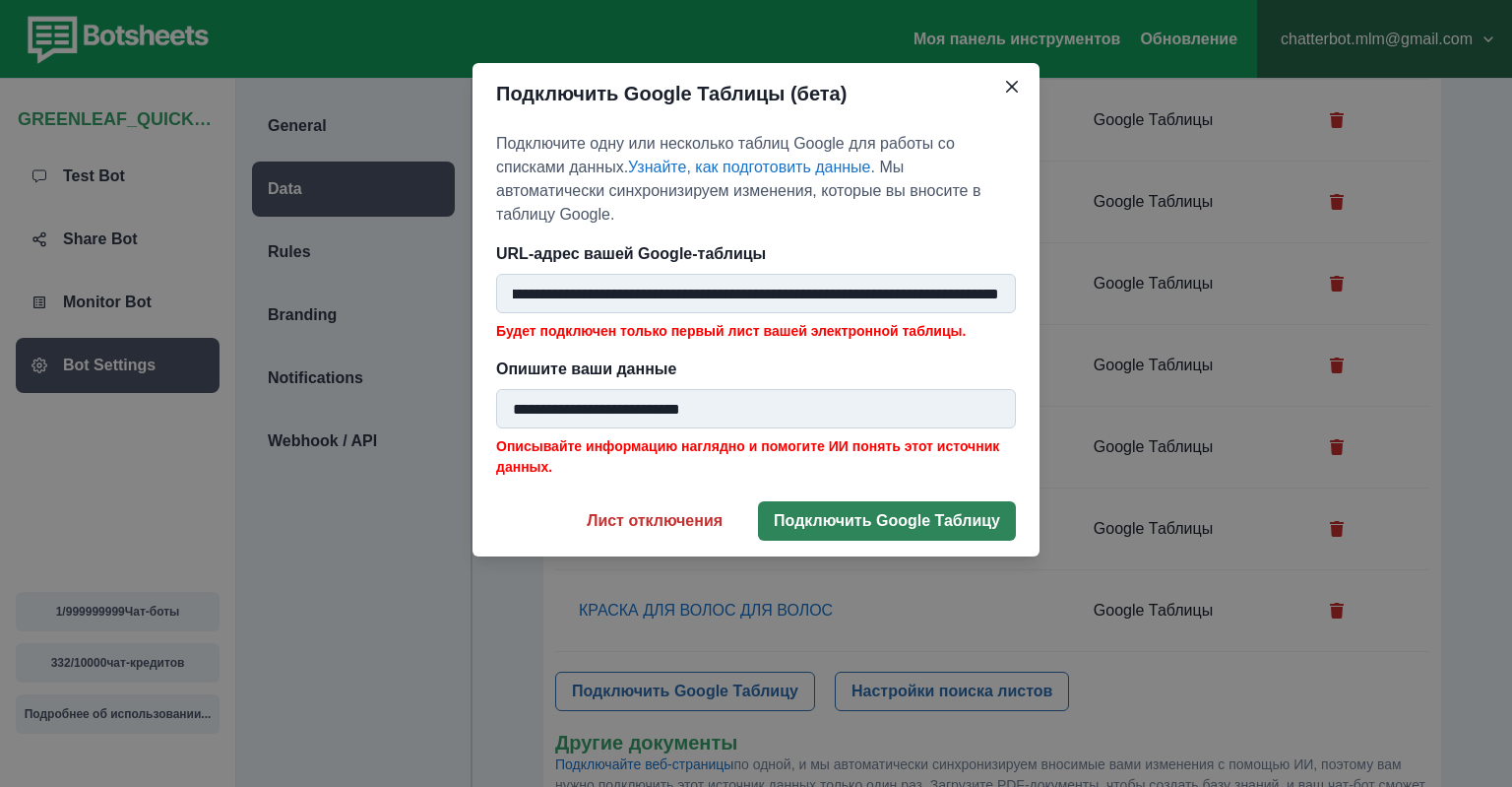 type on "**********" 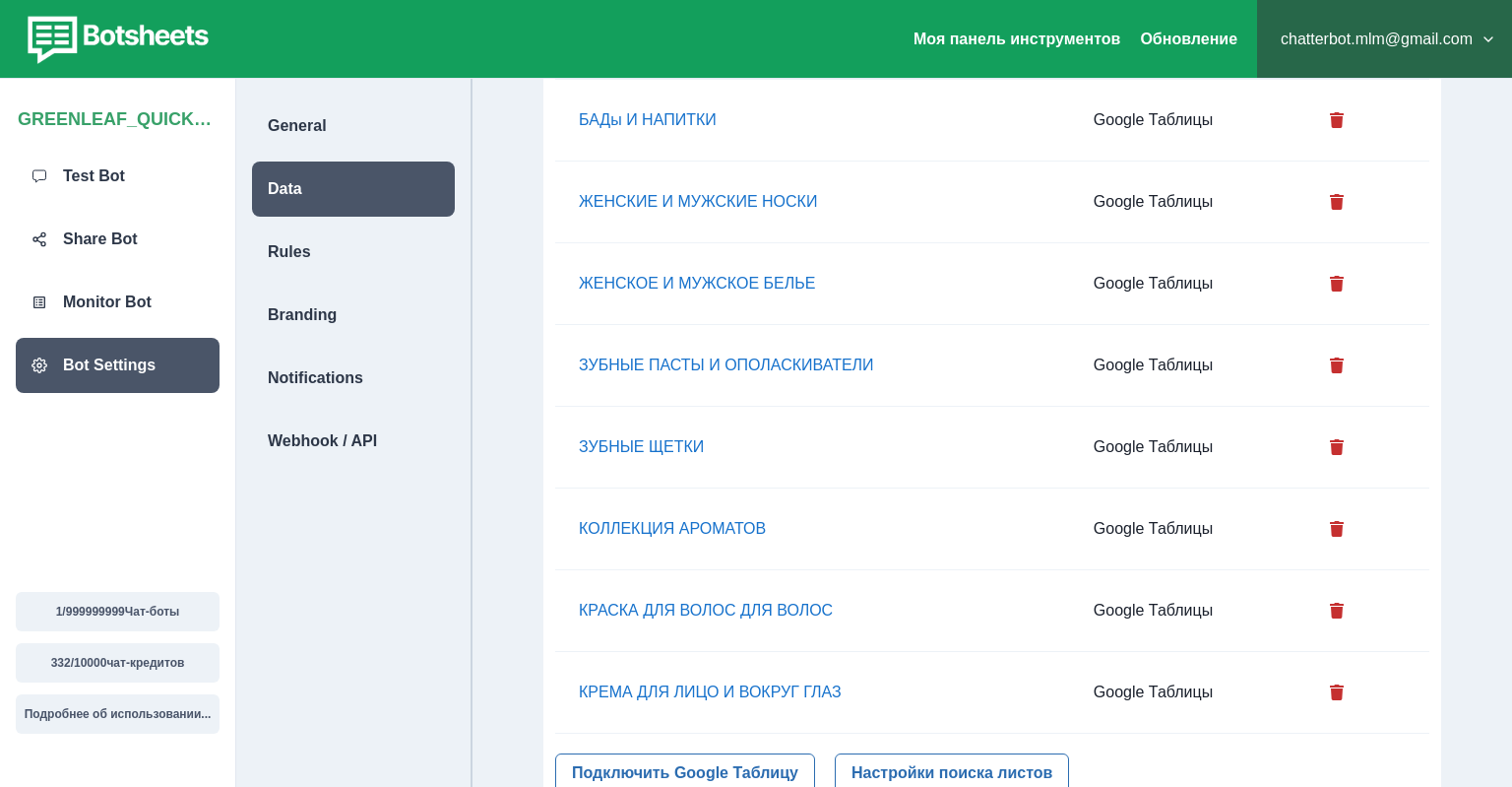 scroll, scrollTop: 1144, scrollLeft: 0, axis: vertical 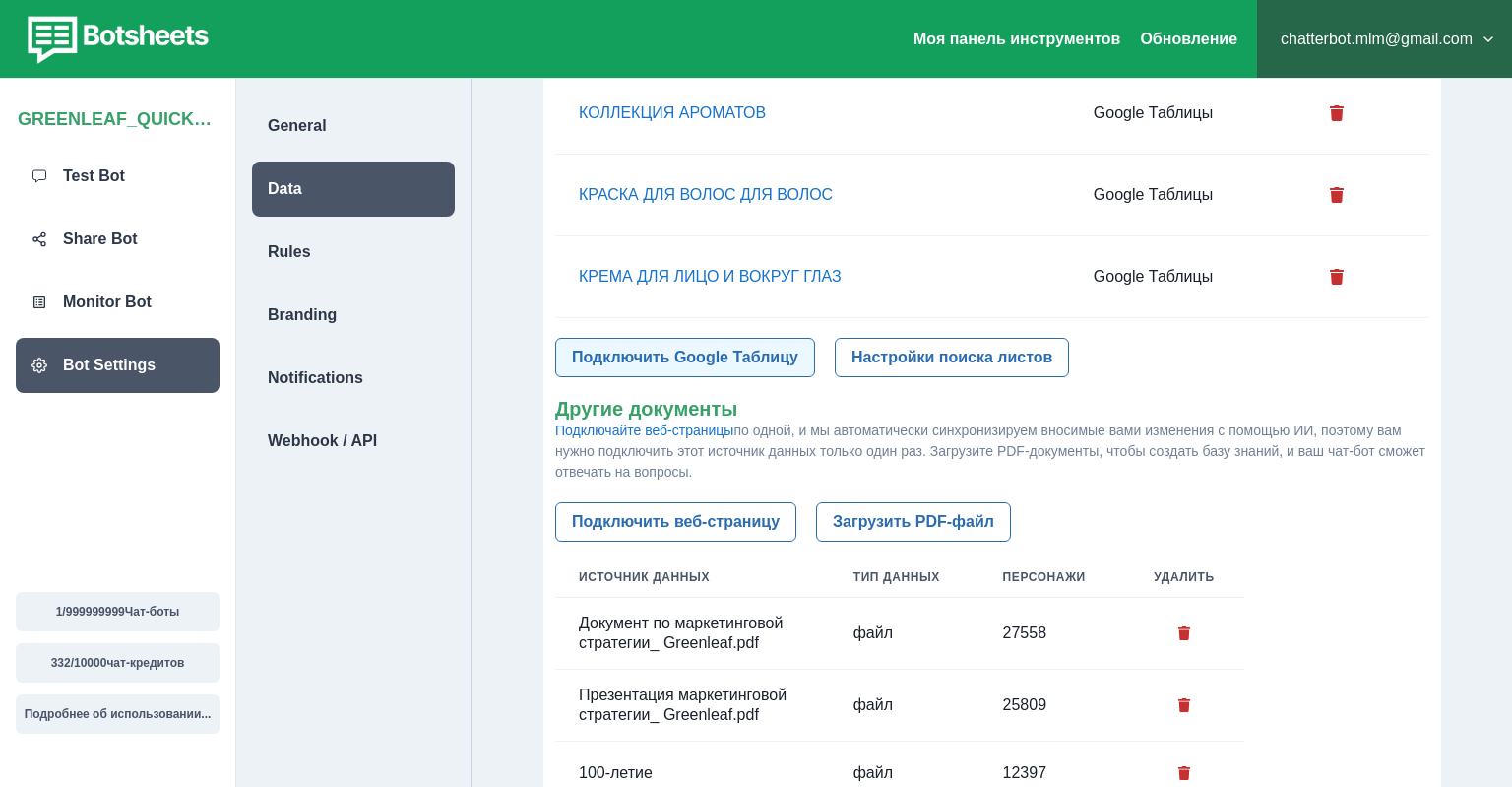 click on "Подключить Google Таблицу" at bounding box center [685, 358] 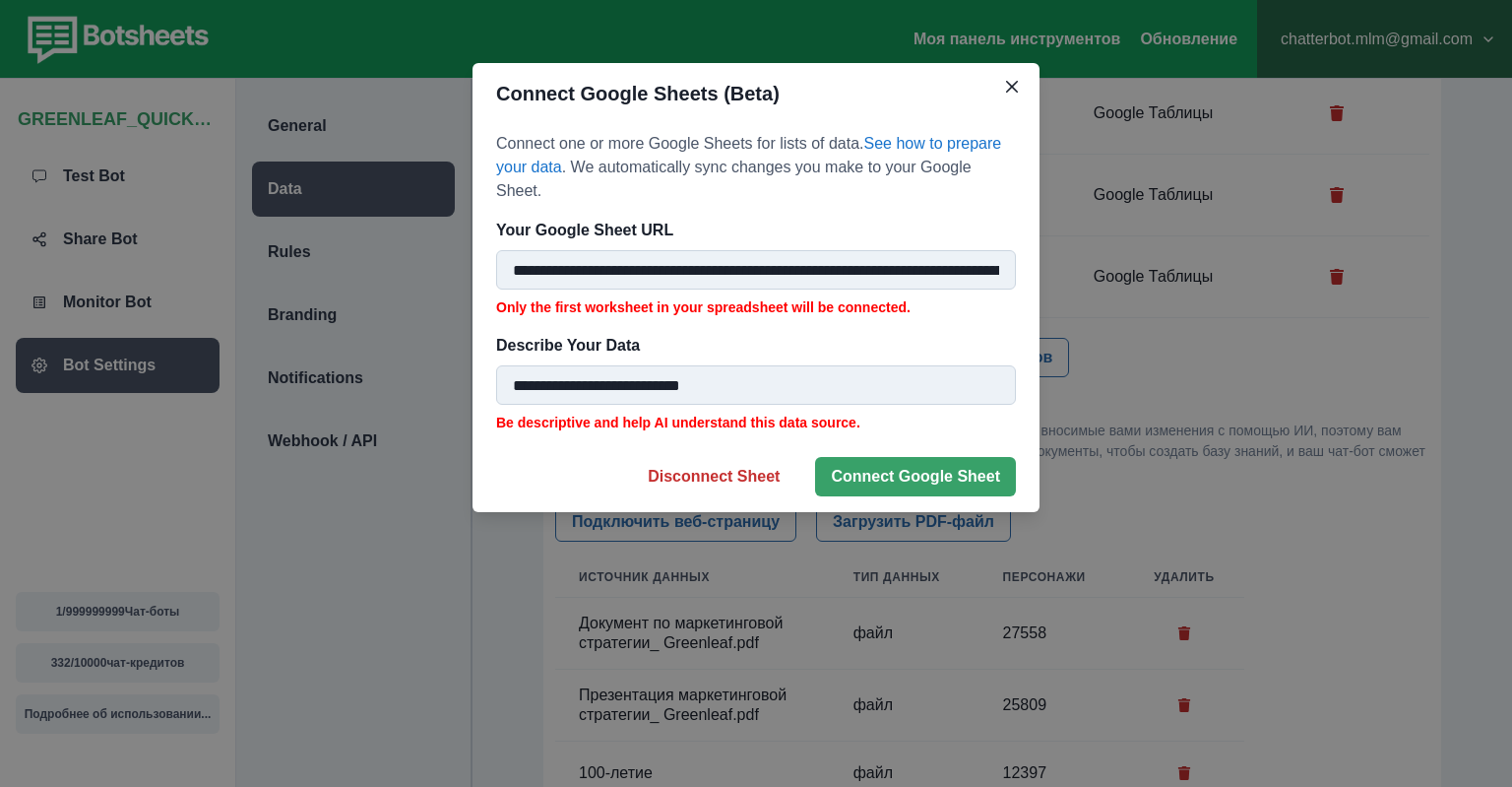 click on "**********" at bounding box center [756, 270] 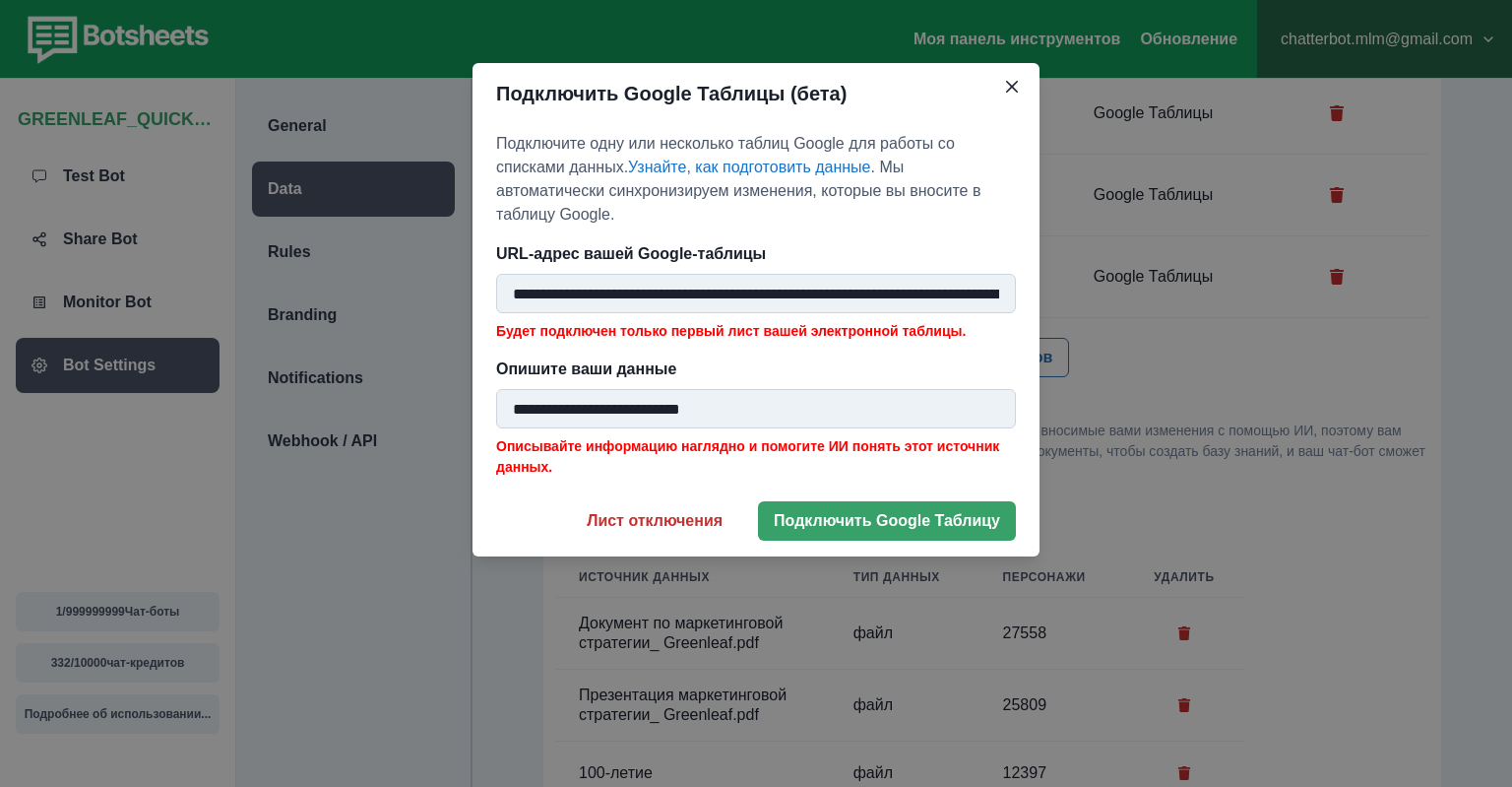click on "**********" at bounding box center [756, 294] 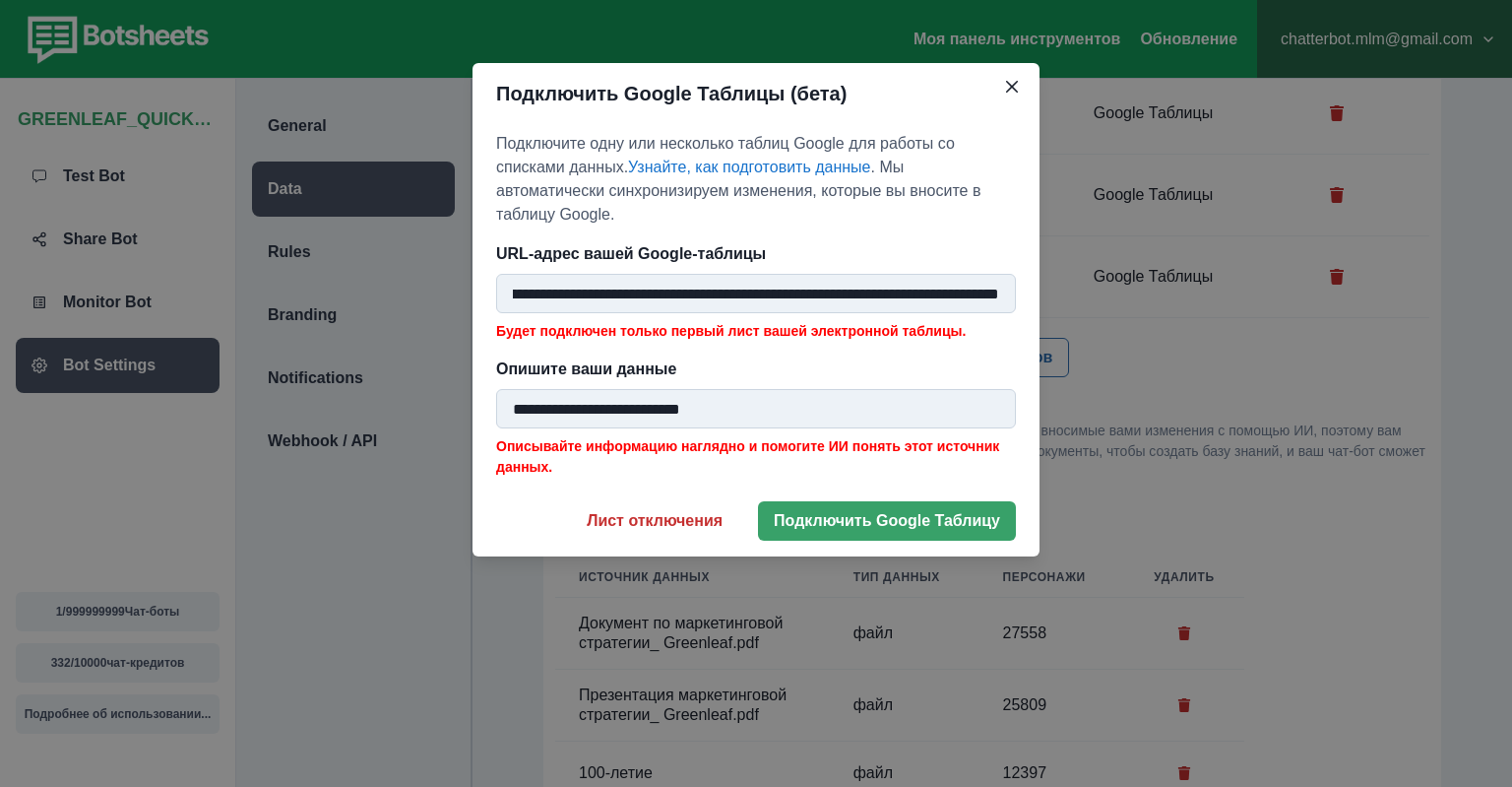 type on "**********" 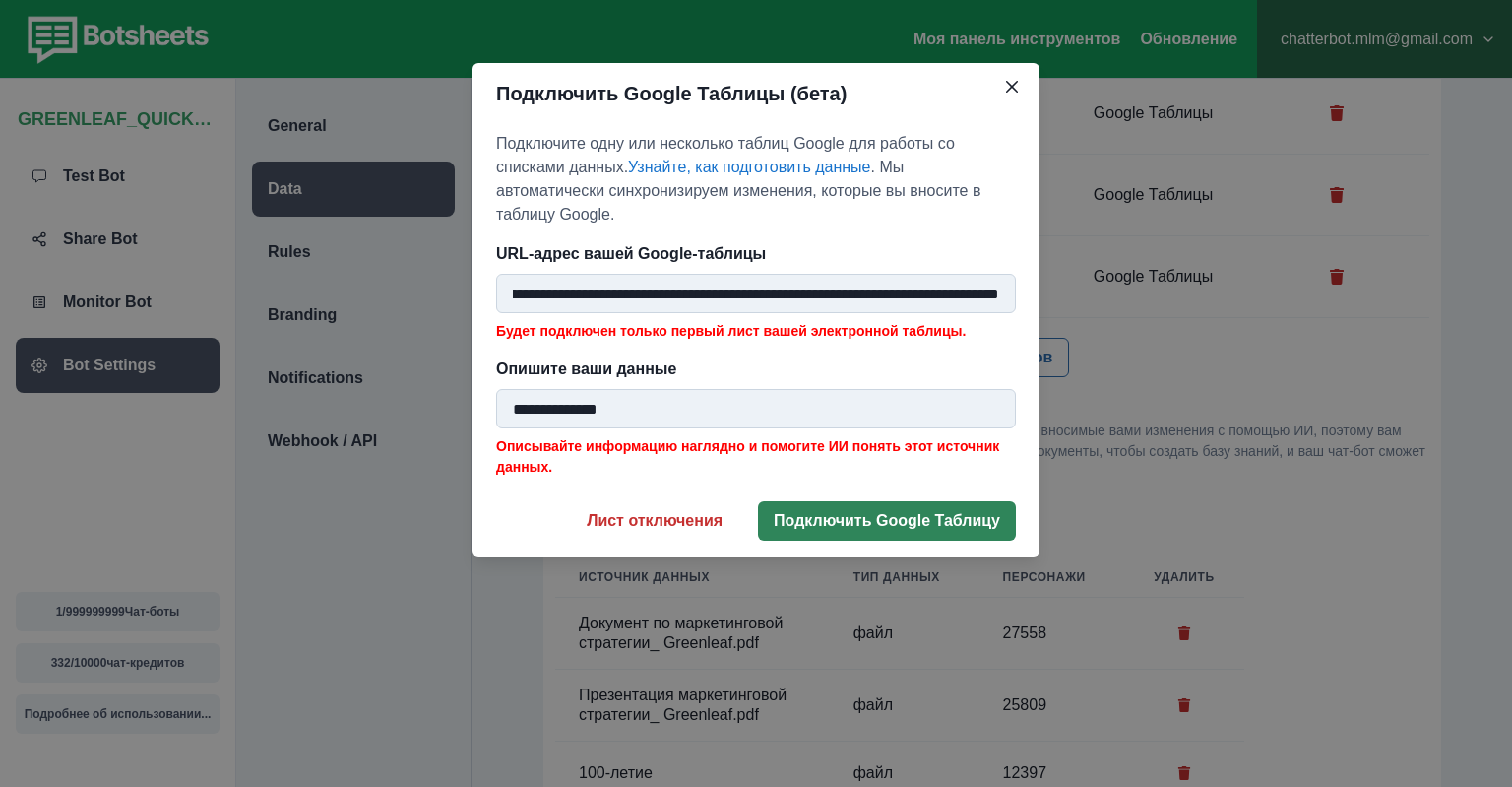 type on "**********" 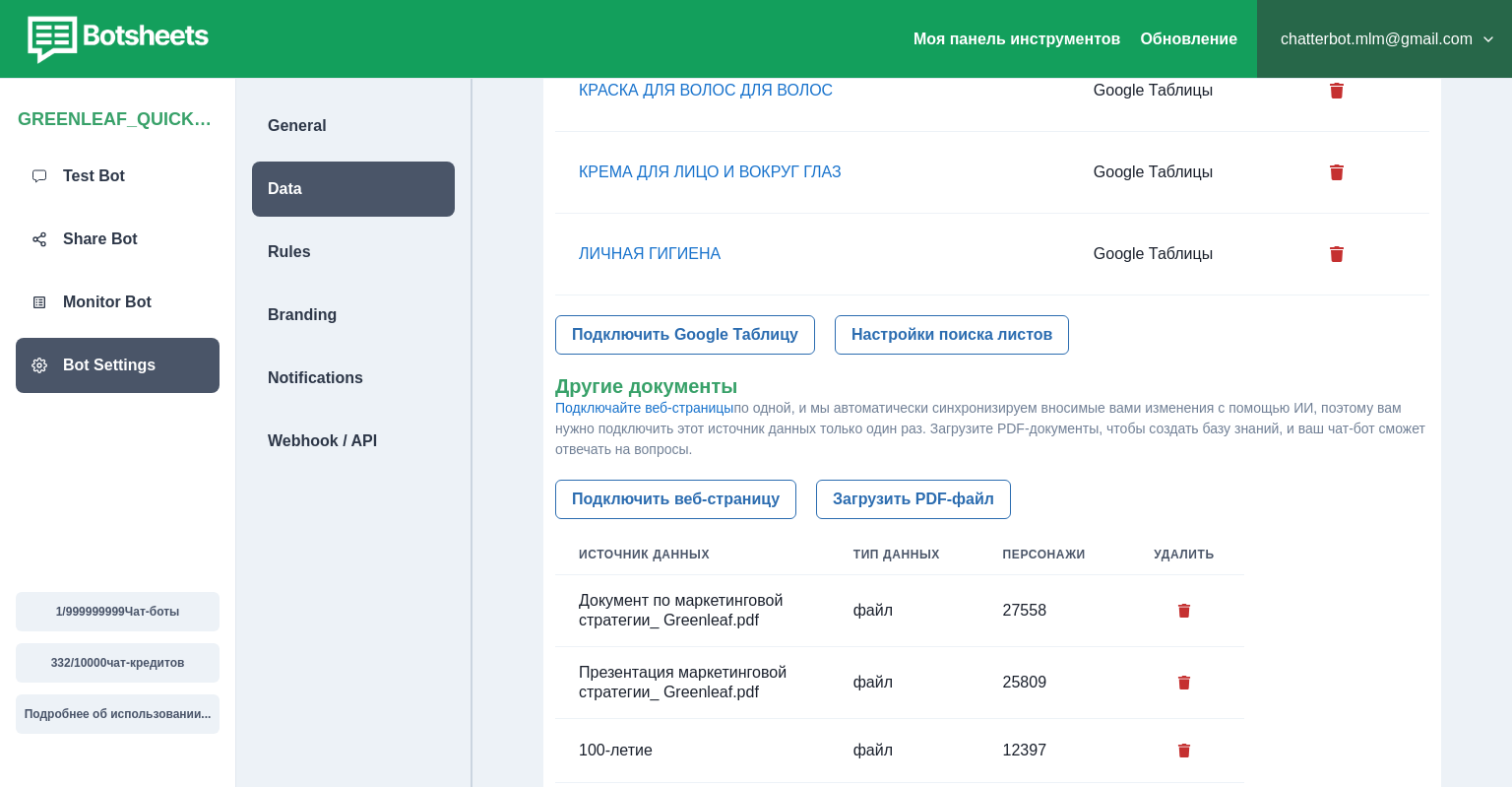 scroll, scrollTop: 1144, scrollLeft: 0, axis: vertical 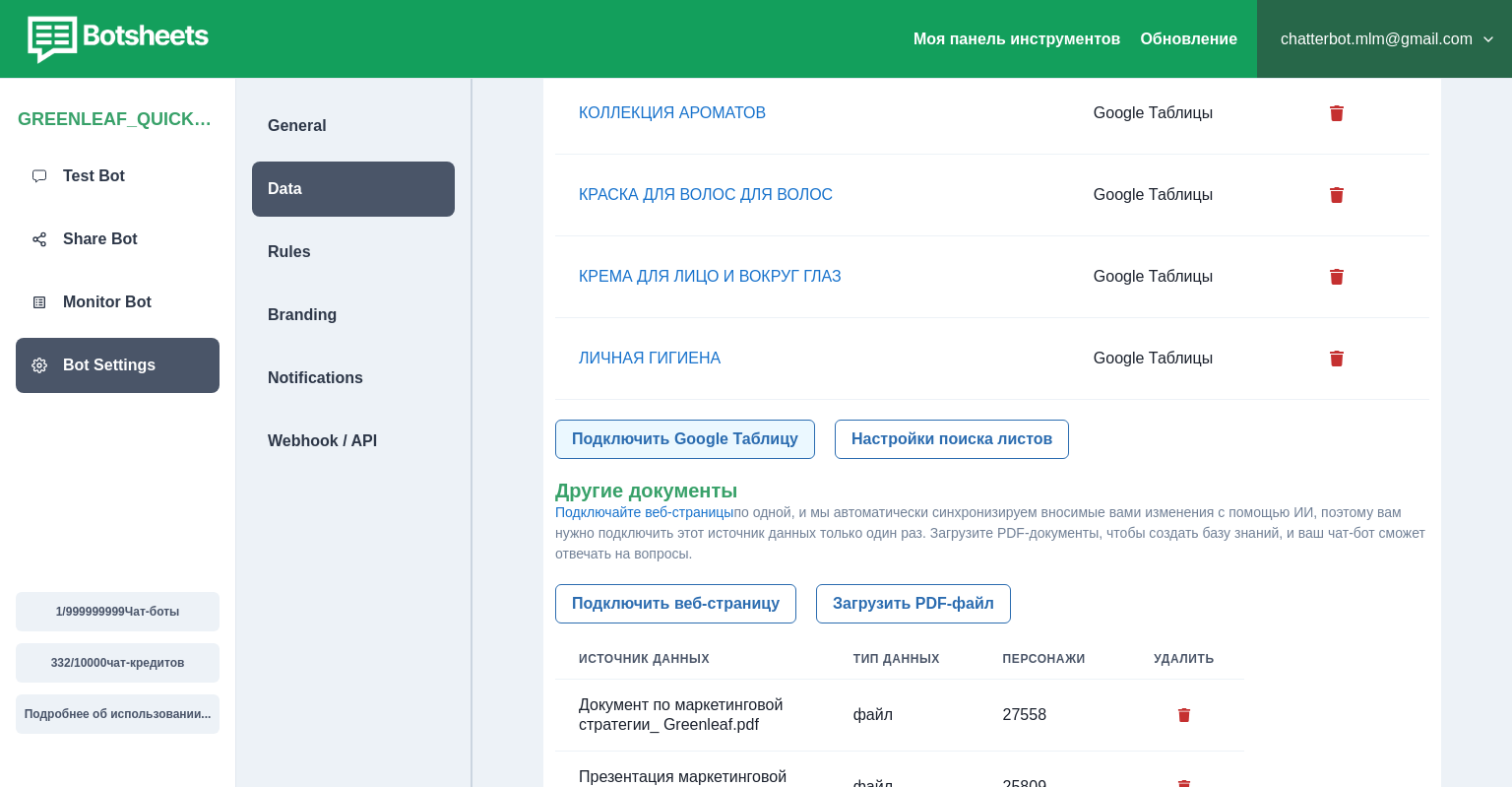 click on "Подключить Google Таблицу" at bounding box center (685, 439) 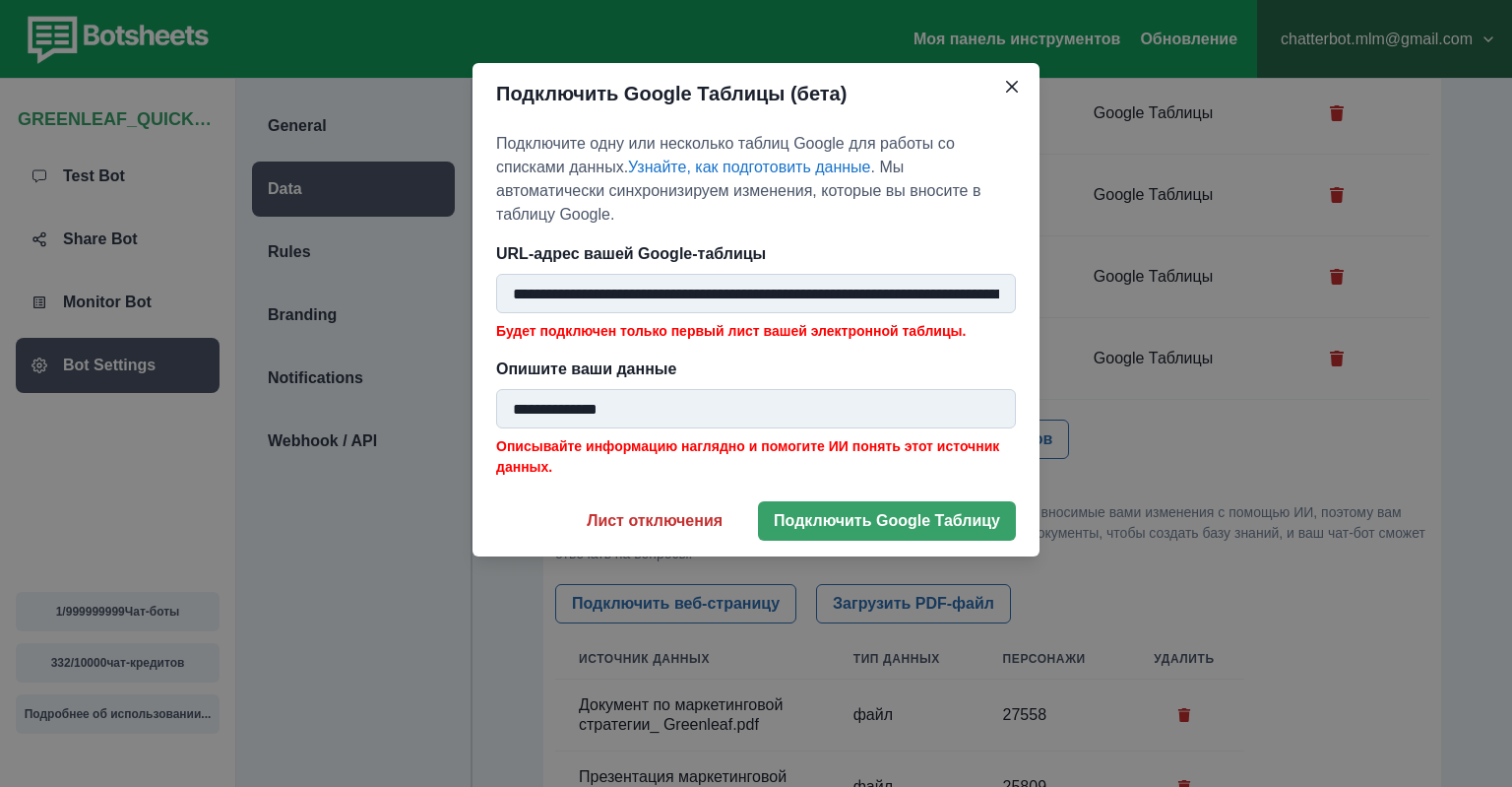 click on "**********" at bounding box center (756, 294) 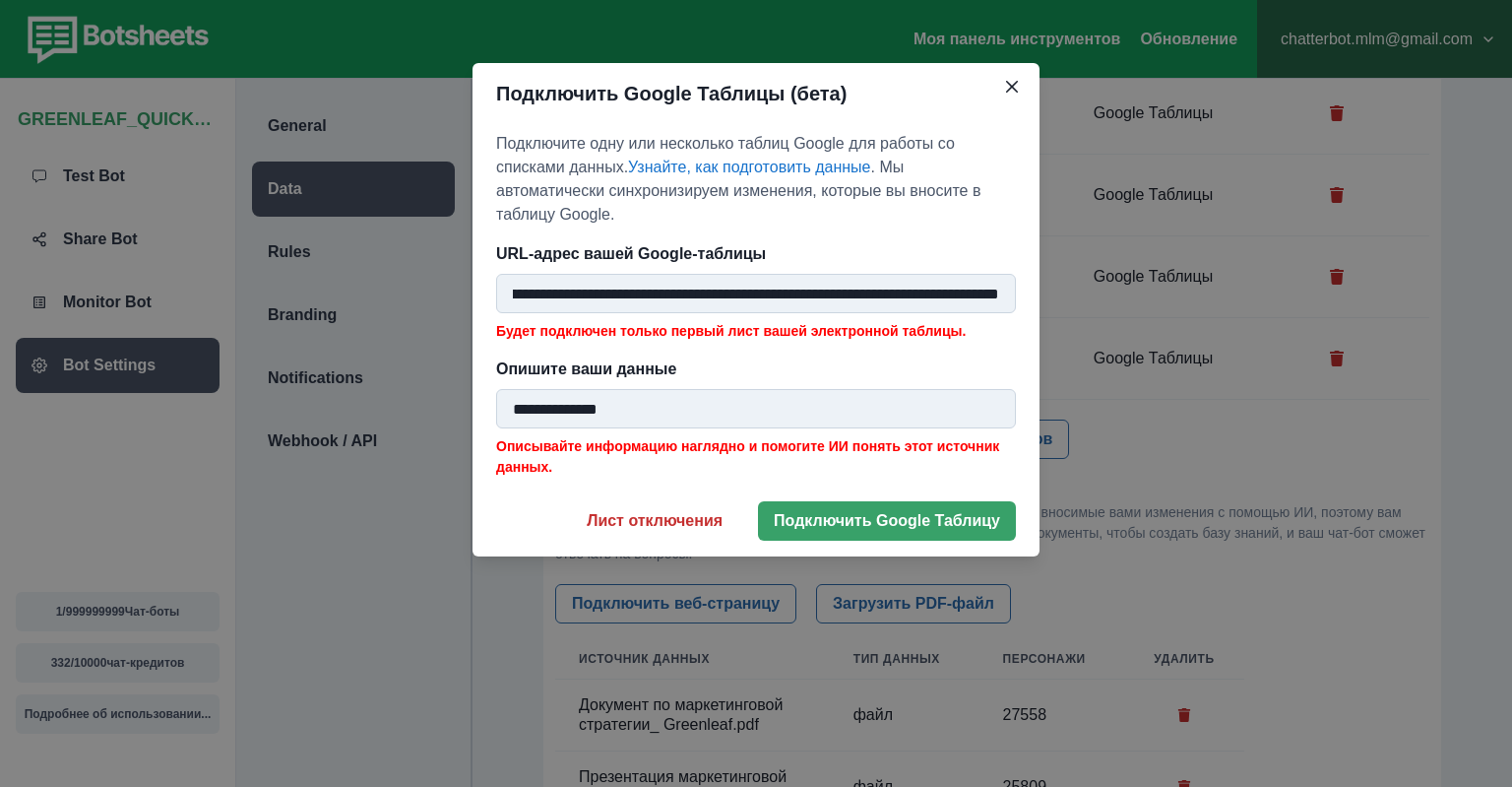type on "**********" 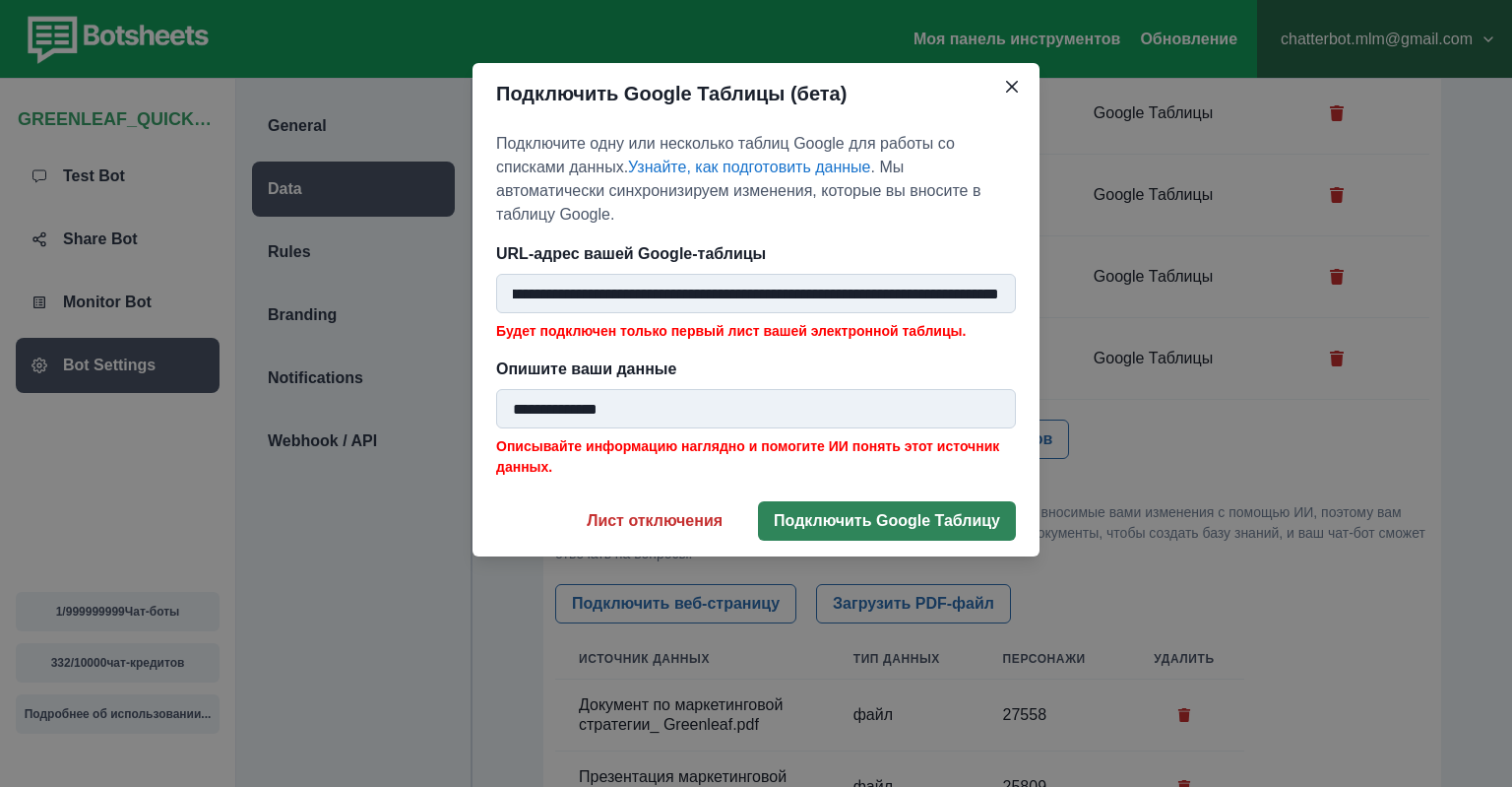 type on "**********" 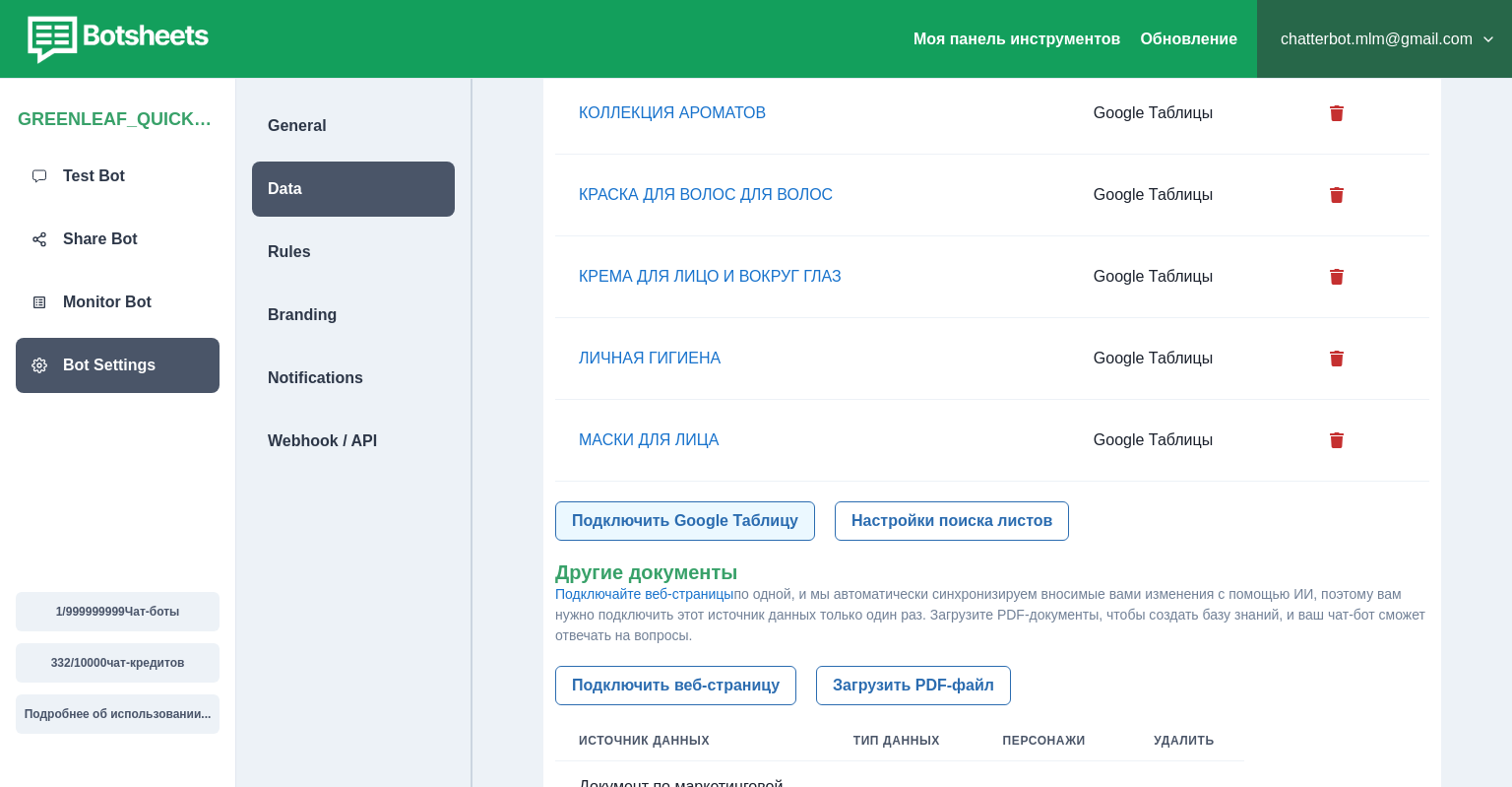 click on "Подключить Google Таблицу" at bounding box center (685, 521) 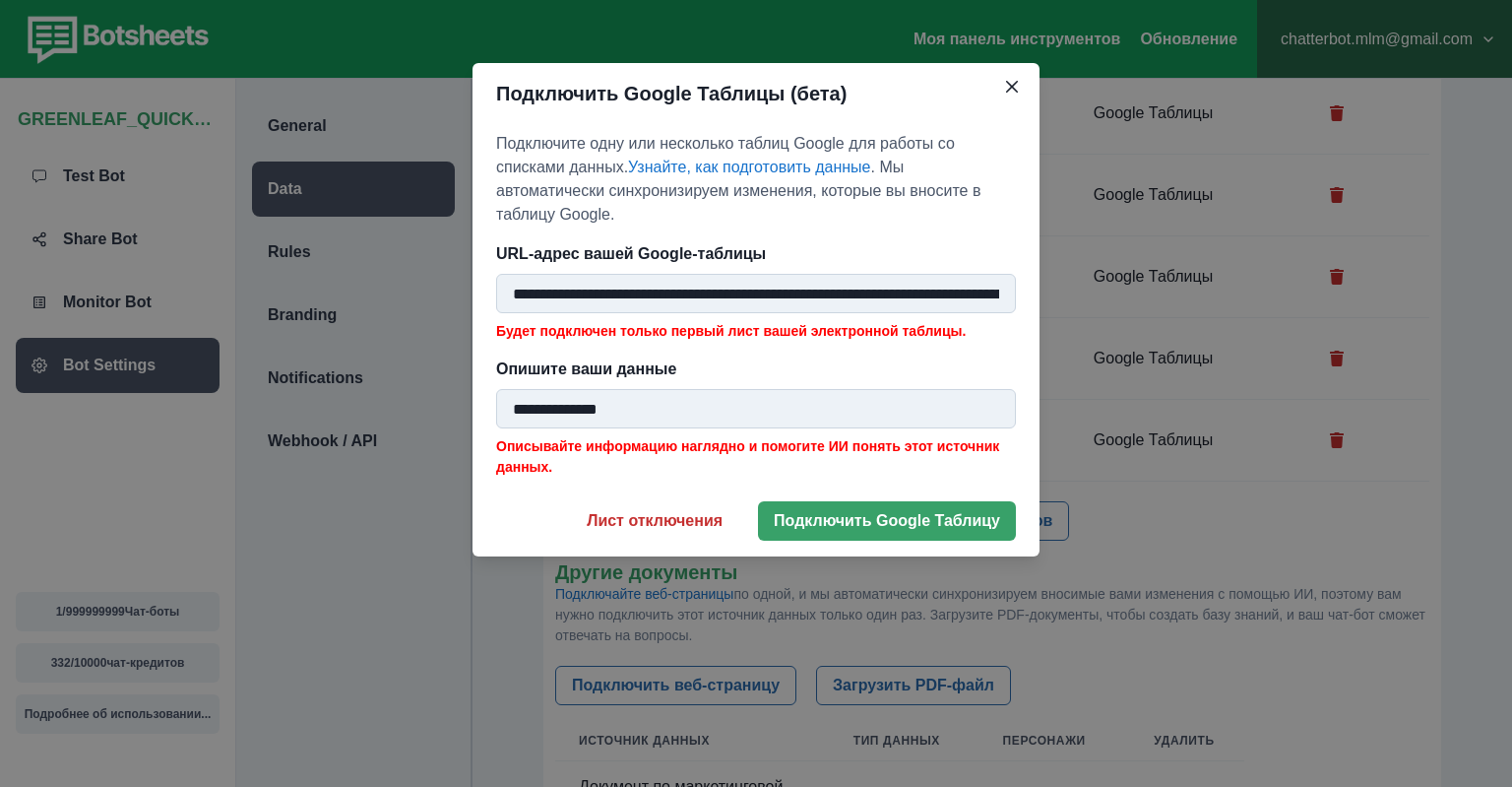 click on "**********" at bounding box center [756, 294] 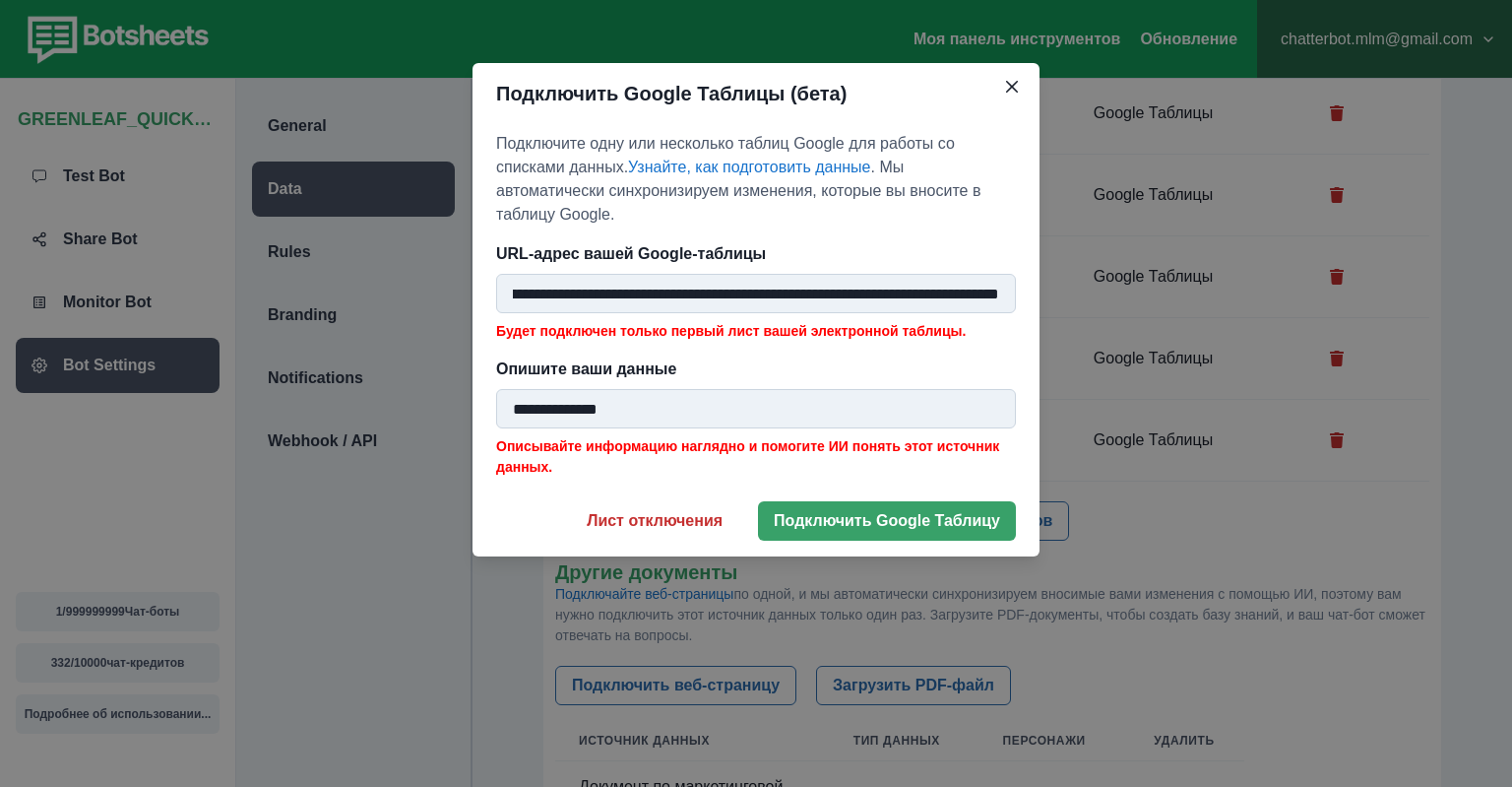 type on "**********" 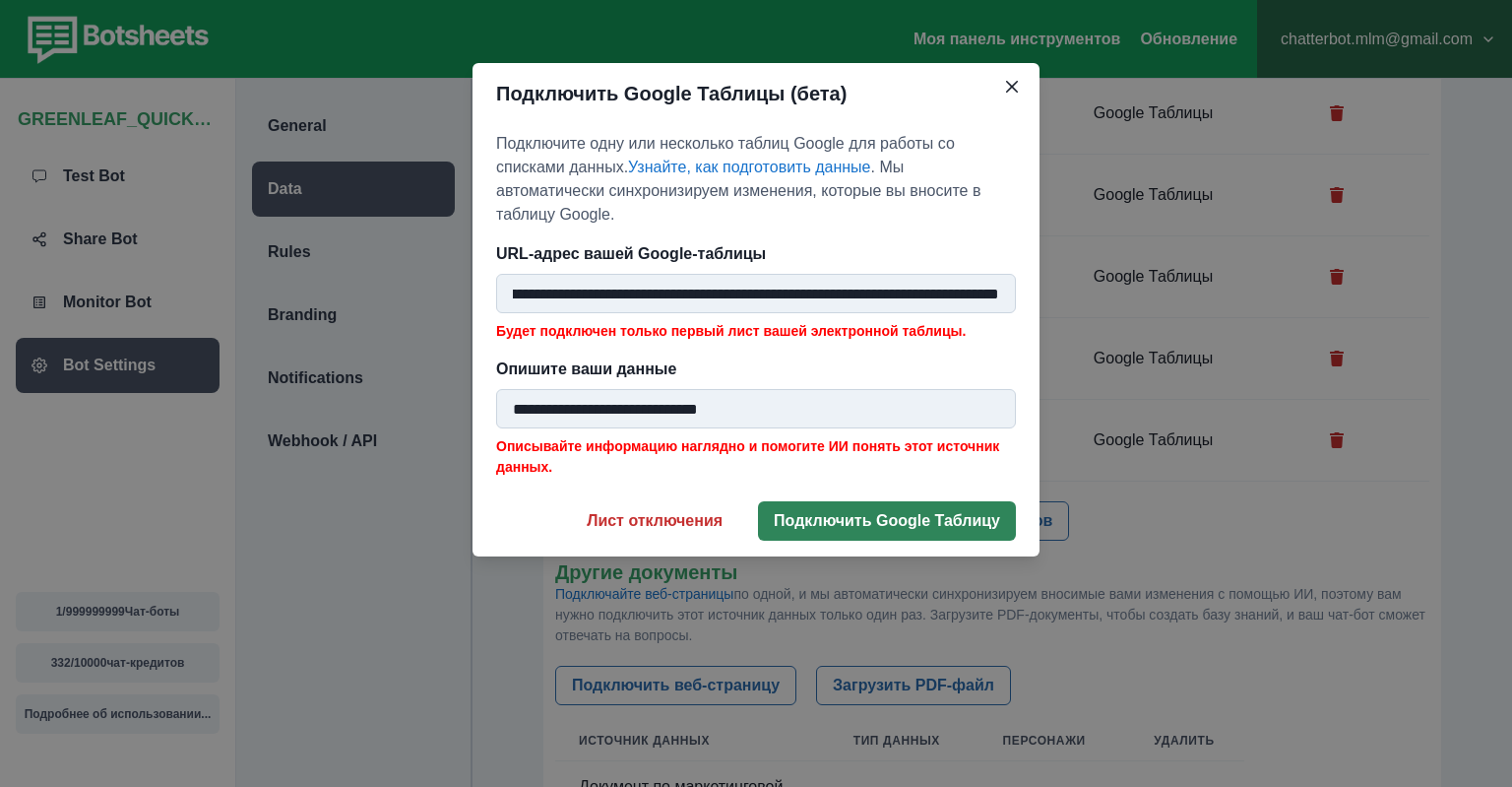 type on "**********" 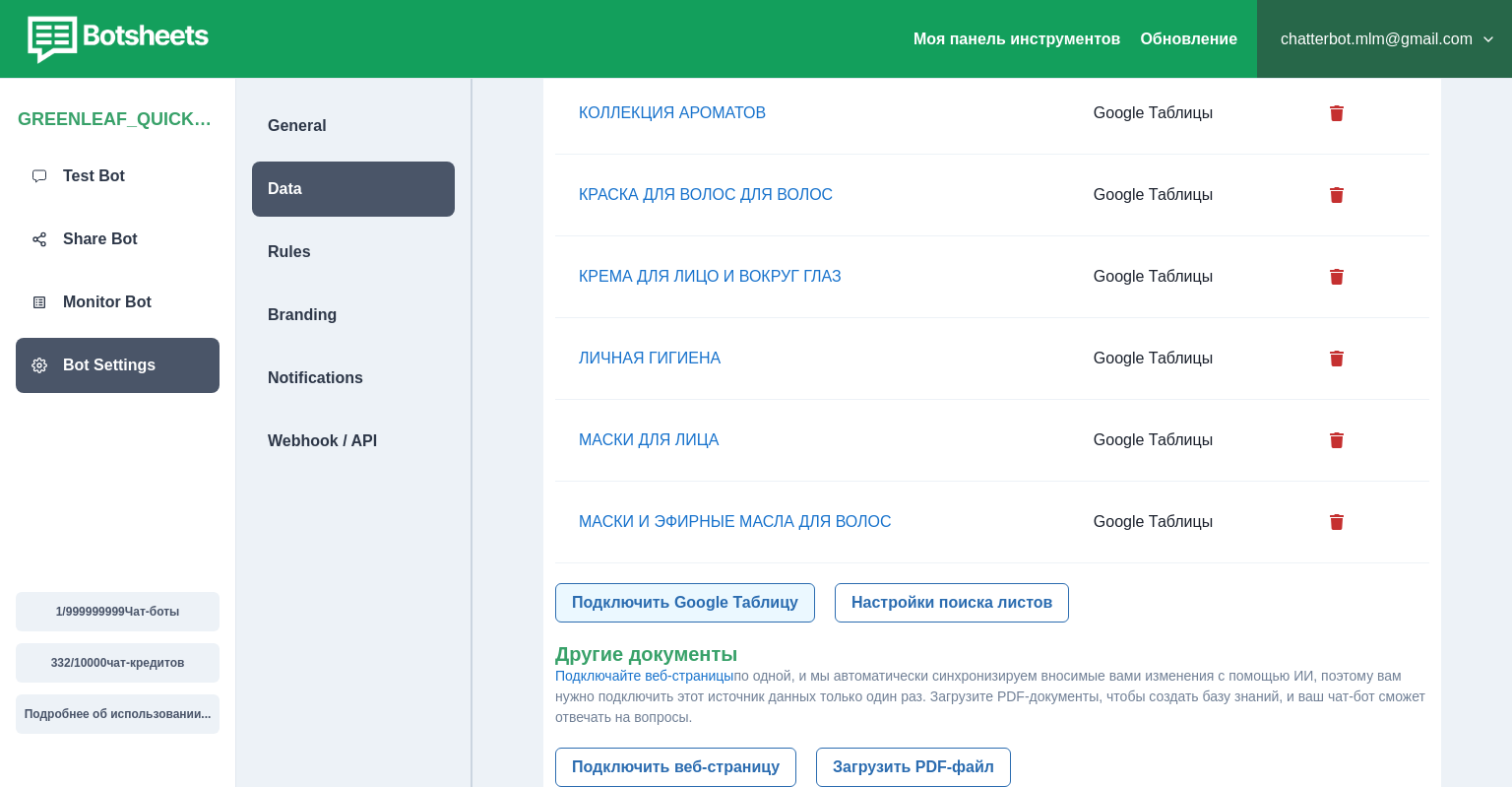 click on "Подключить Google Таблицу" at bounding box center [685, 603] 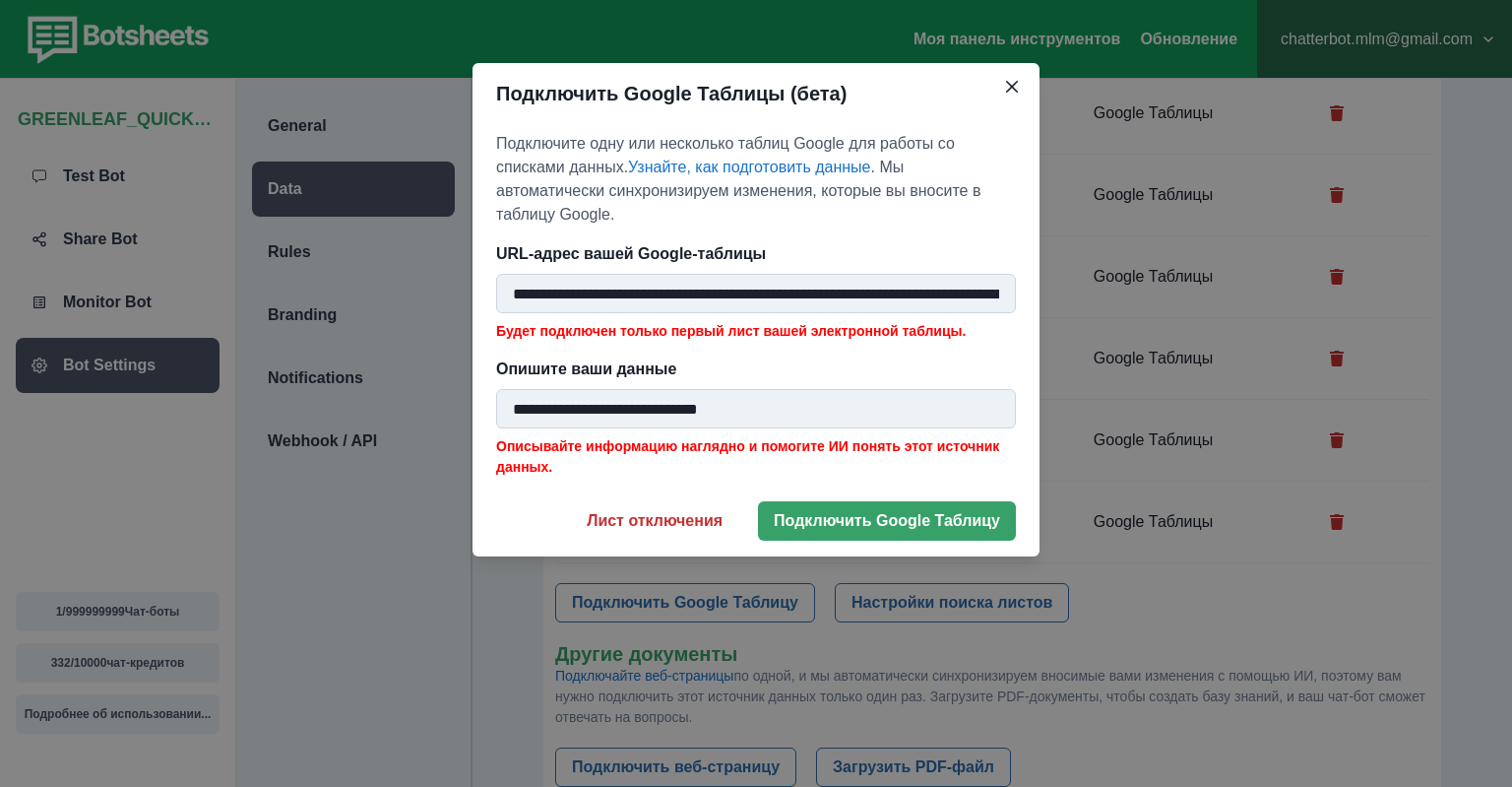 click on "**********" at bounding box center [756, 294] 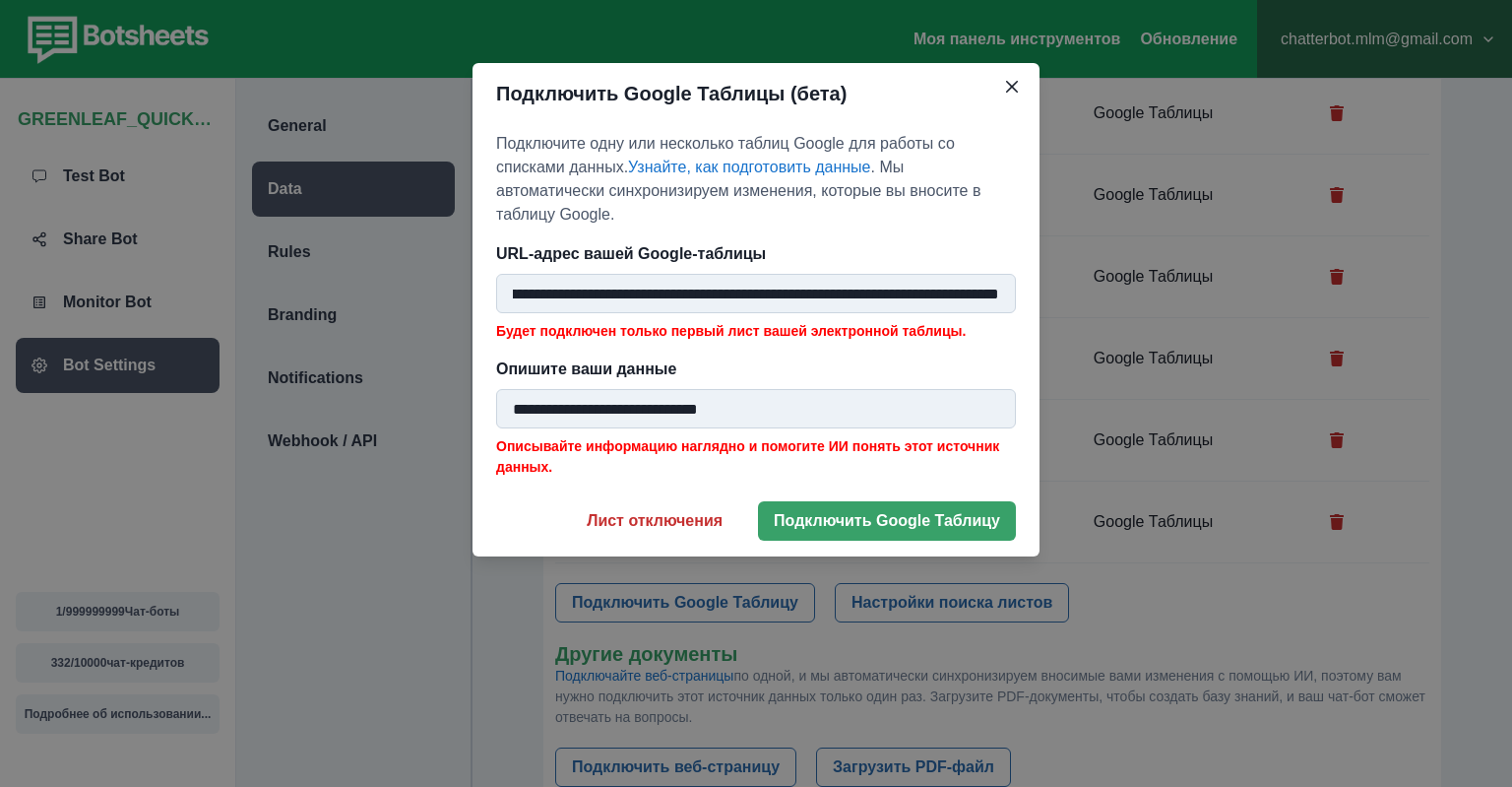 type on "**********" 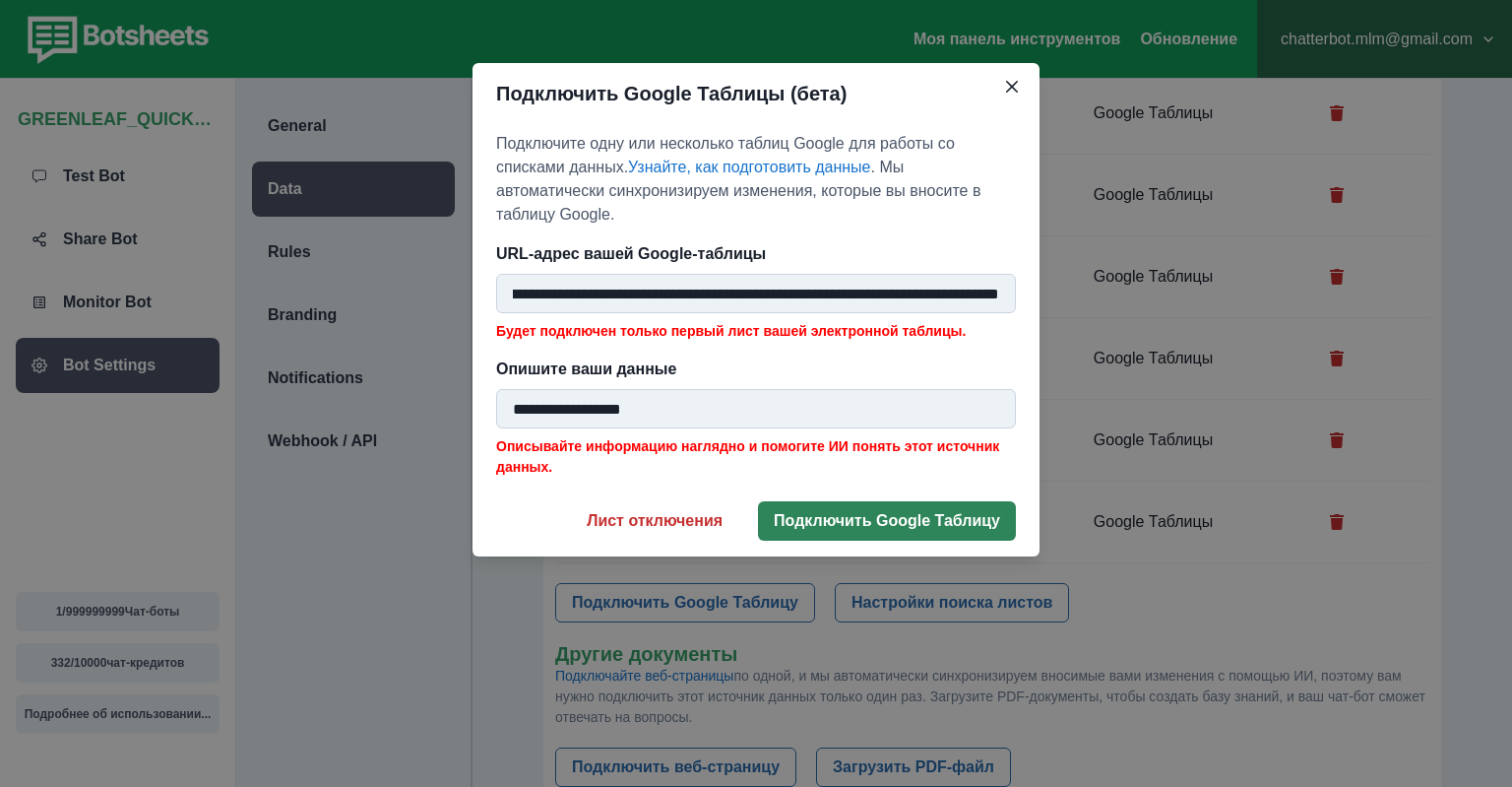 type on "**********" 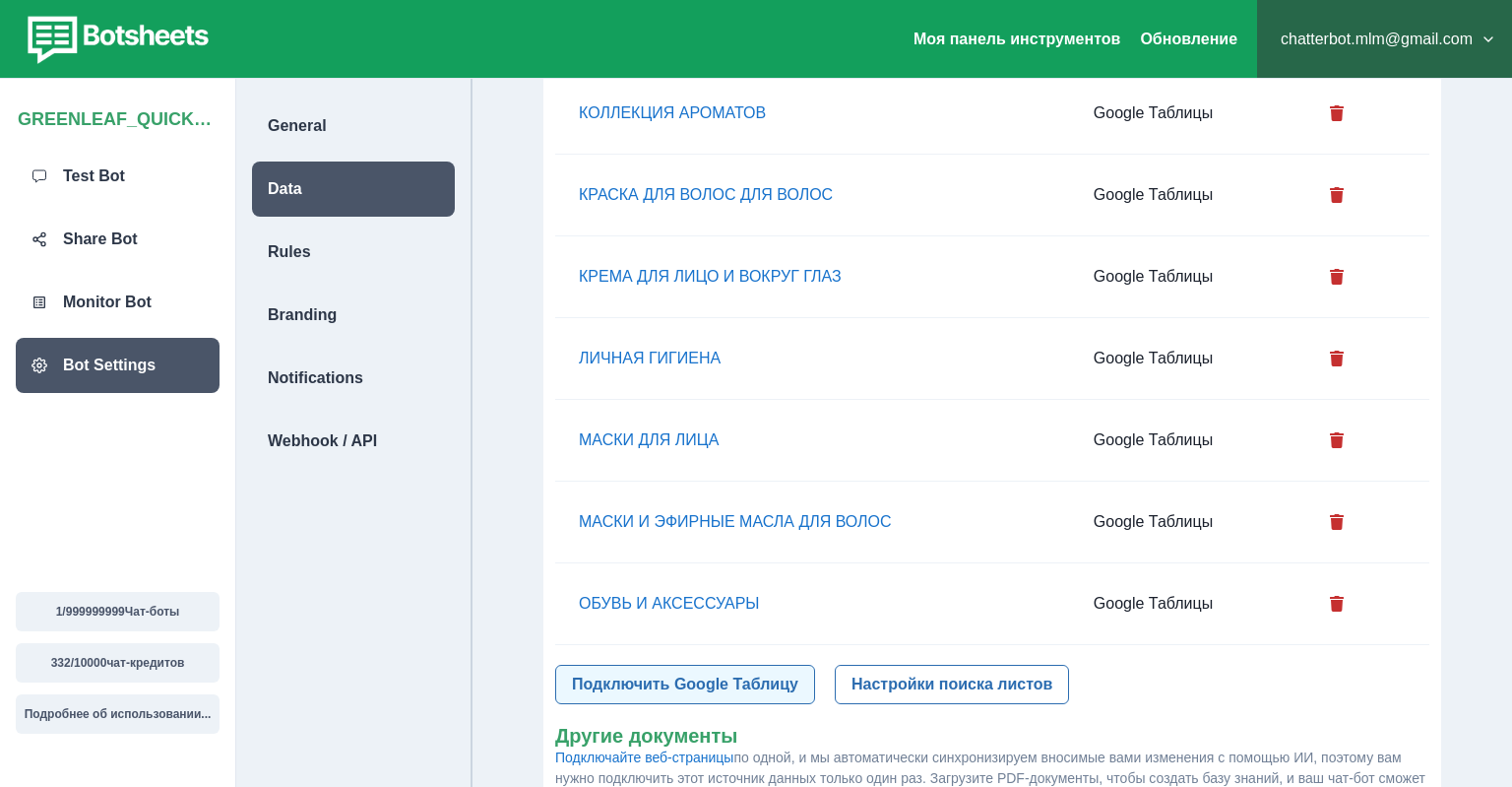 click on "Подключить Google Таблицу" at bounding box center (685, 685) 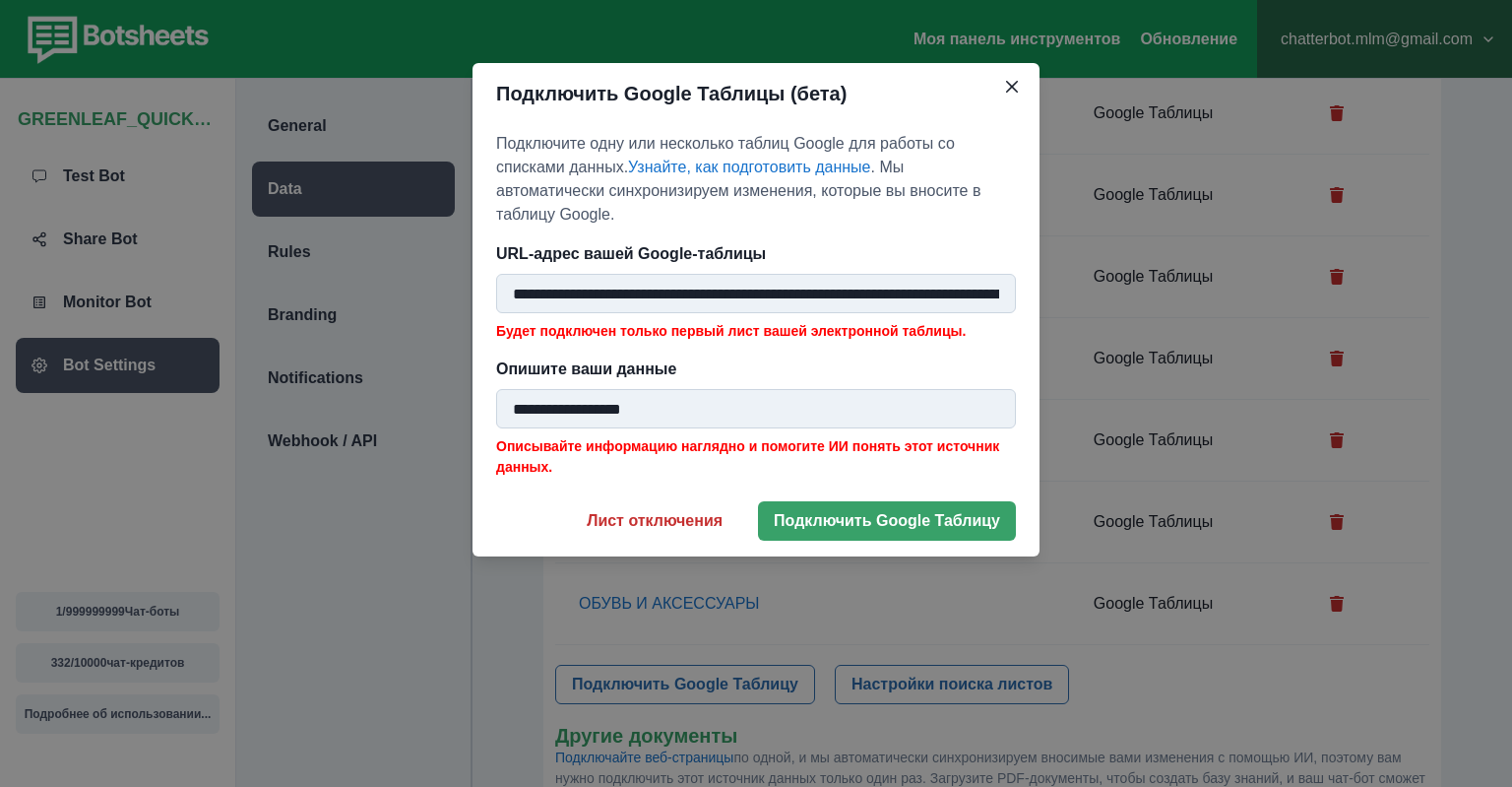 click on "**********" at bounding box center [756, 294] 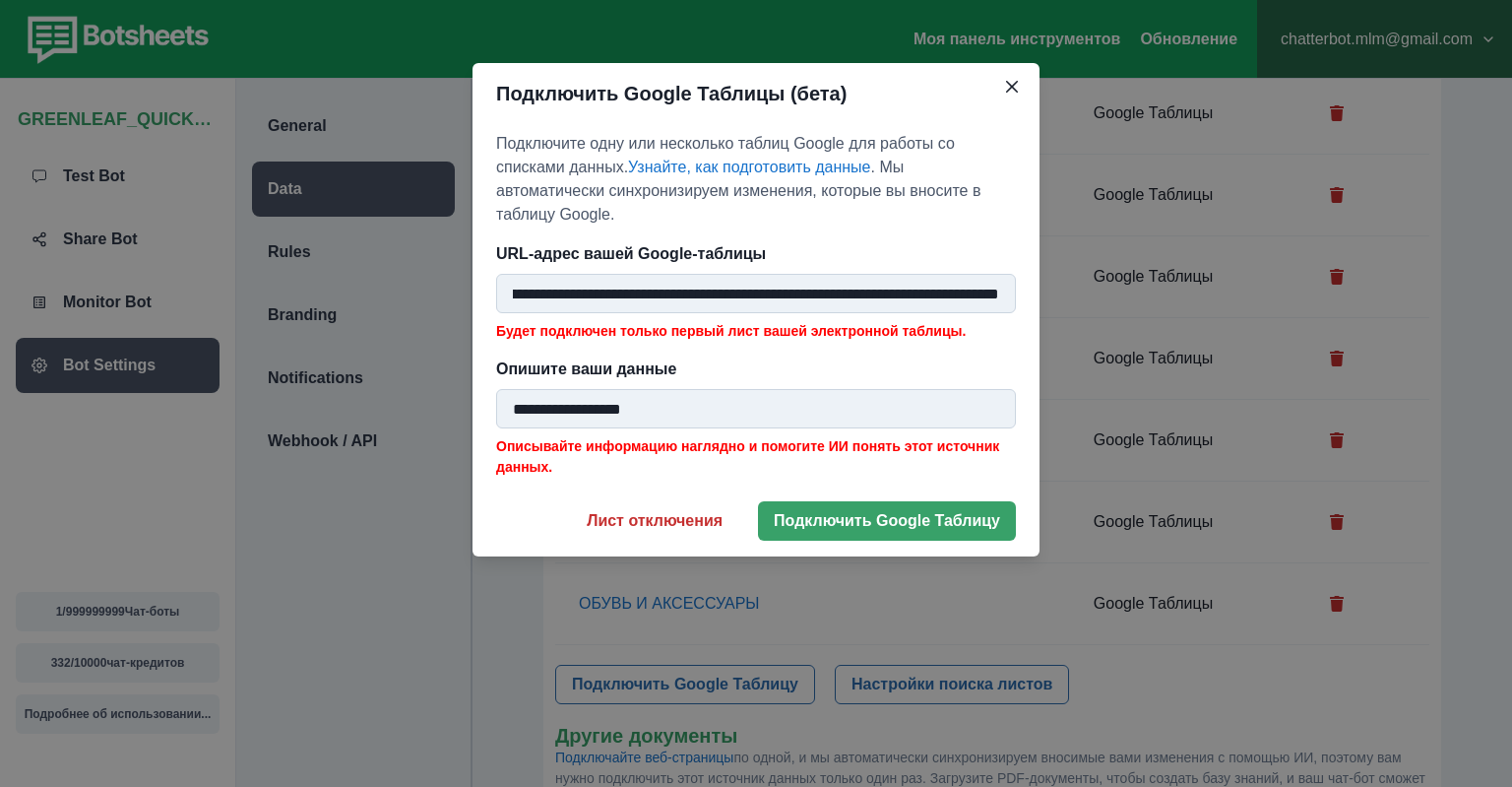 type on "**********" 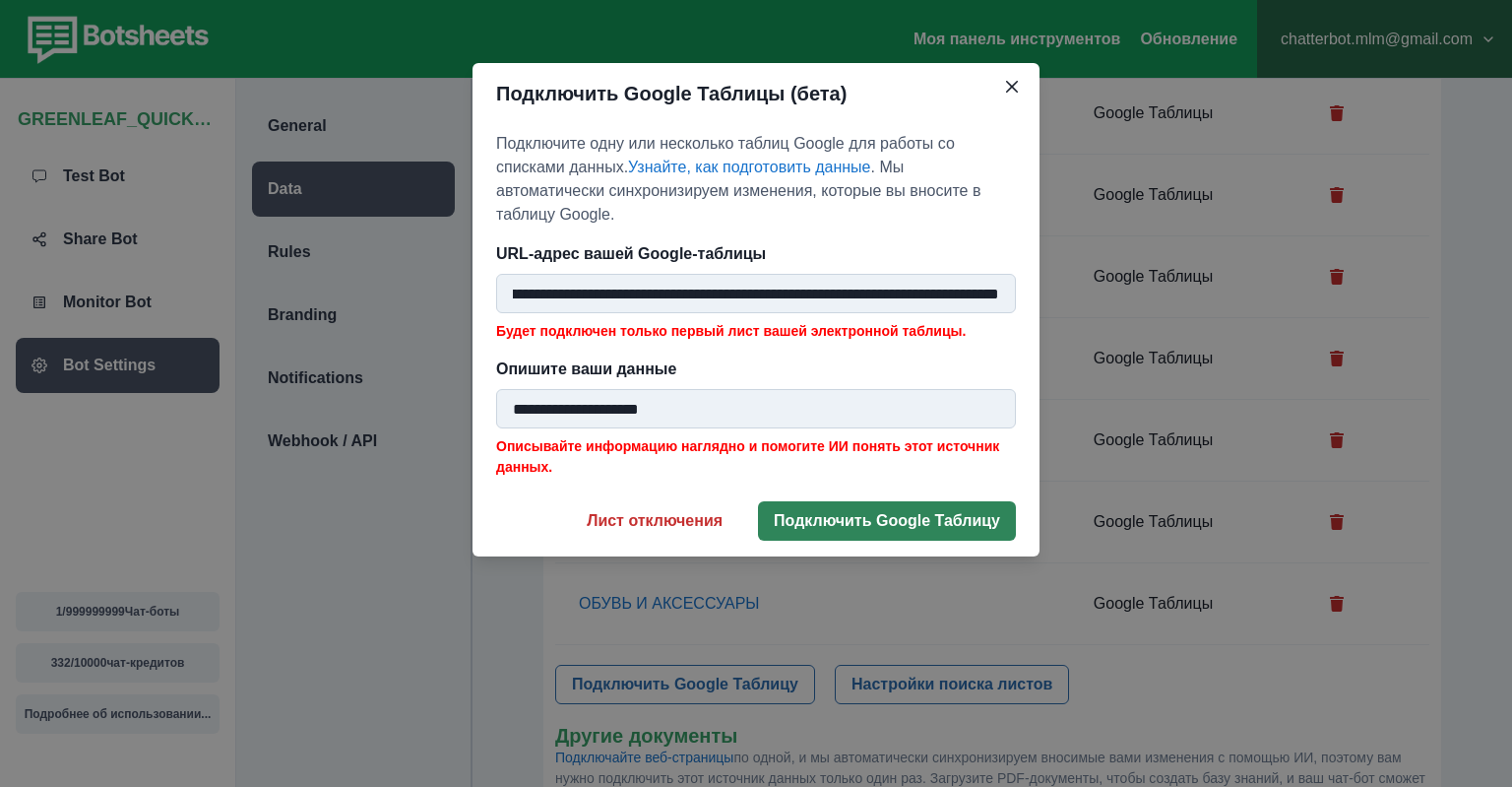 type on "**********" 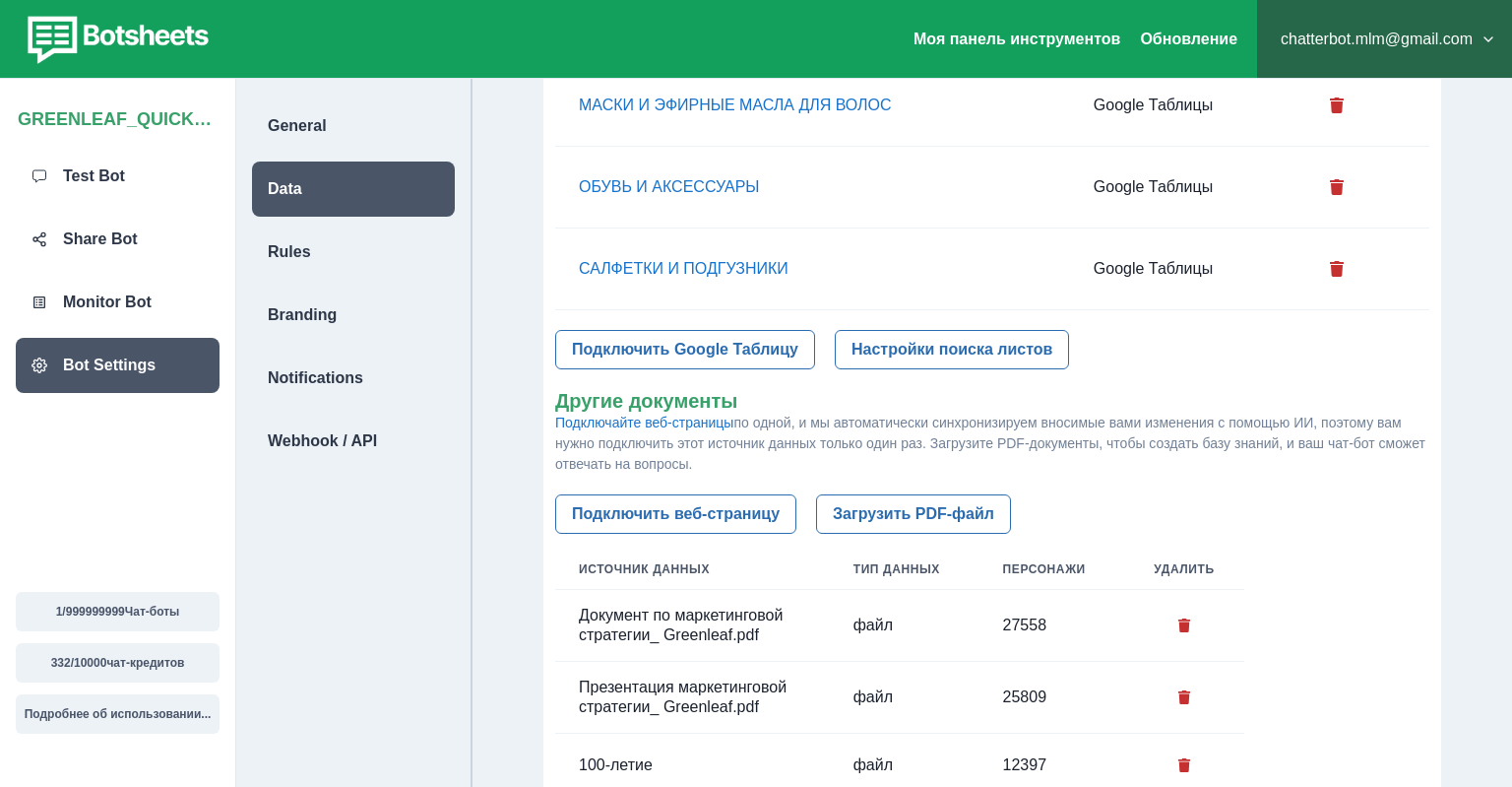 scroll, scrollTop: 1248, scrollLeft: 0, axis: vertical 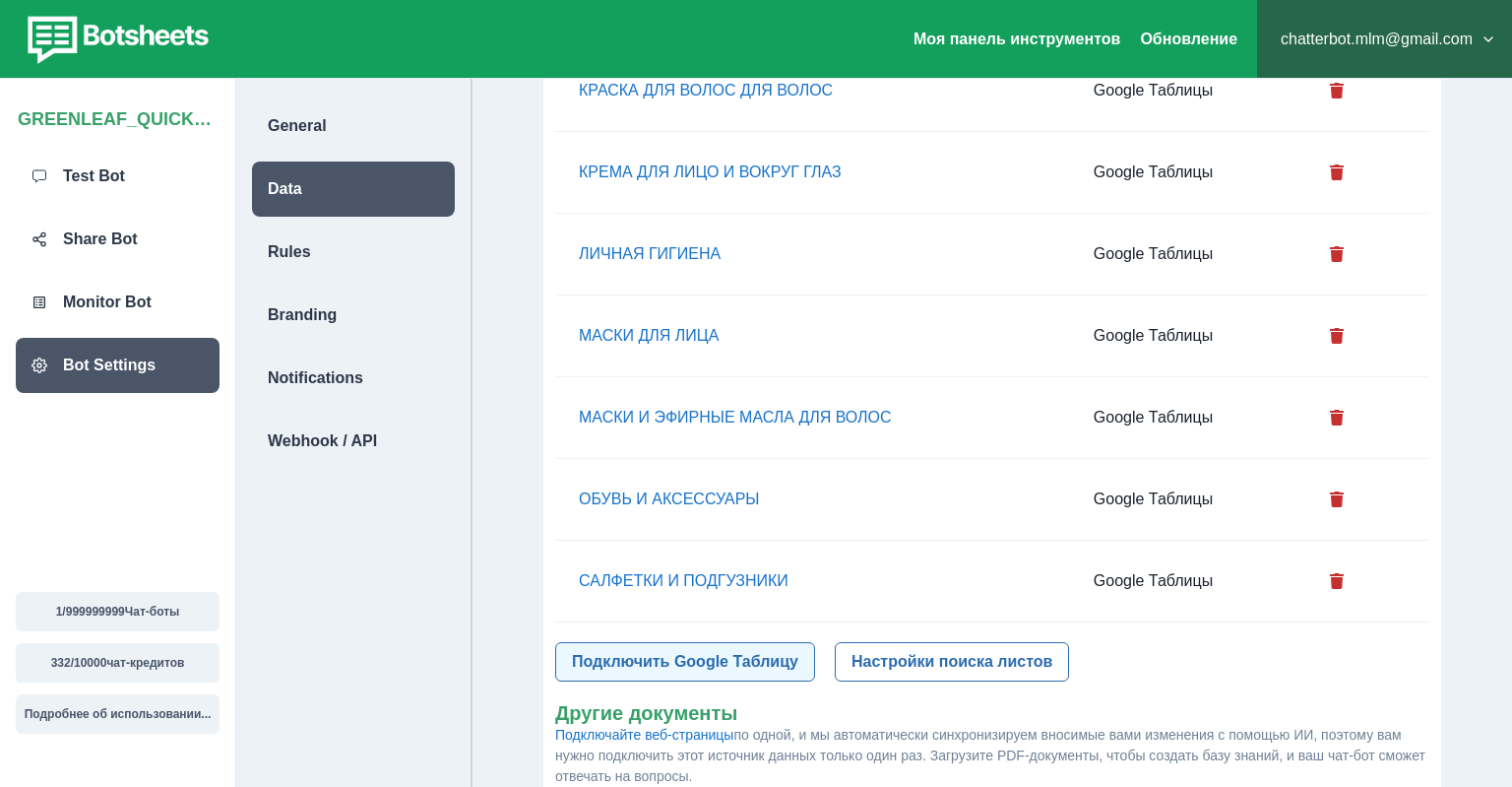 click on "Подключить Google Таблицу" at bounding box center (685, 662) 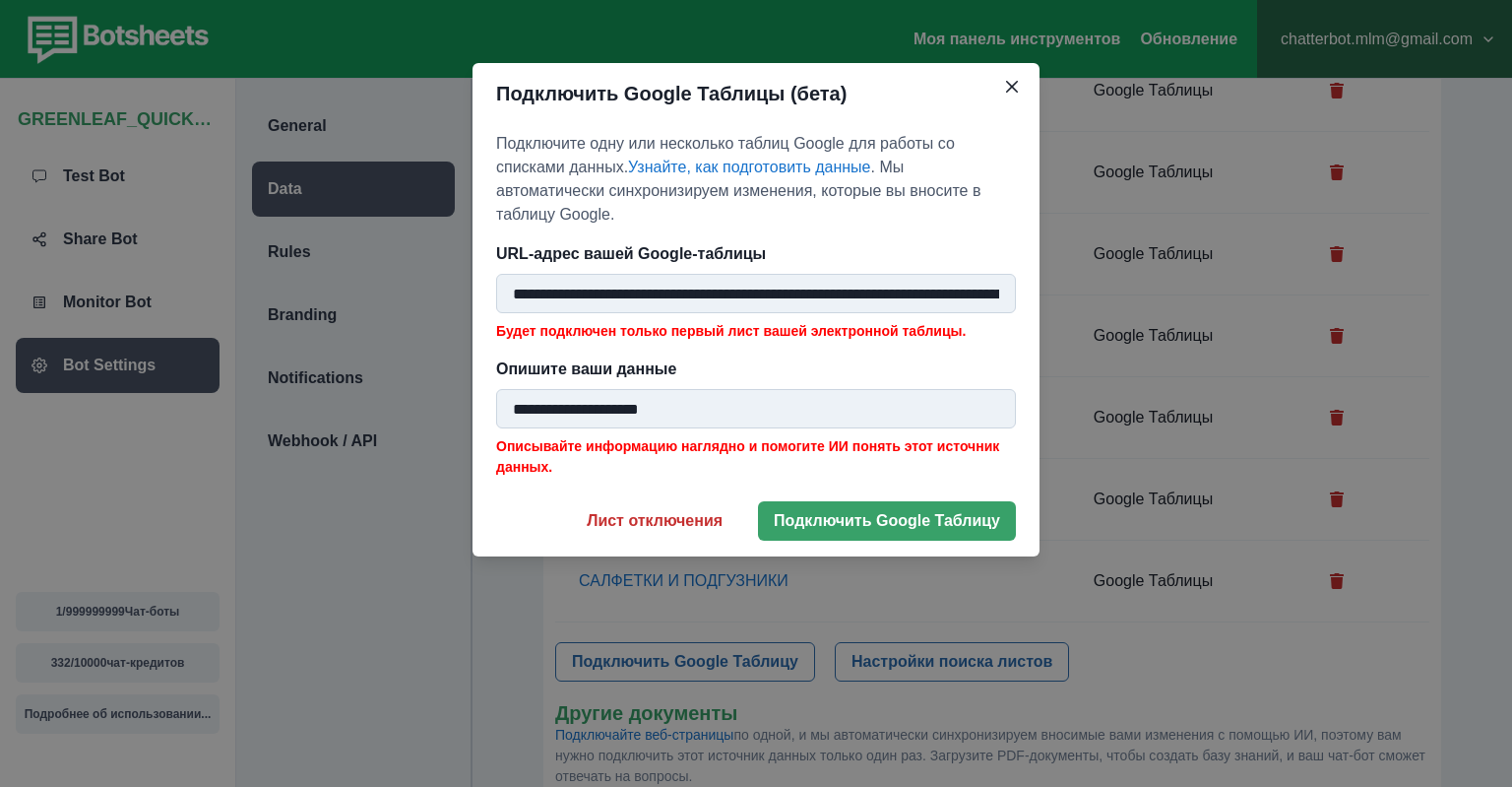 click on "**********" at bounding box center (756, 294) 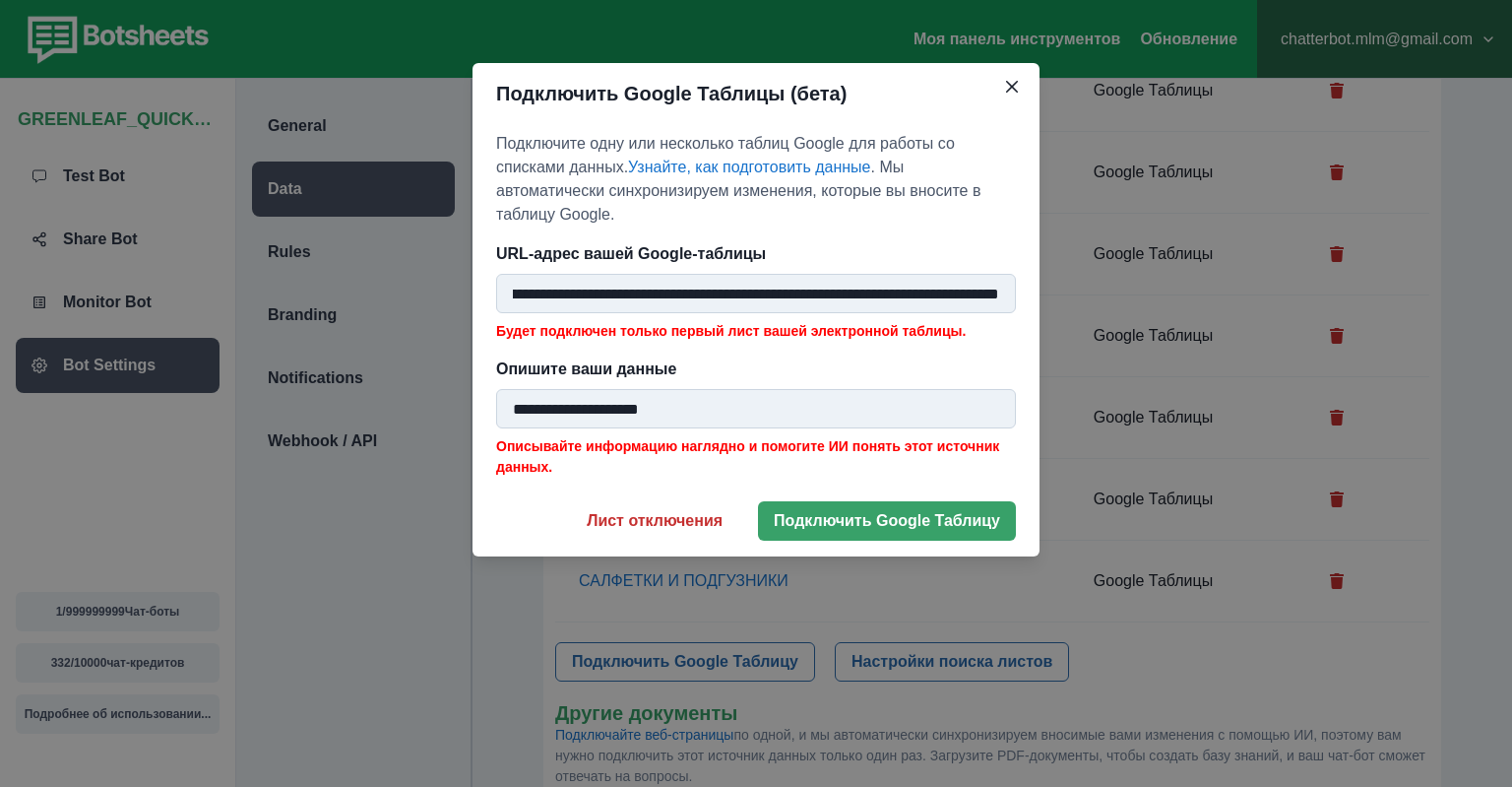 type on "**********" 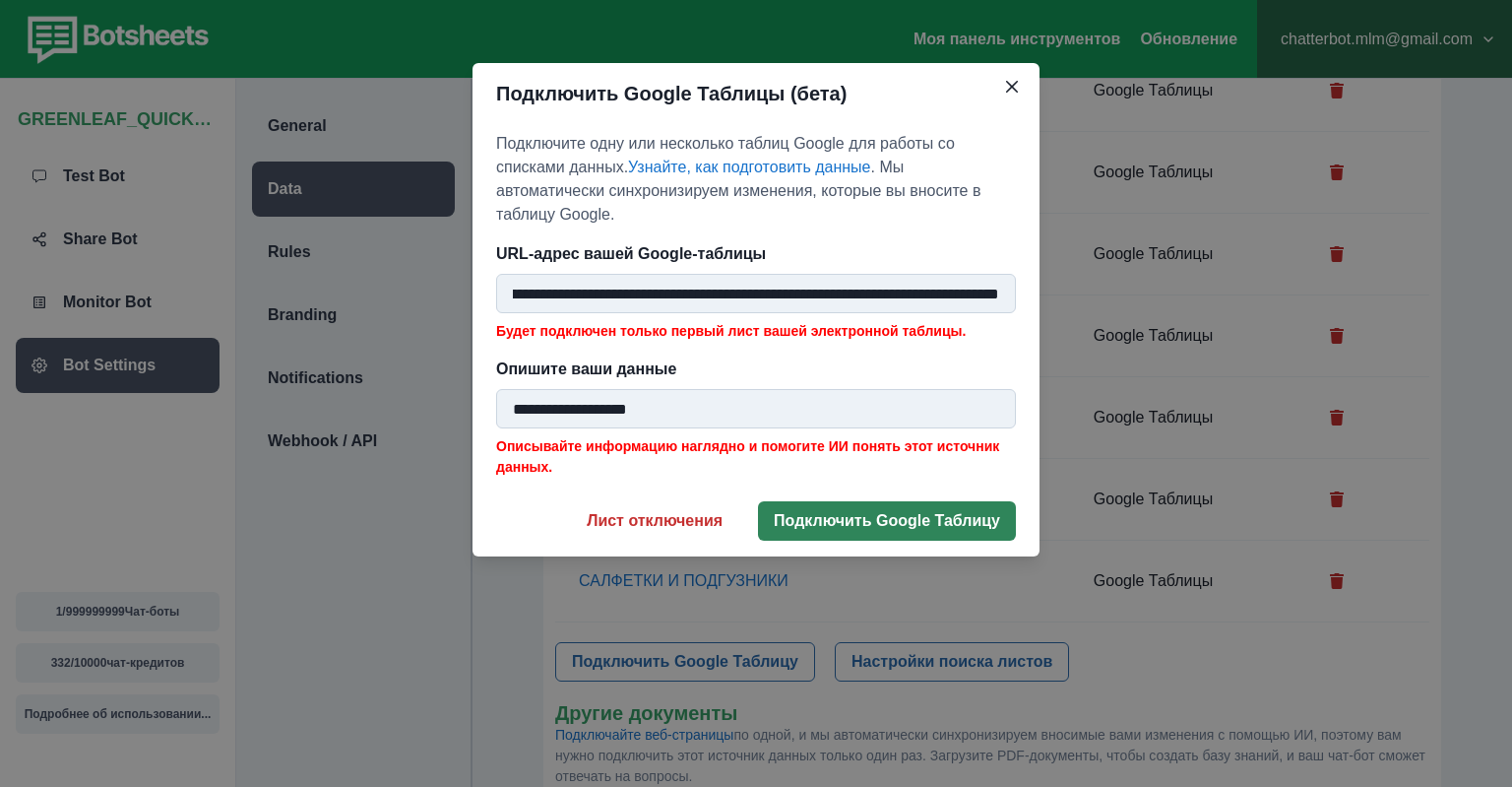 type on "**********" 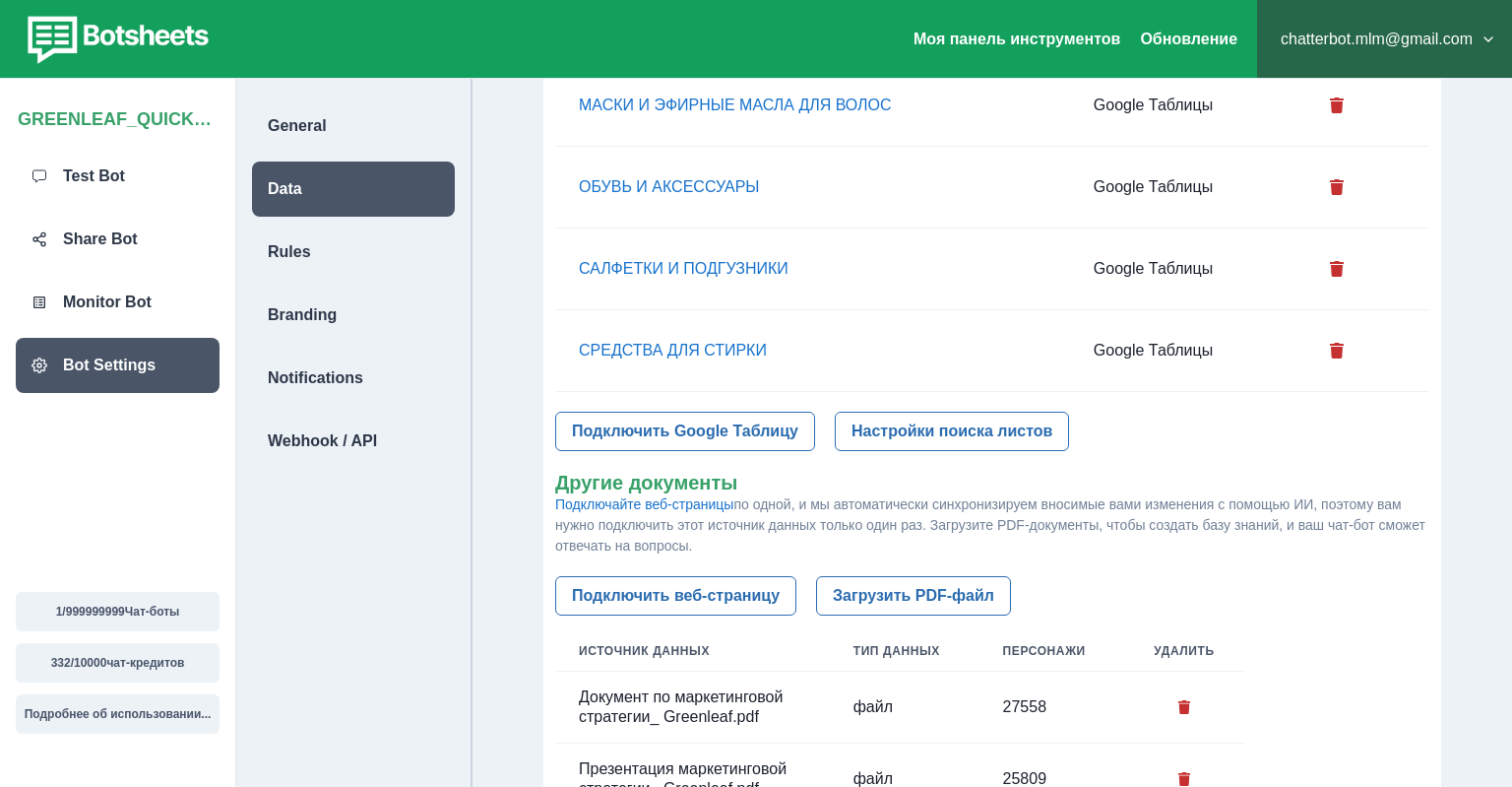 scroll, scrollTop: 1248, scrollLeft: 0, axis: vertical 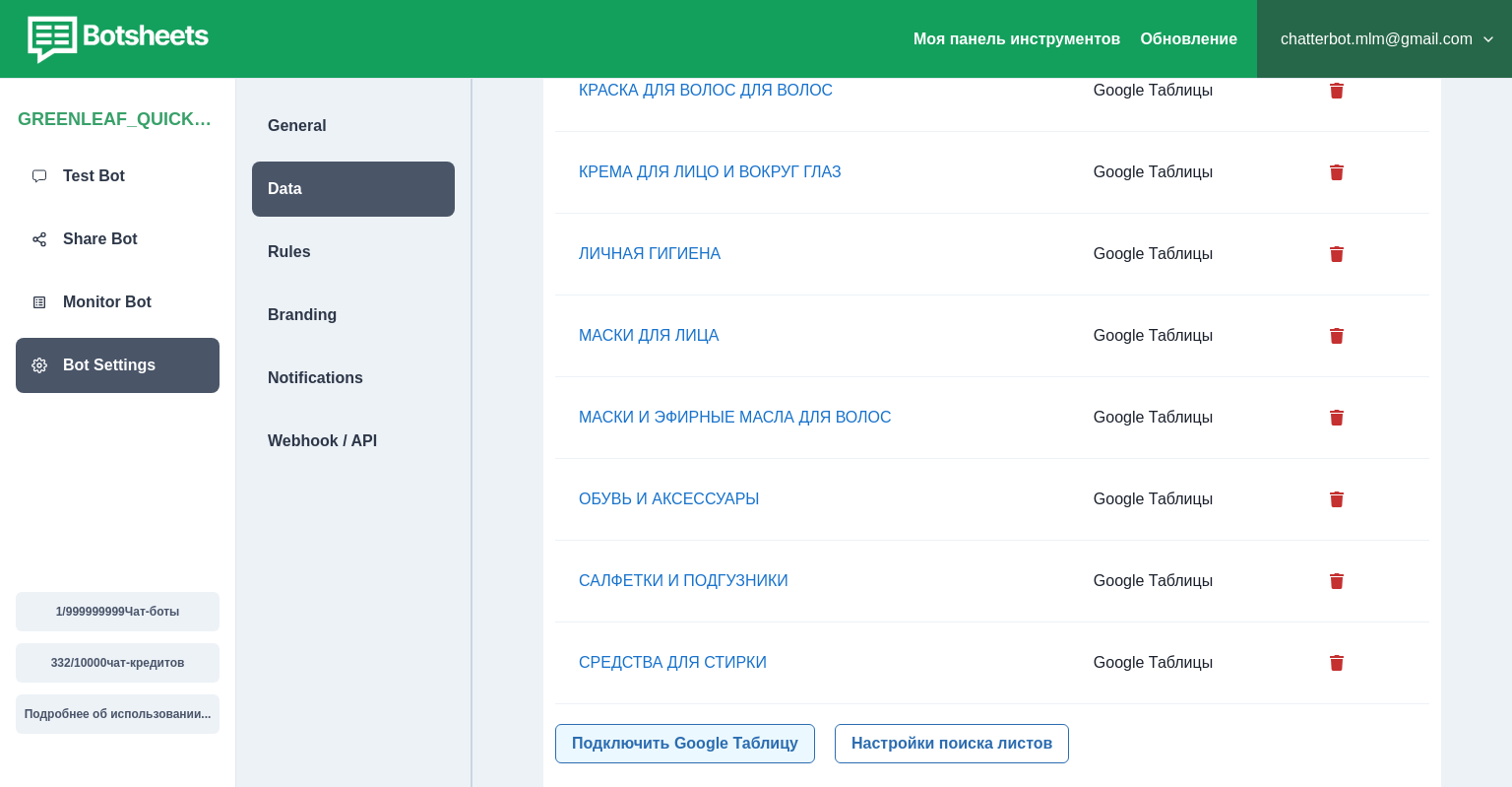 click on "Подключить Google Таблицу" at bounding box center (685, 744) 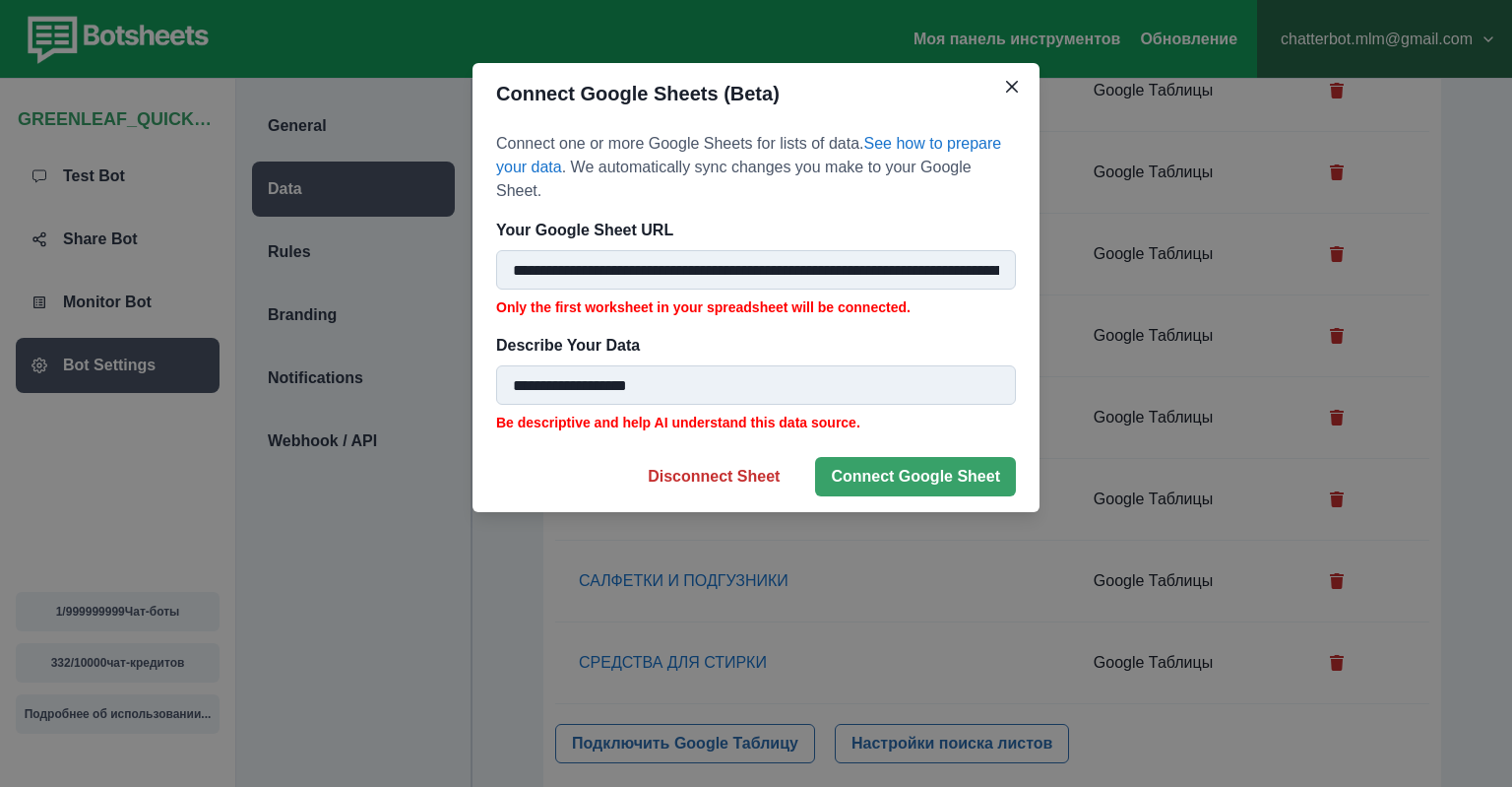 click on "**********" at bounding box center (756, 270) 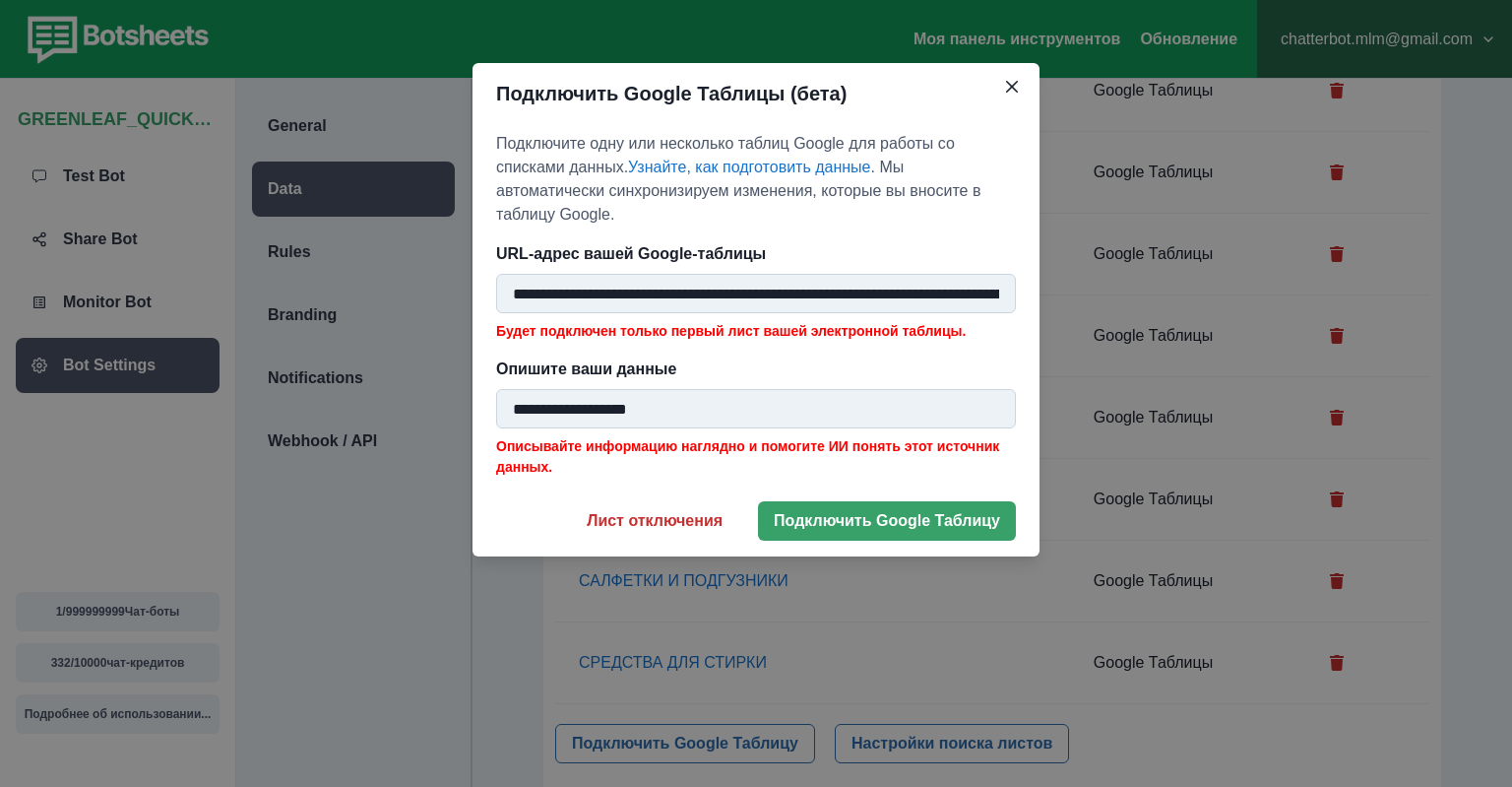 click on "URL-адрес вашей Google-таблицы" at bounding box center (750, 254) 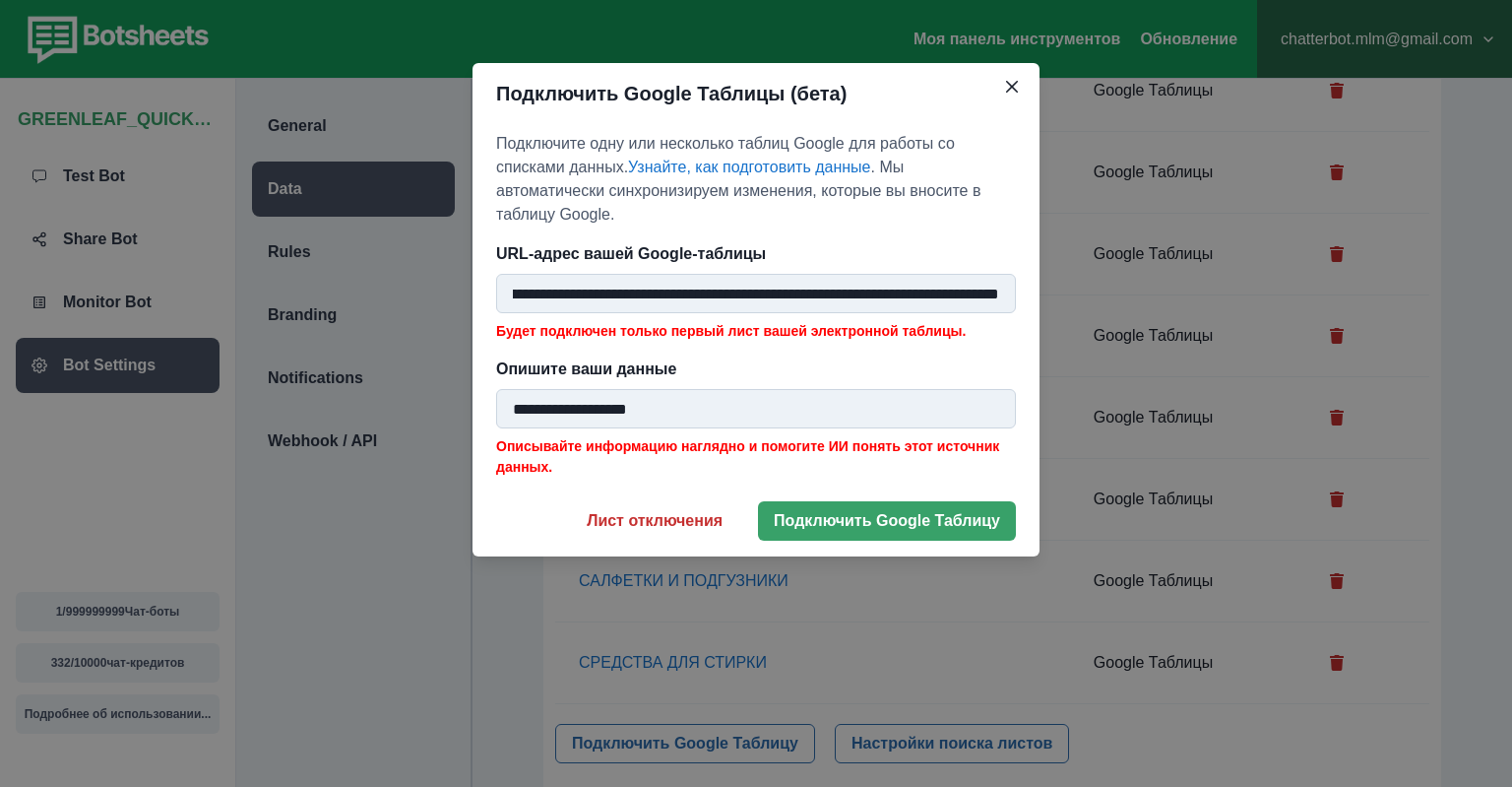 type on "**********" 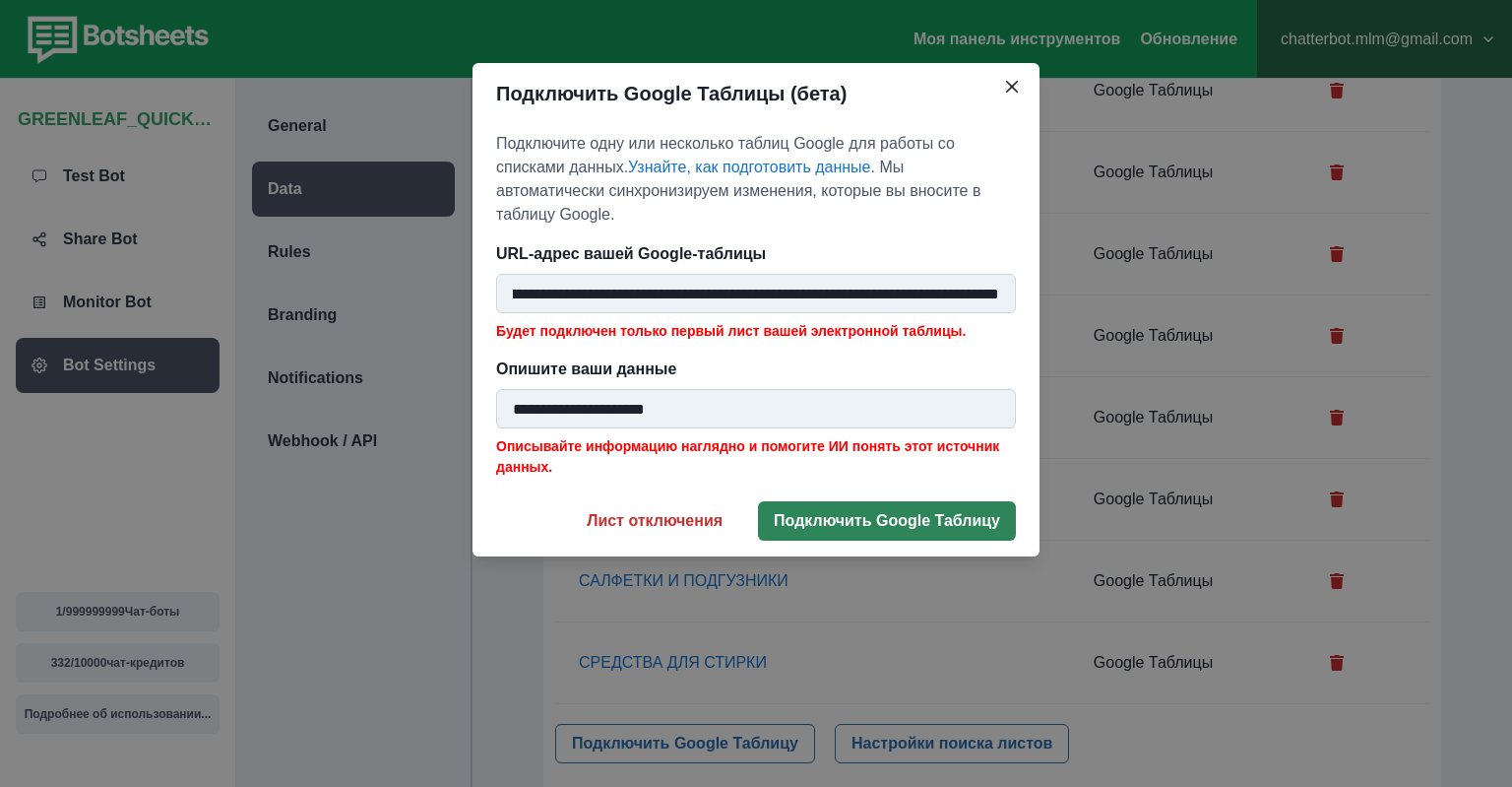type on "**********" 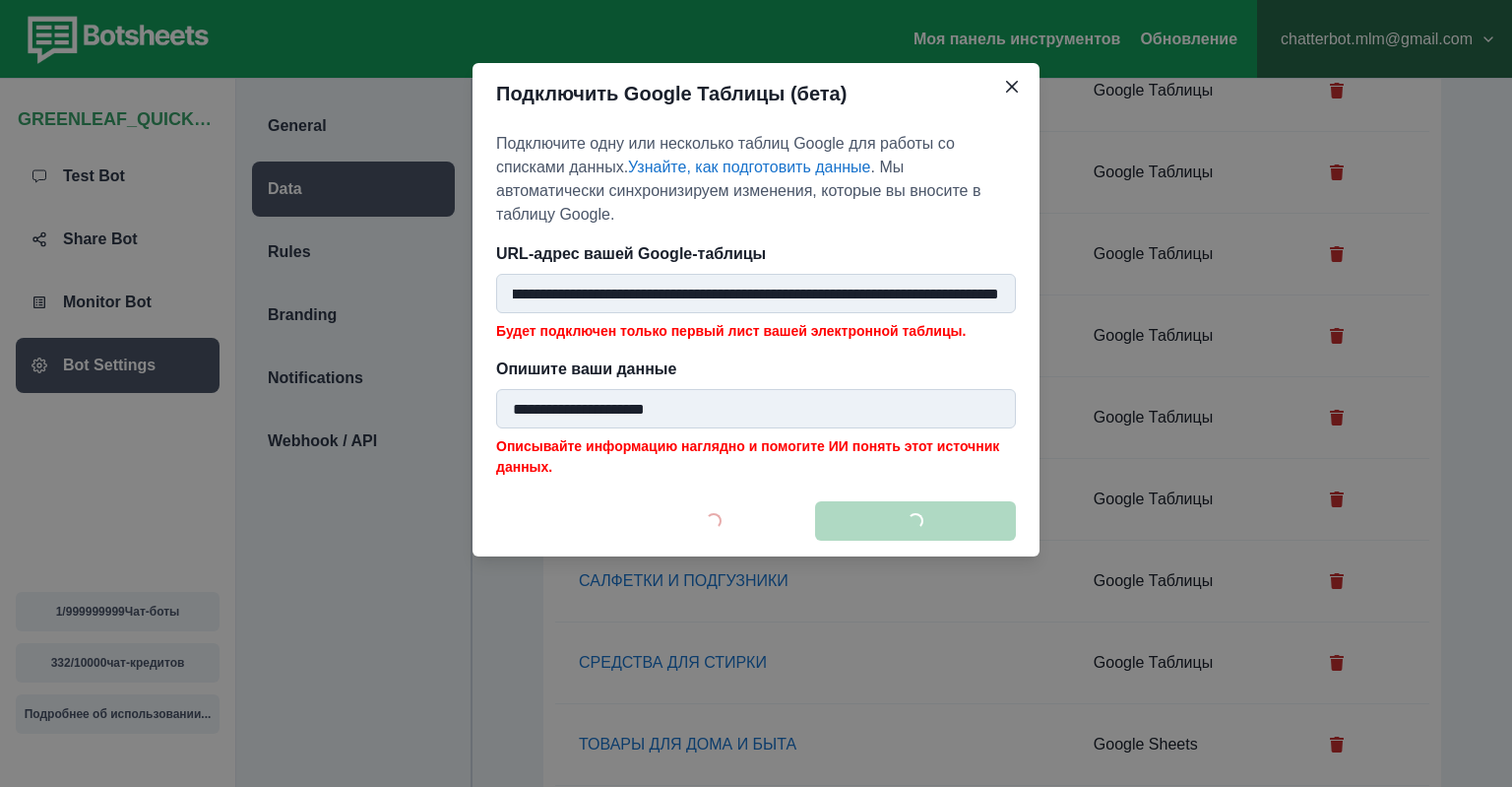 scroll, scrollTop: 1674, scrollLeft: 0, axis: vertical 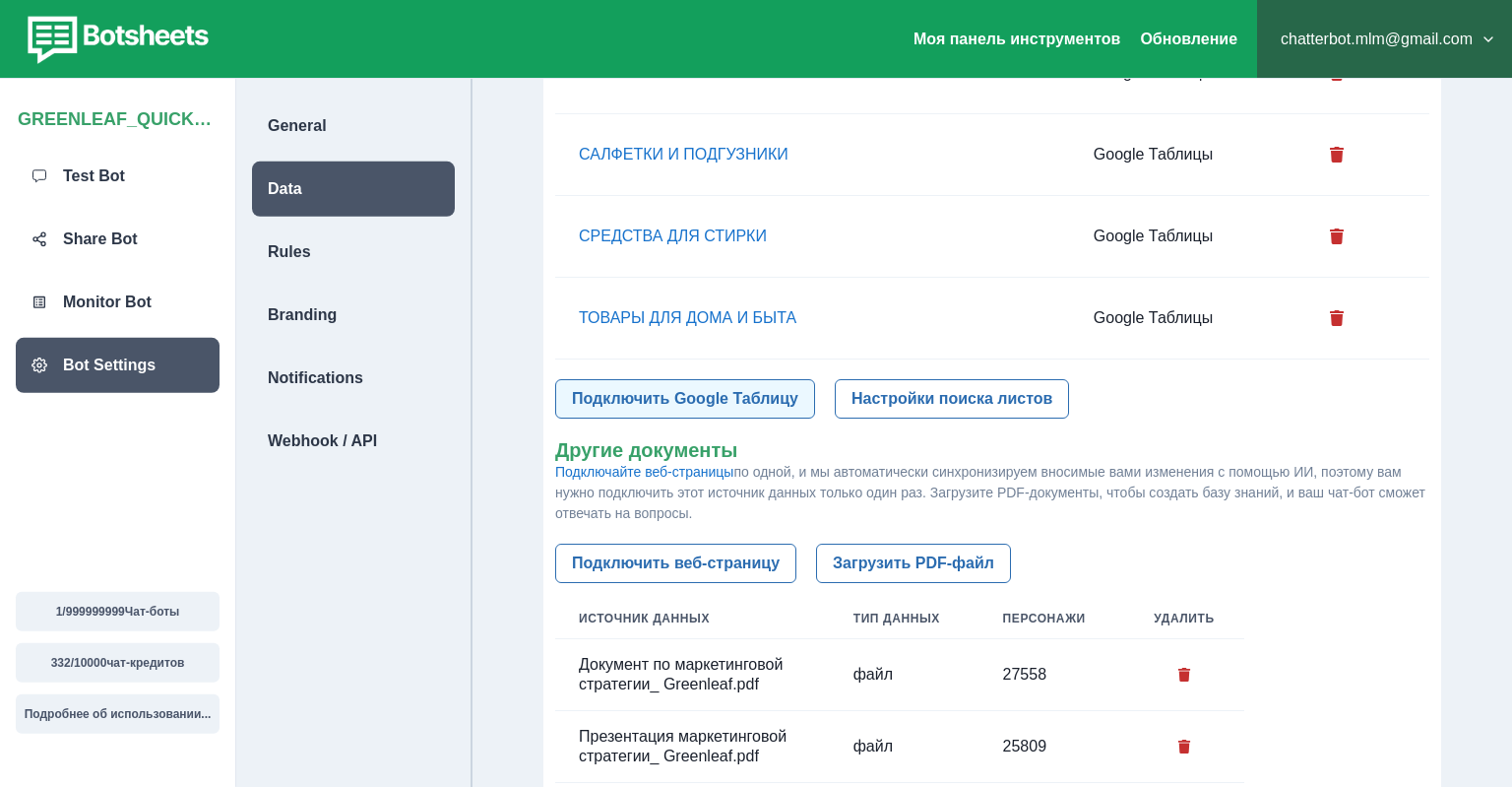 click on "Подключить Google Таблицу" at bounding box center (685, 399) 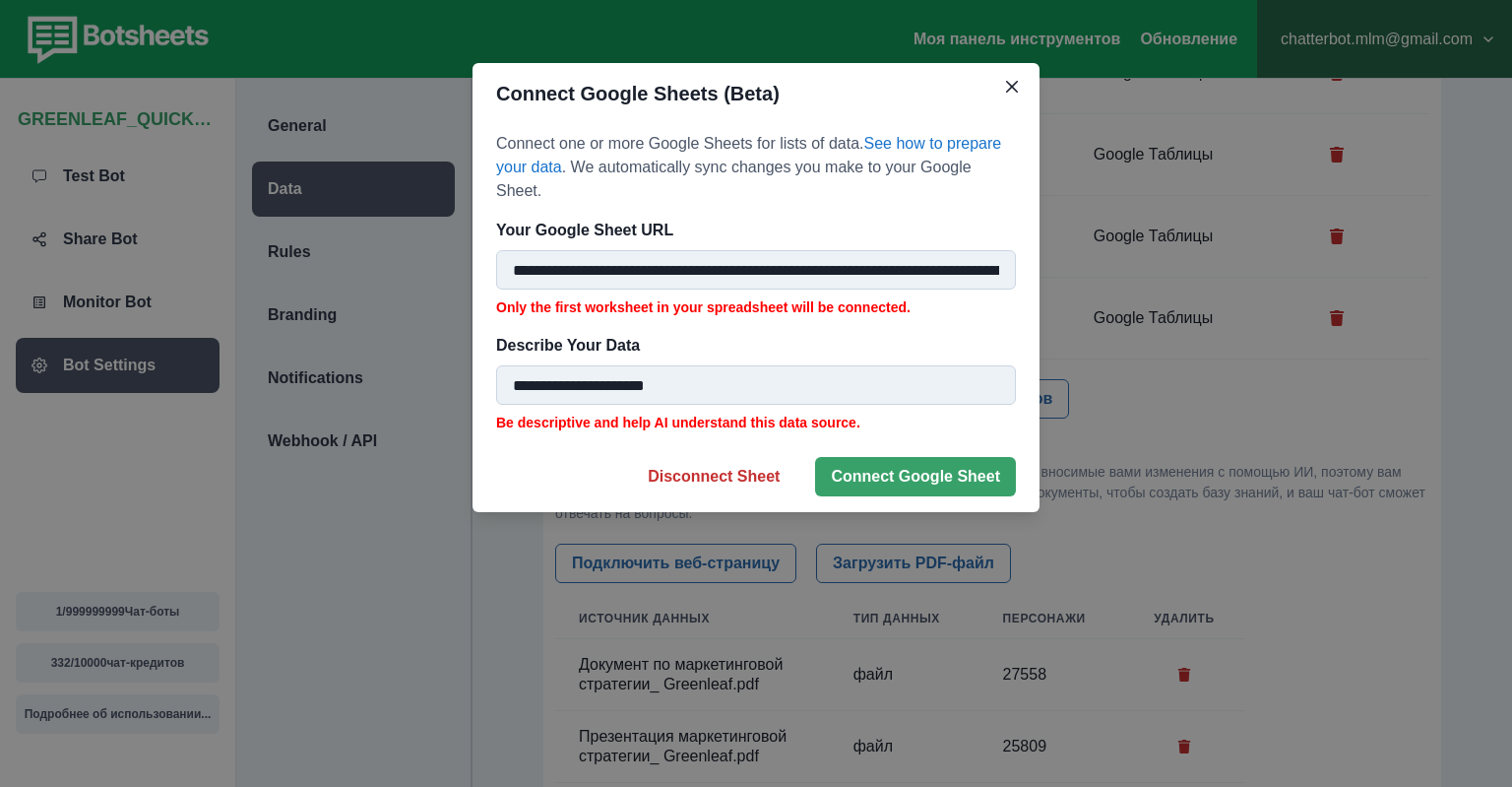 click on "**********" at bounding box center (756, 270) 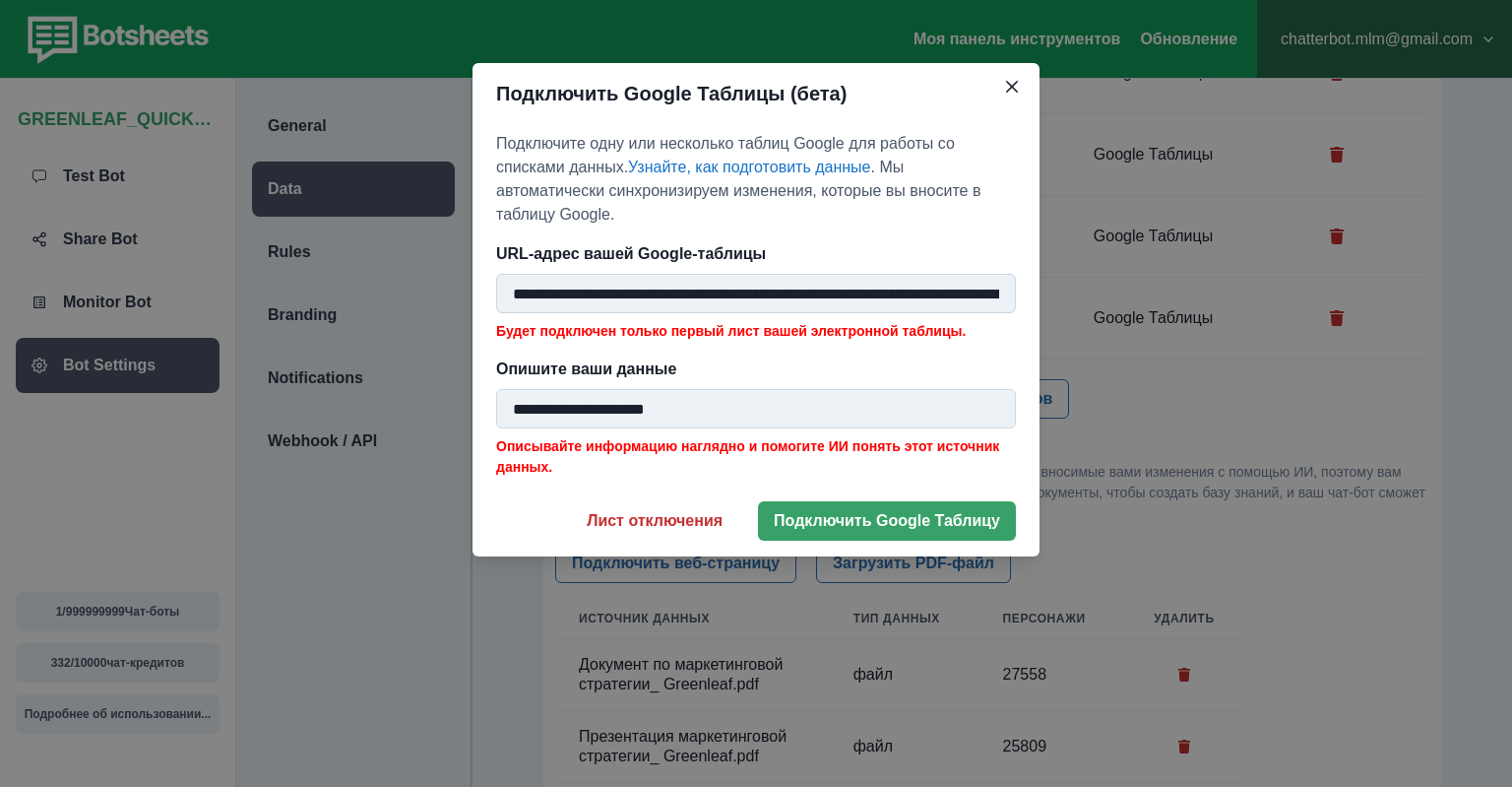 paste 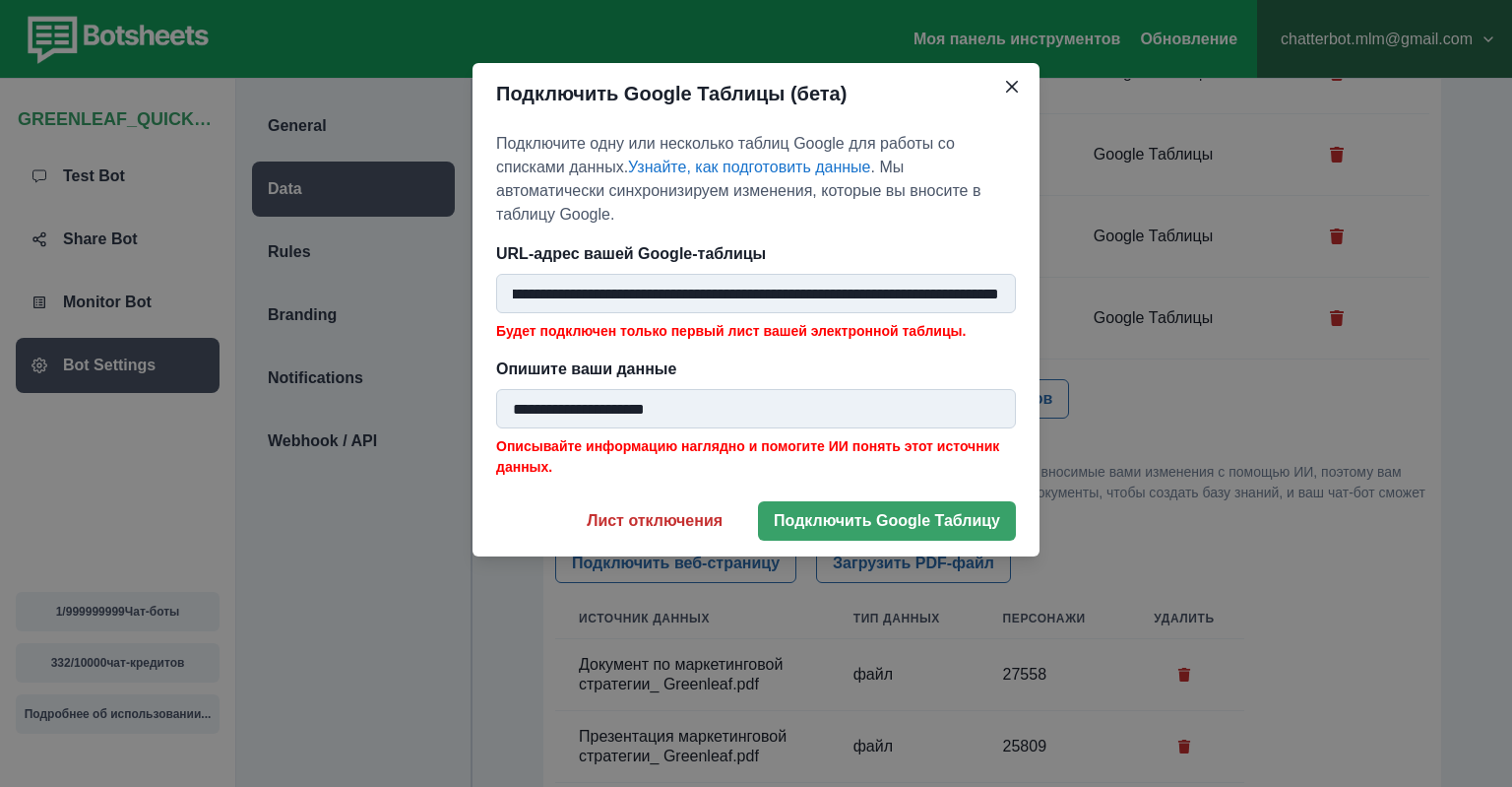 type on "**********" 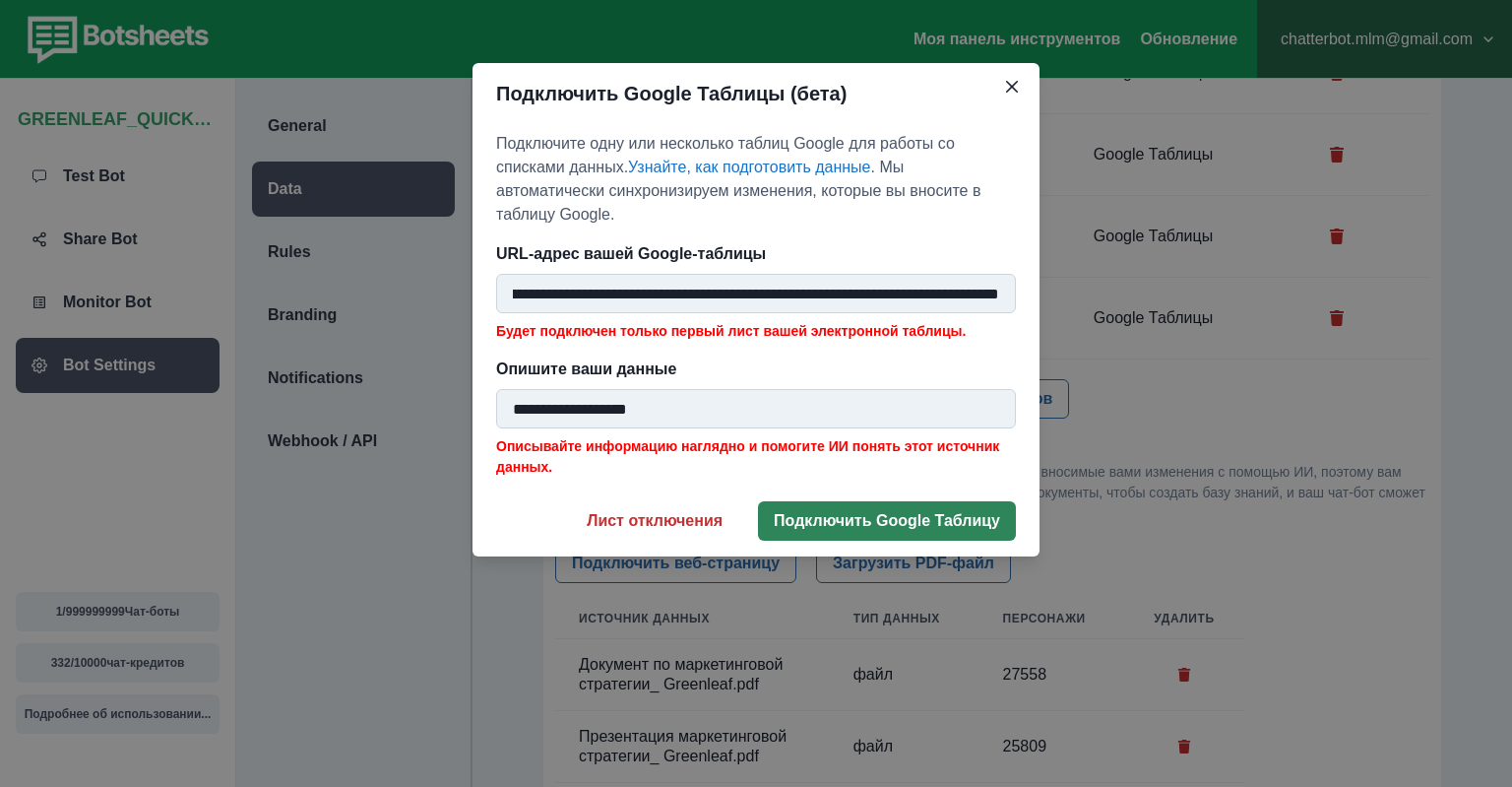 type on "**********" 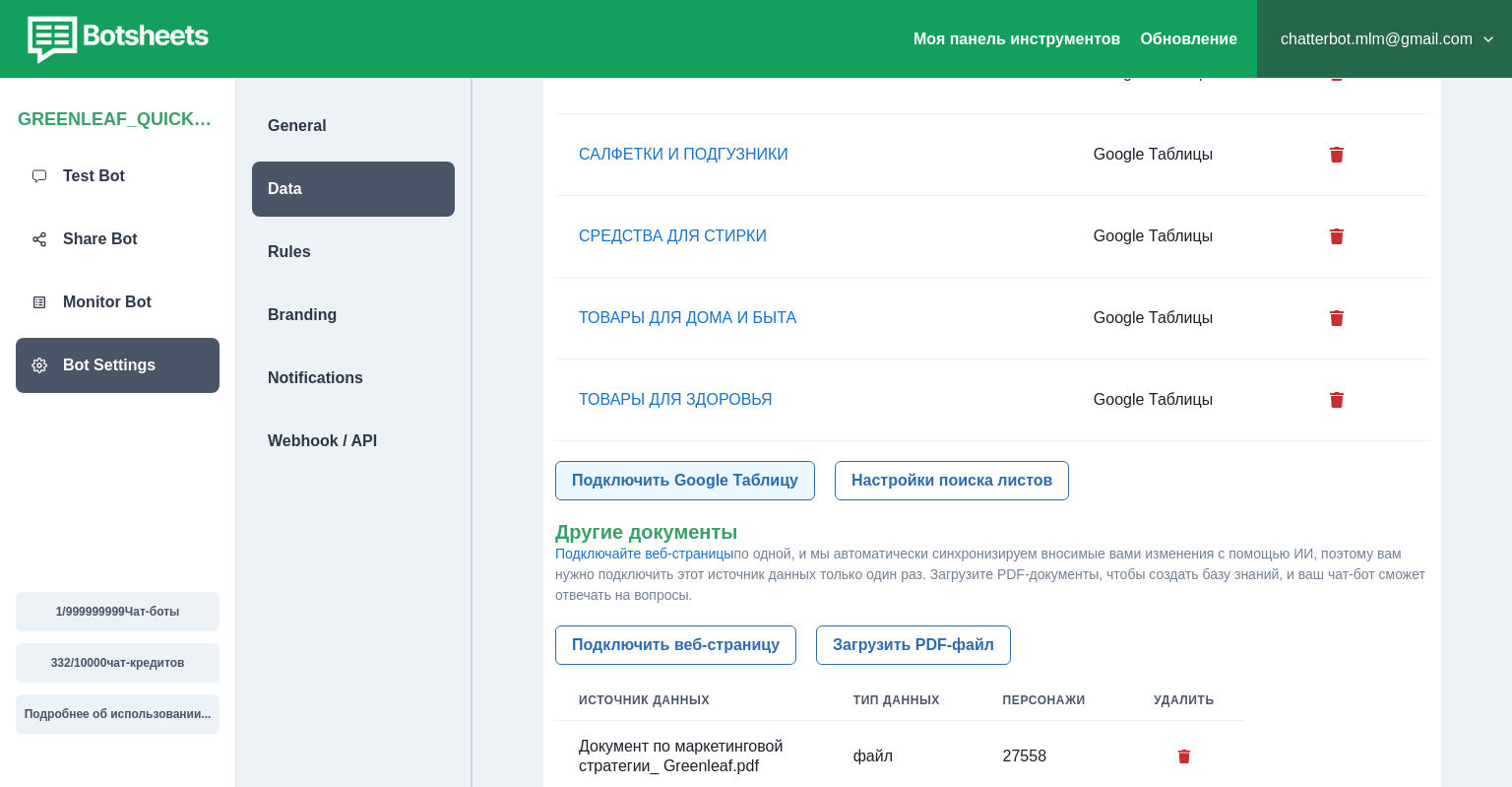 click on "Подключить Google Таблицу" at bounding box center [685, 481] 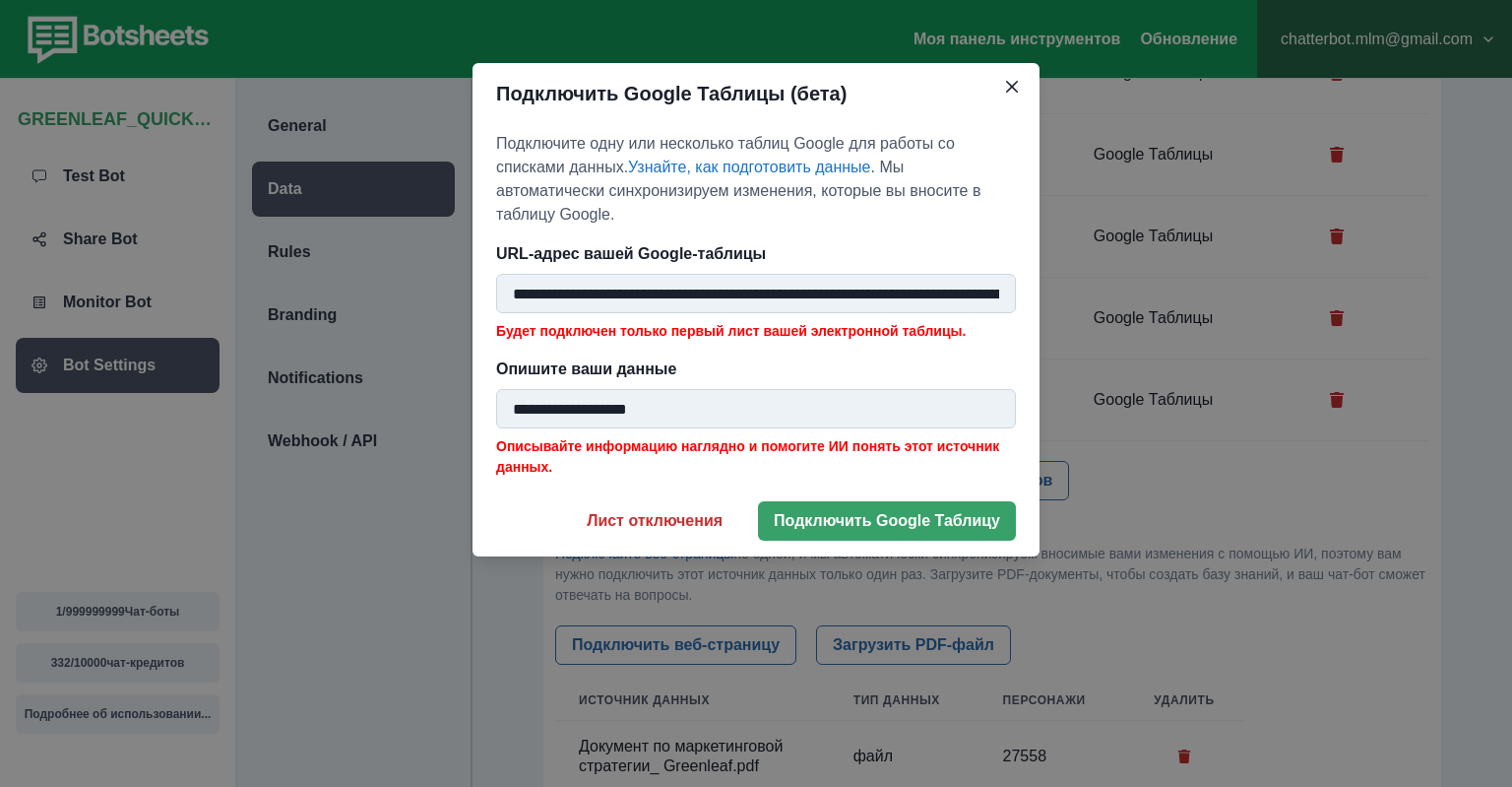click on "**********" at bounding box center [756, 294] 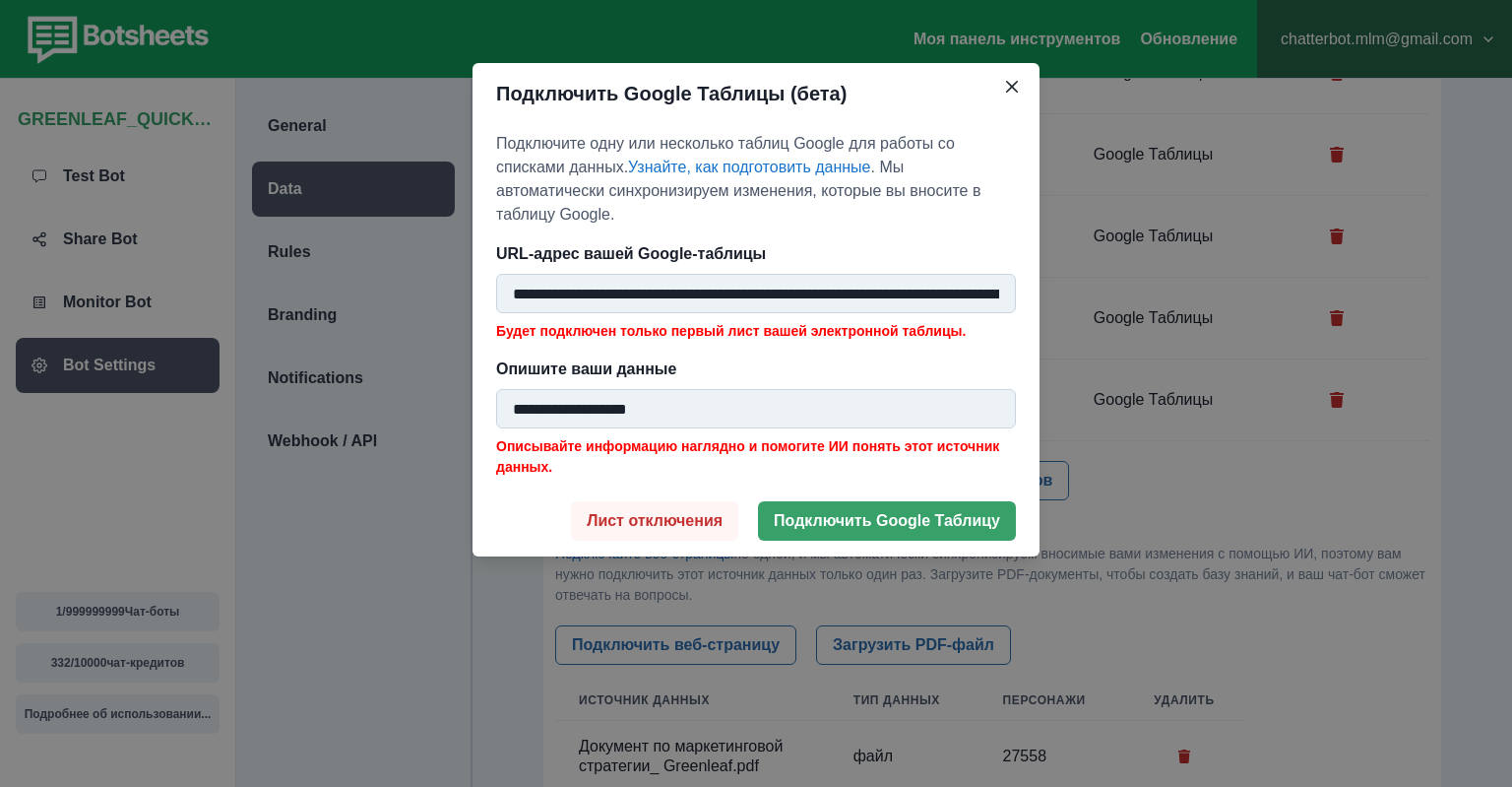 scroll, scrollTop: 0, scrollLeft: 284, axis: horizontal 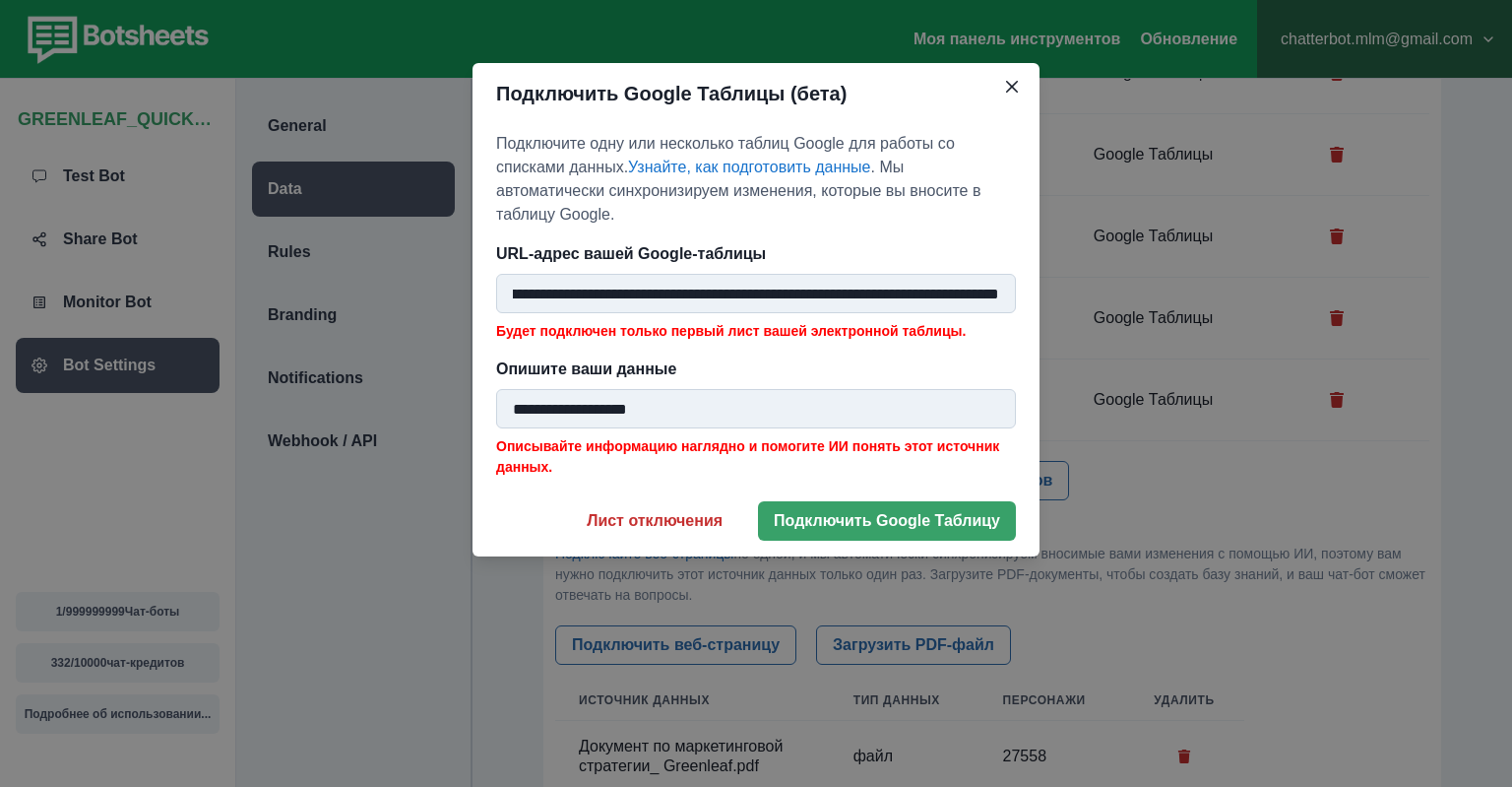 type on "**********" 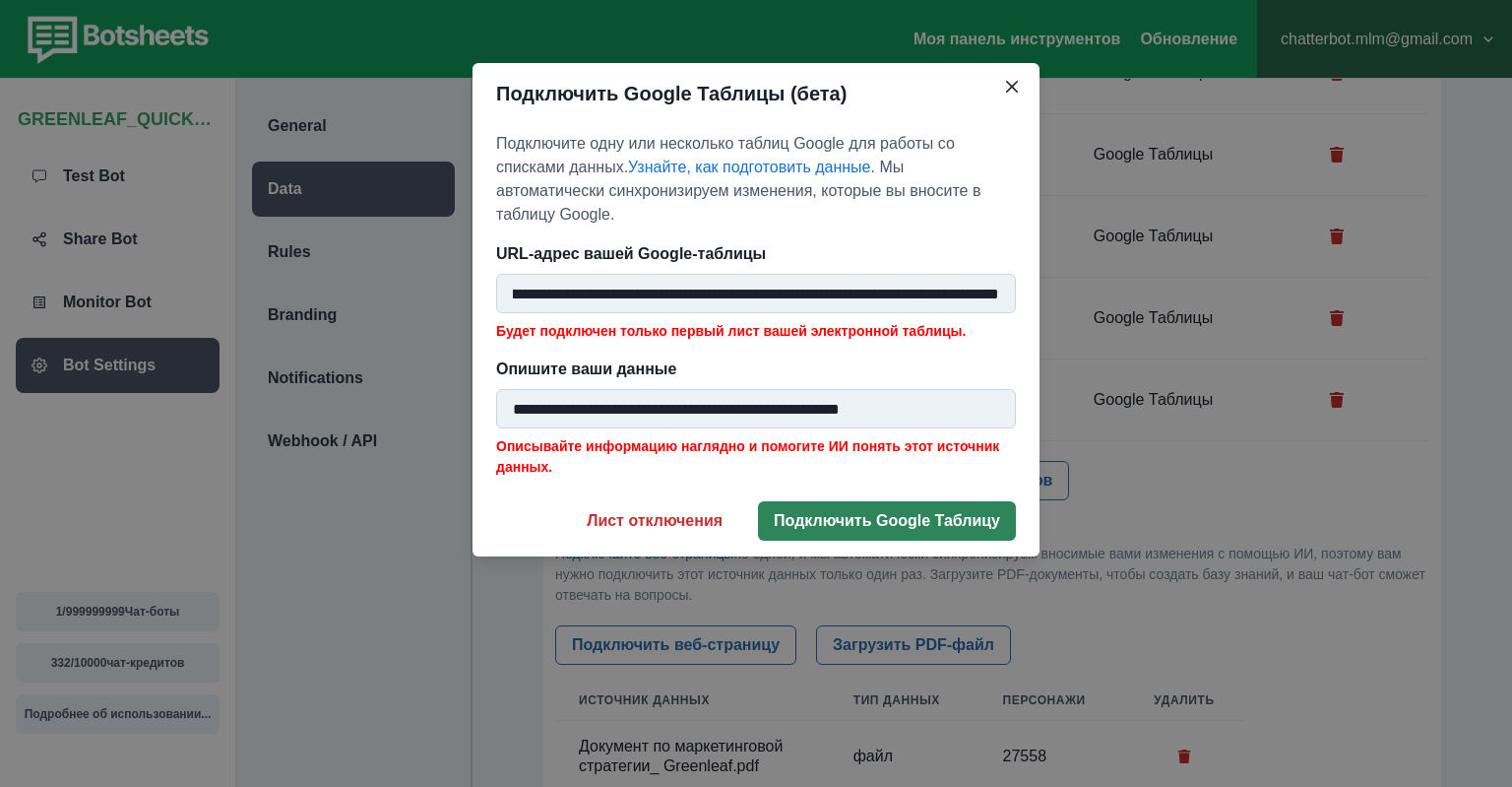 type on "**********" 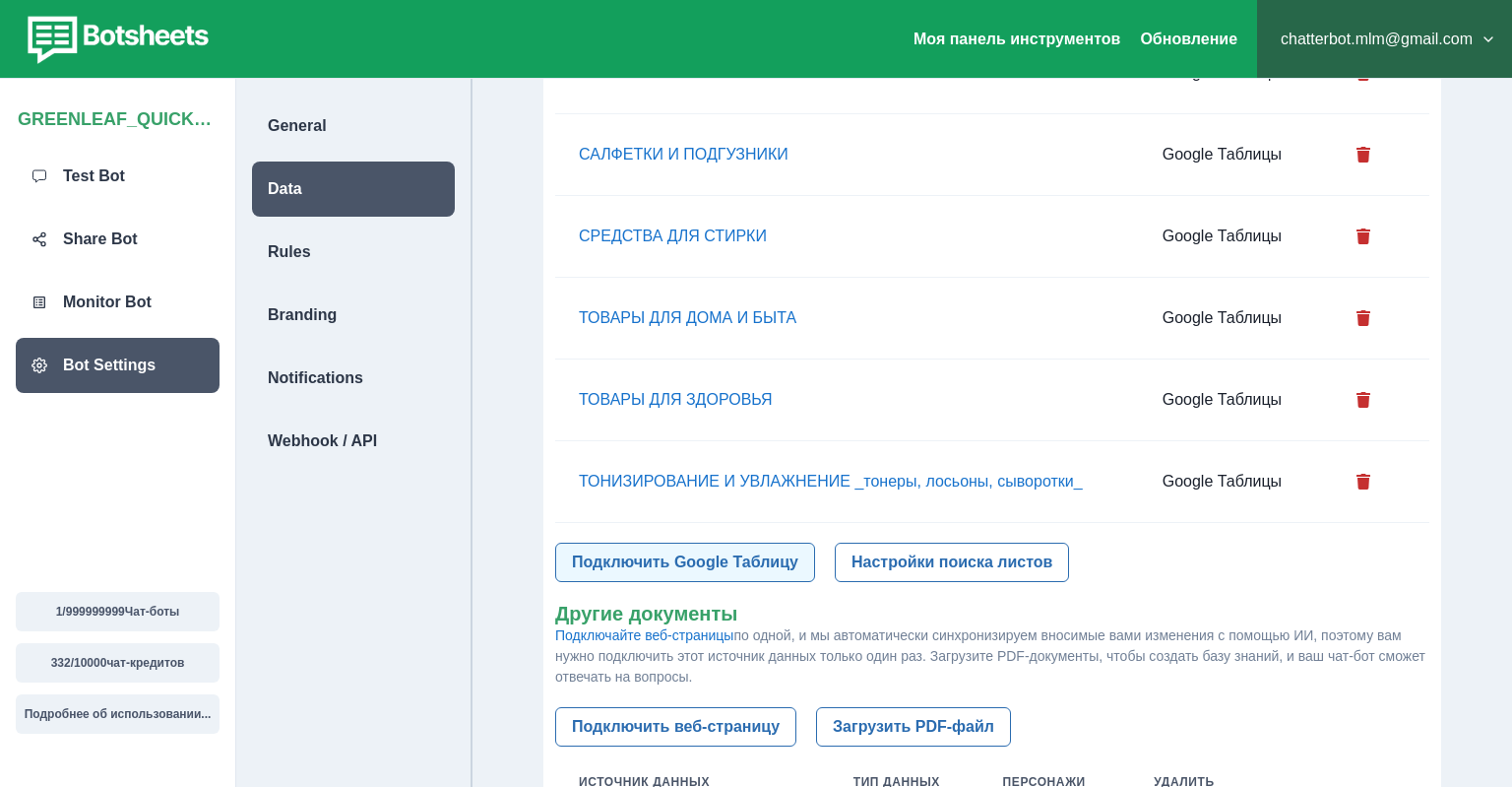 click on "Подключить Google Таблицу" at bounding box center [685, 562] 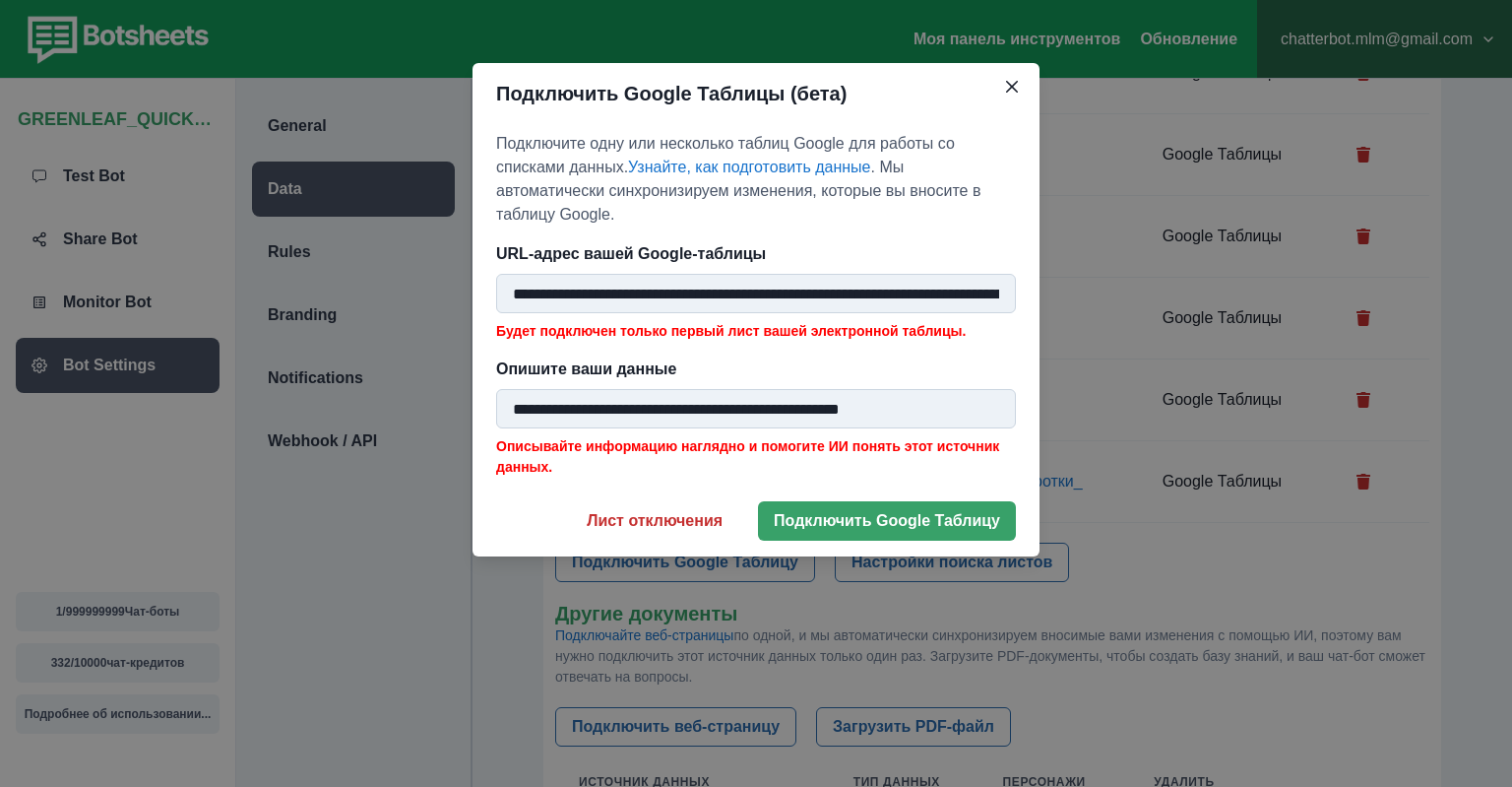 click on "**********" at bounding box center (756, 294) 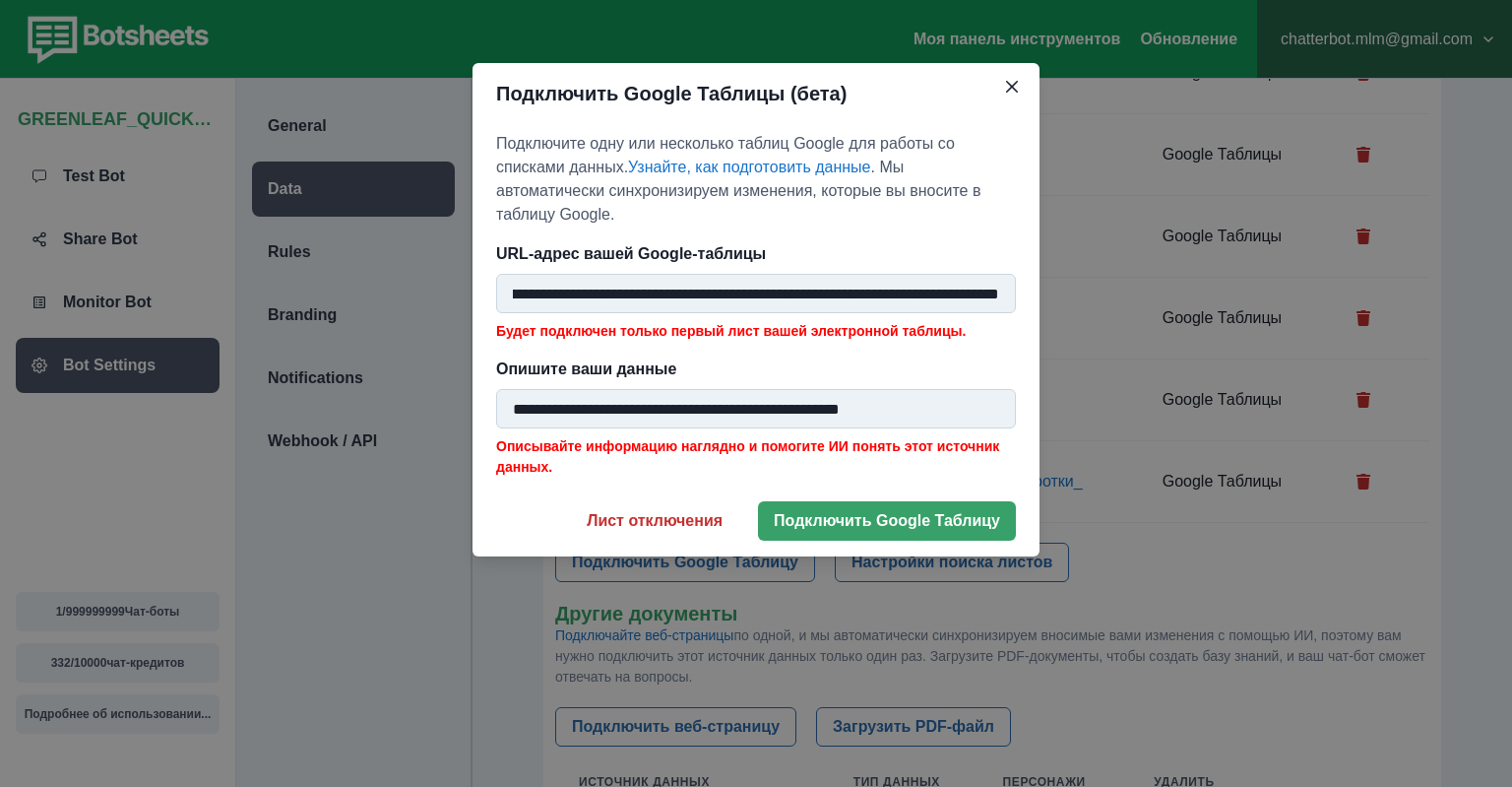 type on "**********" 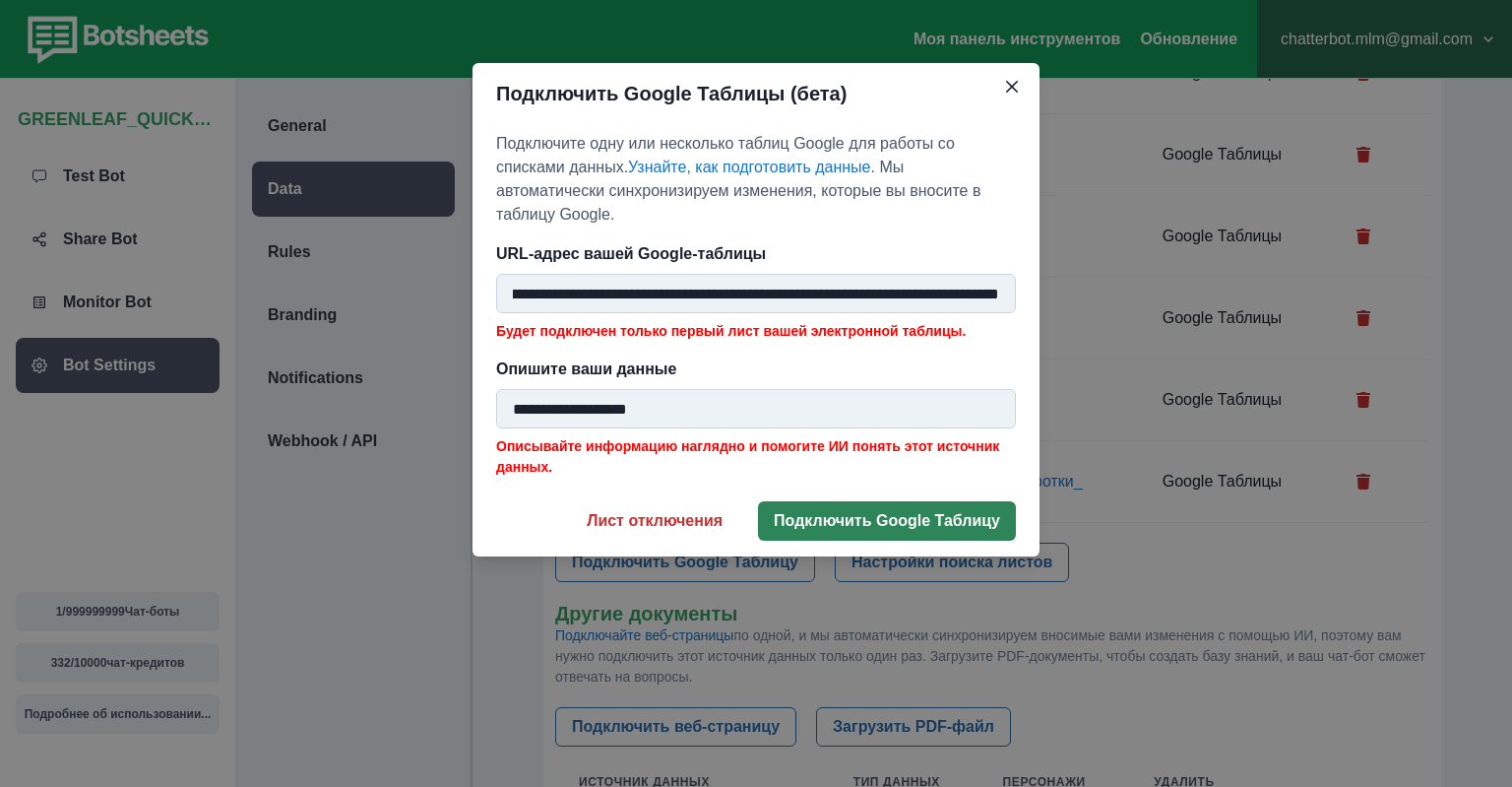 type on "**********" 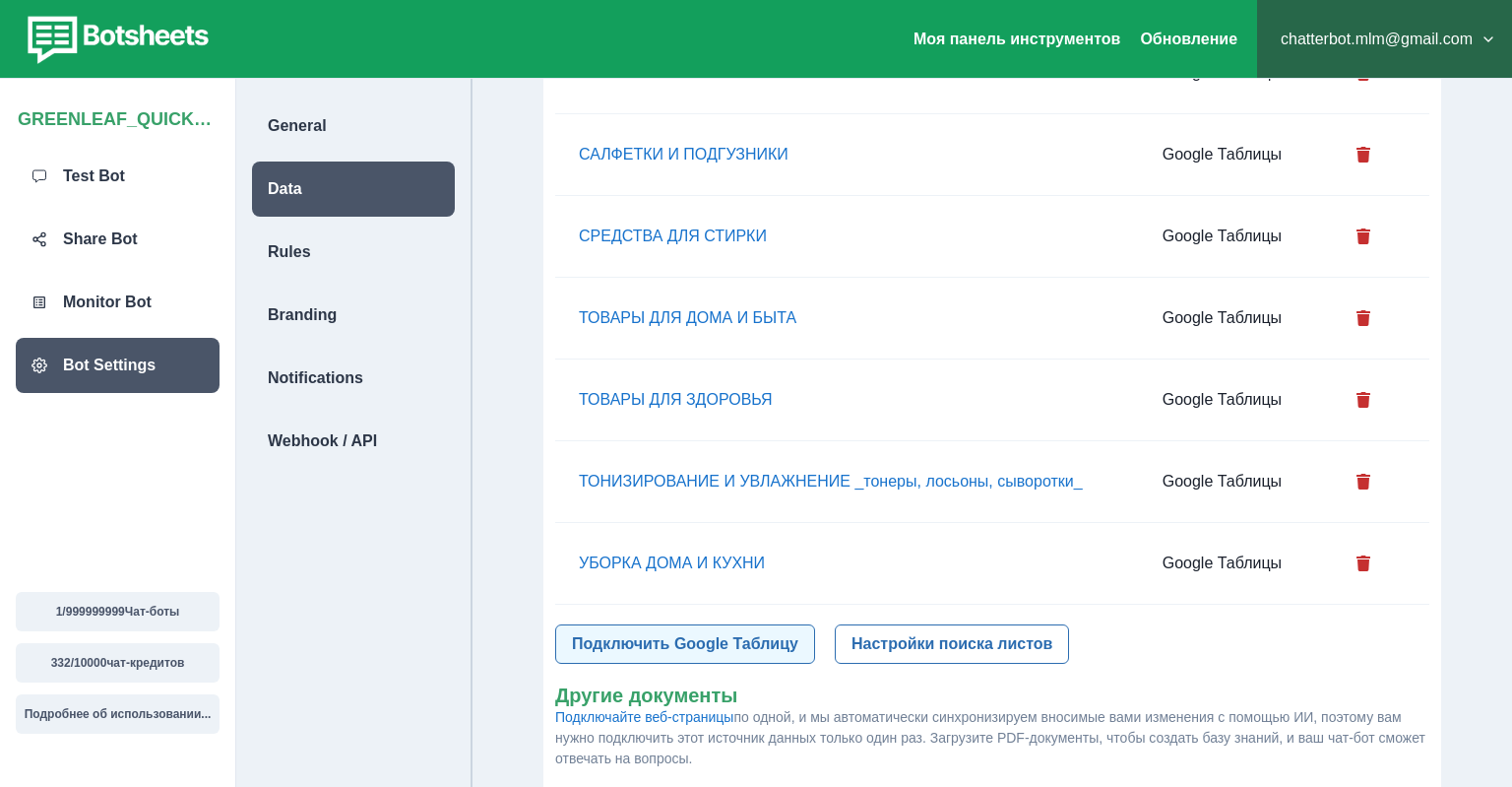 click on "Подключить Google Таблицу" at bounding box center [685, 644] 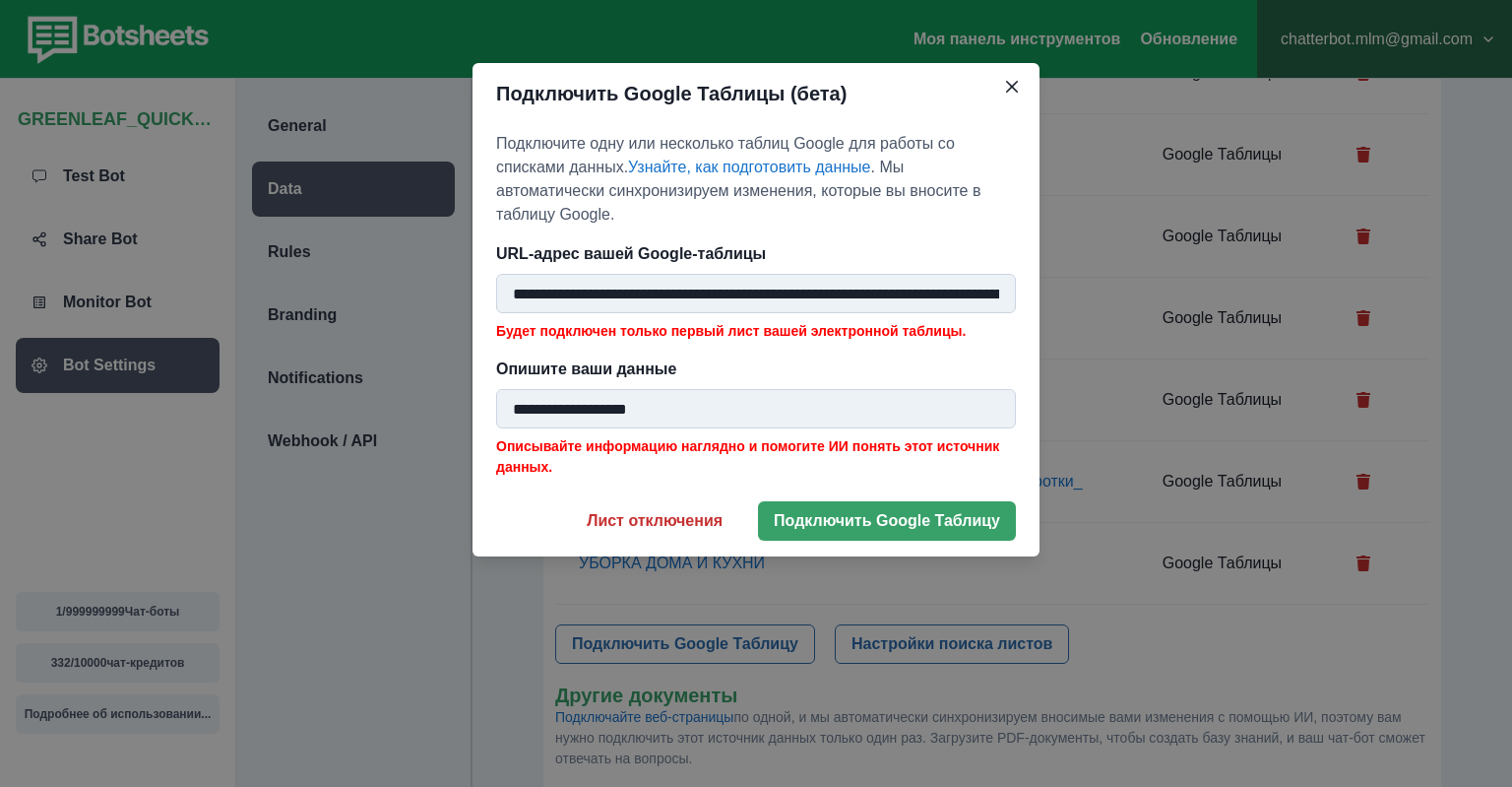 click on "URL-адрес вашей Google-таблицы" at bounding box center [750, 254] 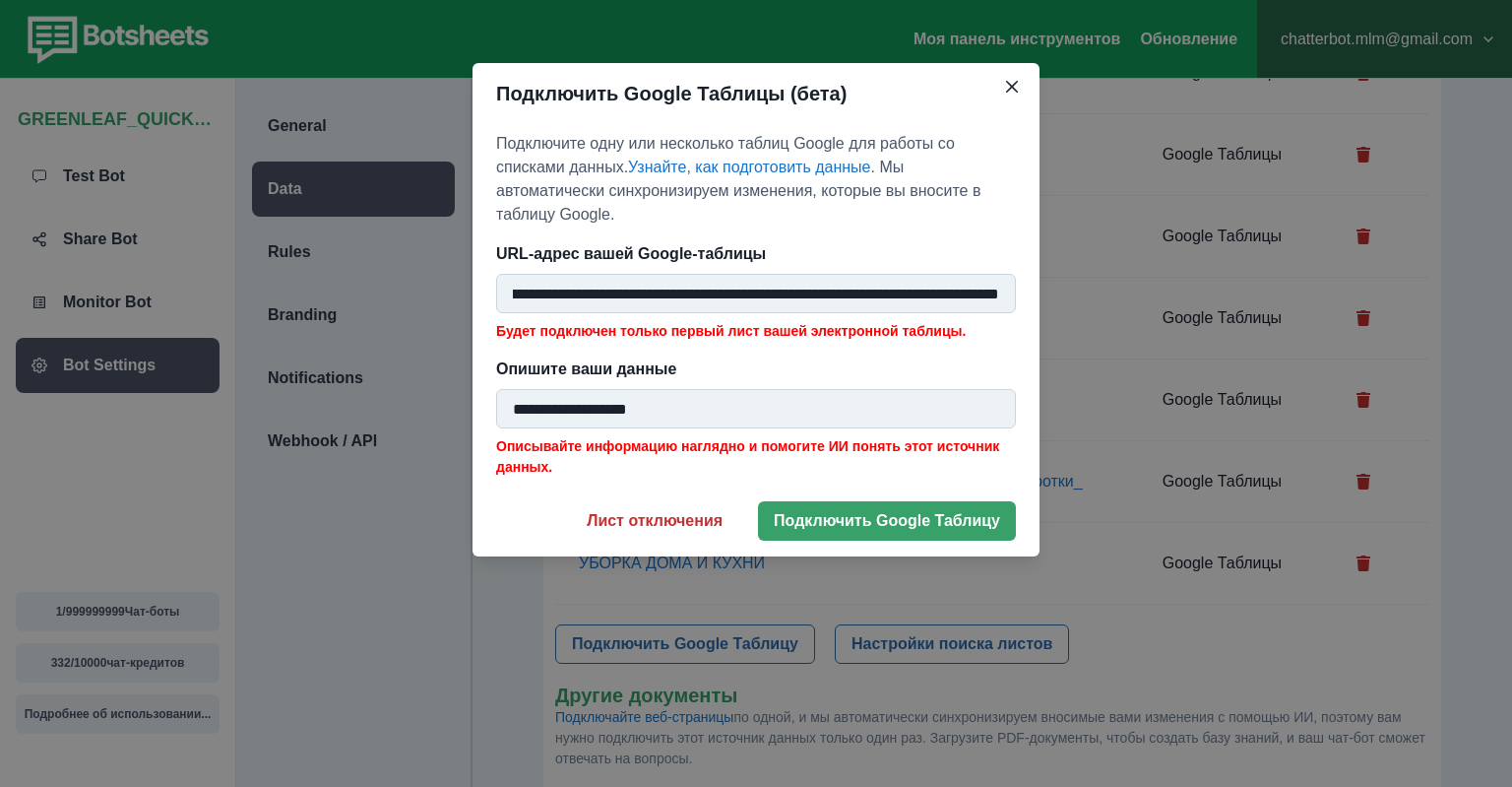 paste 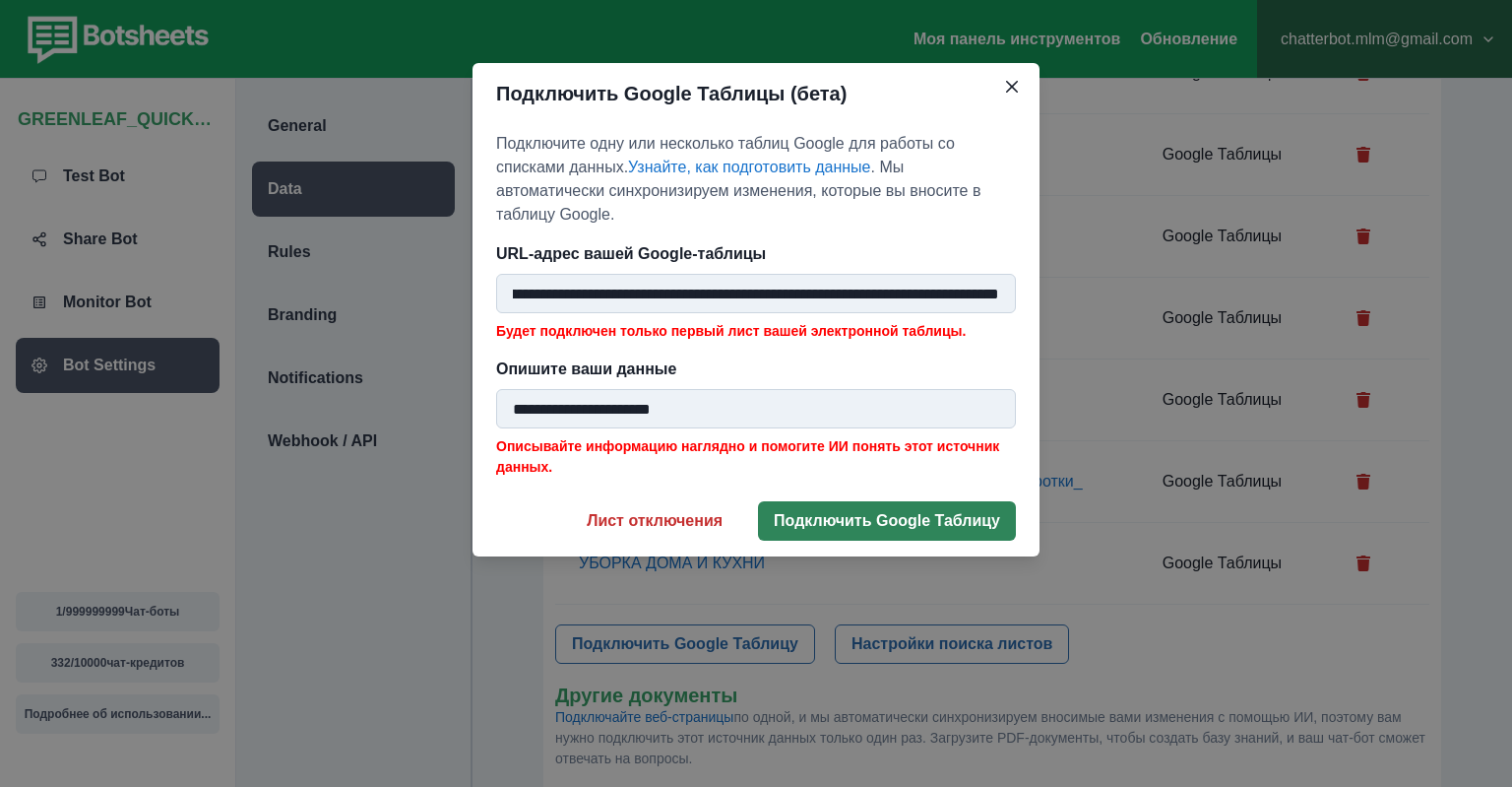 type on "**********" 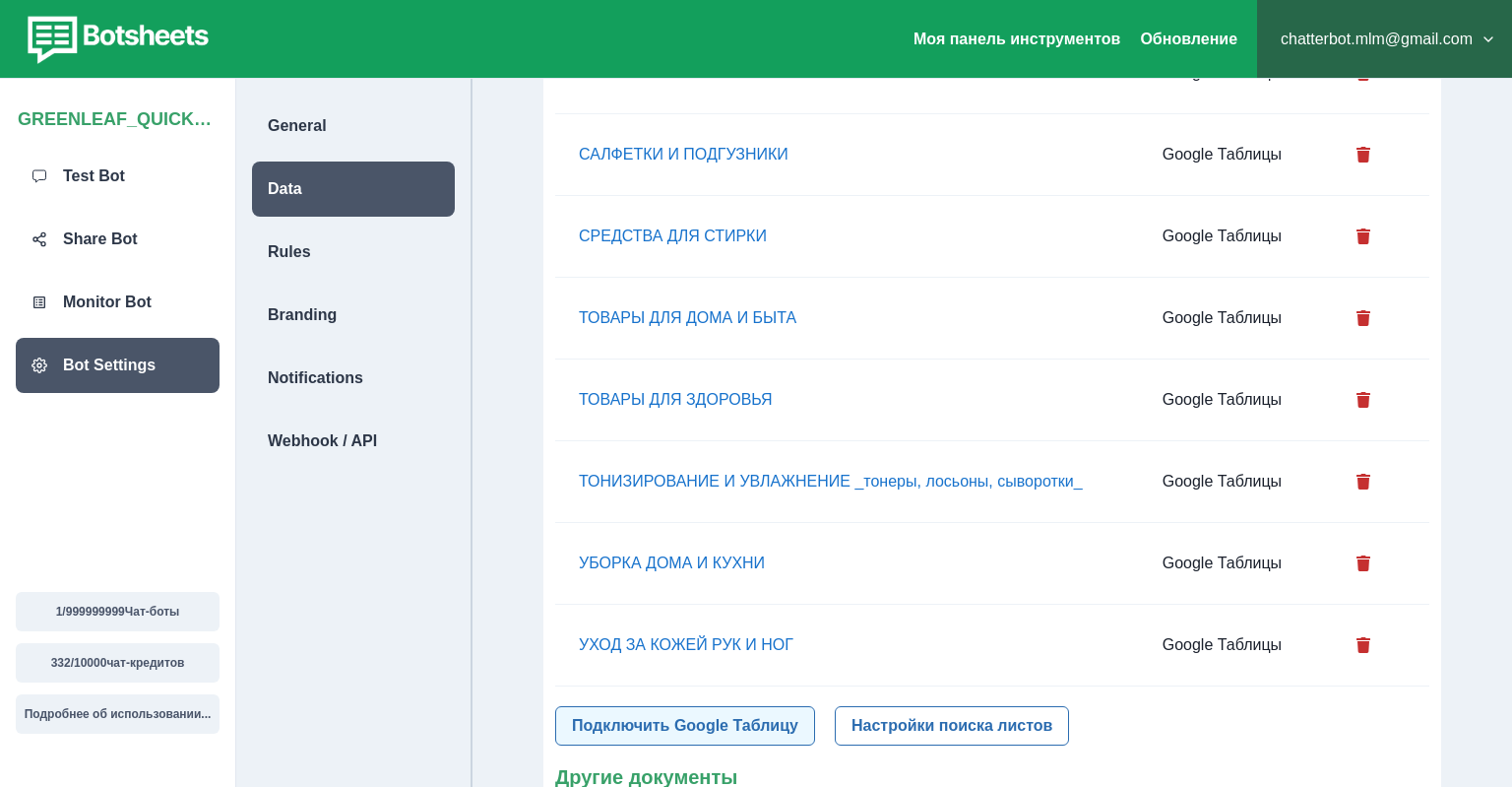 click on "Подключить Google Таблицу" at bounding box center (685, 726) 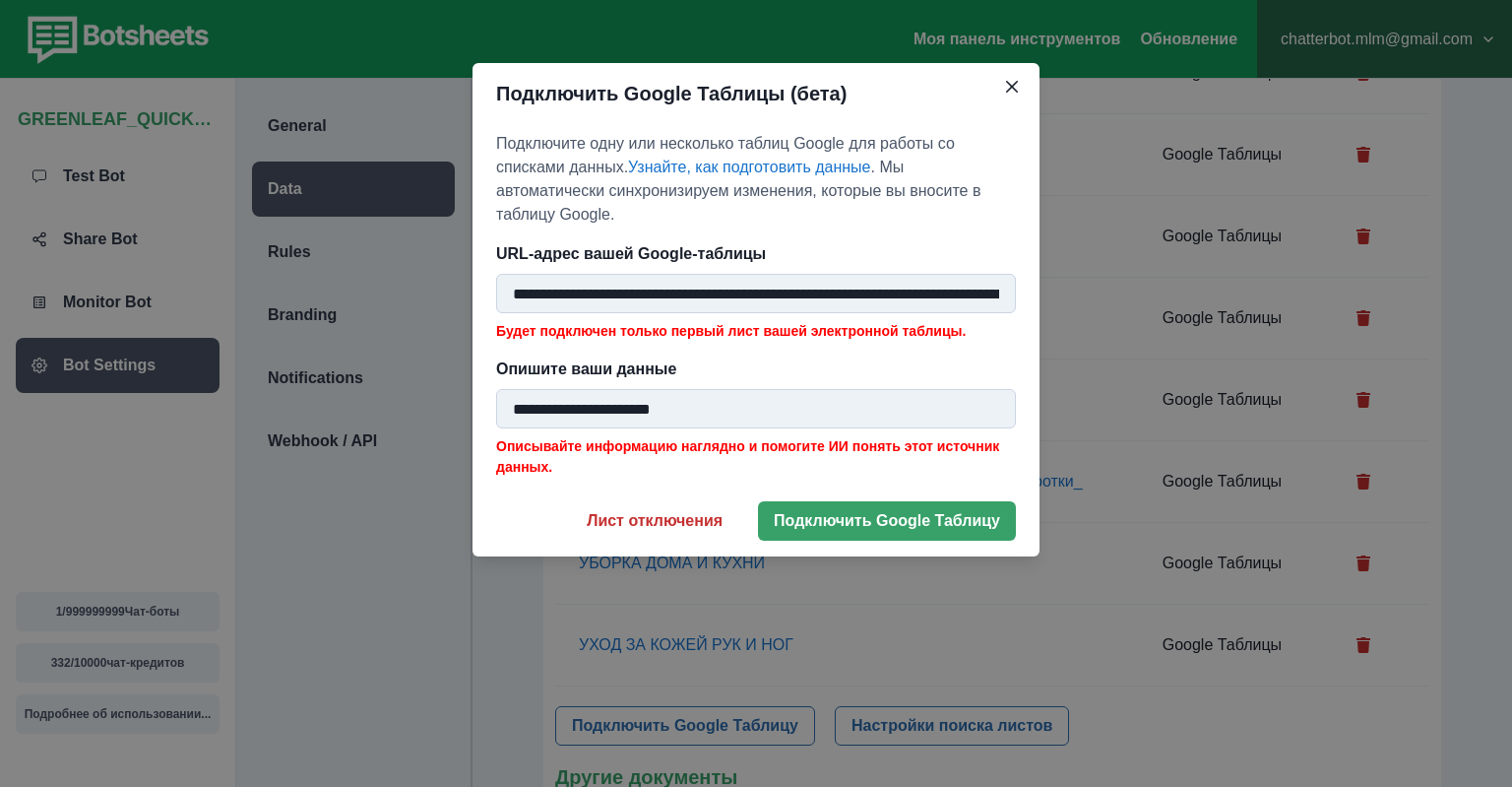 click on "**********" at bounding box center [756, 294] 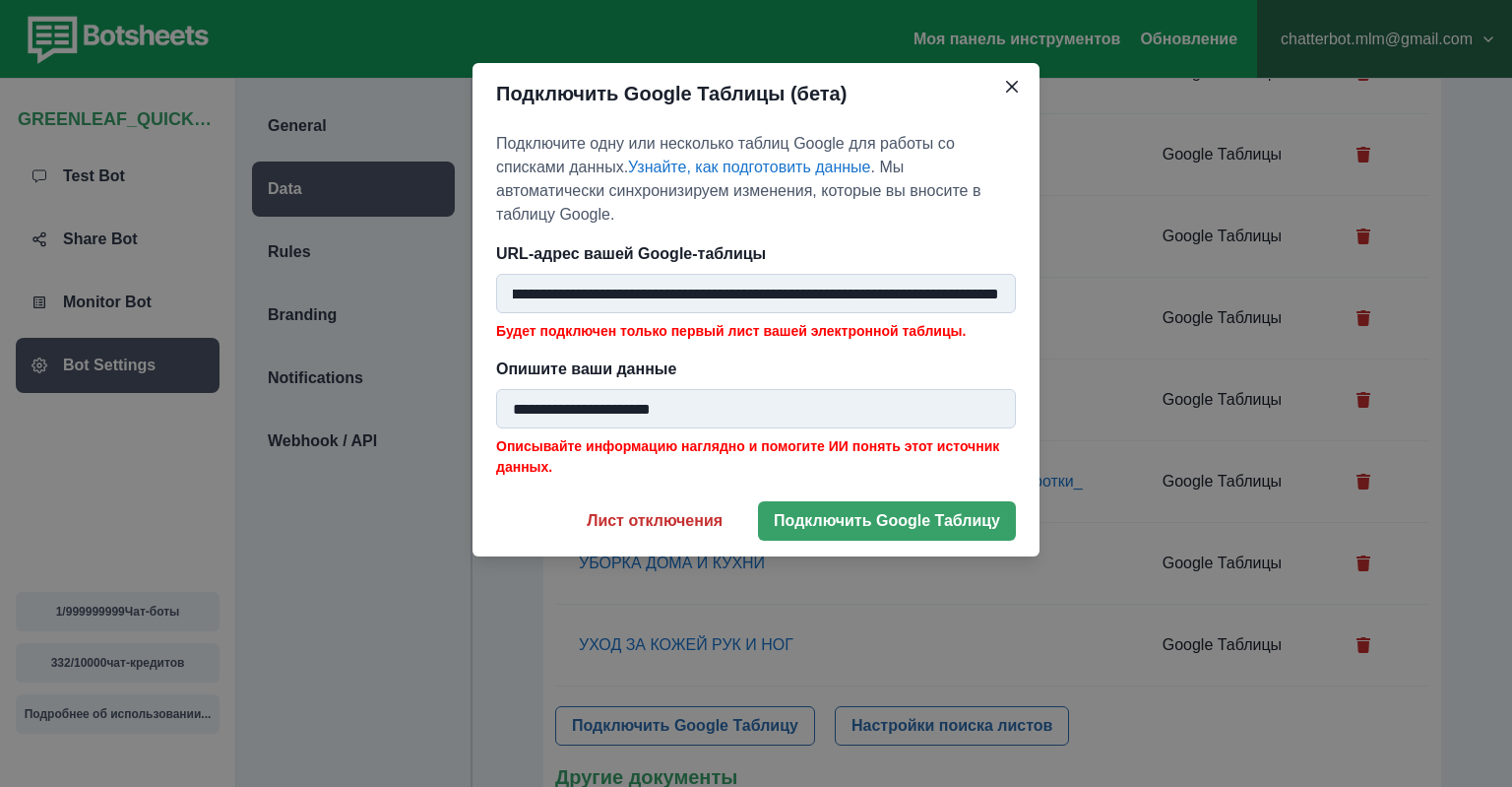 type on "**********" 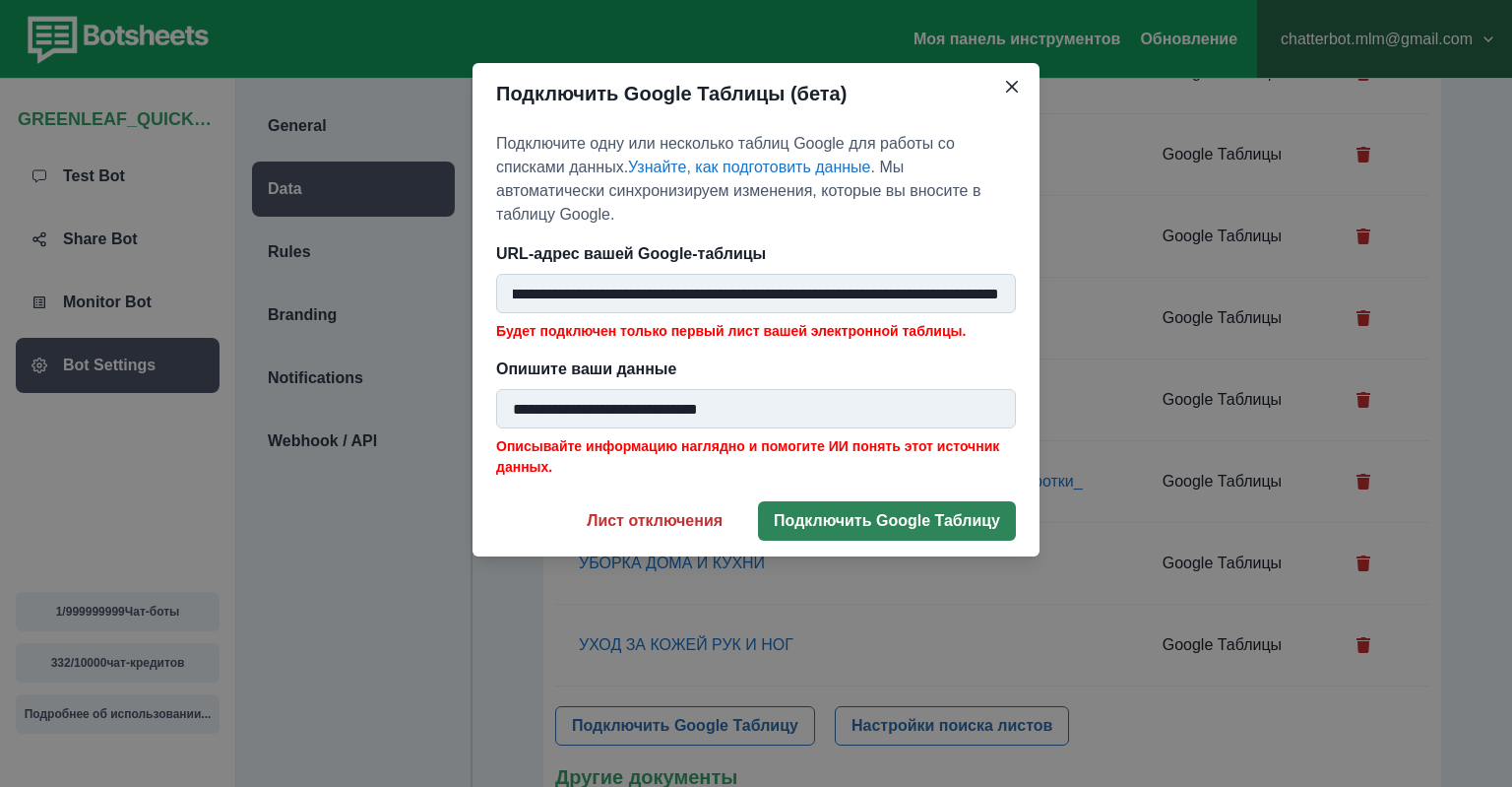 type on "**********" 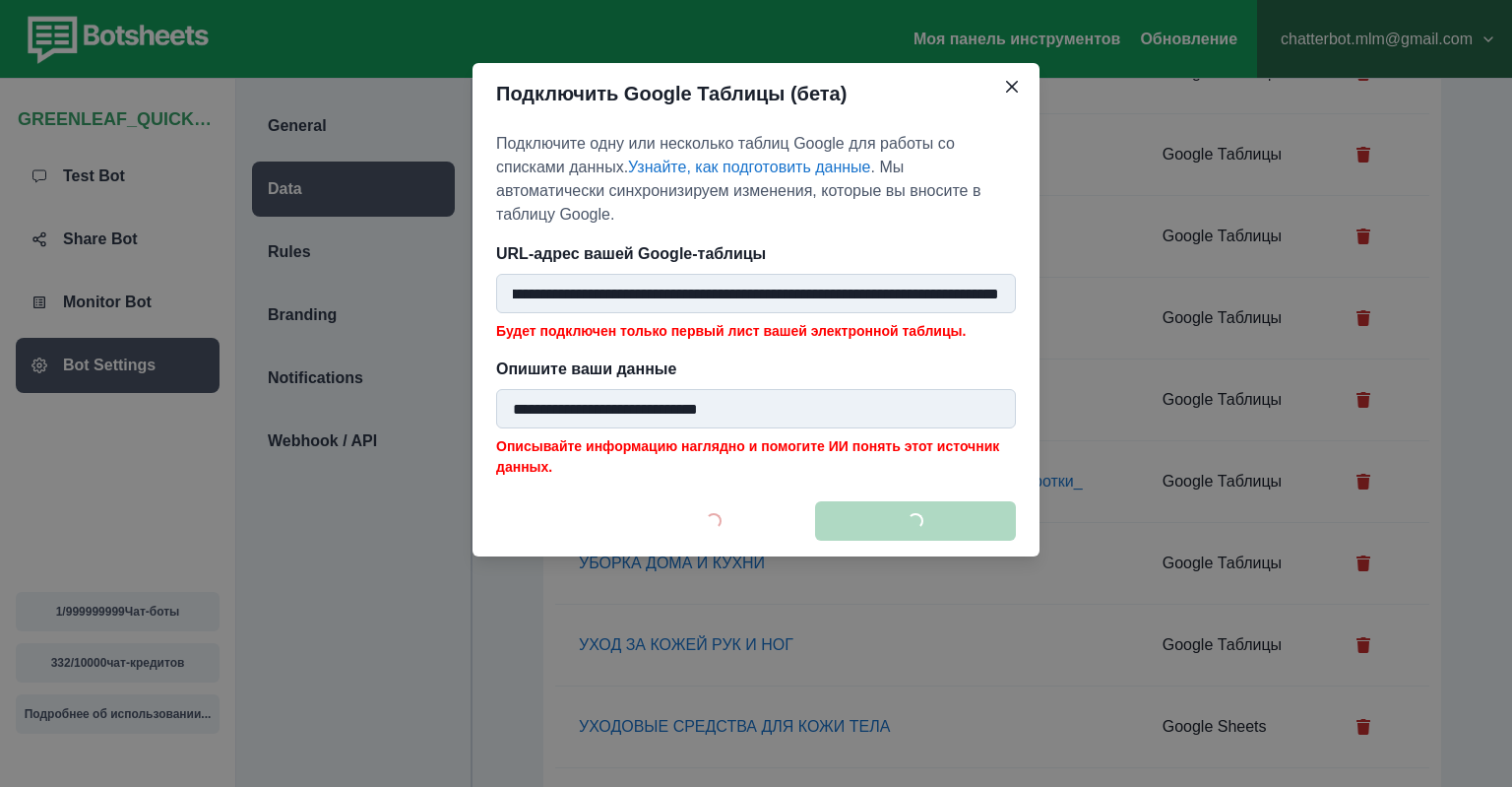 scroll, scrollTop: 2083, scrollLeft: 0, axis: vertical 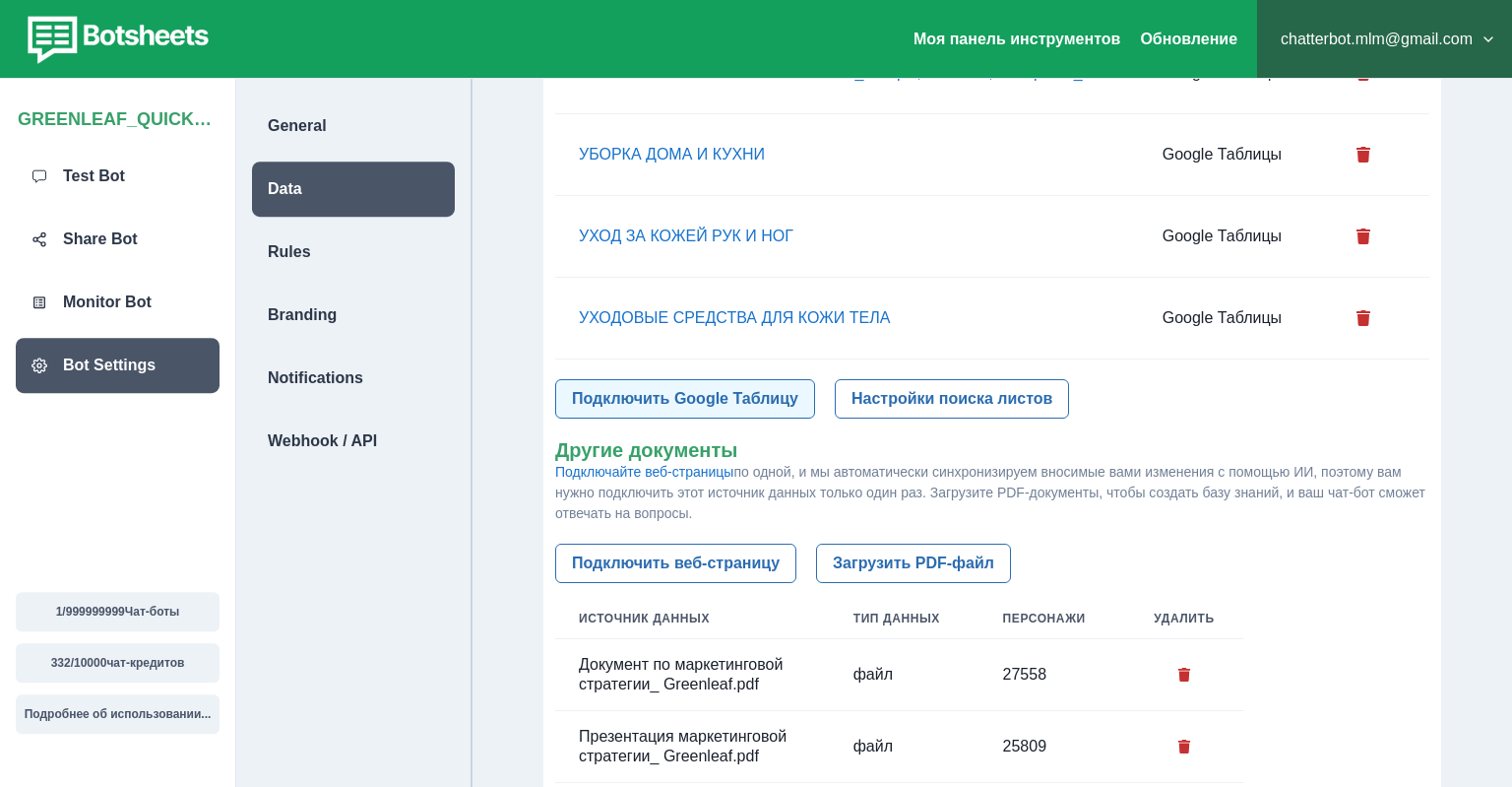 click on "Подключить Google Таблицу" at bounding box center (685, 399) 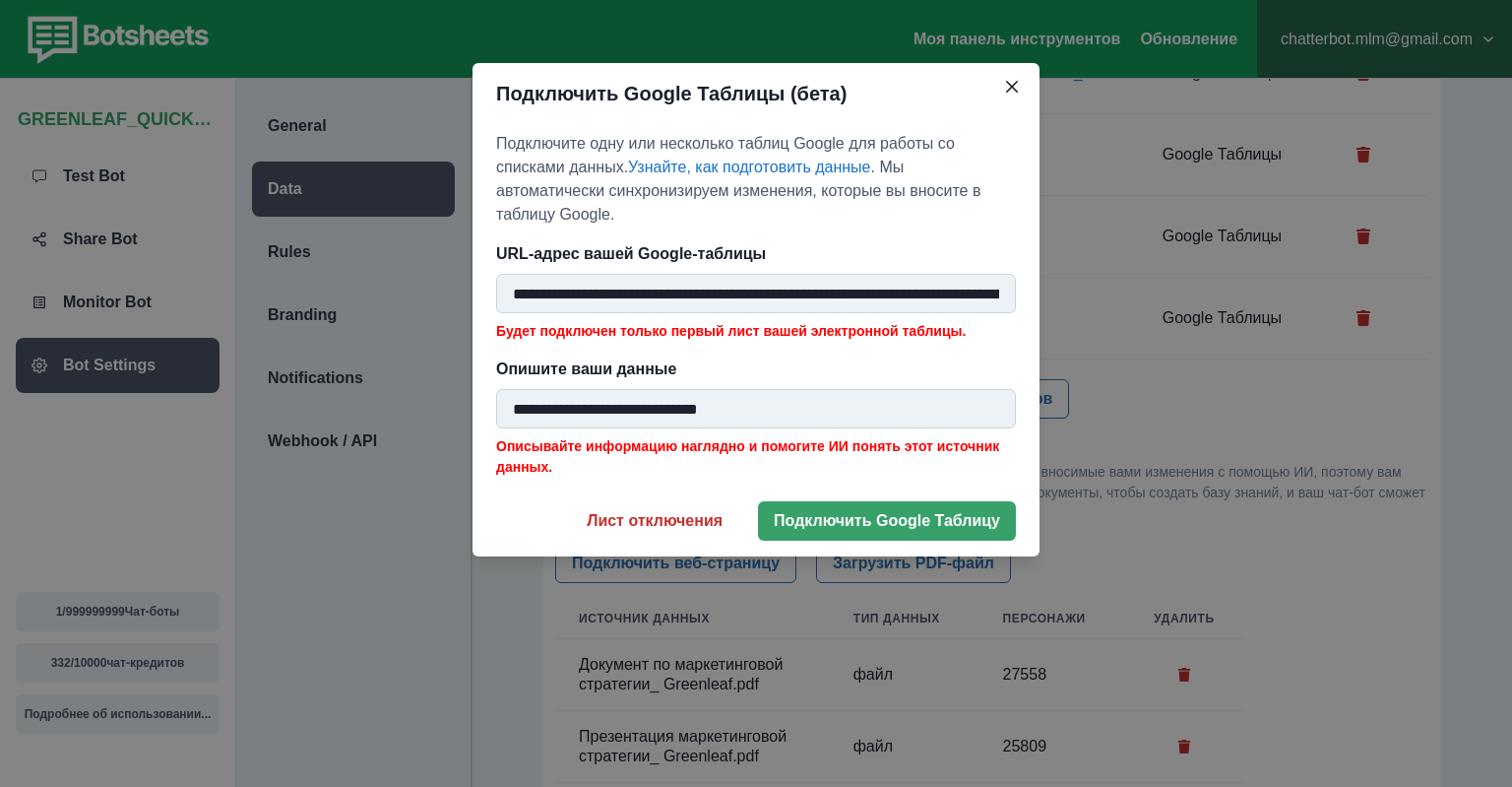 click on "**********" at bounding box center (756, 294) 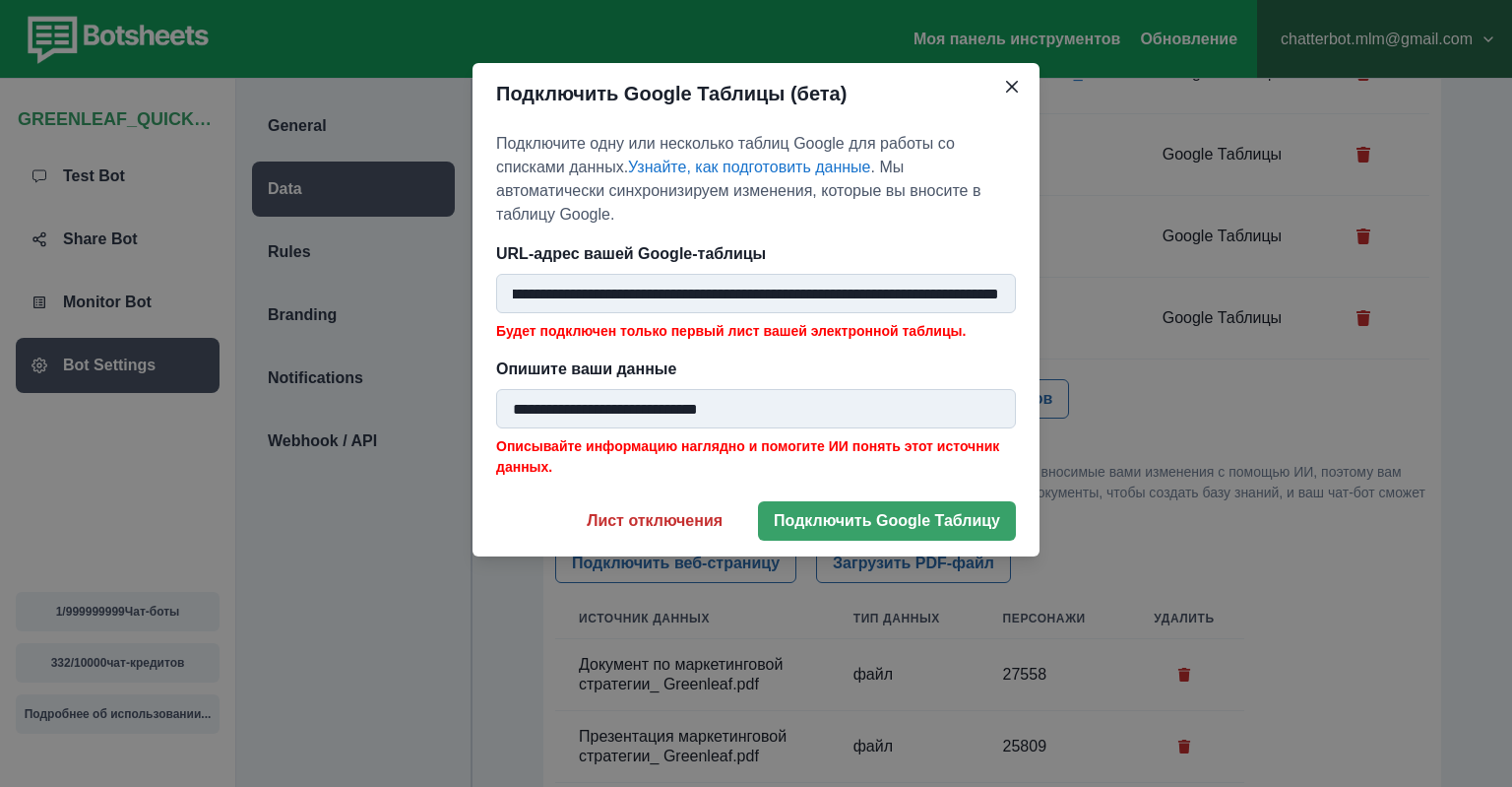type on "**********" 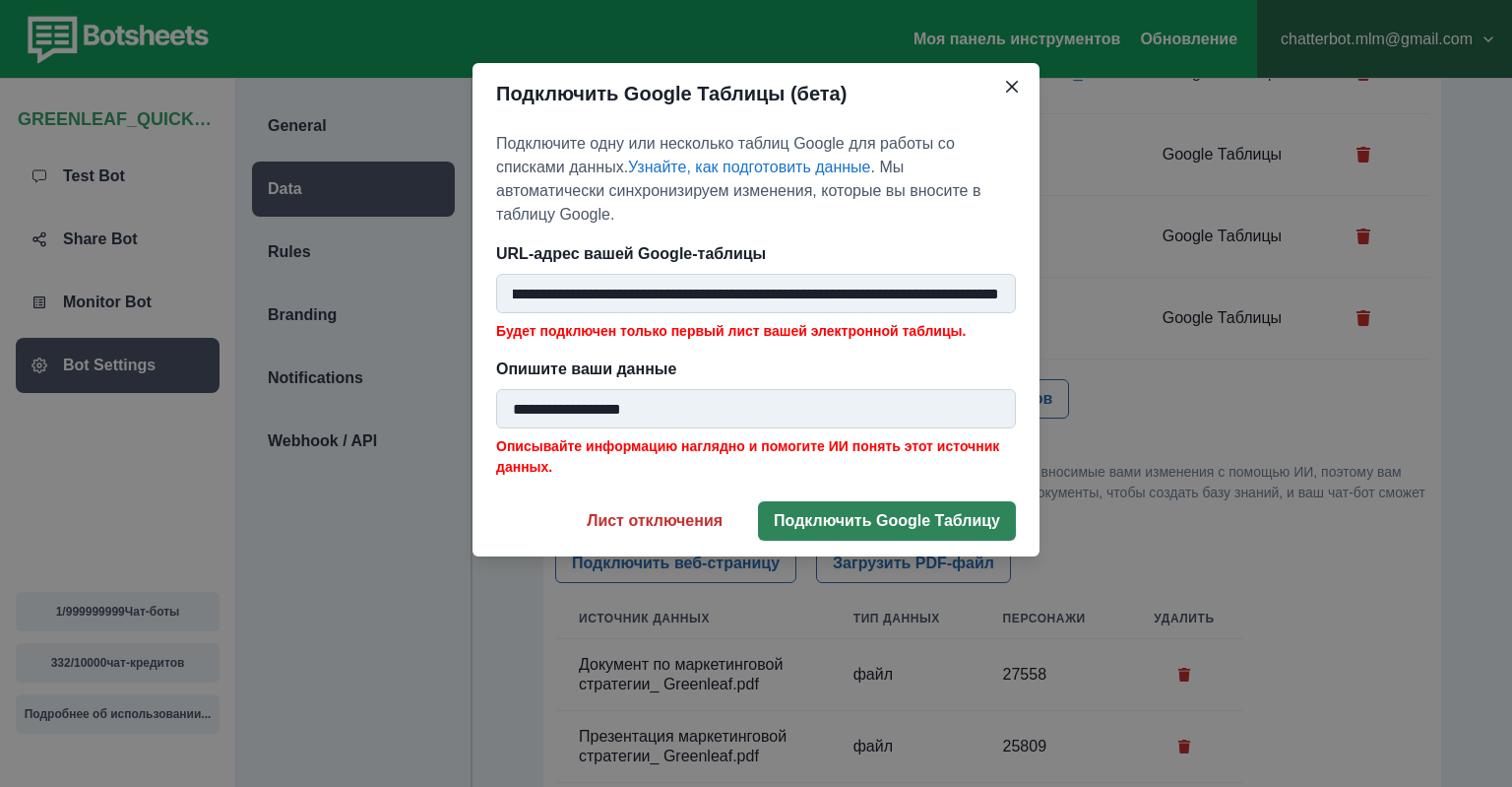 type on "**********" 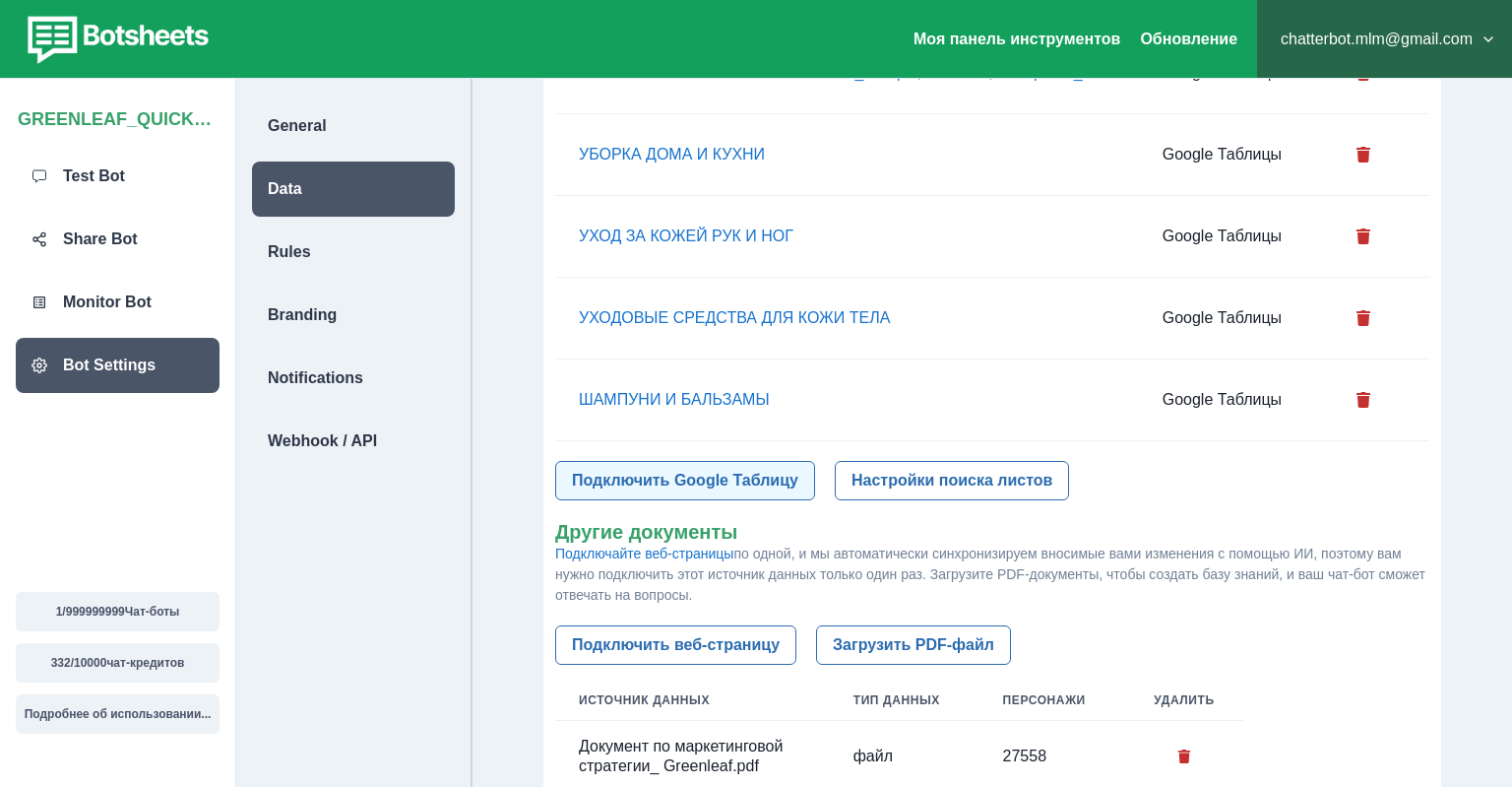 click on "Подключить Google Таблицу" at bounding box center (685, 481) 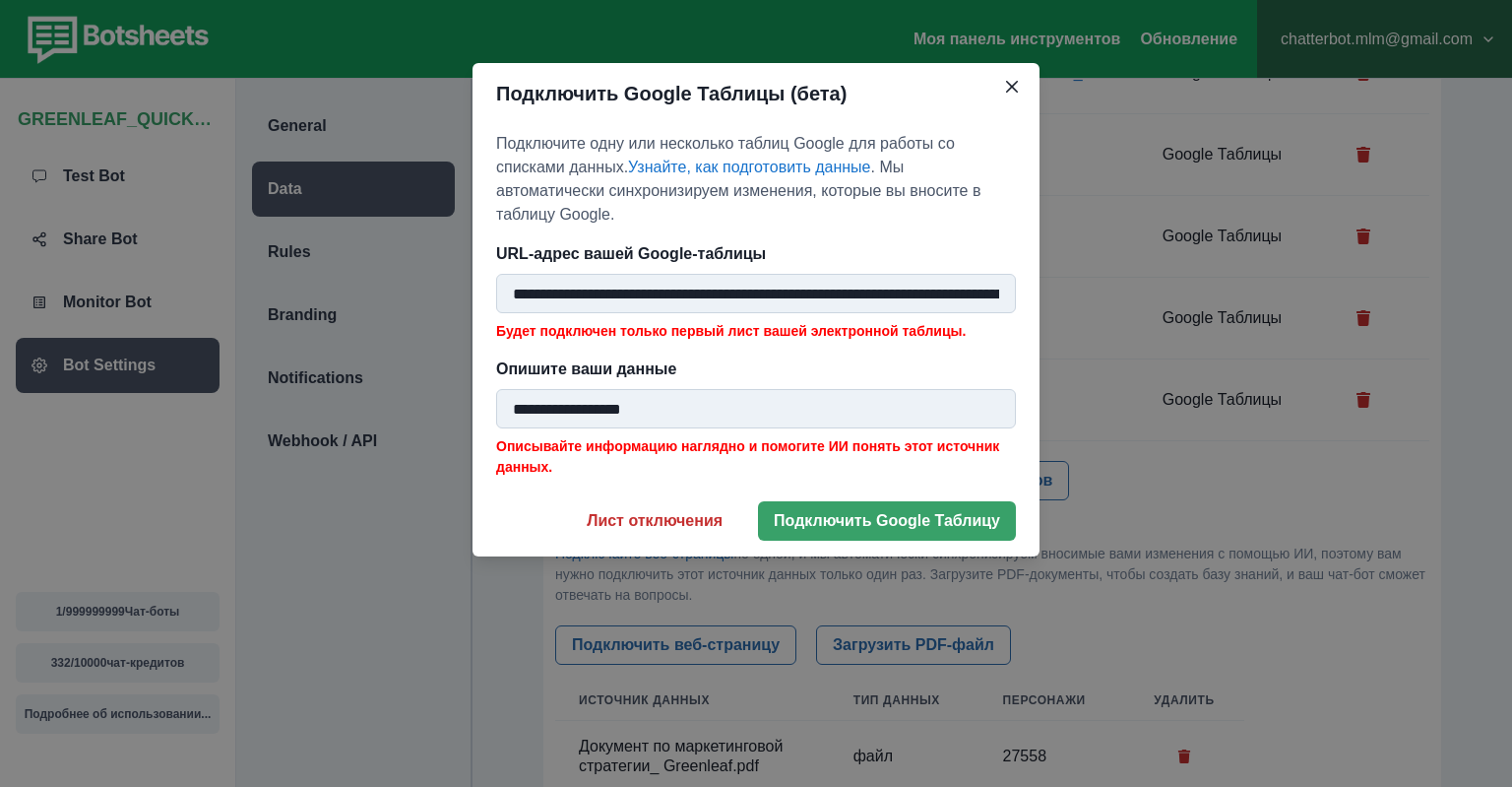 click on "**********" at bounding box center [756, 294] 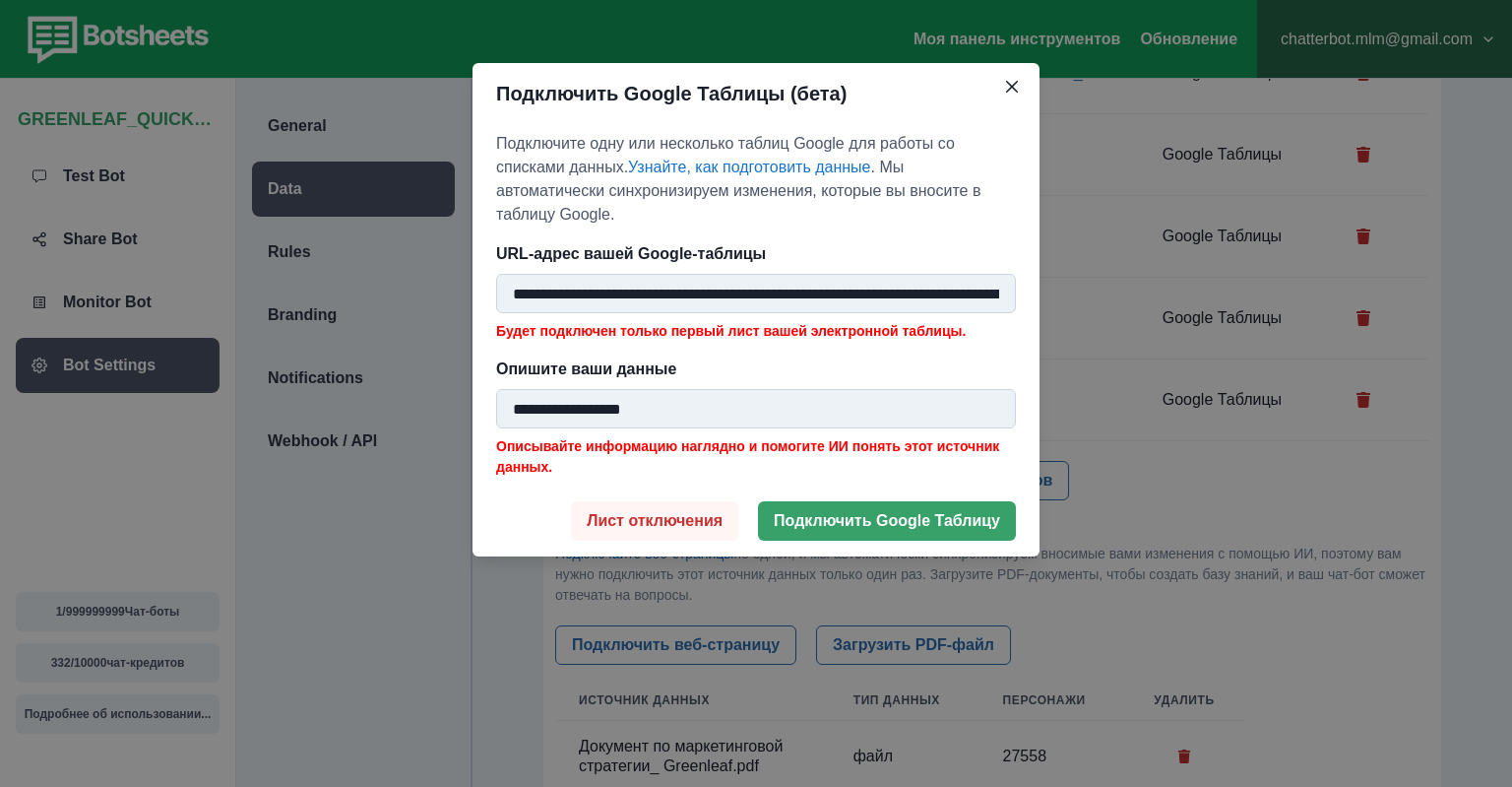 scroll, scrollTop: 0, scrollLeft: 302, axis: horizontal 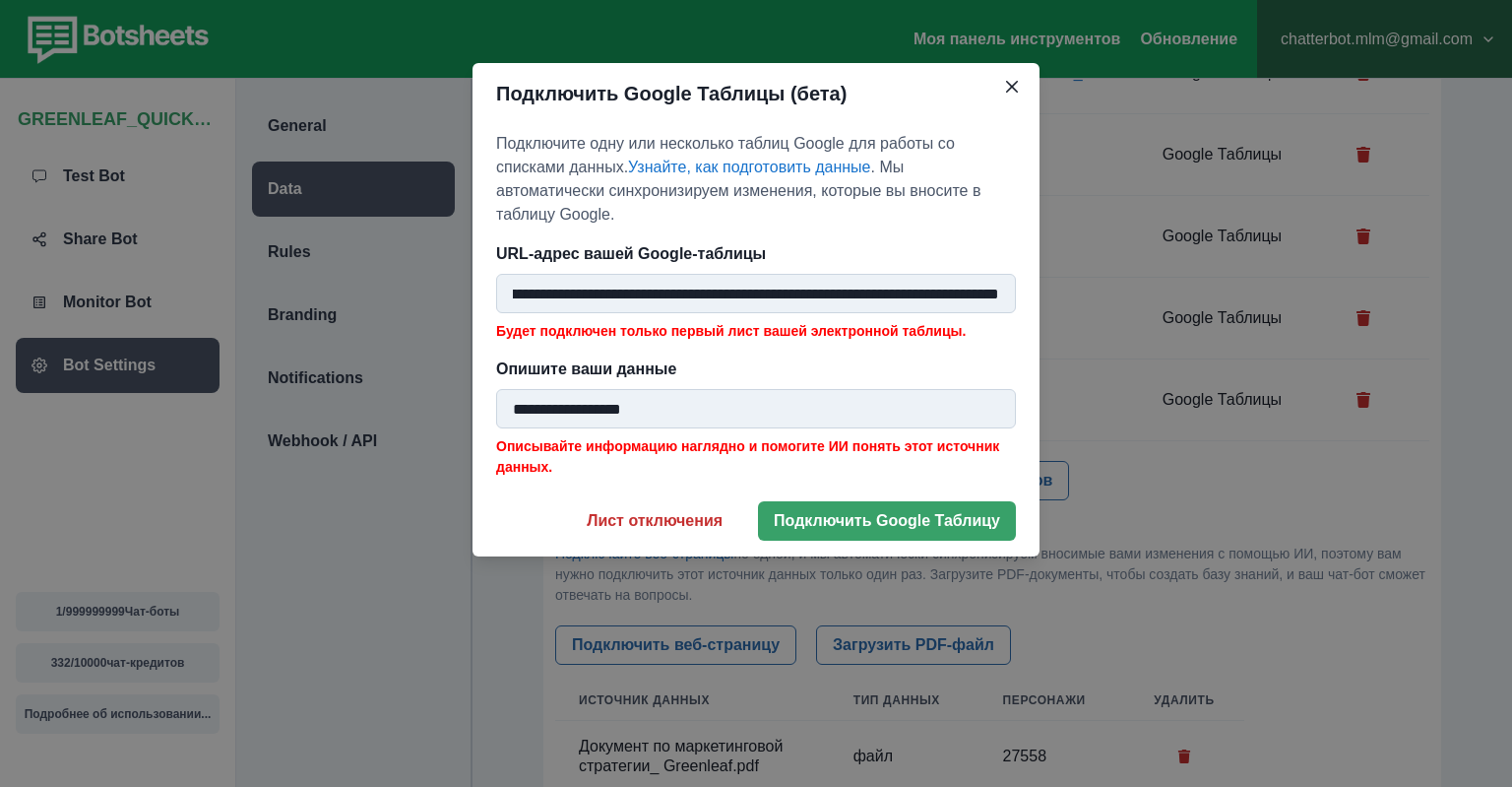 type on "**********" 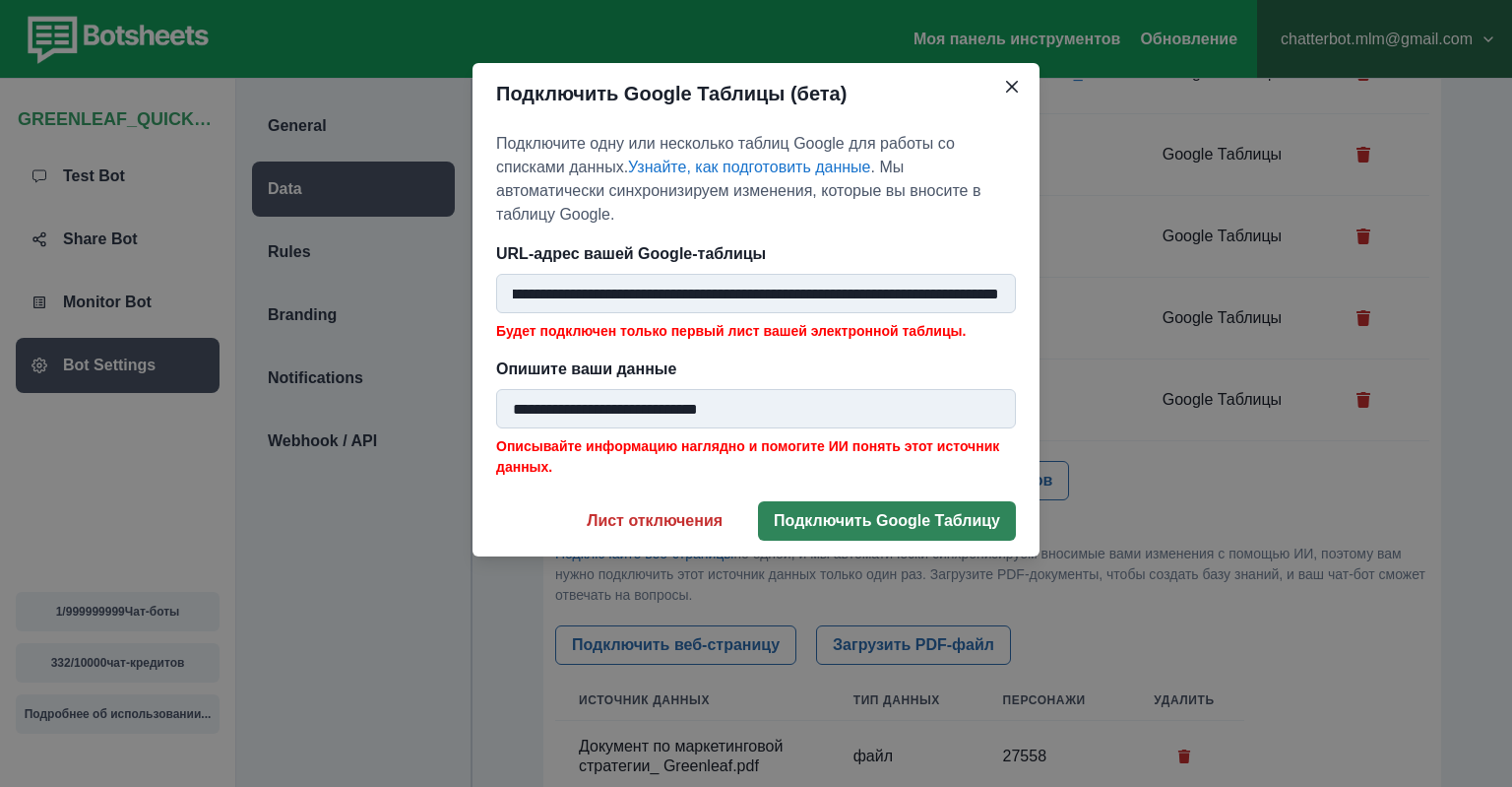 type on "**********" 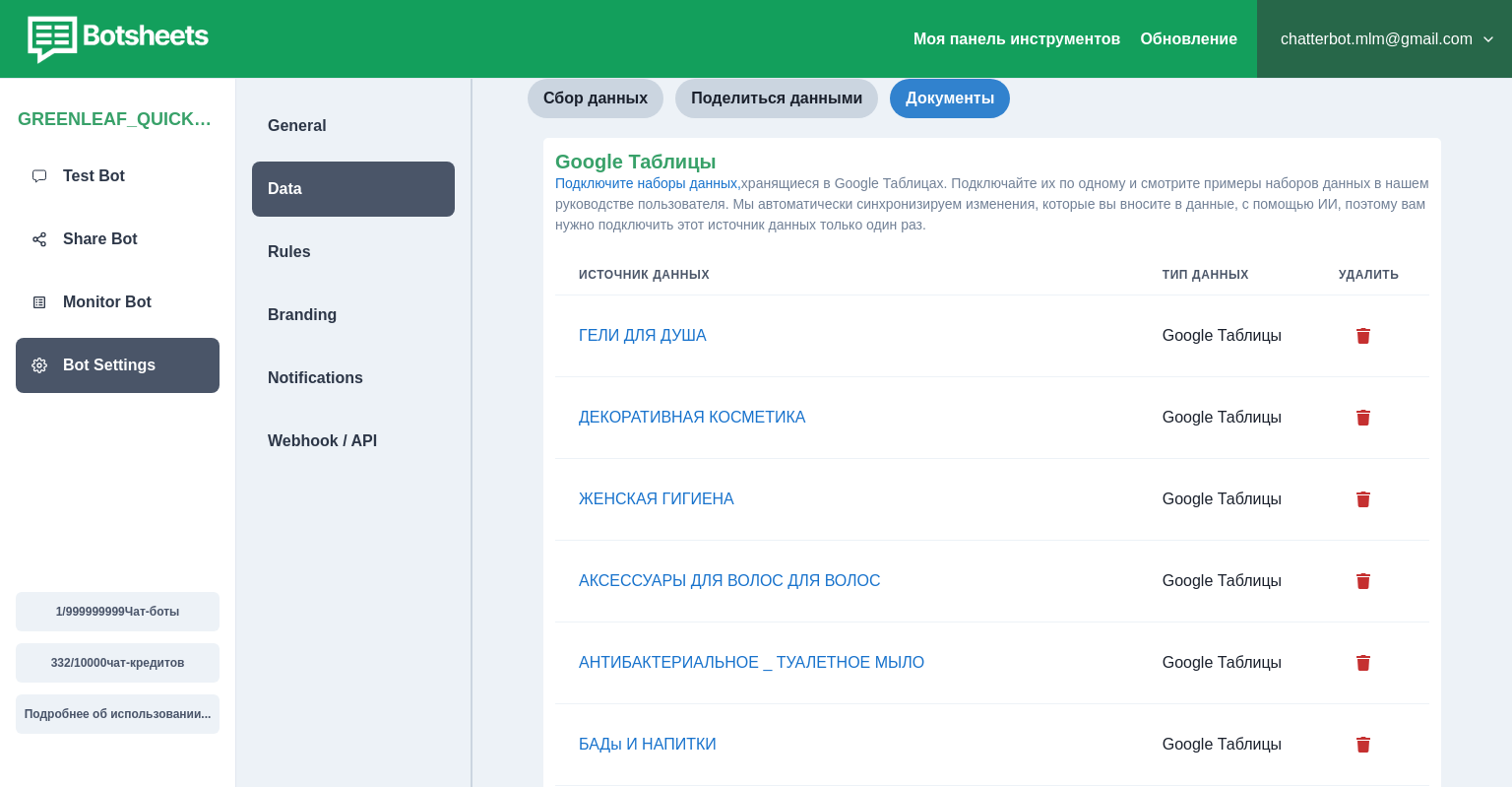 scroll, scrollTop: 0, scrollLeft: 0, axis: both 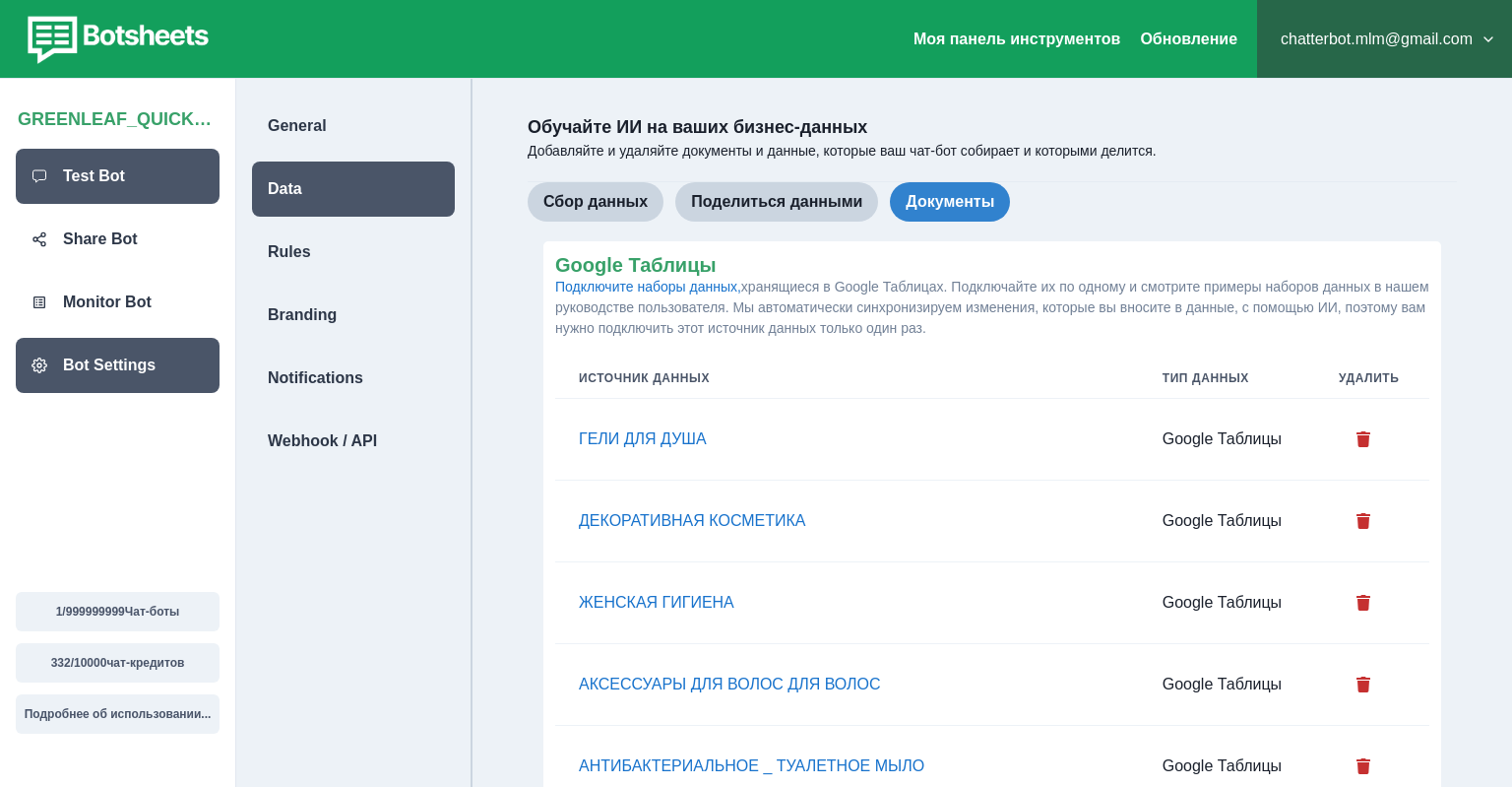 click on "Test Bot" at bounding box center [94, 176] 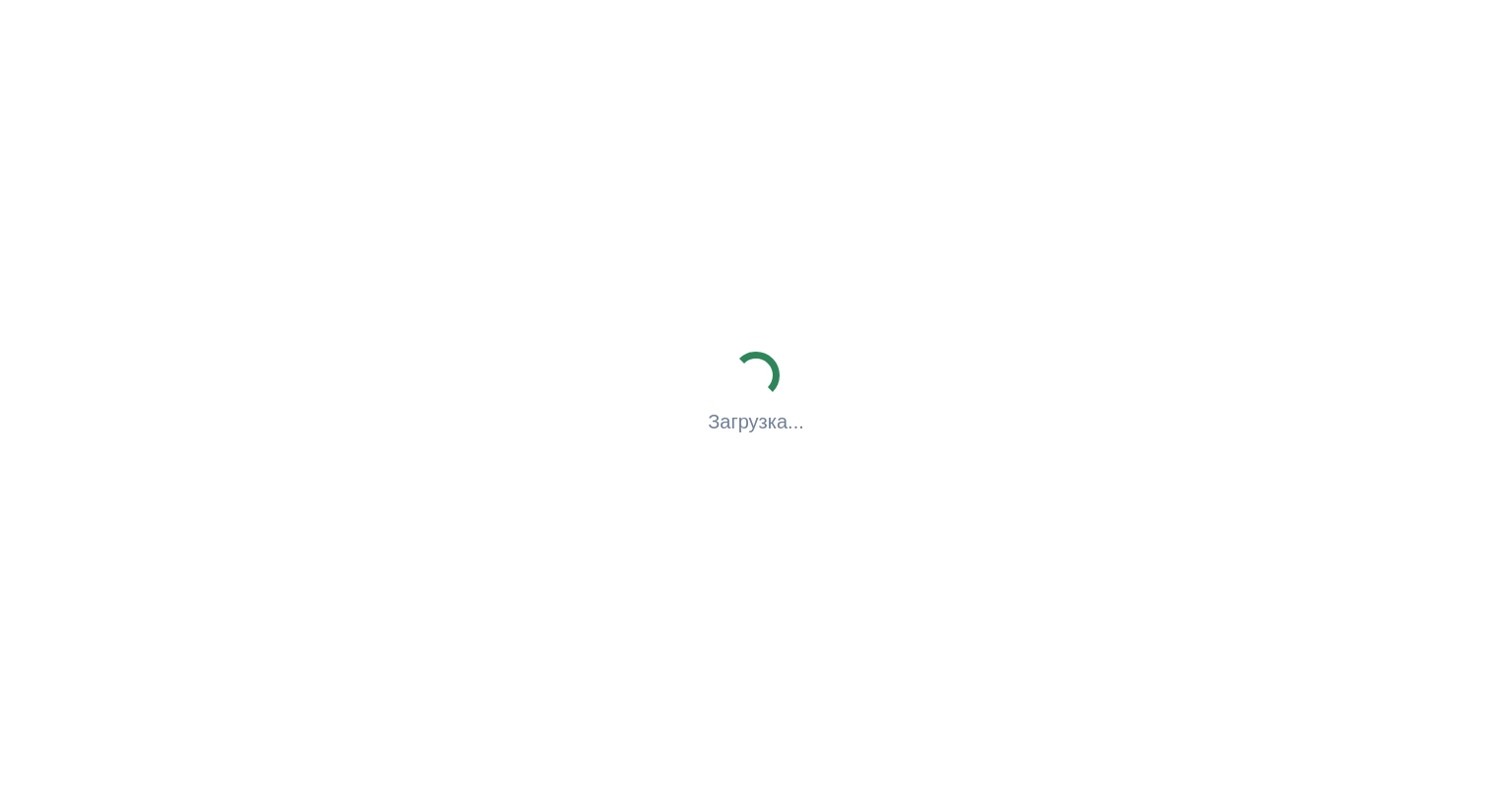 scroll, scrollTop: 0, scrollLeft: 0, axis: both 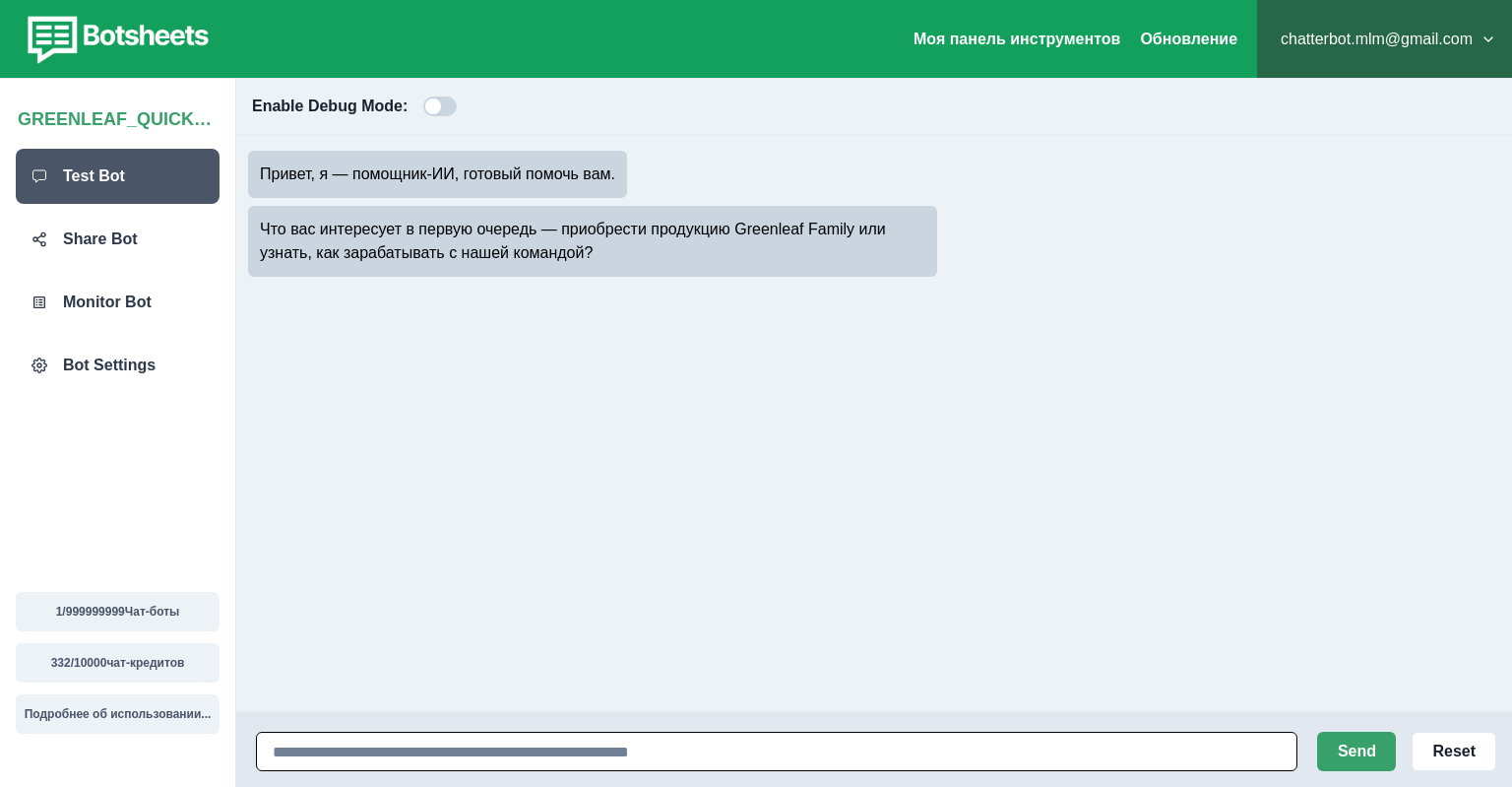 click at bounding box center (777, 752) 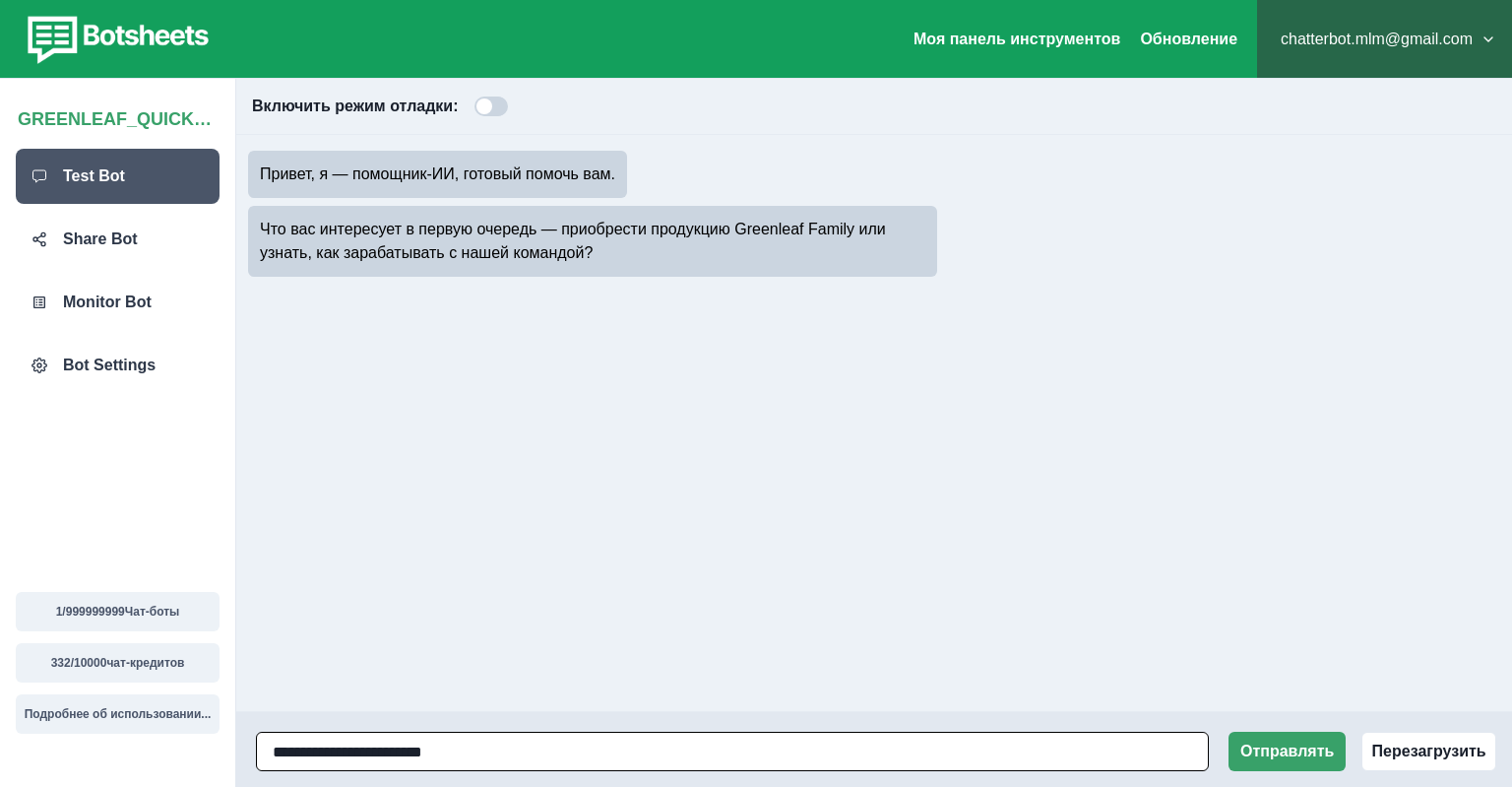 type on "**********" 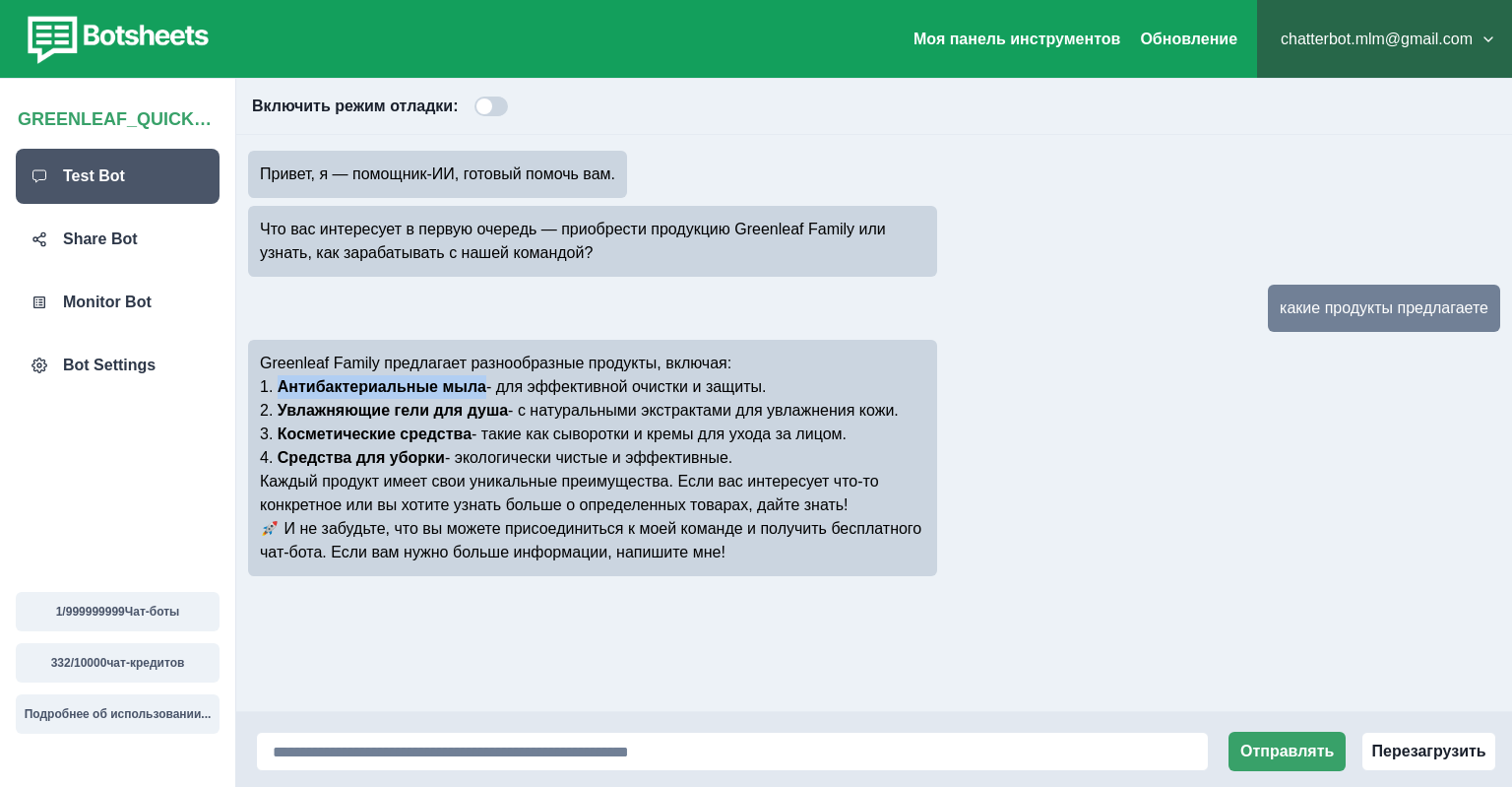 drag, startPoint x: 478, startPoint y: 392, endPoint x: 282, endPoint y: 384, distance: 196.1632 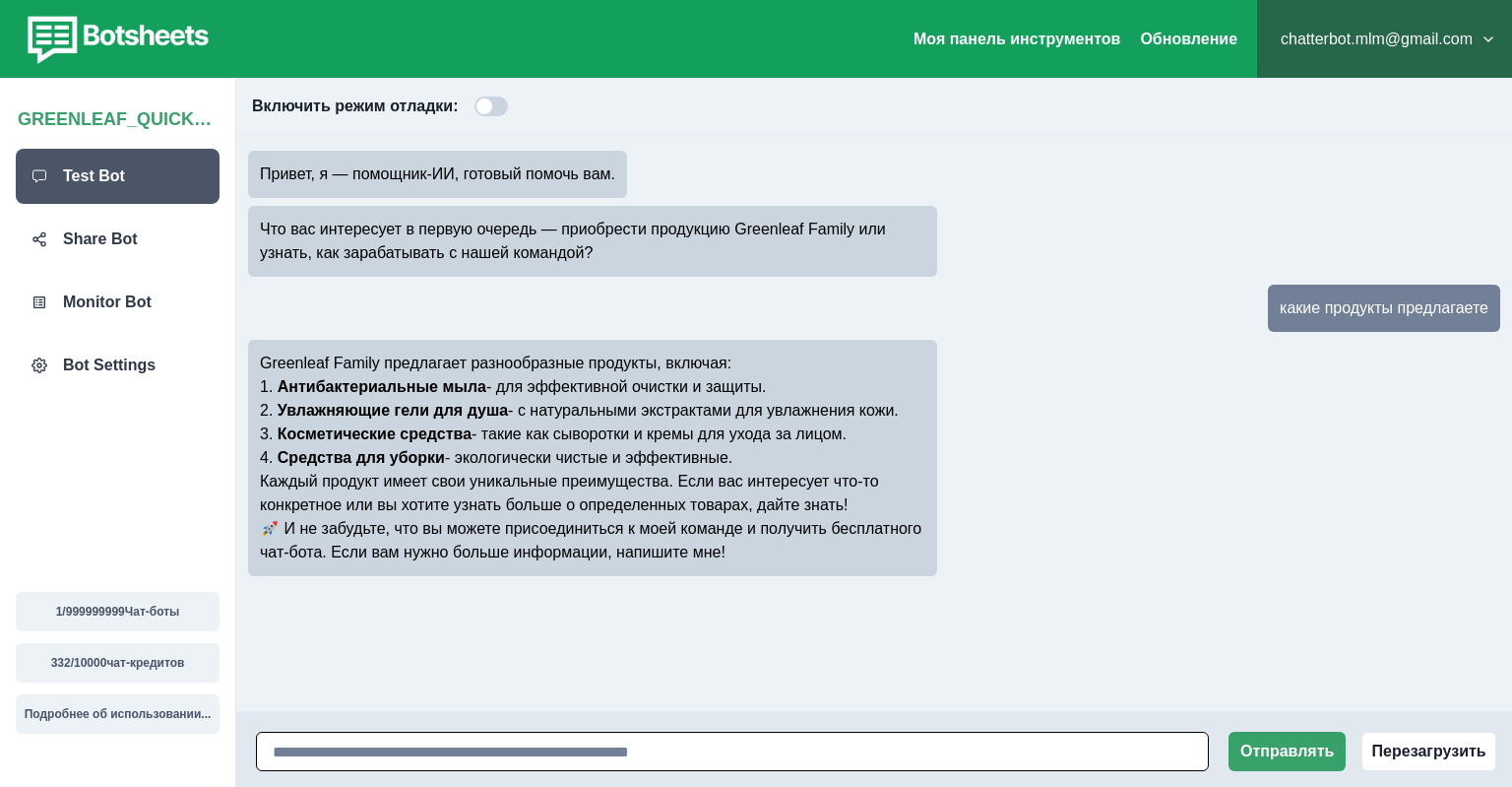 click at bounding box center [732, 752] 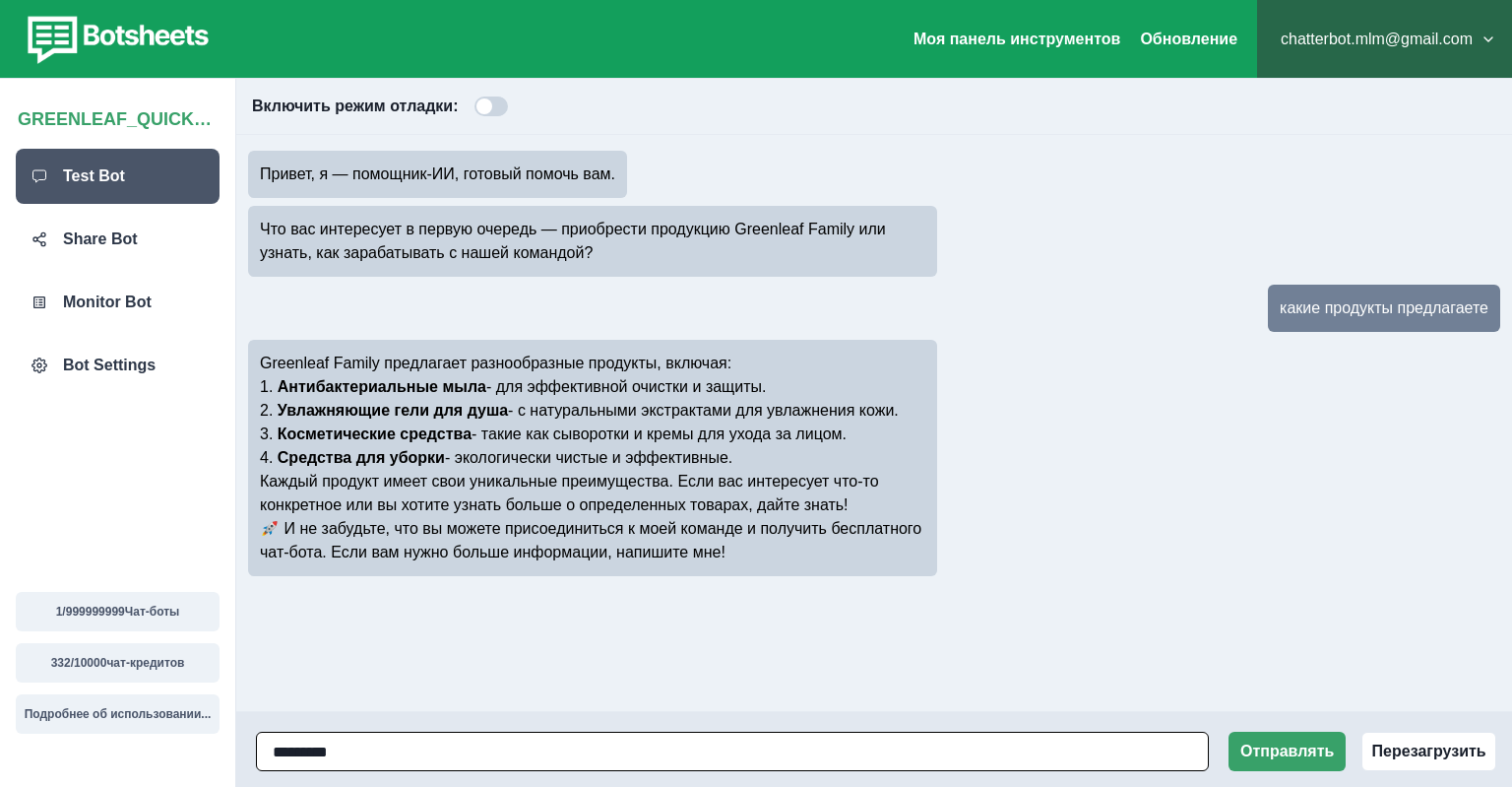 paste on "**********" 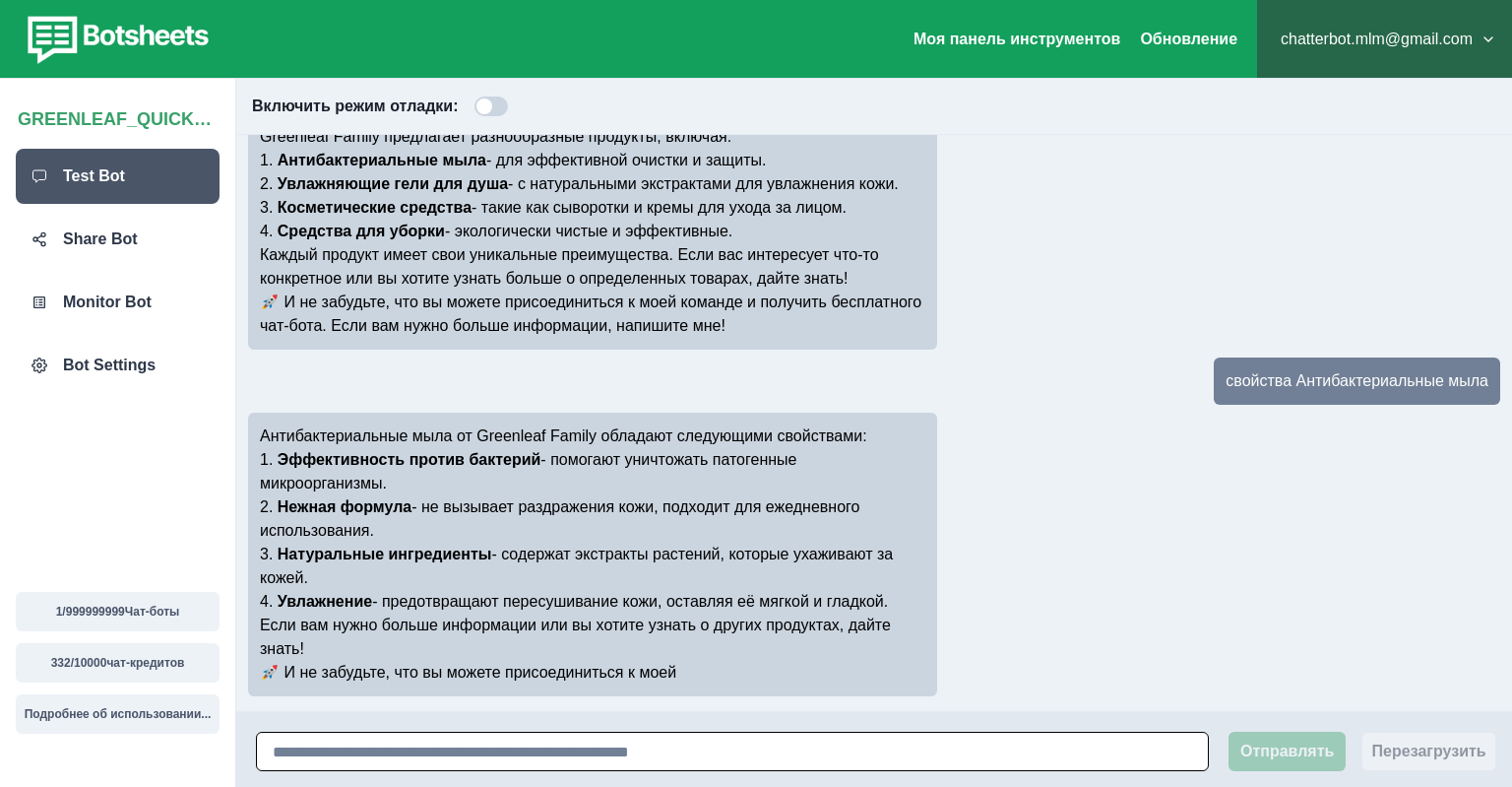 scroll, scrollTop: 250, scrollLeft: 0, axis: vertical 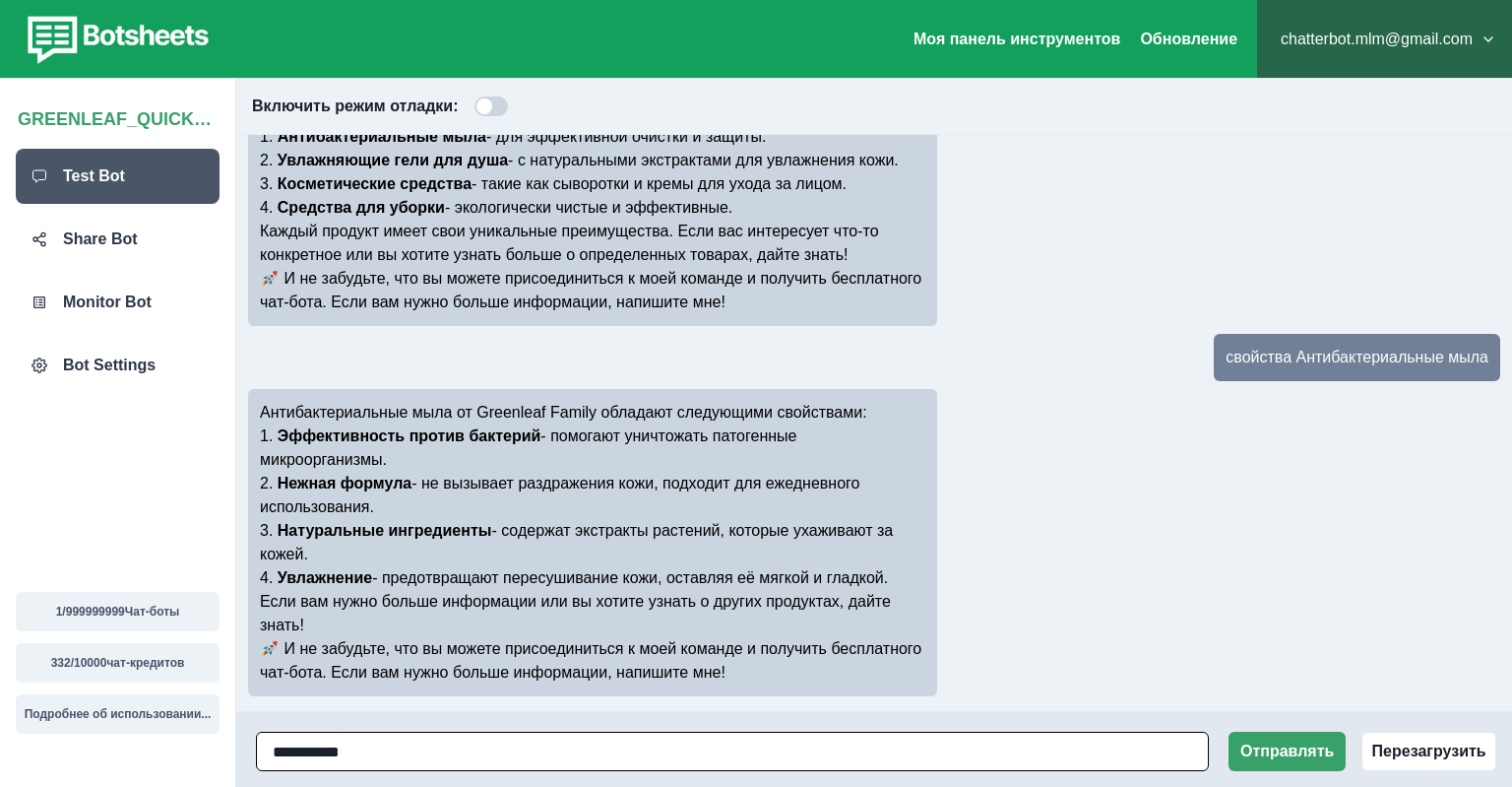 type on "**********" 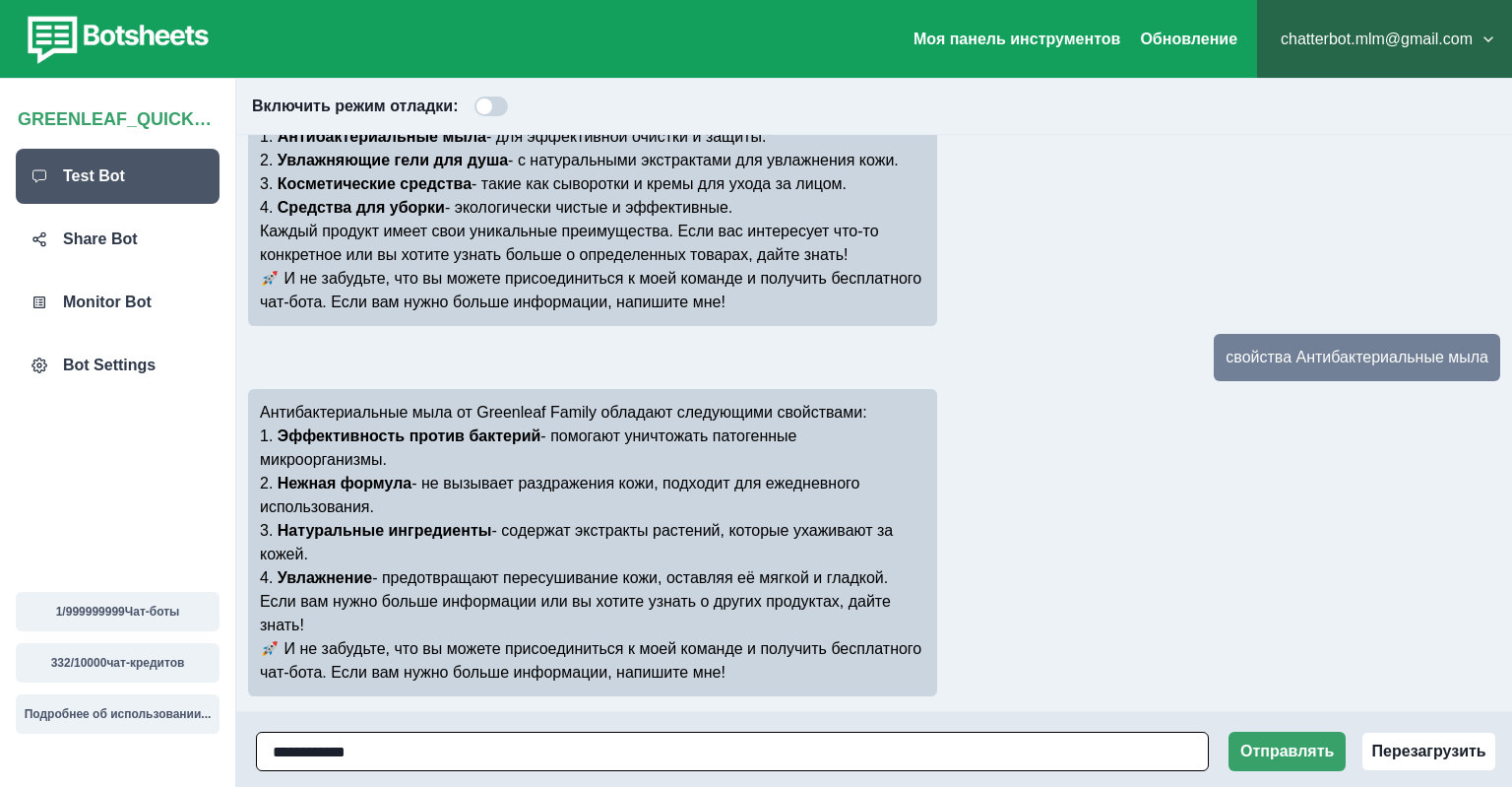 type 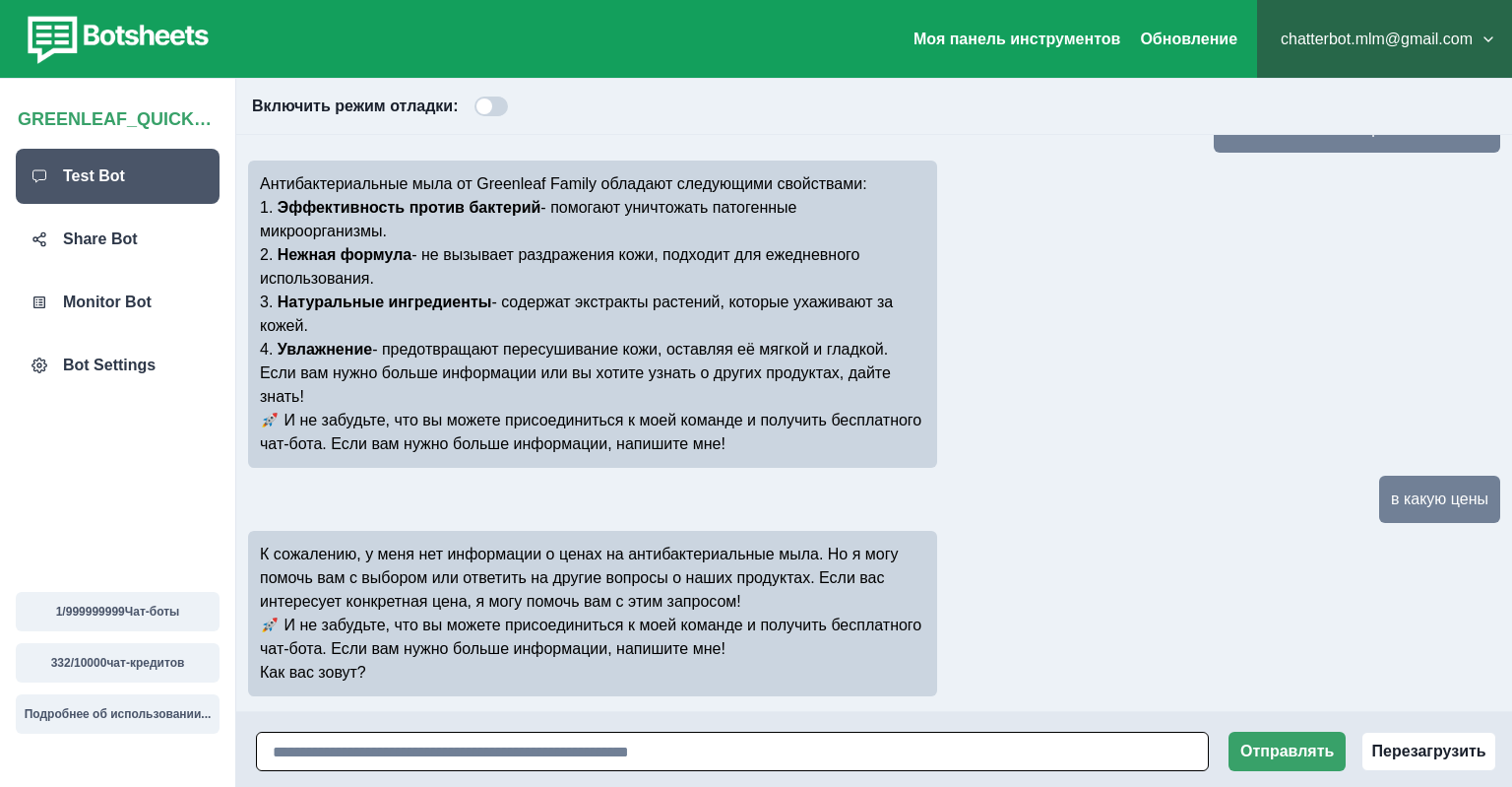 scroll, scrollTop: 0, scrollLeft: 0, axis: both 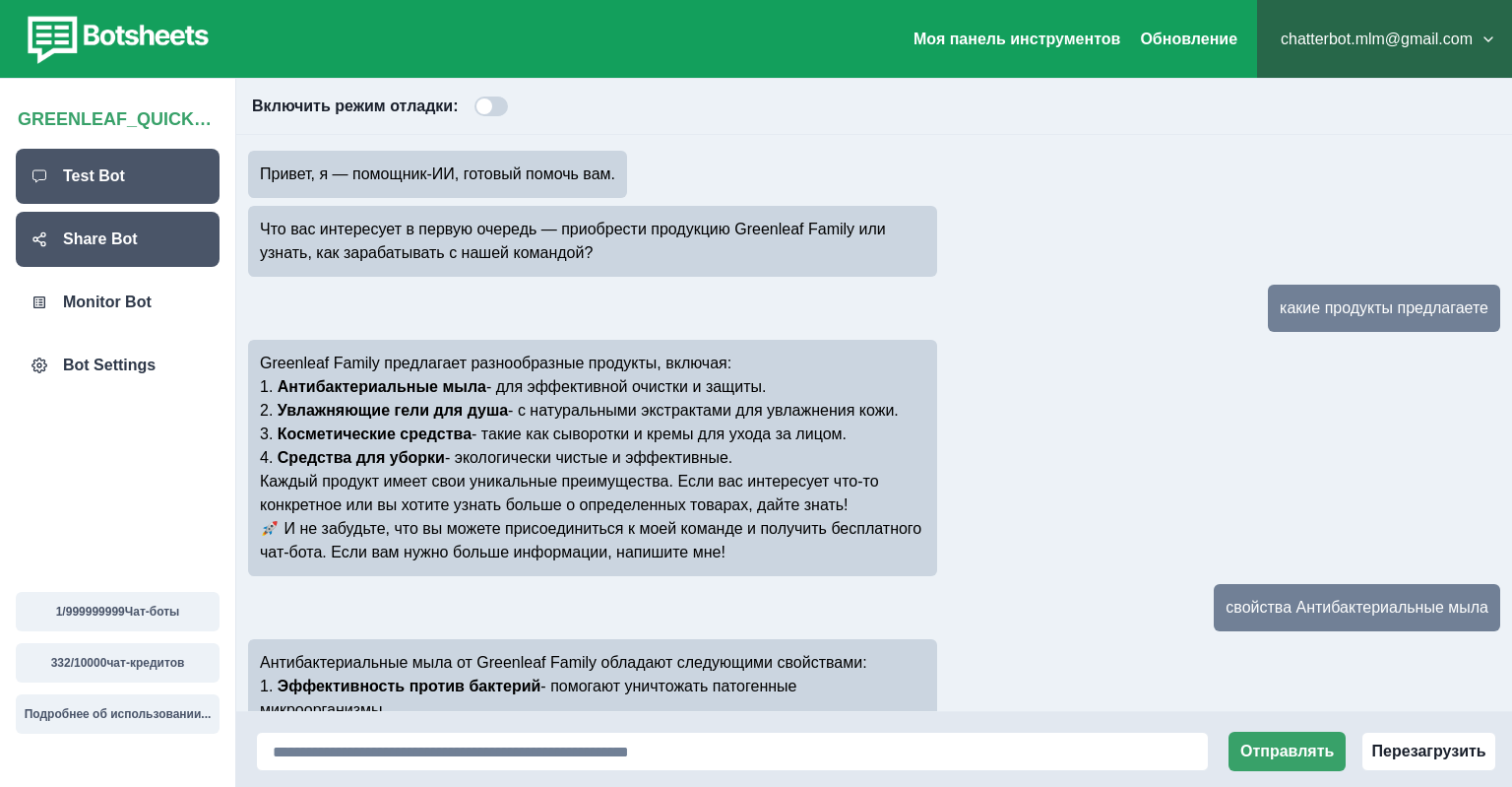 click on "Share Bot" at bounding box center [100, 239] 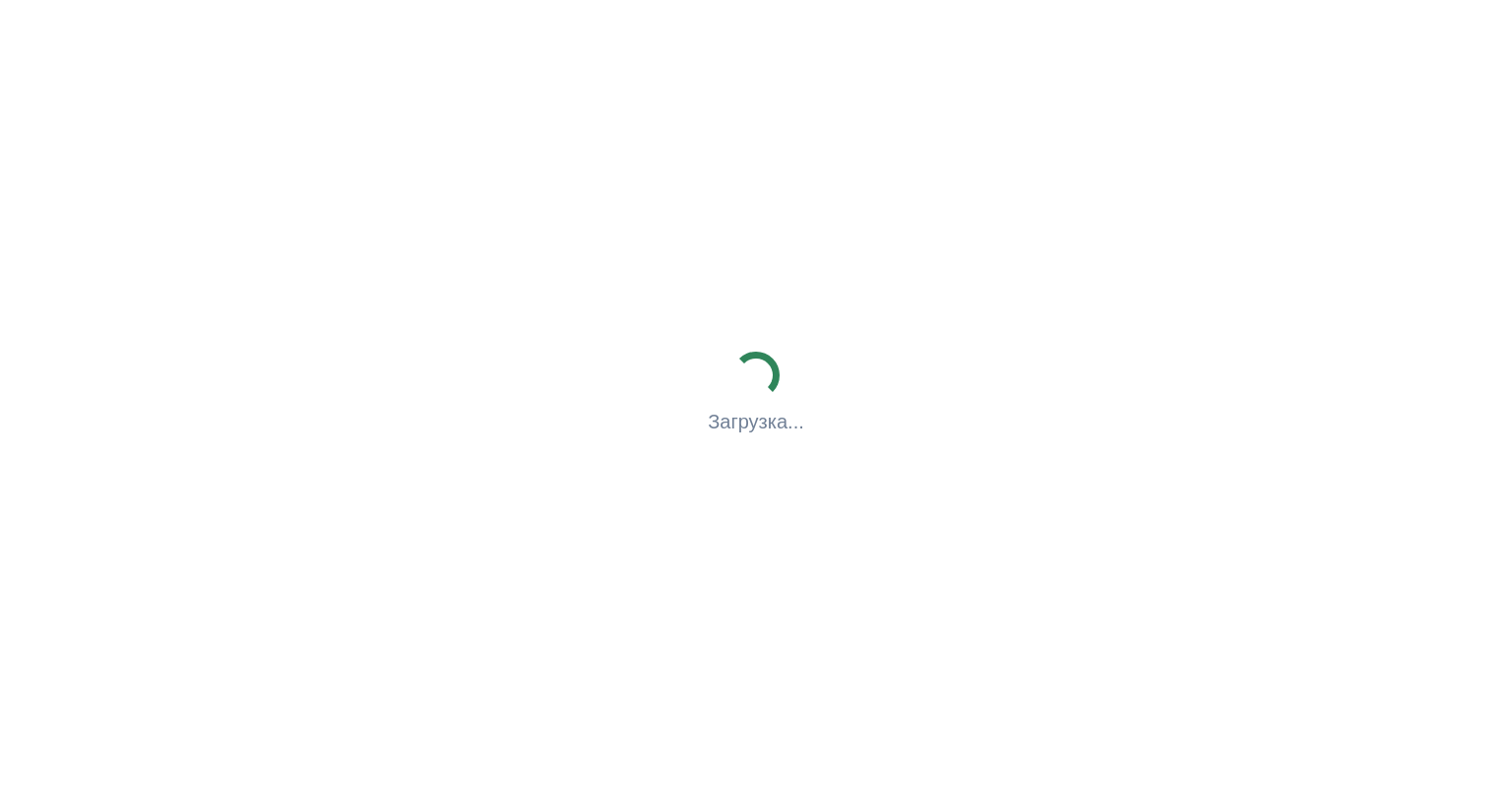 scroll, scrollTop: 0, scrollLeft: 0, axis: both 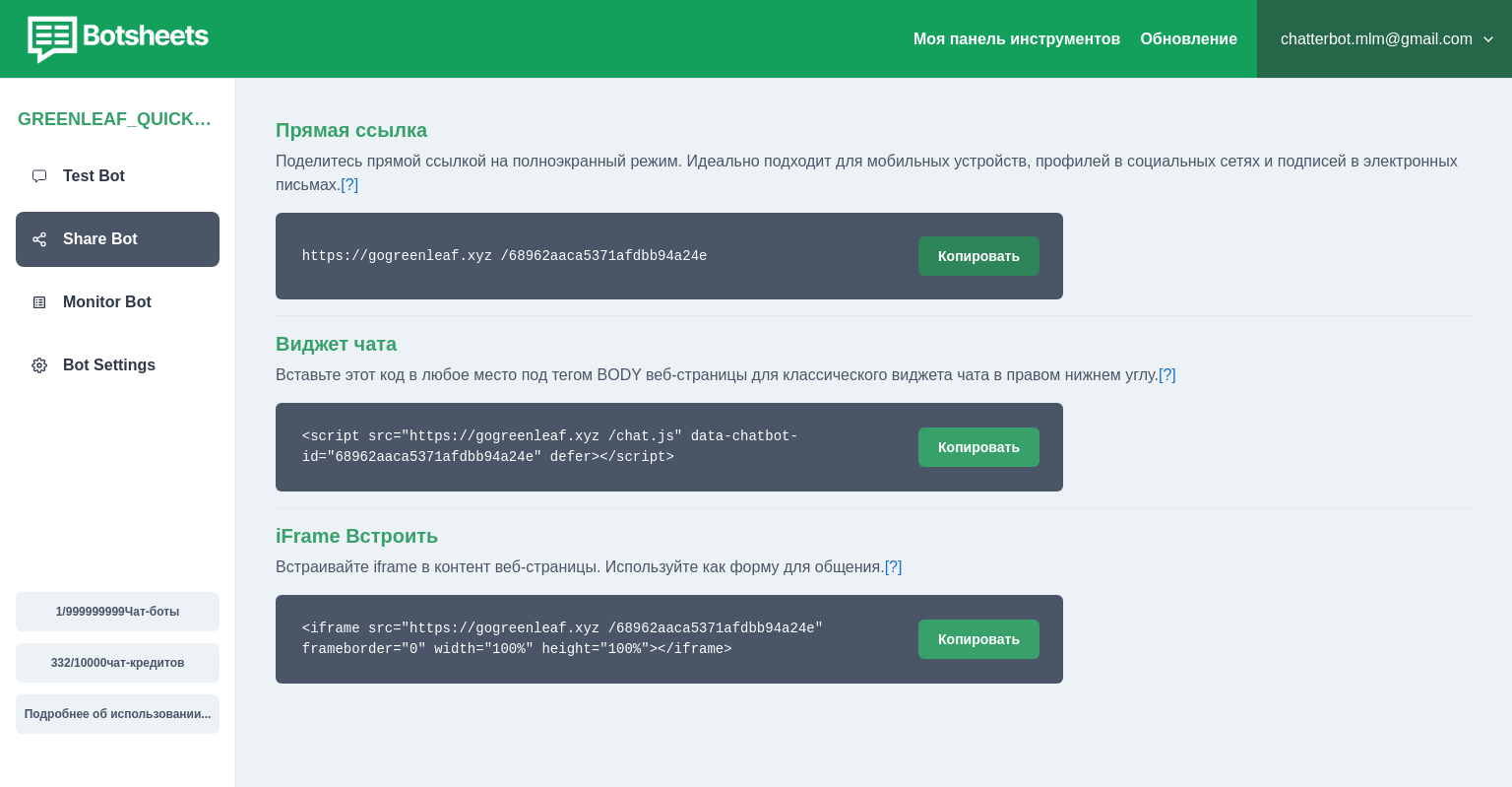 click on "Копировать" at bounding box center [978, 256] 